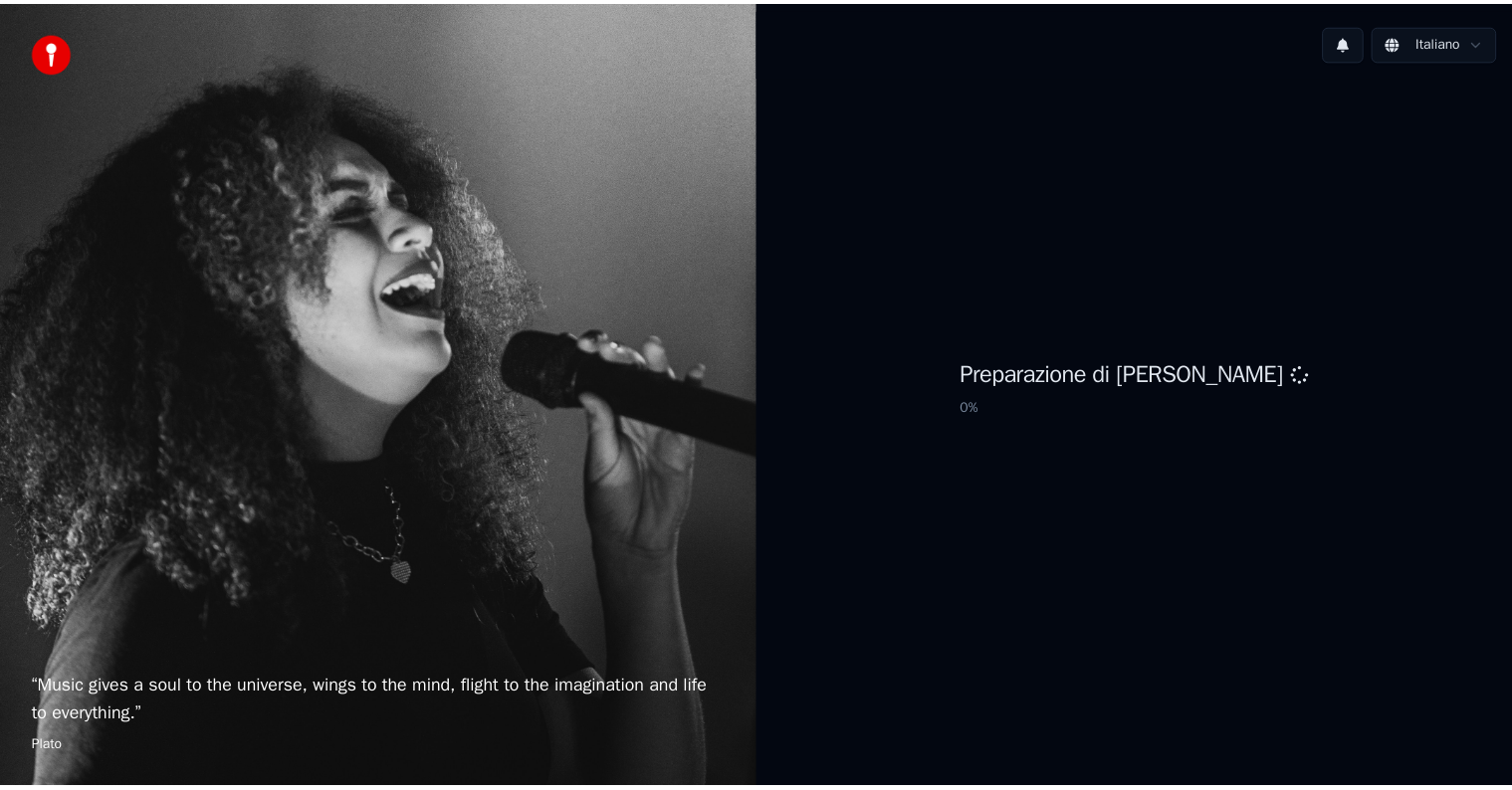 scroll, scrollTop: 0, scrollLeft: 0, axis: both 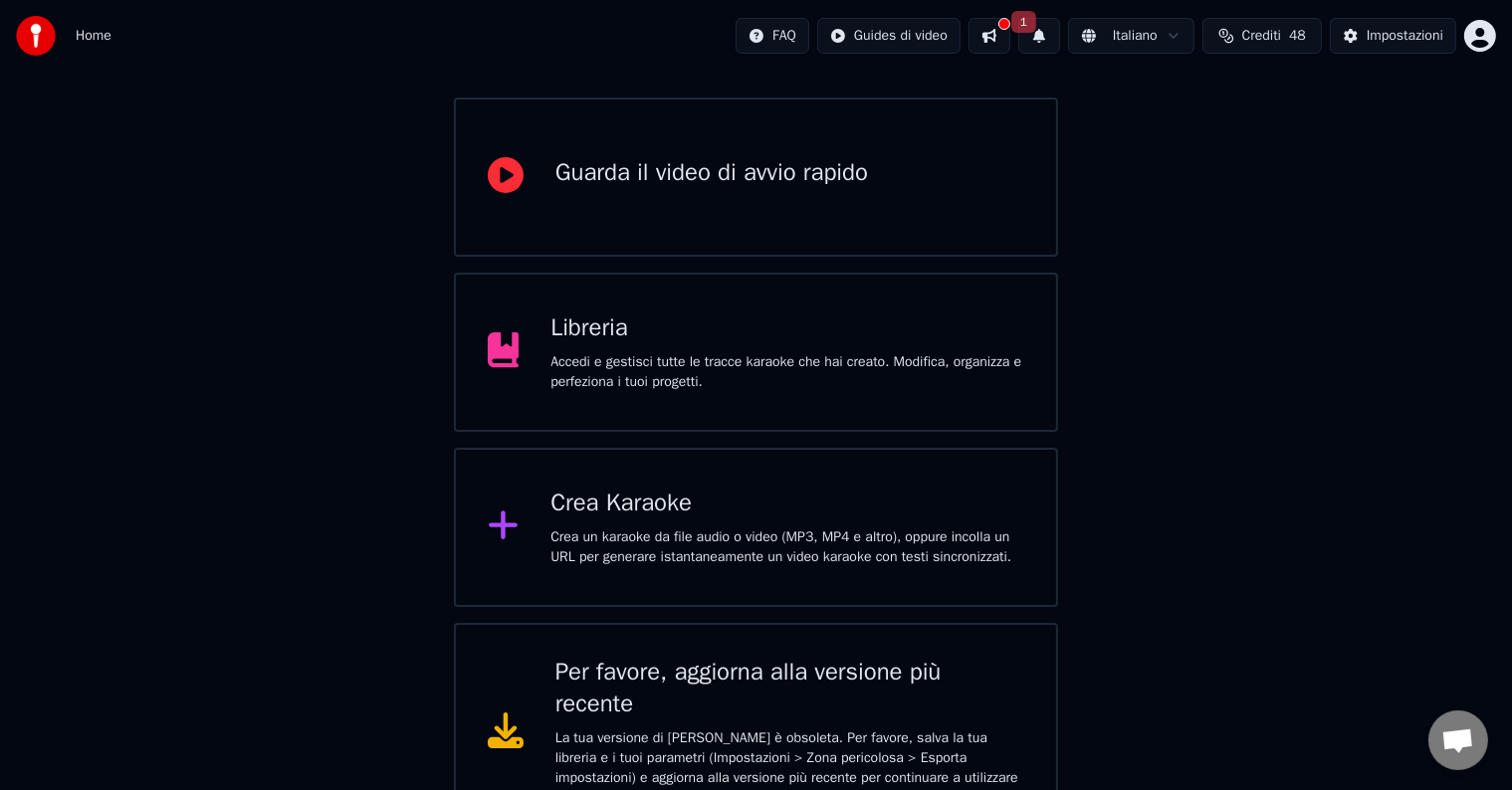 click on "Crea Karaoke Crea un karaoke da file audio o video (MP3, MP4 e altro), oppure incolla un URL per generare istantaneamente un video karaoke con testi sincronizzati." at bounding box center (787, 527) 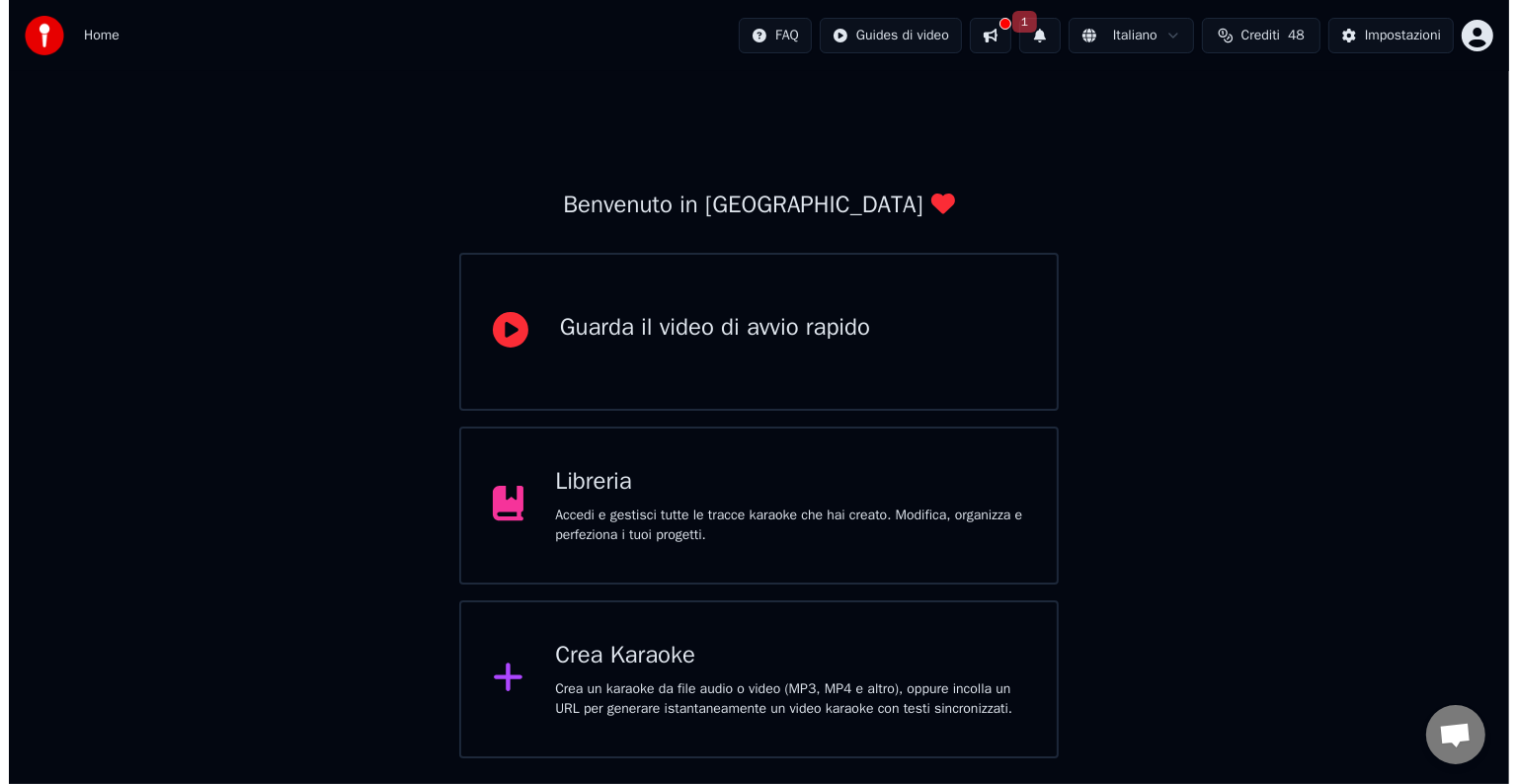 scroll, scrollTop: 0, scrollLeft: 0, axis: both 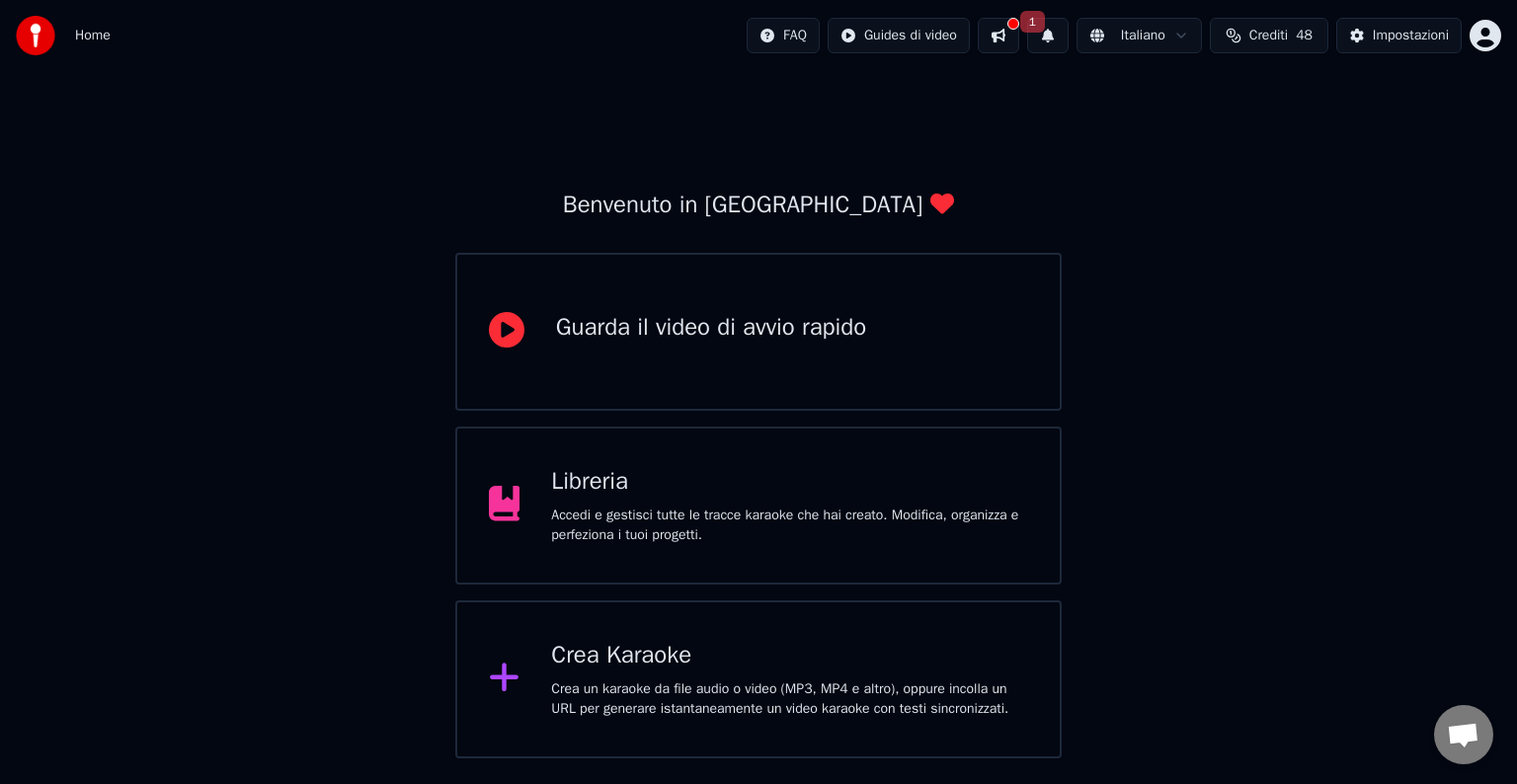 click on "Crea Karaoke Crea un karaoke da file audio o video (MP3, MP4 e altro), oppure incolla un URL per generare istantaneamente un video karaoke con testi sincronizzati." at bounding box center (789, 679) 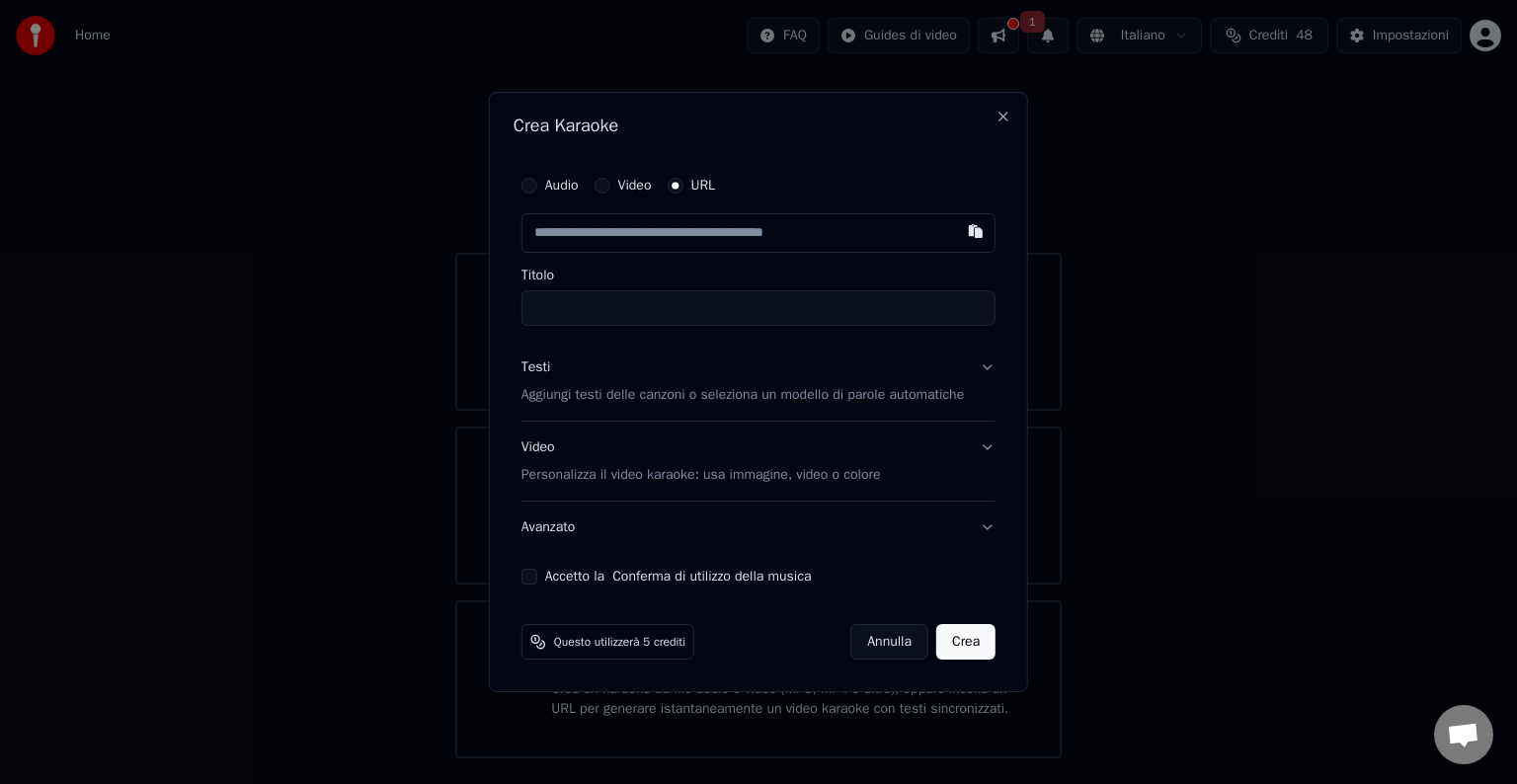 click at bounding box center [758, 233] 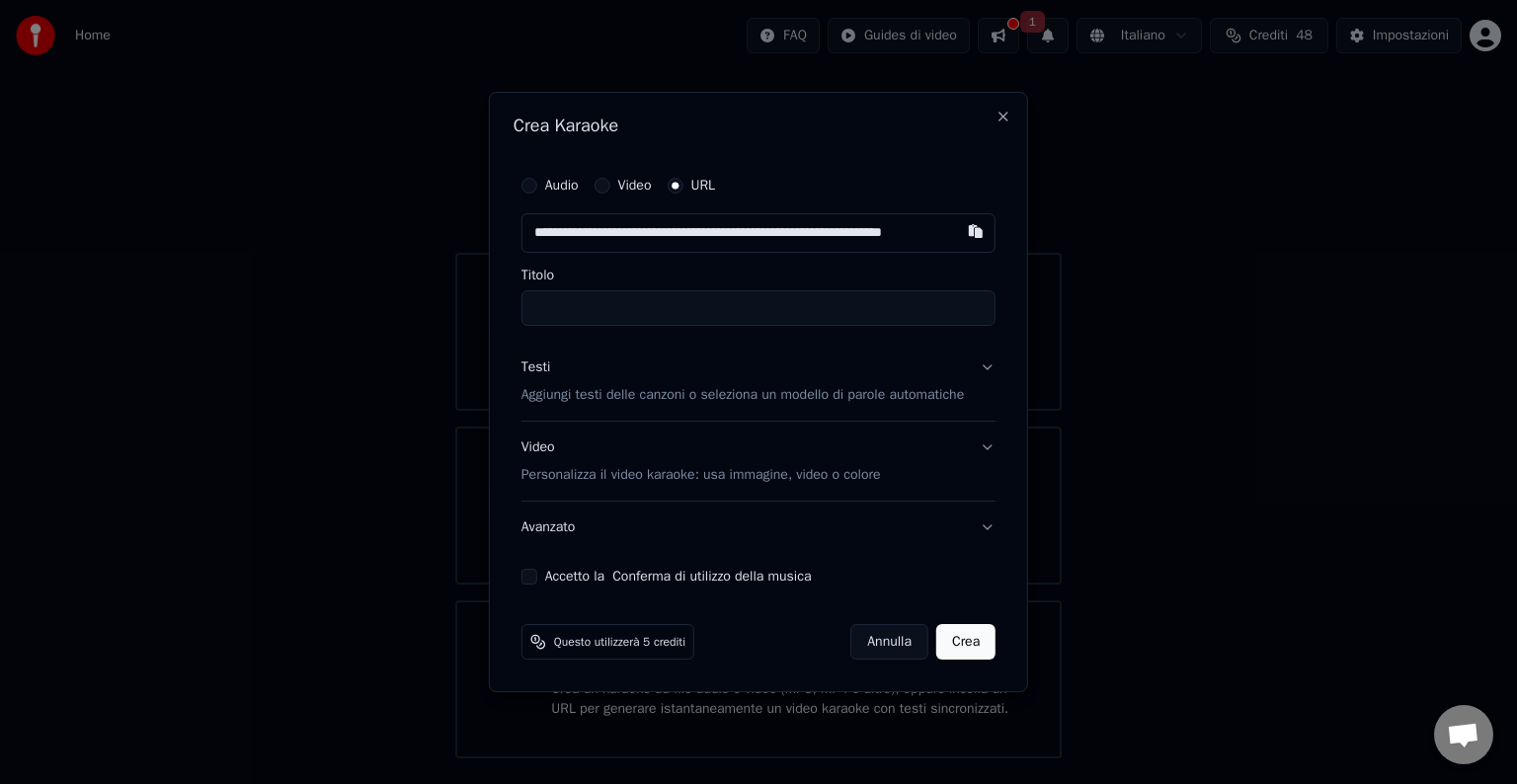 scroll, scrollTop: 0, scrollLeft: 35, axis: horizontal 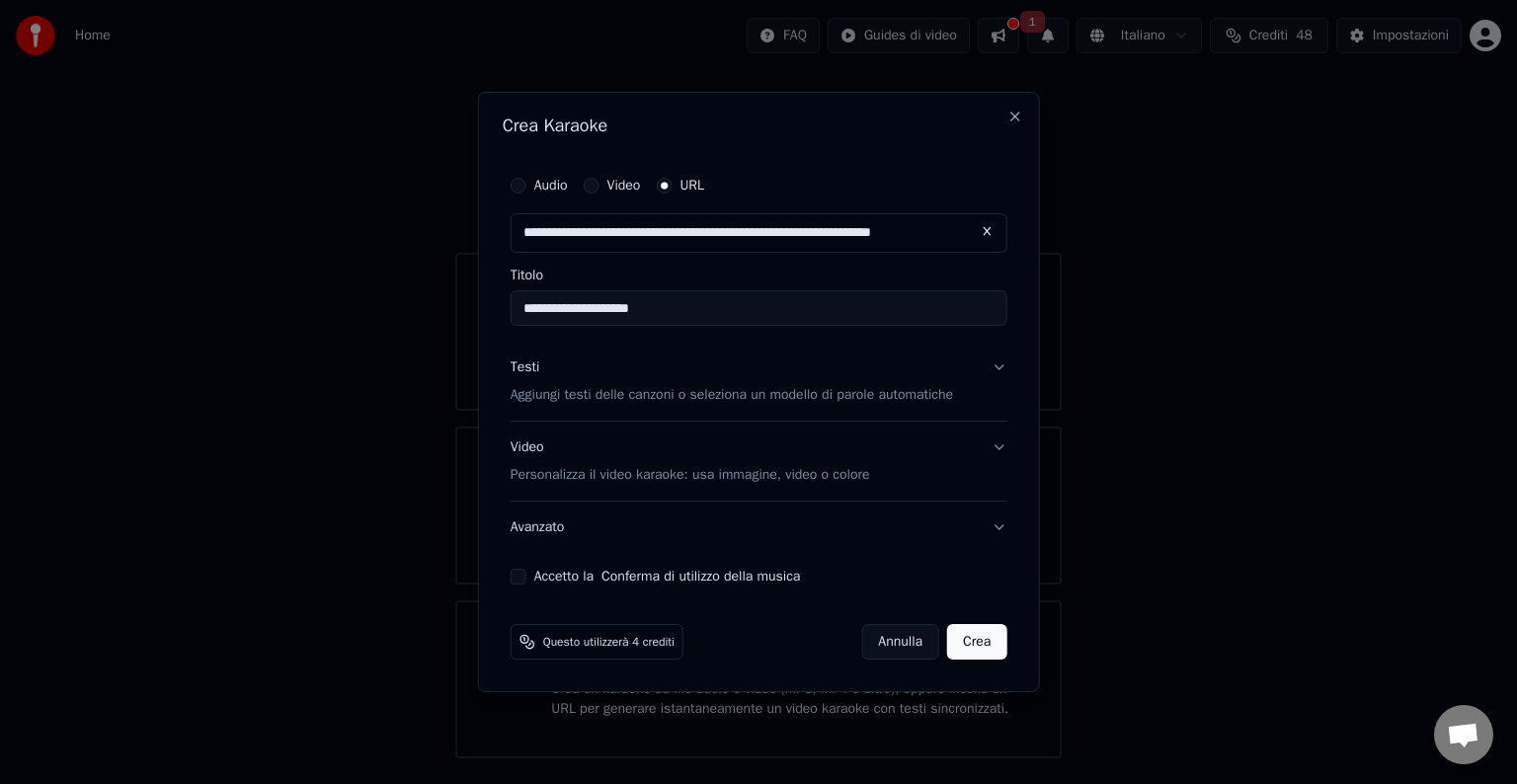 type on "**********" 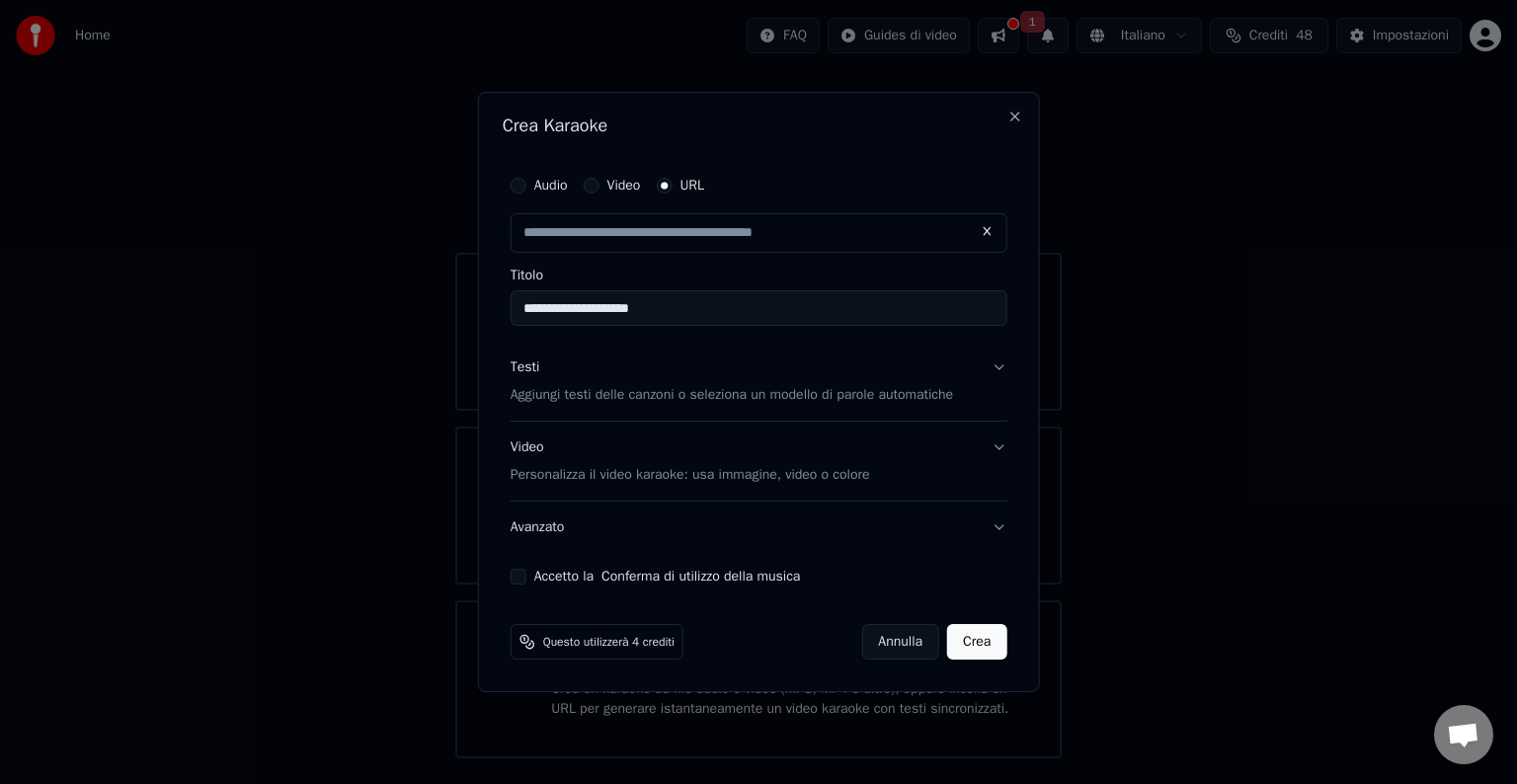 click on "Testi Aggiungi testi delle canzoni o seleziona un modello di parole automatiche" at bounding box center (758, 381) 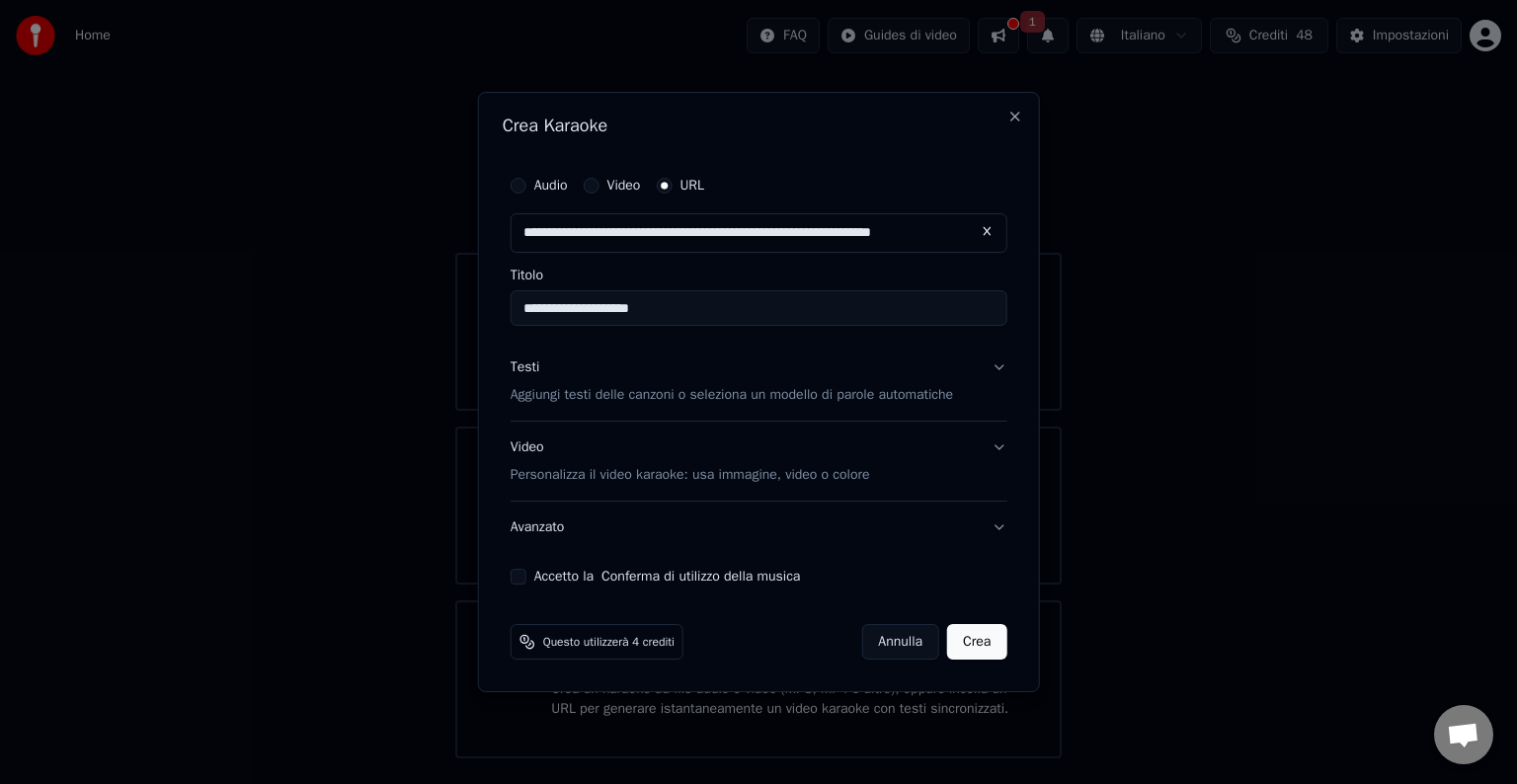 scroll, scrollTop: 0, scrollLeft: 0, axis: both 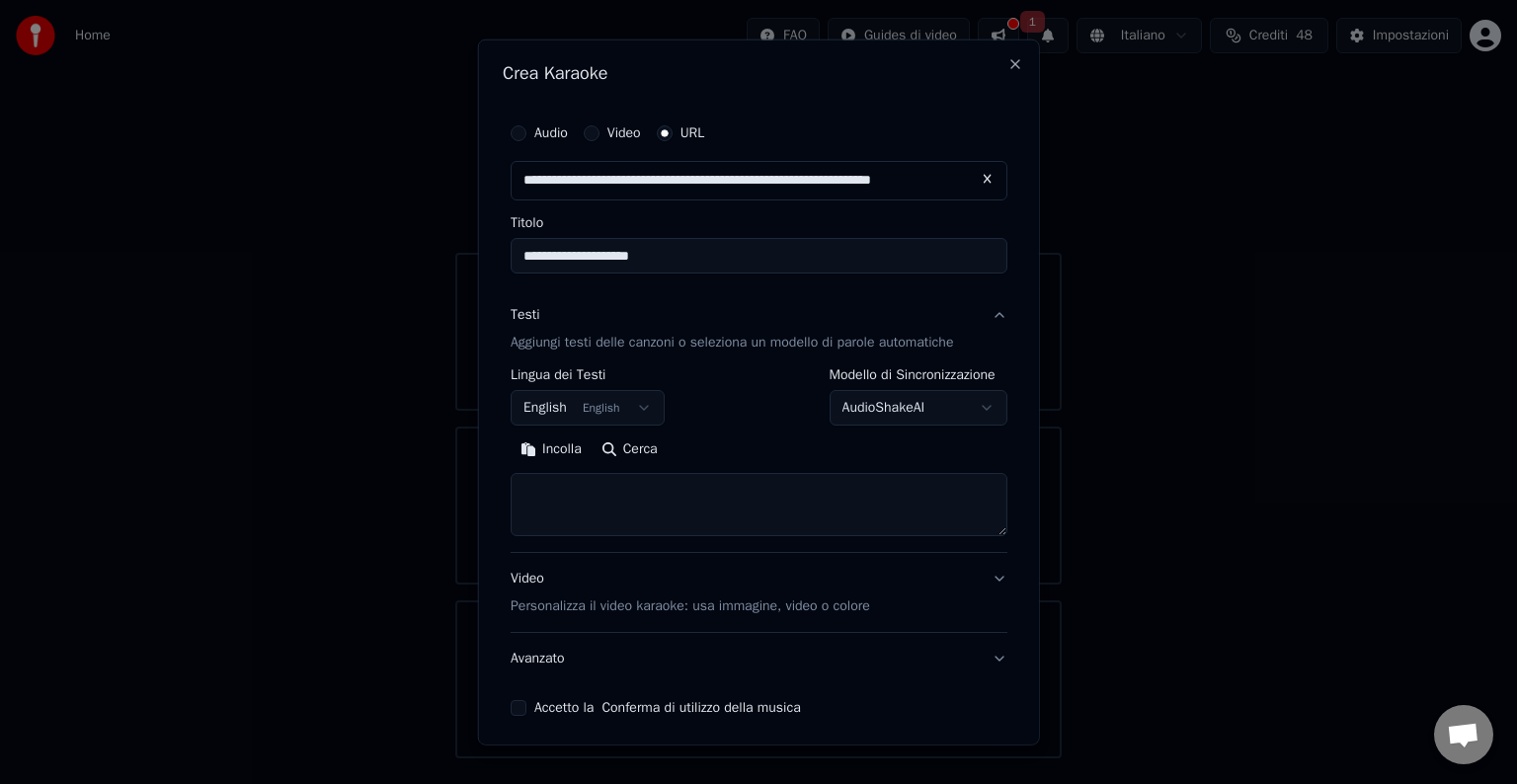 click at bounding box center (758, 505) 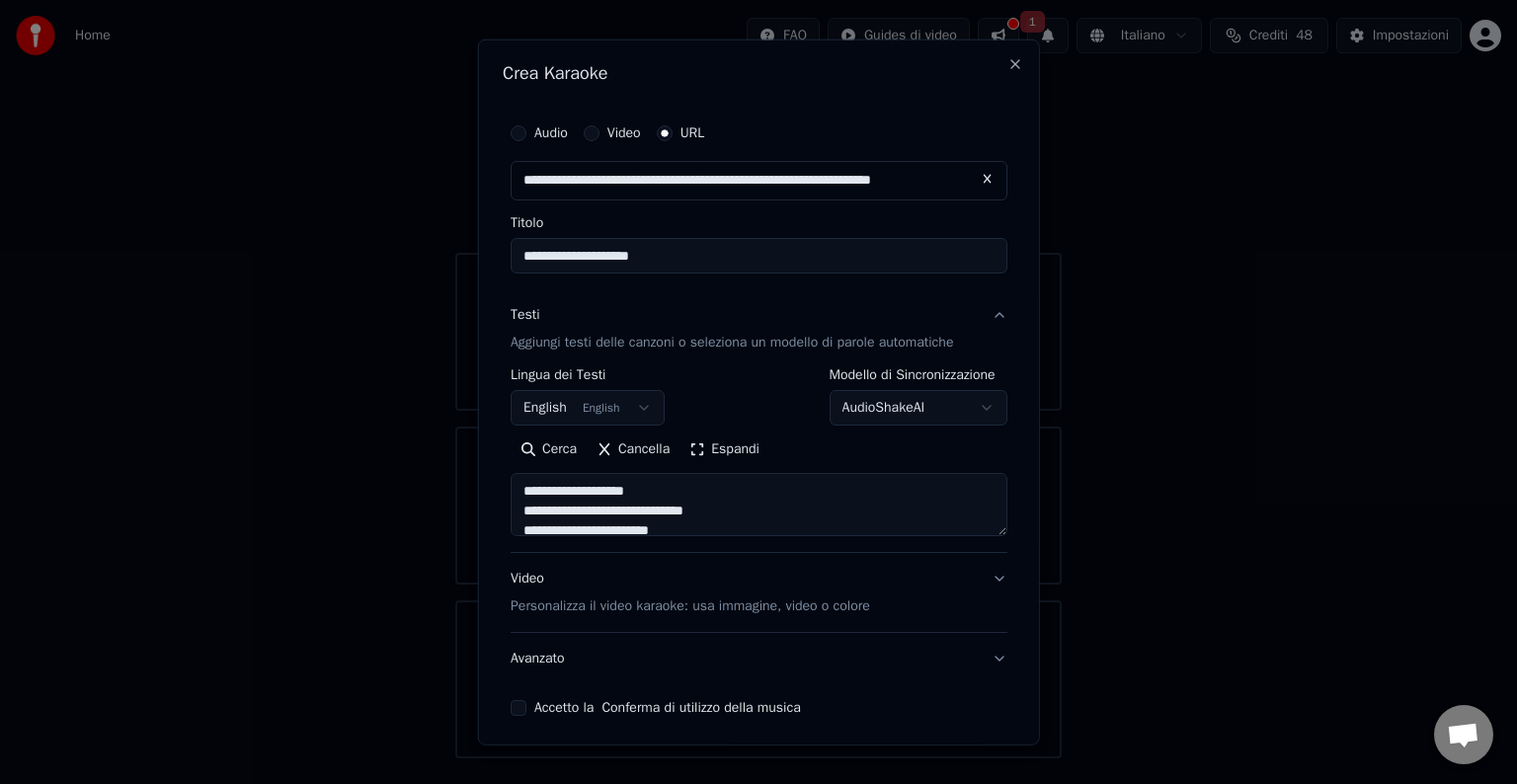 scroll, scrollTop: 675, scrollLeft: 0, axis: vertical 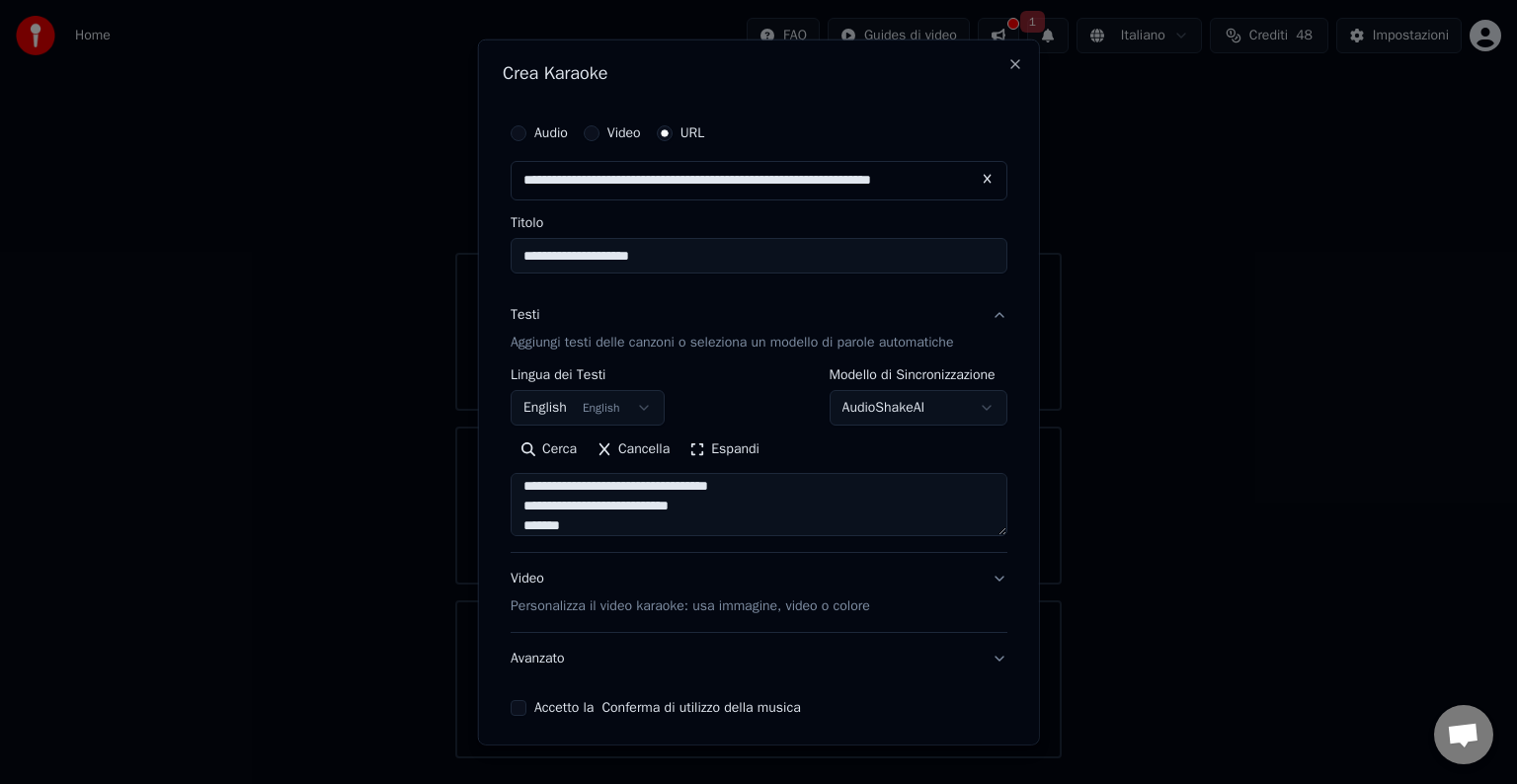 type on "**********" 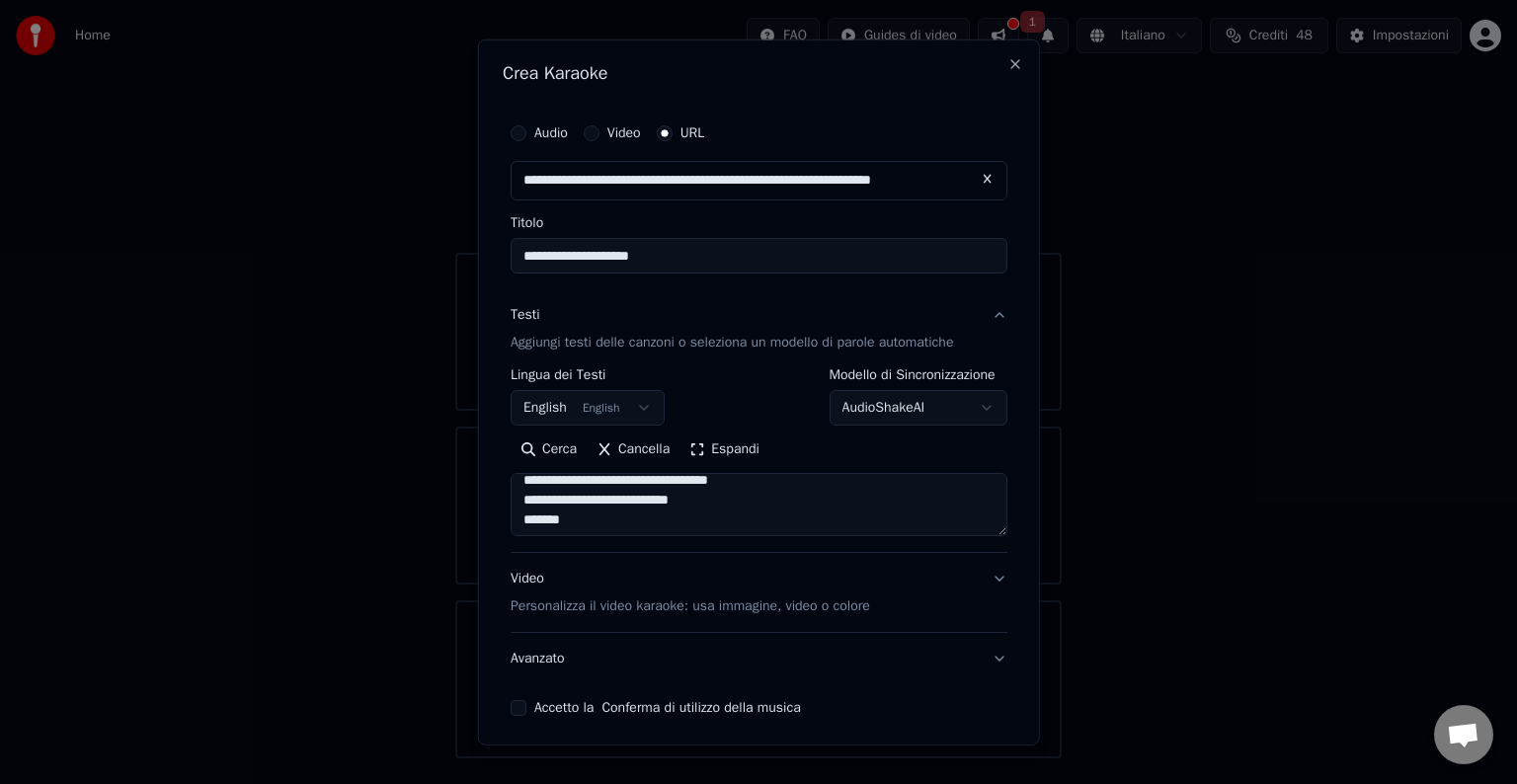 scroll, scrollTop: 684, scrollLeft: 0, axis: vertical 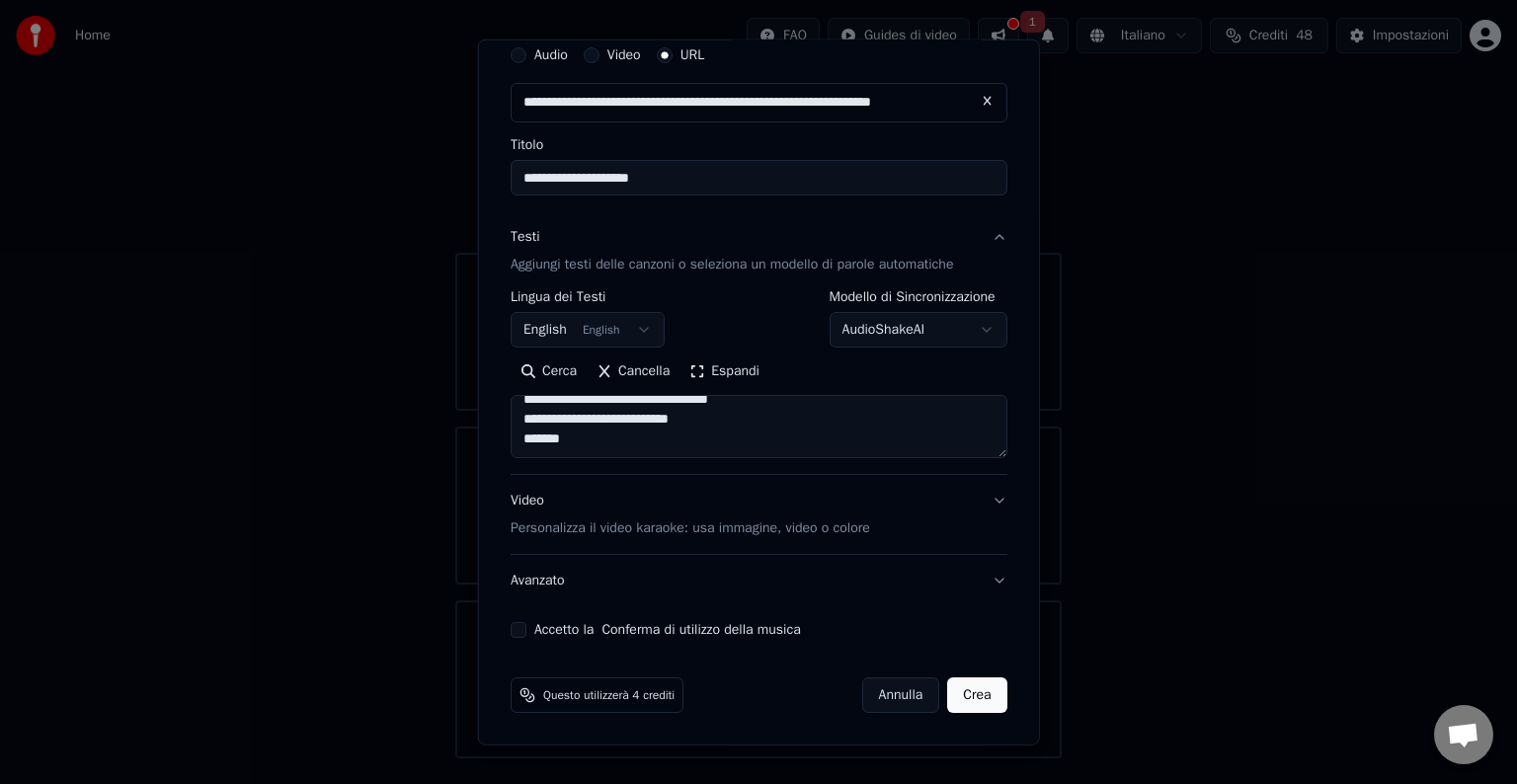 click on "Accetto la   Conferma di utilizzo della musica" at bounding box center [519, 630] 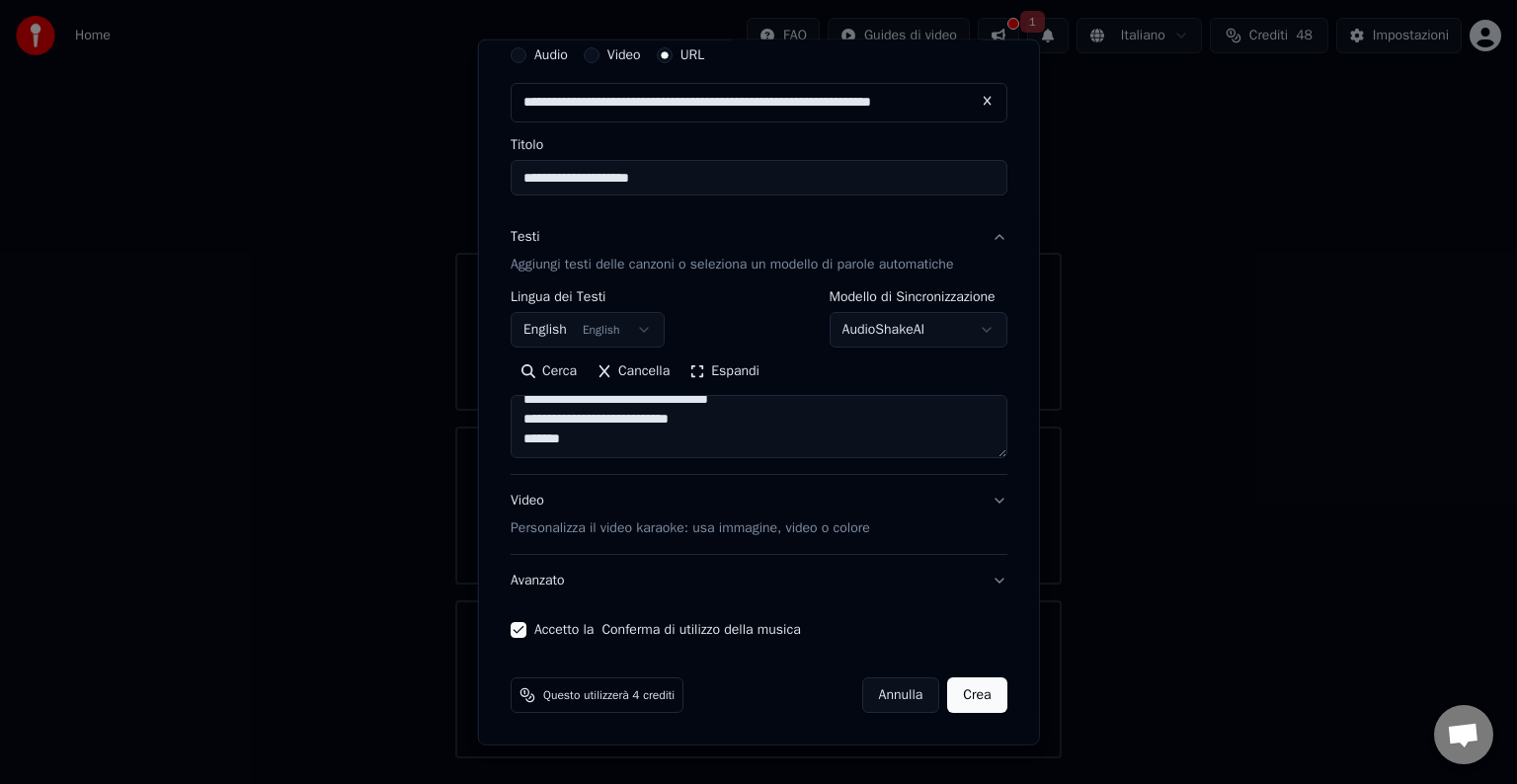 click on "Video Personalizza il video karaoke: usa immagine, video o colore" at bounding box center [758, 514] 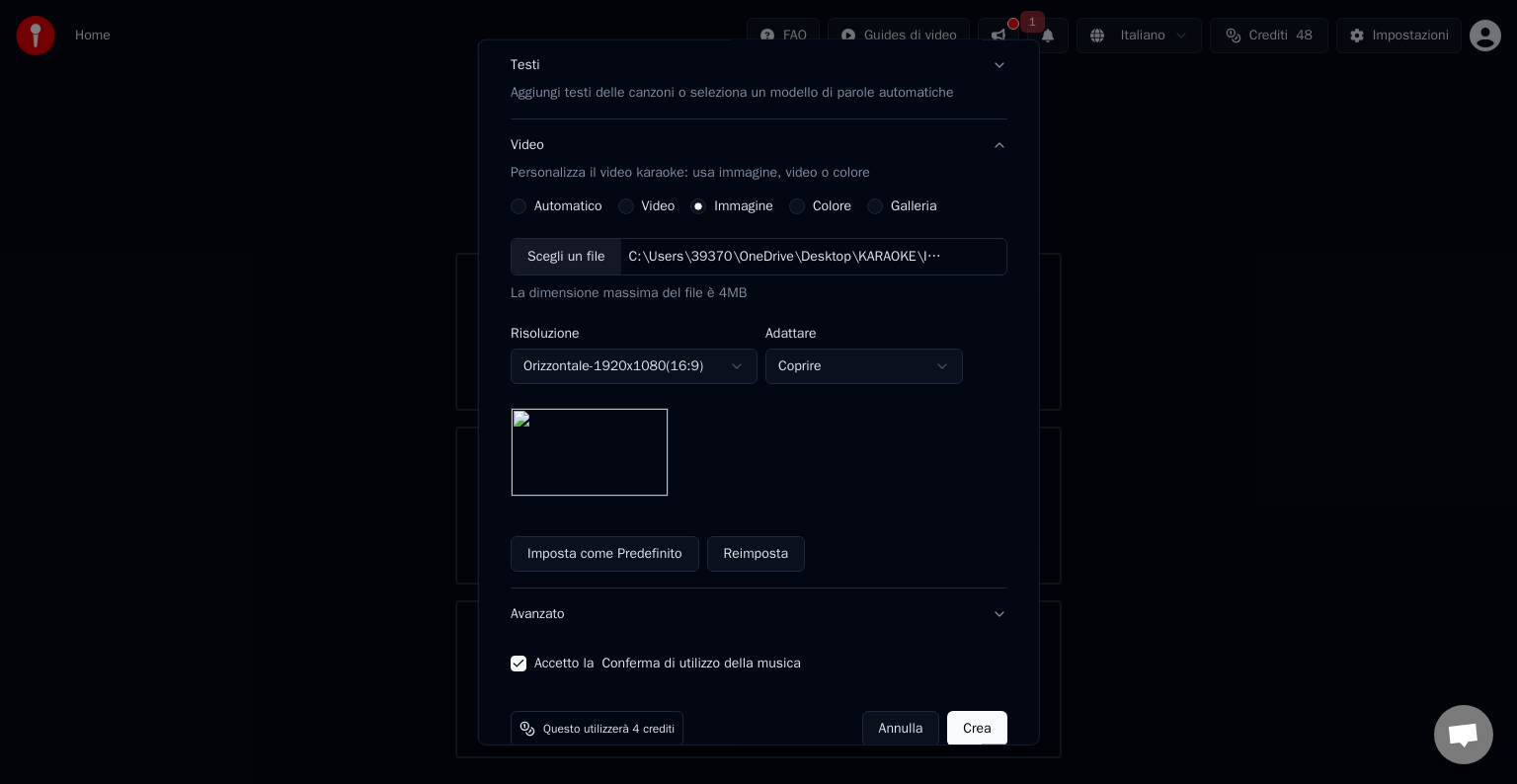 scroll, scrollTop: 283, scrollLeft: 0, axis: vertical 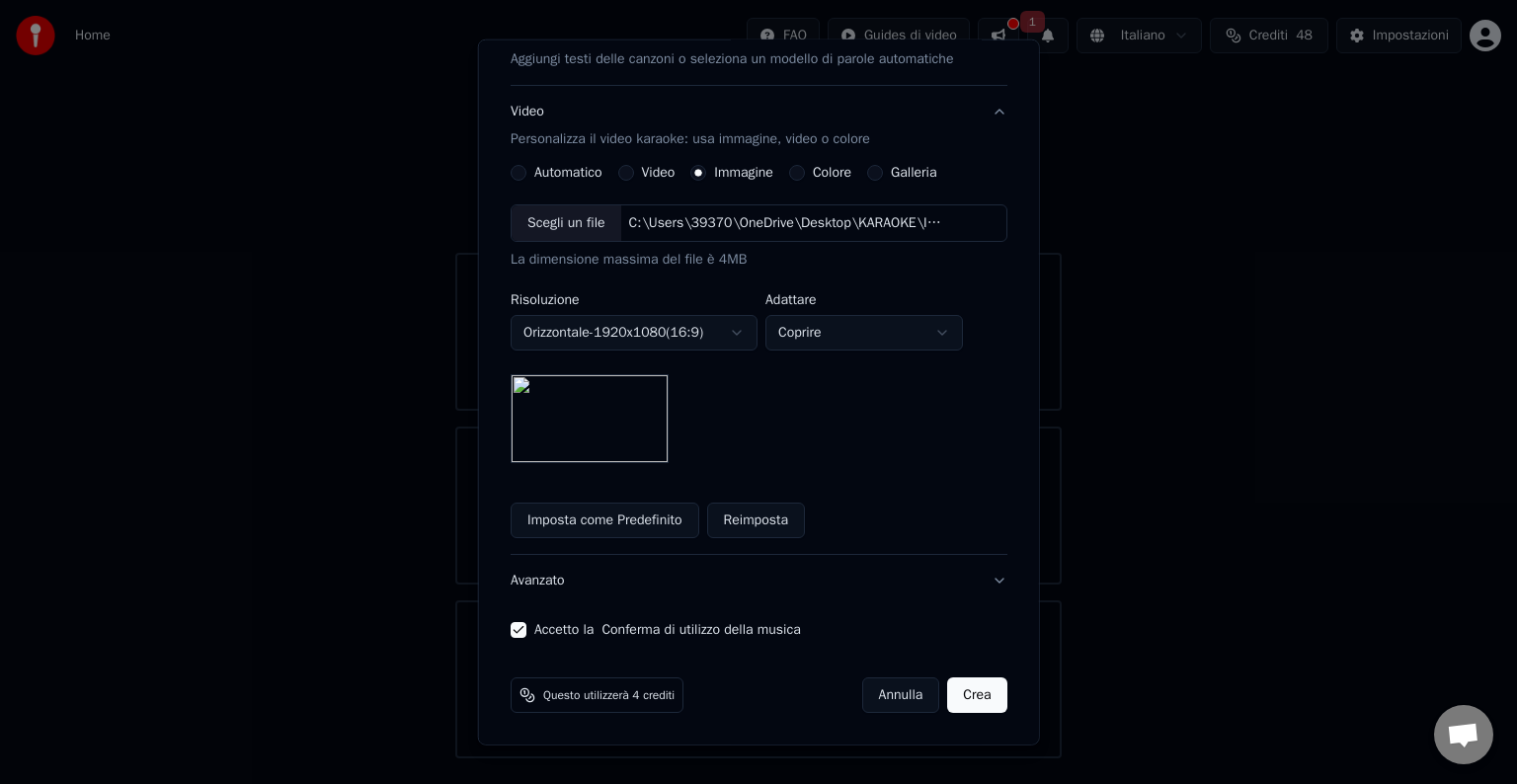 click on "Crea" at bounding box center [977, 695] 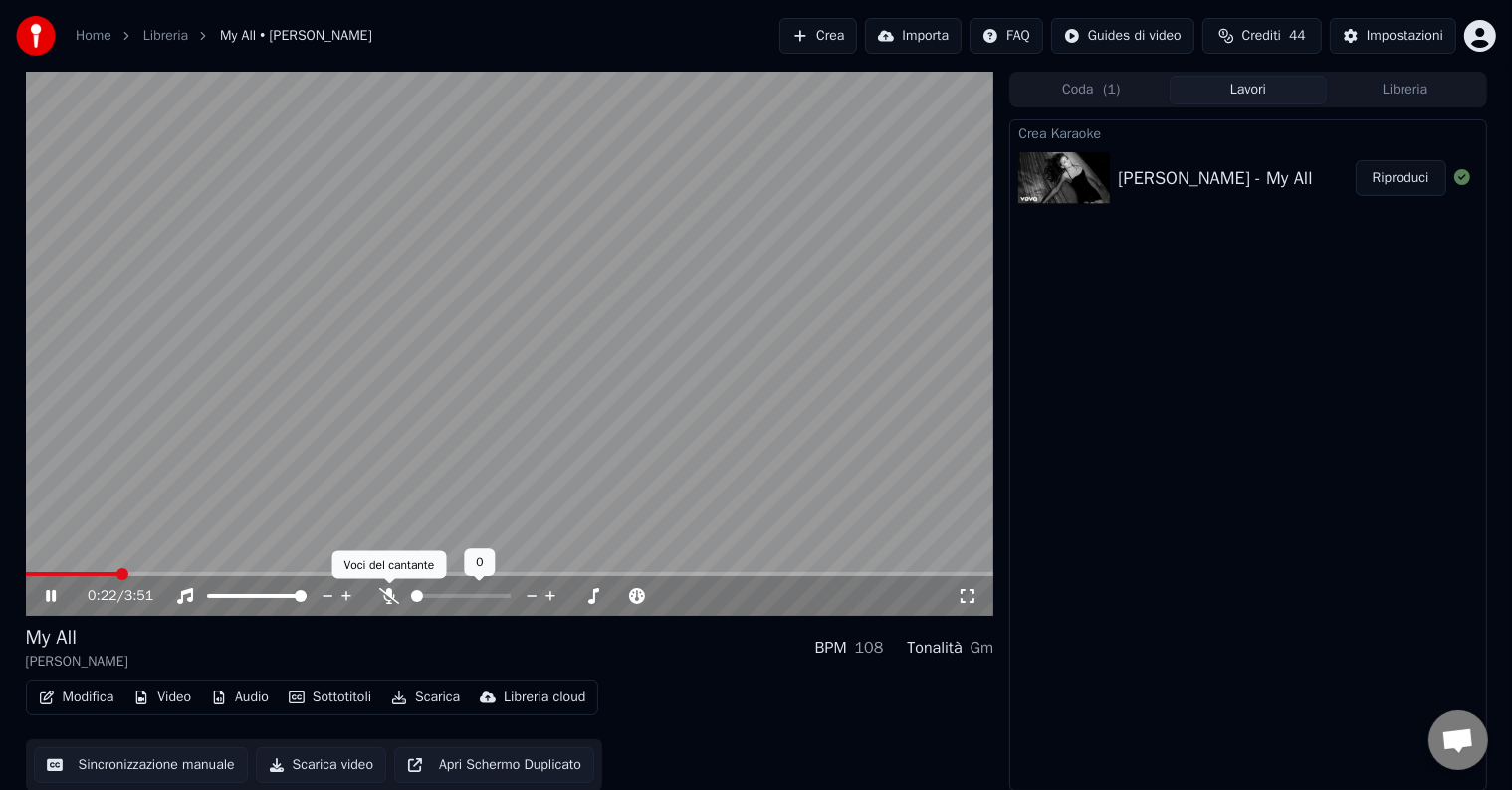 click 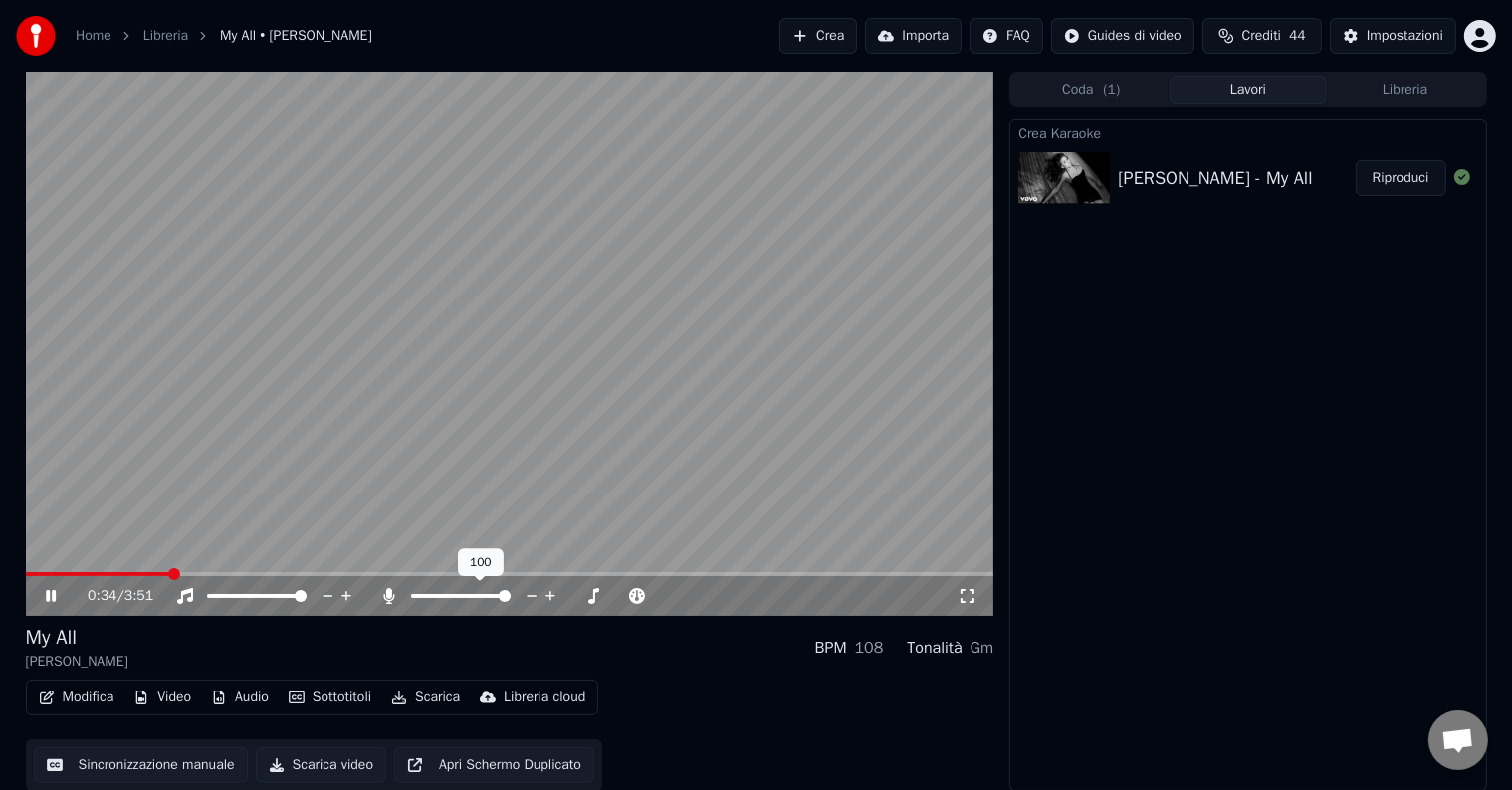 click 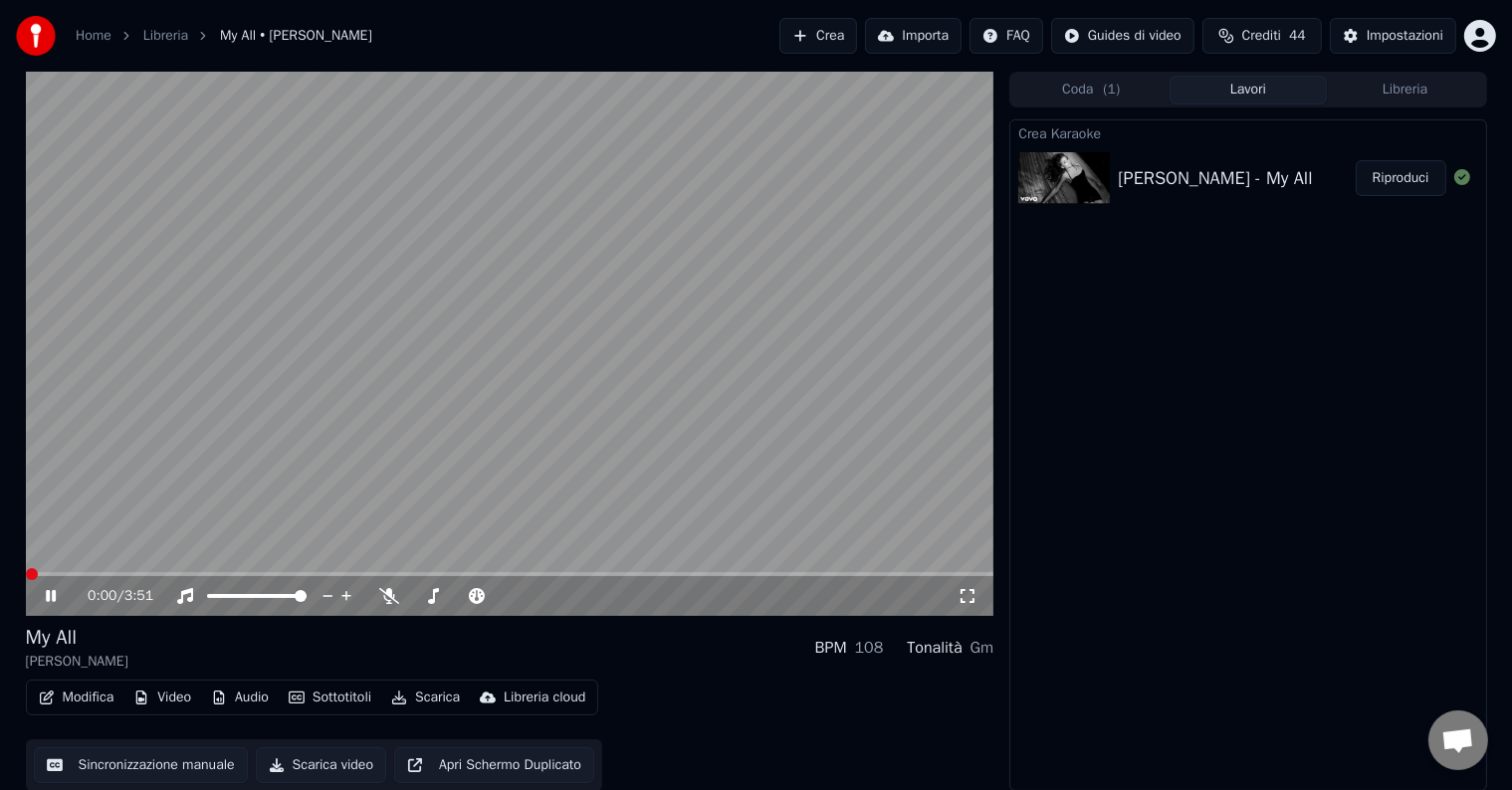 click at bounding box center (32, 574) 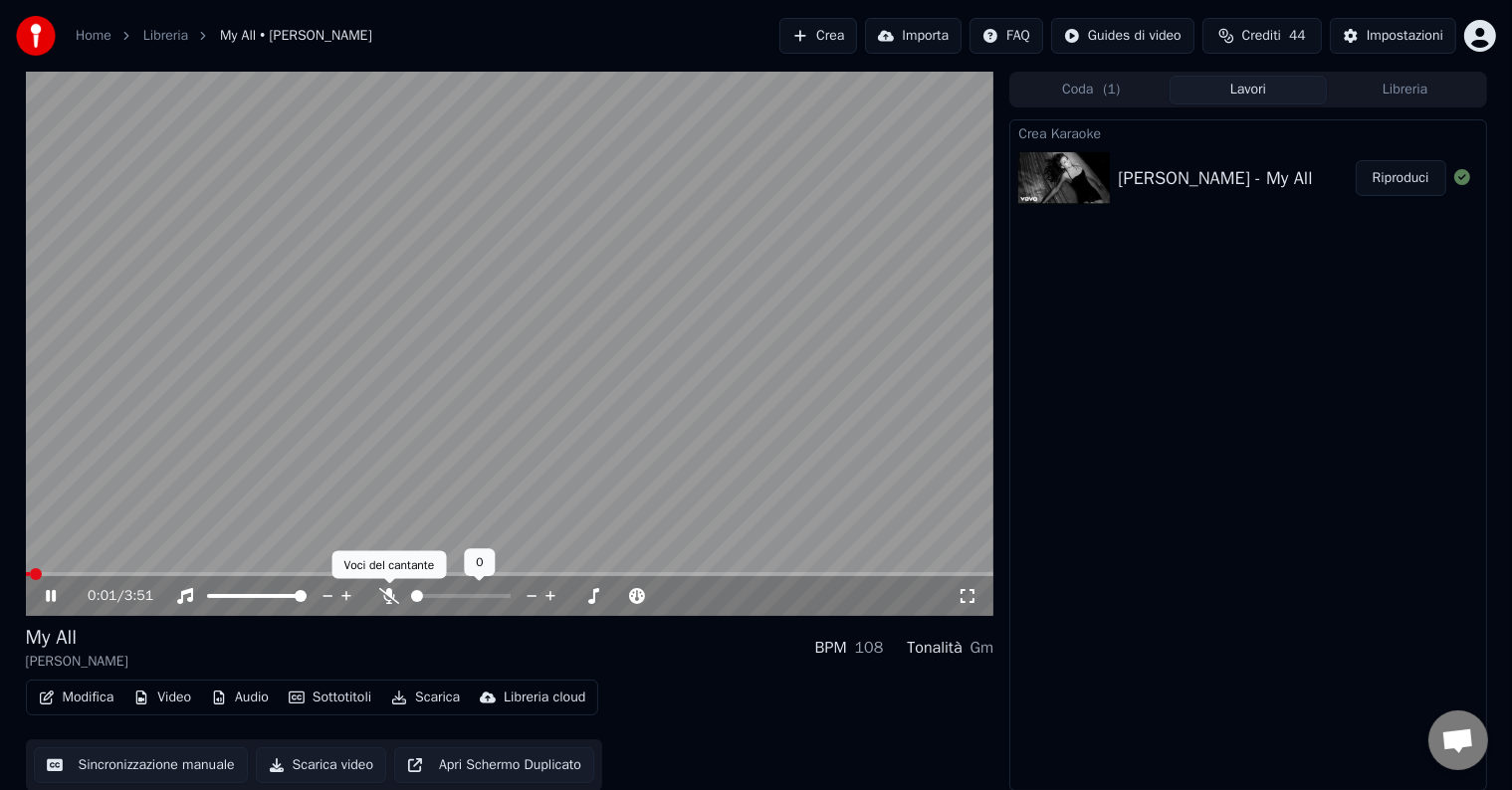 click 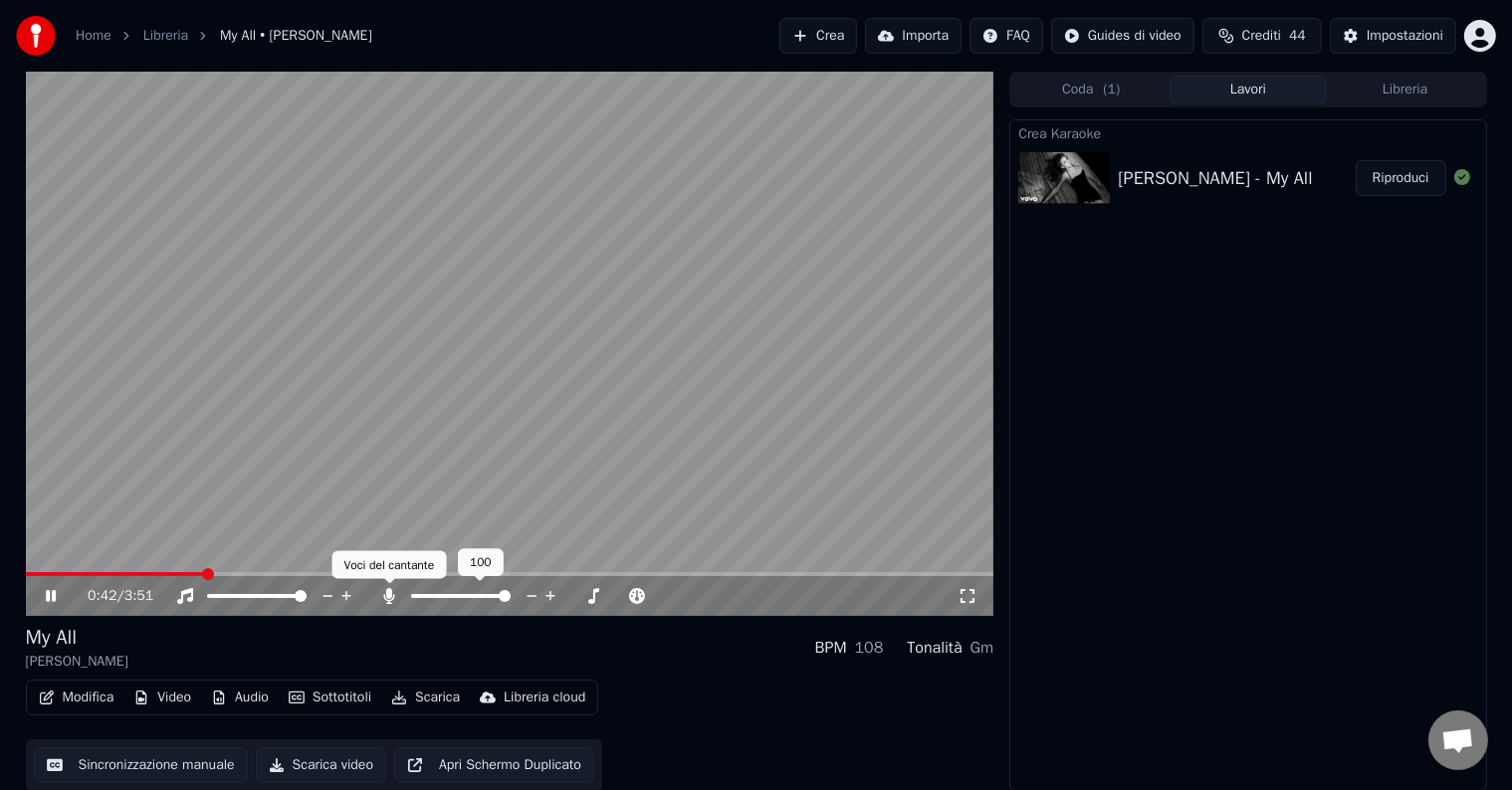 click 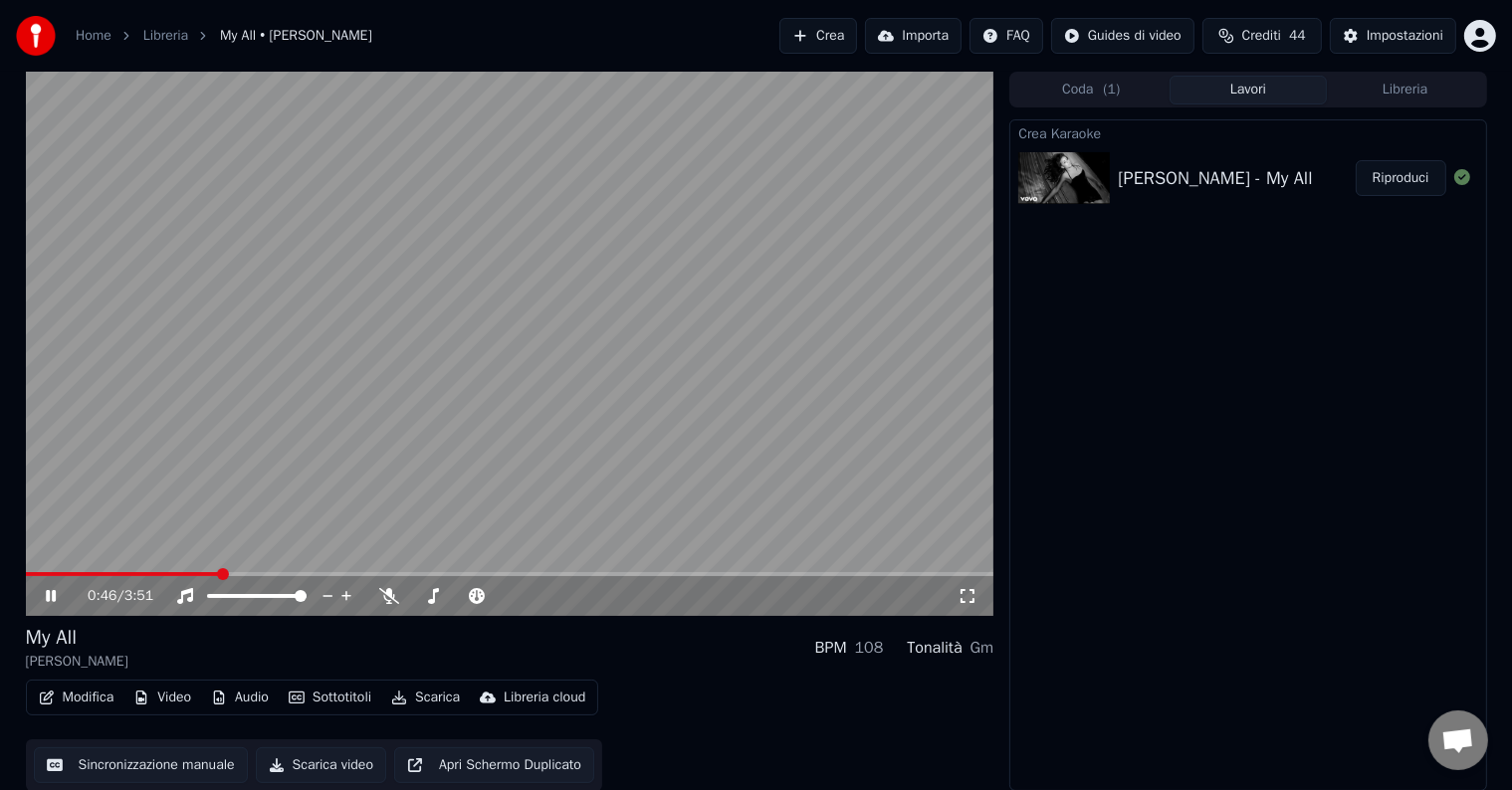 click on "Scarica" at bounding box center [425, 697] 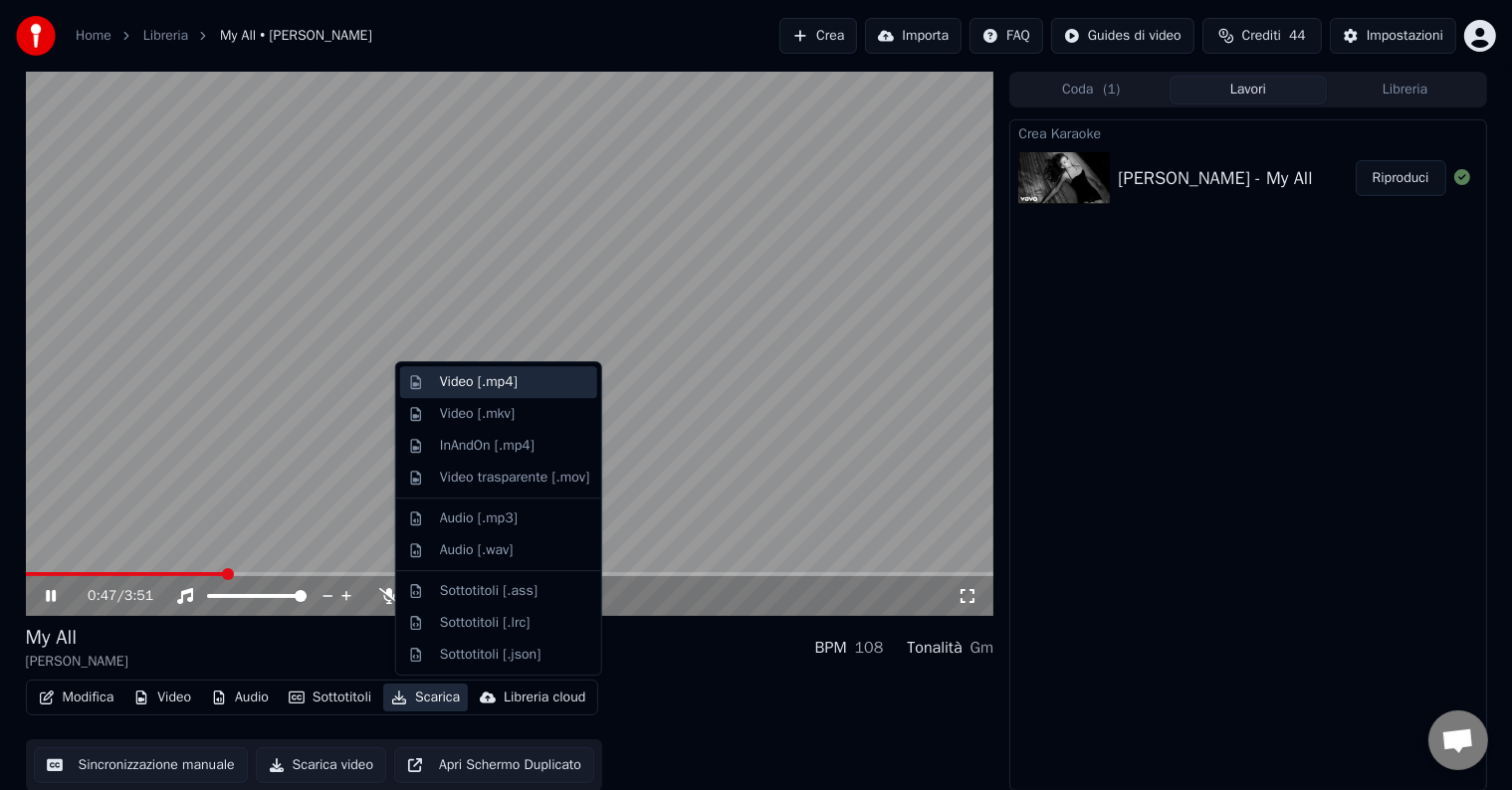 click on "Video [.mp4]" at bounding box center [499, 382] 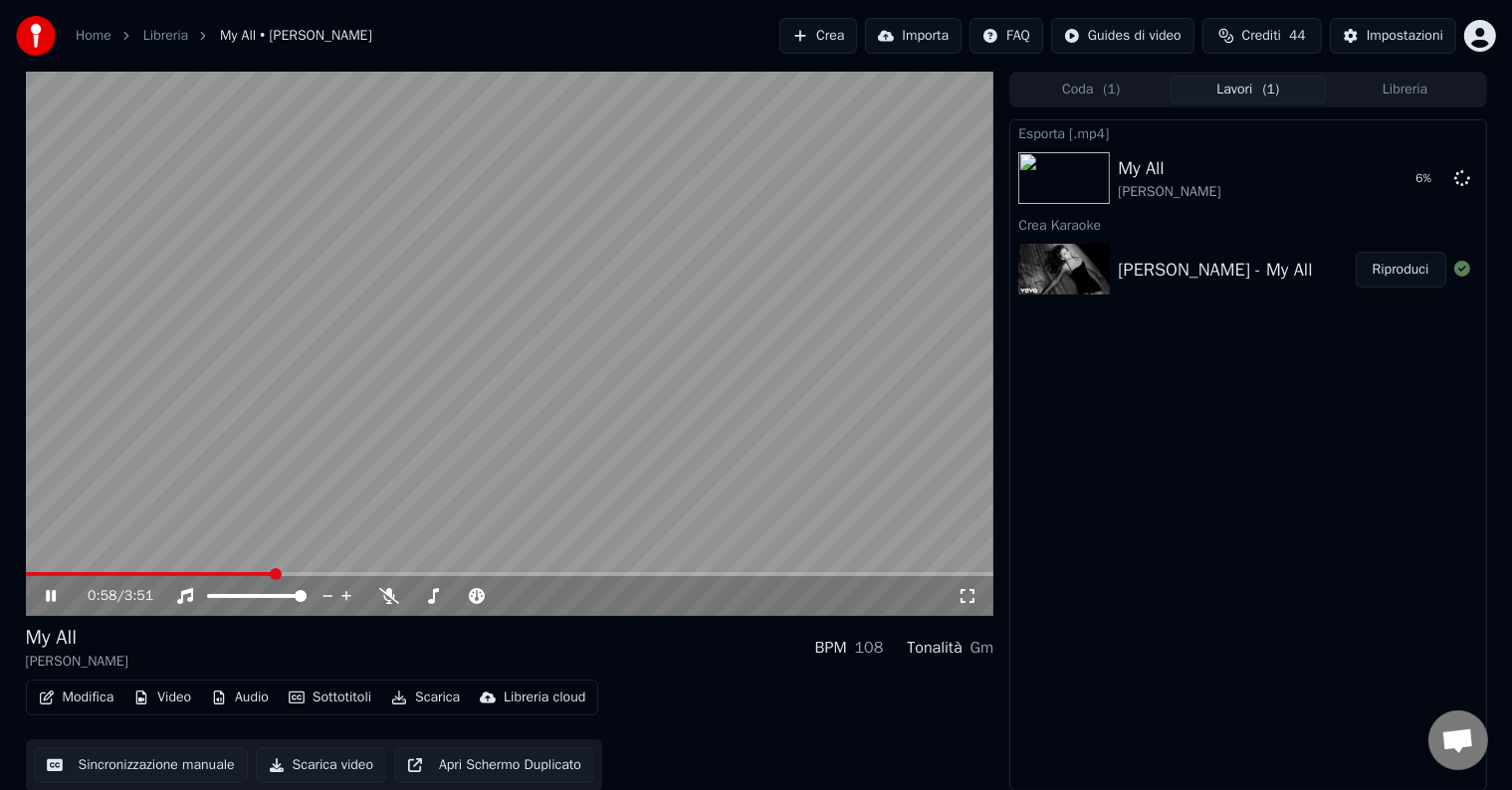 click at bounding box center (510, 343) 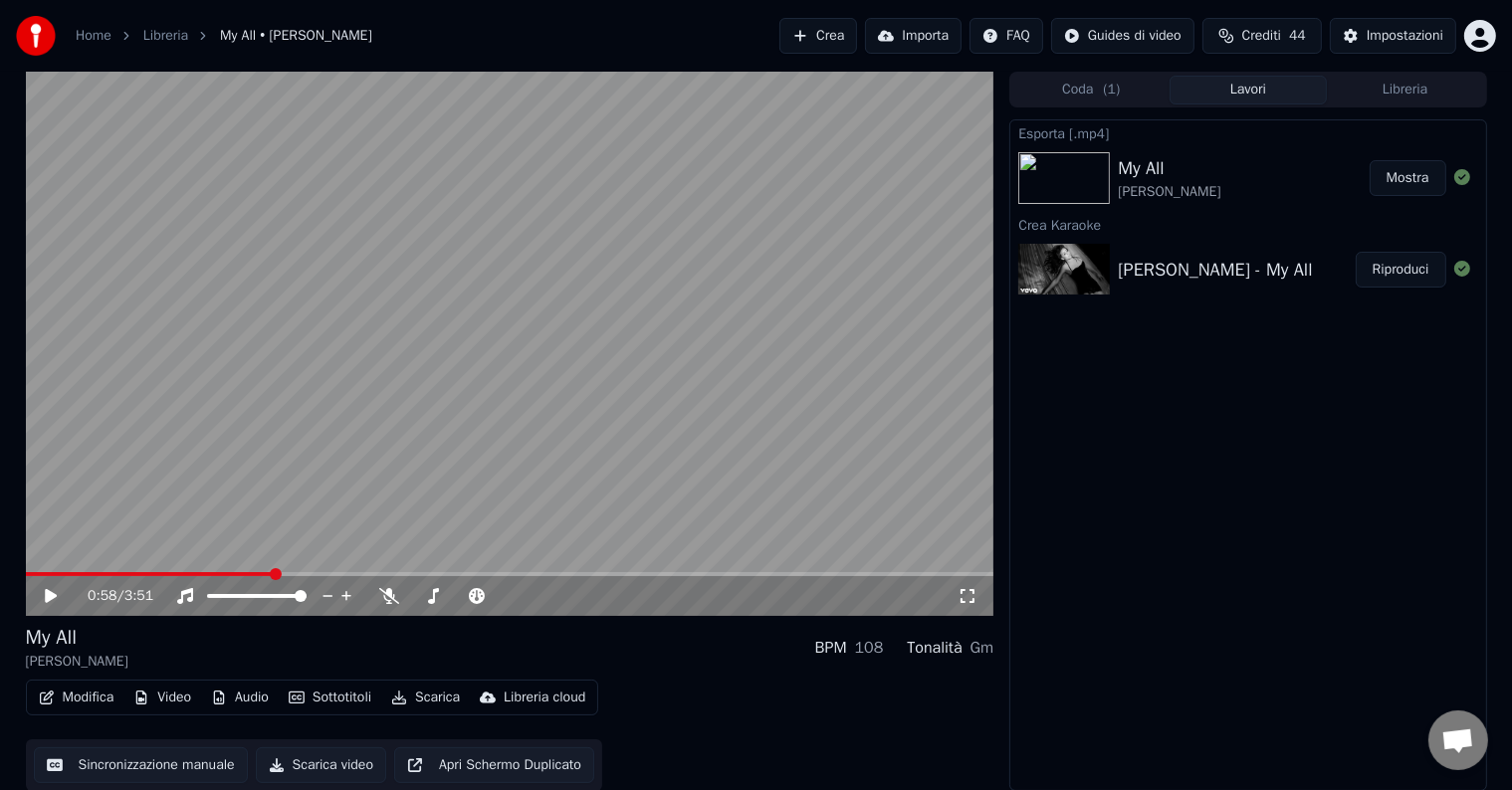 click on "Crea" at bounding box center [818, 36] 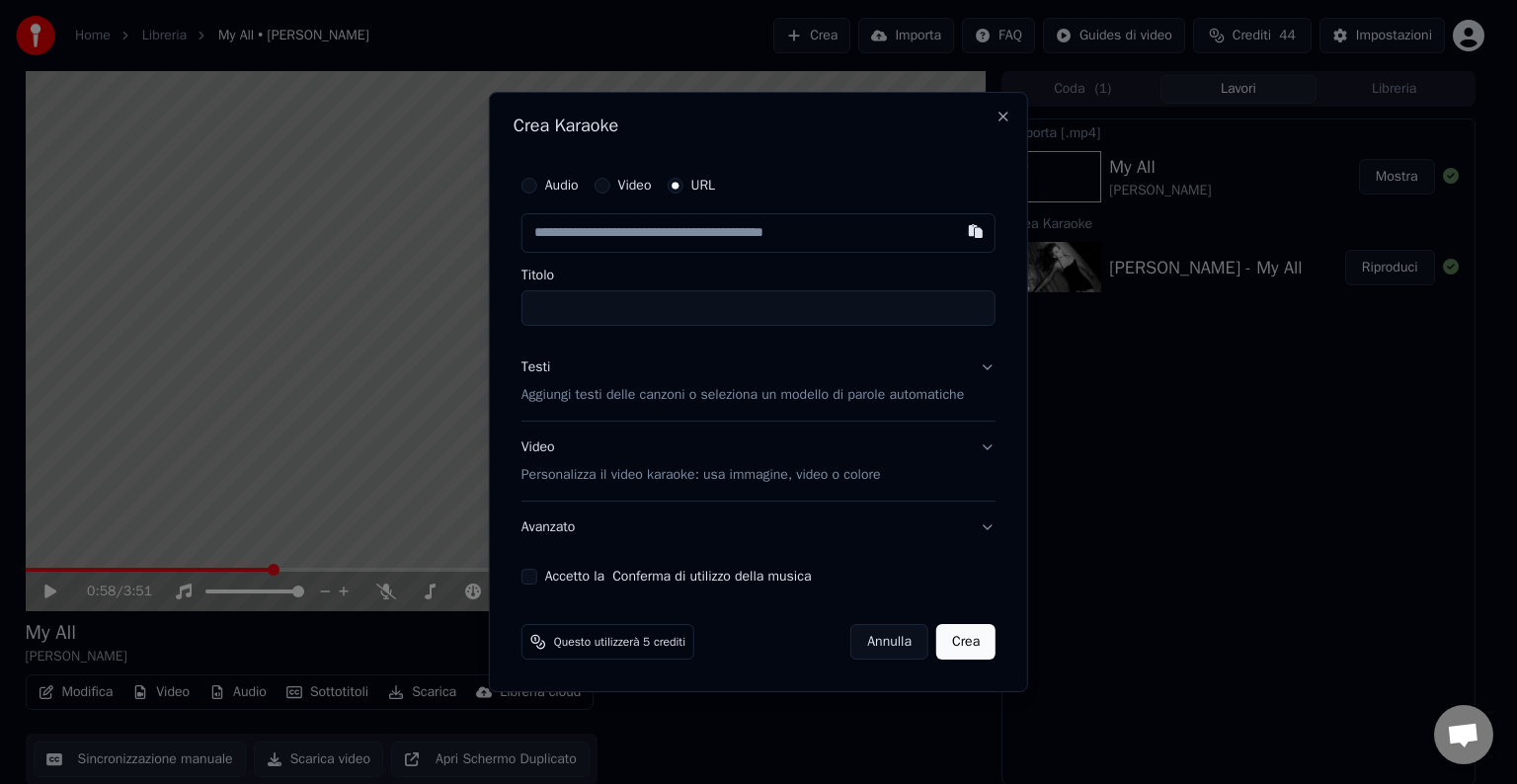 click at bounding box center [758, 233] 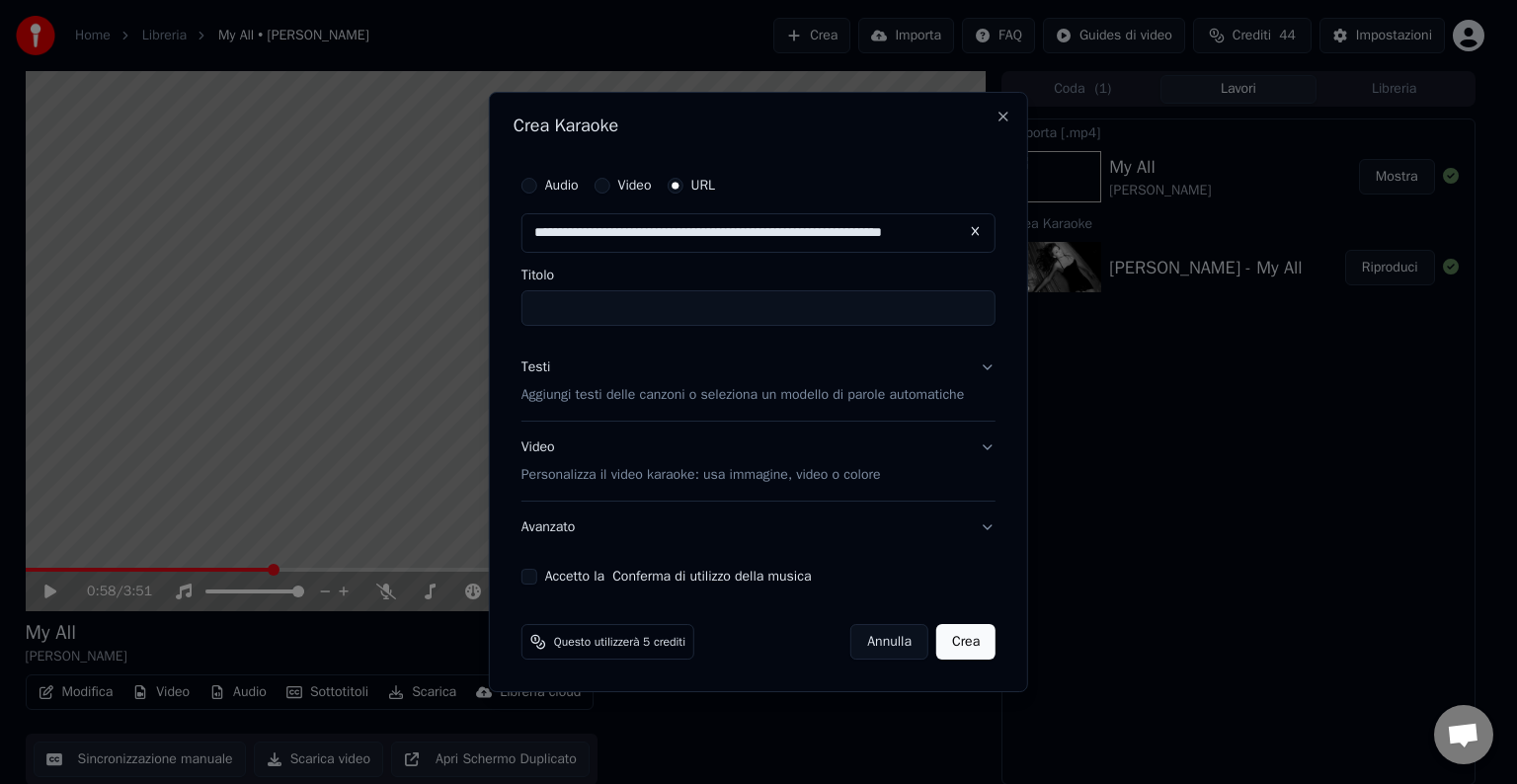 scroll, scrollTop: 0, scrollLeft: 32, axis: horizontal 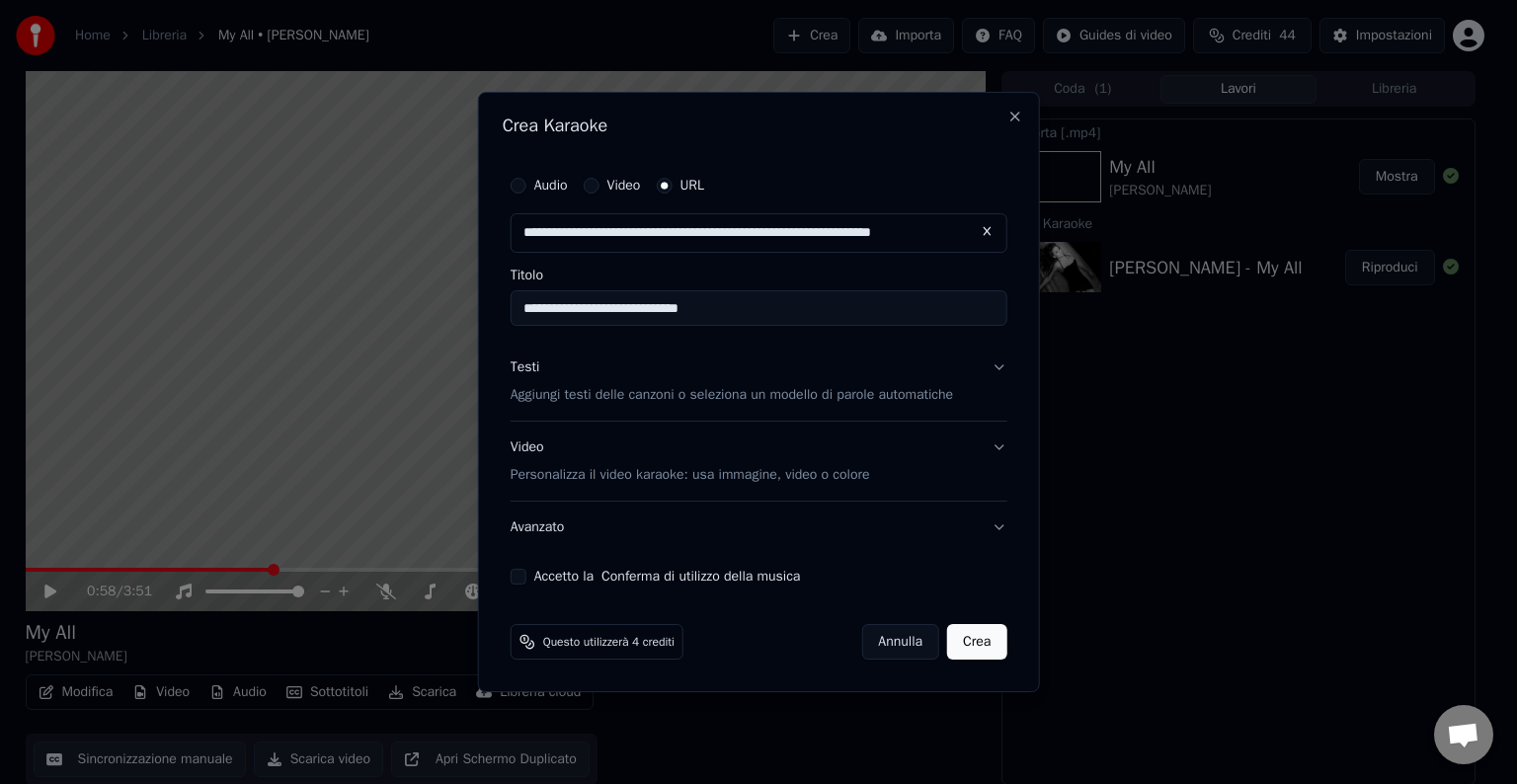 type on "**********" 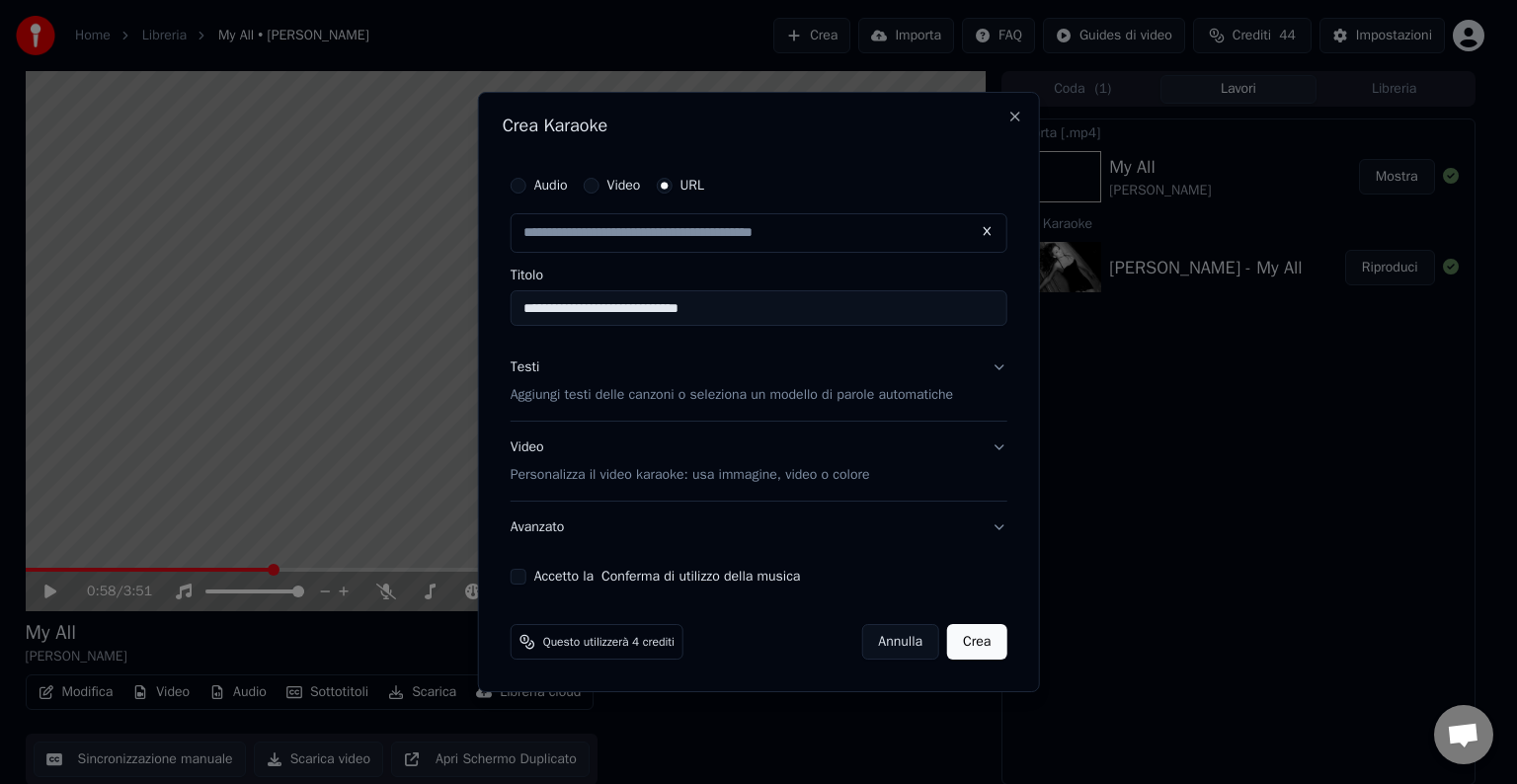 click on "Testi Aggiungi testi delle canzoni o seleziona un modello di parole automatiche" at bounding box center (758, 381) 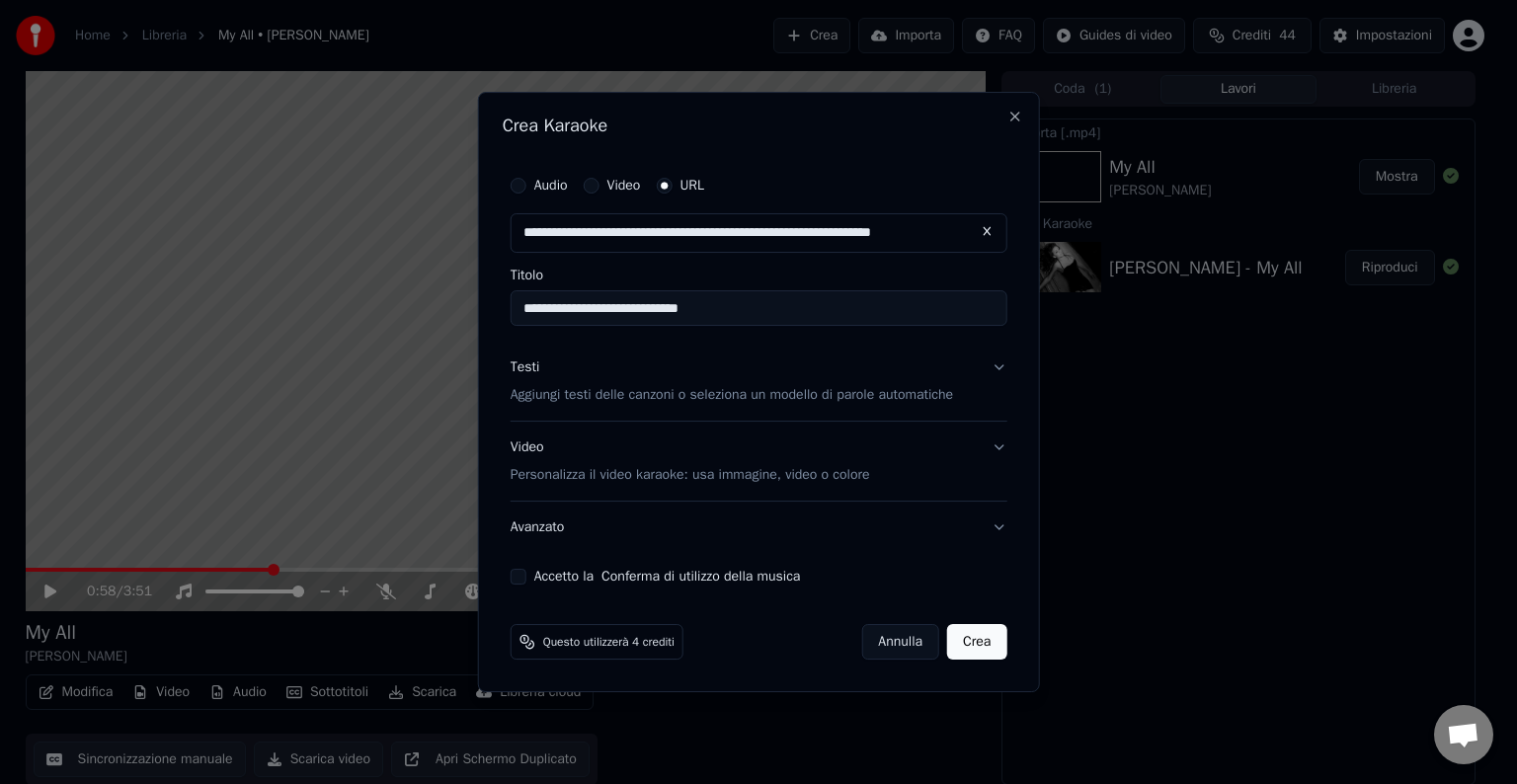 scroll, scrollTop: 0, scrollLeft: 0, axis: both 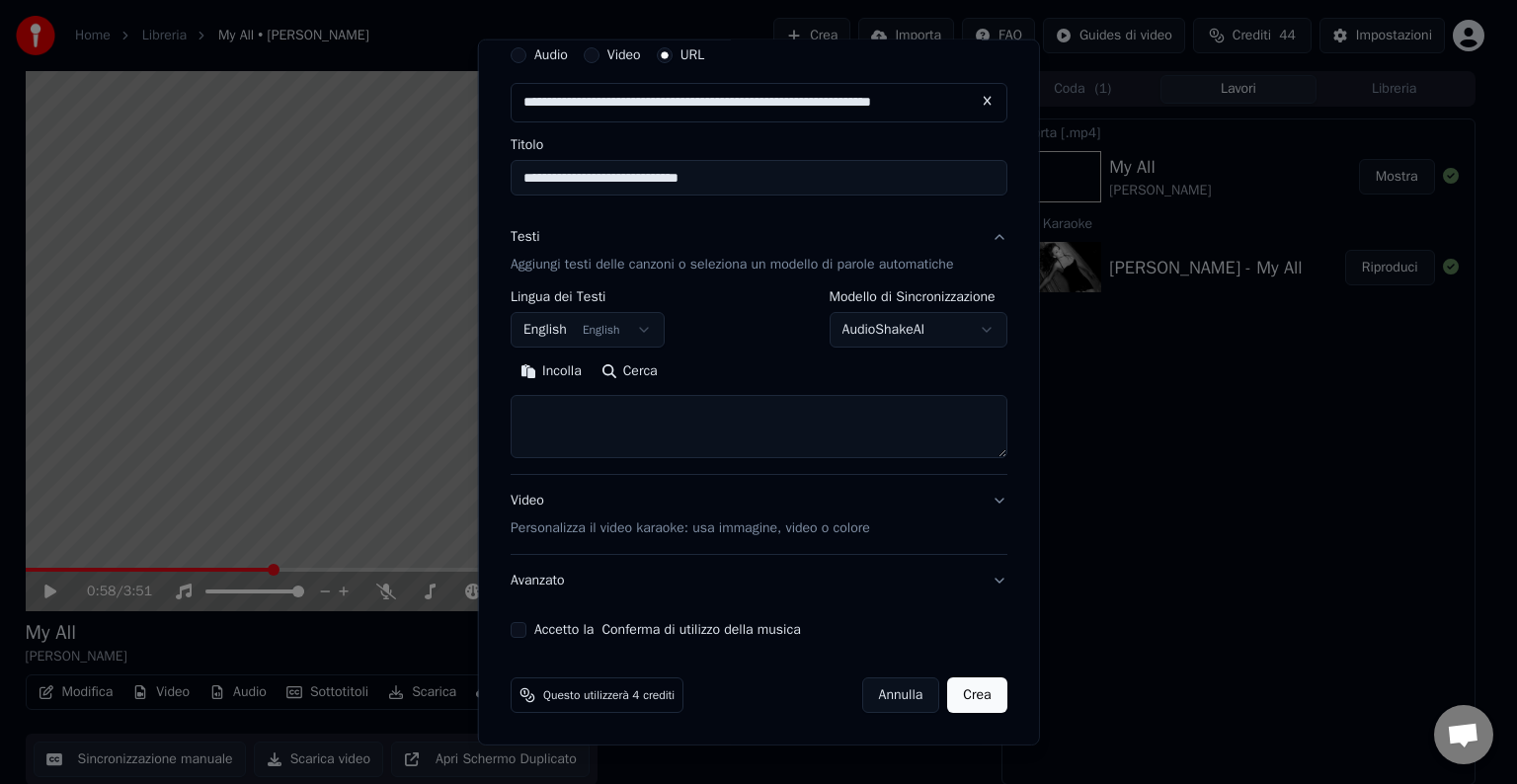 click on "Video Personalizza il video karaoke: usa immagine, video o colore" at bounding box center (758, 514) 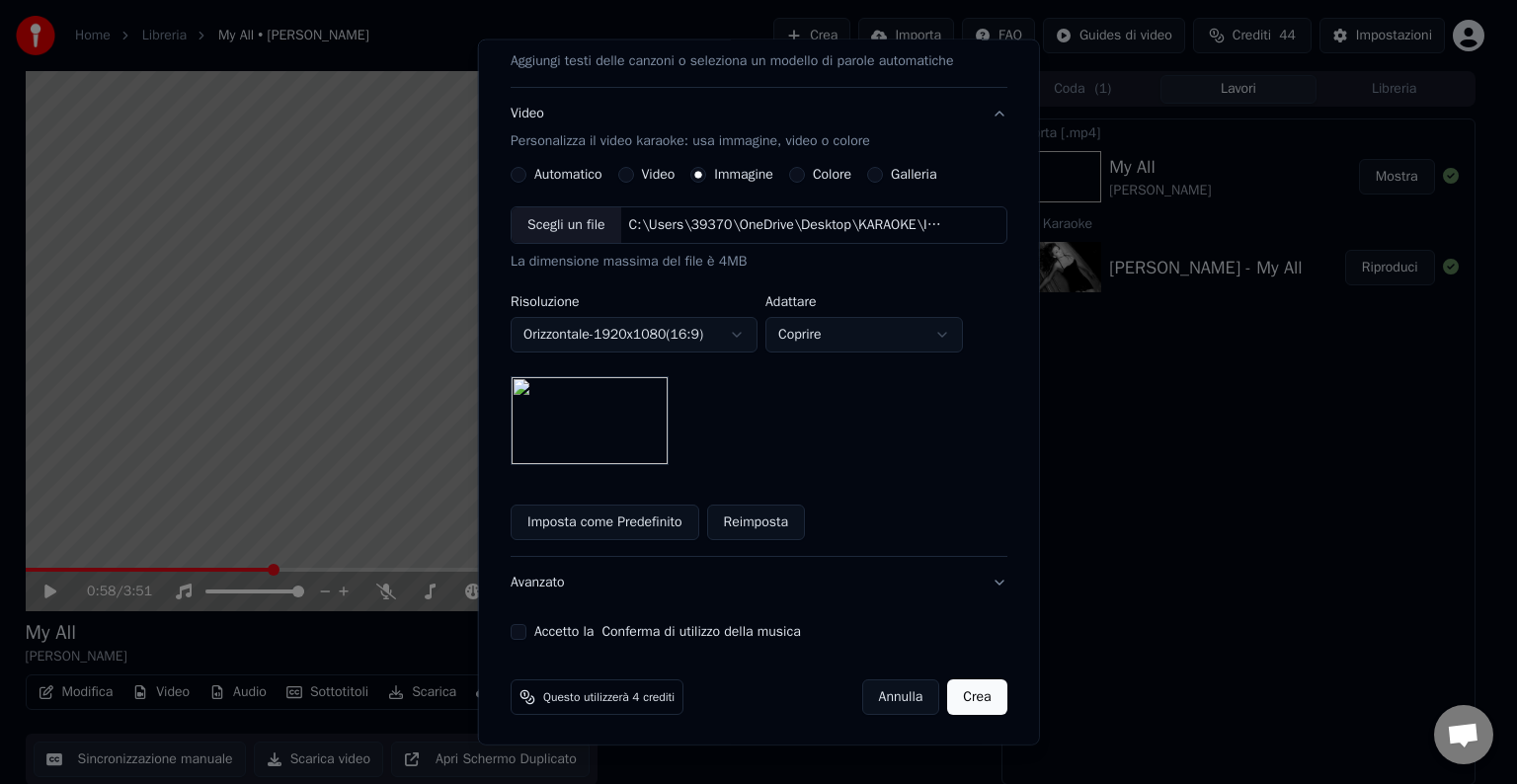 scroll, scrollTop: 283, scrollLeft: 0, axis: vertical 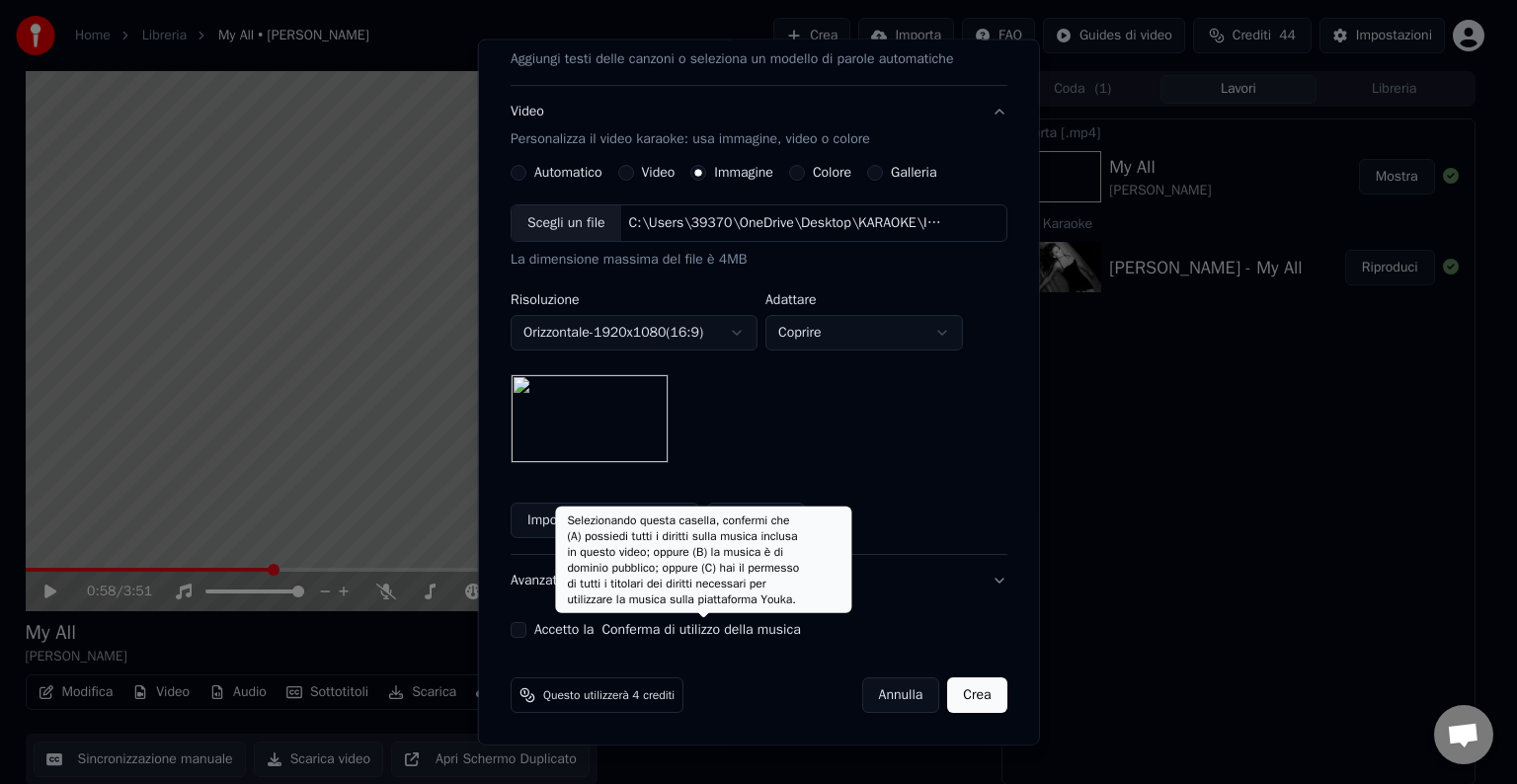 click on "Conferma di utilizzo della musica" at bounding box center [700, 630] 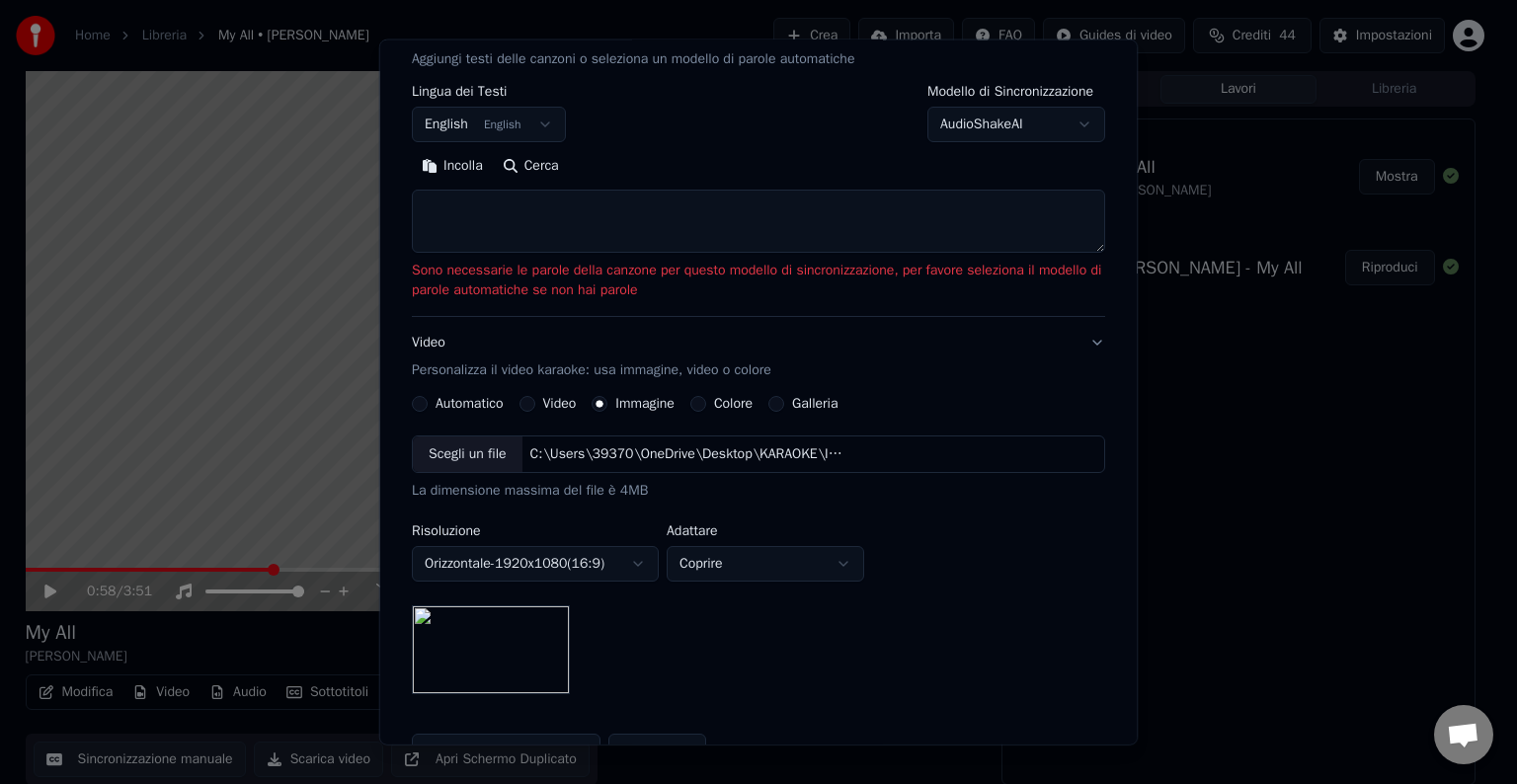scroll, scrollTop: 153, scrollLeft: 0, axis: vertical 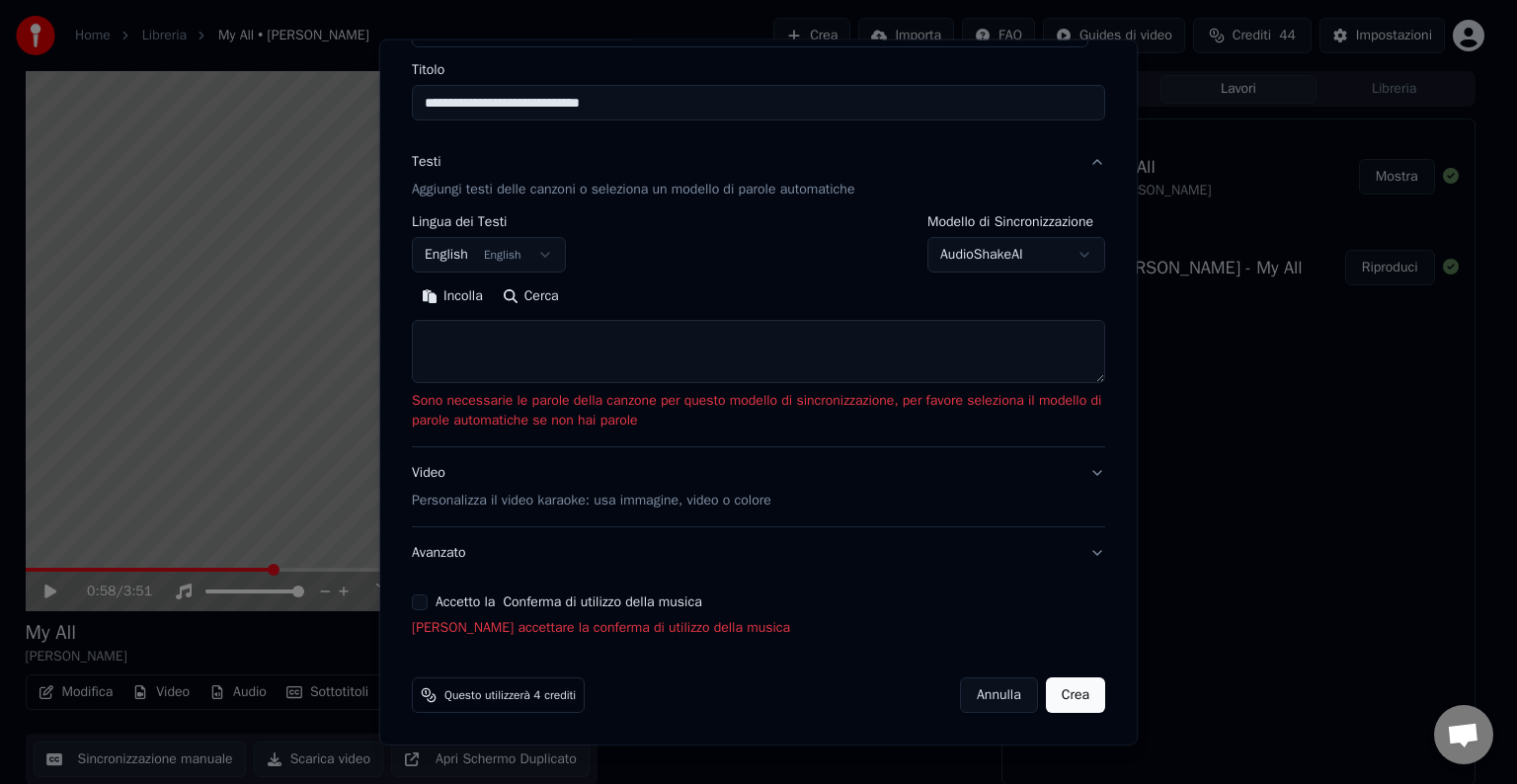 click on "Avanzato" at bounding box center [758, 553] 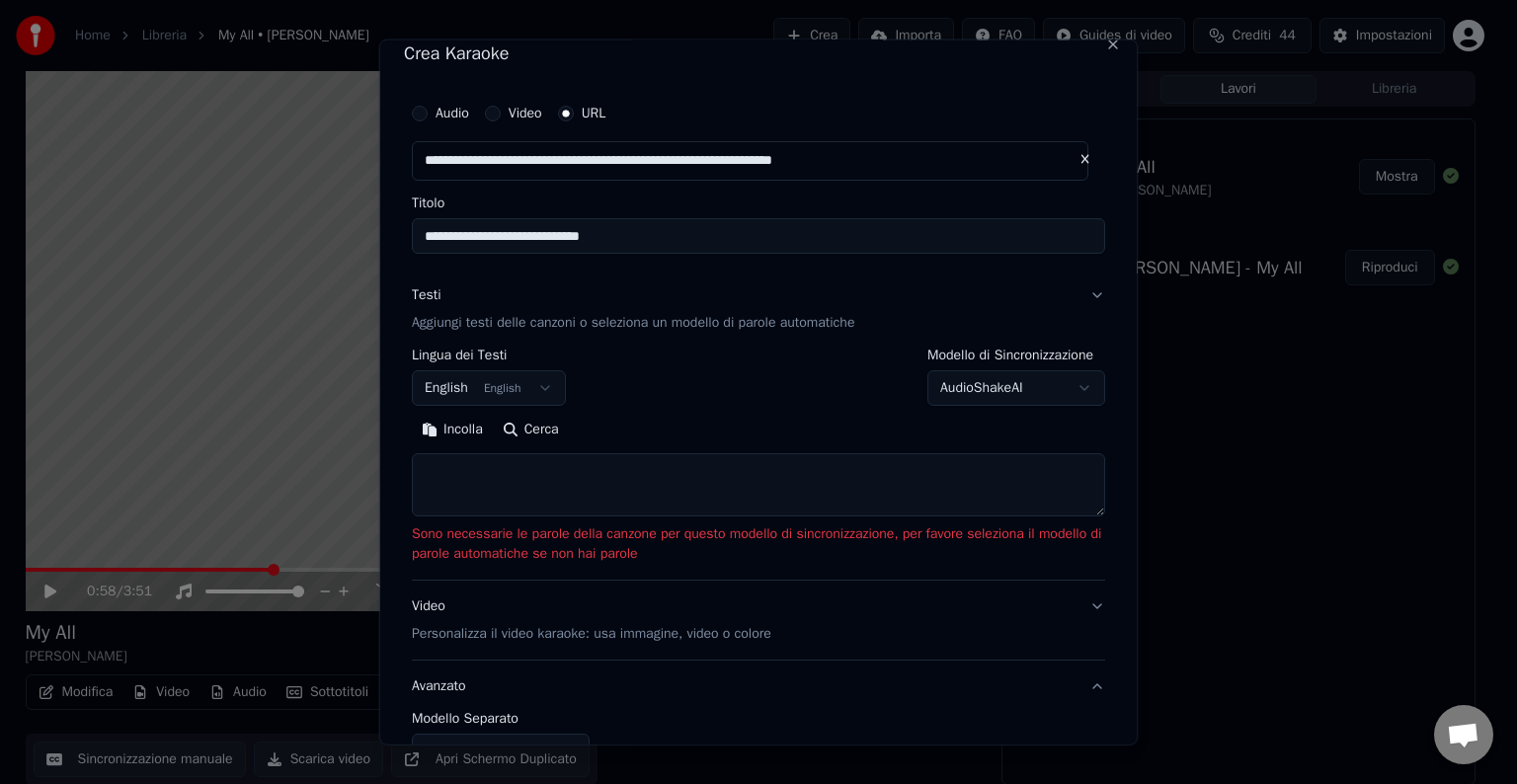 scroll, scrollTop: 0, scrollLeft: 0, axis: both 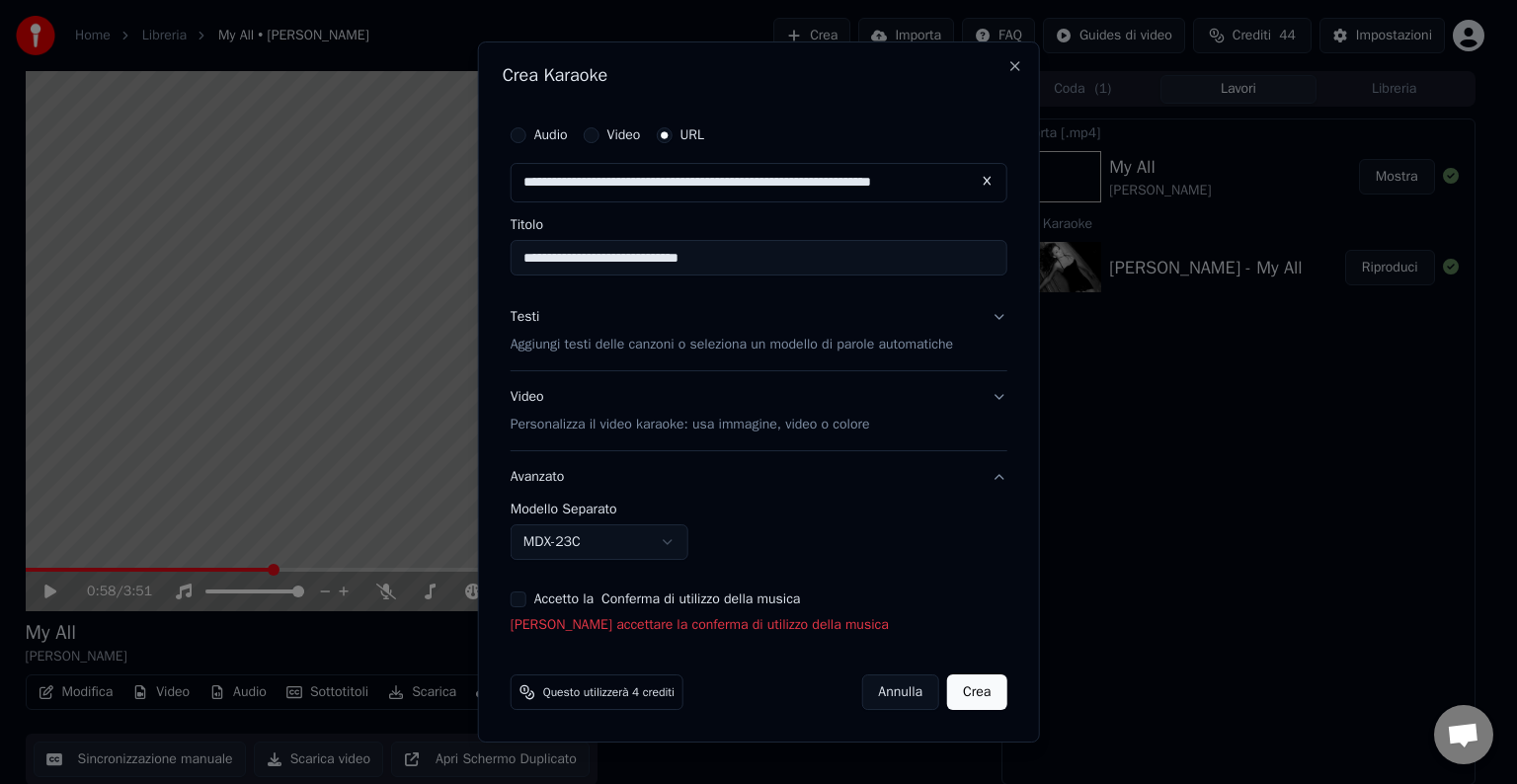click on "Avanzato" at bounding box center [758, 477] 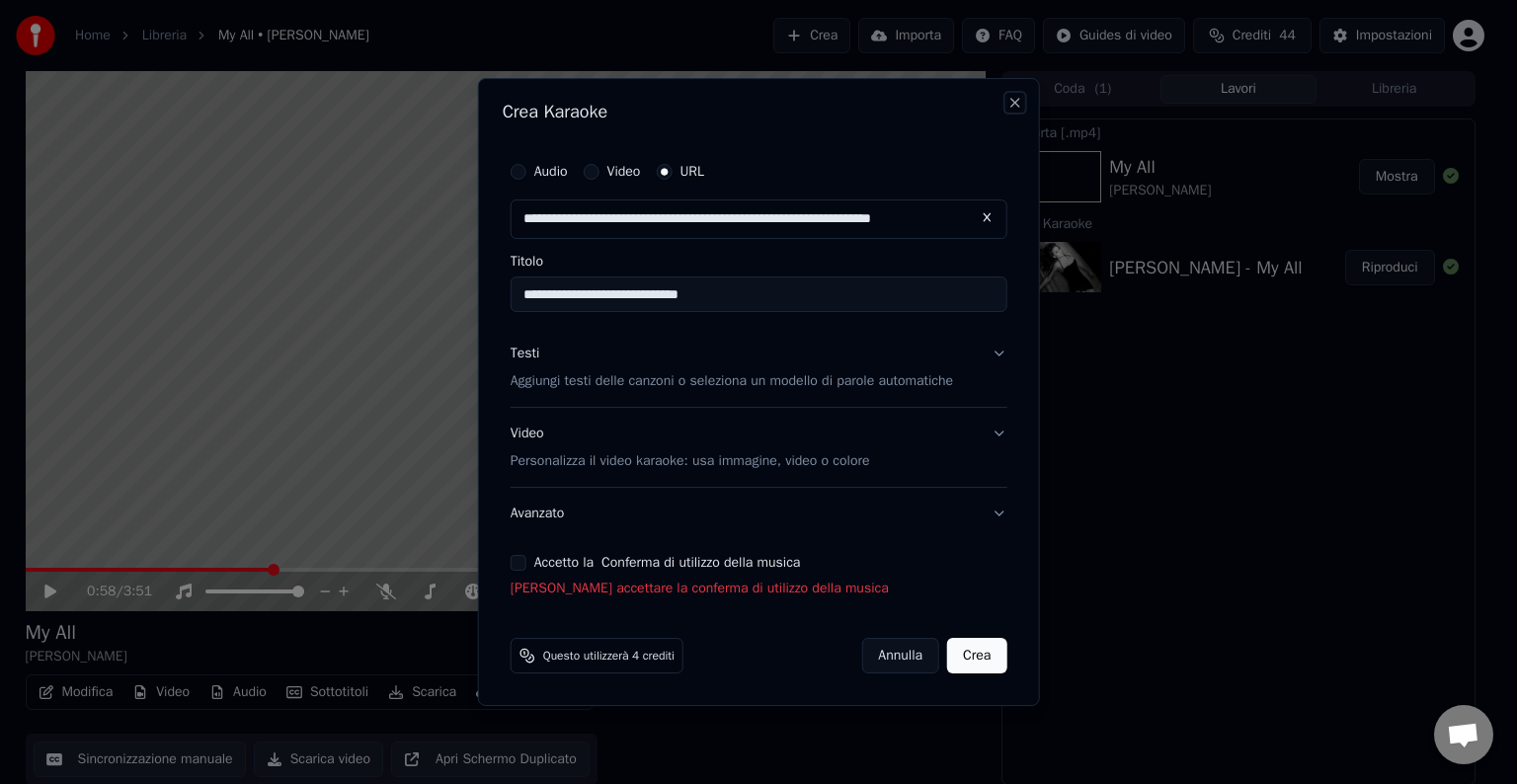 click on "Close" at bounding box center (1014, 103) 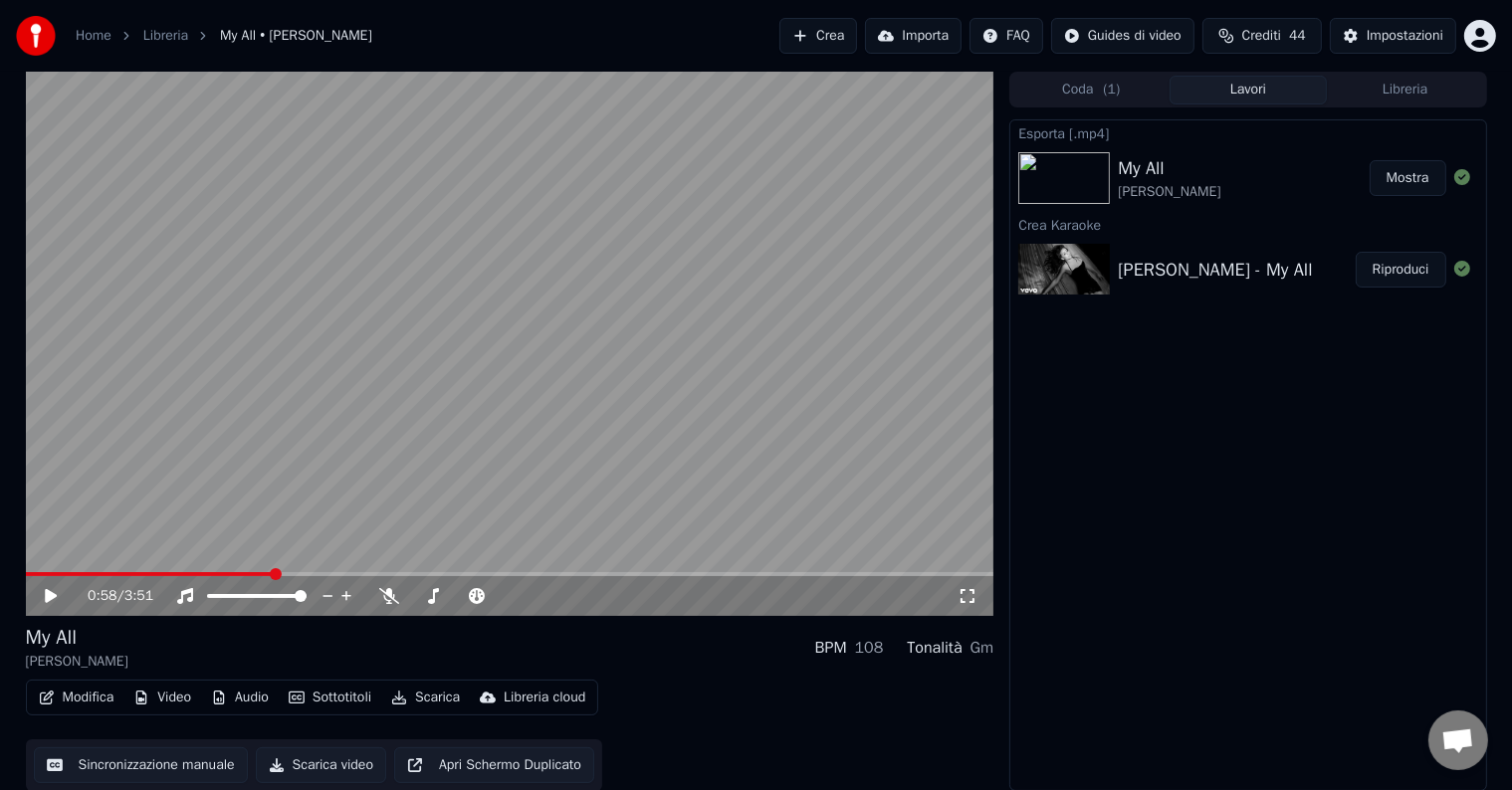 click on "Modifica" at bounding box center (77, 697) 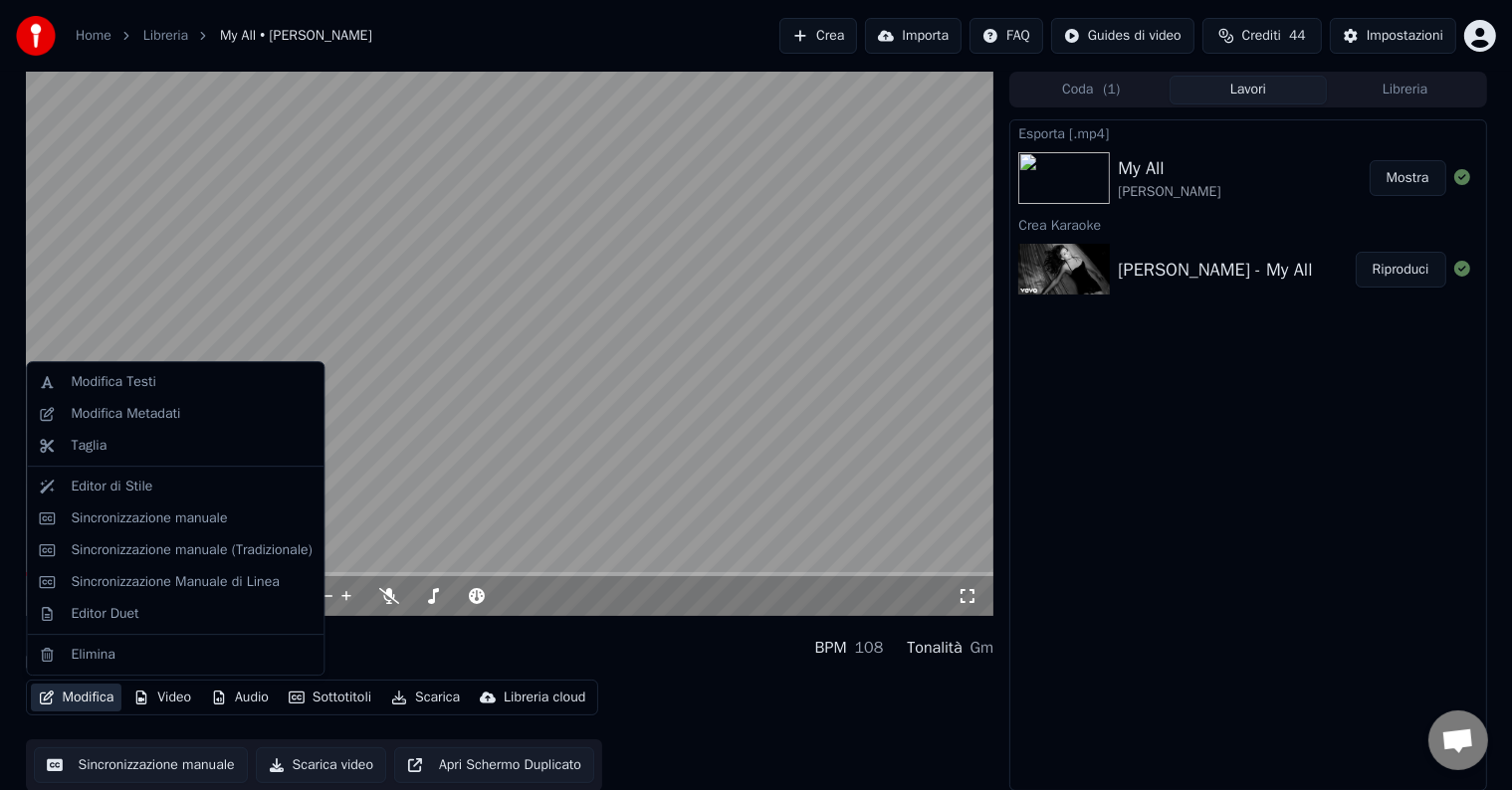 click on "Modifica Testi Modifica Metadati Taglia Editor di Stile Sincronizzazione manuale Sincronizzazione manuale (Tradizionale) Sincronizzazione Manuale di Linea Editor Duet Elimina" at bounding box center [175, 518] 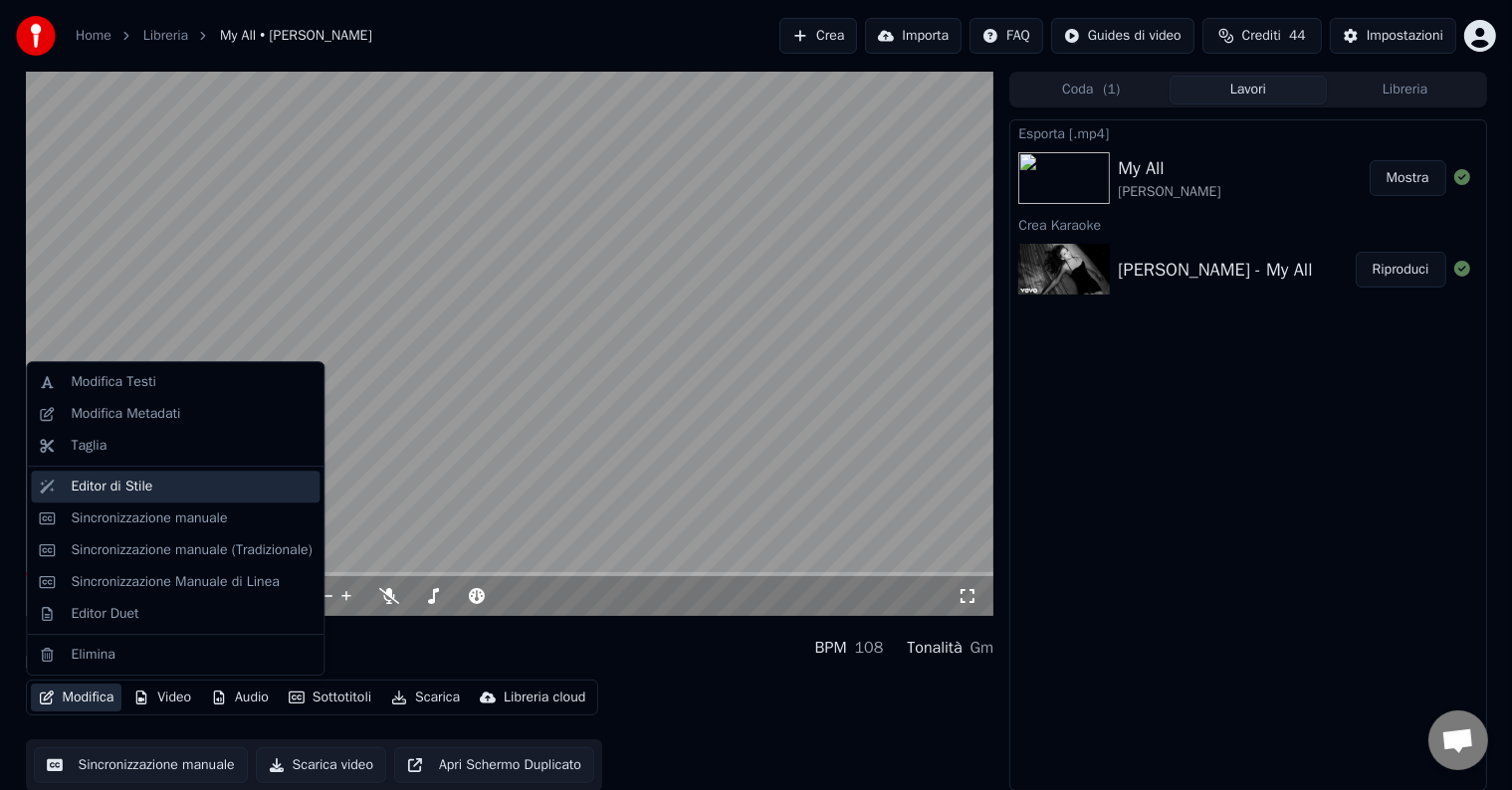 click on "Editor di Stile" at bounding box center (111, 487) 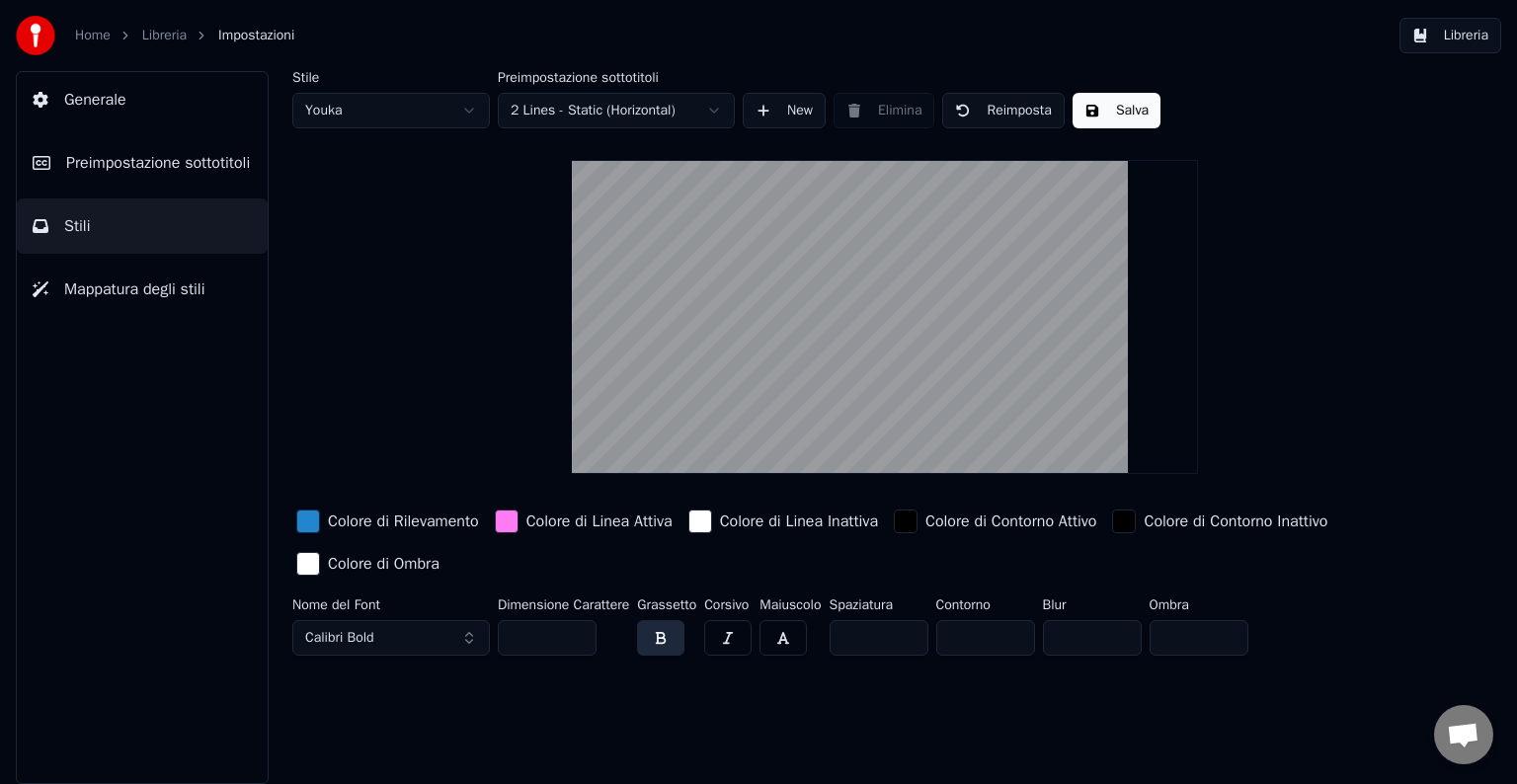 click on "Calibri Bold" at bounding box center (391, 638) 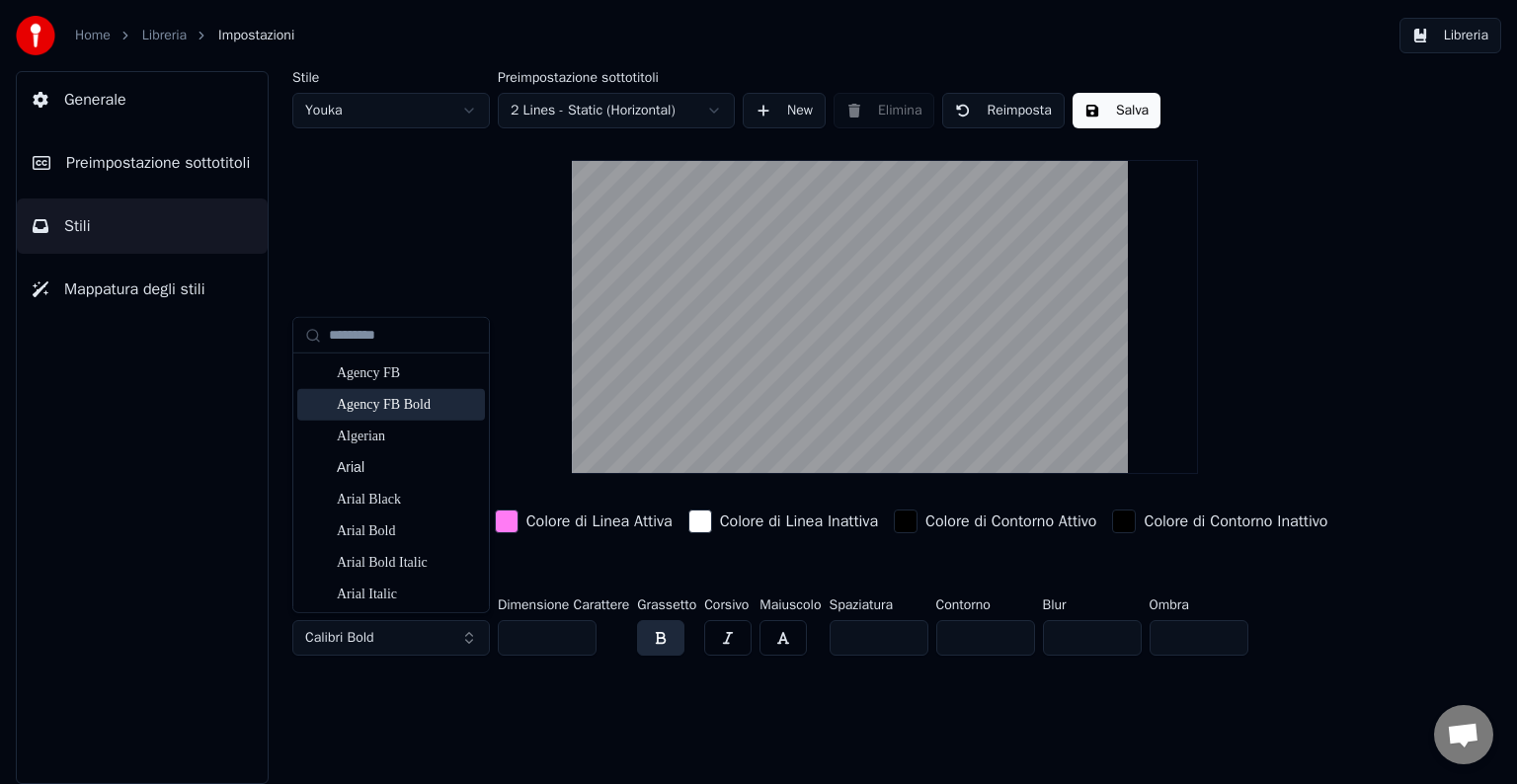 click on "Agency FB Bold" at bounding box center [407, 405] 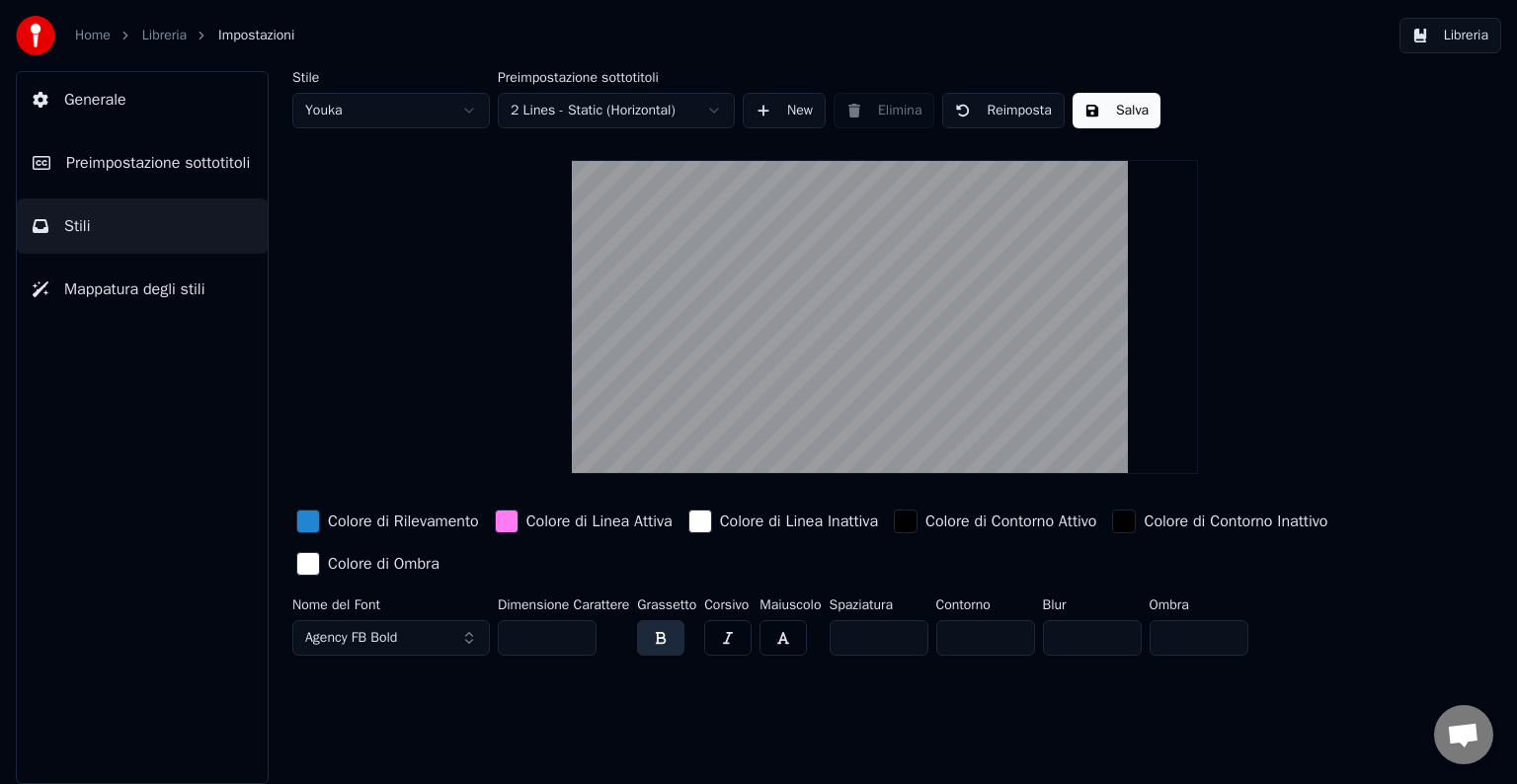 click on "Agency FB Bold" at bounding box center [391, 638] 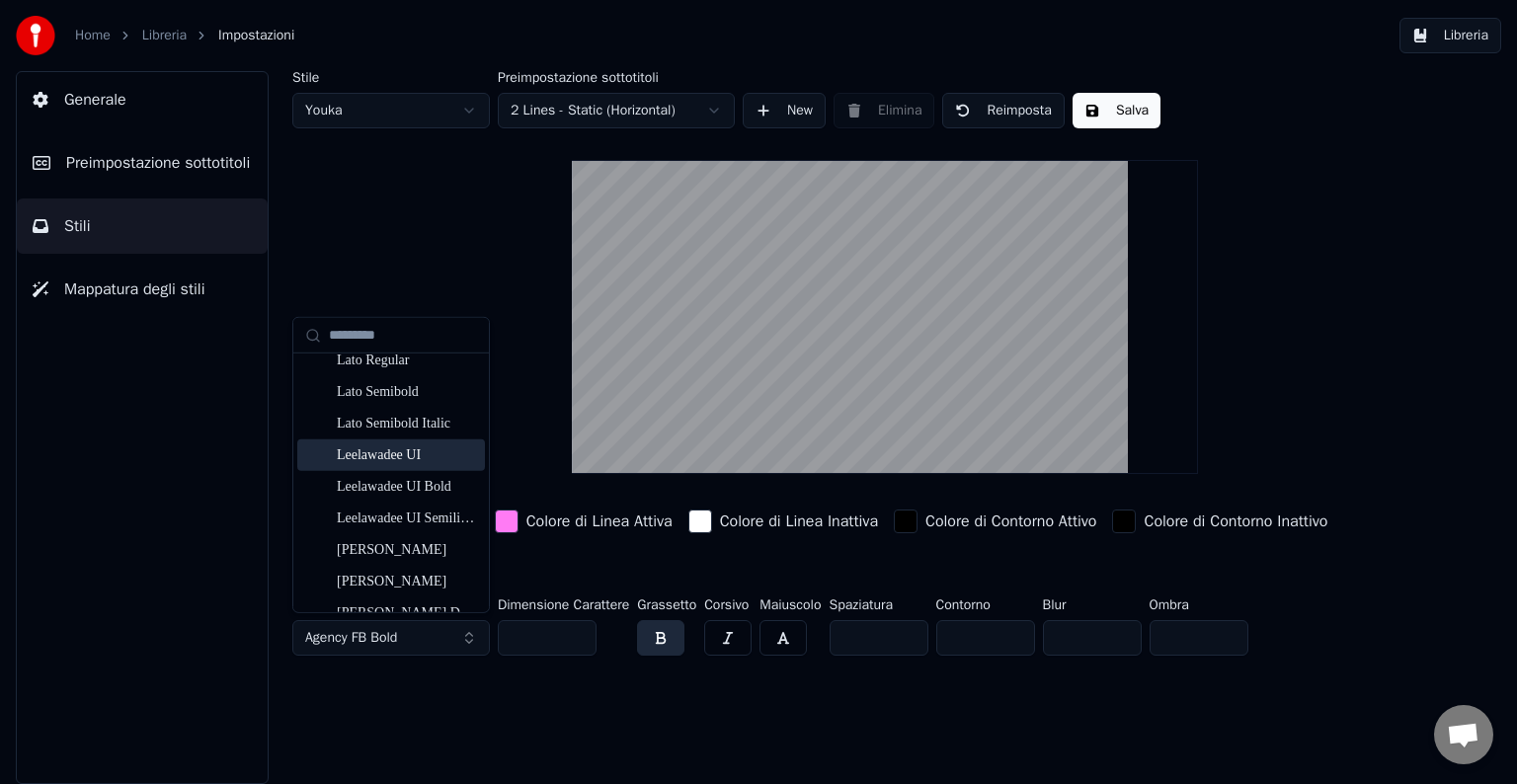 scroll, scrollTop: 5826, scrollLeft: 0, axis: vertical 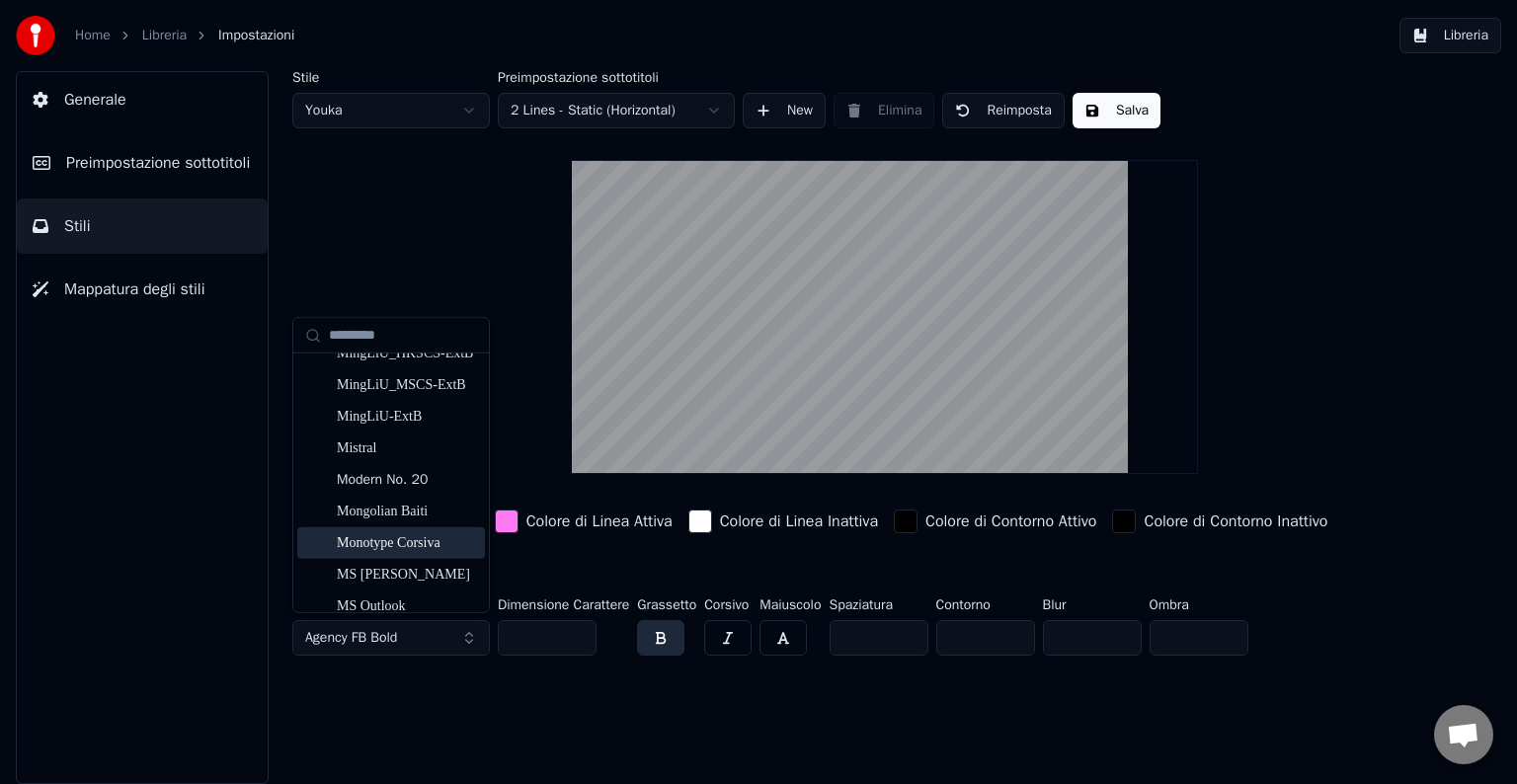 click on "Monotype Corsiva" at bounding box center [407, 543] 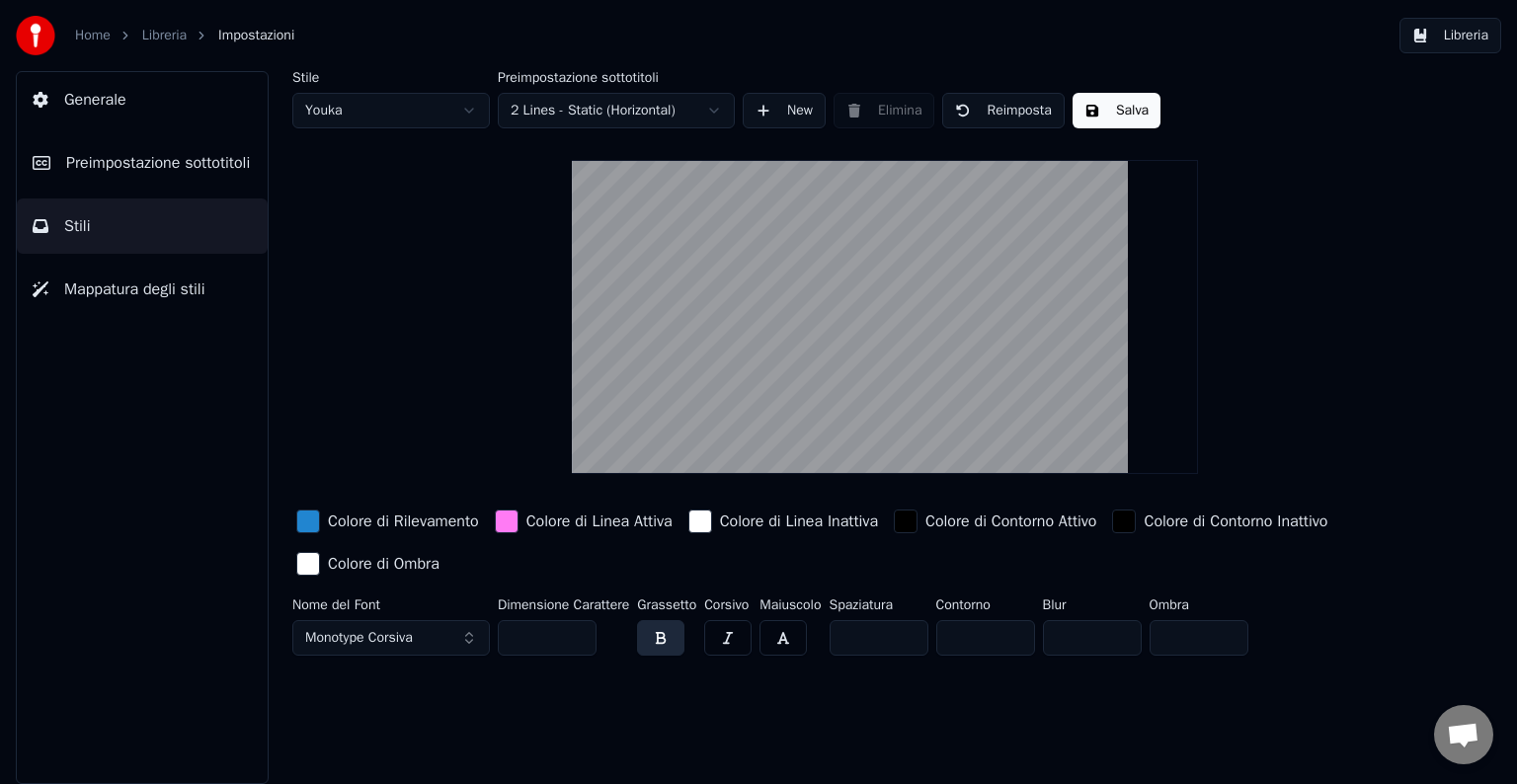 click on "Monotype Corsiva" at bounding box center [359, 638] 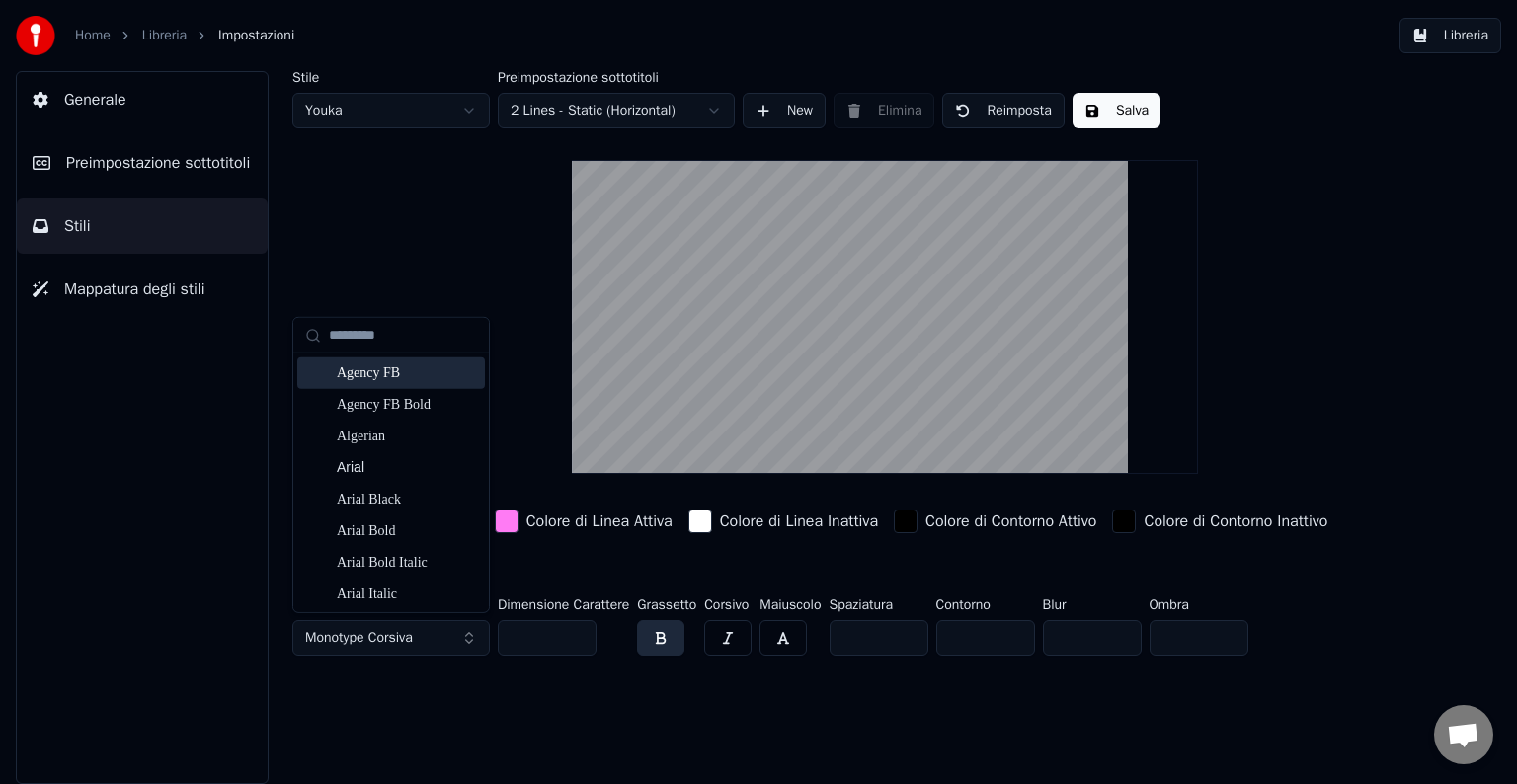 click at bounding box center [403, 335] 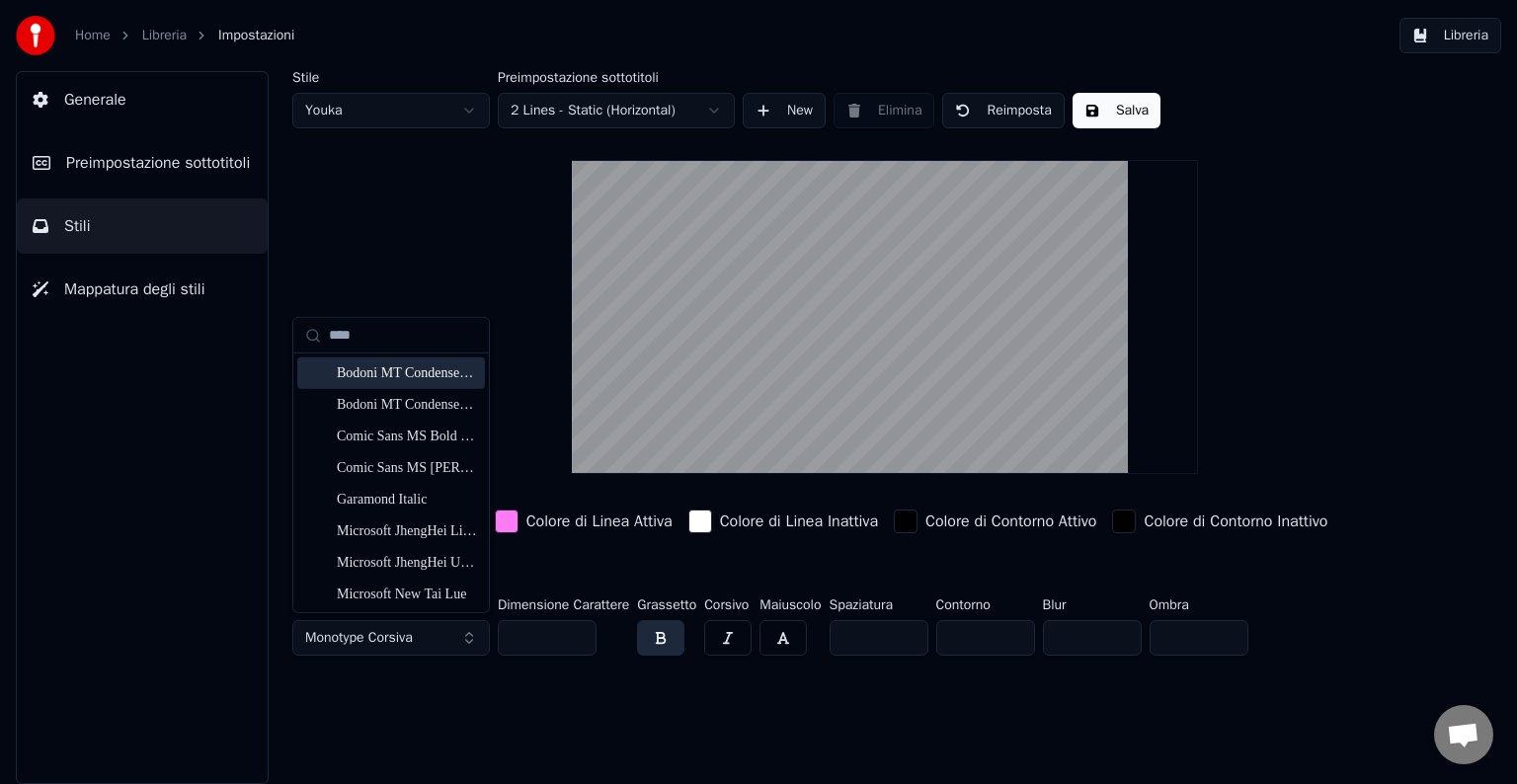 drag, startPoint x: 373, startPoint y: 327, endPoint x: 262, endPoint y: 339, distance: 111.64676 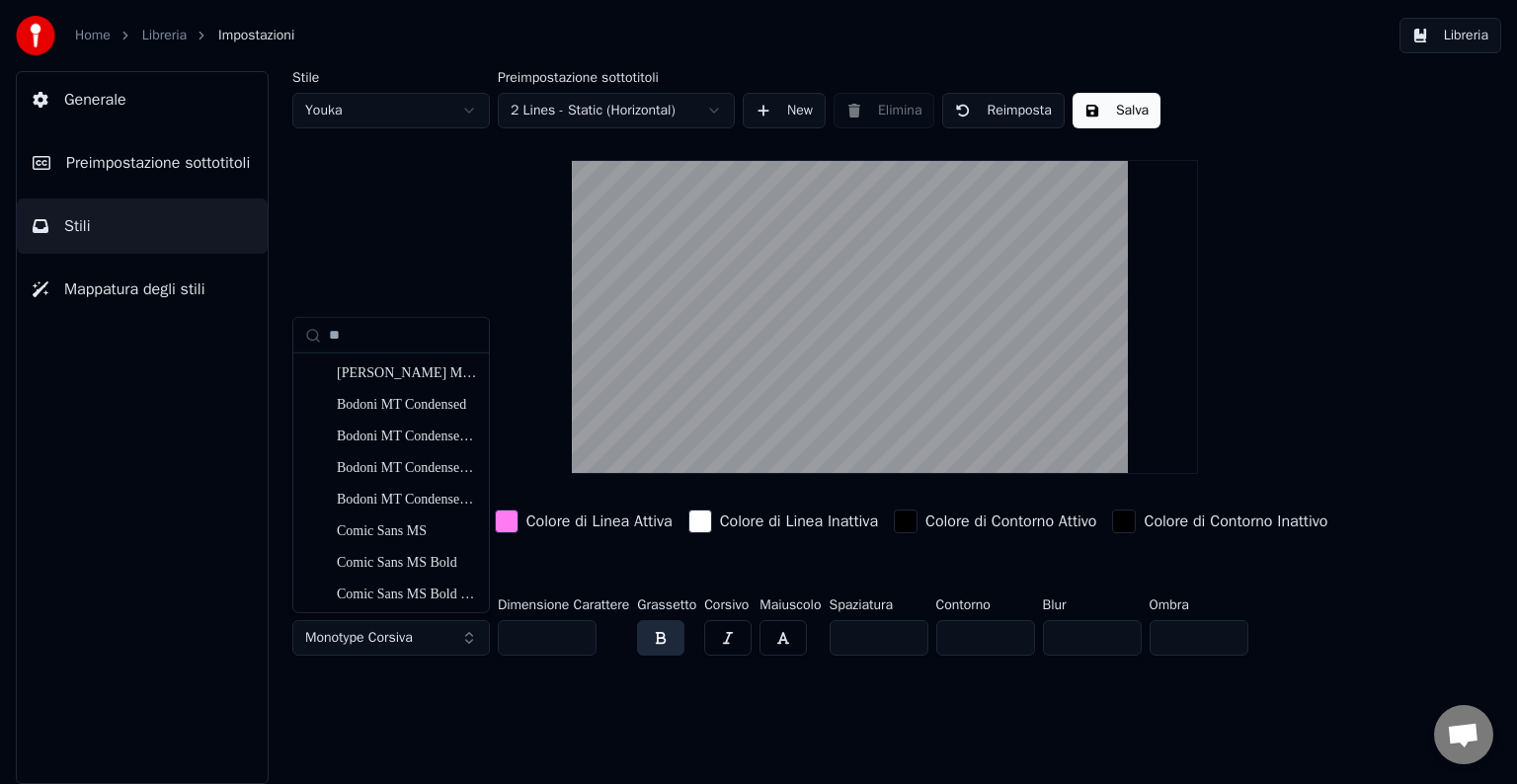 type on "*" 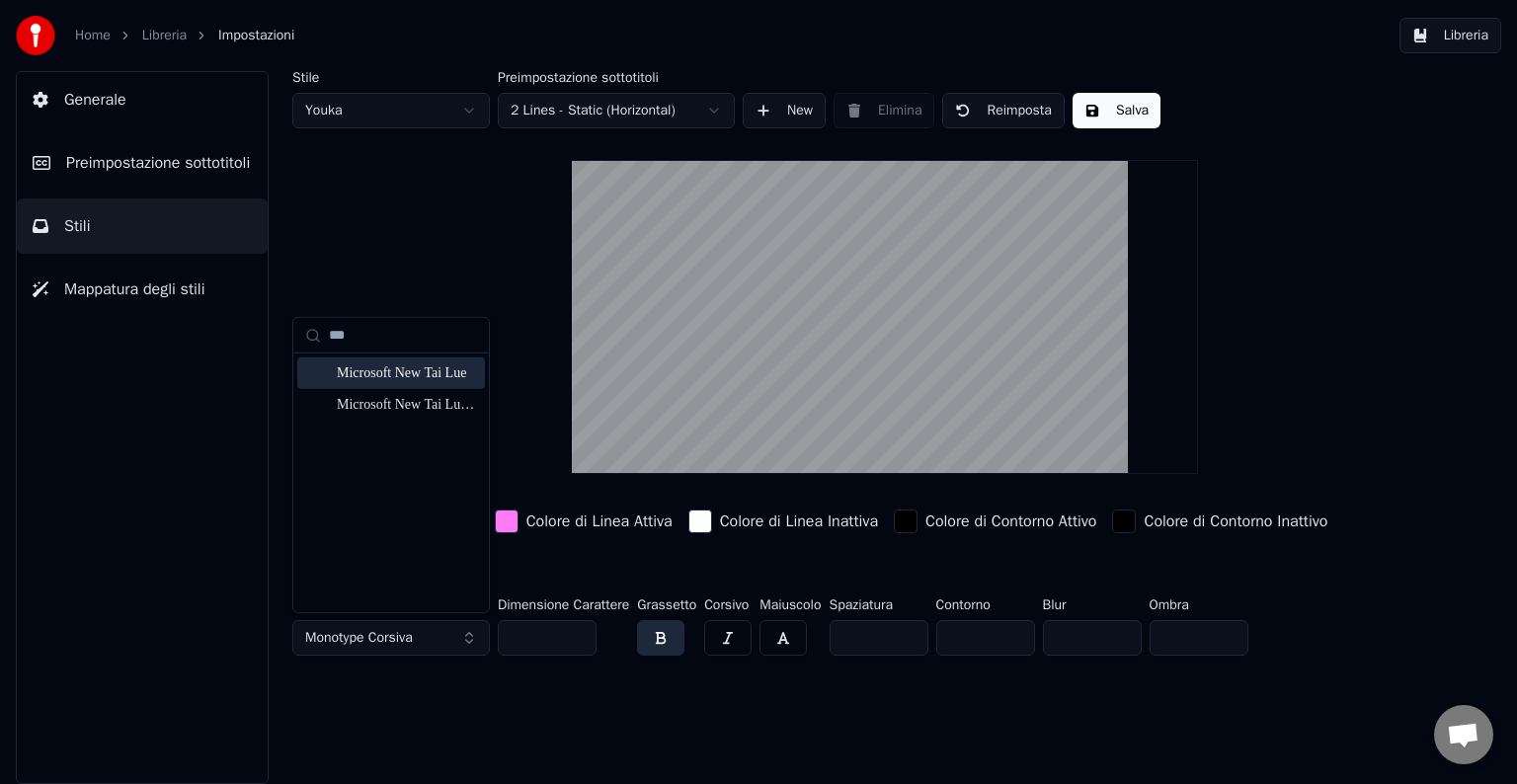 type on "***" 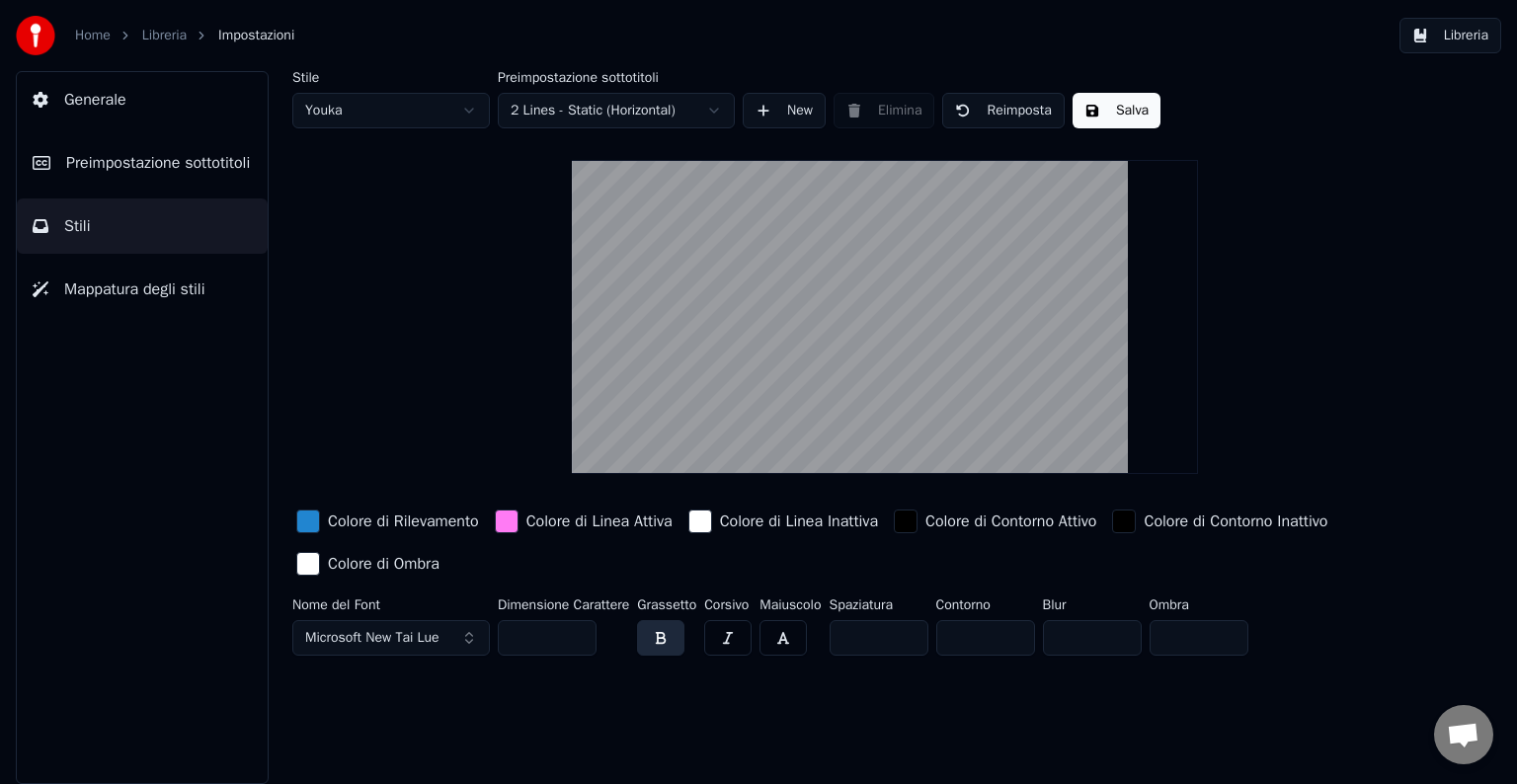 click on "Microsoft New Tai Lue" at bounding box center (372, 638) 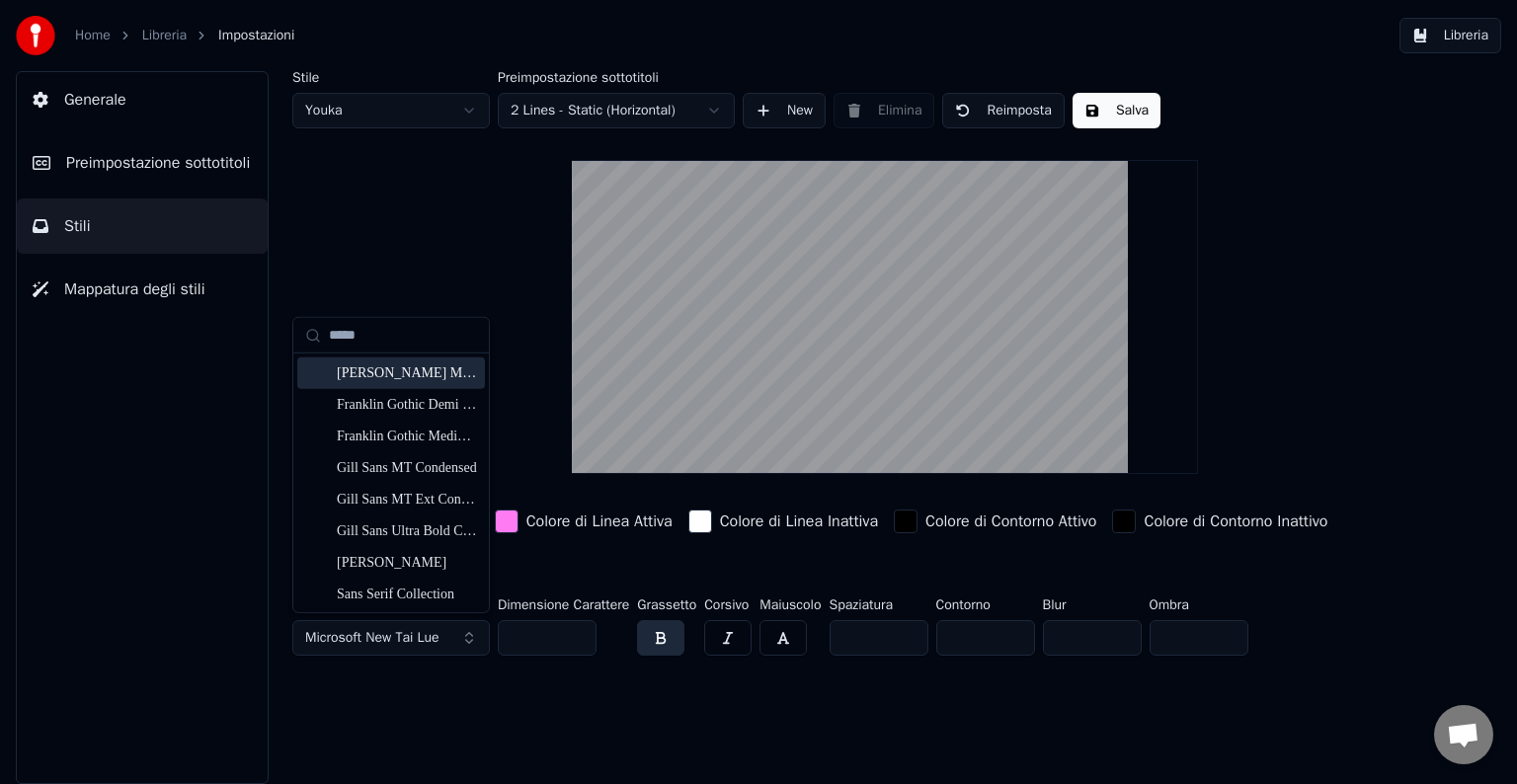 type on "*****" 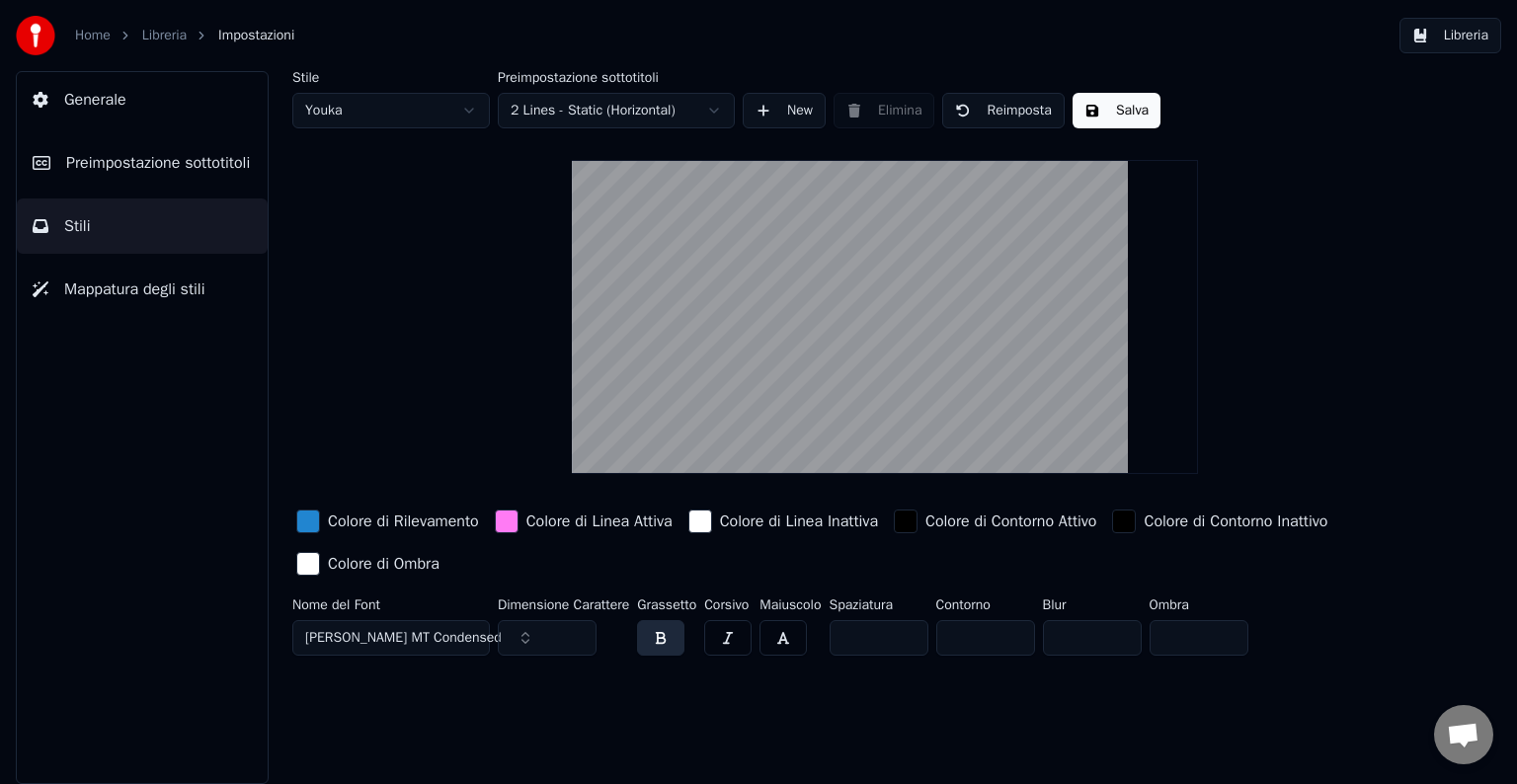 click on "[PERSON_NAME] MT Condensed" at bounding box center [403, 638] 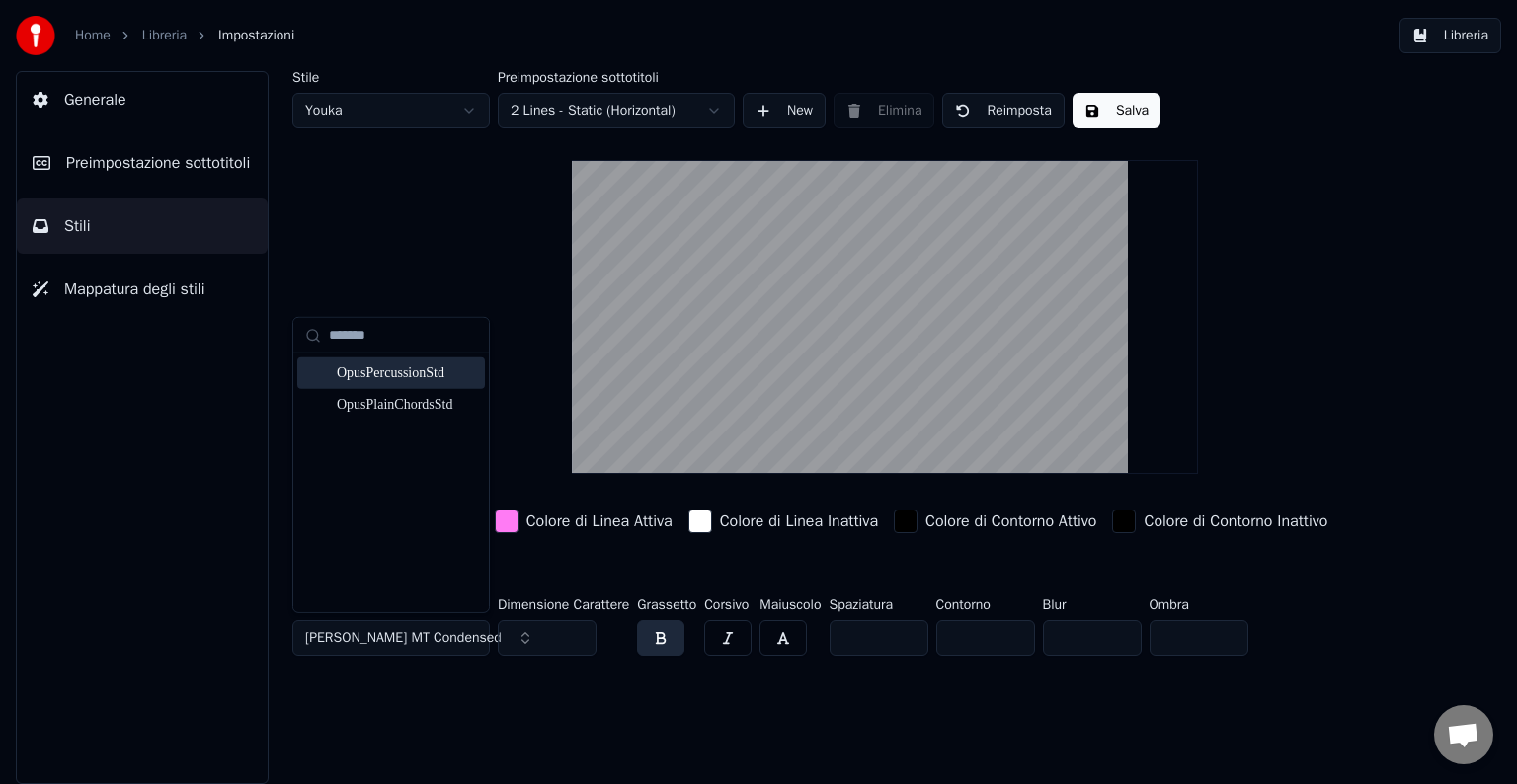 type on "*******" 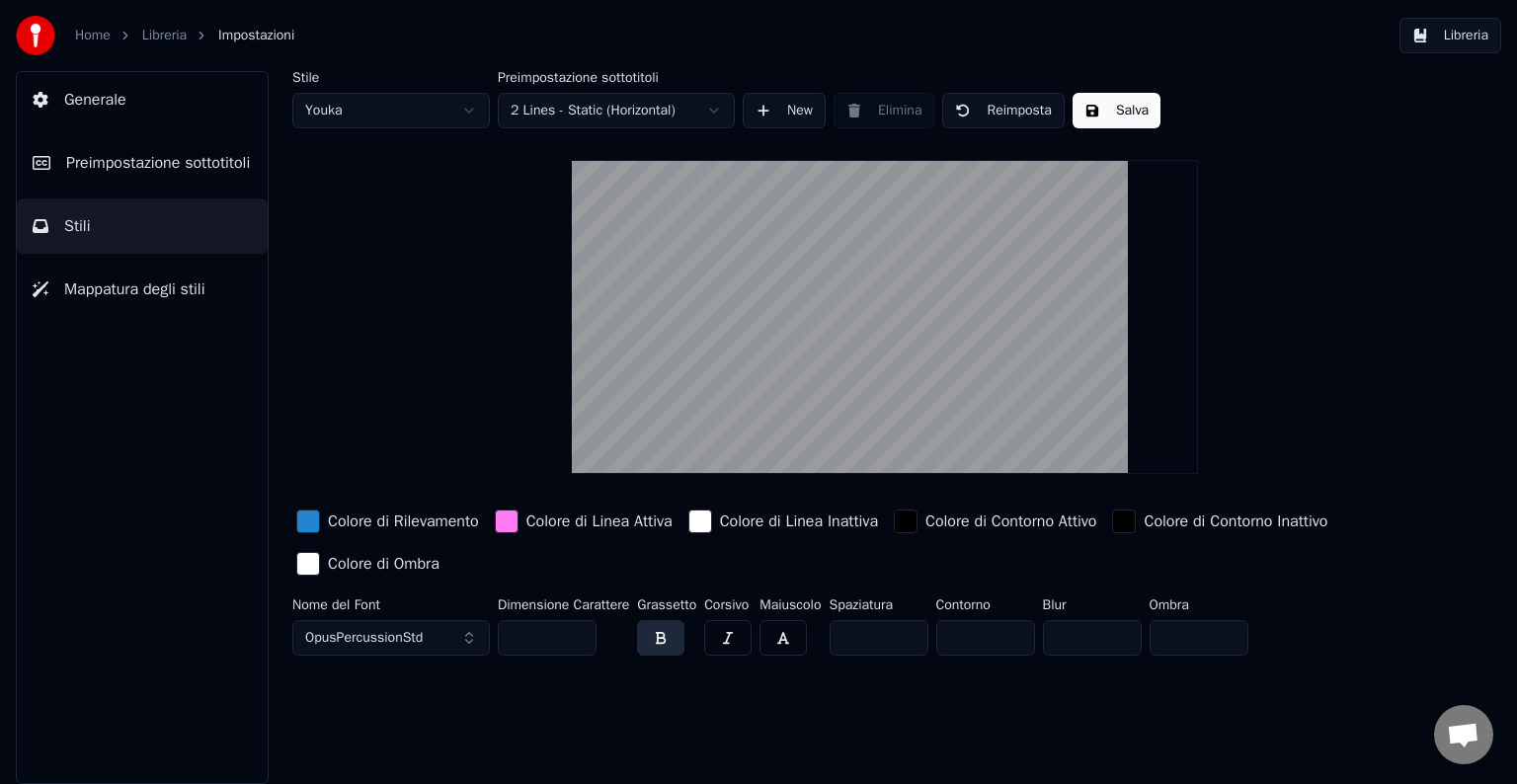 click on "OpusPercussionStd" at bounding box center [391, 638] 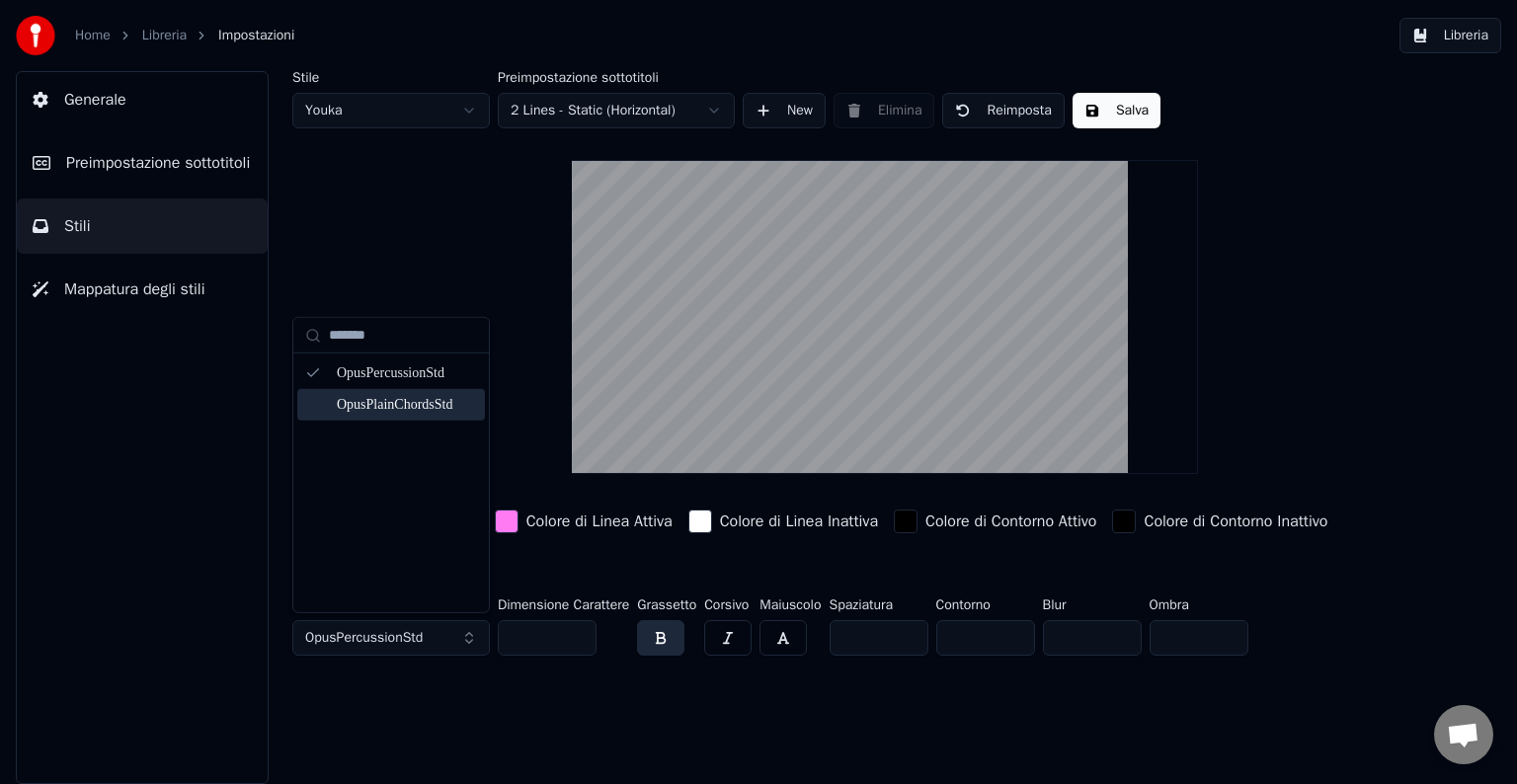 type on "*******" 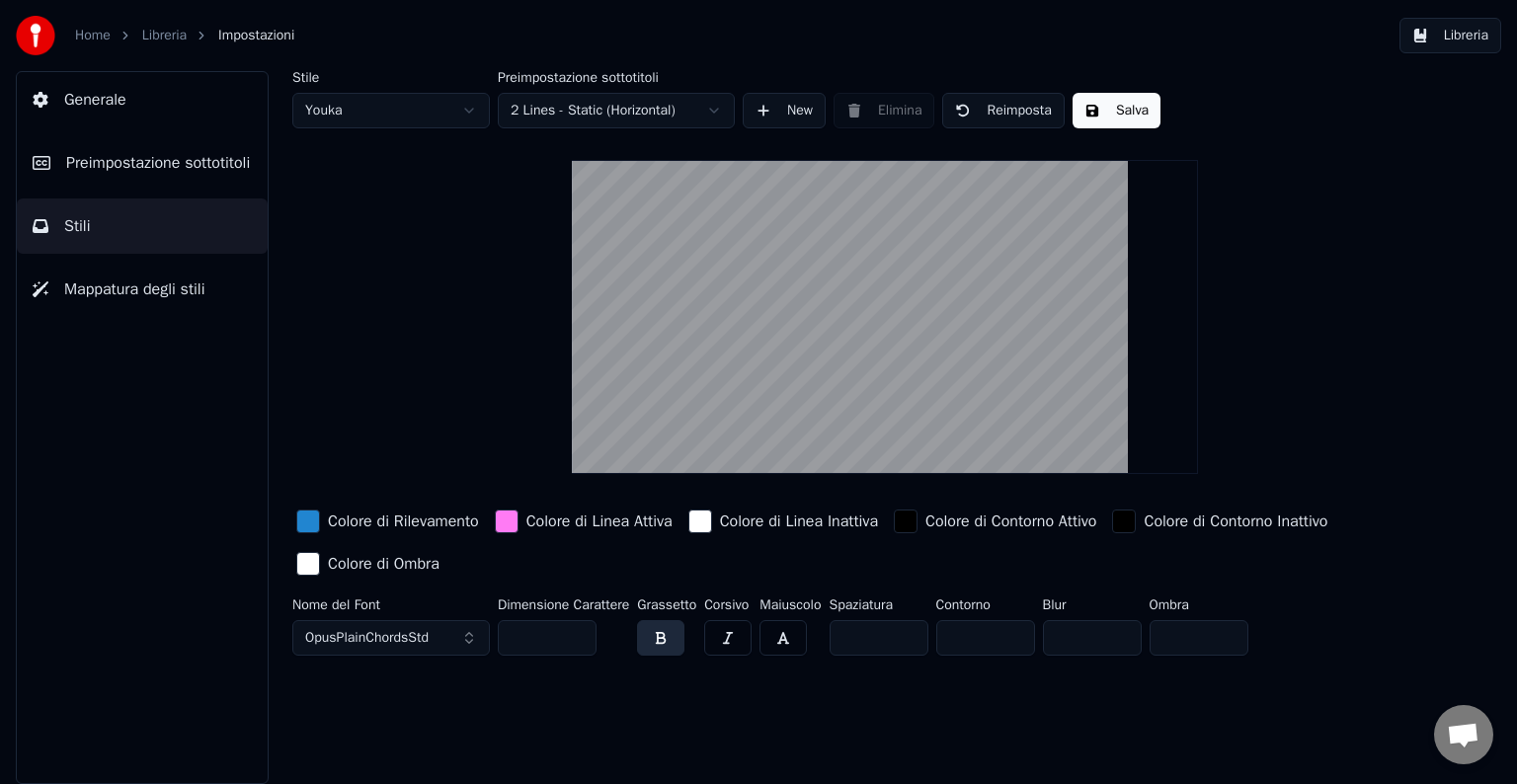 click on "OpusPlainChordsStd" at bounding box center [391, 638] 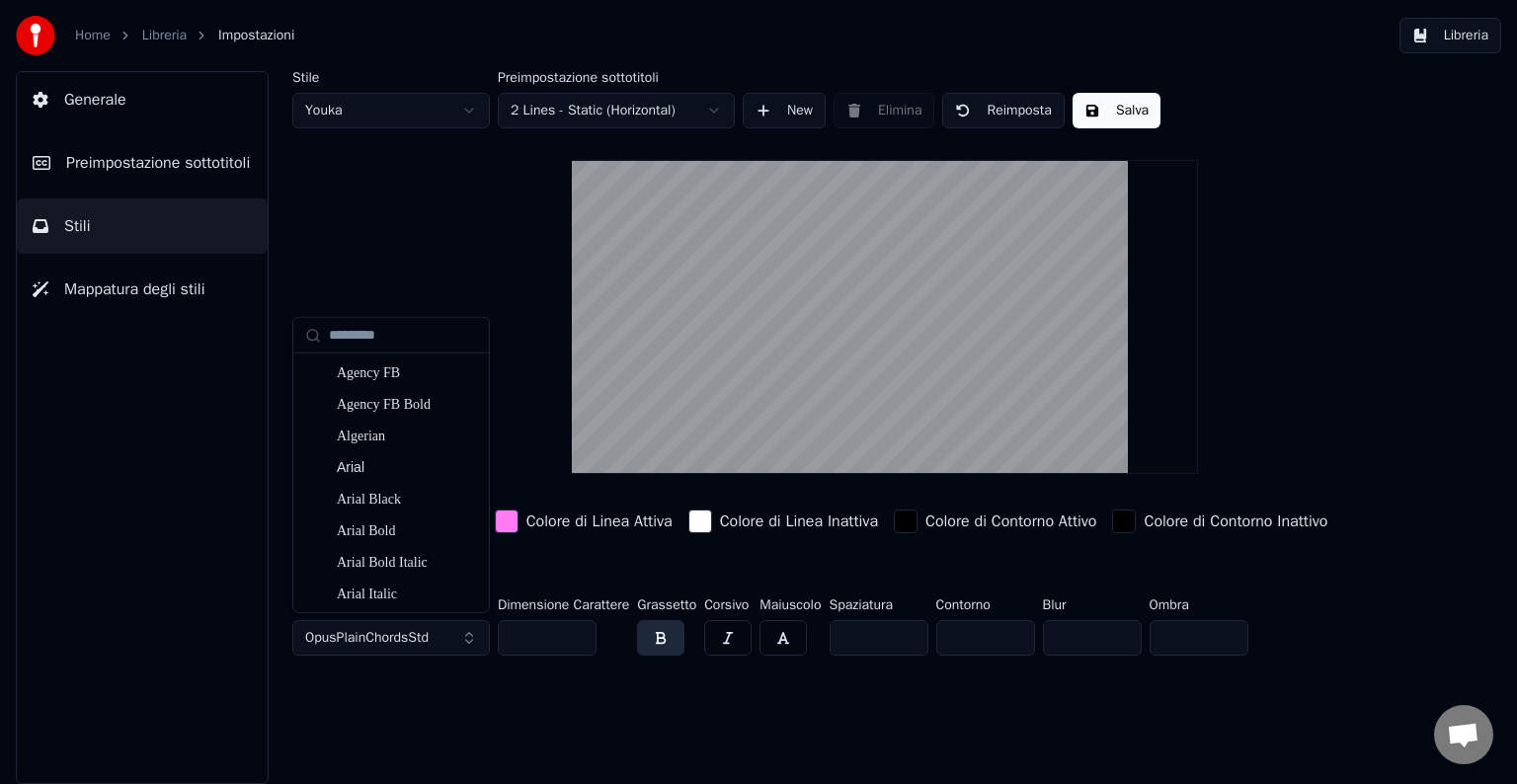 click on "OpusPlainChordsStd" at bounding box center (366, 638) 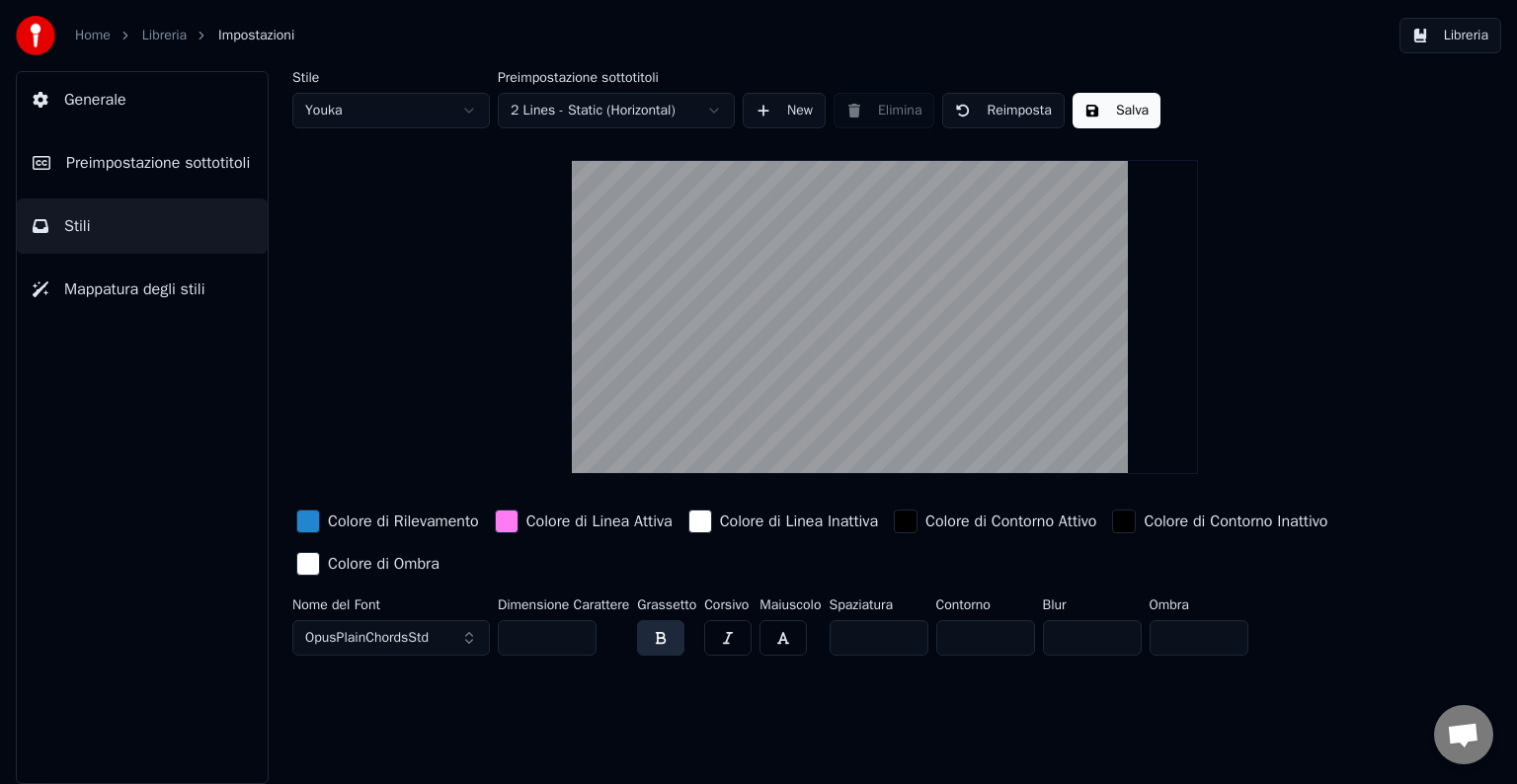 click on "OpusPlainChordsStd" at bounding box center [366, 638] 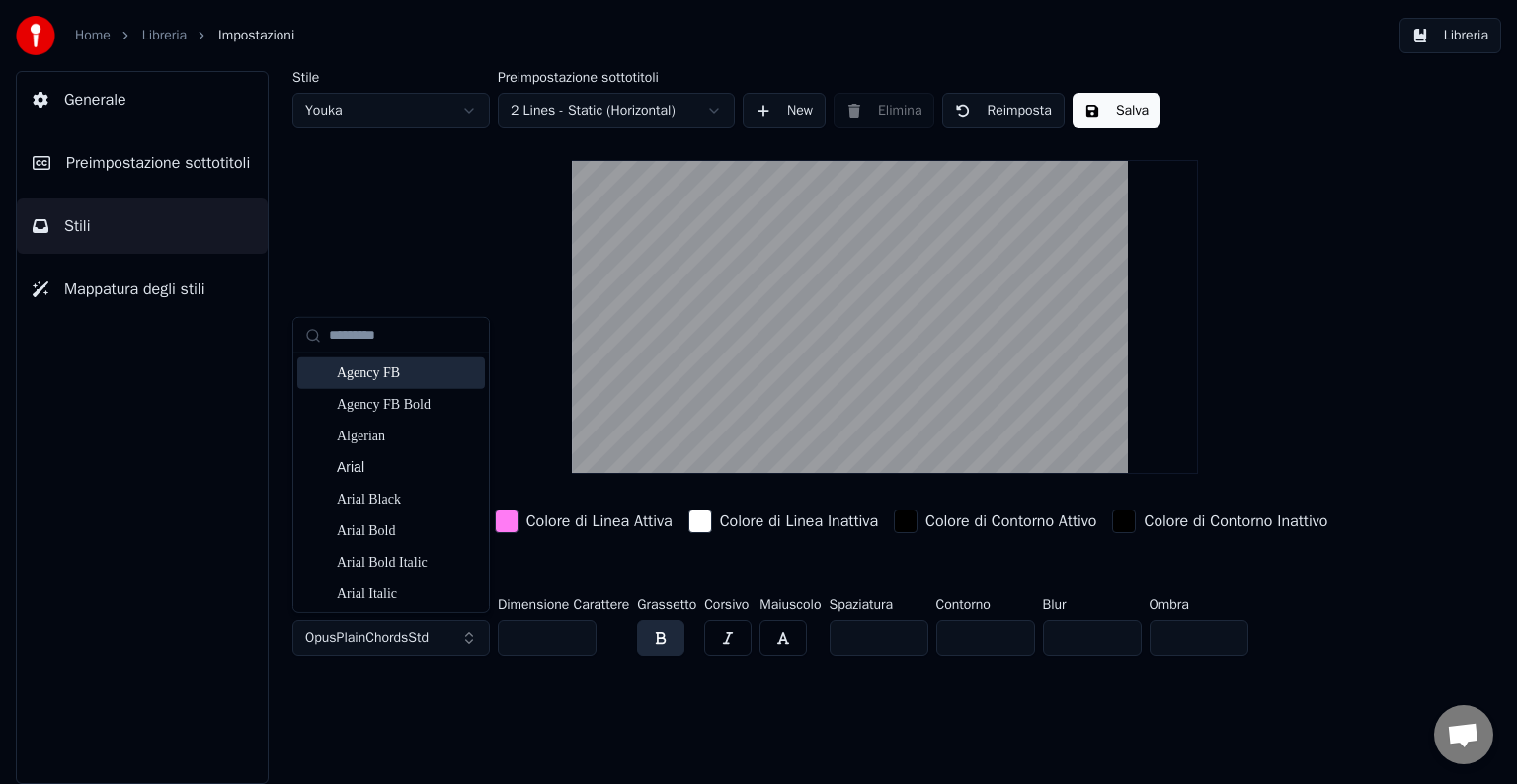 click at bounding box center (403, 335) 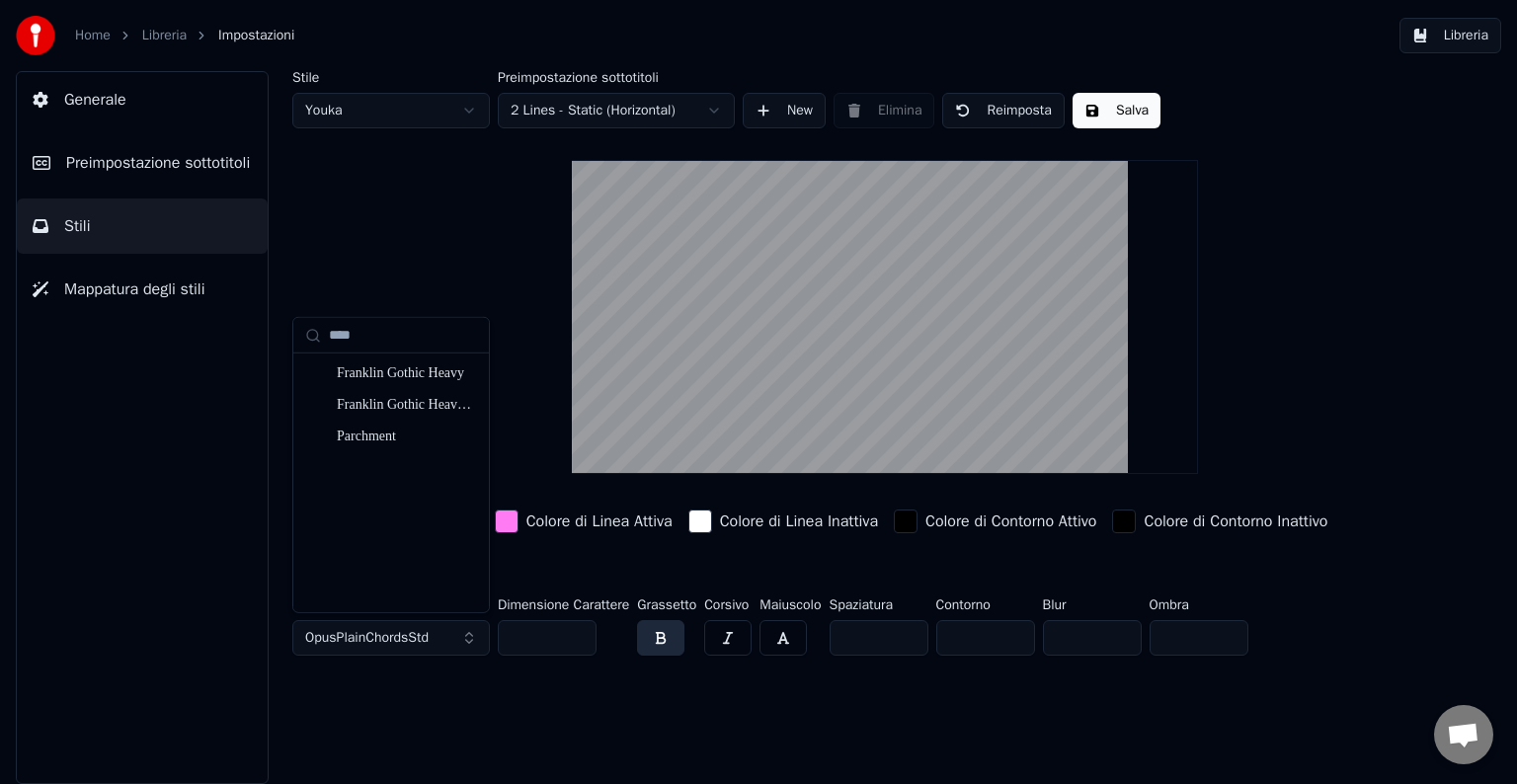 drag, startPoint x: 408, startPoint y: 338, endPoint x: 296, endPoint y: 334, distance: 112.07141 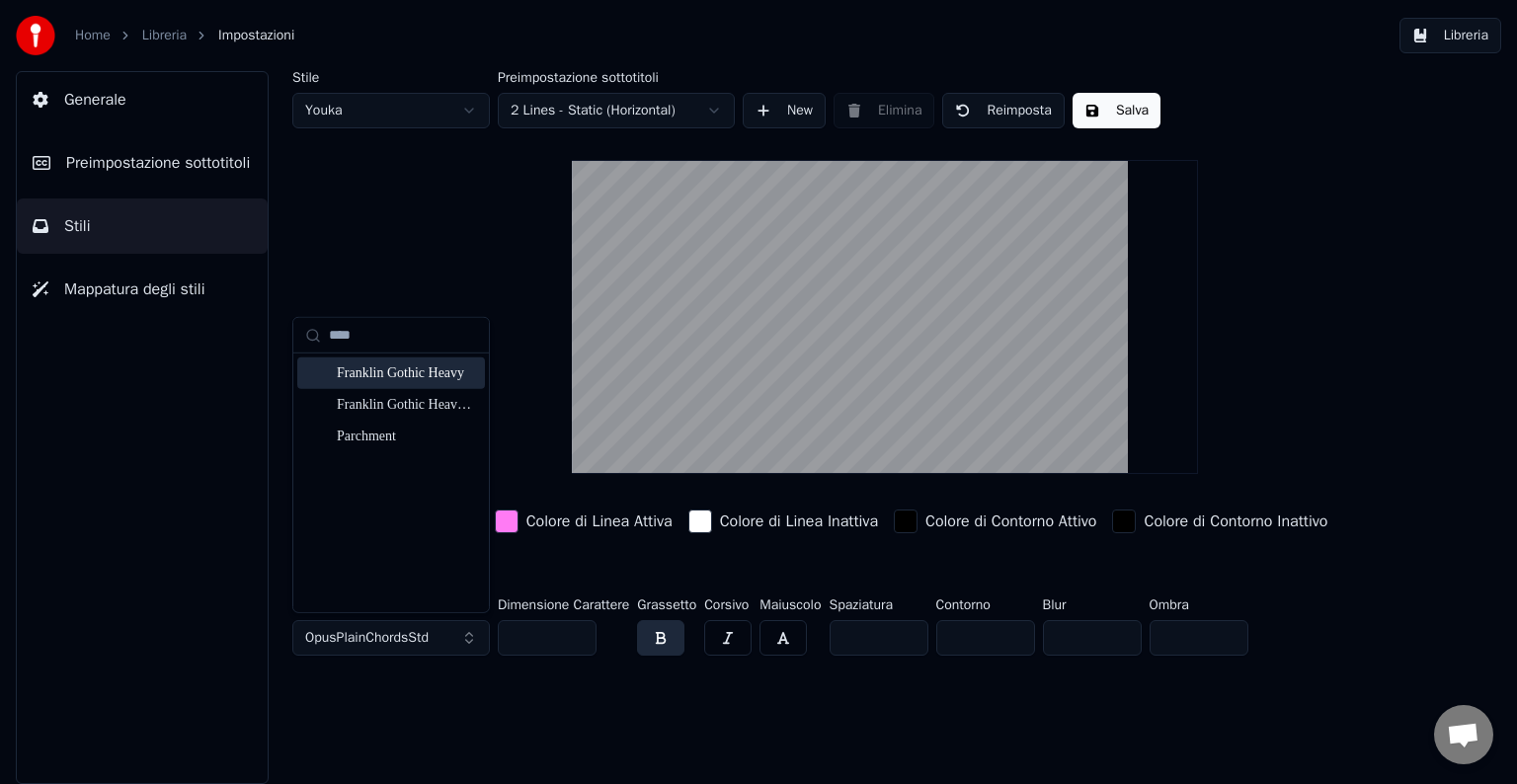 type on "****" 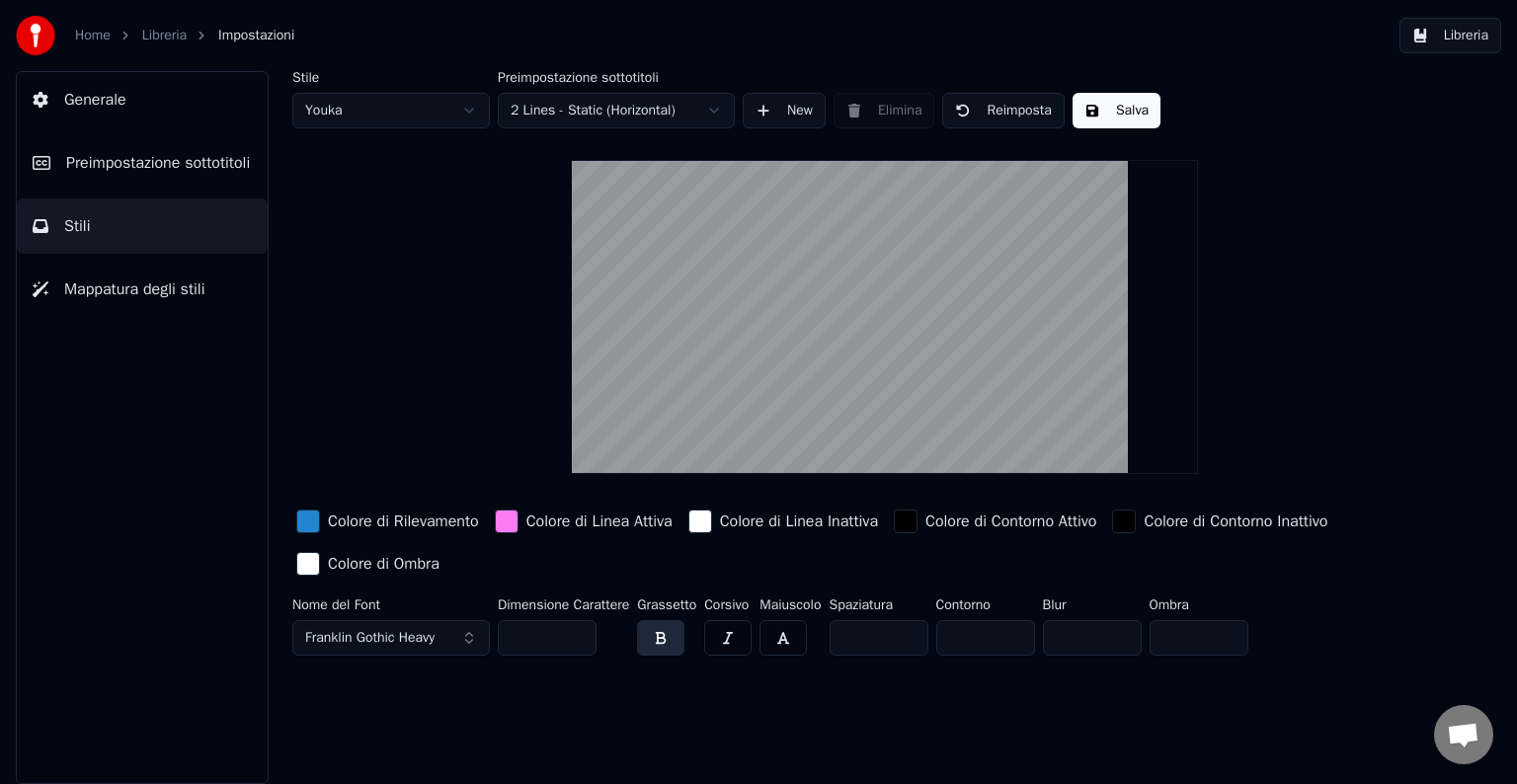 click on "Franklin Gothic Heavy" at bounding box center [369, 638] 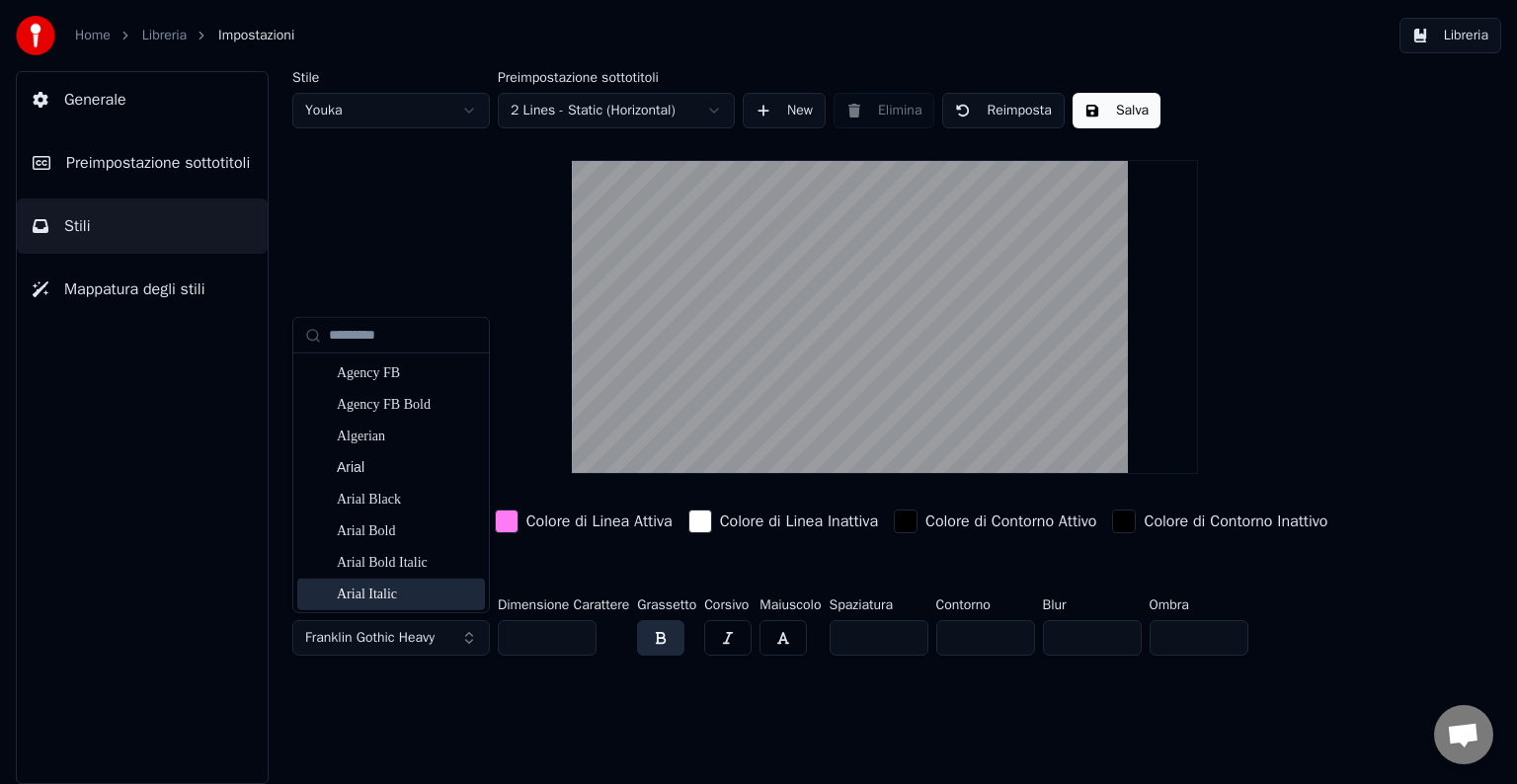 click on "Arial Italic" at bounding box center (407, 594) 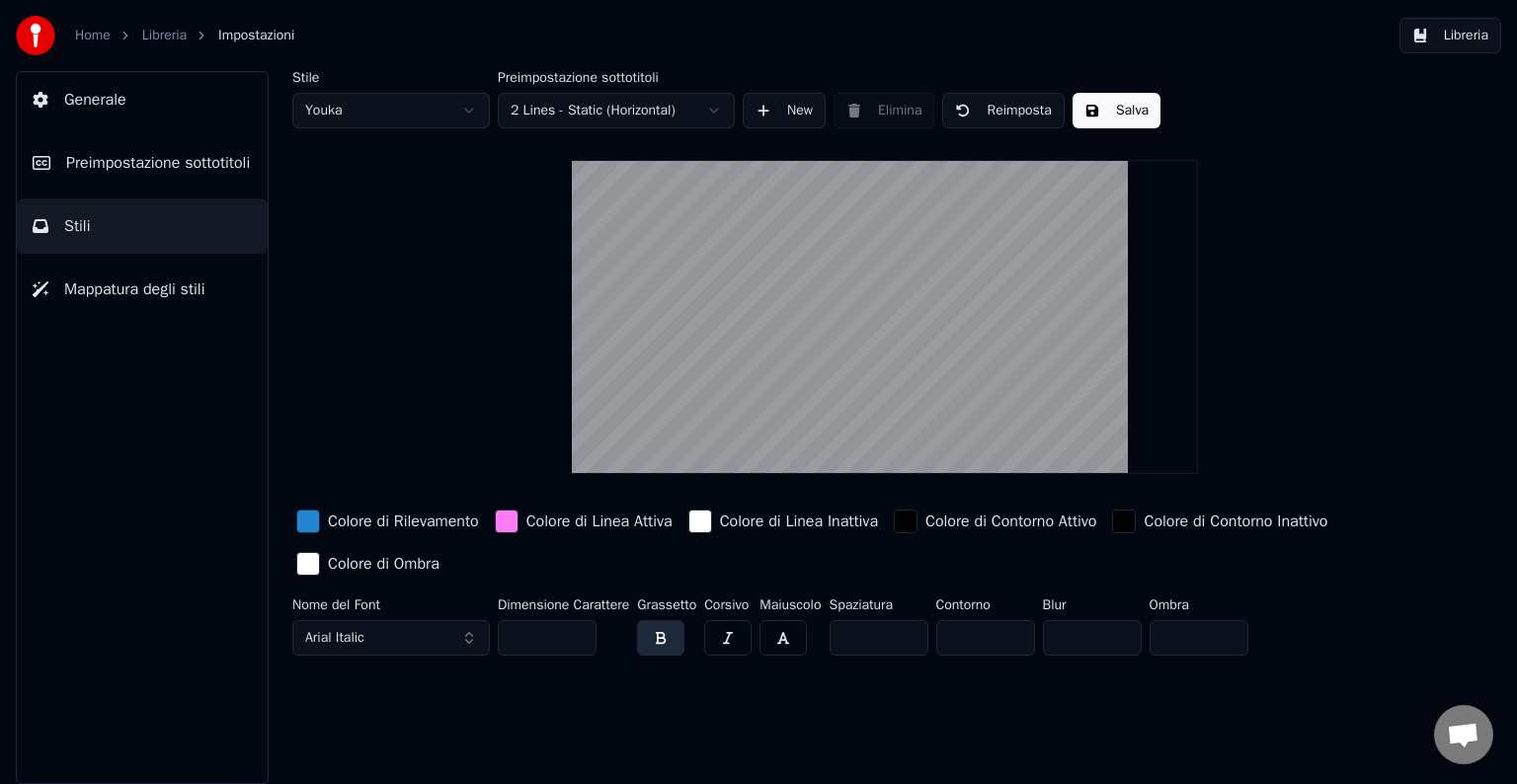 click on "Arial Italic" at bounding box center [391, 638] 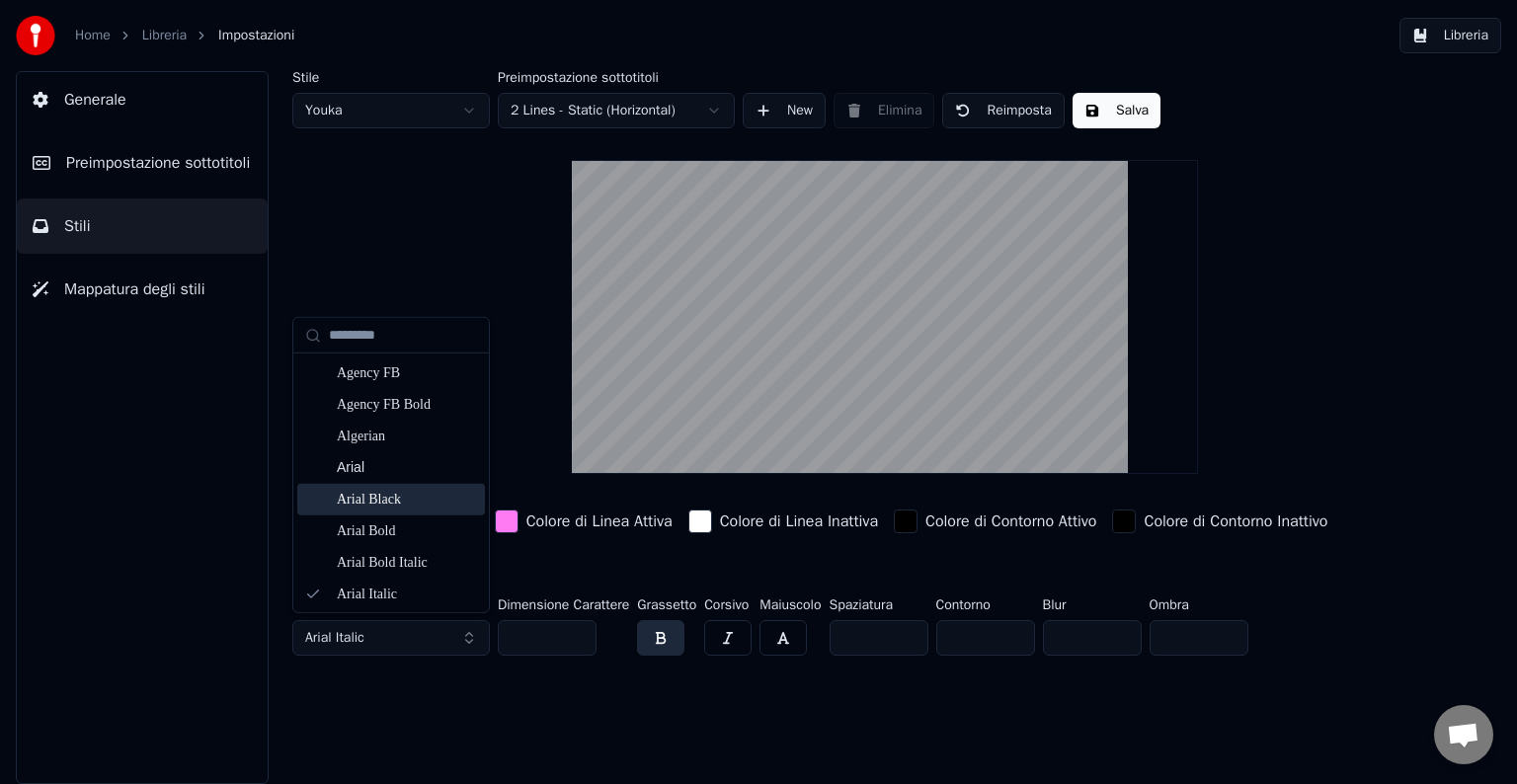 click on "Arial Black" at bounding box center [407, 500] 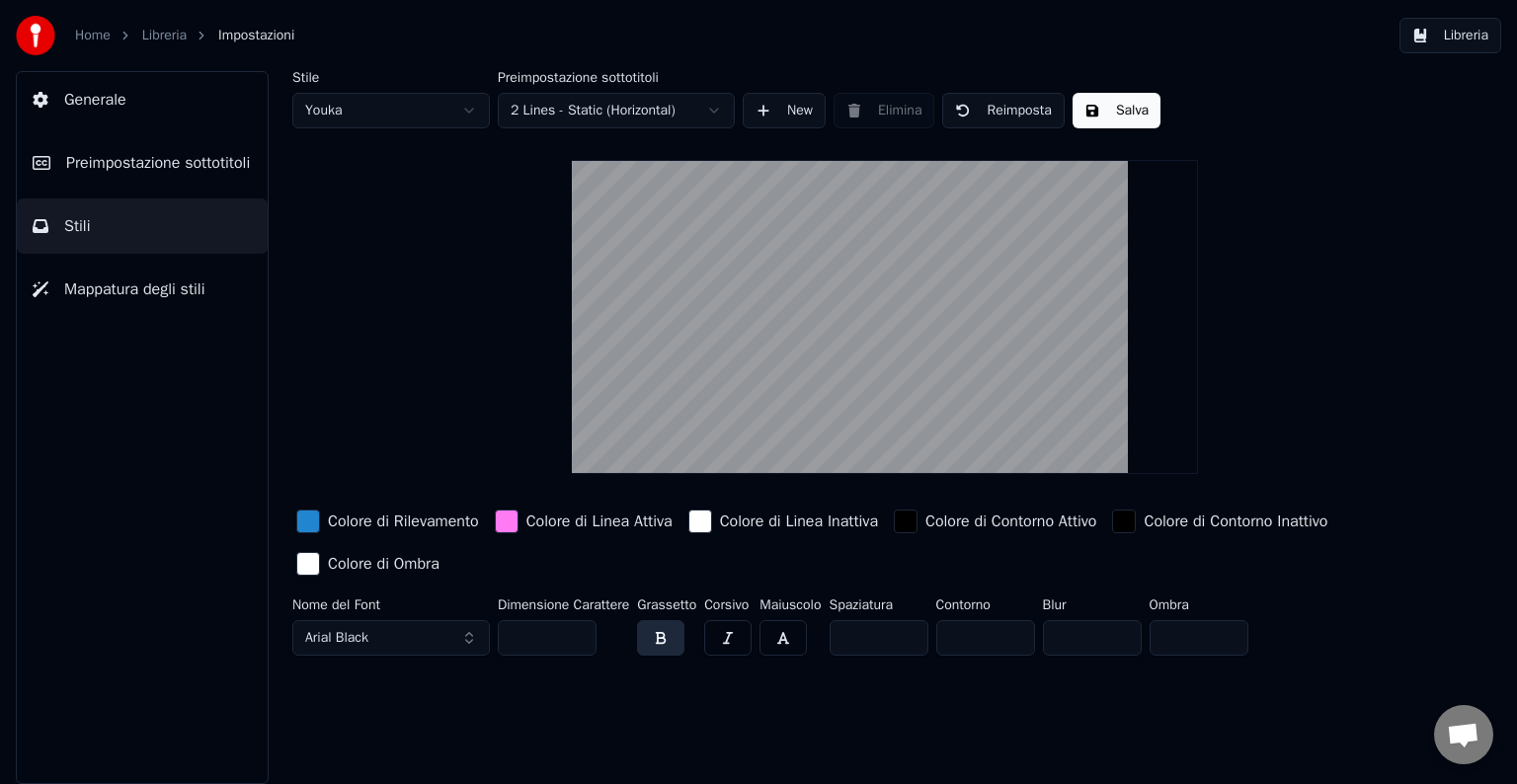 click on "Arial Black" at bounding box center [391, 638] 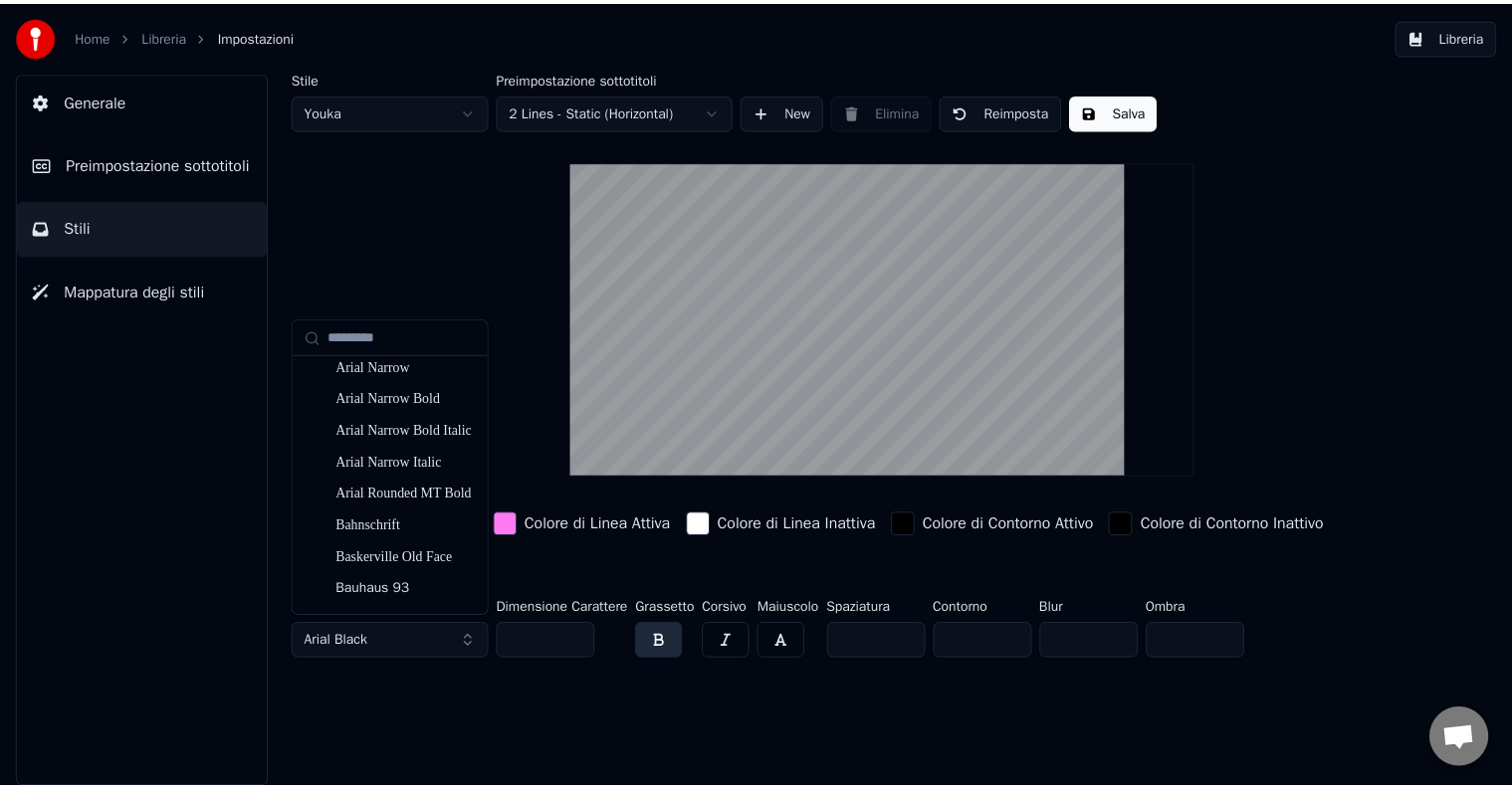 scroll, scrollTop: 298, scrollLeft: 0, axis: vertical 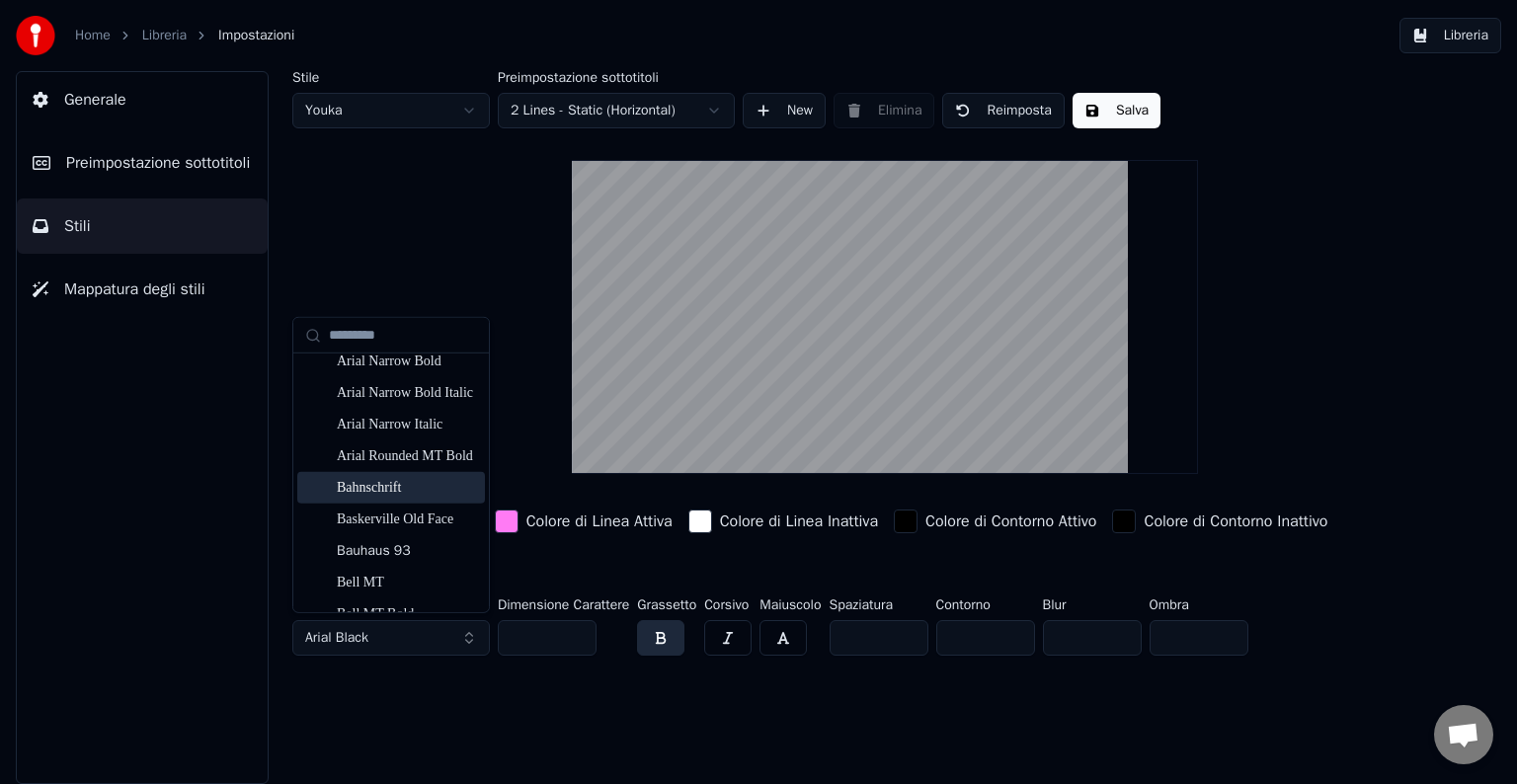 click on "Bahnschrift" at bounding box center [391, 488] 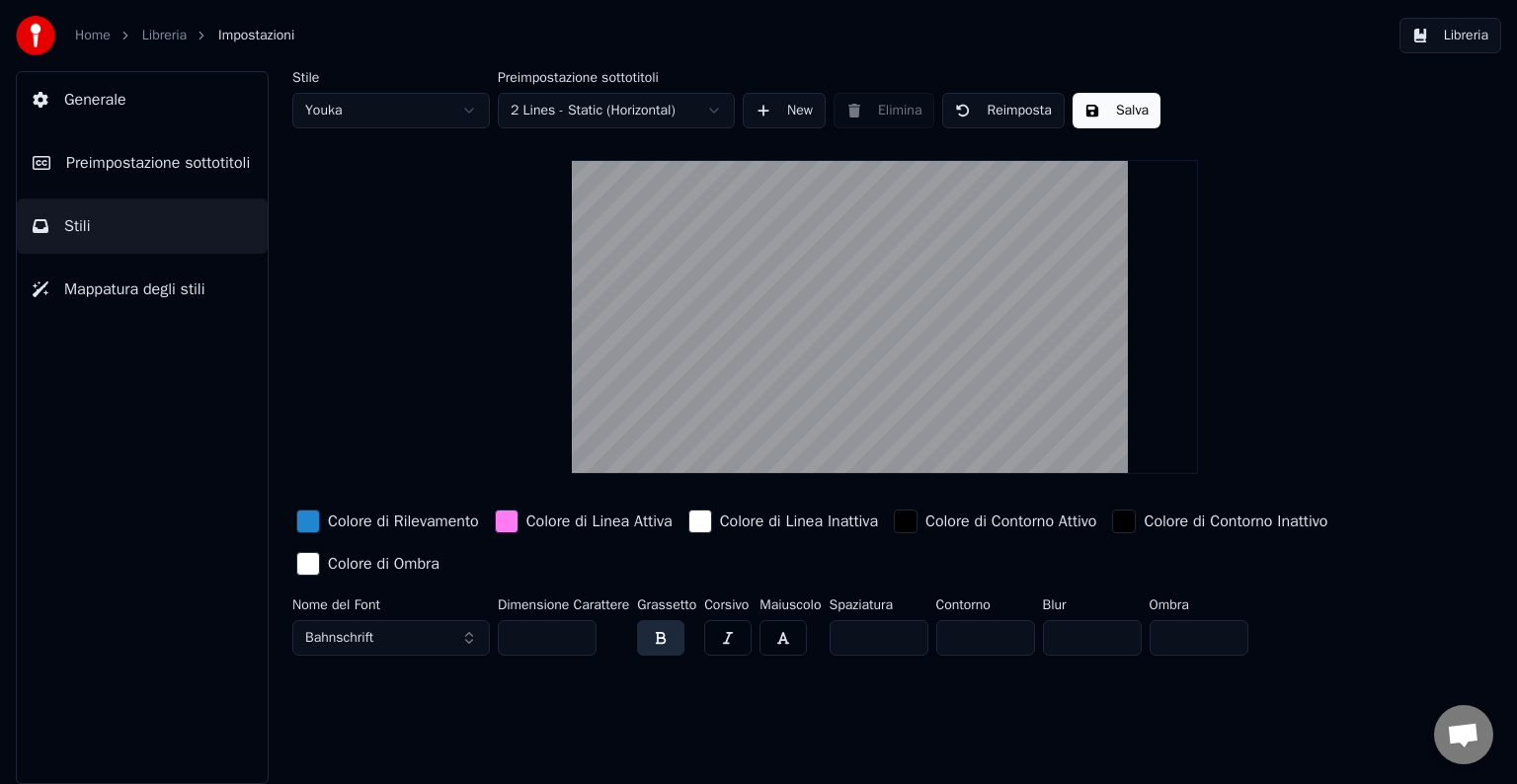 click on "Libreria" at bounding box center (164, 36) 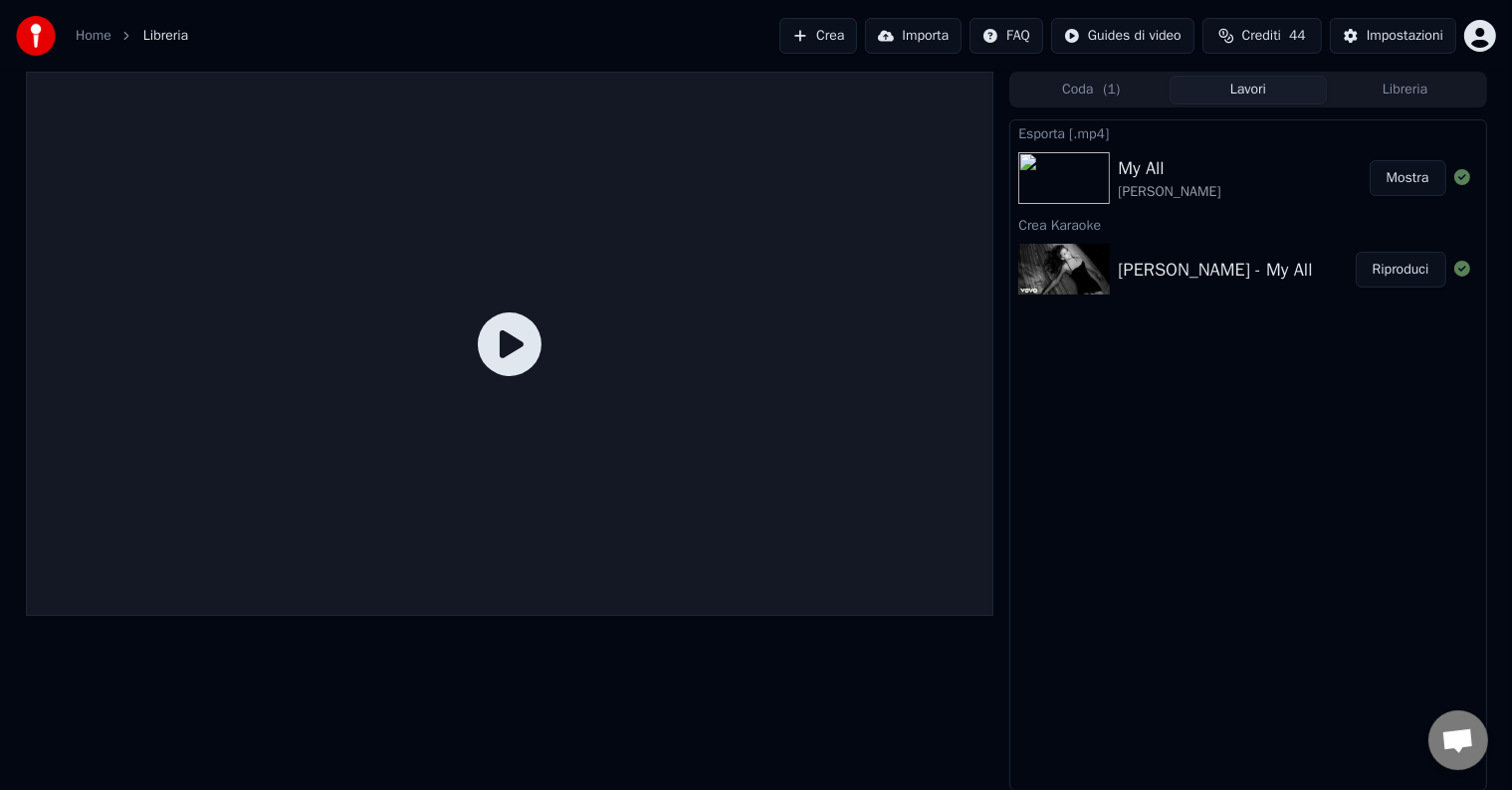 click at bounding box center (510, 431) 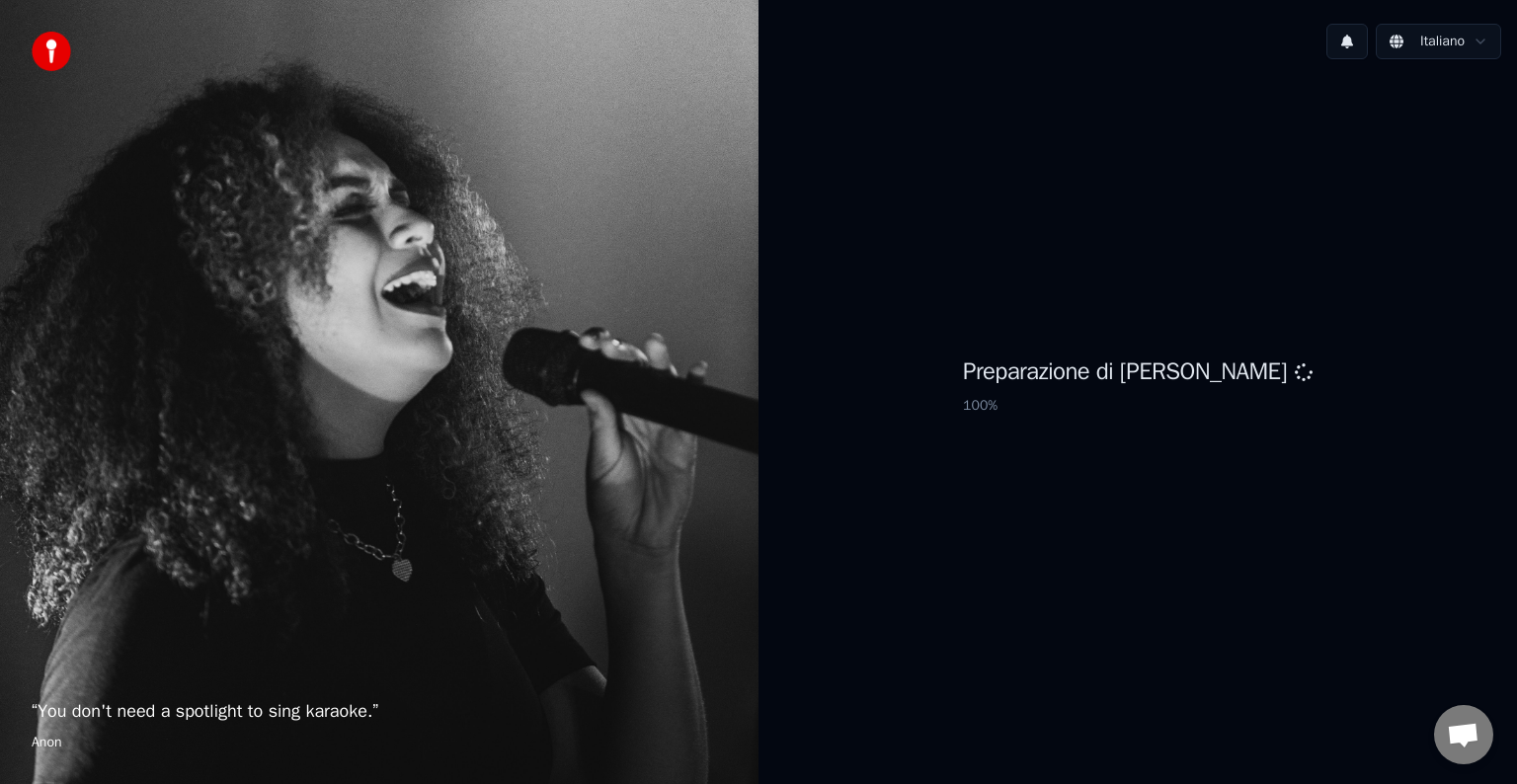 scroll, scrollTop: 0, scrollLeft: 0, axis: both 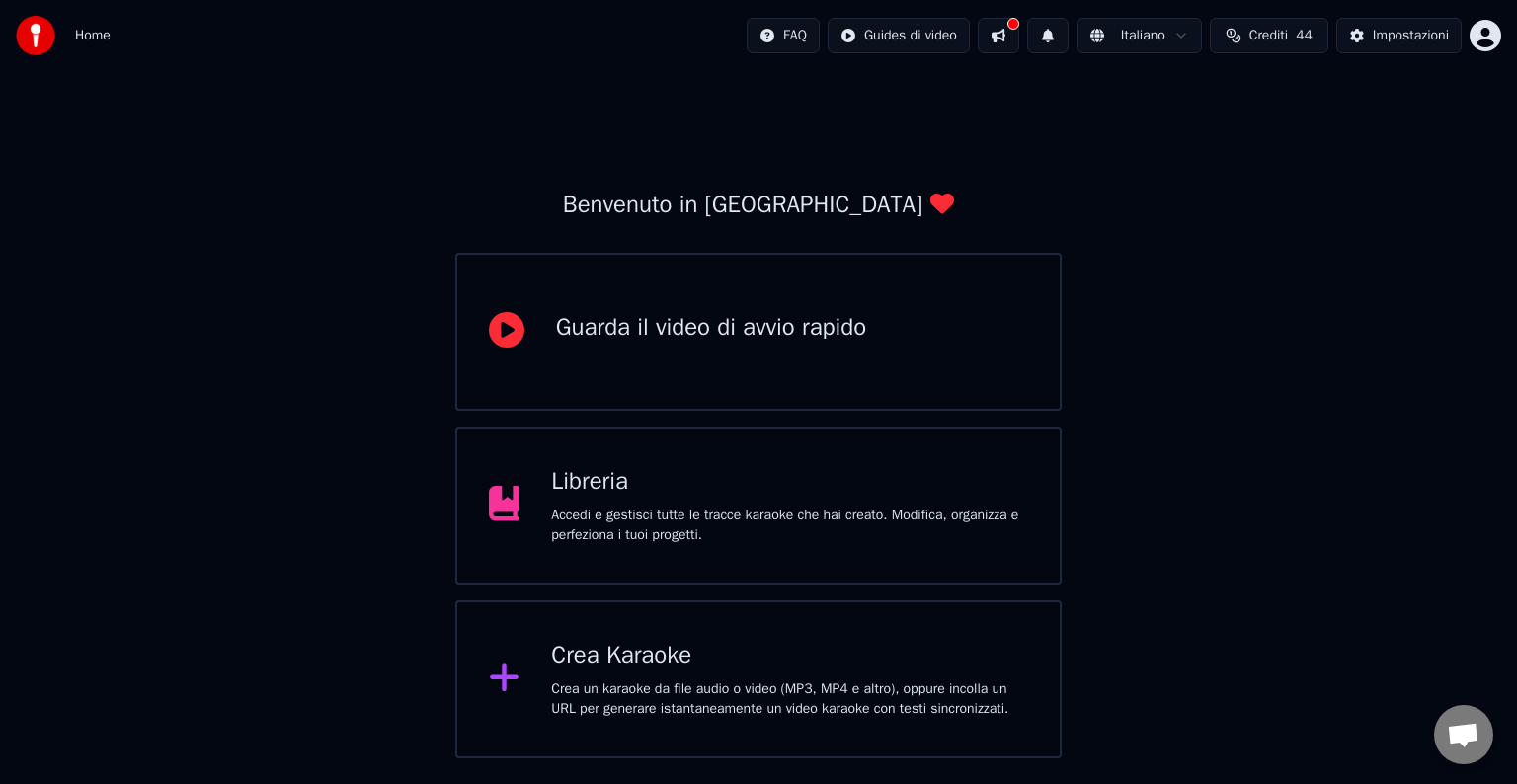 click on "Crea Karaoke Crea un karaoke da file audio o video (MP3, MP4 e altro), oppure incolla un URL per generare istantaneamente un video karaoke con testi sincronizzati." at bounding box center [758, 679] 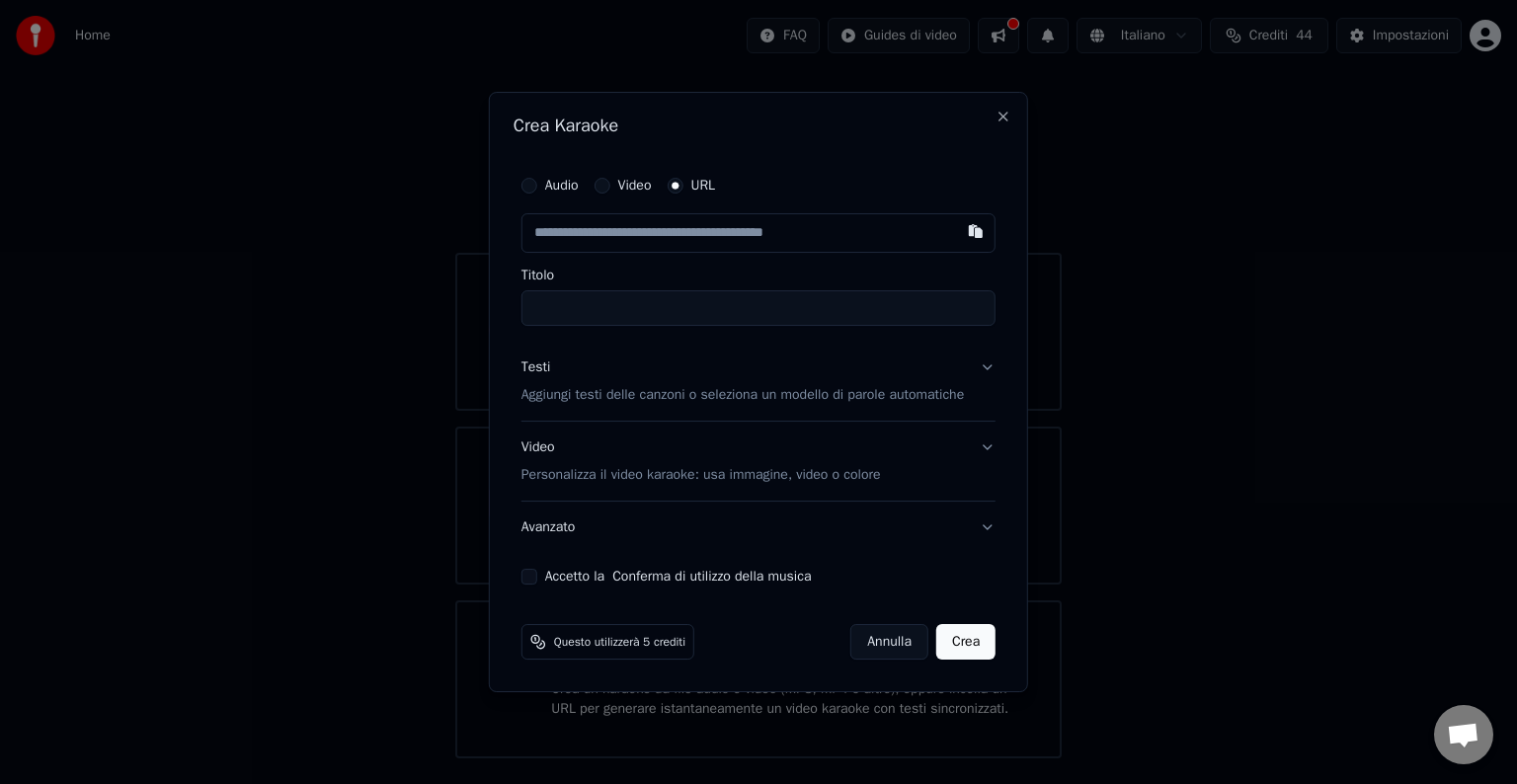 click at bounding box center [758, 233] 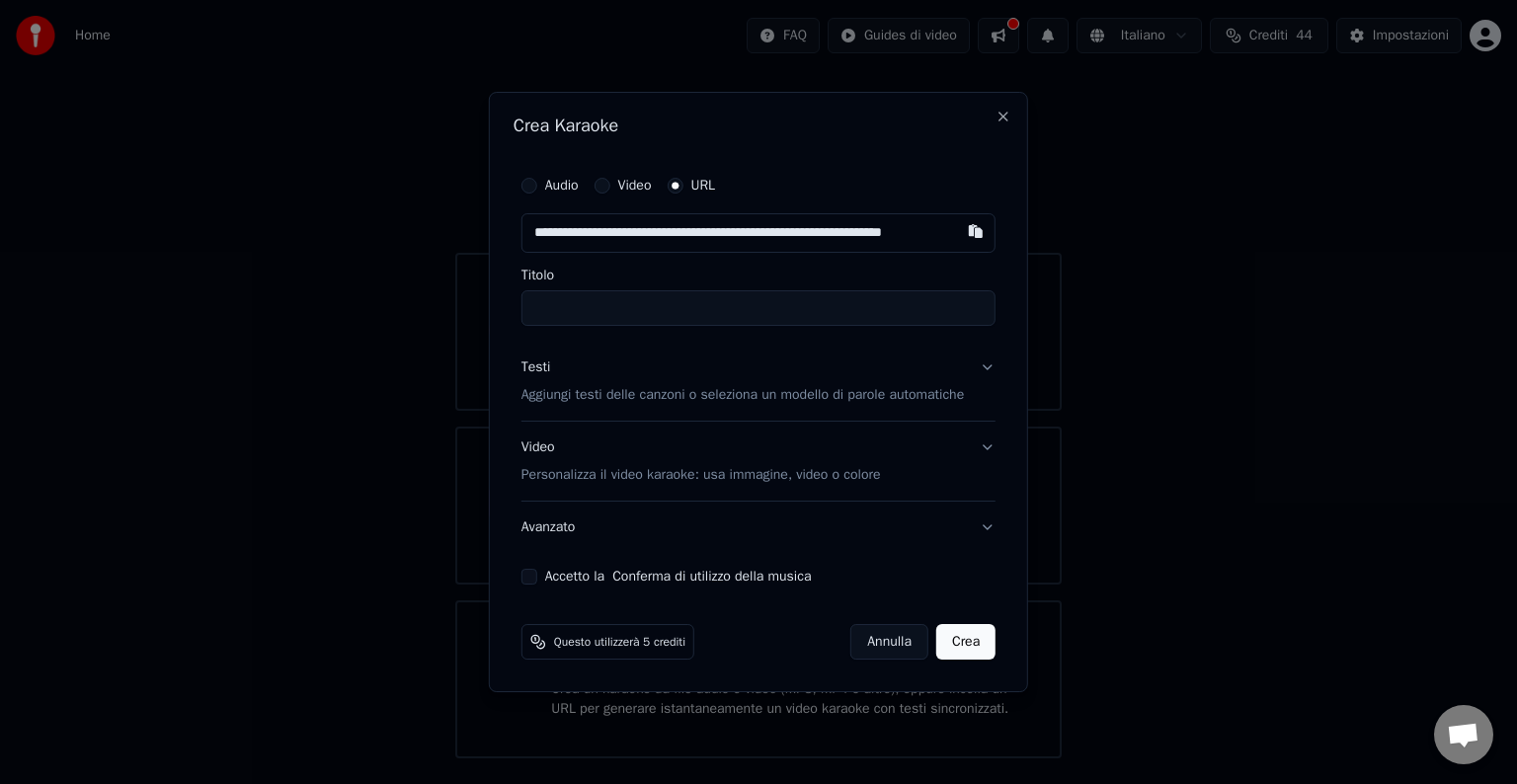 scroll, scrollTop: 0, scrollLeft: 32, axis: horizontal 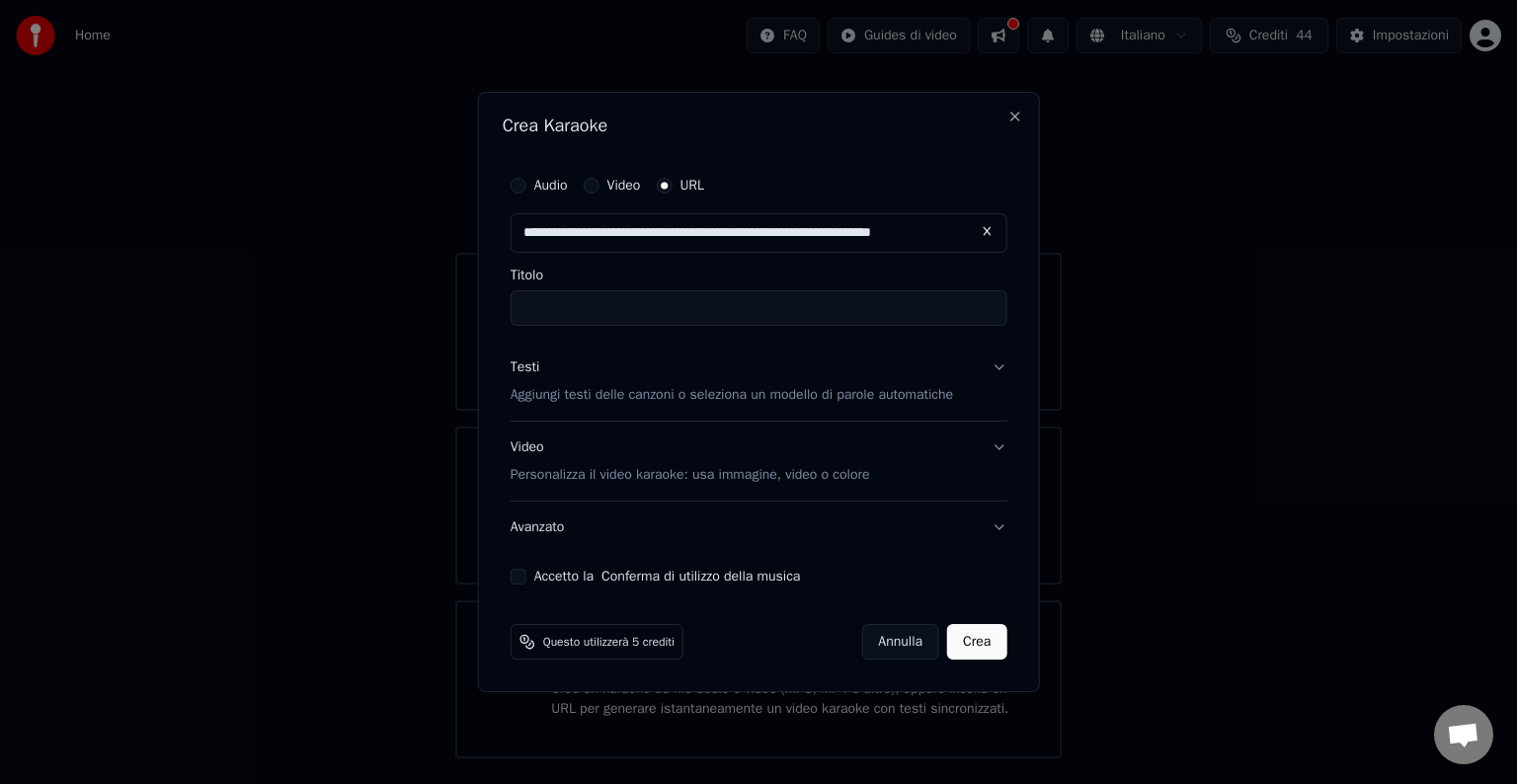 type on "**********" 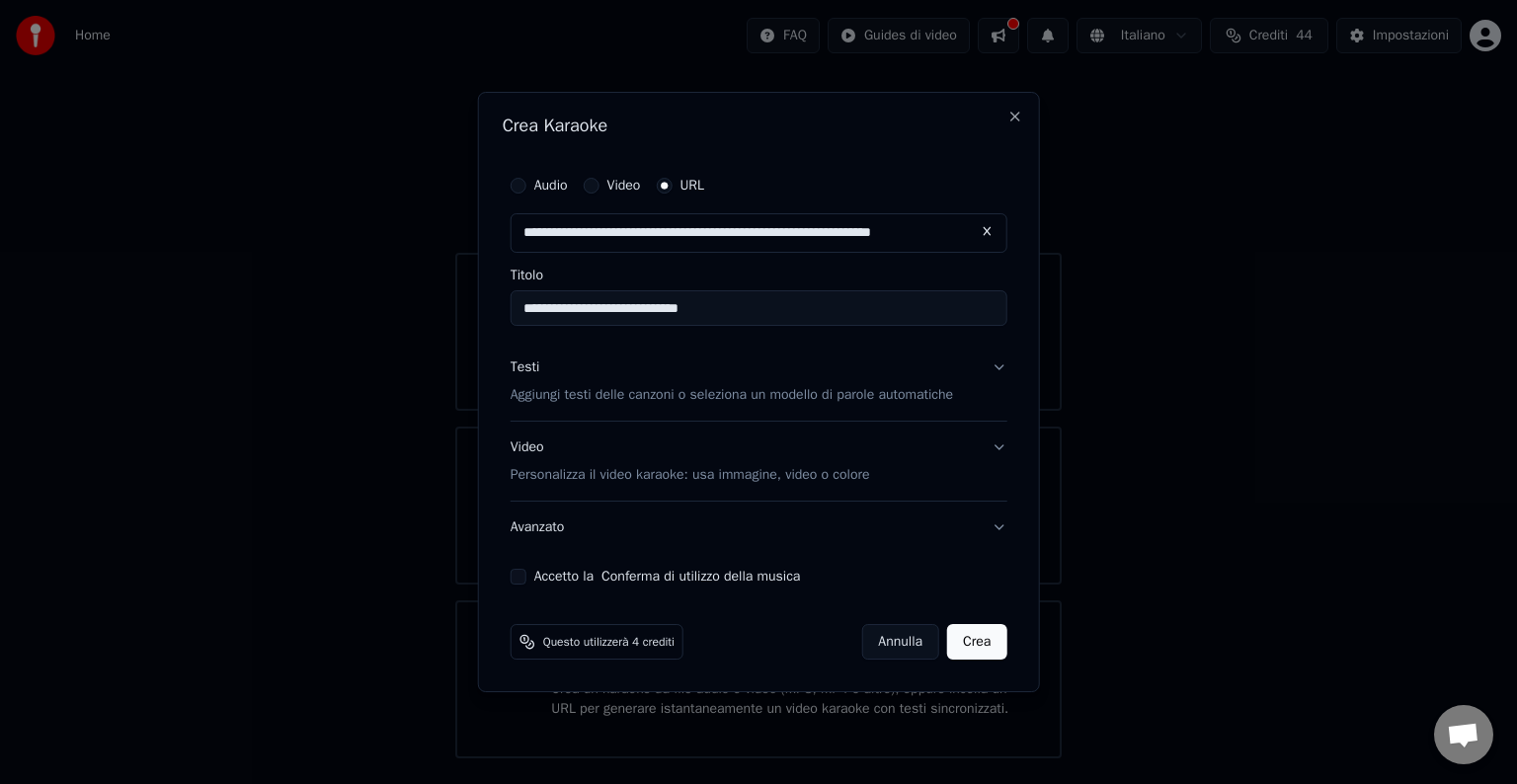 type on "**********" 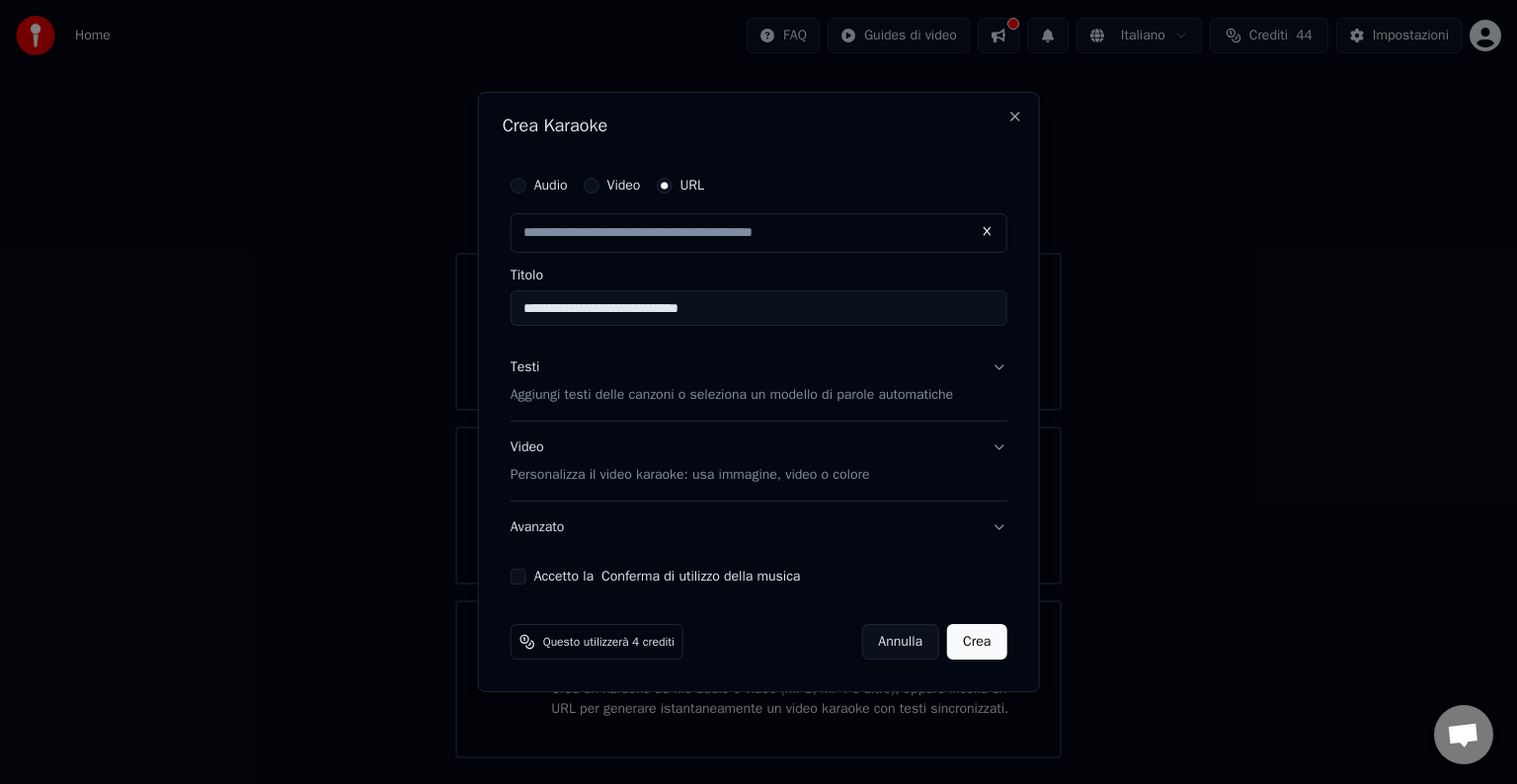 click on "Accetto la   Conferma di utilizzo della musica" at bounding box center (519, 577) 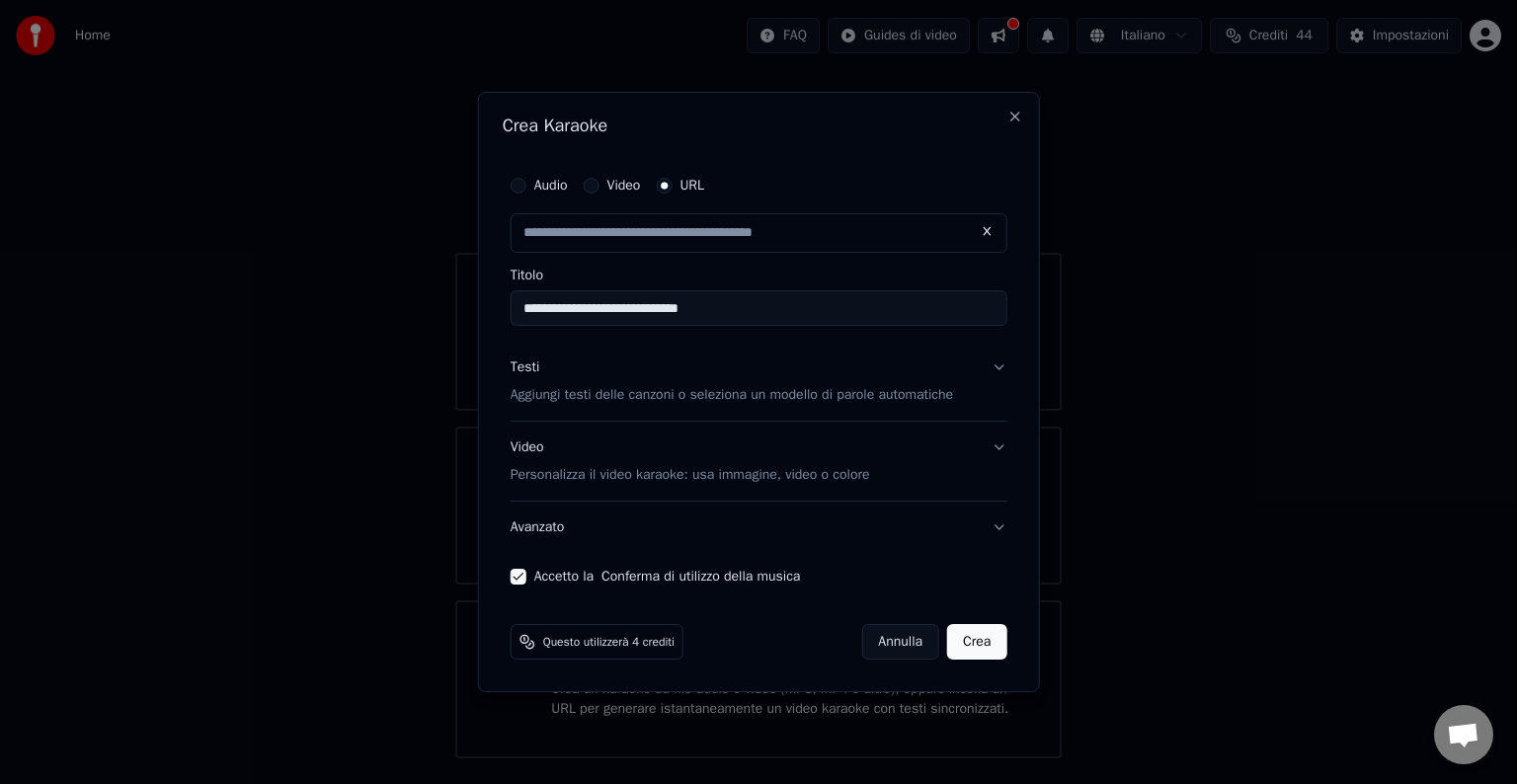 click on "Video Personalizza il video karaoke: usa immagine, video o colore" at bounding box center (758, 461) 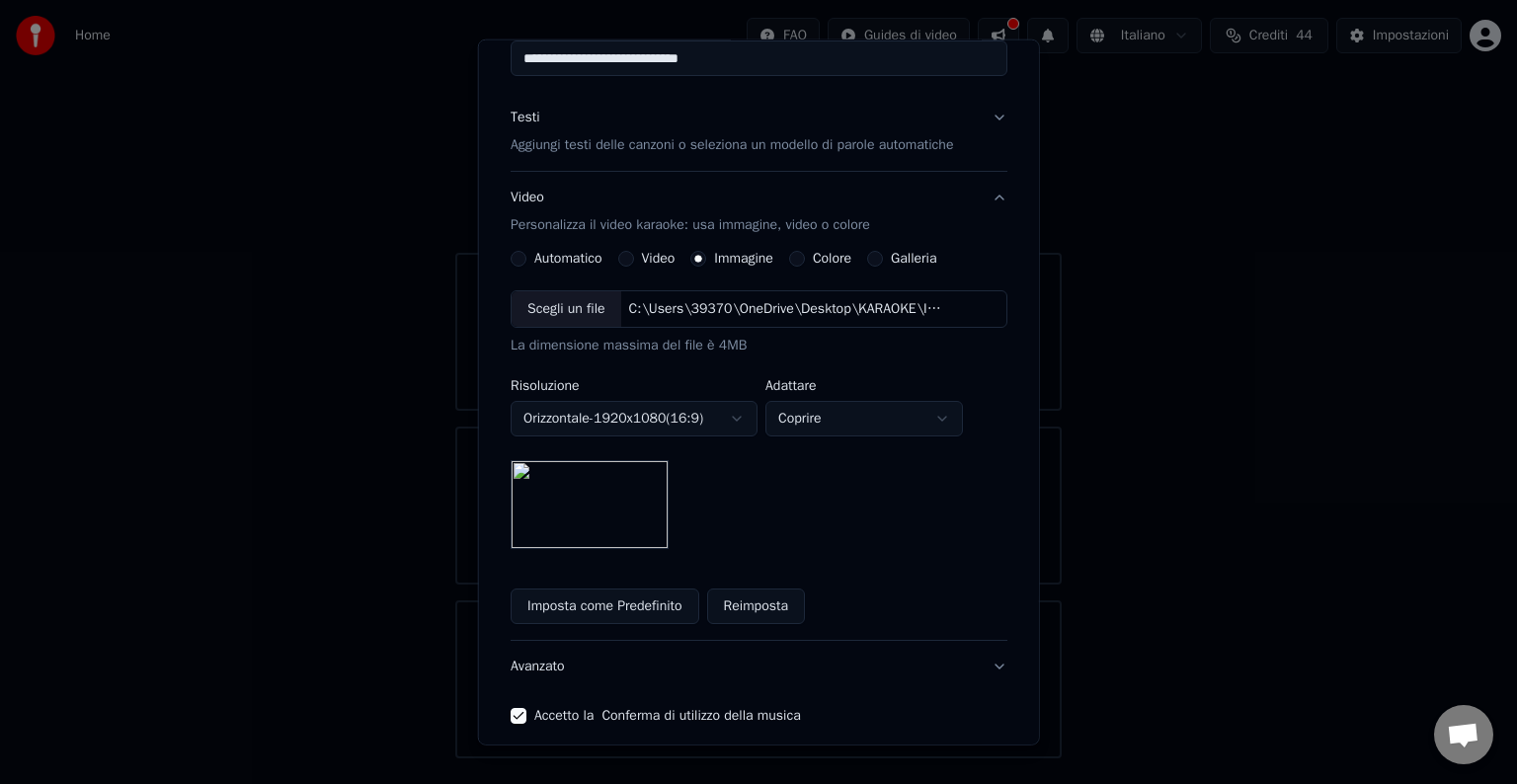 click on "Testi Aggiungi testi delle canzoni o seleziona un modello di parole automatiche" at bounding box center (758, 131) 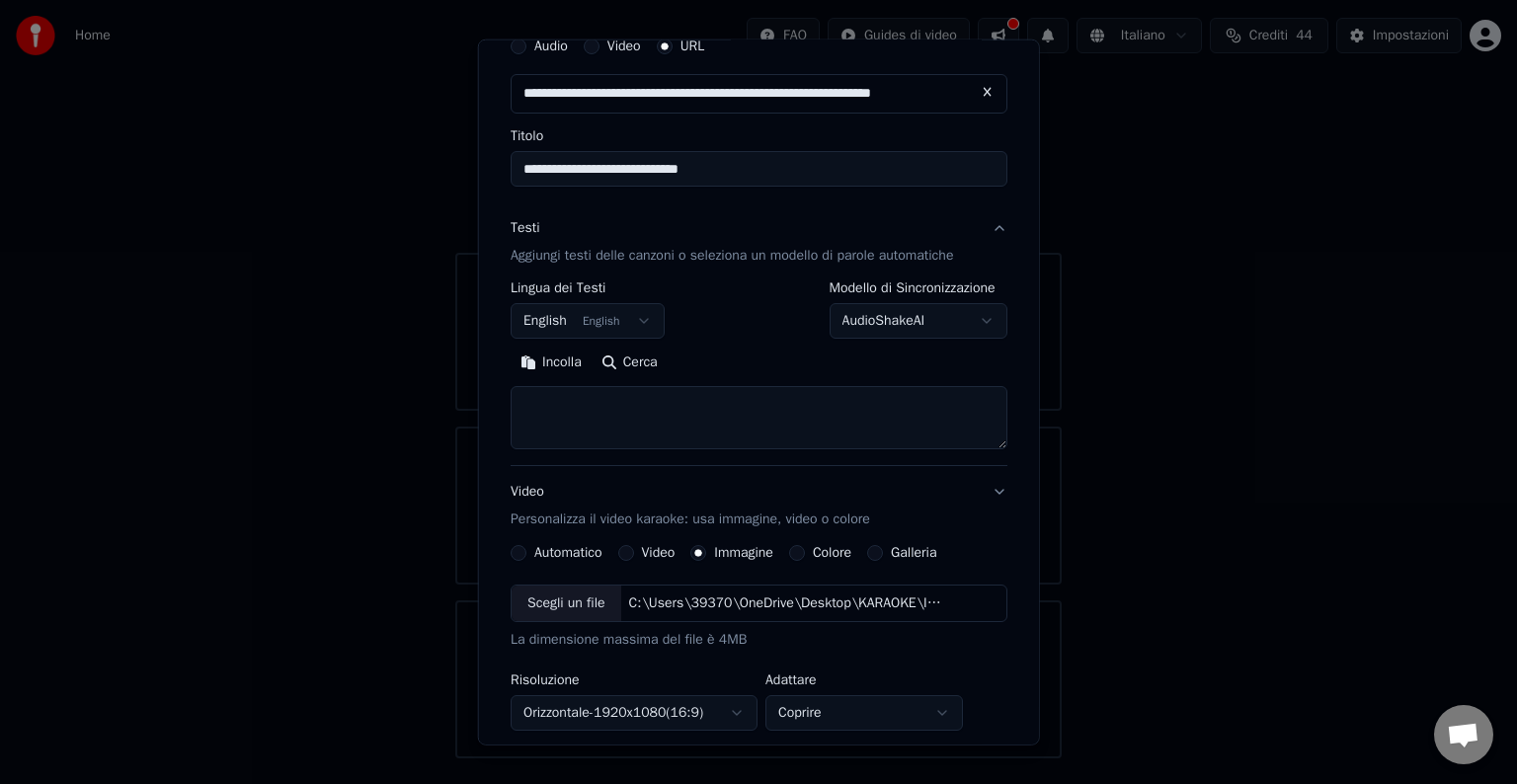 scroll, scrollTop: 78, scrollLeft: 0, axis: vertical 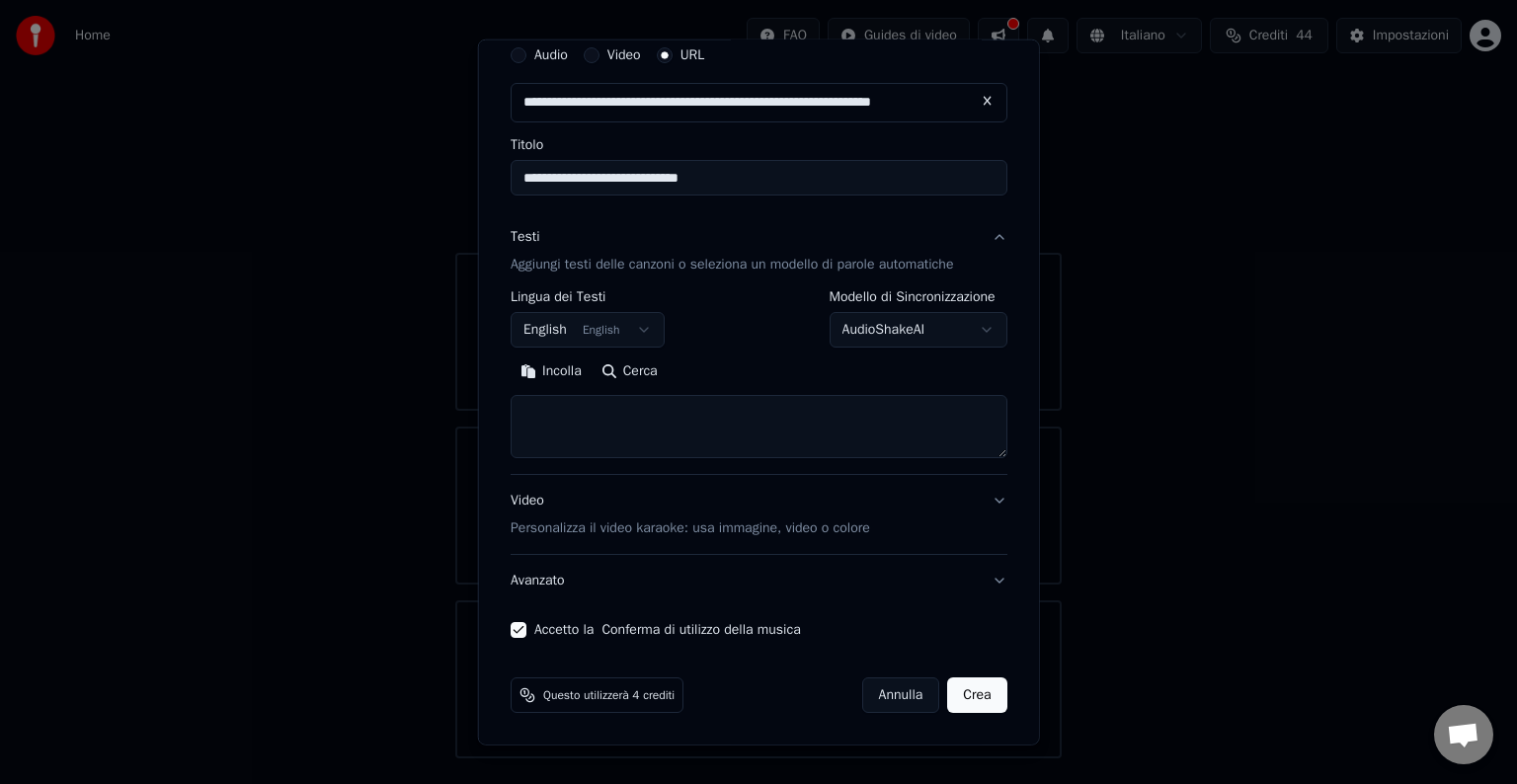 click at bounding box center (758, 427) 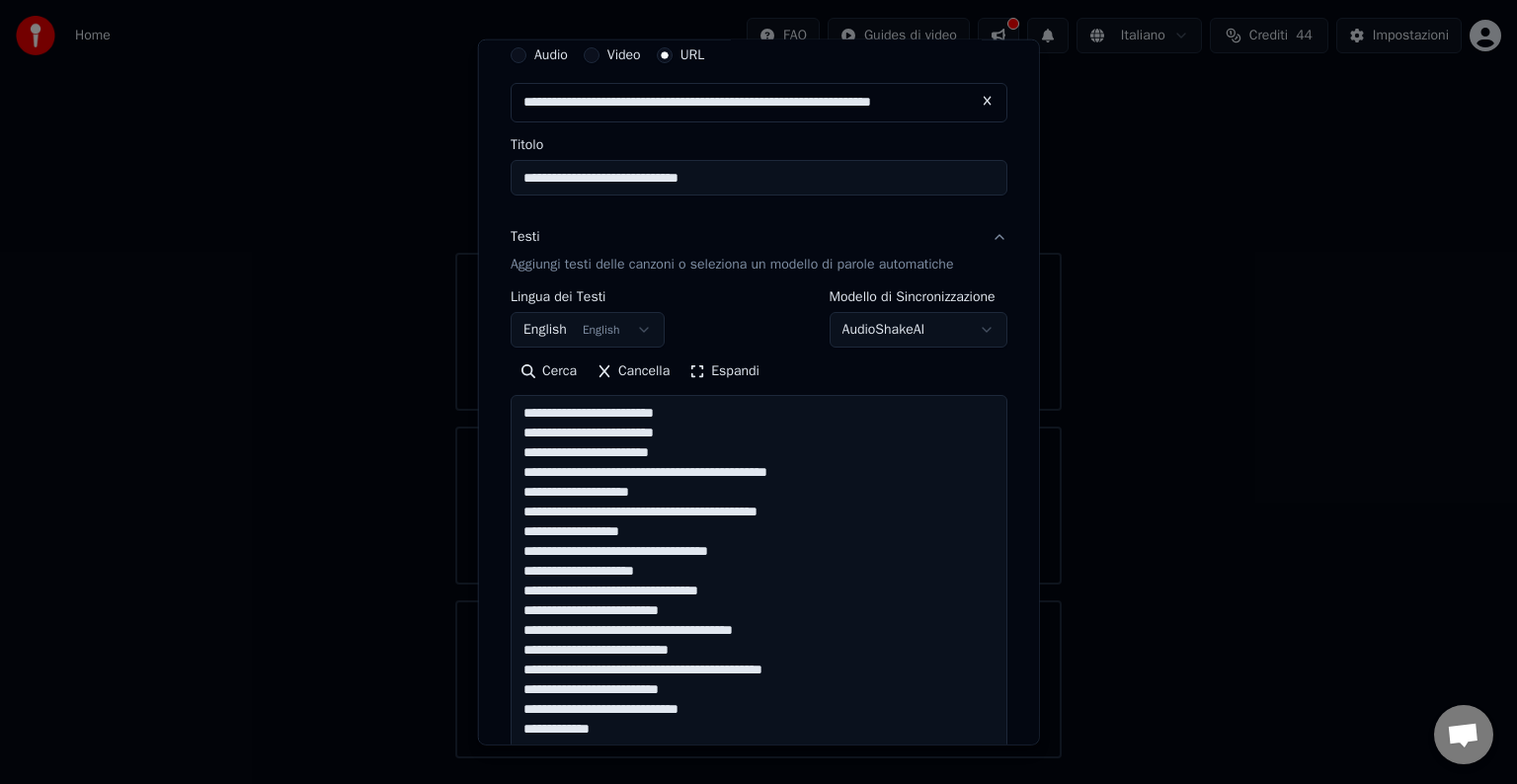 scroll, scrollTop: 794, scrollLeft: 0, axis: vertical 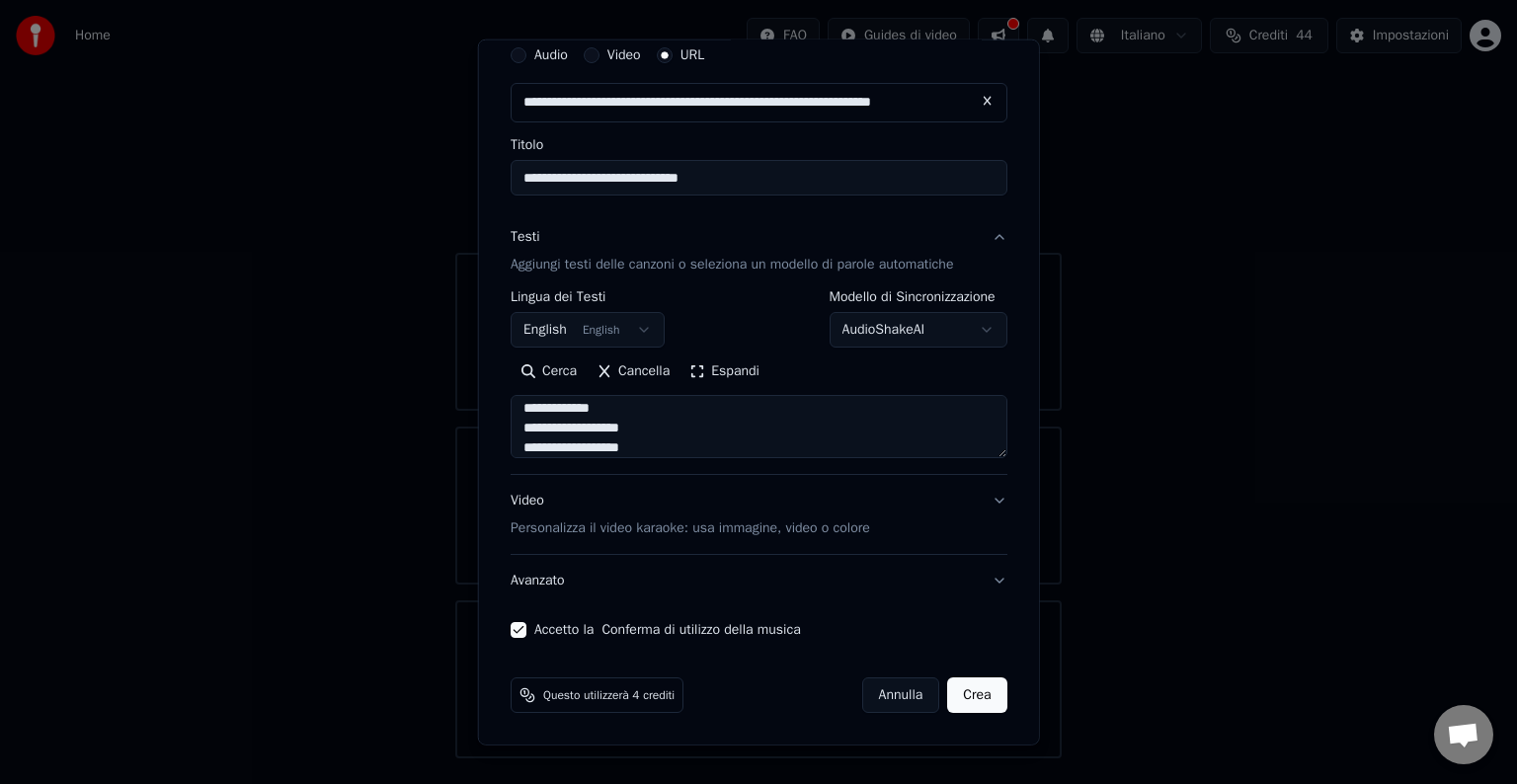 type on "**********" 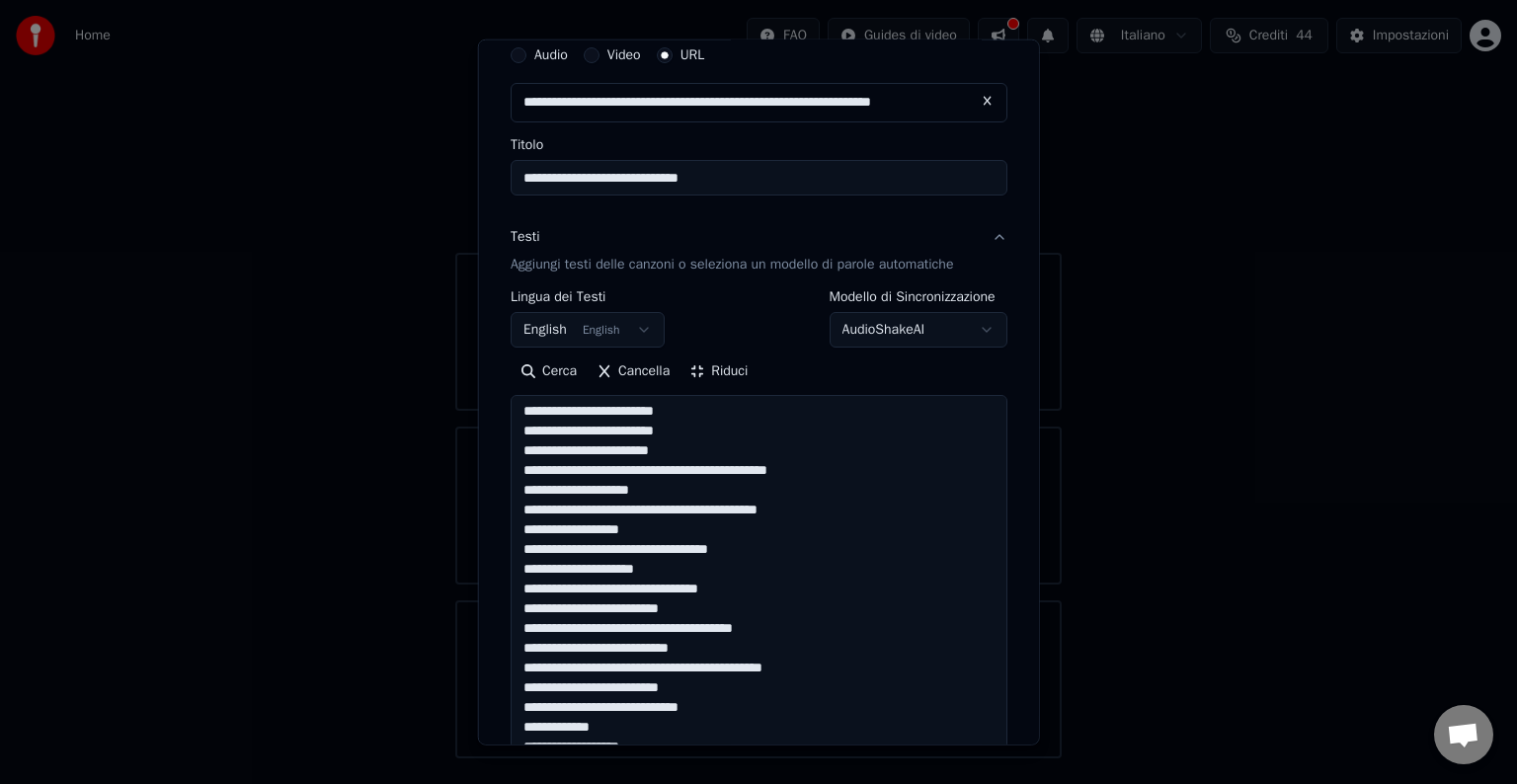scroll, scrollTop: 0, scrollLeft: 0, axis: both 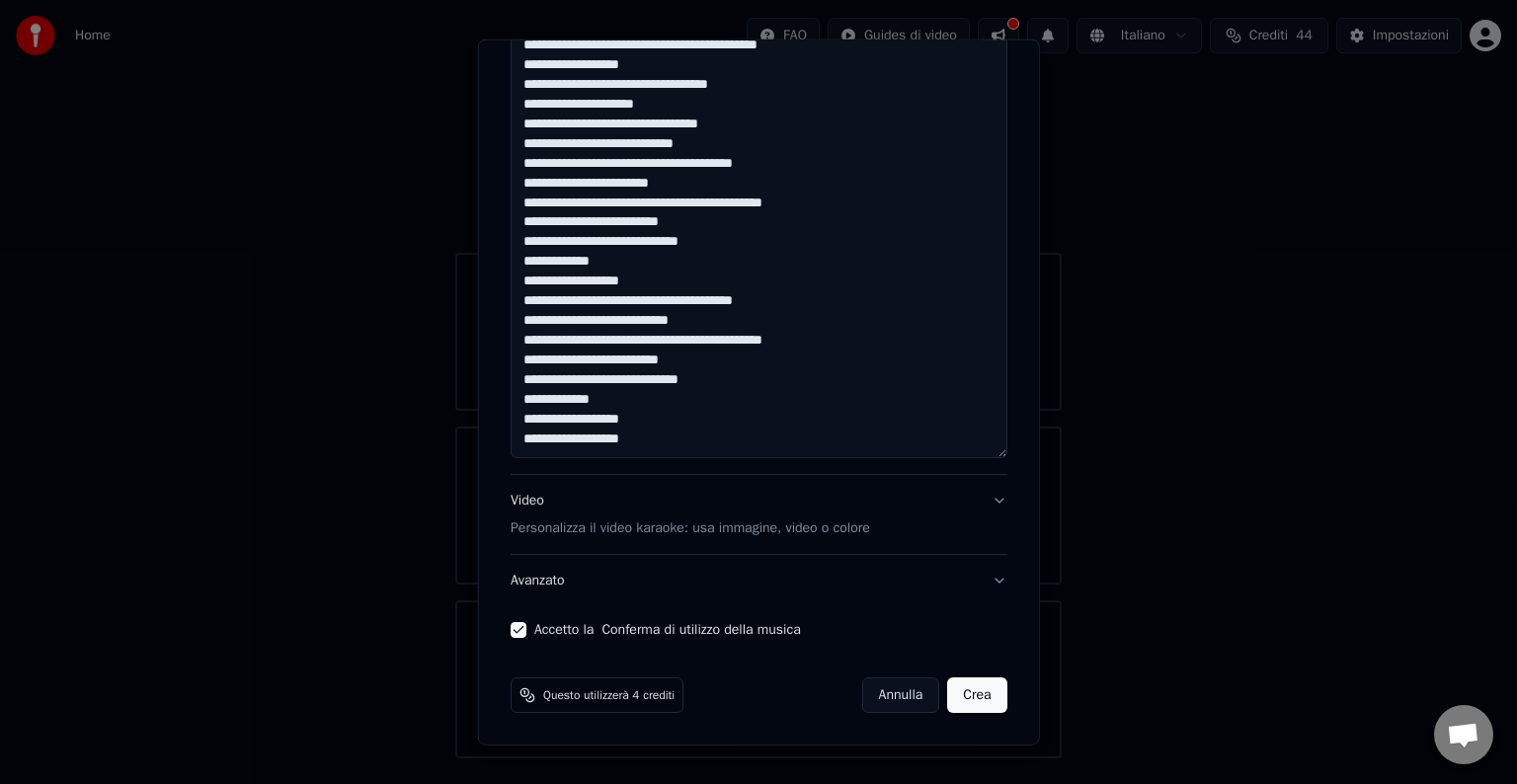 click on "Conferma di utilizzo della musica" at bounding box center (700, 630) 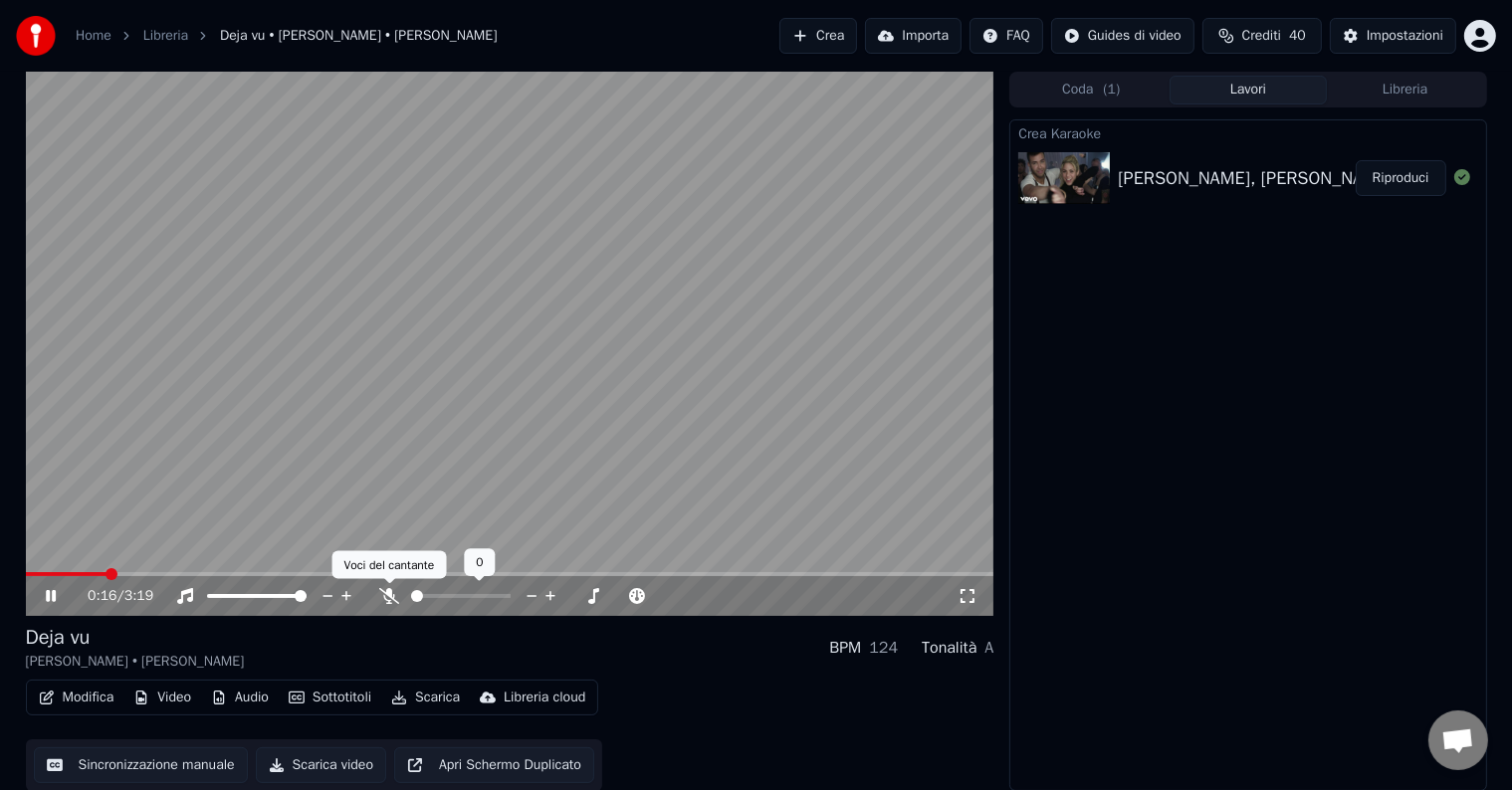 click 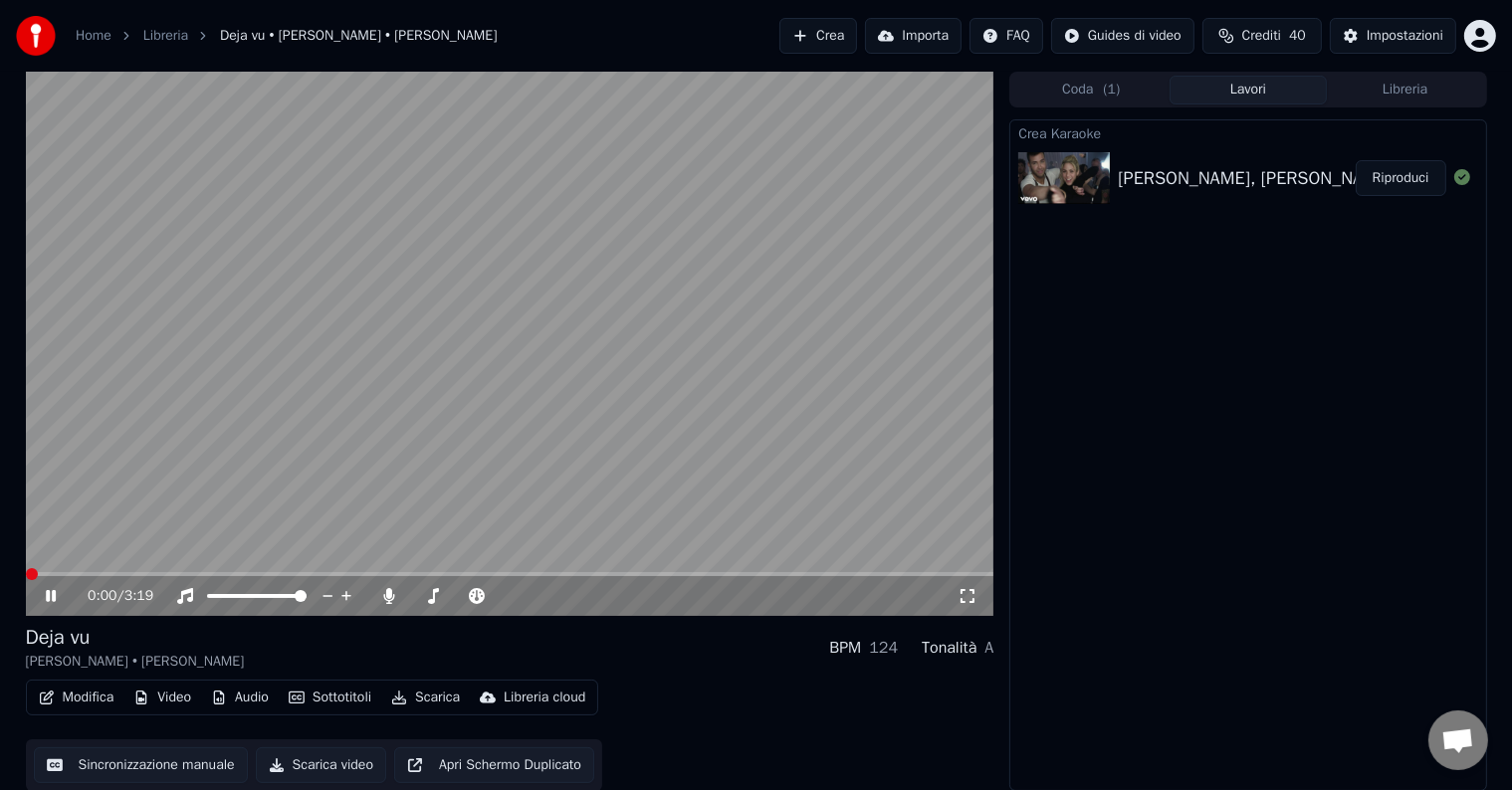 click at bounding box center (32, 574) 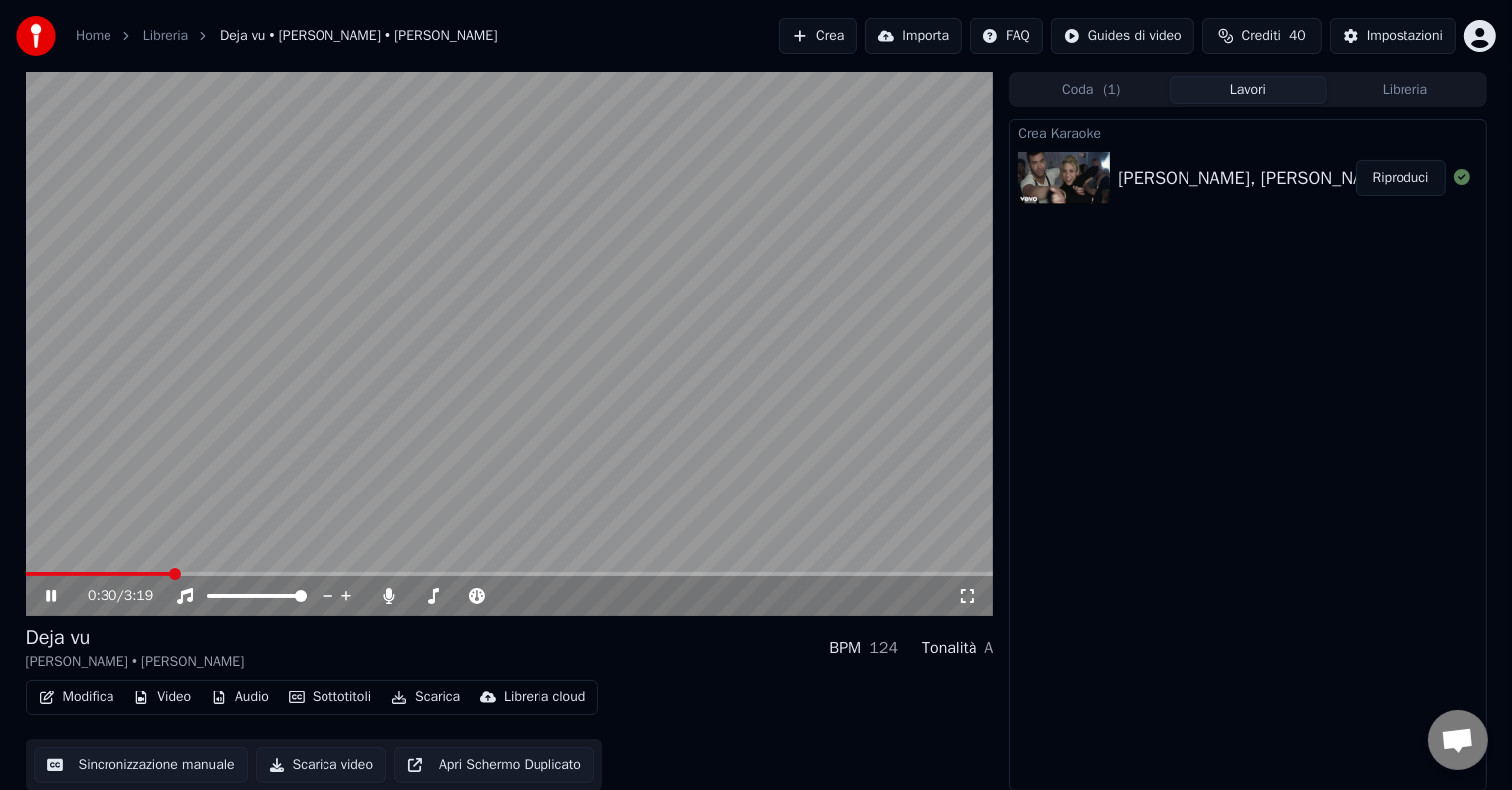 click at bounding box center (510, 343) 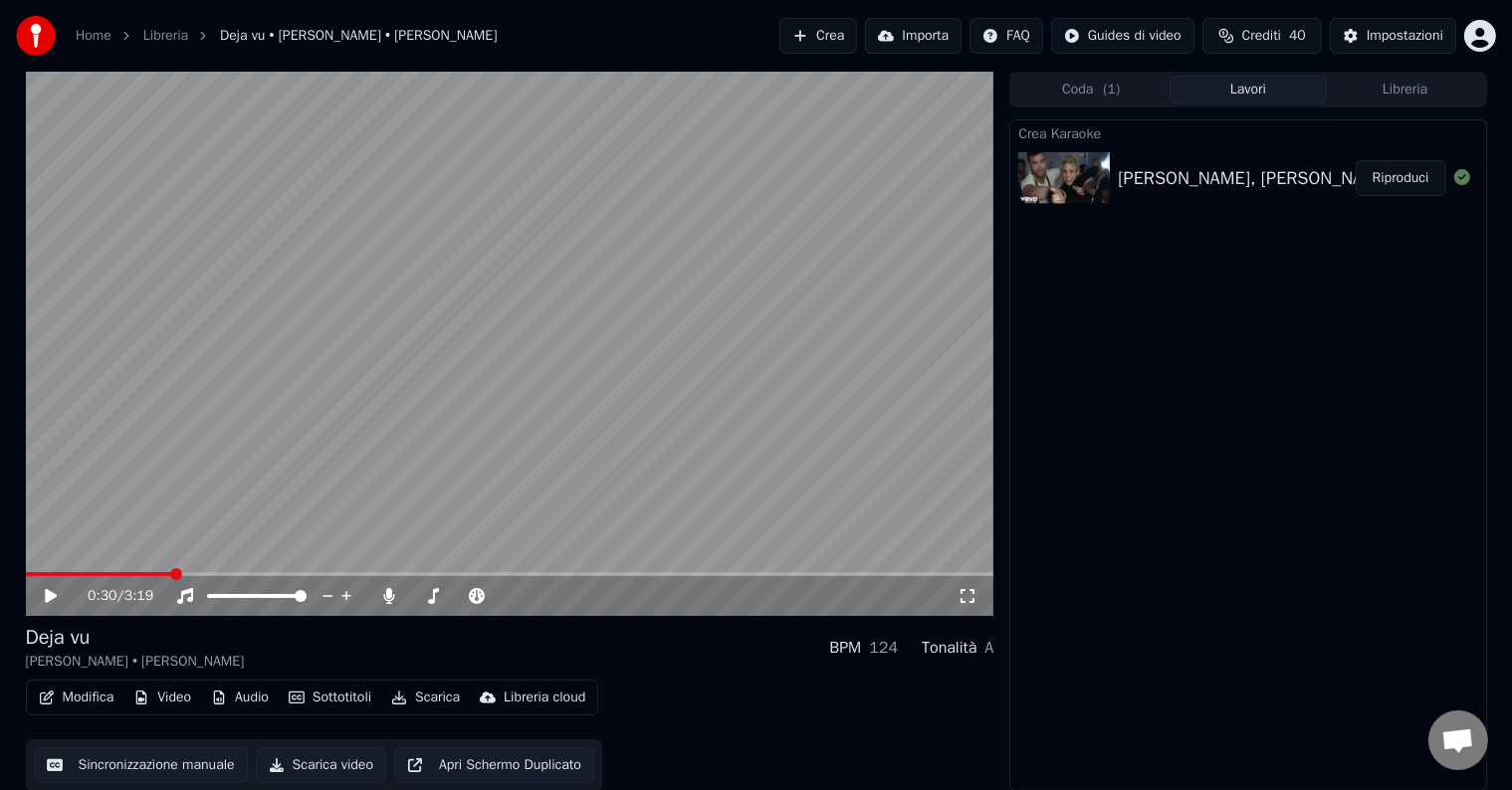scroll, scrollTop: 1, scrollLeft: 0, axis: vertical 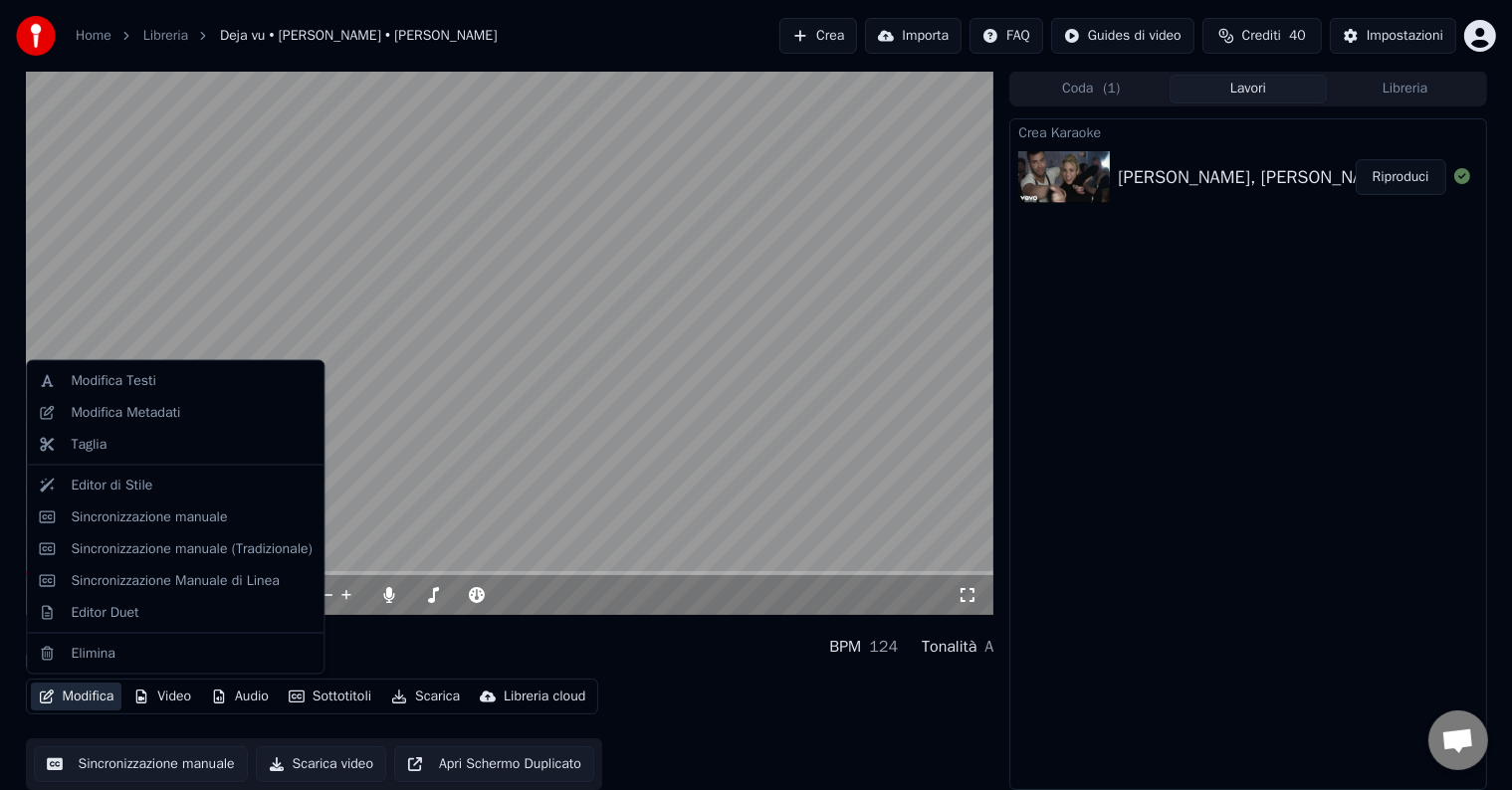 click on "Modifica" at bounding box center [77, 696] 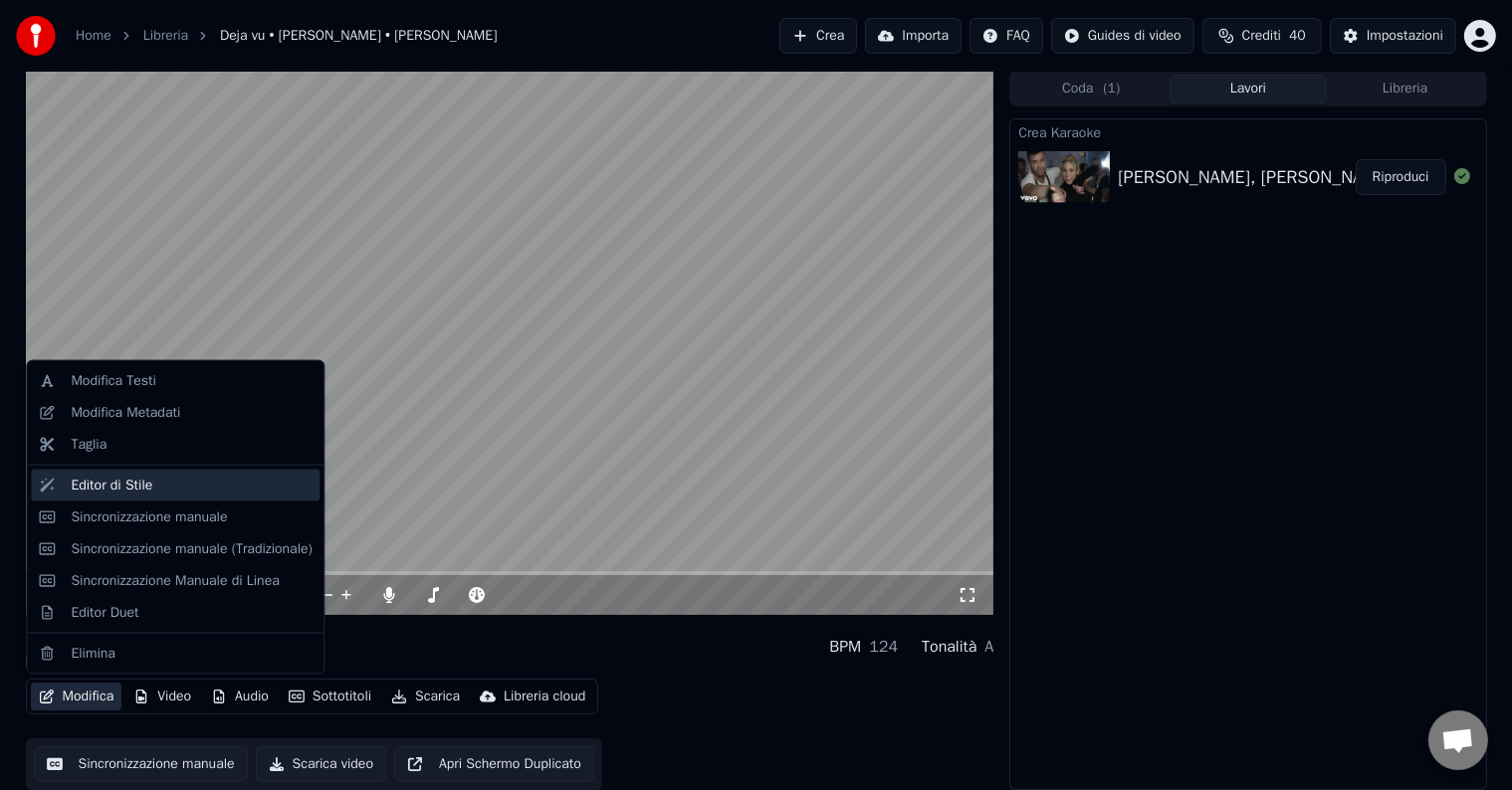 click on "Editor di Stile" at bounding box center [111, 486] 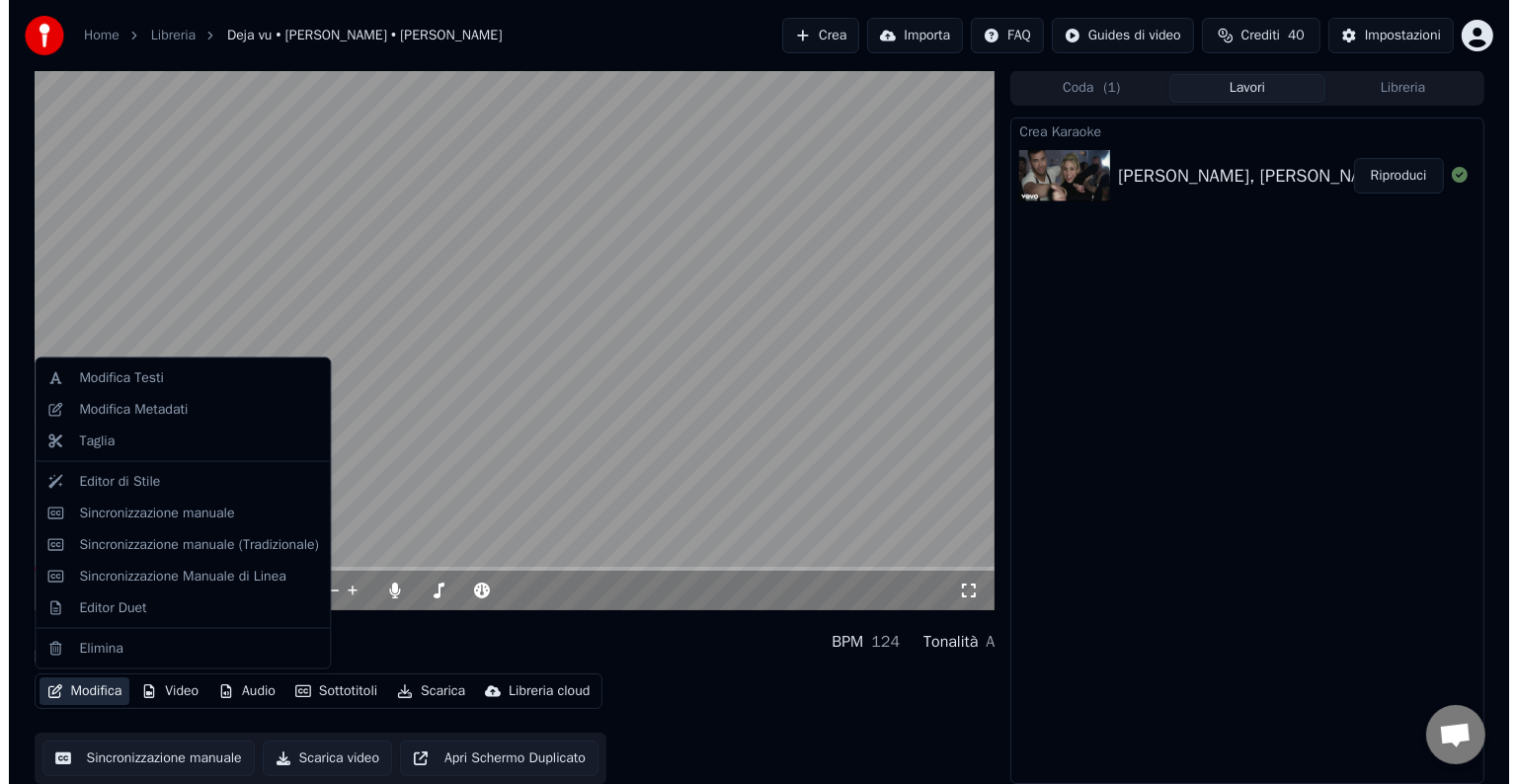 scroll, scrollTop: 0, scrollLeft: 0, axis: both 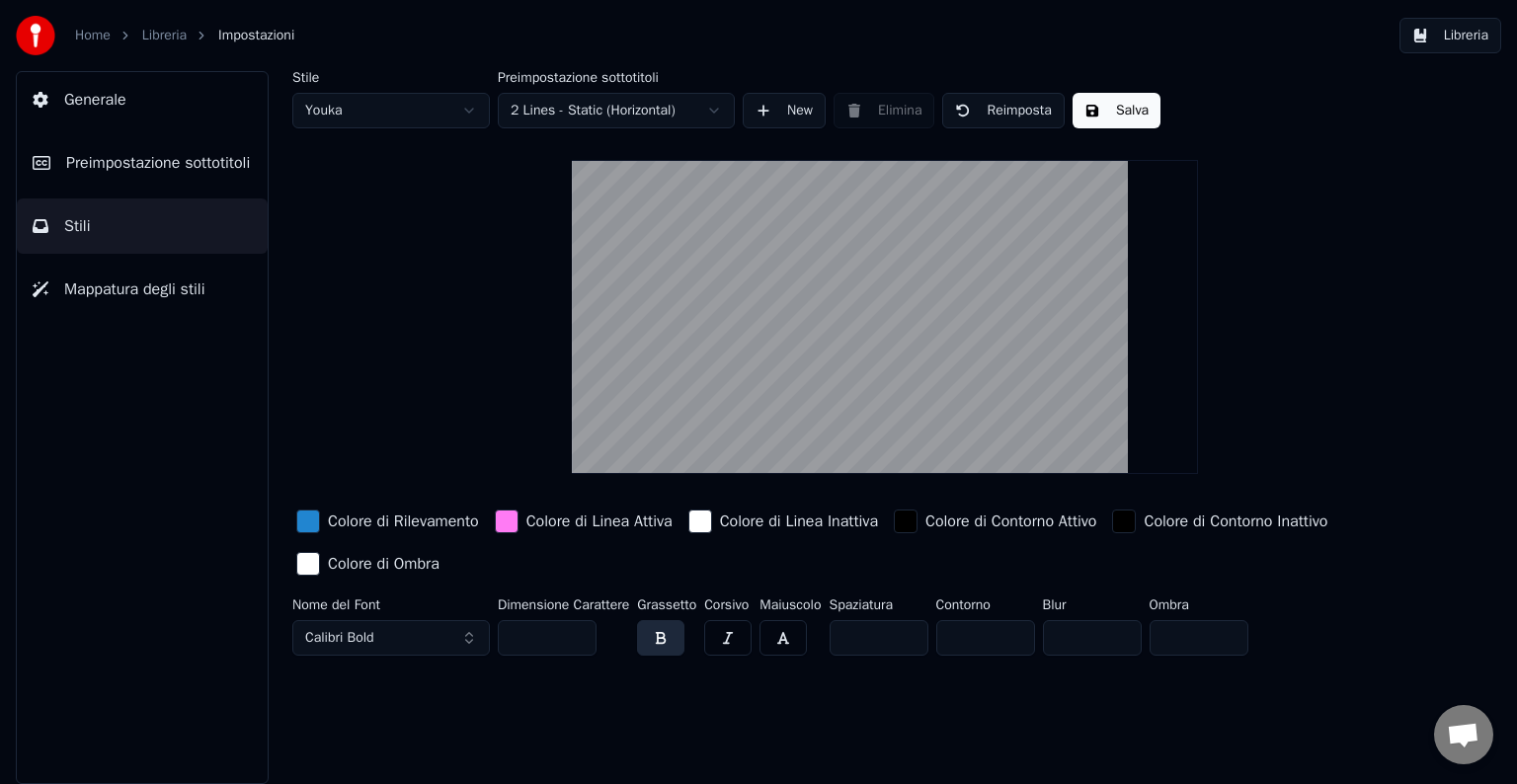 click on "Calibri Bold" at bounding box center [391, 638] 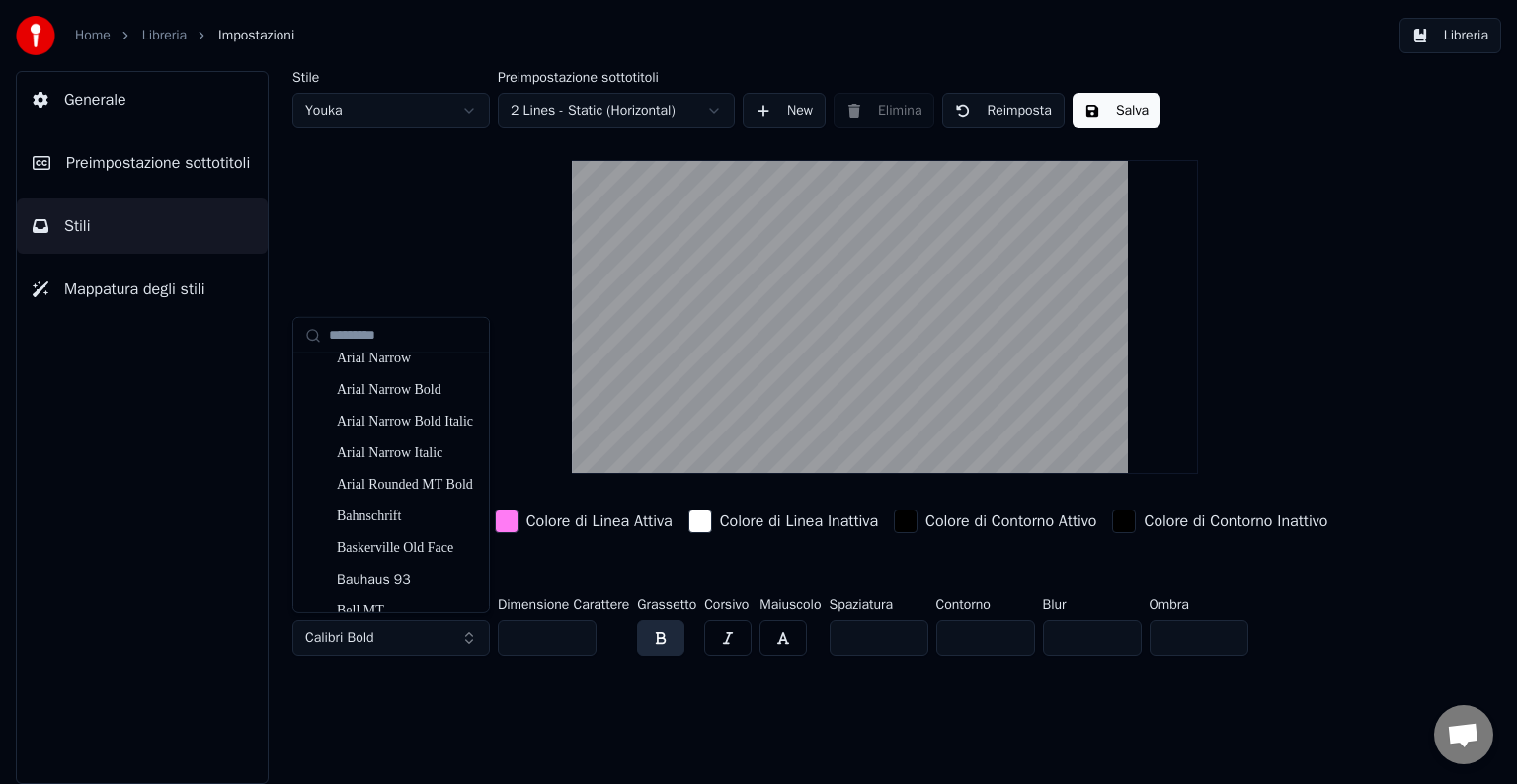 scroll, scrollTop: 296, scrollLeft: 0, axis: vertical 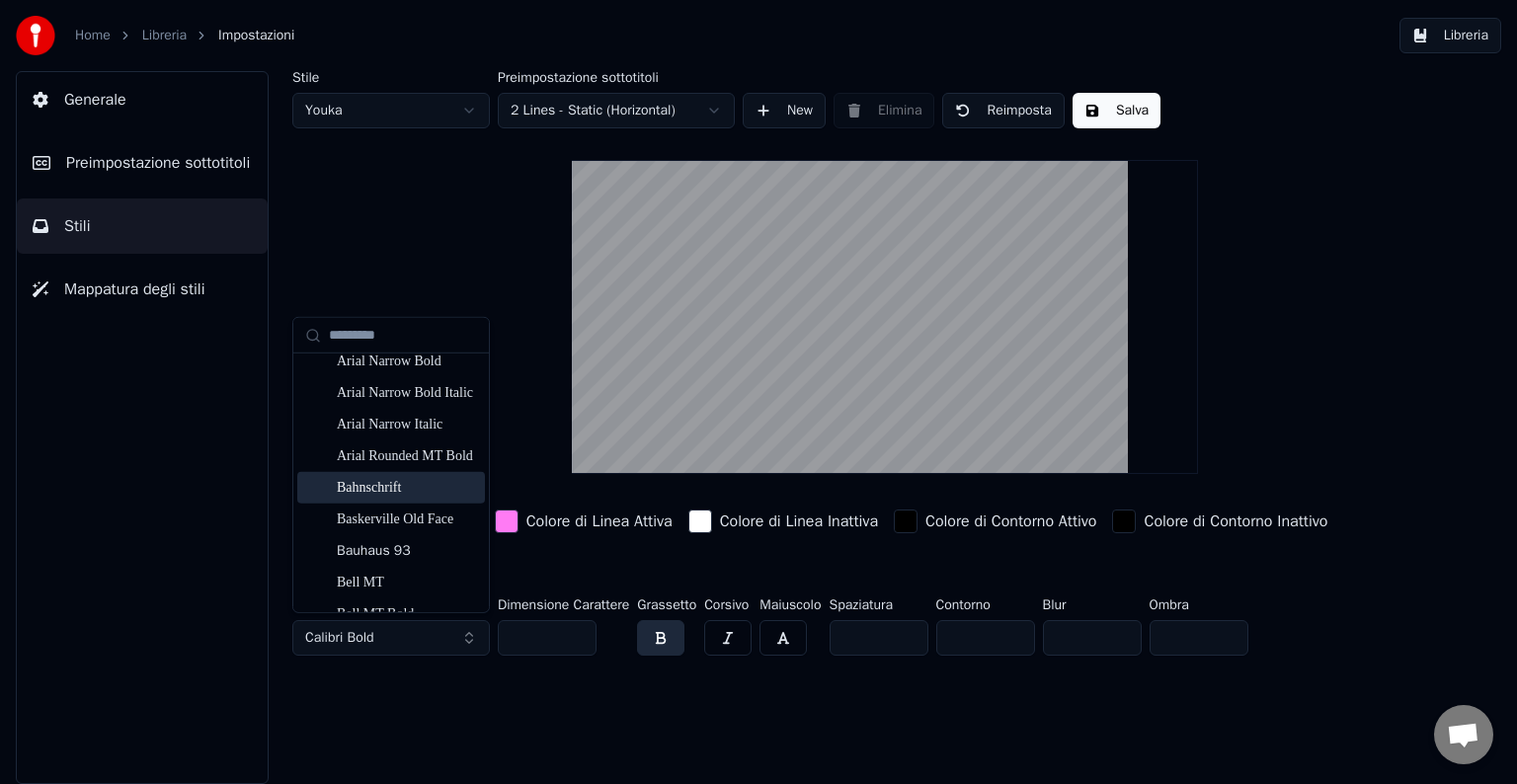 click on "Bahnschrift" at bounding box center (407, 488) 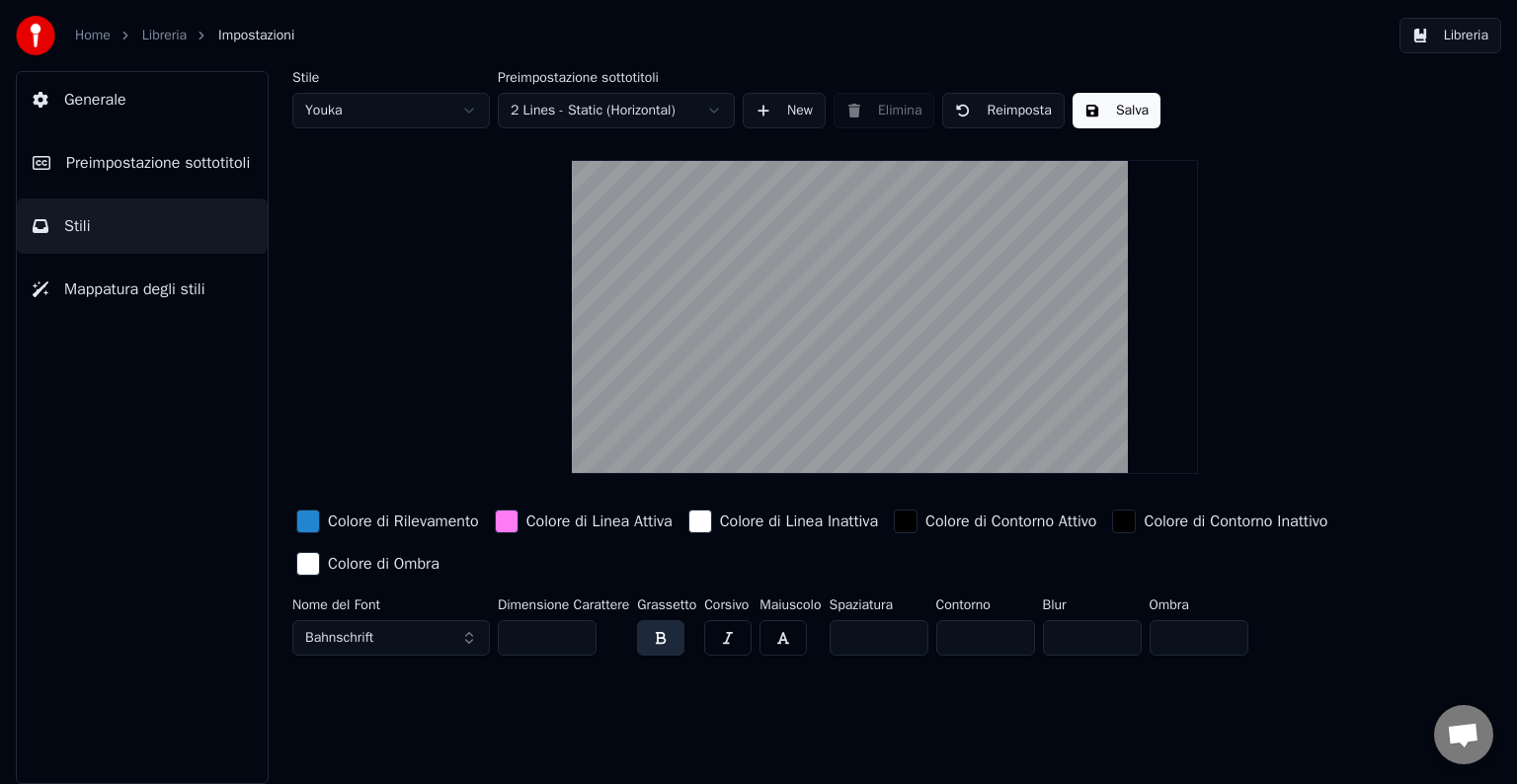 click on "Salva" at bounding box center [1116, 111] 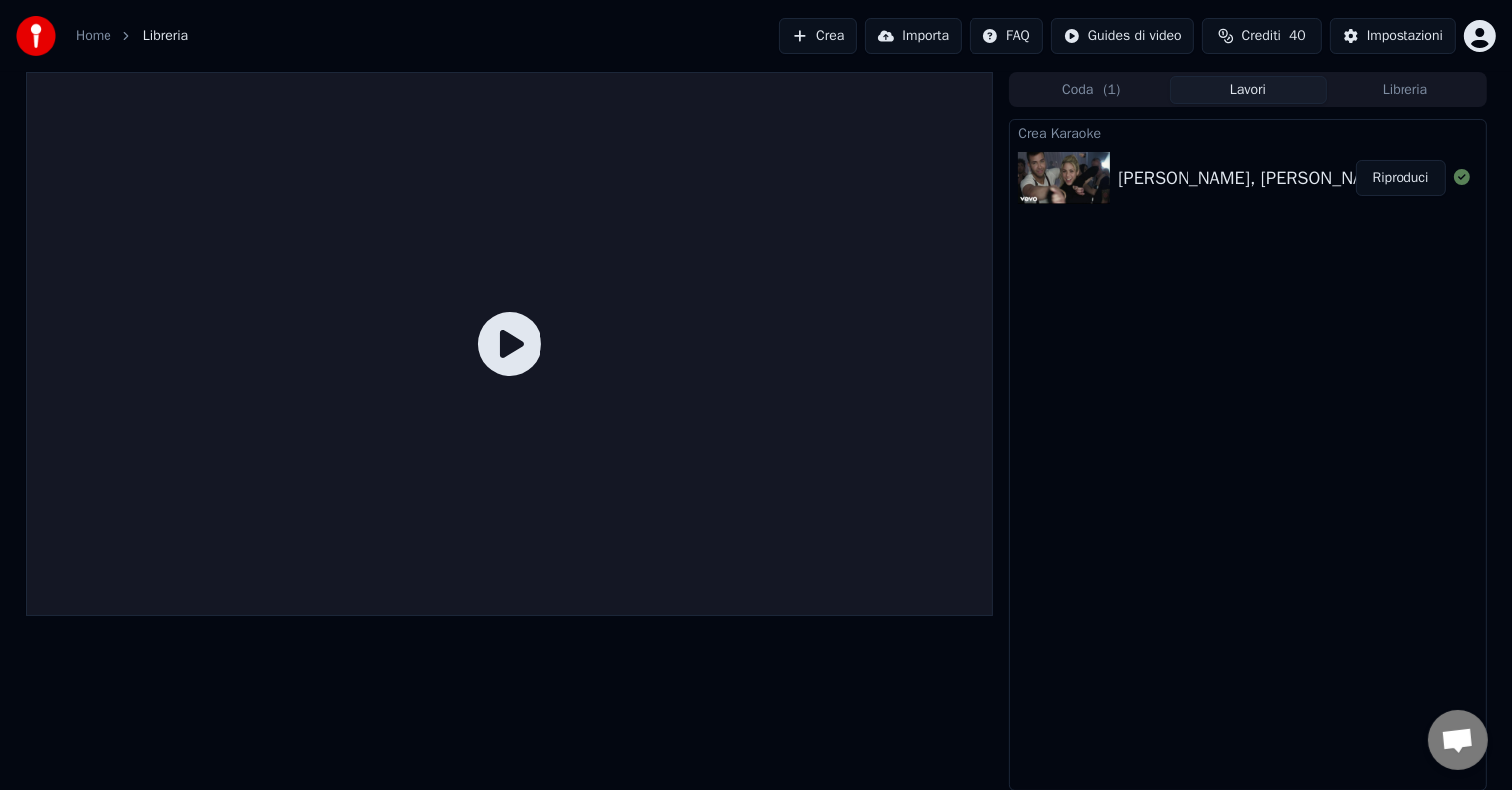click on "Riproduci" at bounding box center [1401, 178] 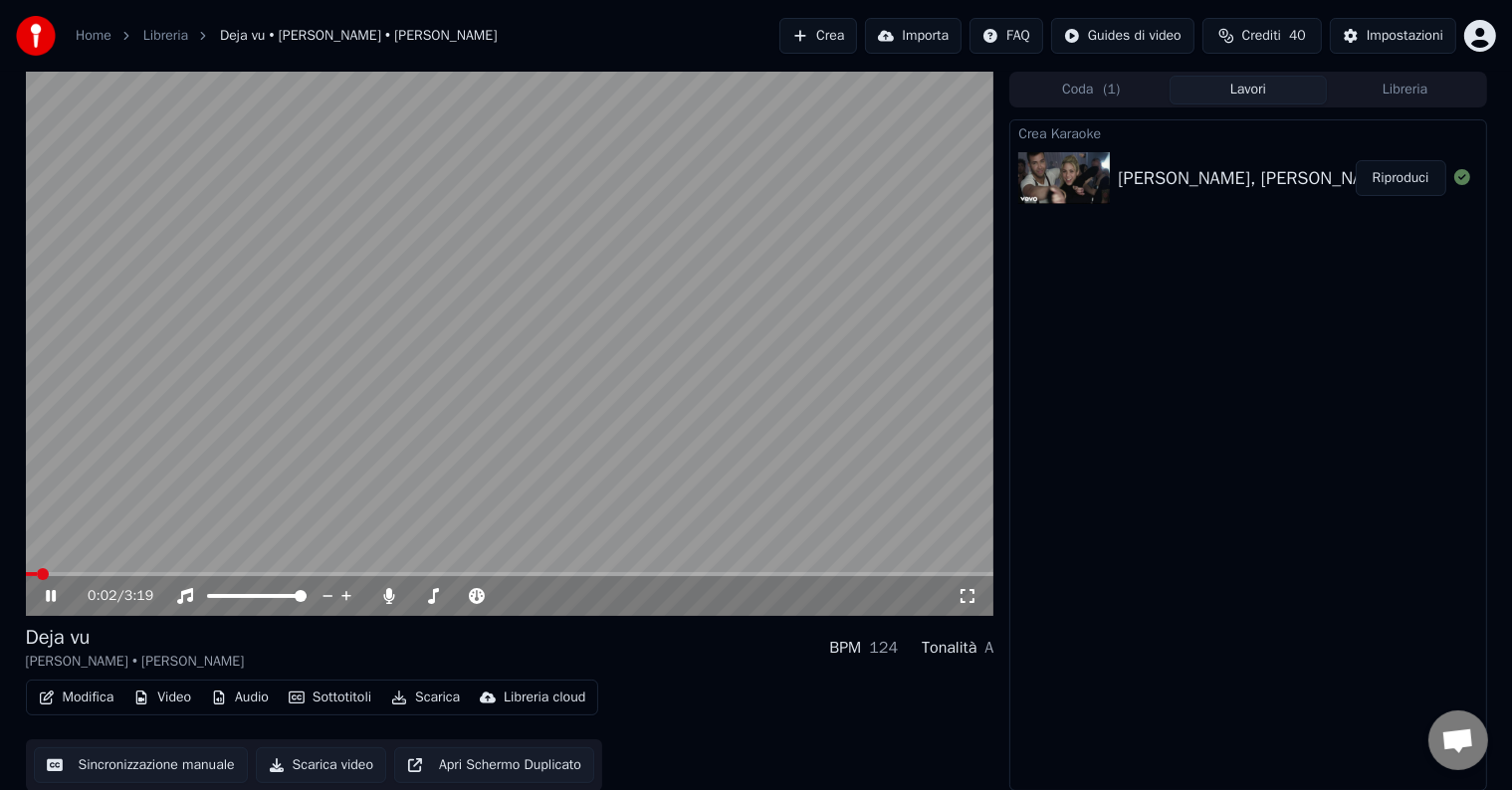click at bounding box center (510, 574) 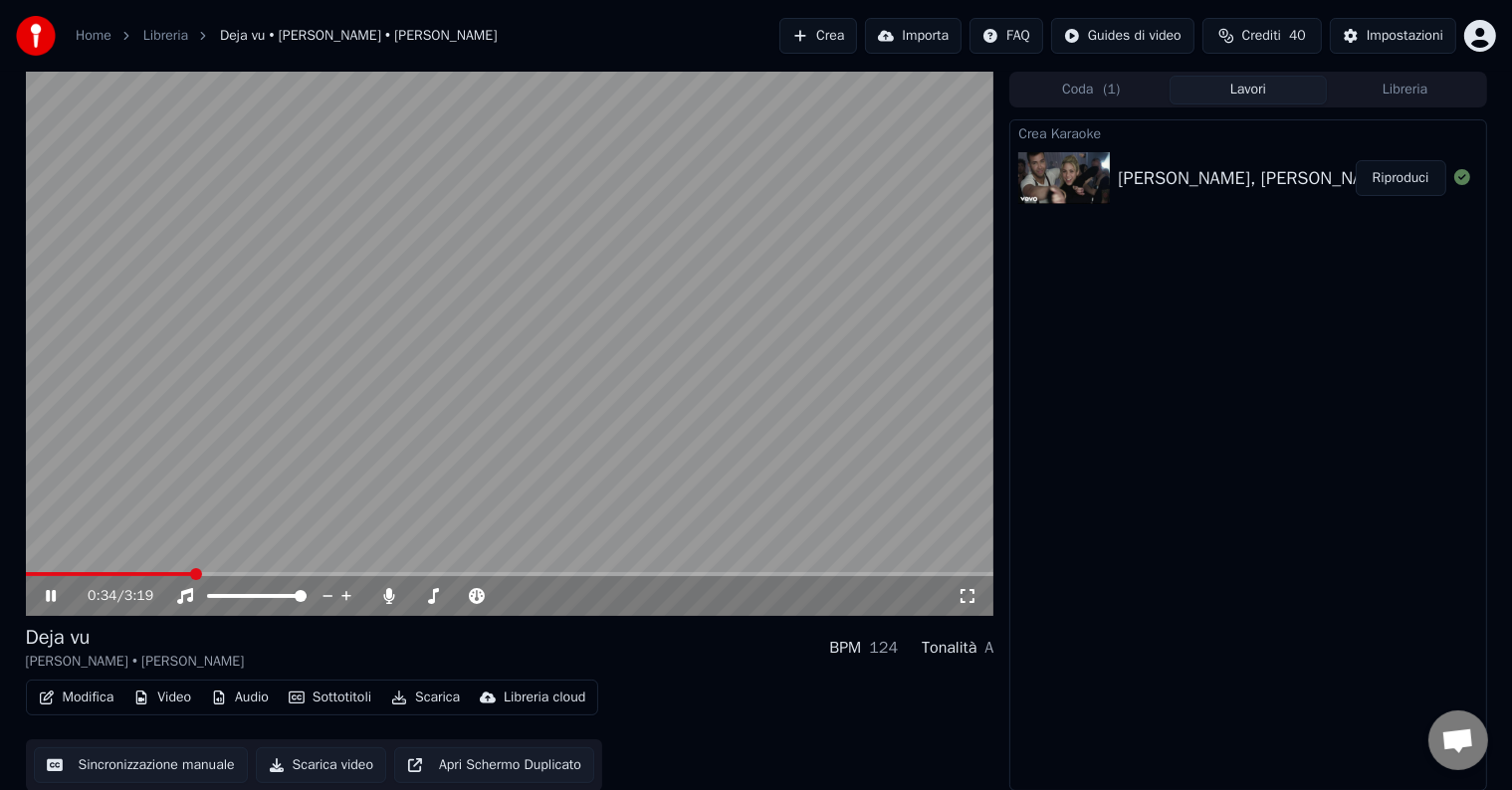 click 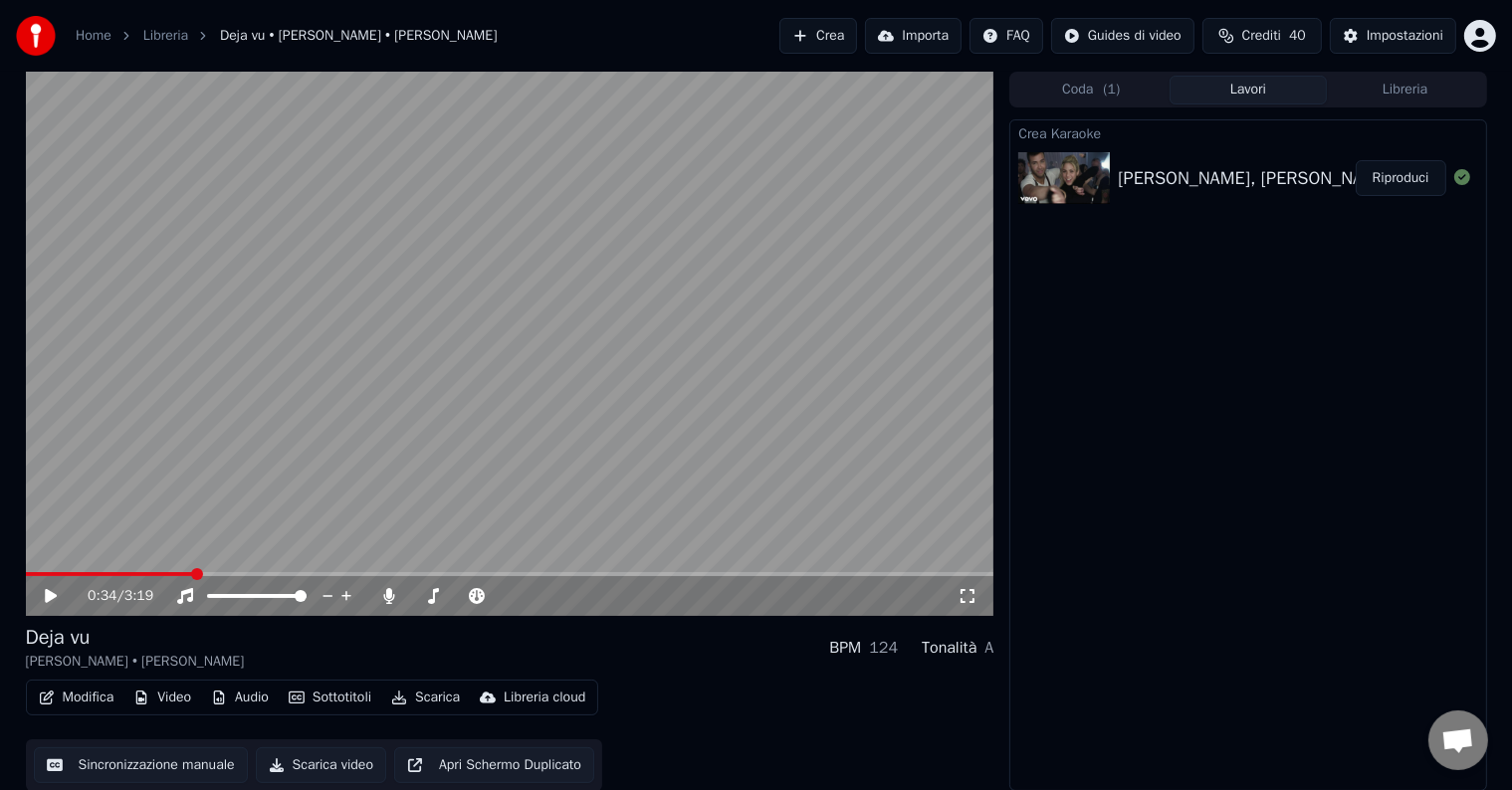 click on "Modifica" at bounding box center [77, 697] 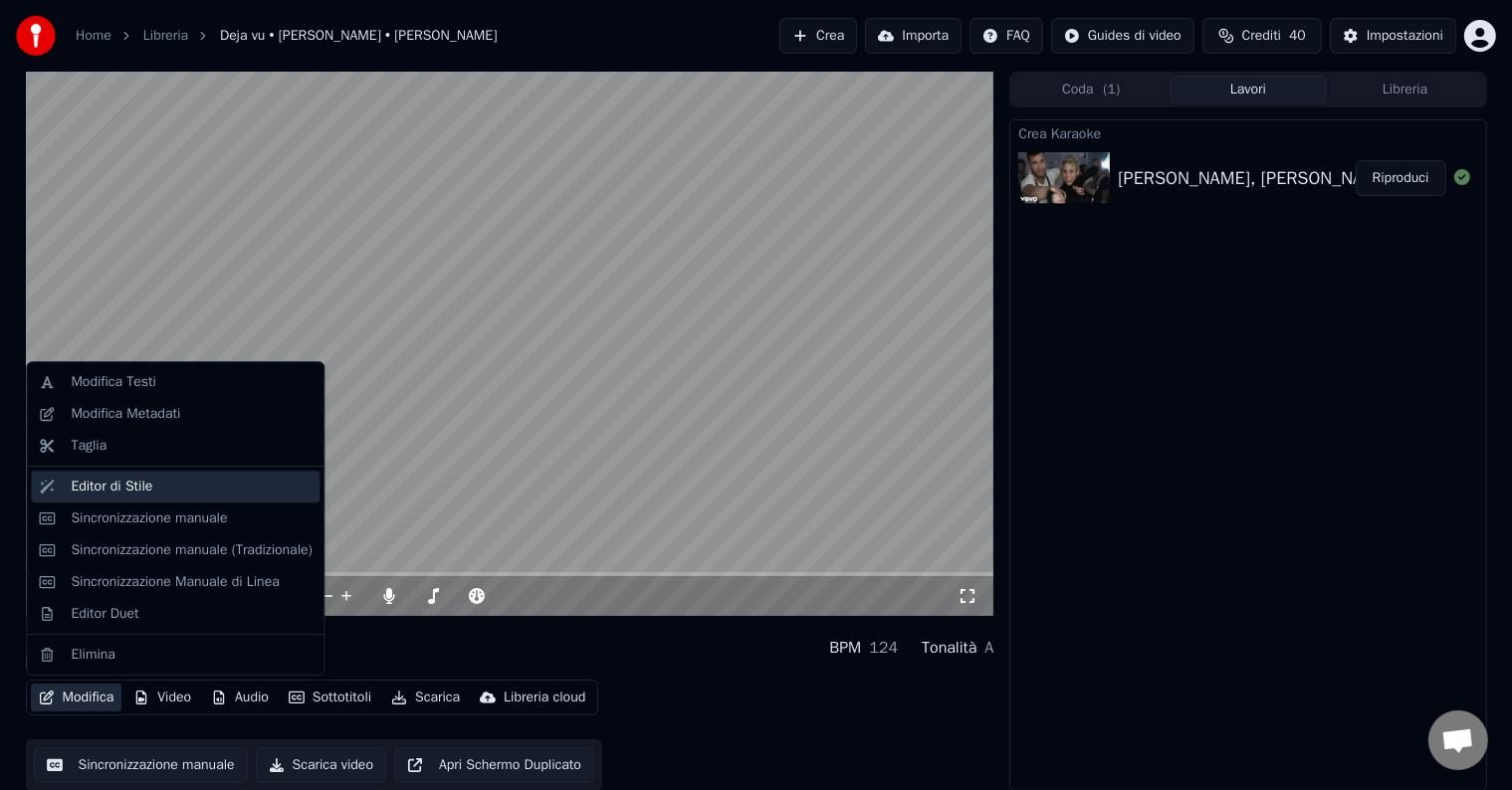 click on "Editor di Stile" at bounding box center [111, 487] 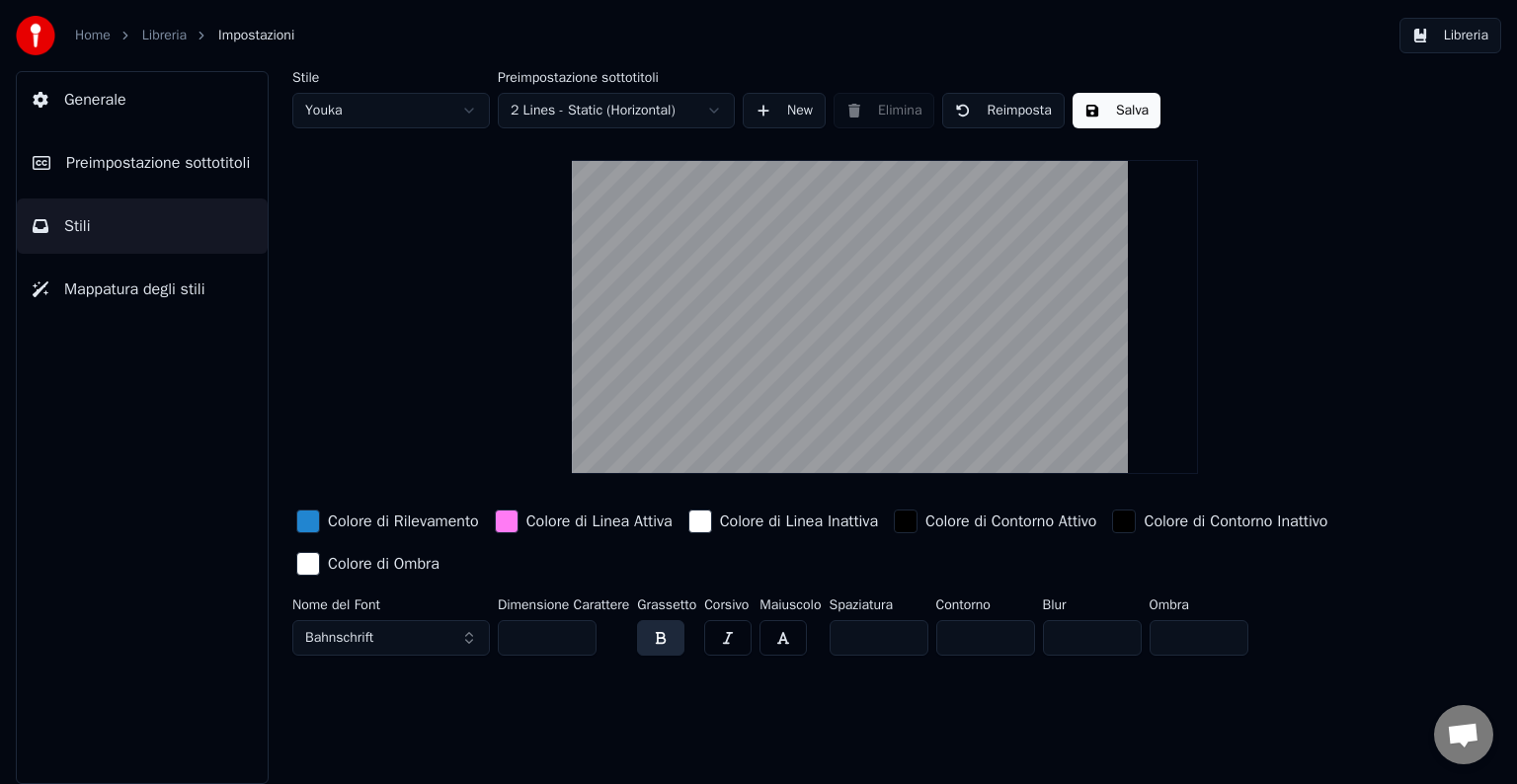 click on "Bahnschrift" at bounding box center [339, 638] 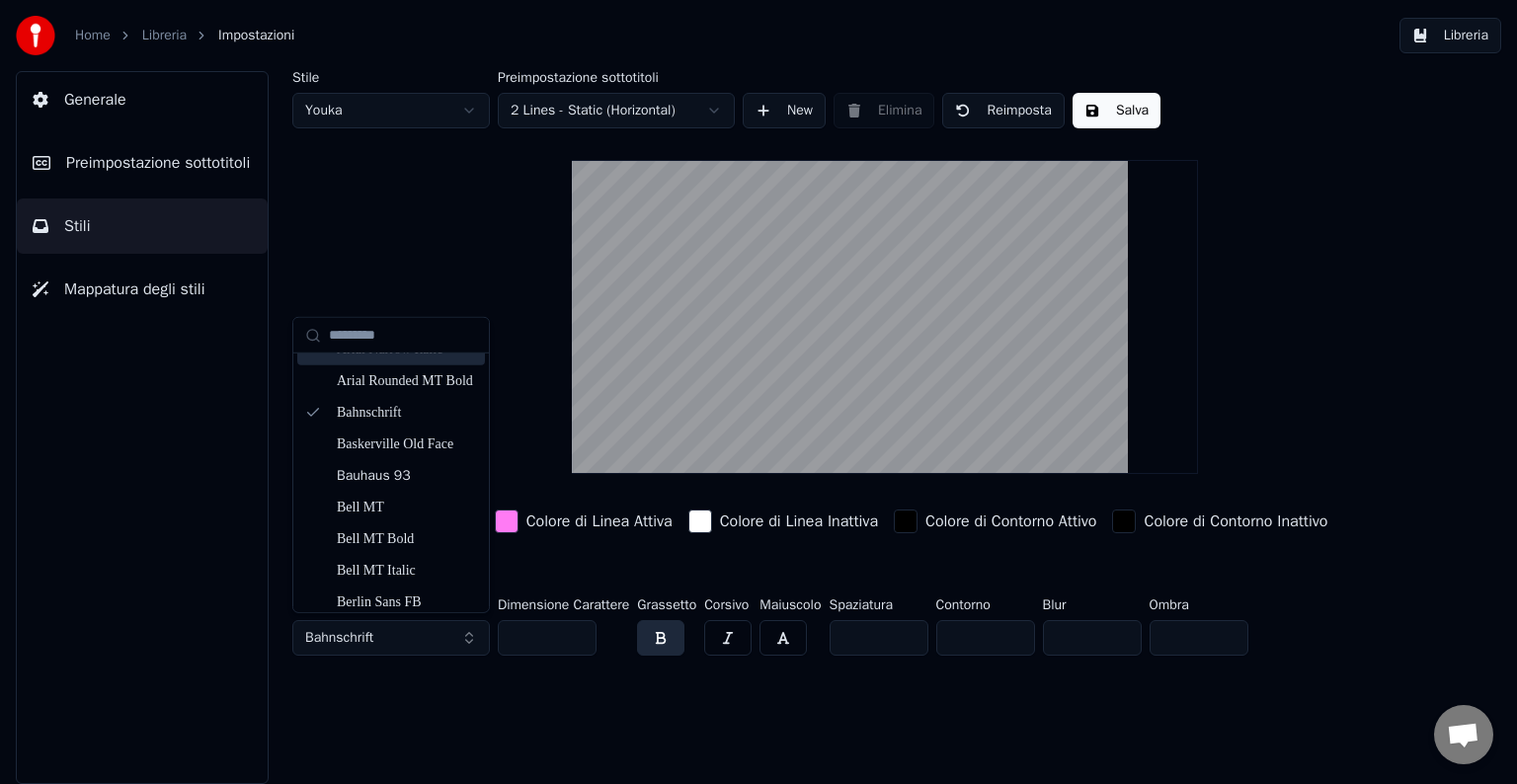 scroll, scrollTop: 395, scrollLeft: 0, axis: vertical 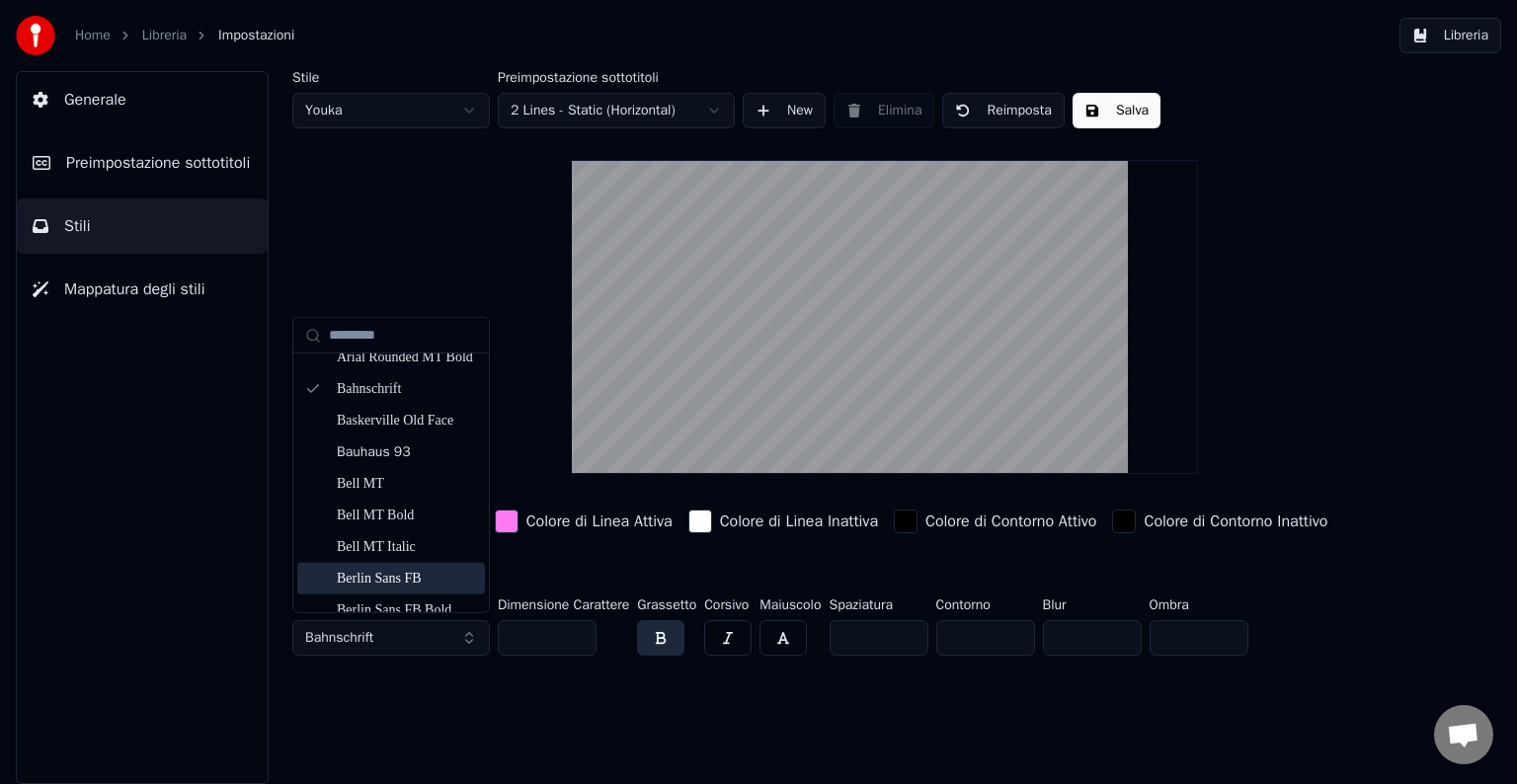 click on "Berlin Sans FB" at bounding box center (407, 579) 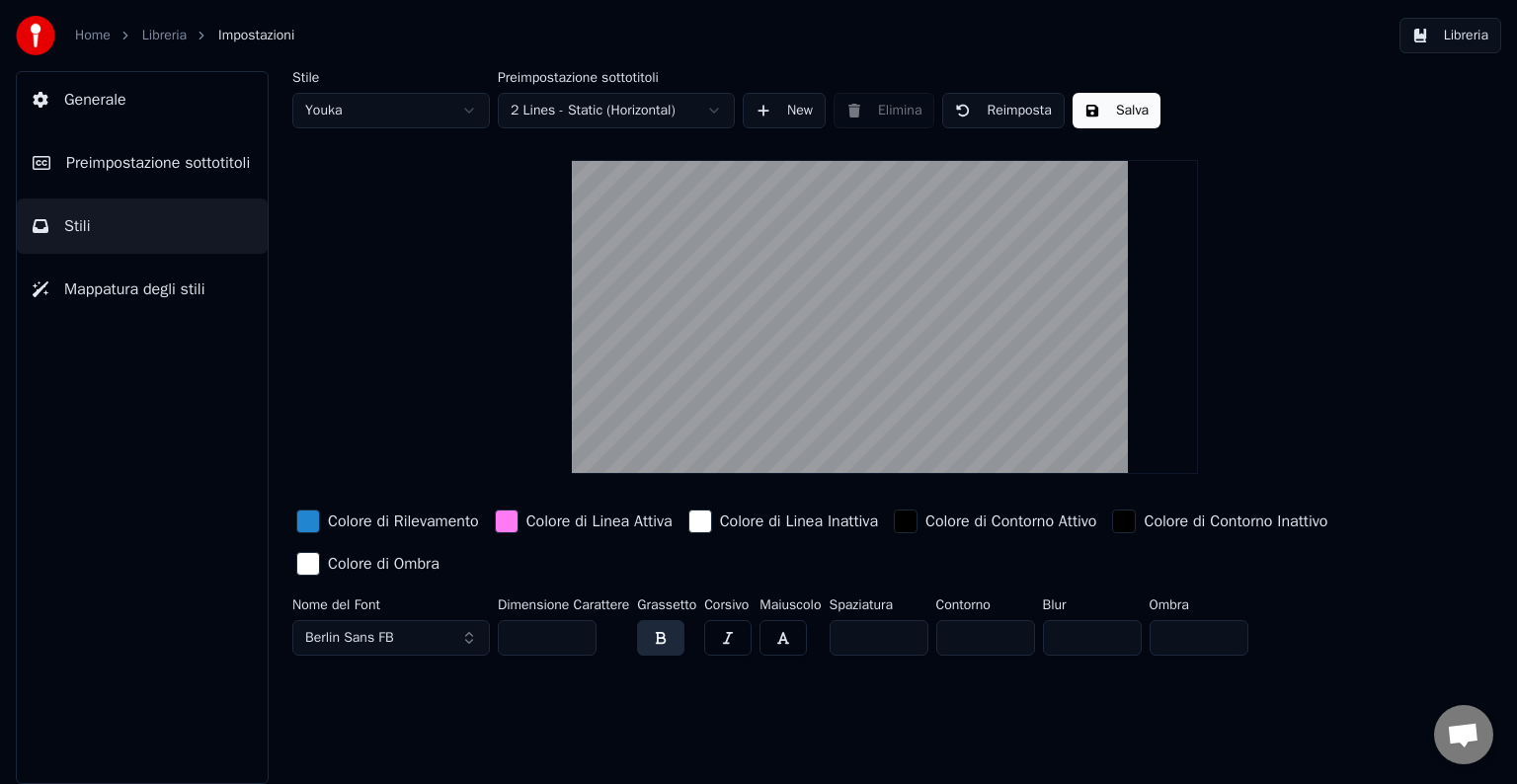 click on "Berlin Sans FB" at bounding box center (391, 638) 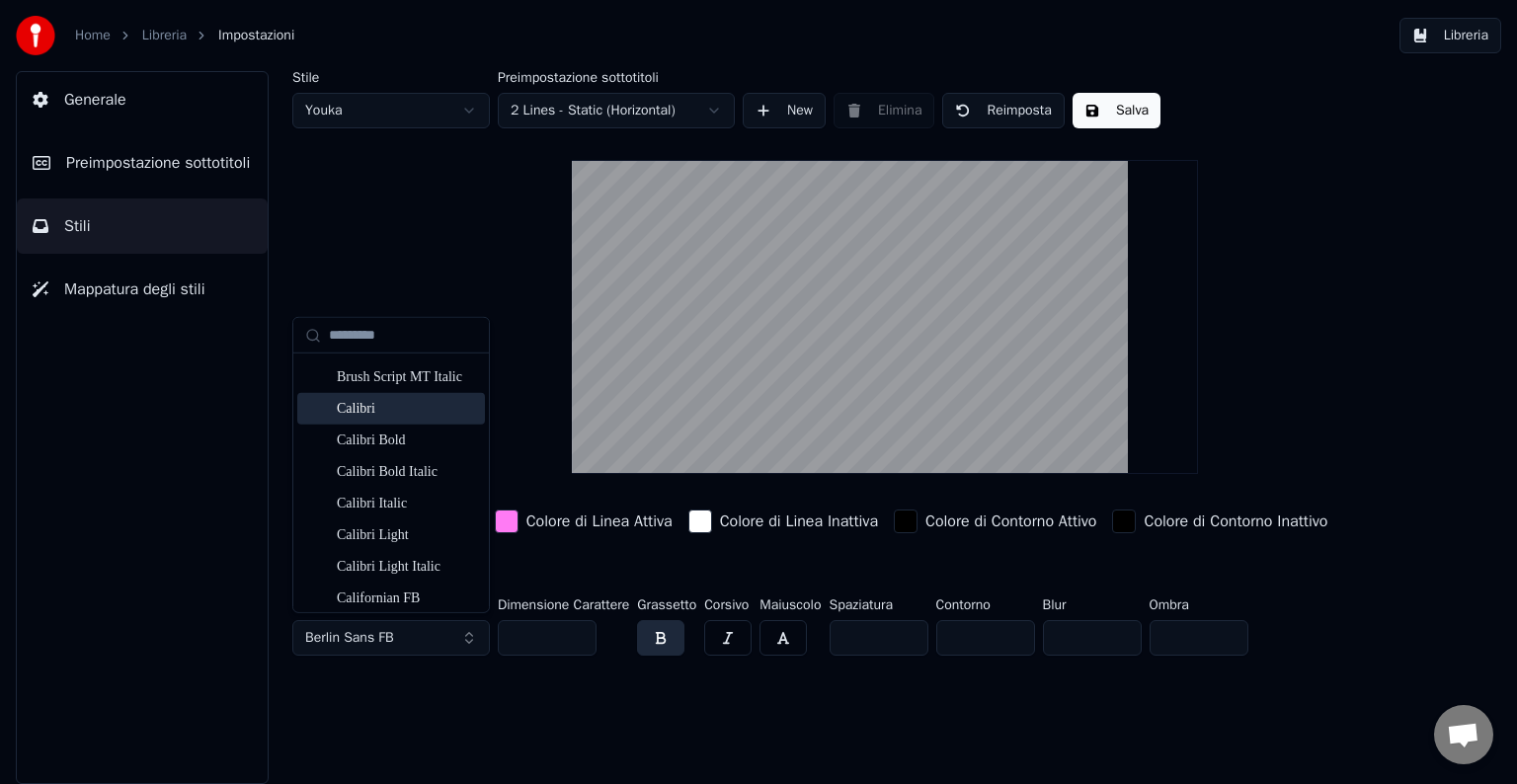 scroll, scrollTop: 1481, scrollLeft: 0, axis: vertical 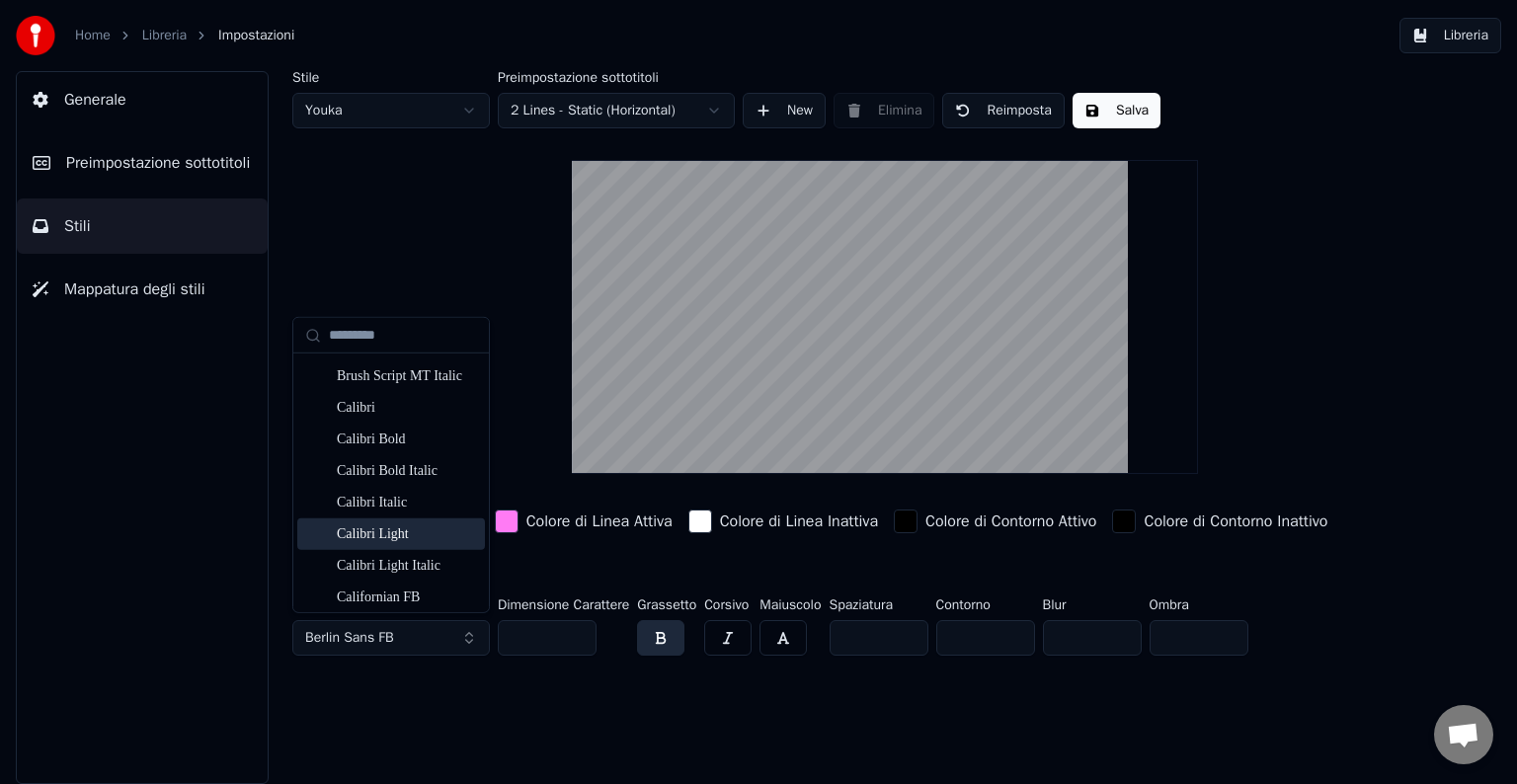 click at bounding box center (661, 638) 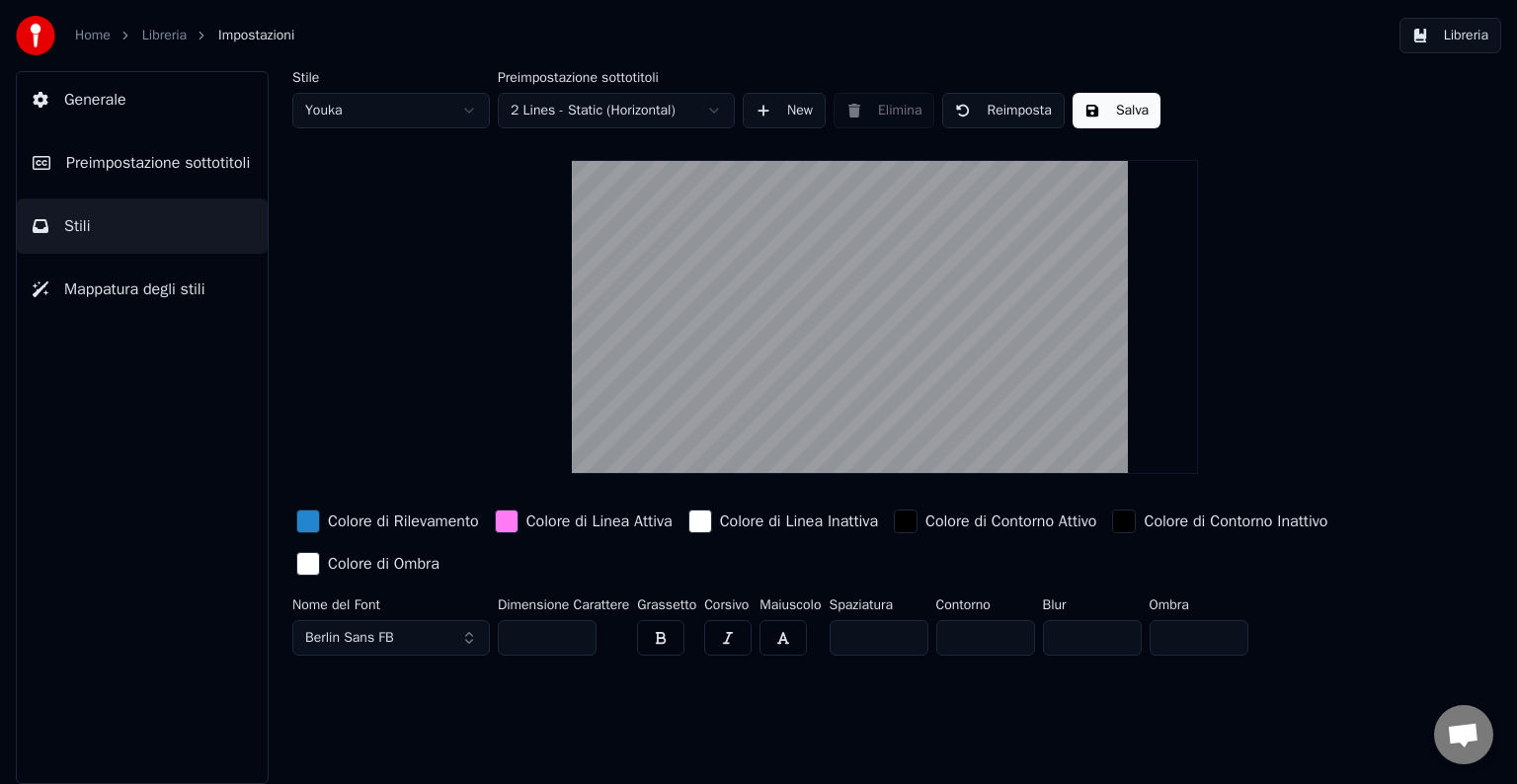 click at bounding box center [661, 638] 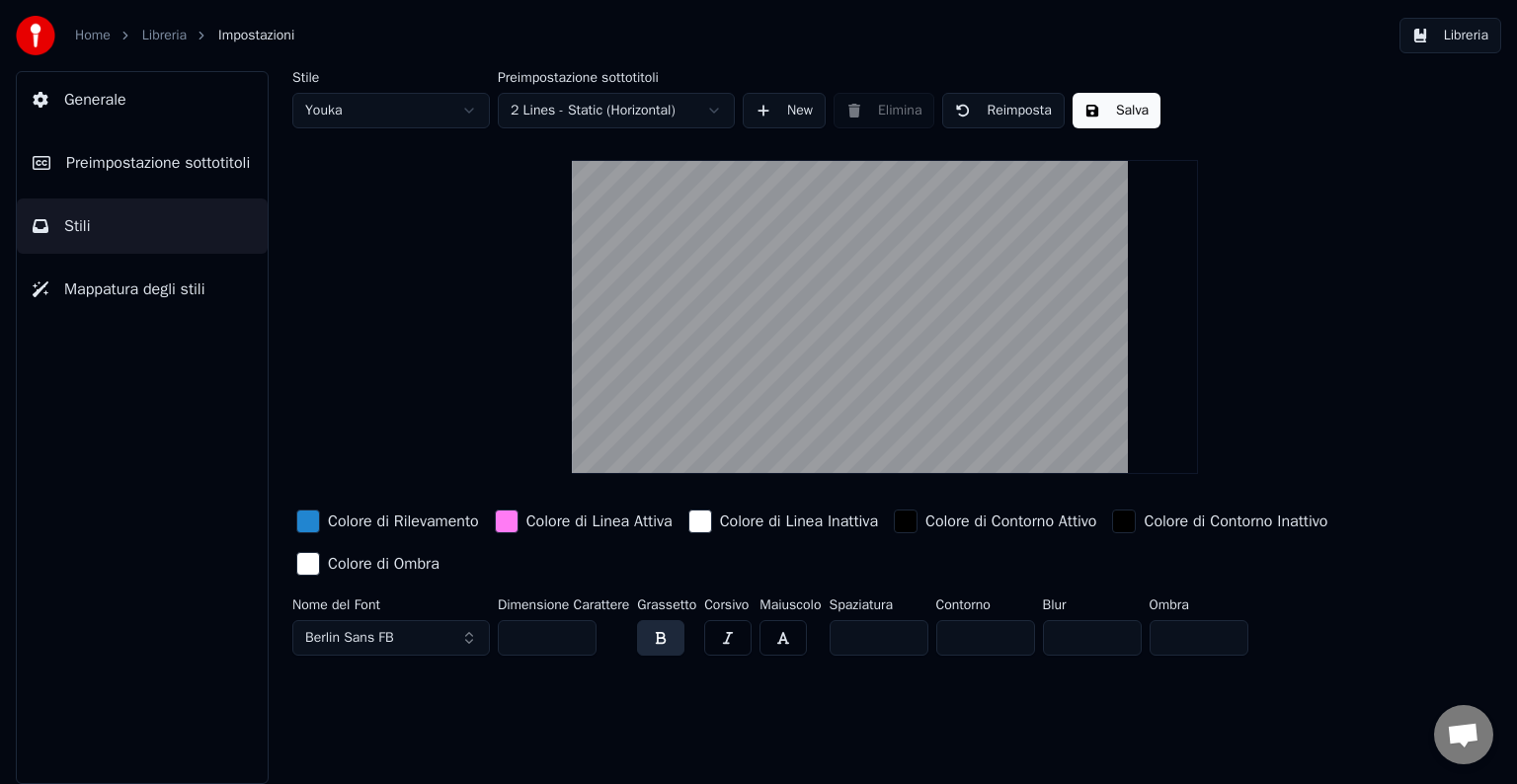 click on "Berlin Sans FB" at bounding box center [391, 638] 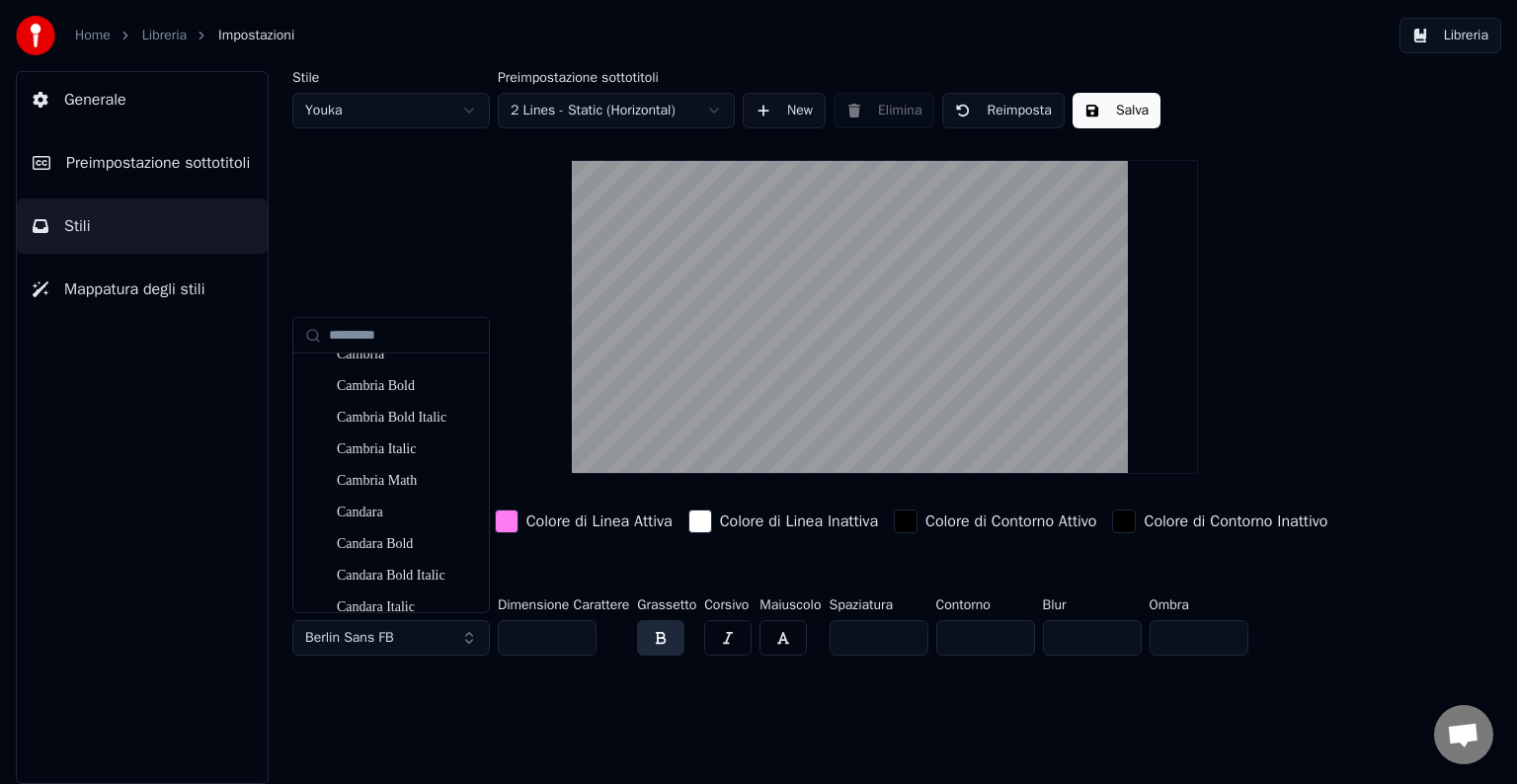 scroll, scrollTop: 1975, scrollLeft: 0, axis: vertical 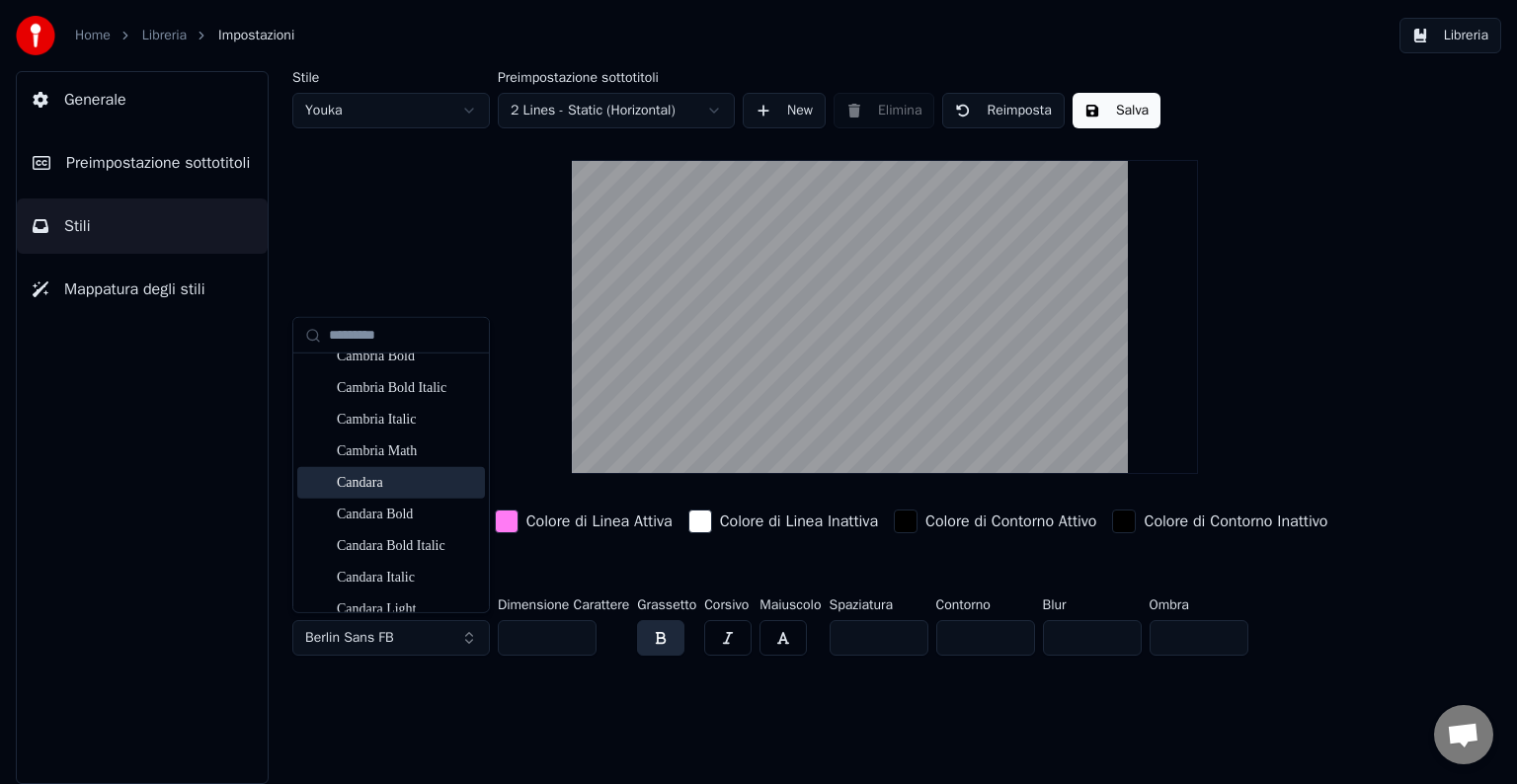 click on "Candara" at bounding box center (407, 483) 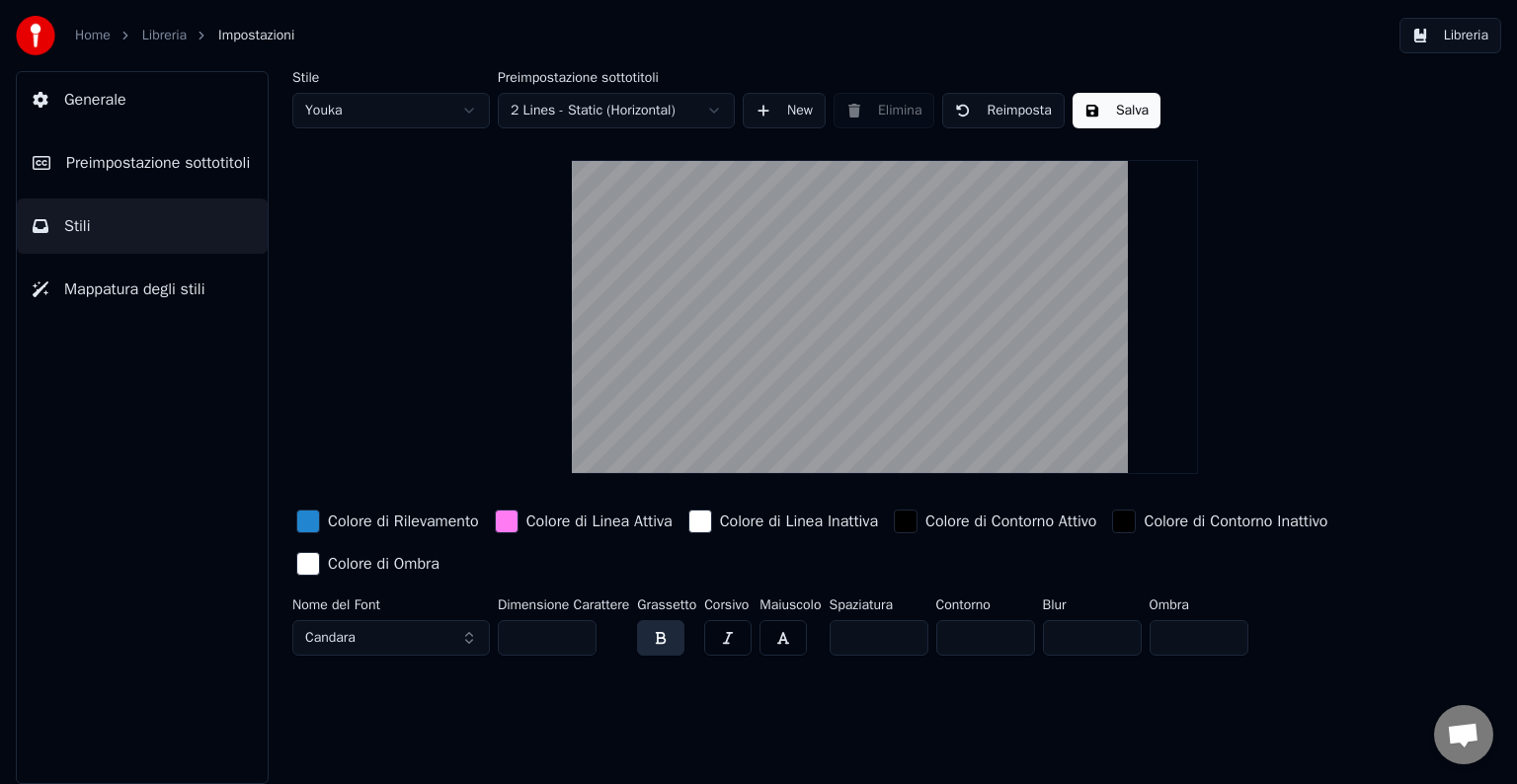 click at bounding box center [661, 638] 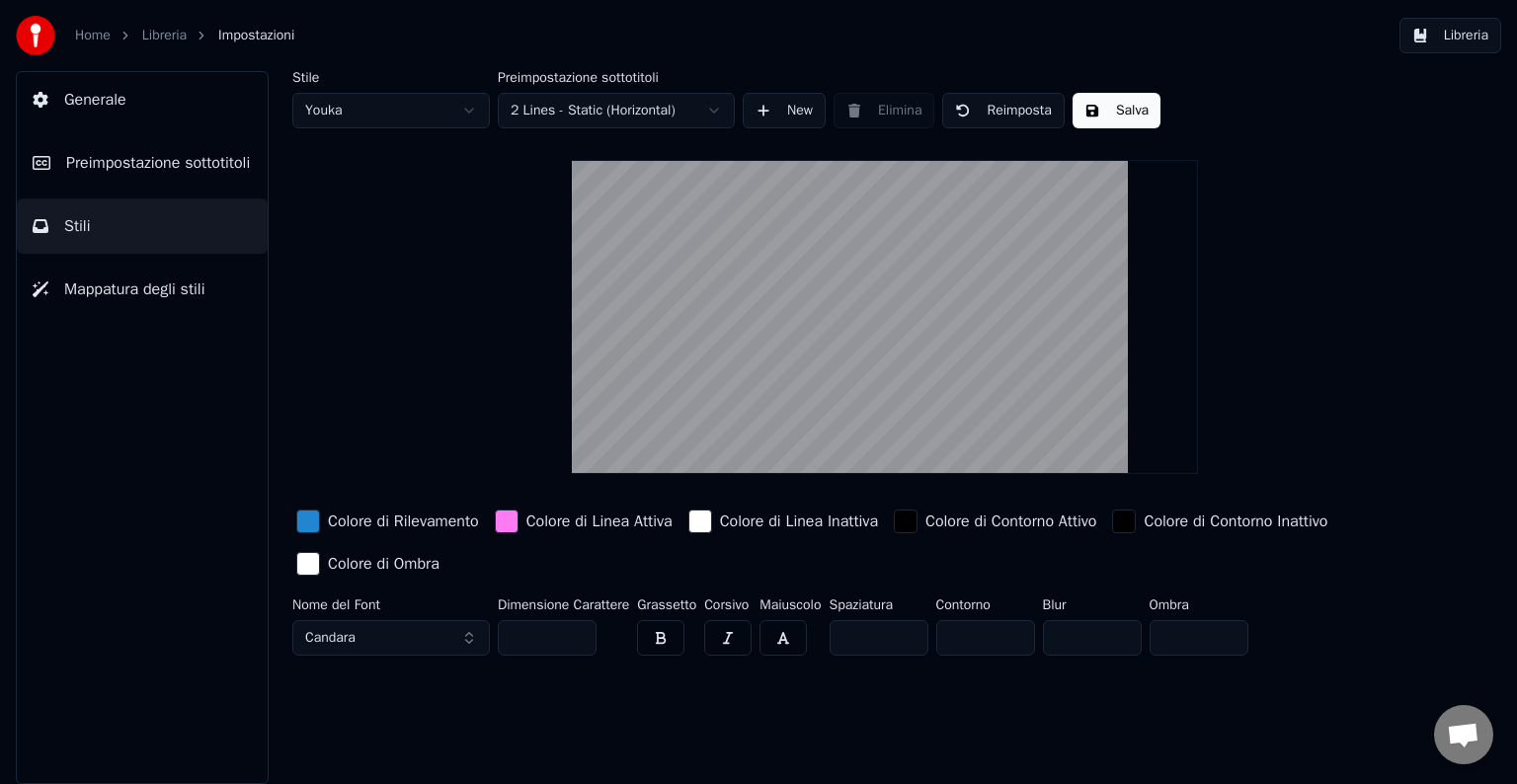 click at bounding box center (728, 638) 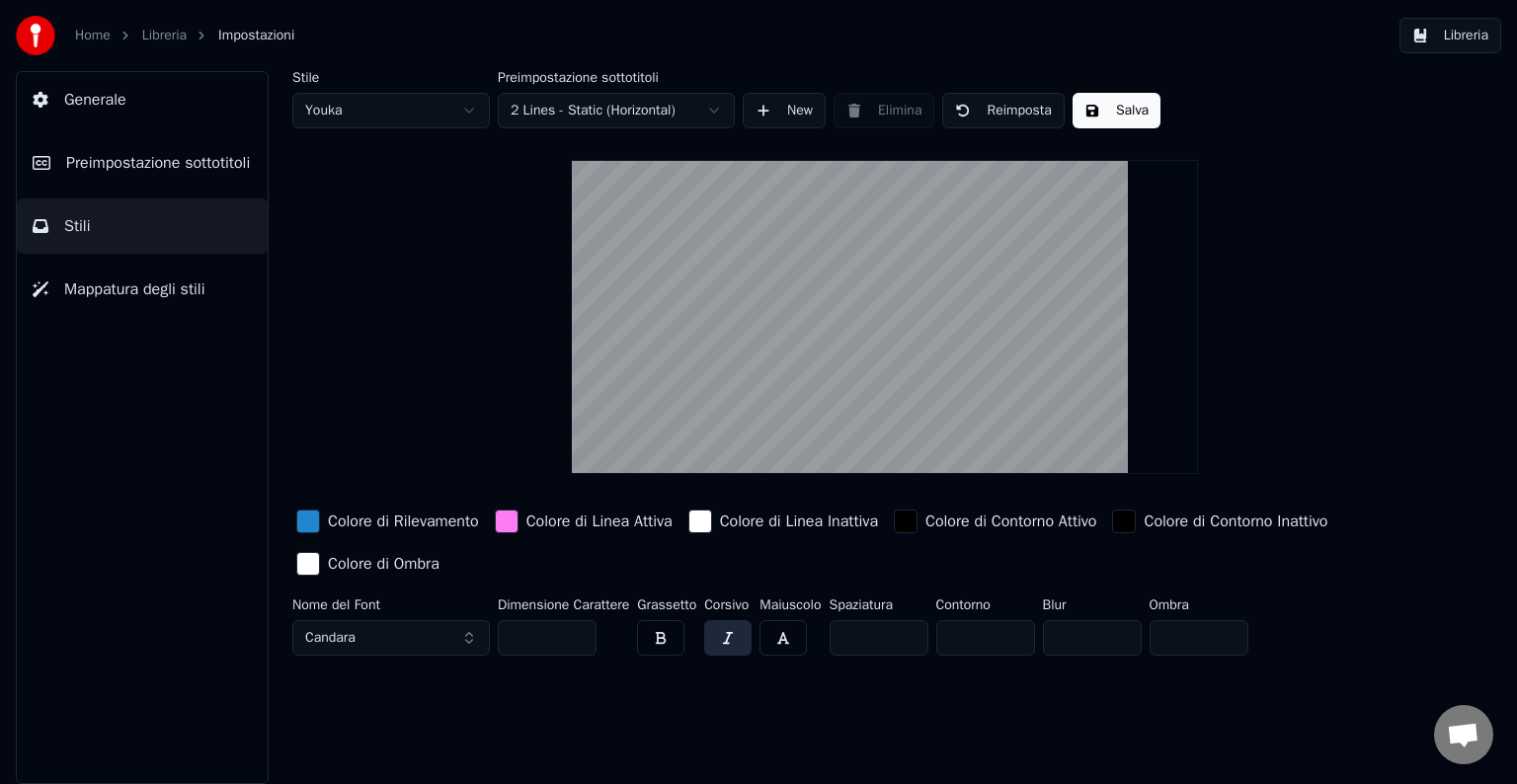click at bounding box center (661, 638) 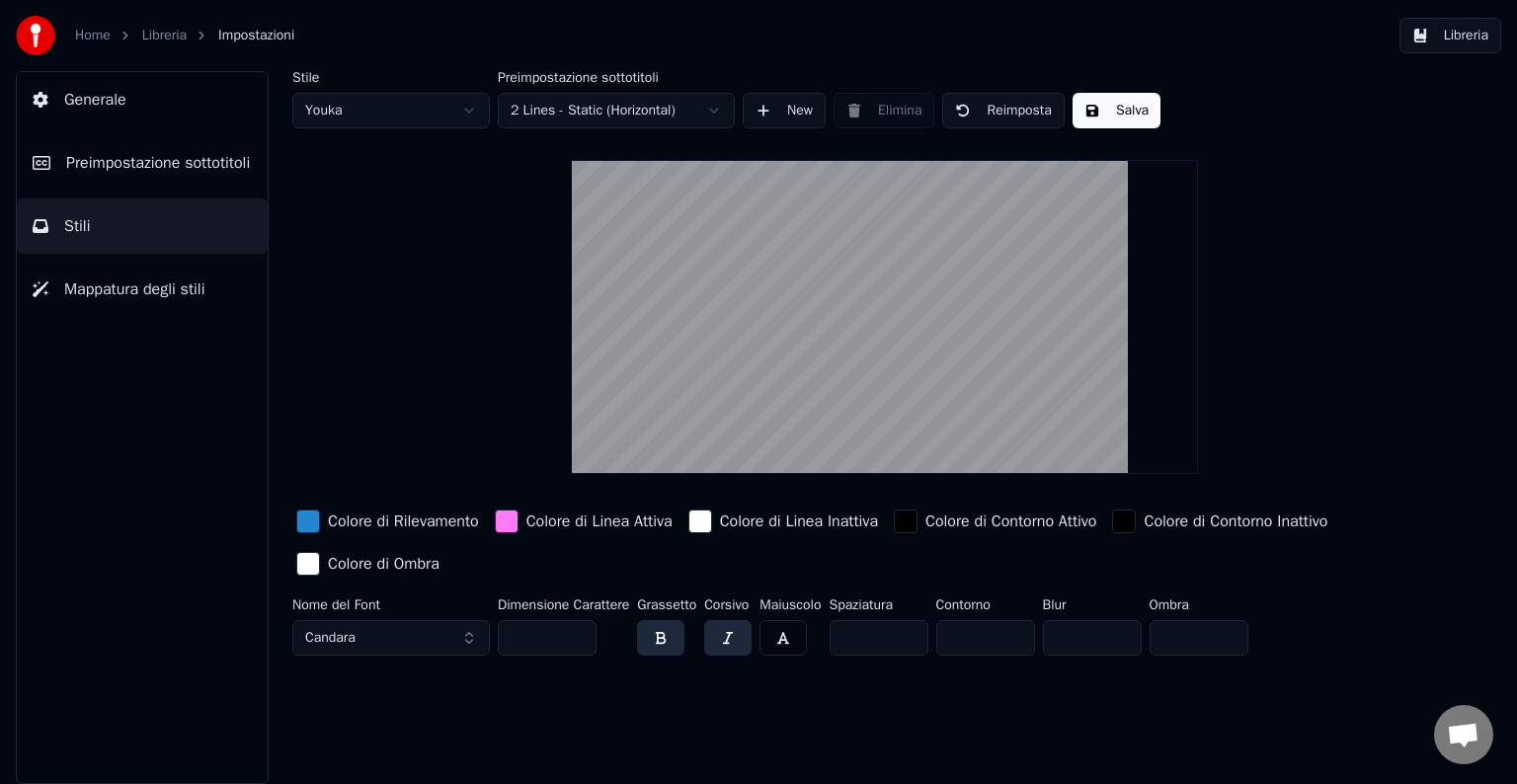 click at bounding box center [728, 638] 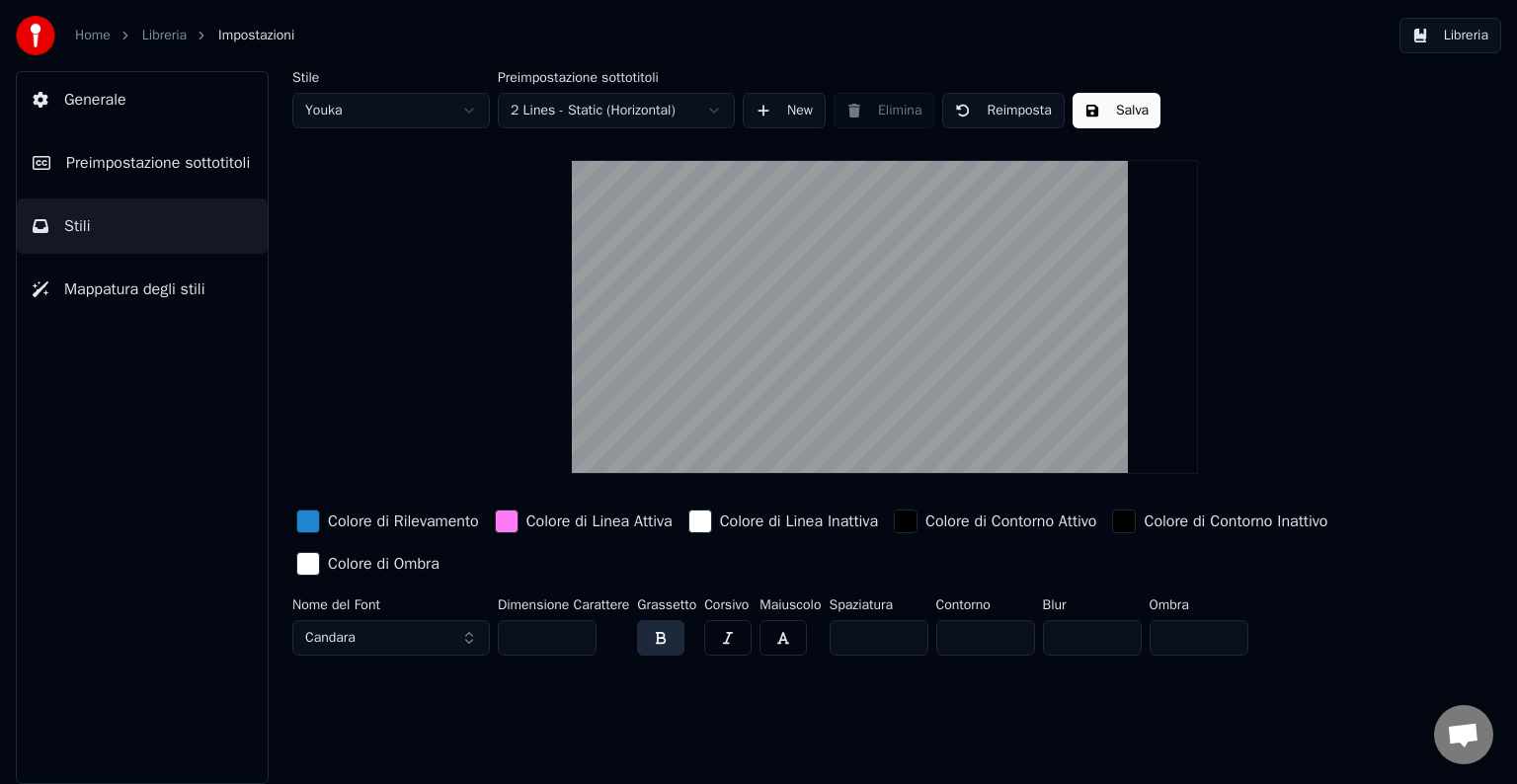 click at bounding box center [783, 638] 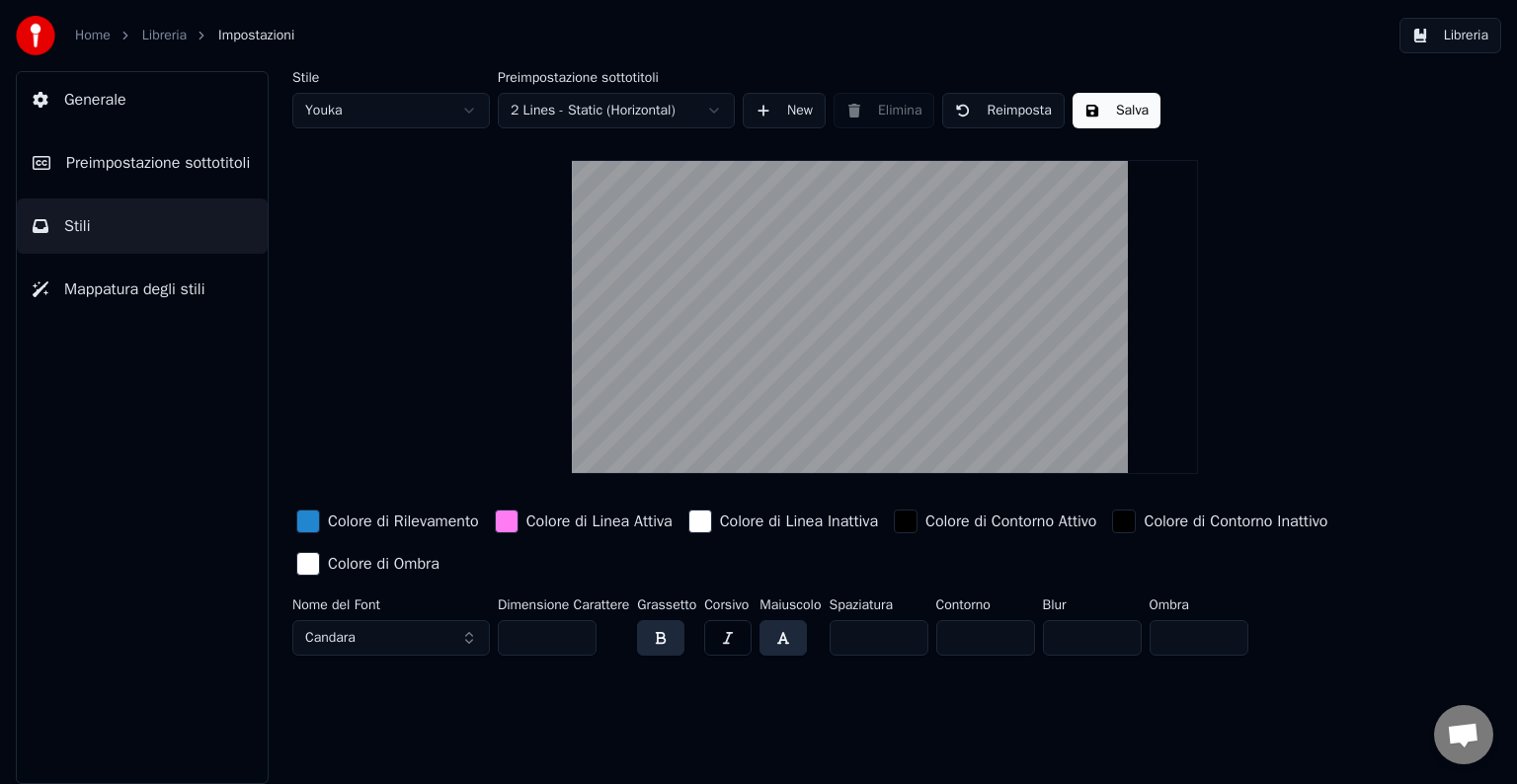 click at bounding box center [783, 638] 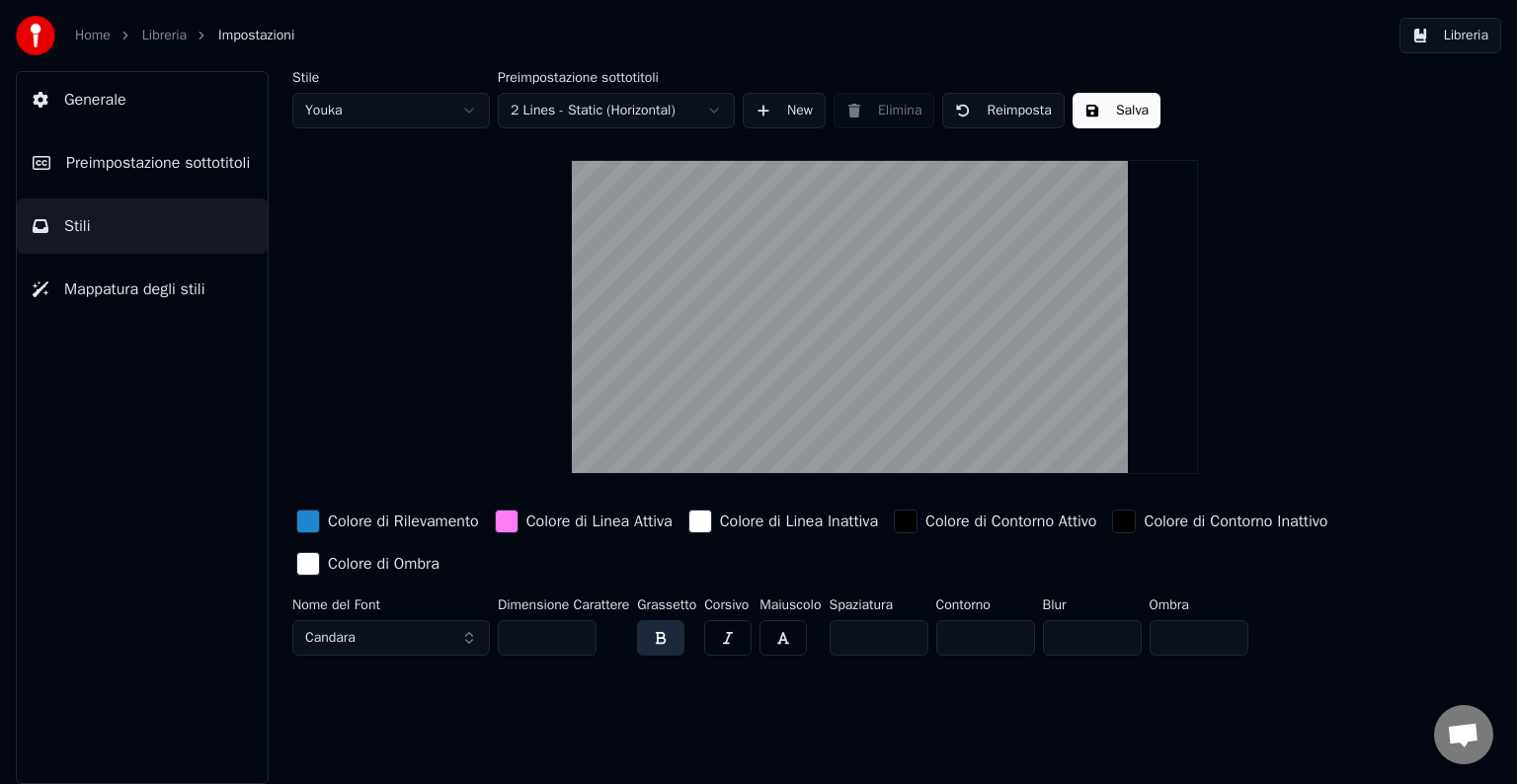 click on "Candara" at bounding box center [391, 638] 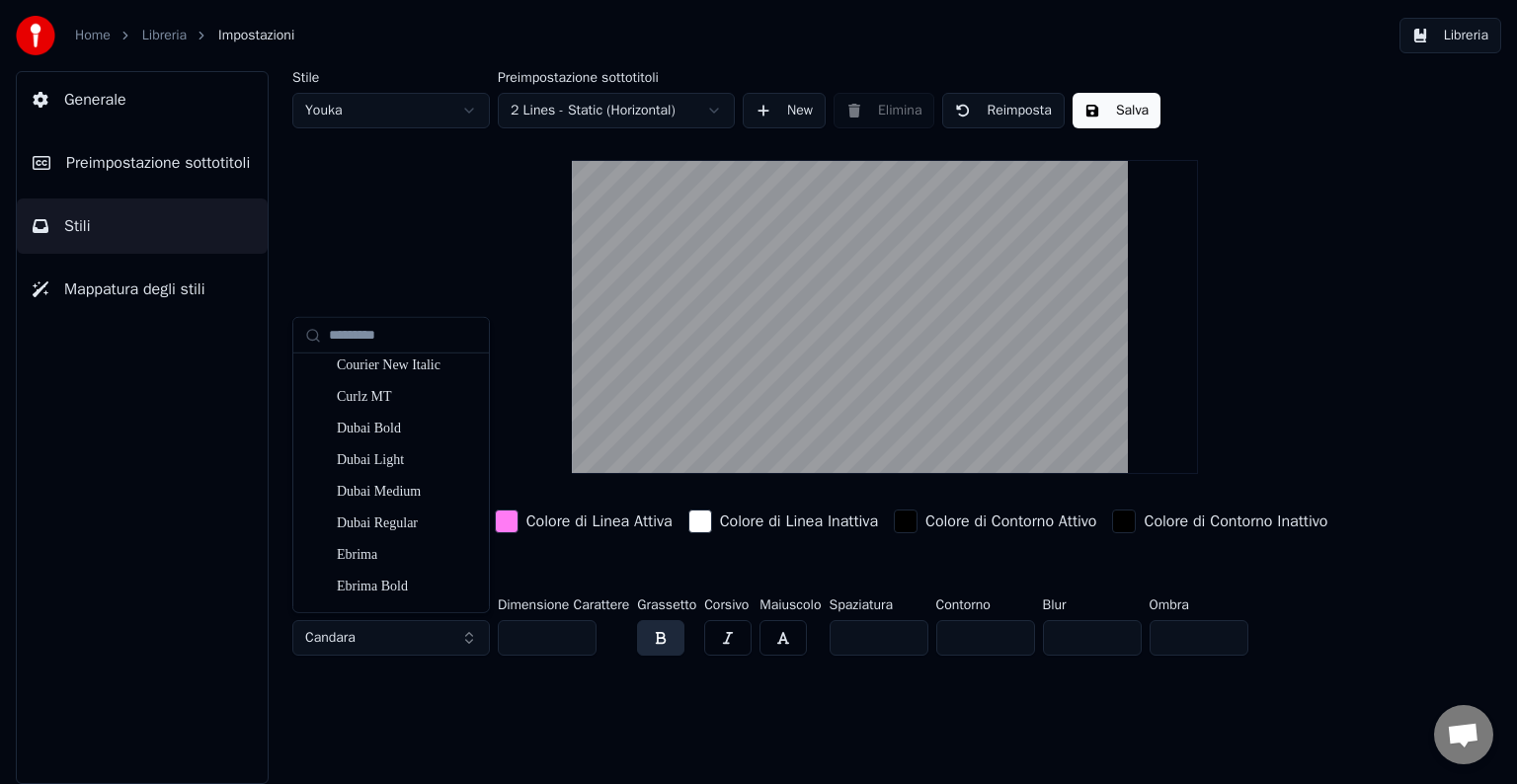 scroll, scrollTop: 3456, scrollLeft: 0, axis: vertical 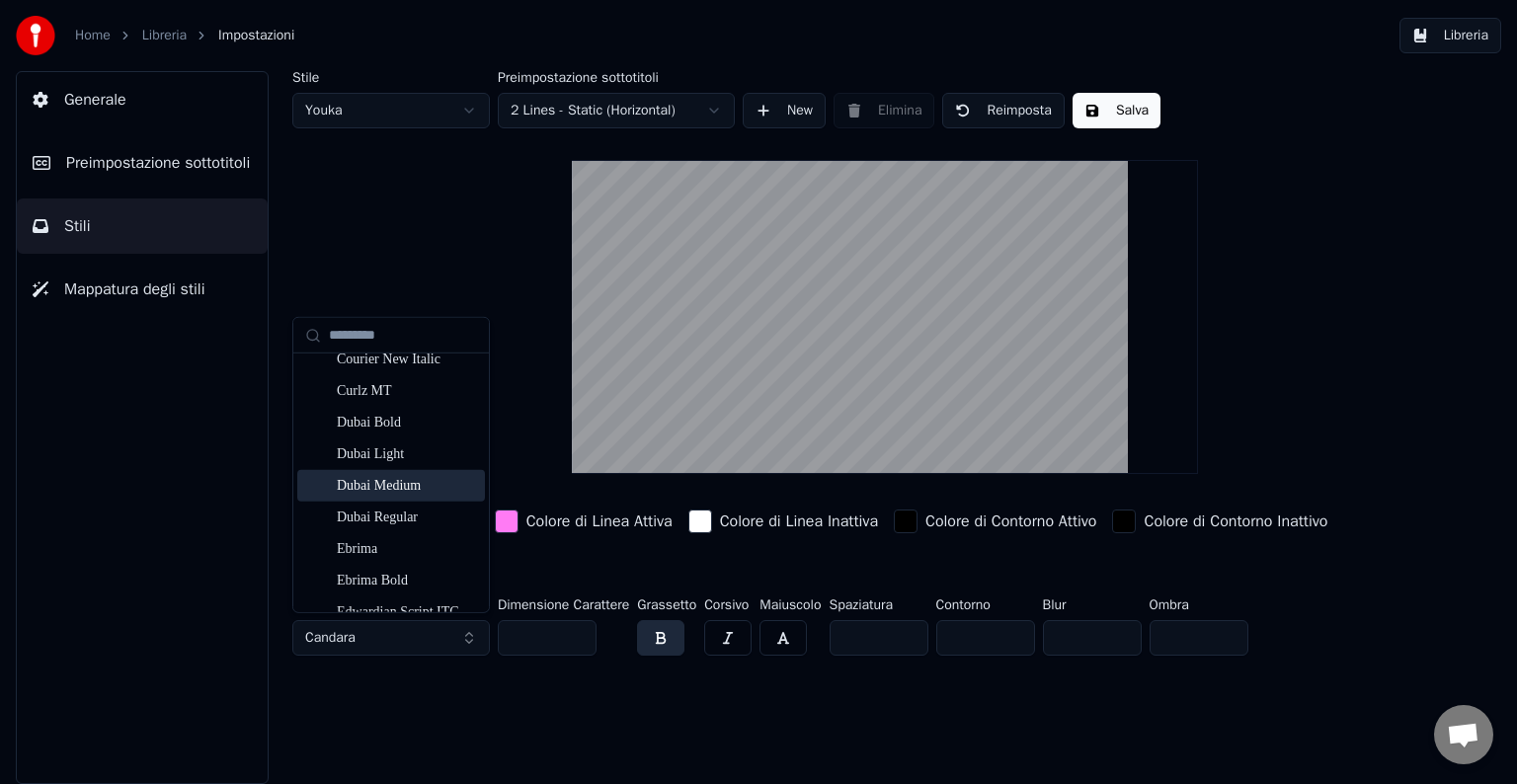 click on "Dubai Medium" at bounding box center [407, 486] 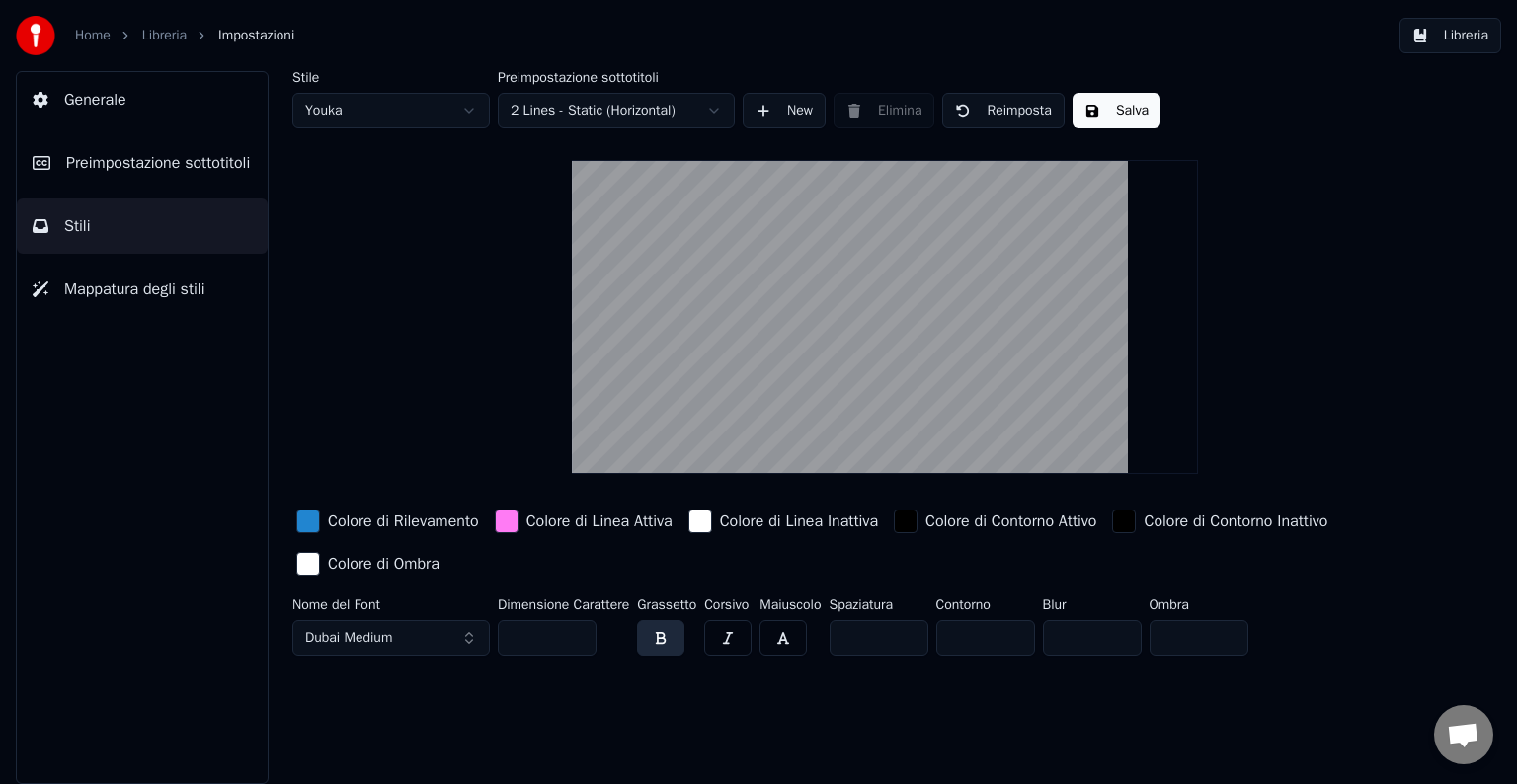 click on "Dubai Medium" at bounding box center (349, 638) 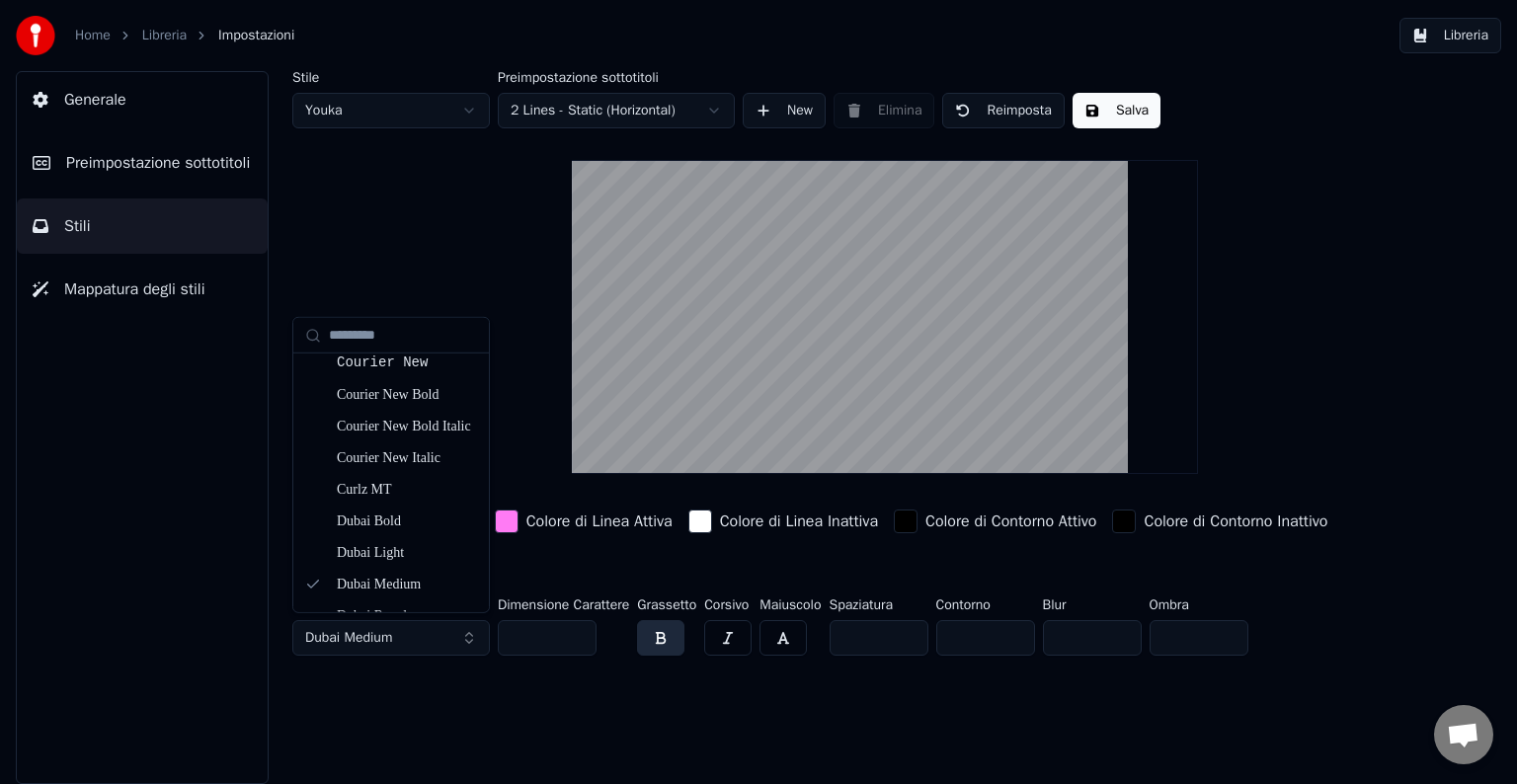 scroll, scrollTop: 3555, scrollLeft: 0, axis: vertical 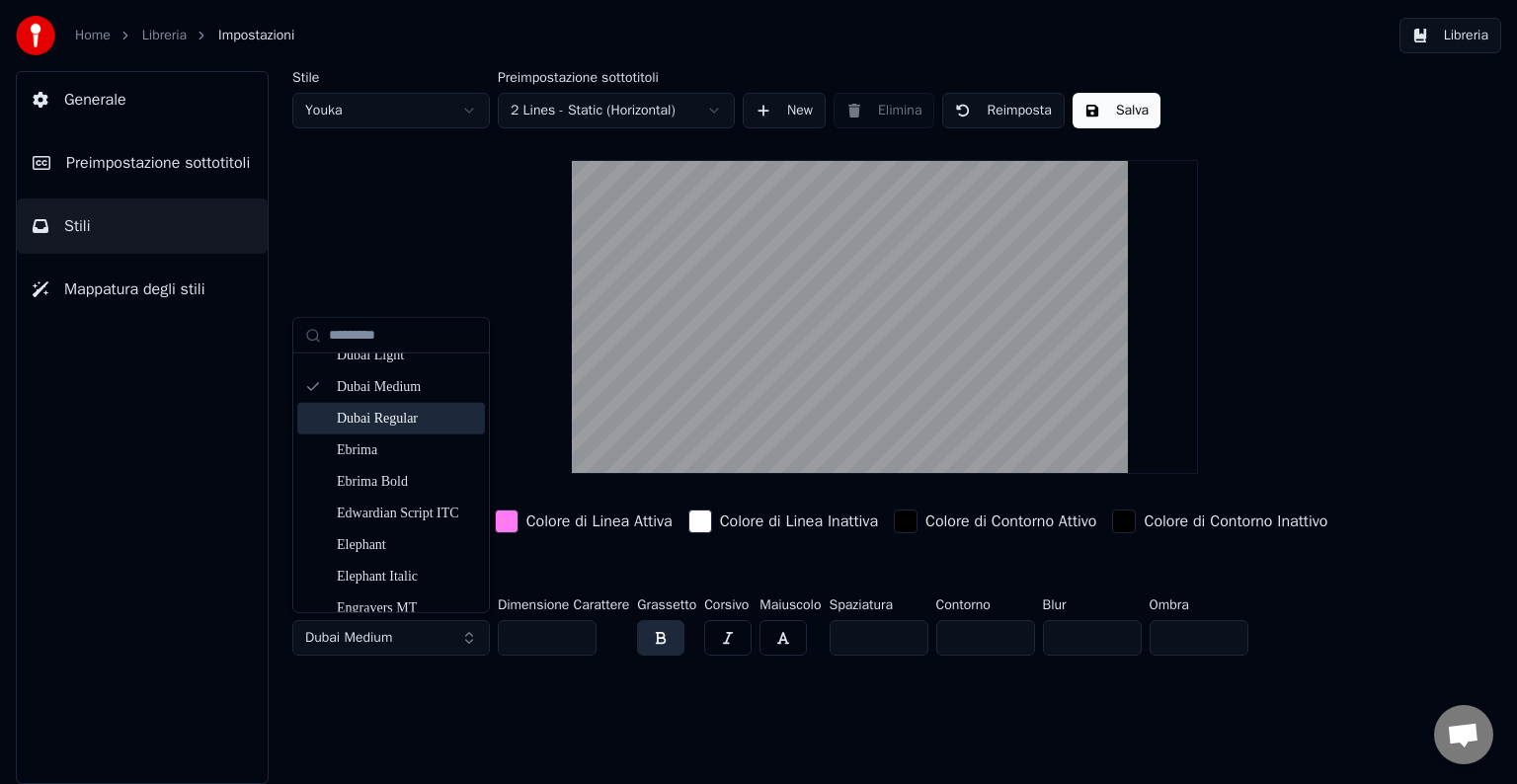 click on "Dubai Regular" at bounding box center [407, 419] 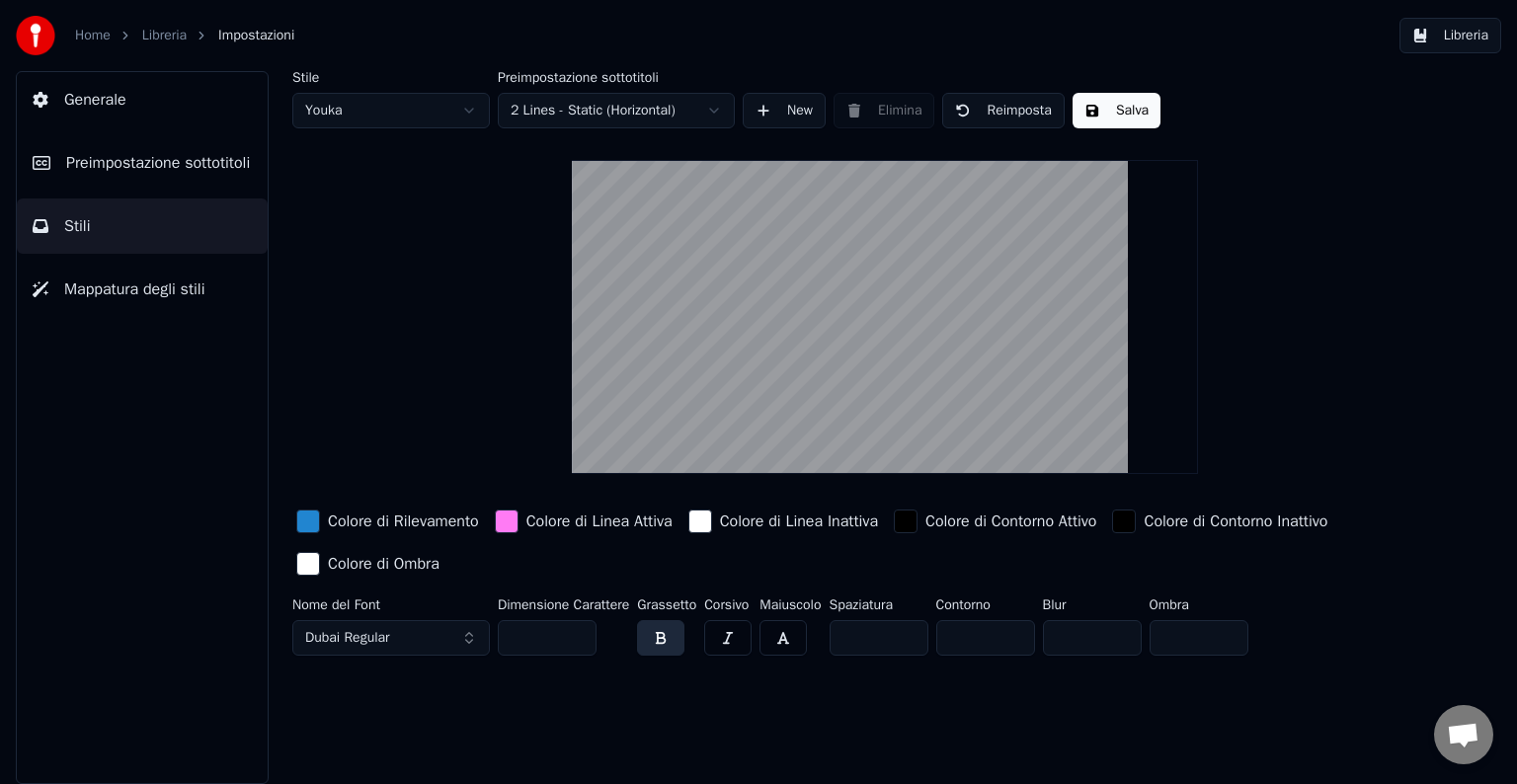 click on "Nome del Font Dubai Regular" at bounding box center (391, 631) 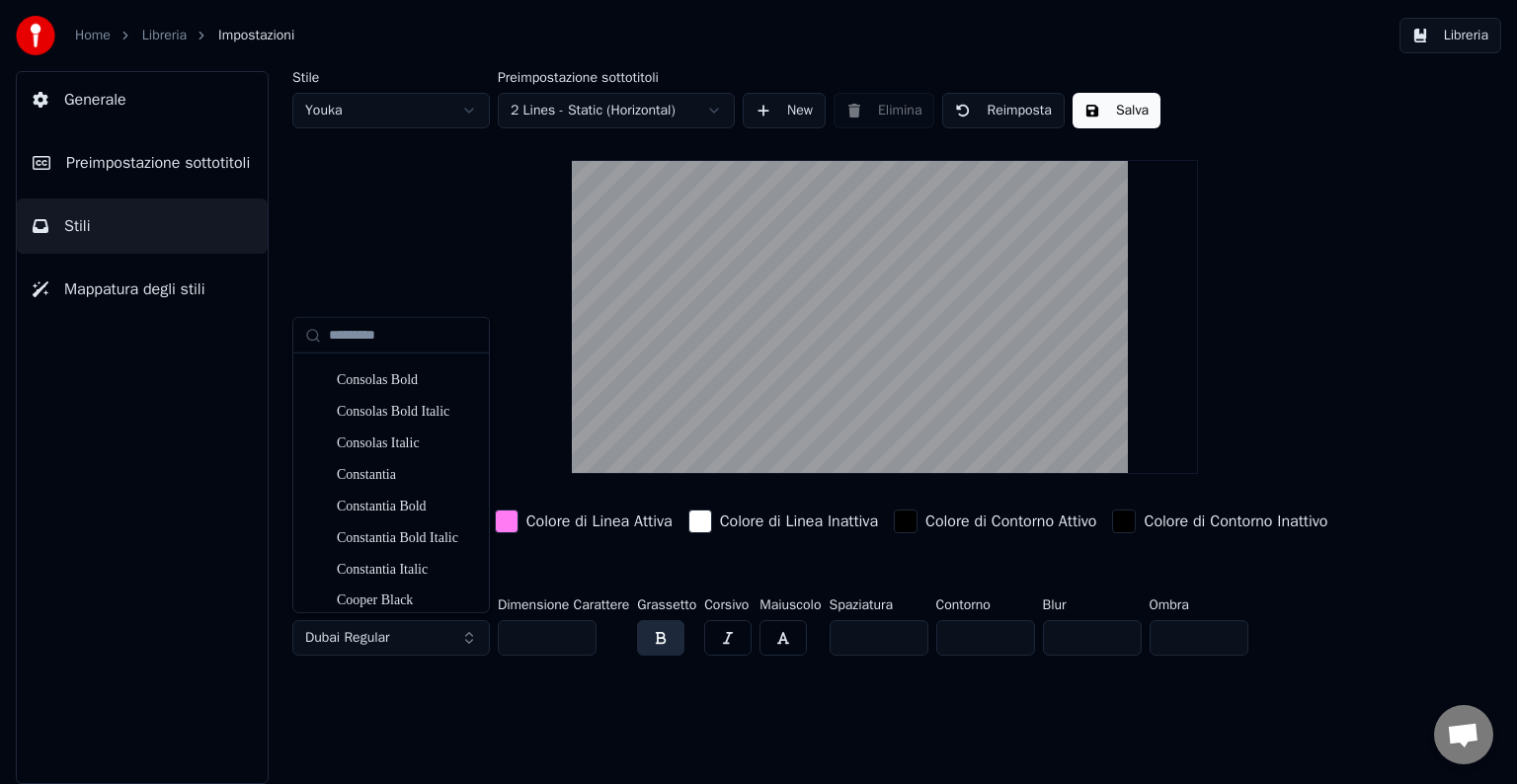 scroll, scrollTop: 3061, scrollLeft: 0, axis: vertical 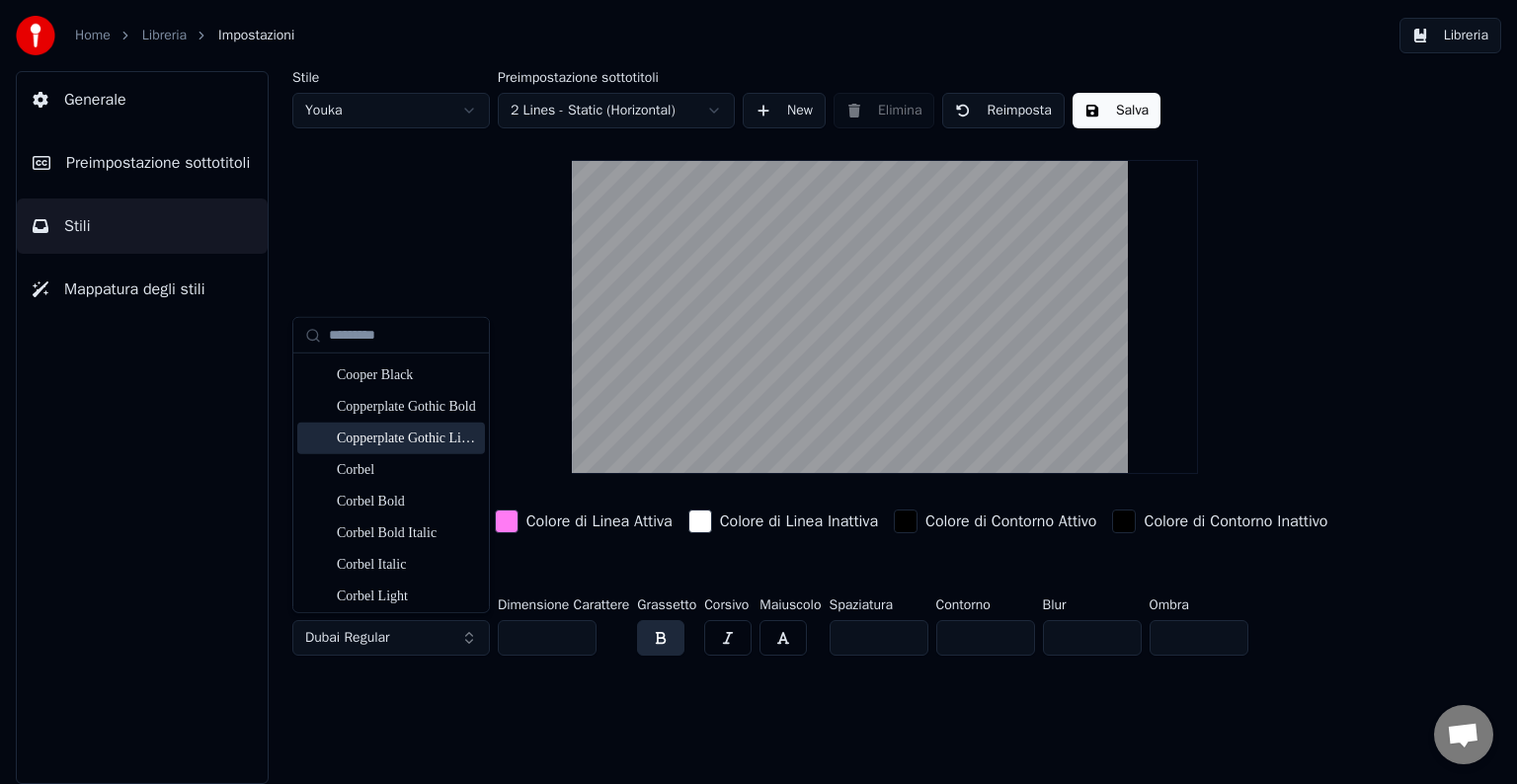 click on "Copperplate Gothic Light" at bounding box center (407, 438) 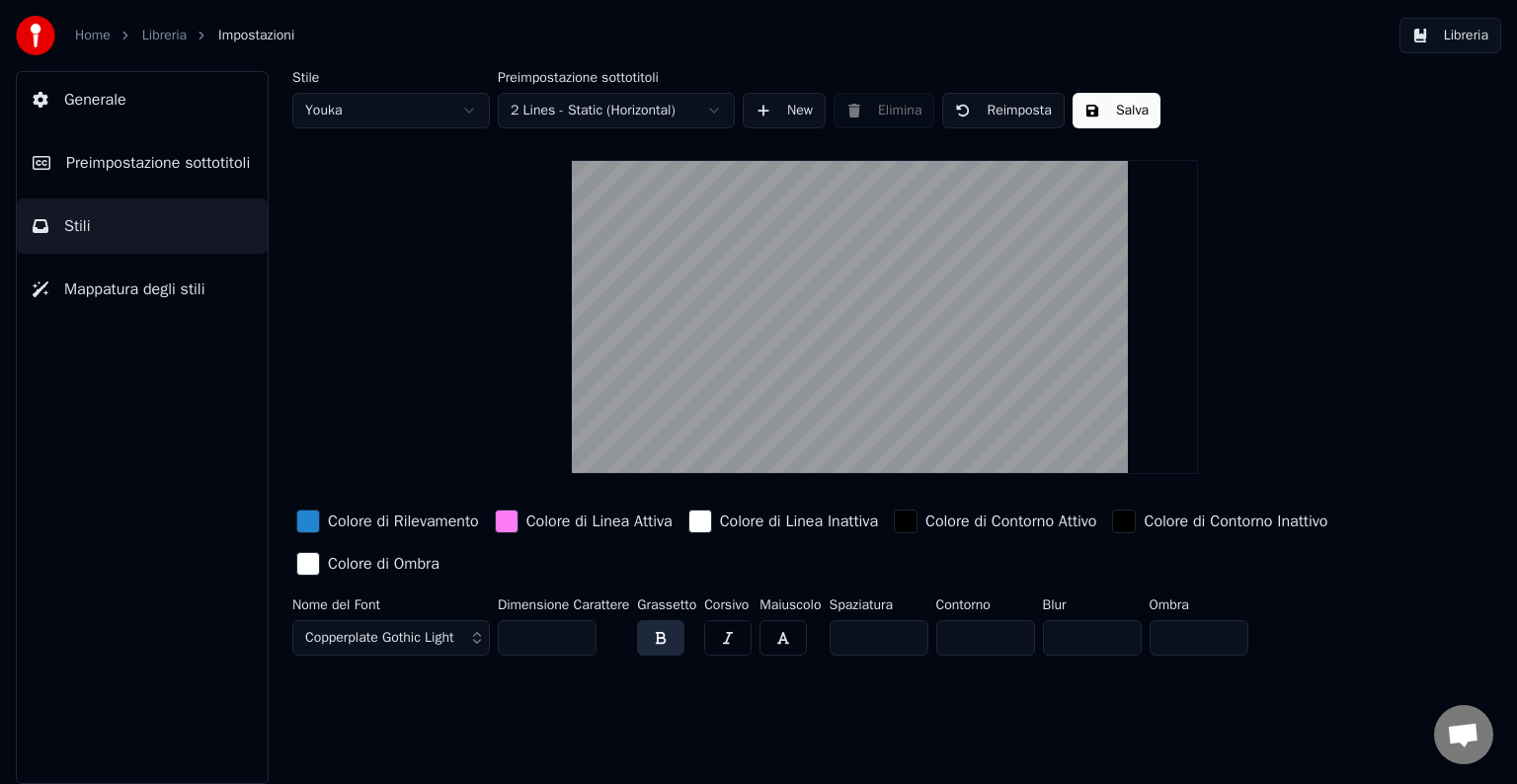 click on "Copperplate Gothic Light" at bounding box center (379, 638) 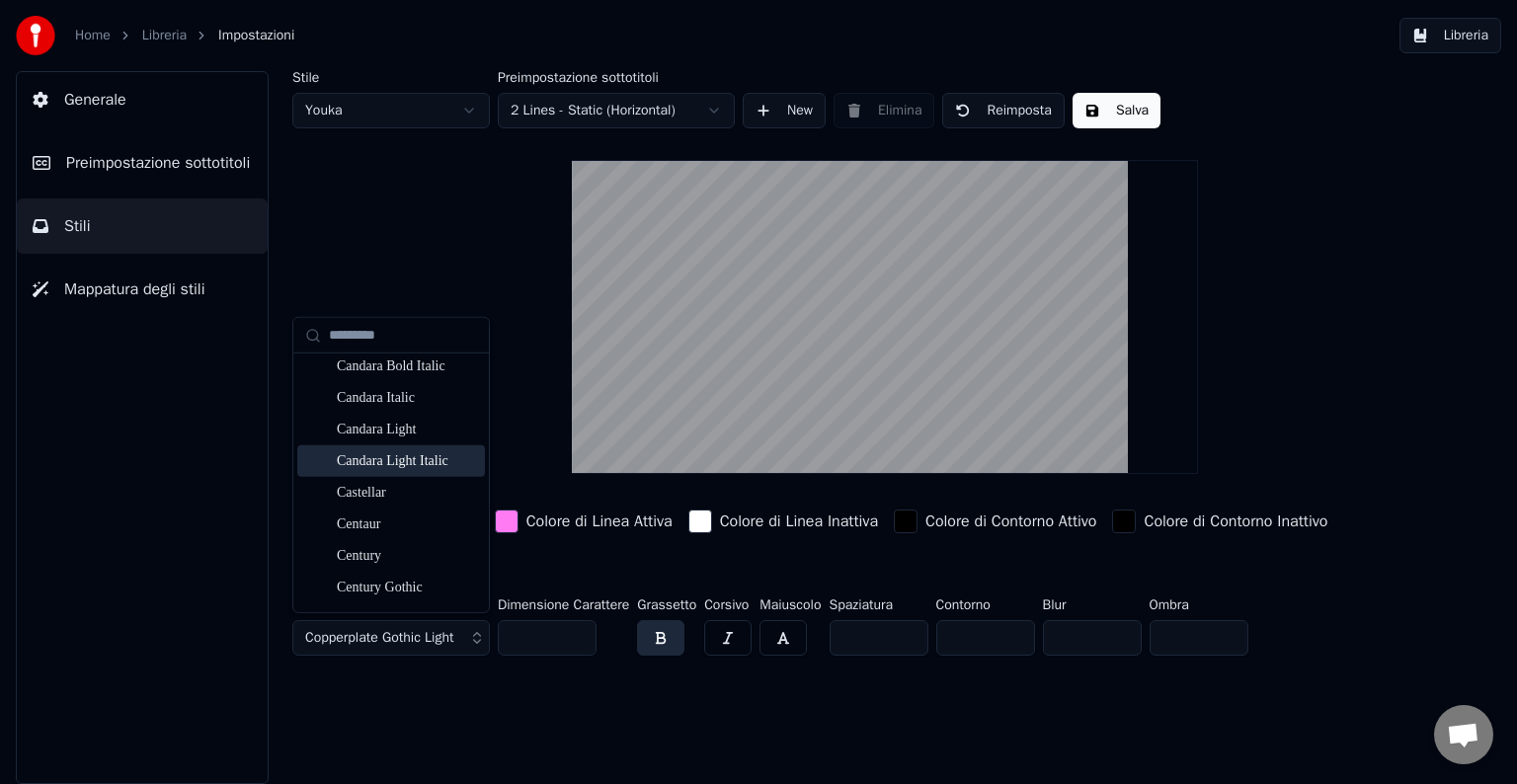 scroll, scrollTop: 2074, scrollLeft: 0, axis: vertical 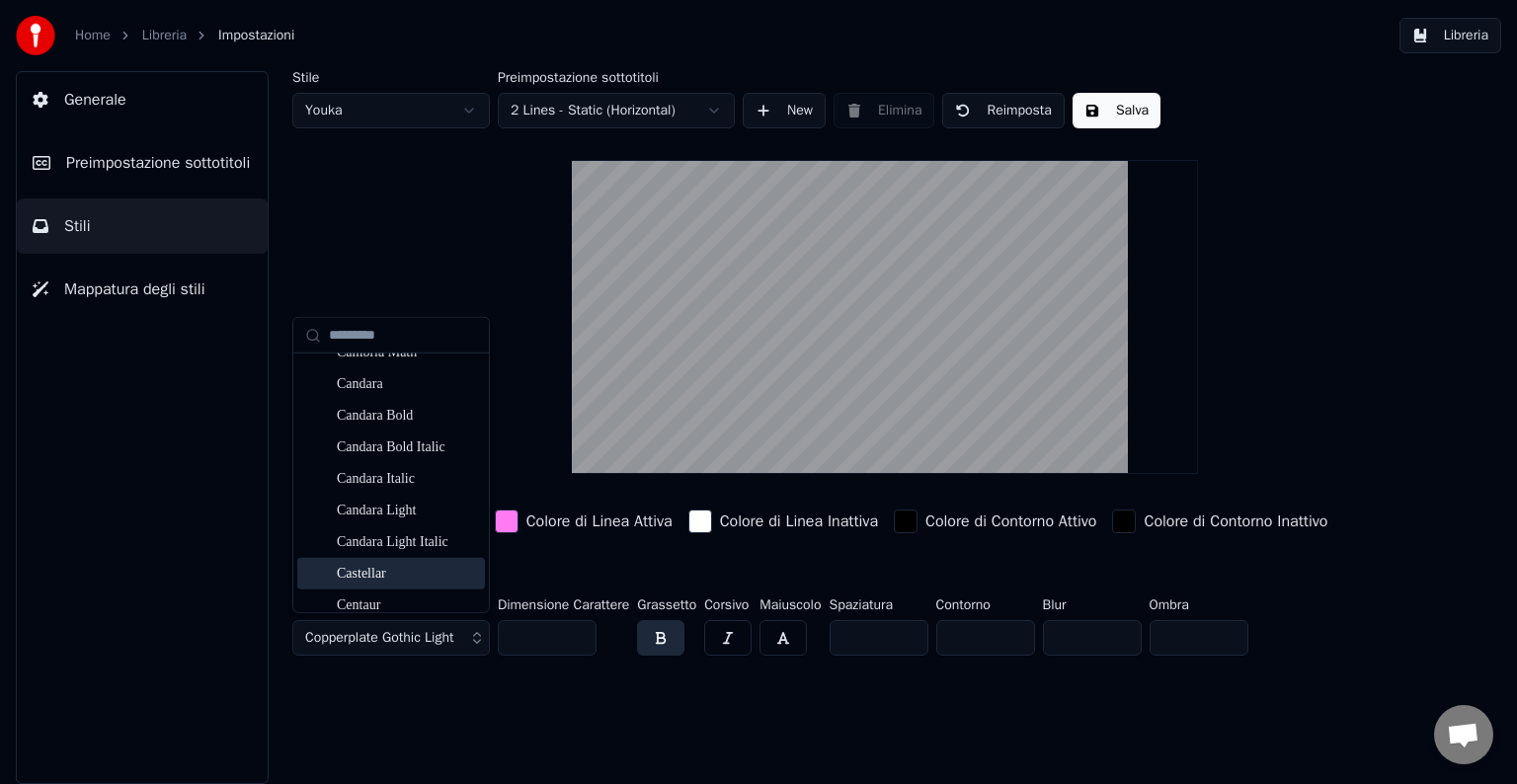 click on "Castellar" at bounding box center (407, 574) 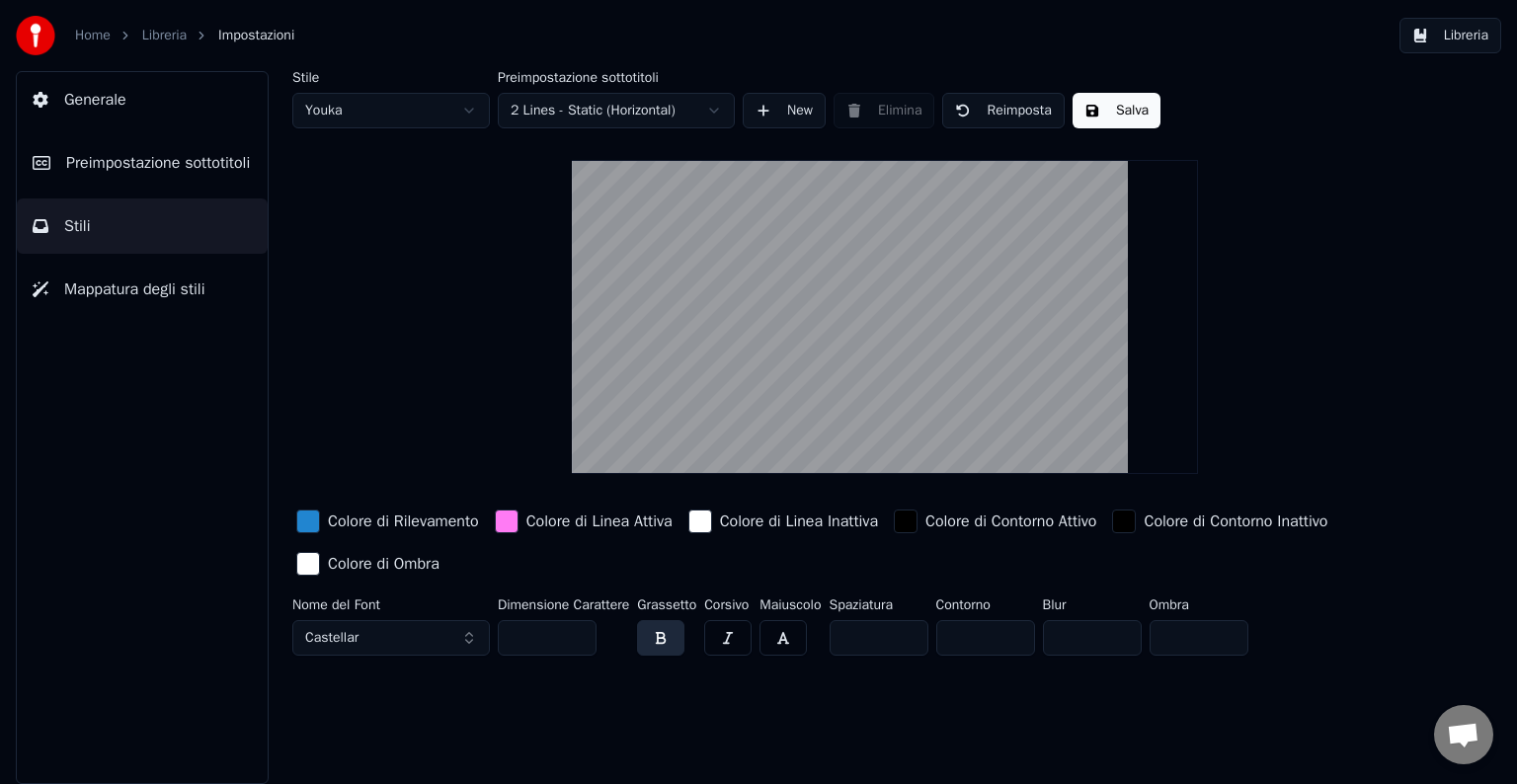 click on "Castellar" at bounding box center (391, 638) 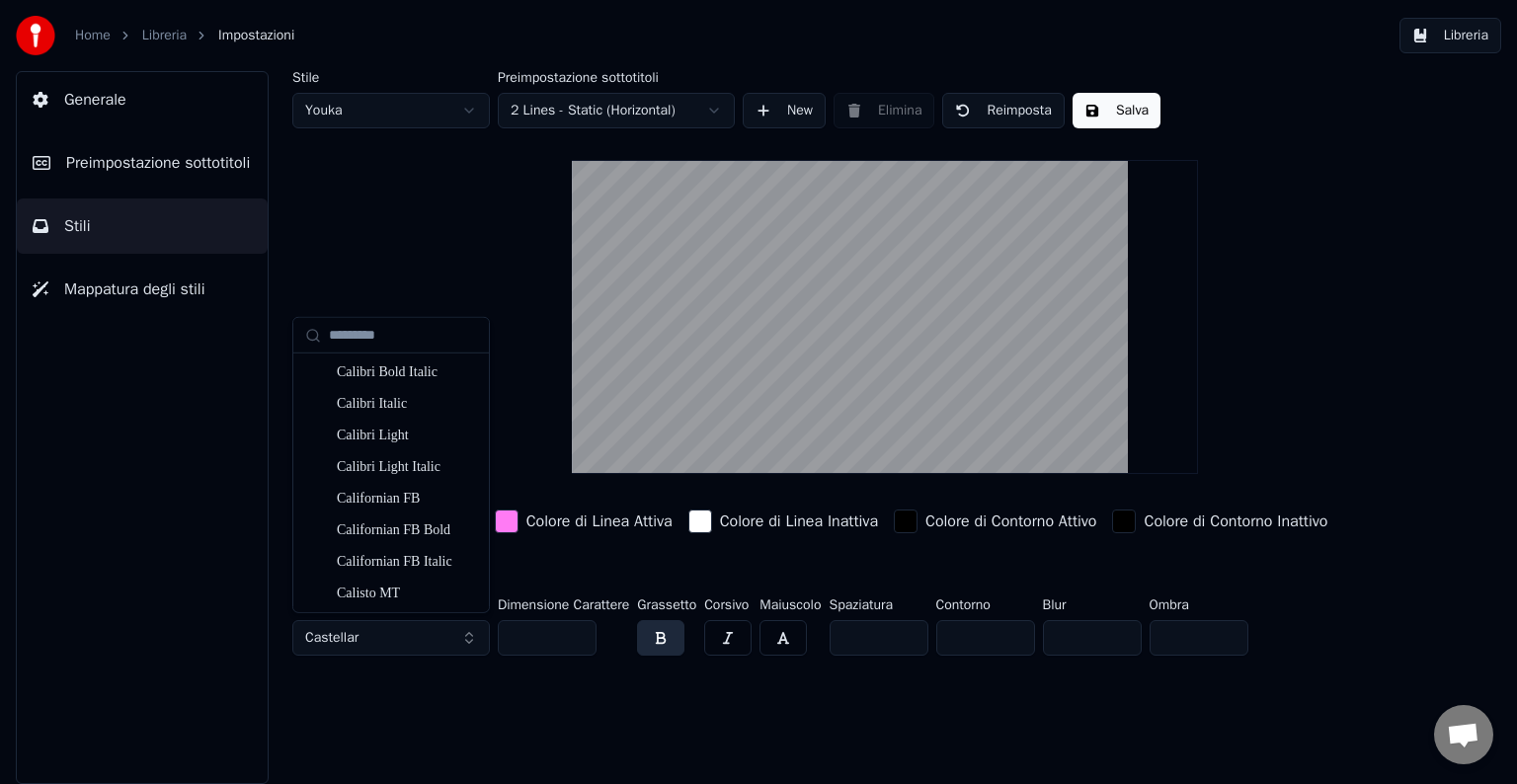 scroll, scrollTop: 1679, scrollLeft: 0, axis: vertical 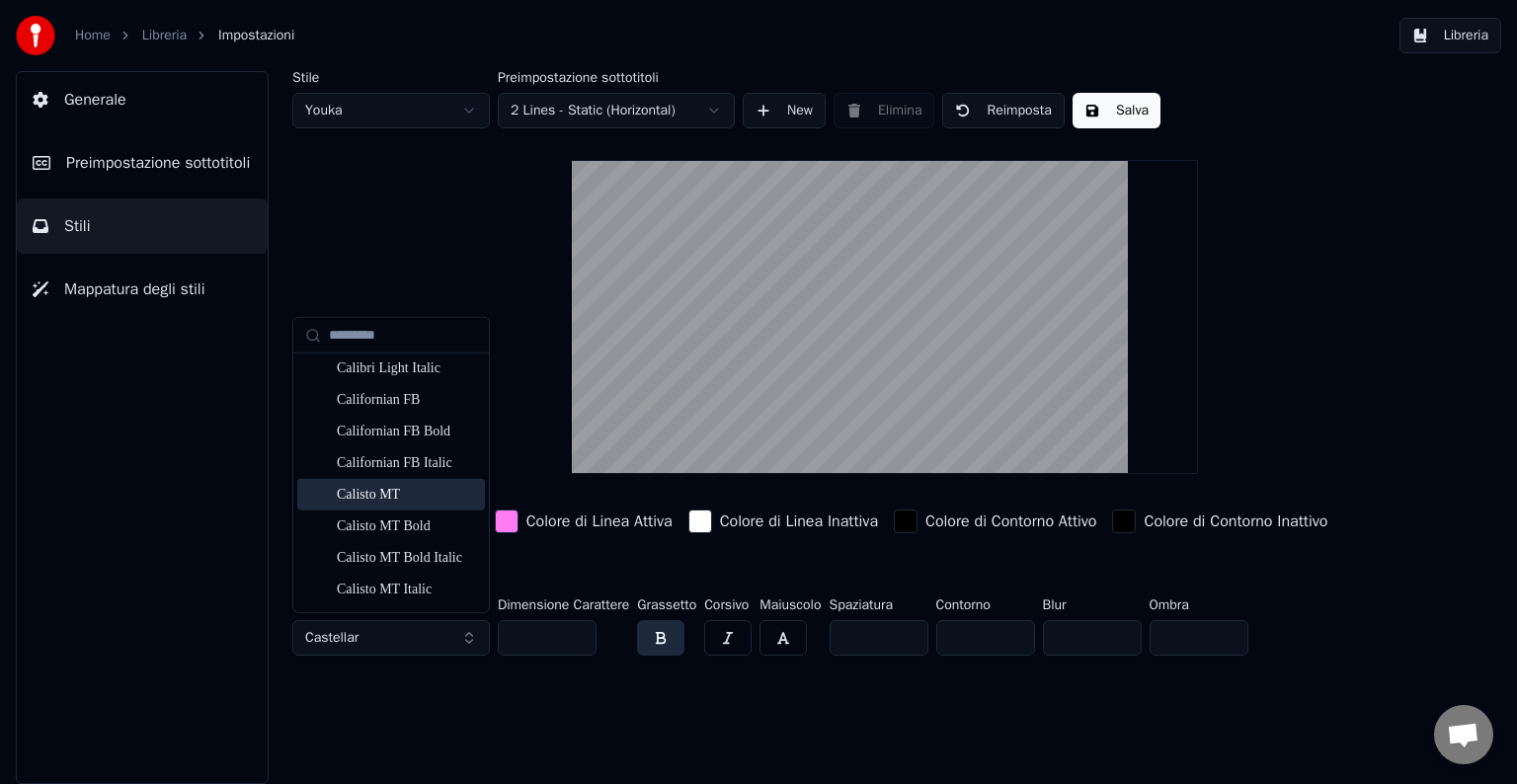 click on "Calisto MT" at bounding box center [407, 495] 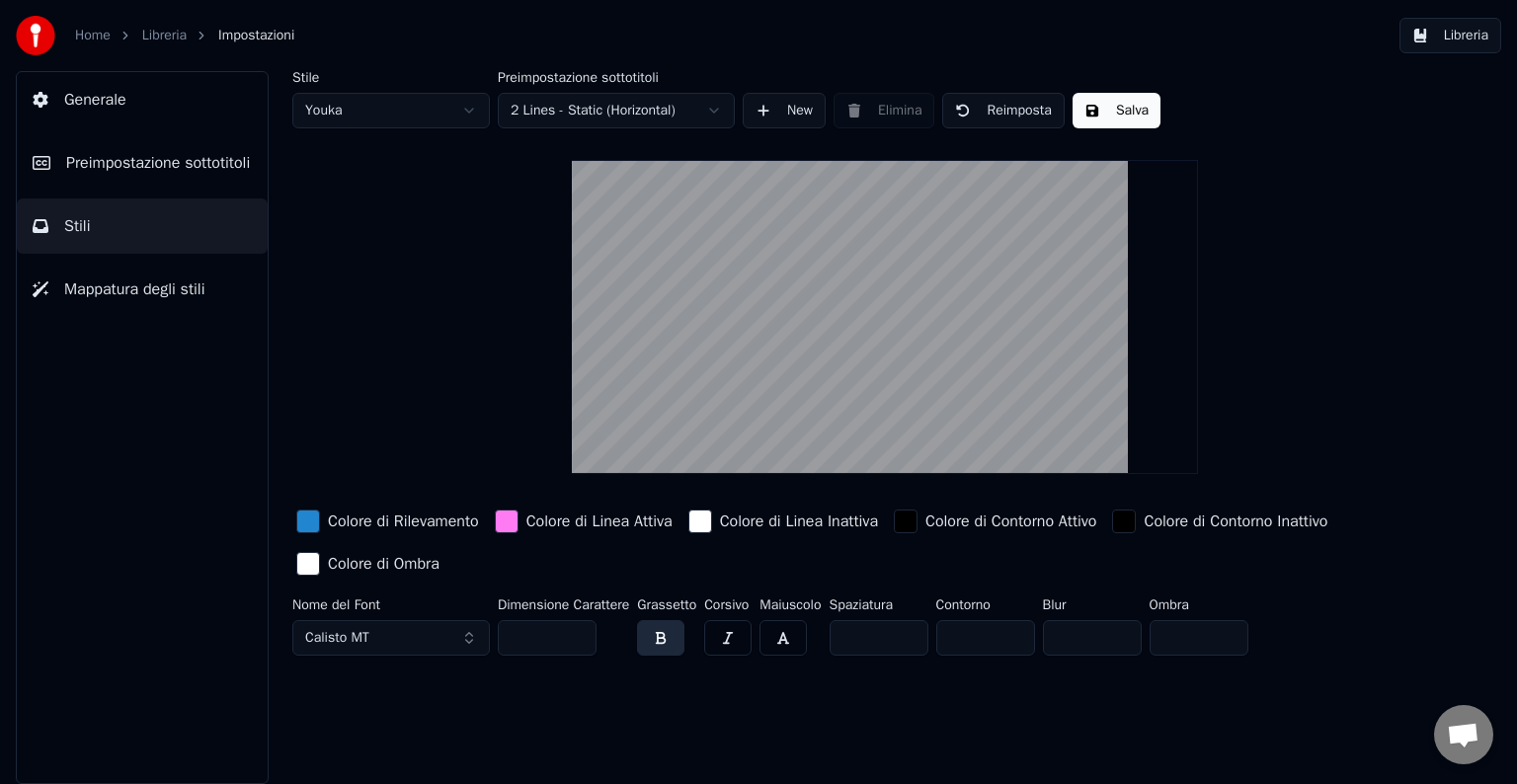 click on "Calisto MT" at bounding box center [391, 638] 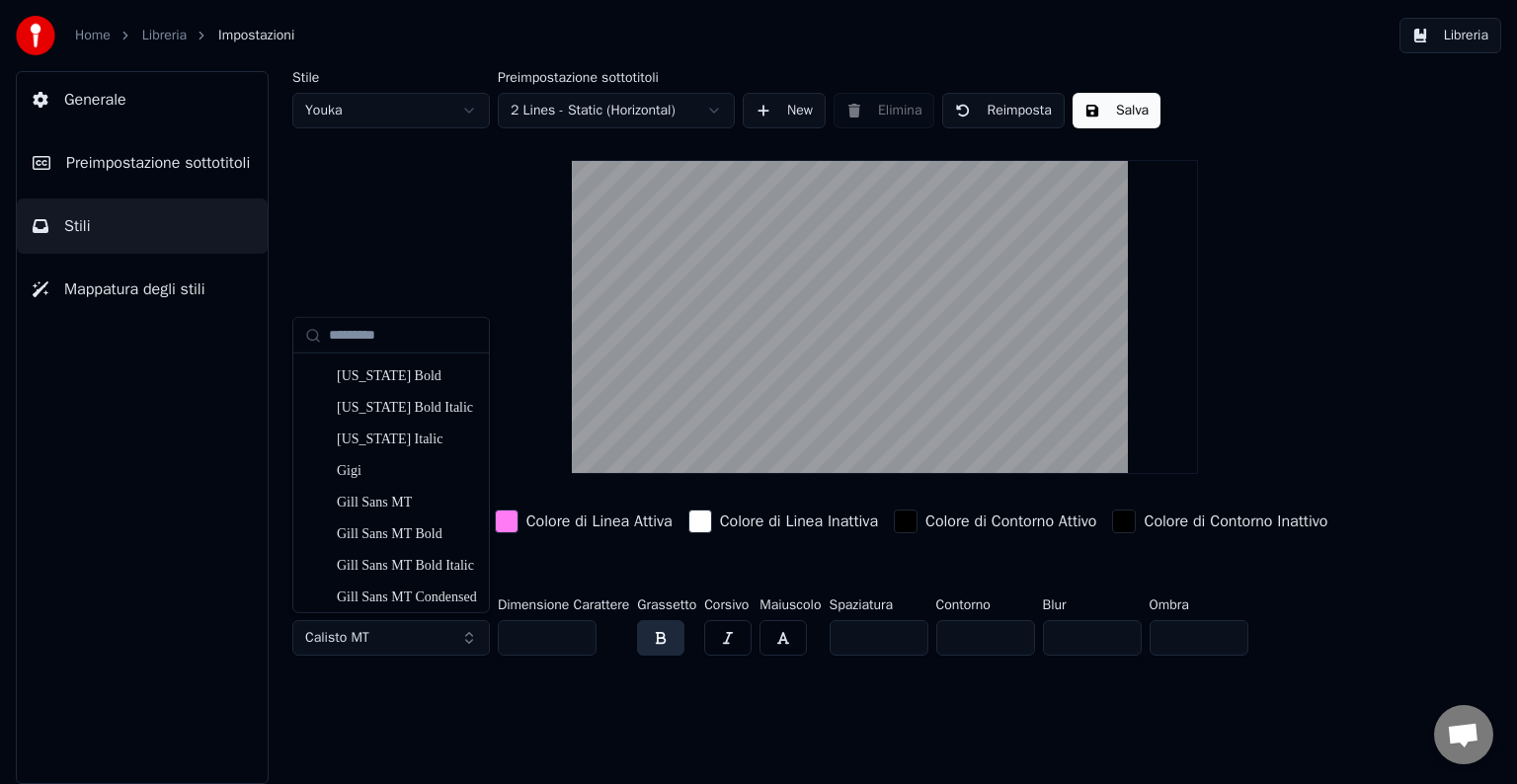 scroll, scrollTop: 4641, scrollLeft: 0, axis: vertical 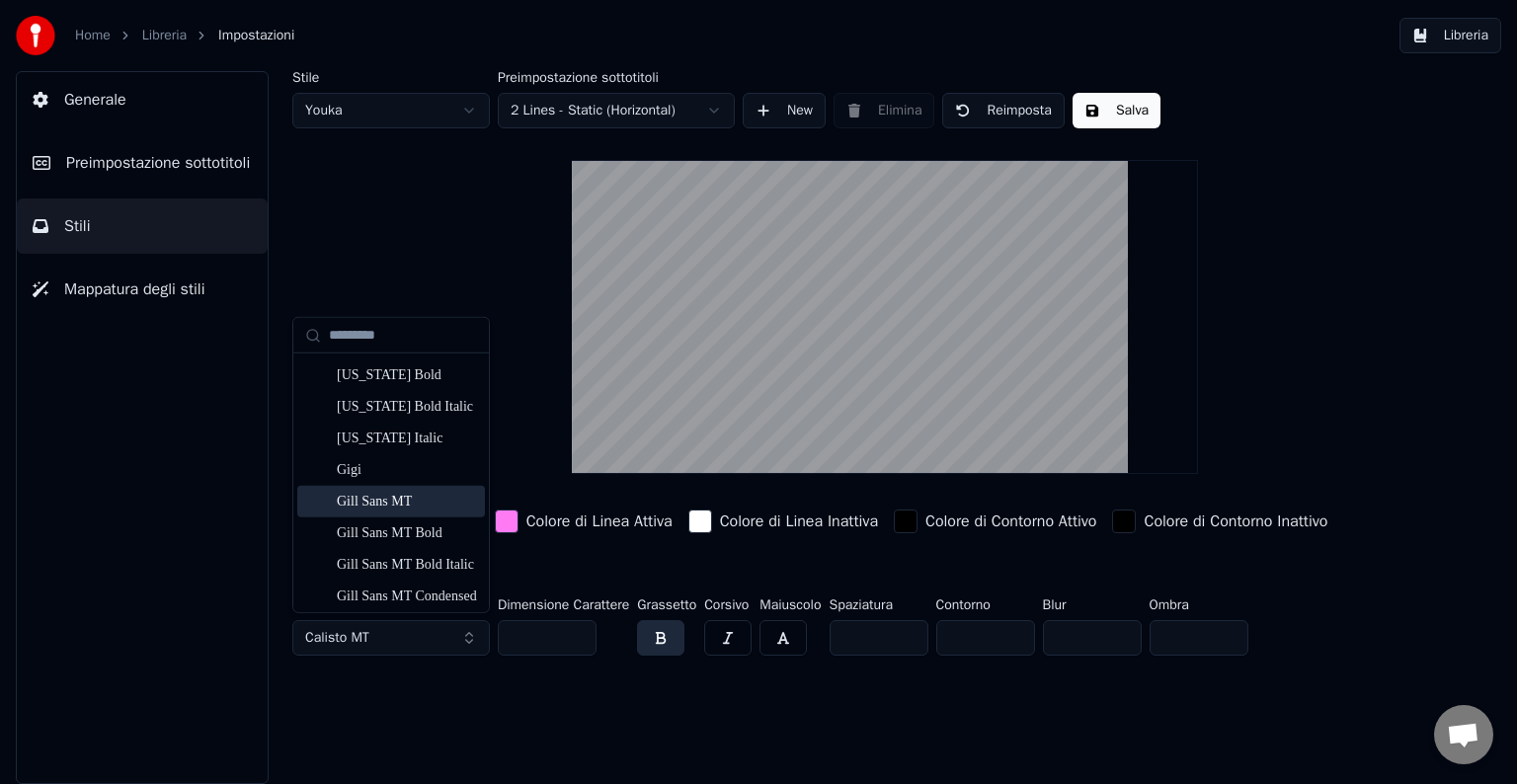click on "Gill Sans MT" at bounding box center [407, 501] 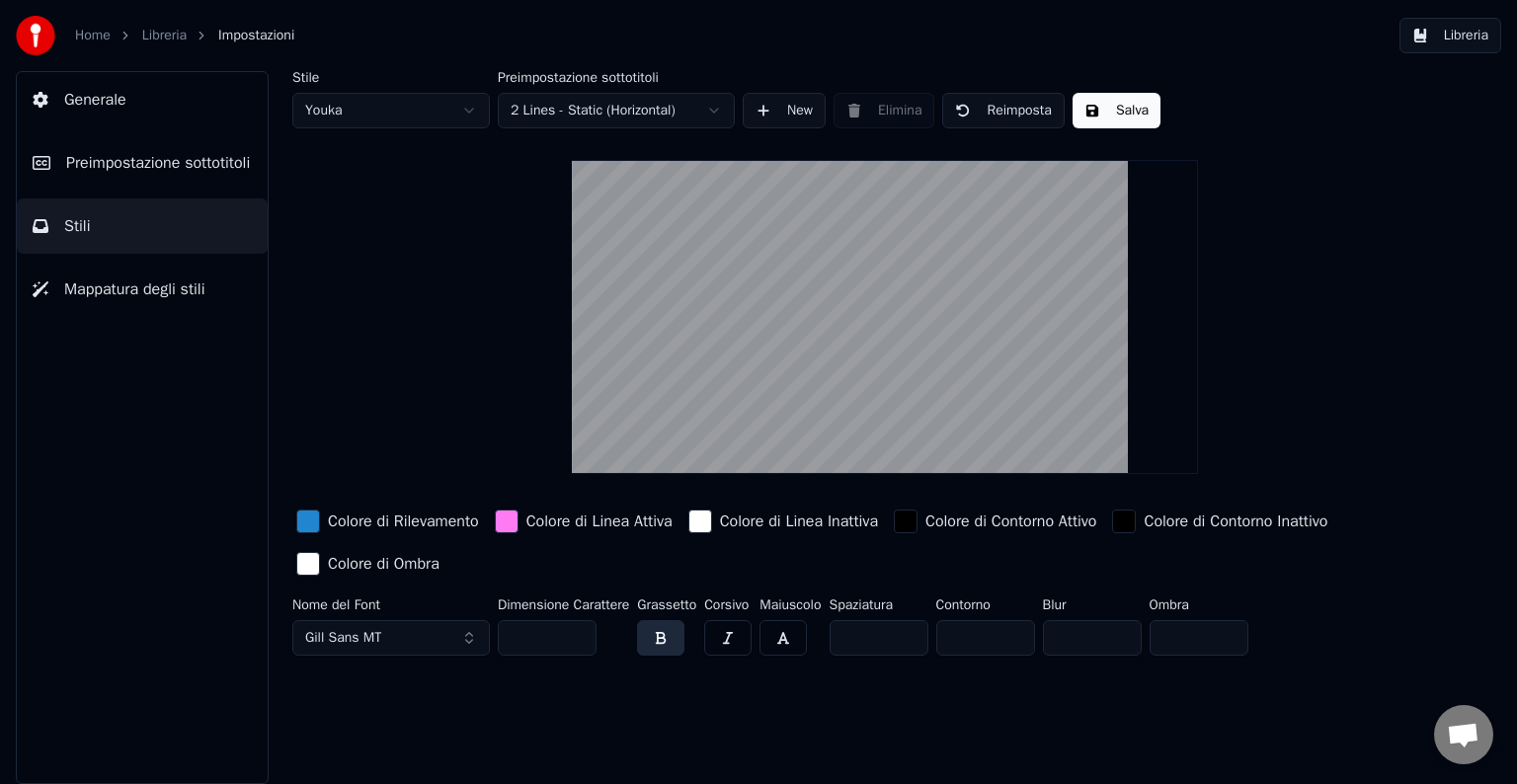 click at bounding box center (783, 638) 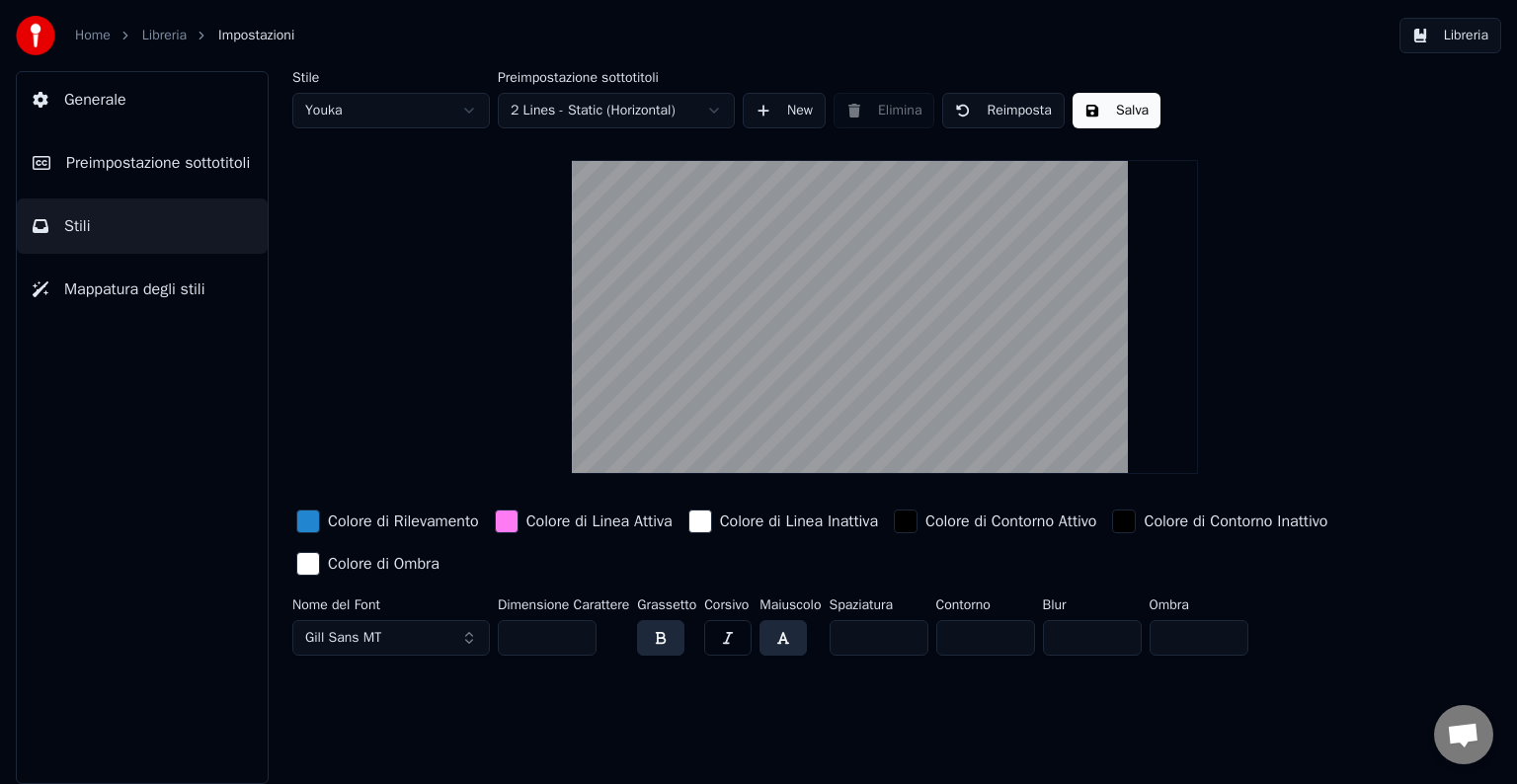 click on "Salva" at bounding box center [1116, 111] 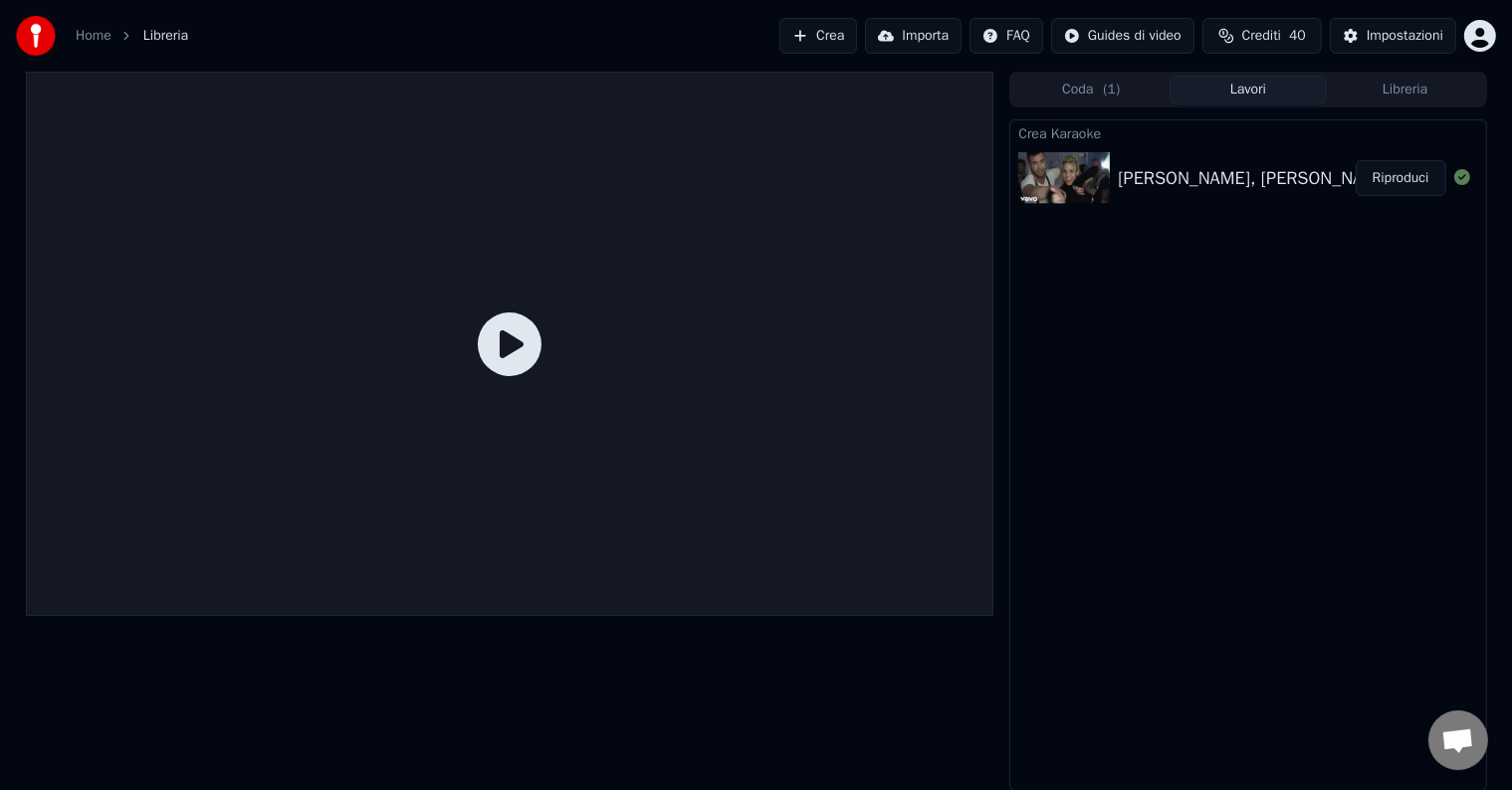 click on "Riproduci" at bounding box center [1401, 178] 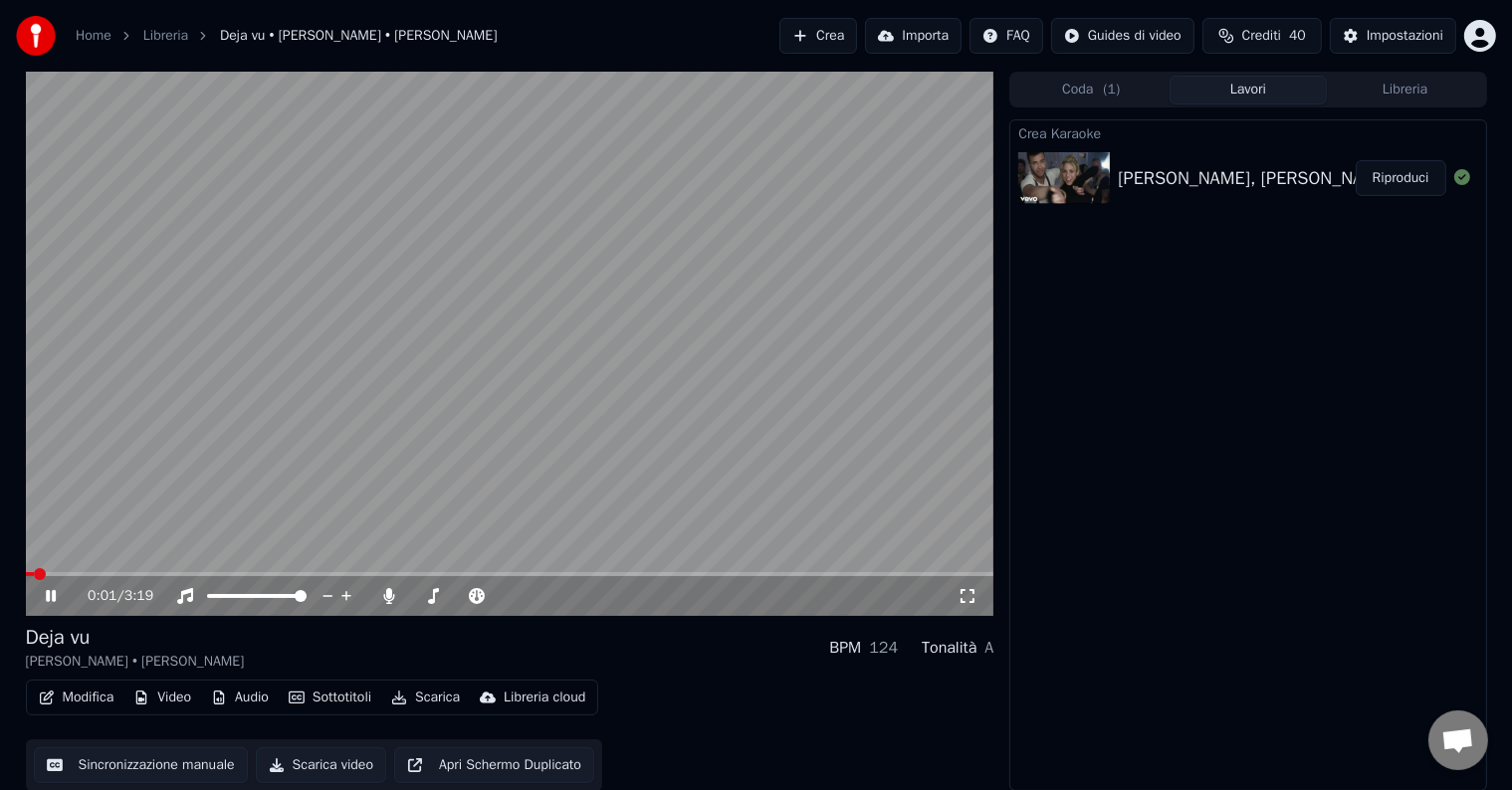 click at bounding box center (510, 574) 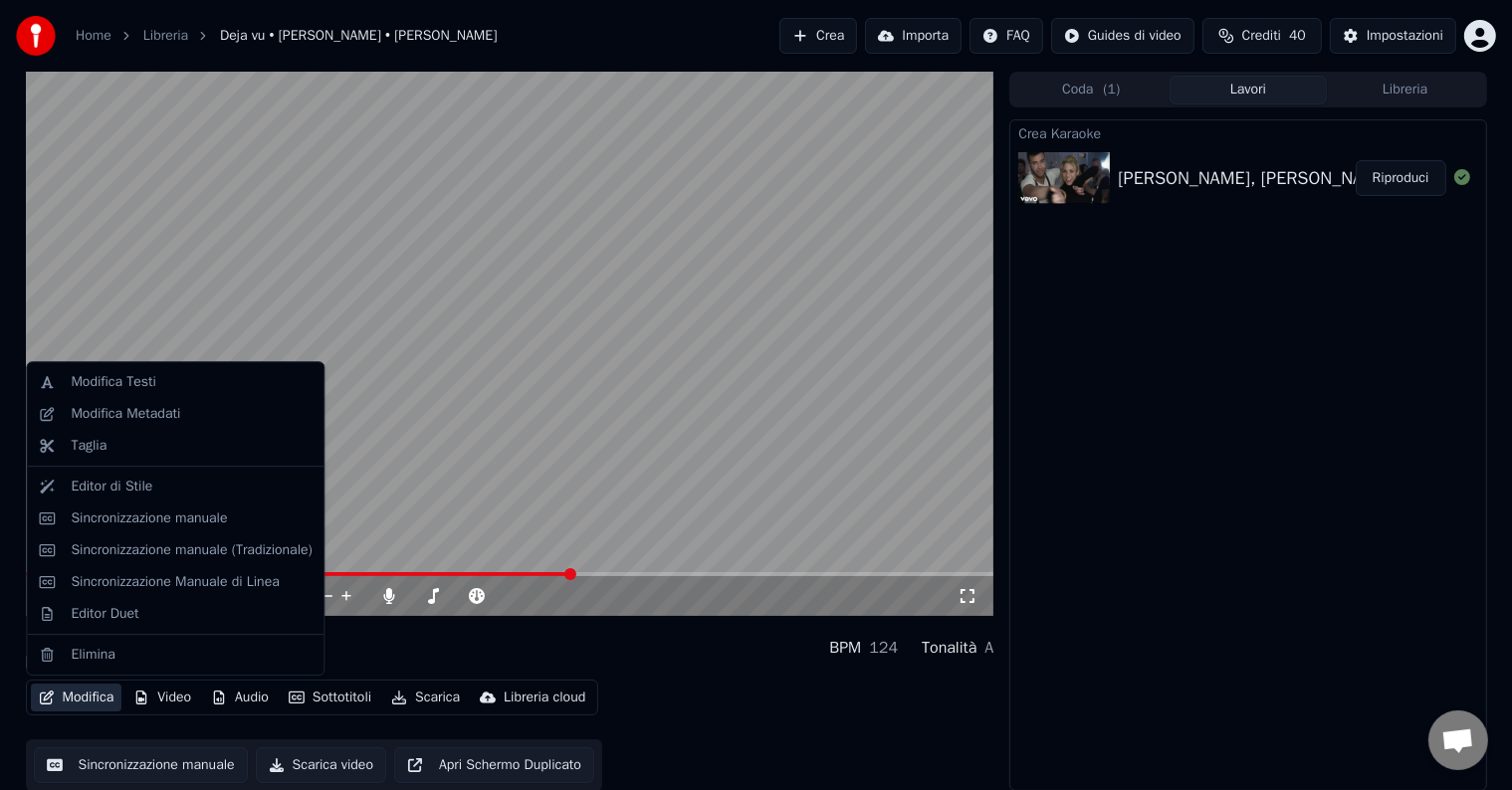 click on "Modifica" at bounding box center [77, 697] 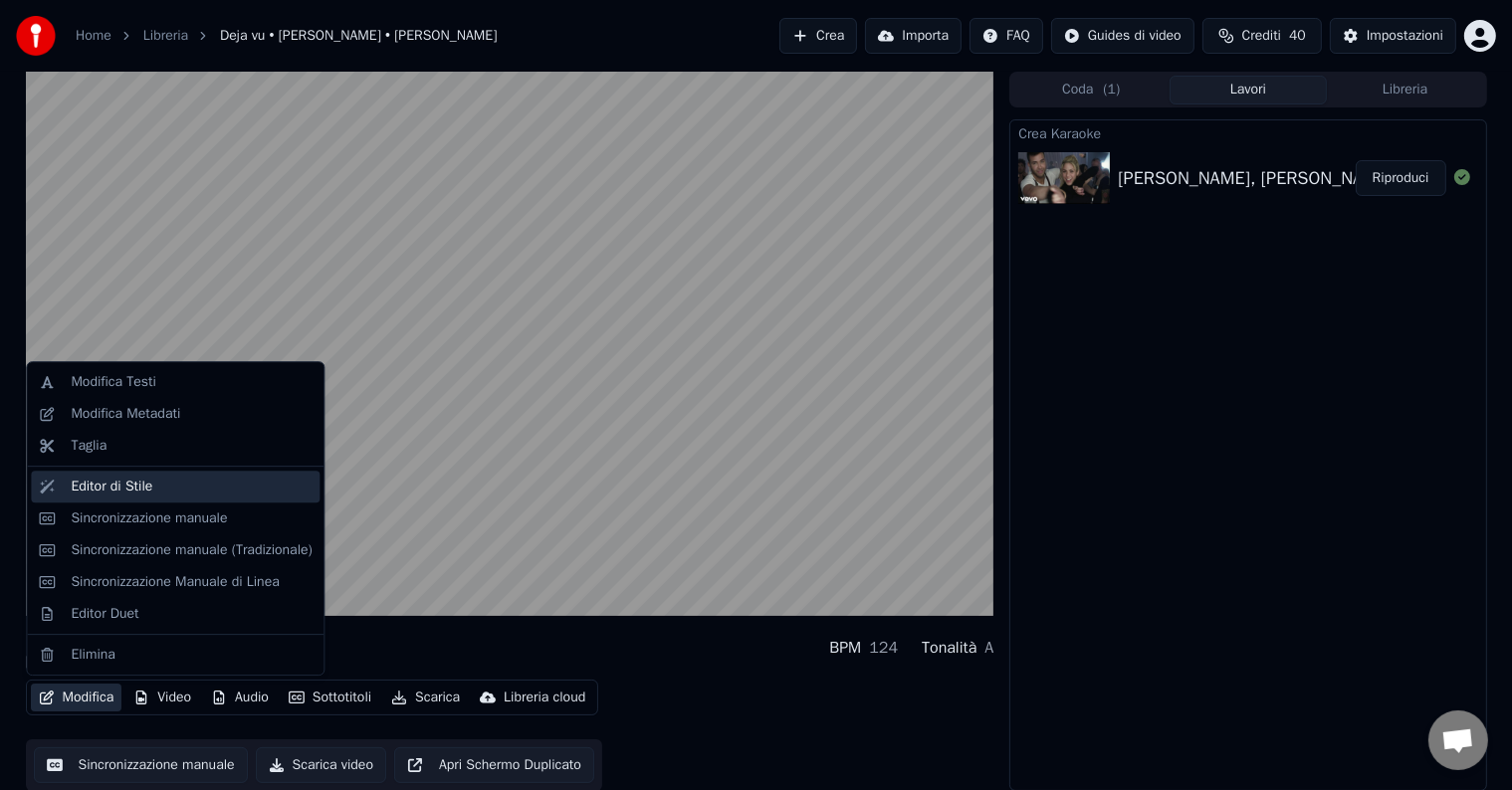 click on "Editor di Stile" at bounding box center (111, 487) 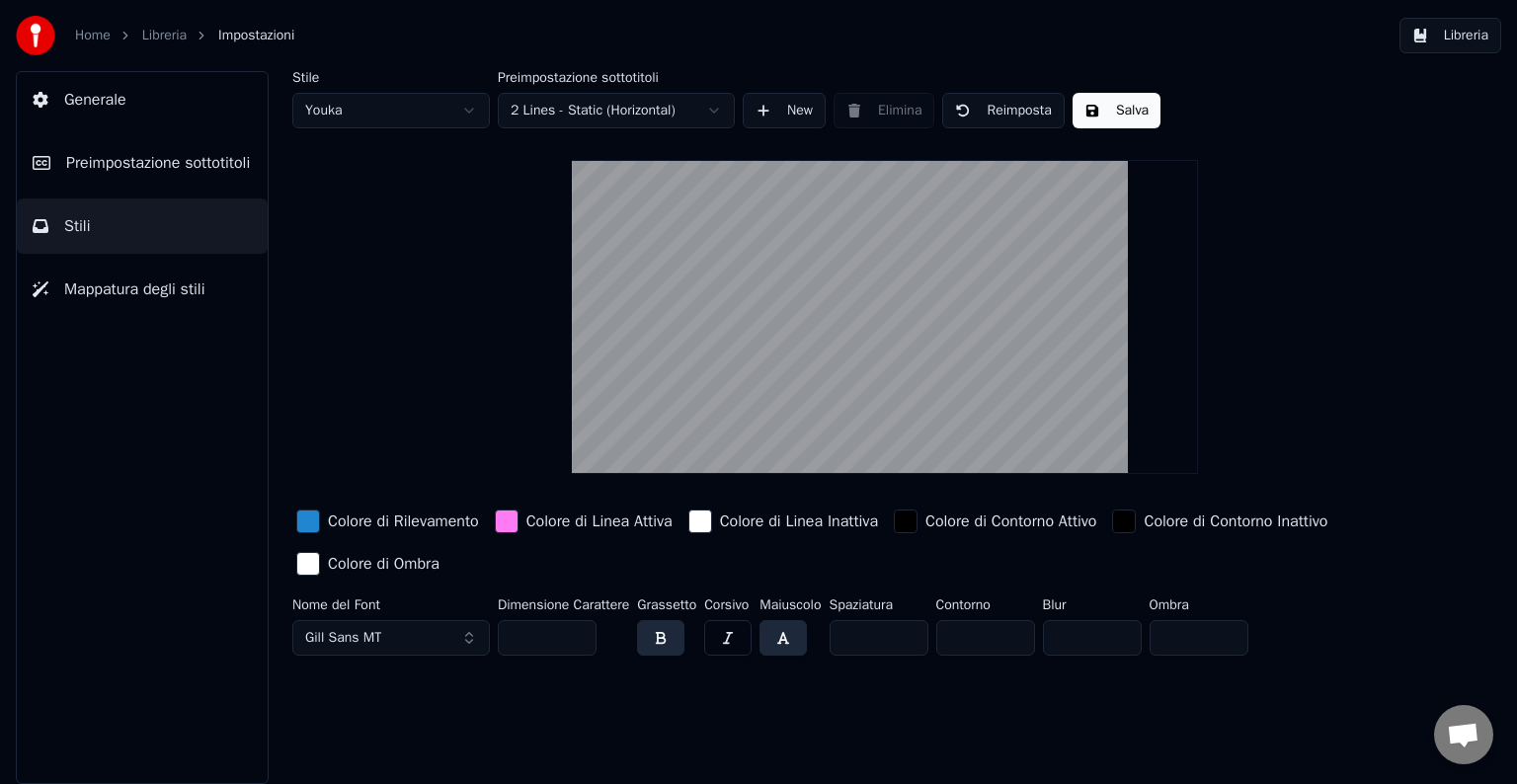 click at bounding box center (783, 638) 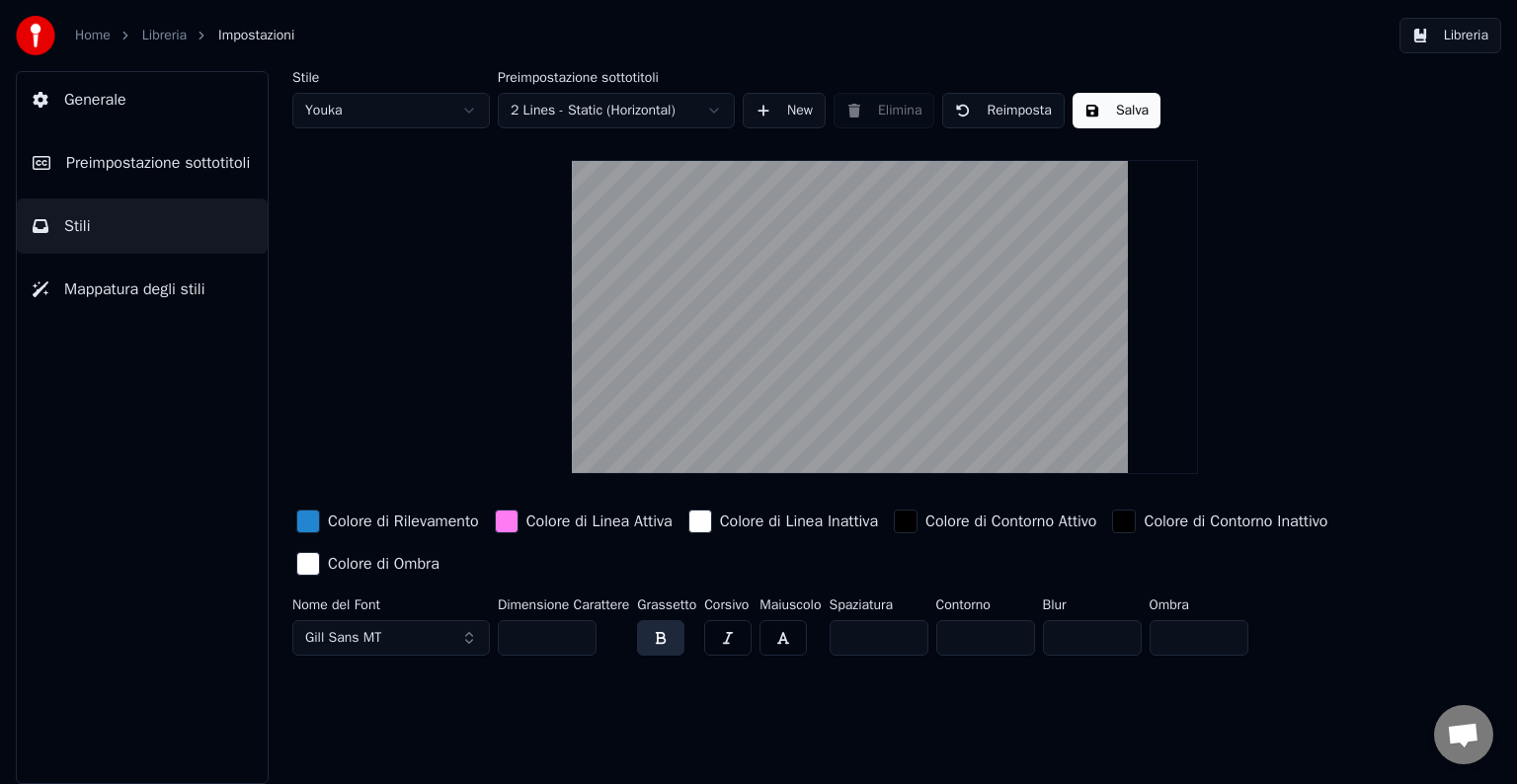 click on "Gill Sans MT" at bounding box center (391, 638) 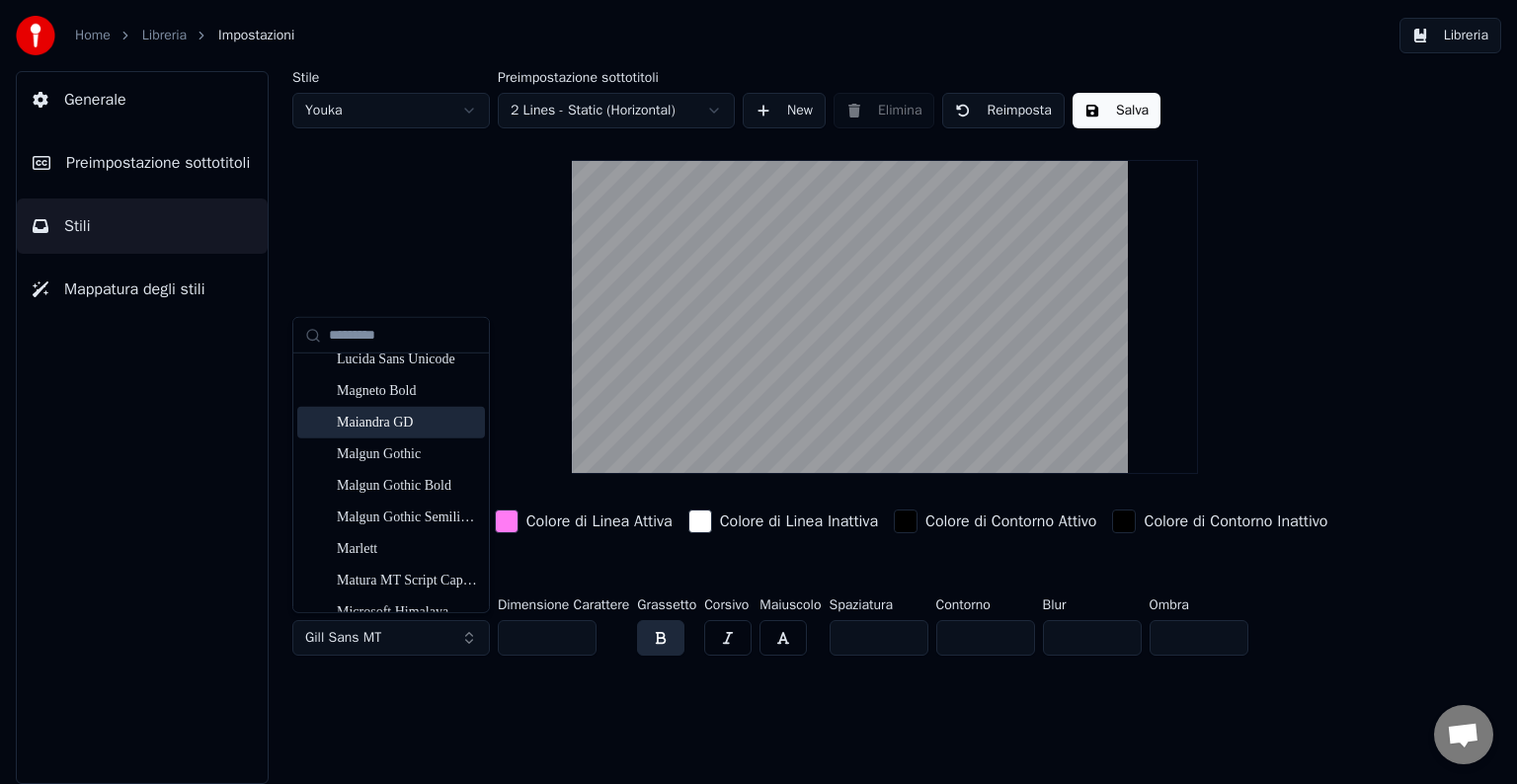 scroll, scrollTop: 6616, scrollLeft: 0, axis: vertical 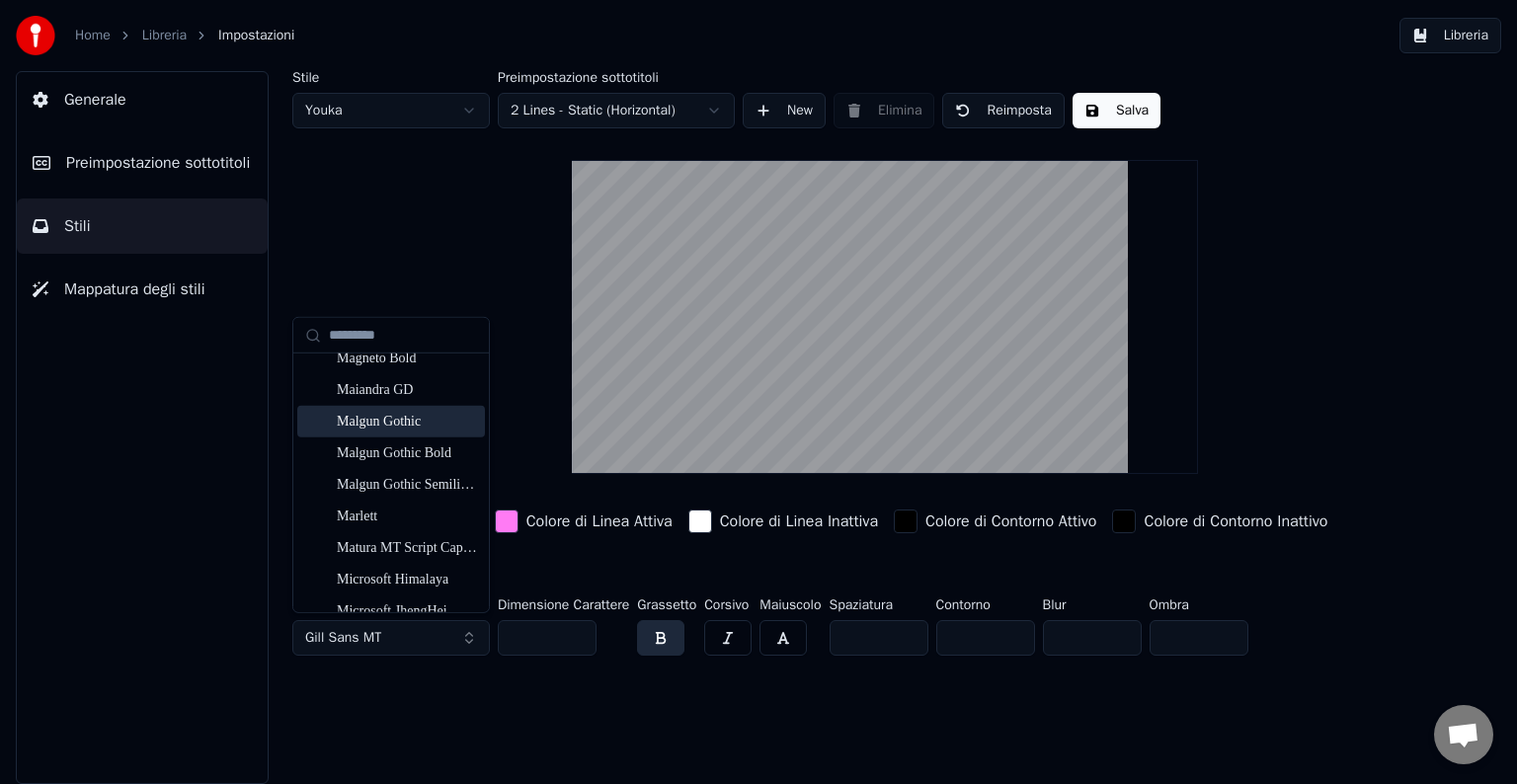 click on "Malgun Gothic" at bounding box center [407, 422] 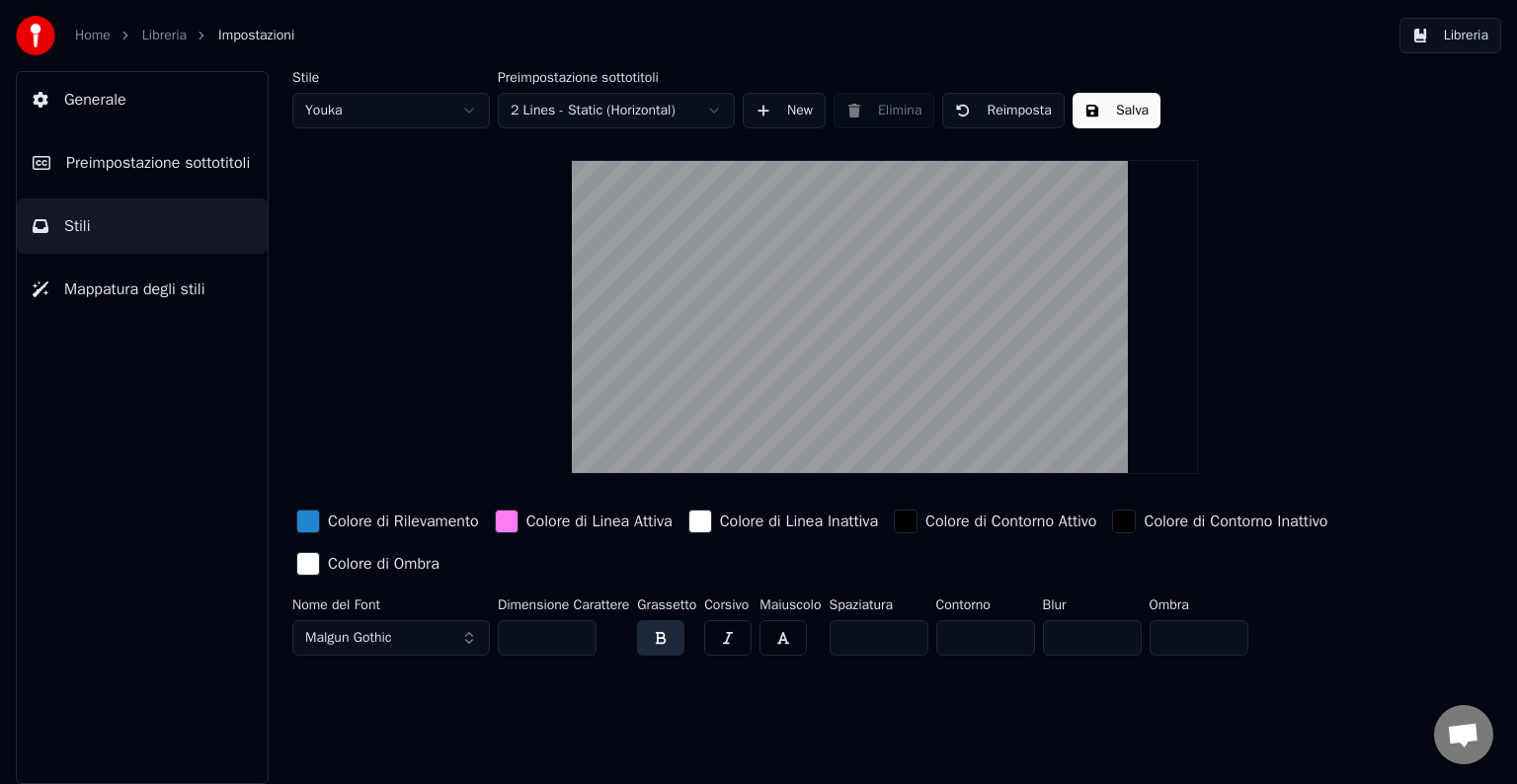 click at bounding box center [783, 638] 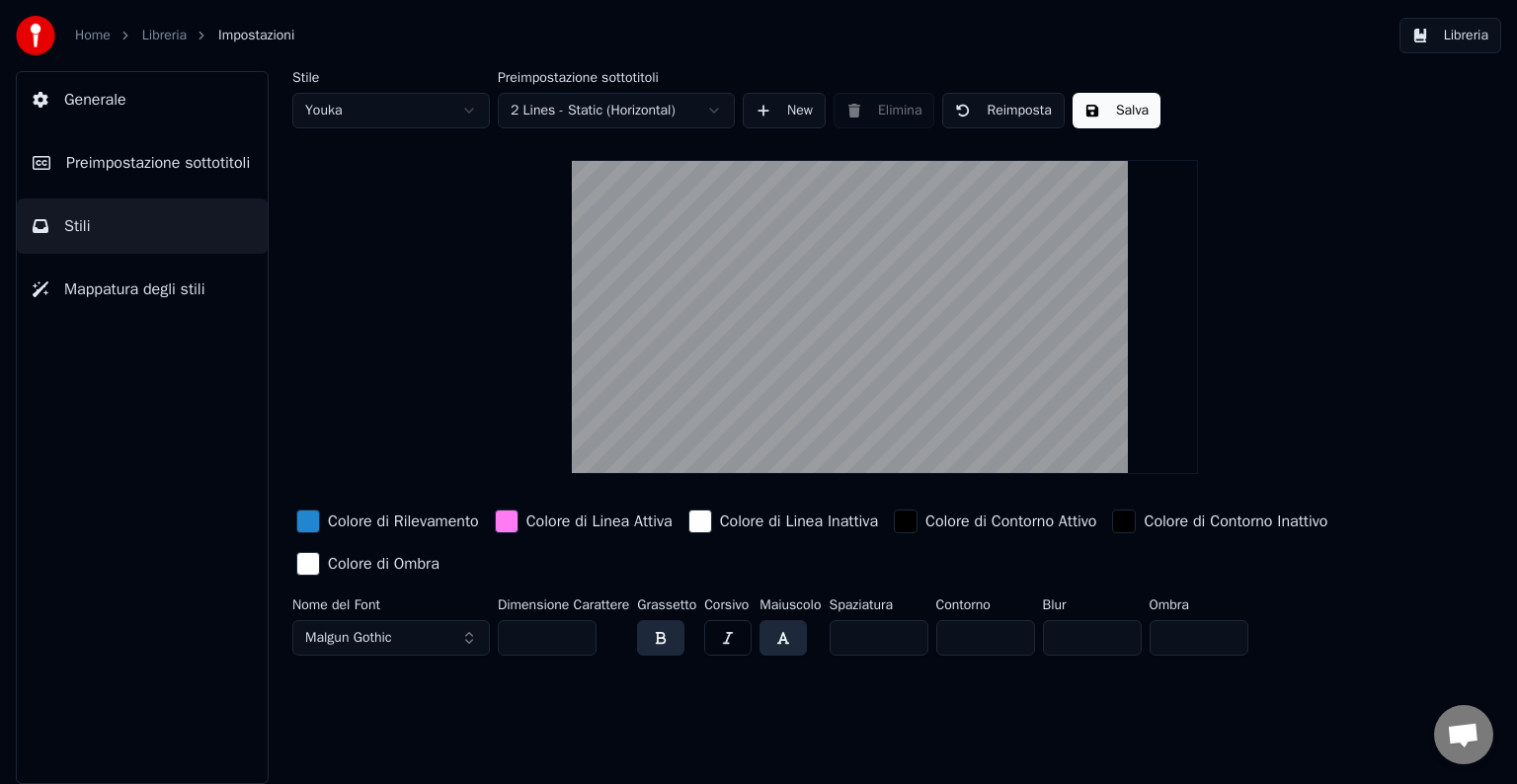 click at bounding box center [783, 638] 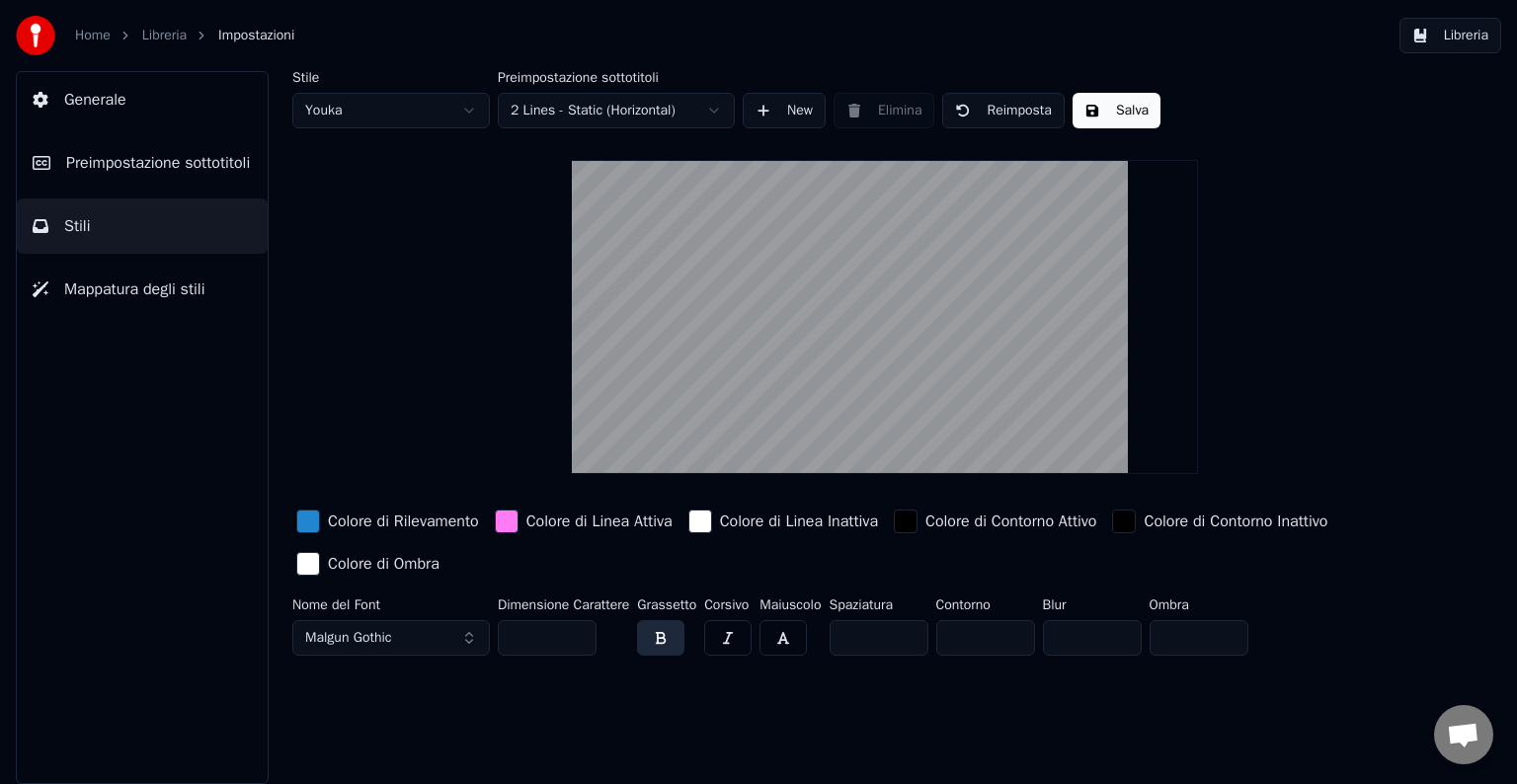click on "Malgun Gothic" at bounding box center [391, 638] 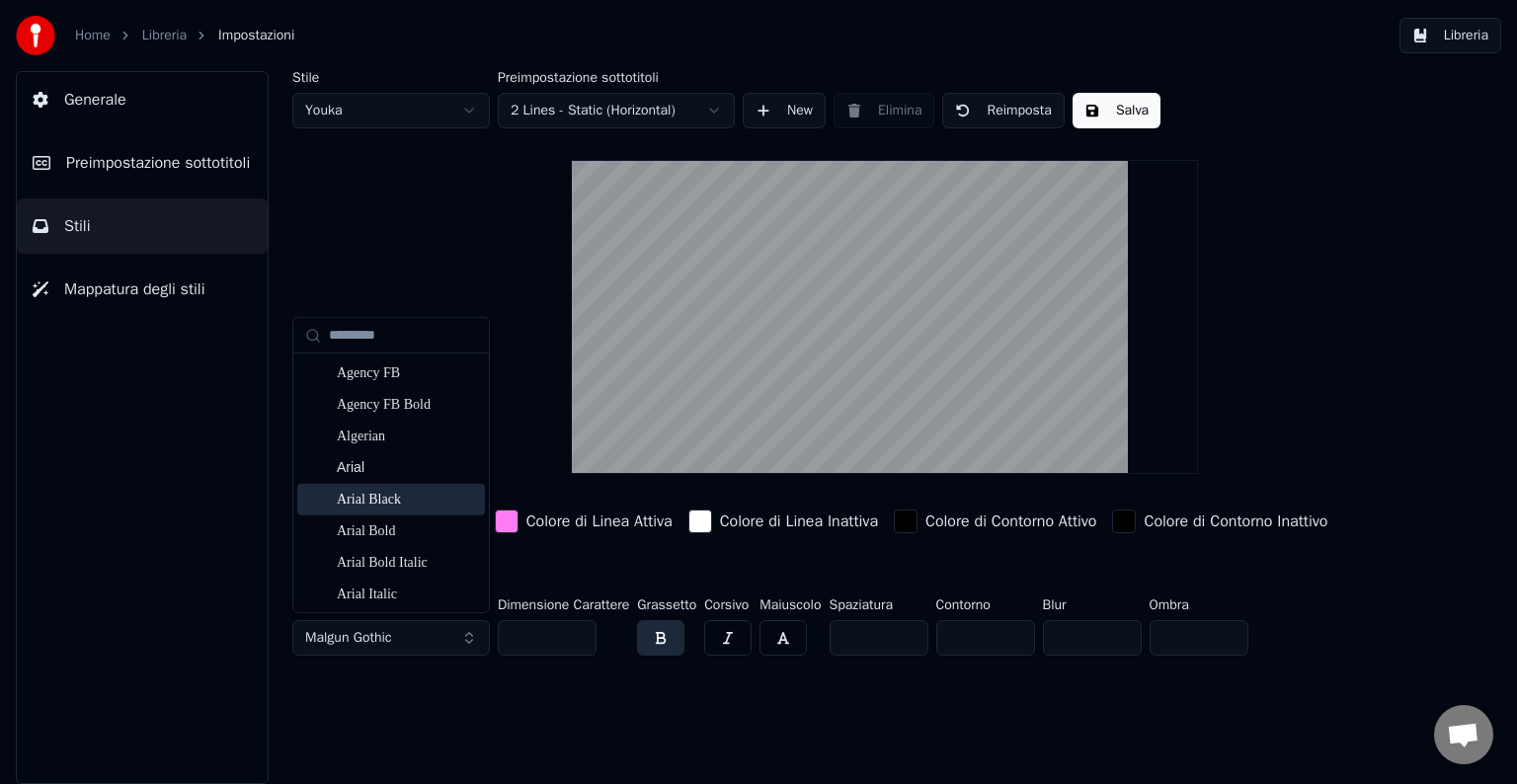 scroll, scrollTop: 11845, scrollLeft: 0, axis: vertical 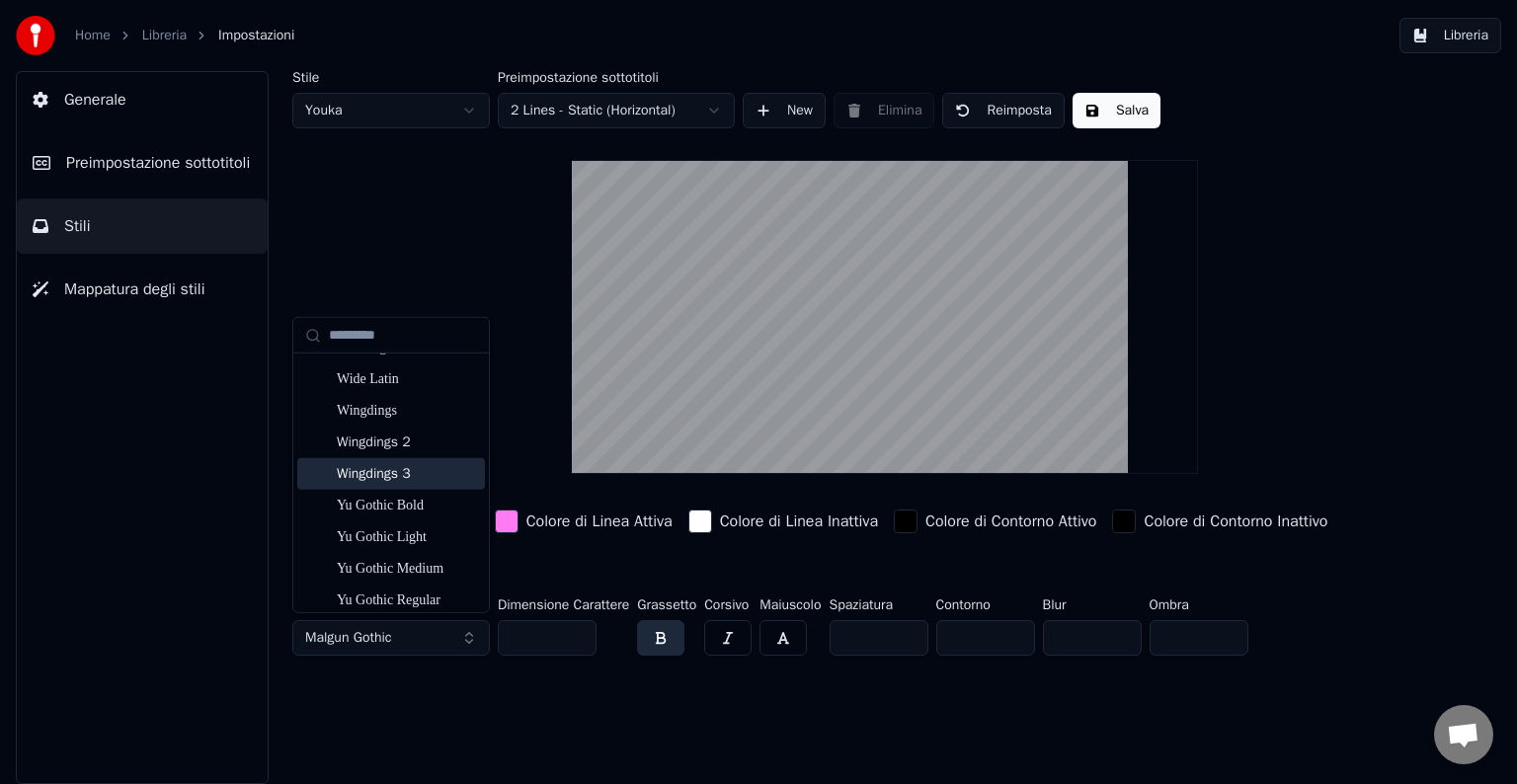 click on "Wingdings 3" at bounding box center (407, 474) 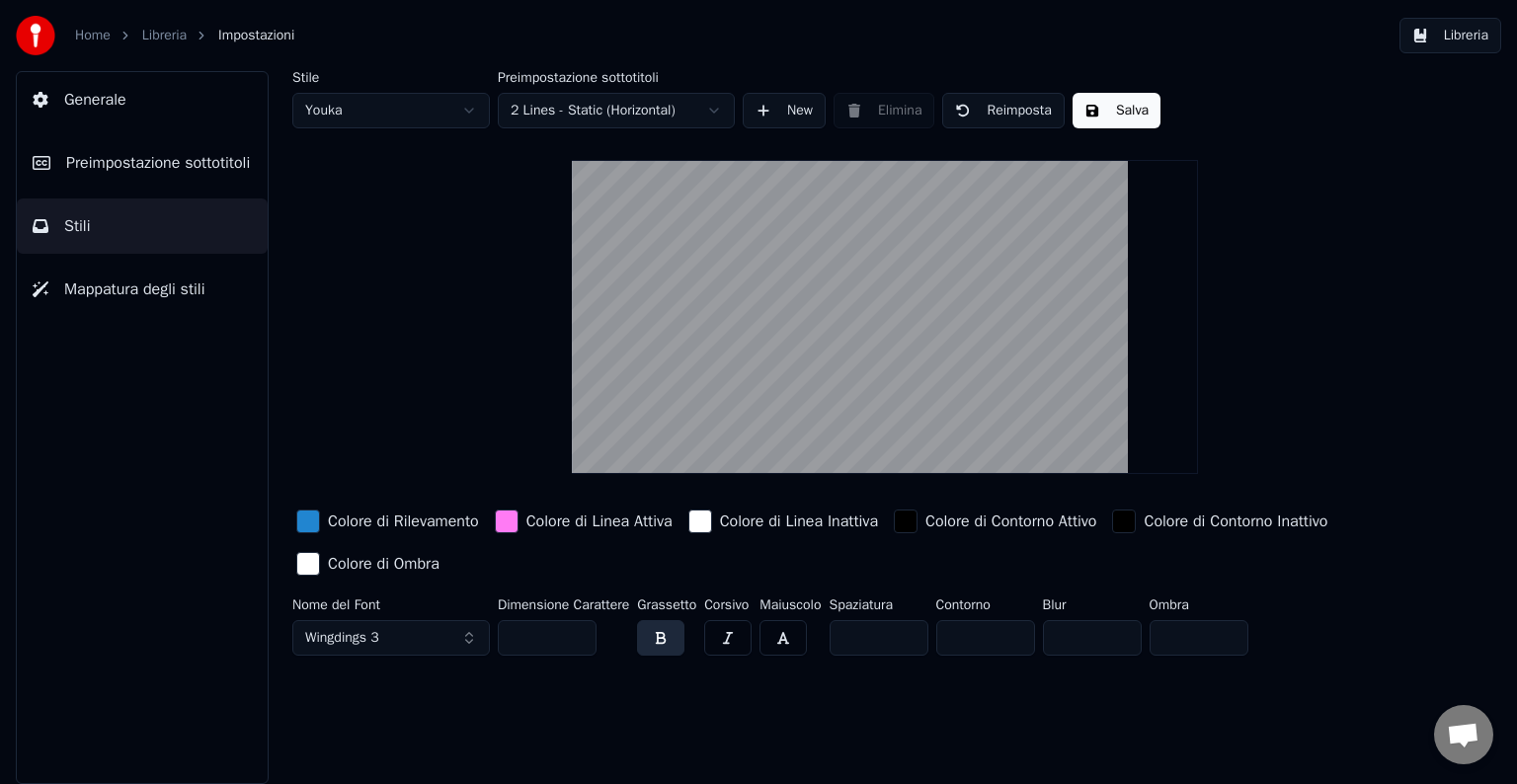 click on "Wingdings 3" at bounding box center [342, 638] 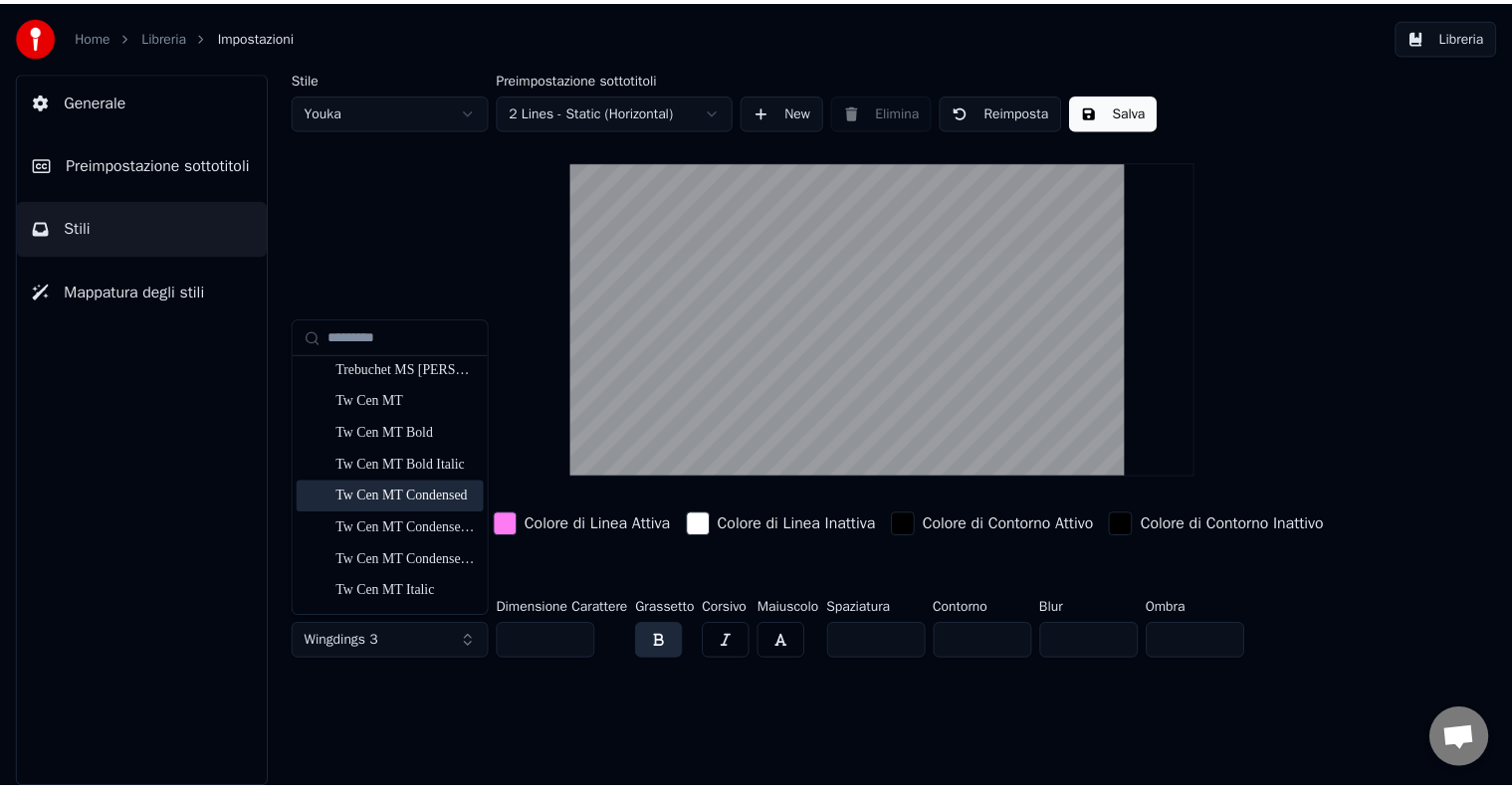 scroll, scrollTop: 11339, scrollLeft: 0, axis: vertical 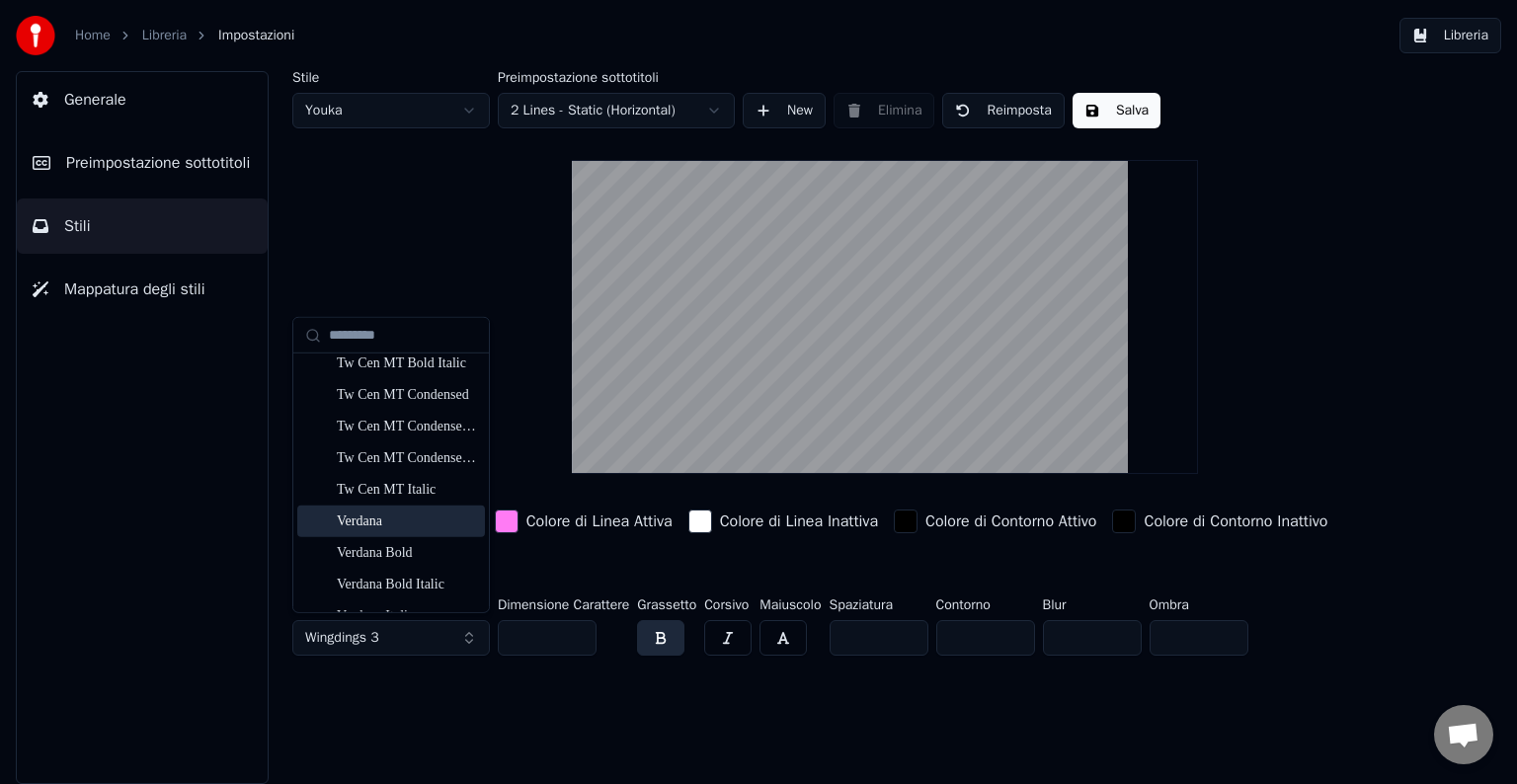click on "Verdana" at bounding box center (407, 521) 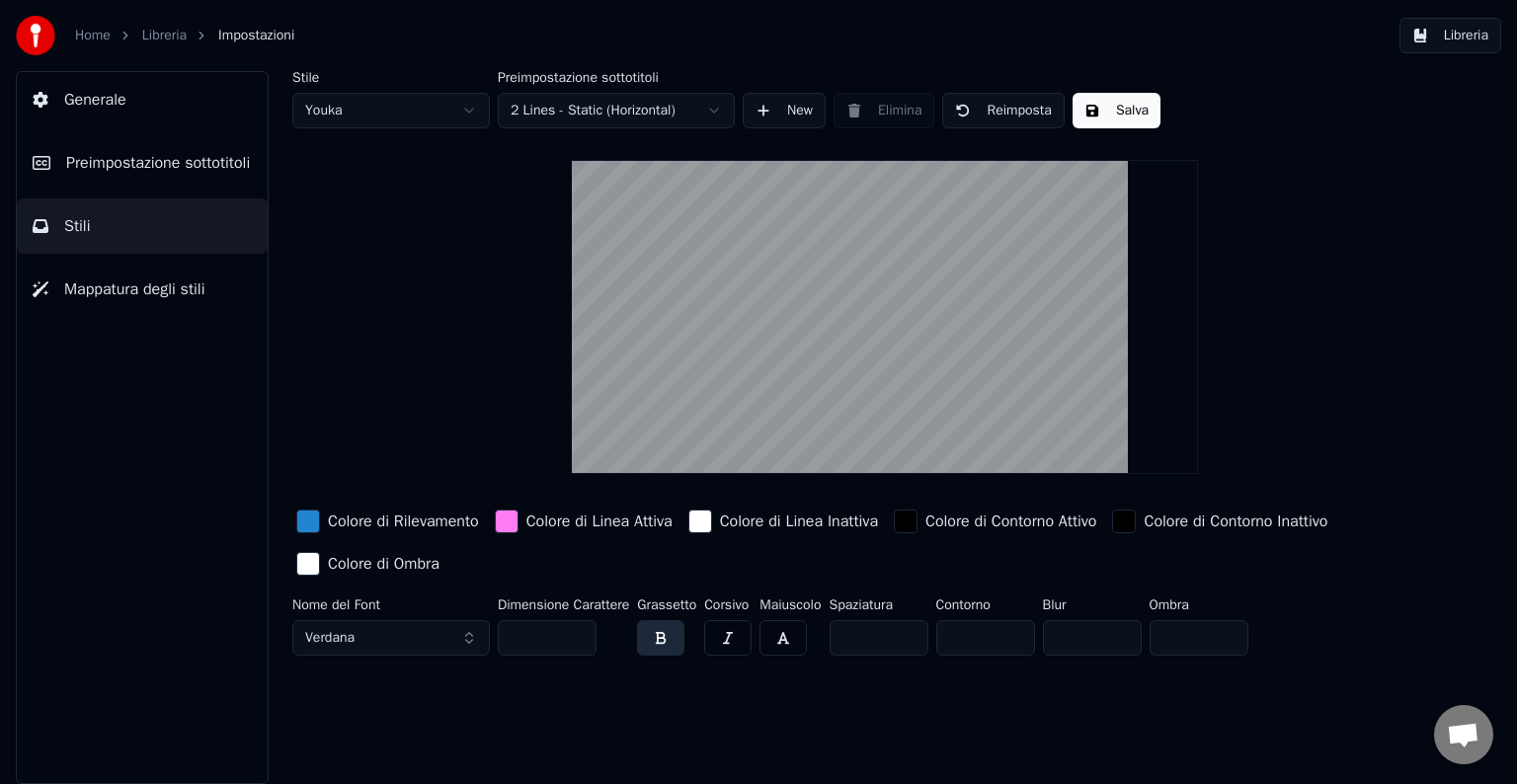 click on "Salva" at bounding box center [1116, 111] 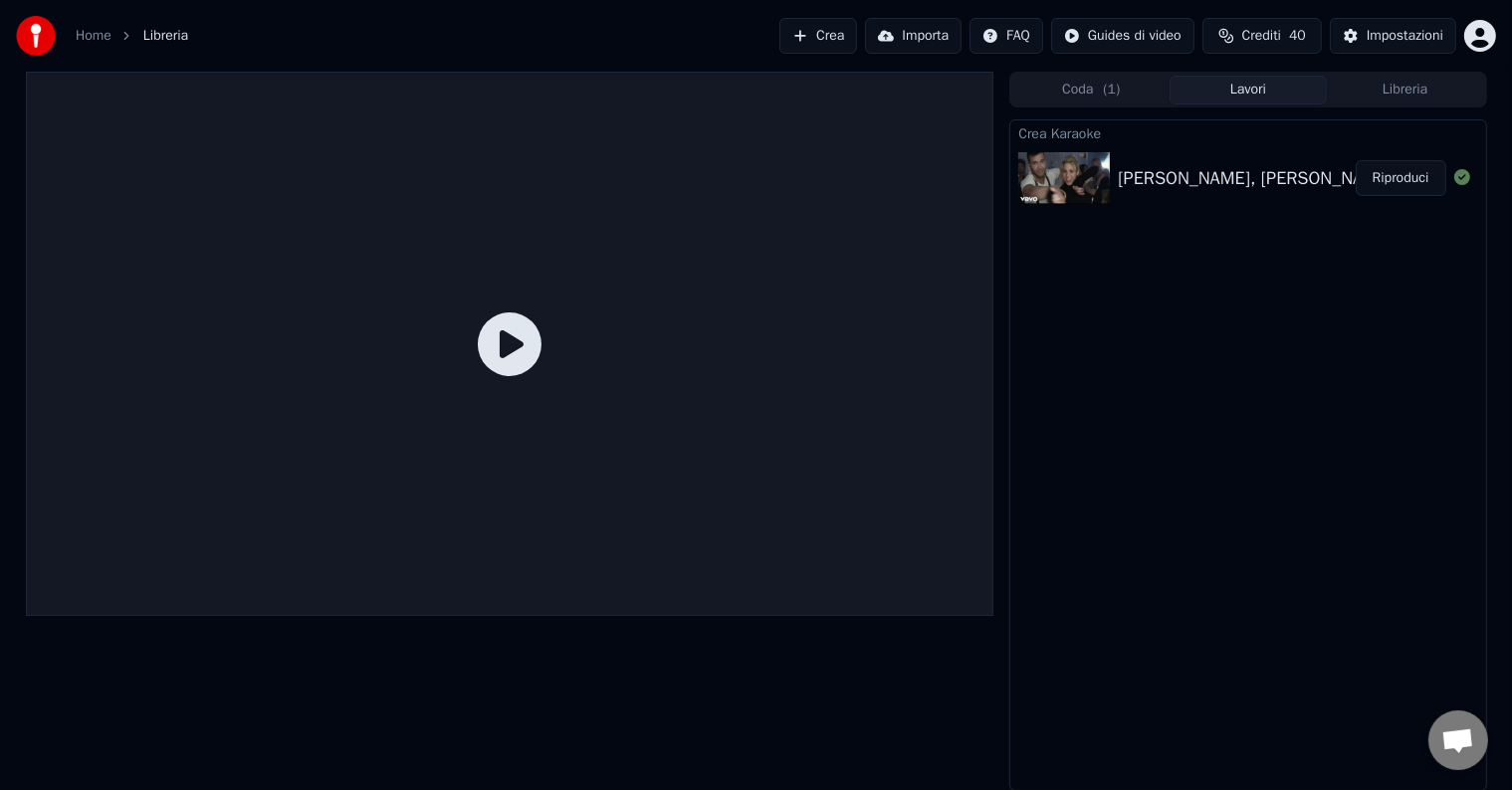 click on "Riproduci" at bounding box center (1401, 178) 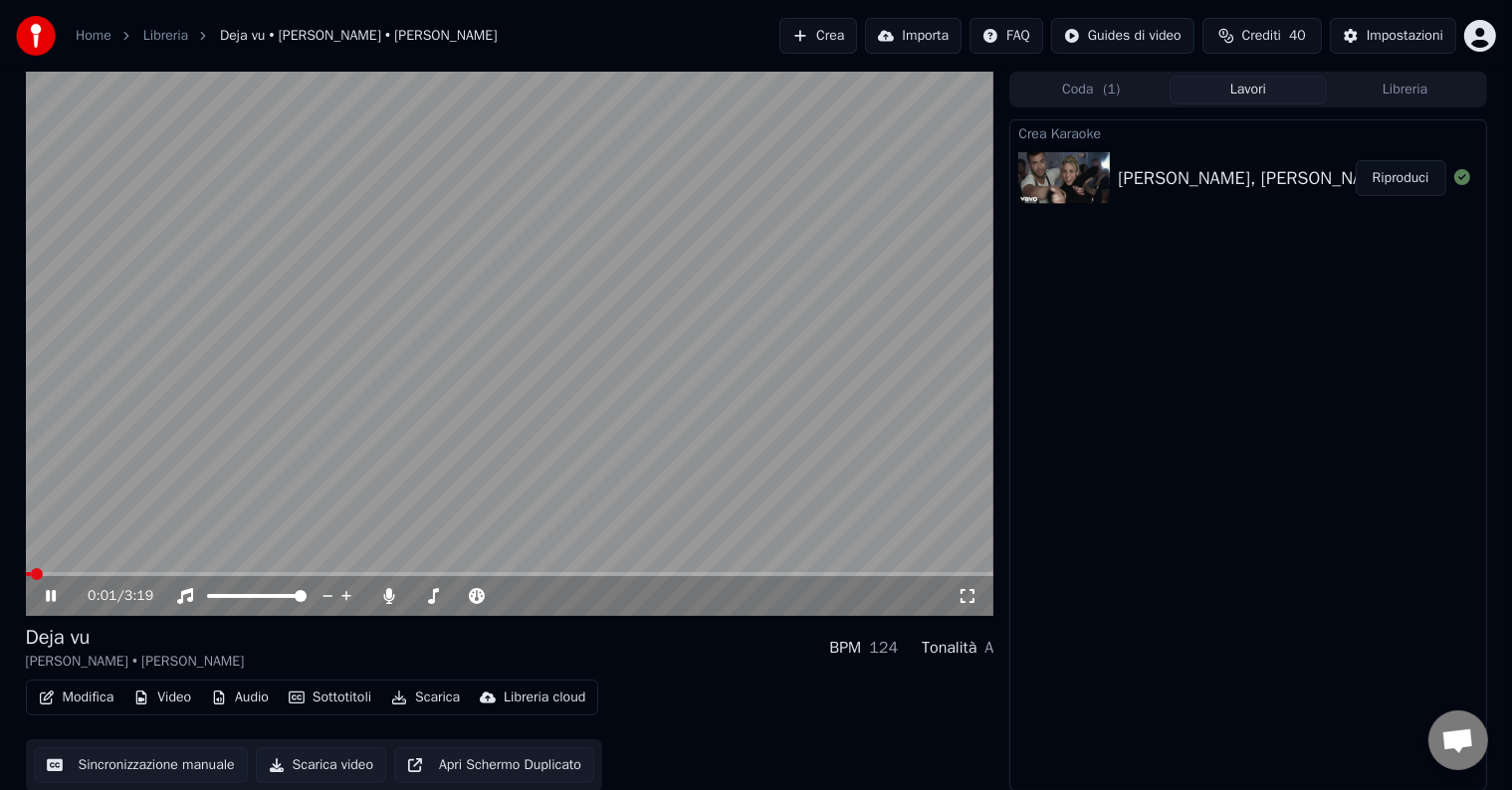 click at bounding box center (510, 574) 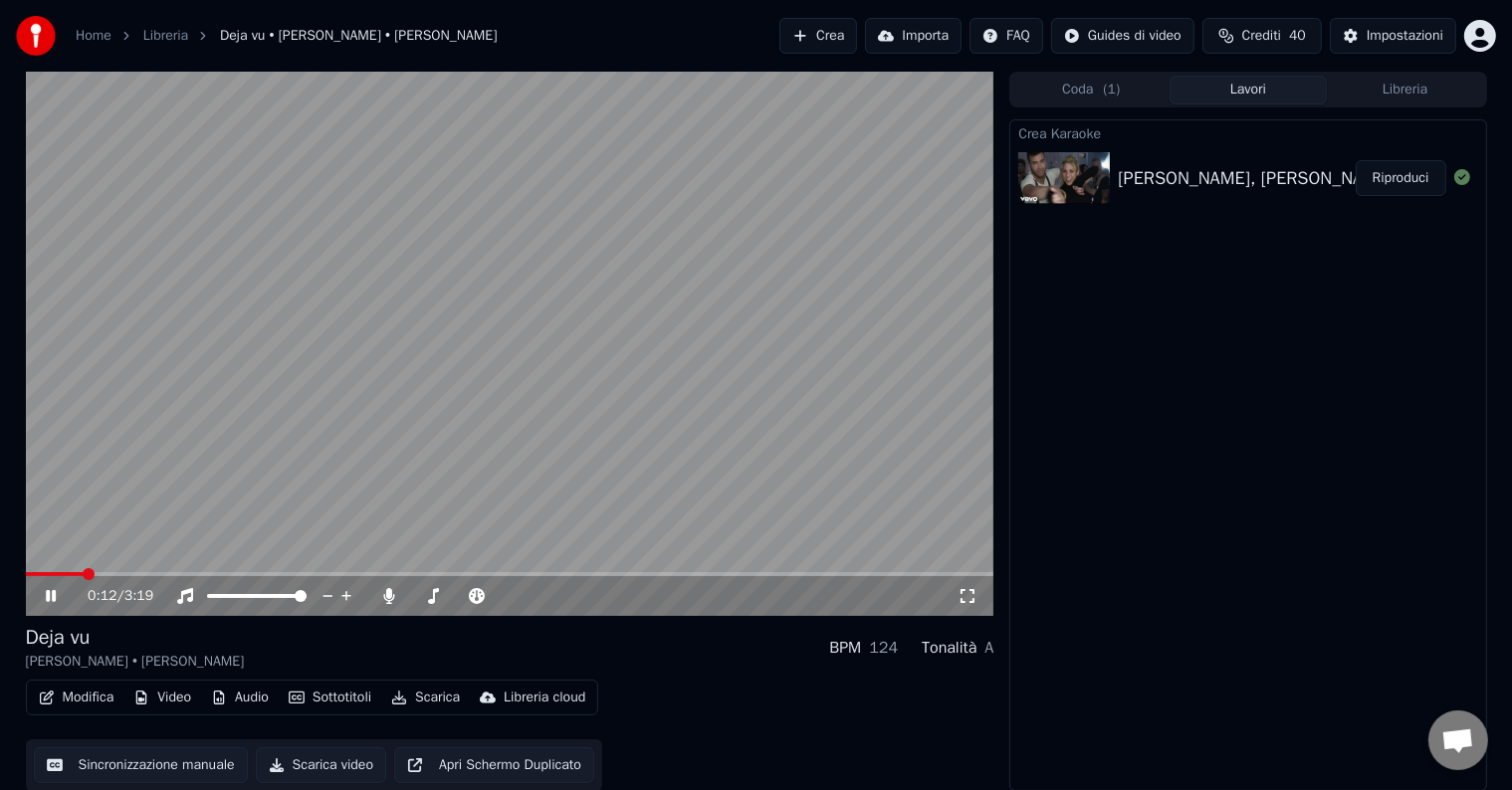 click at bounding box center (510, 574) 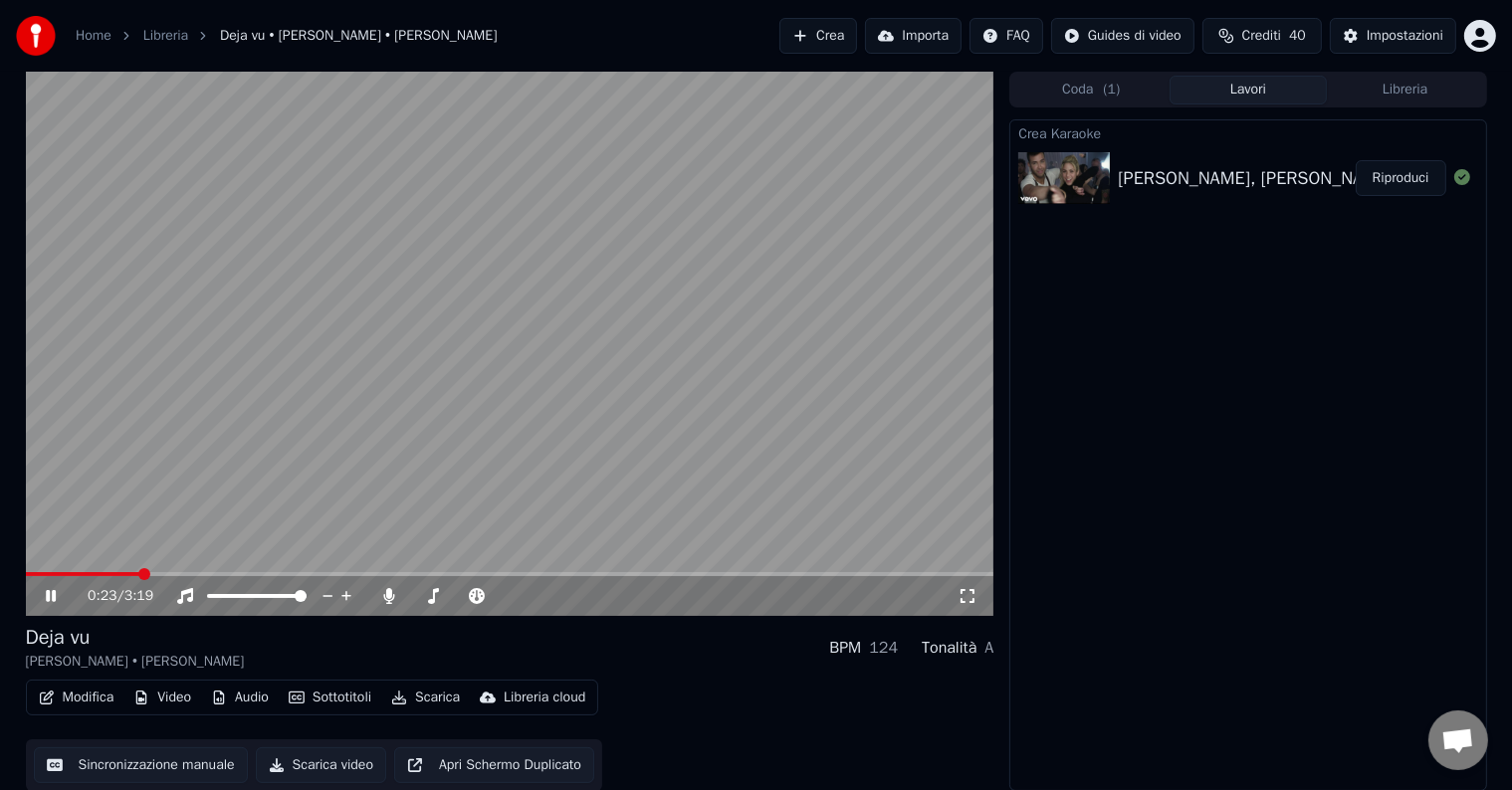 click at bounding box center [510, 343] 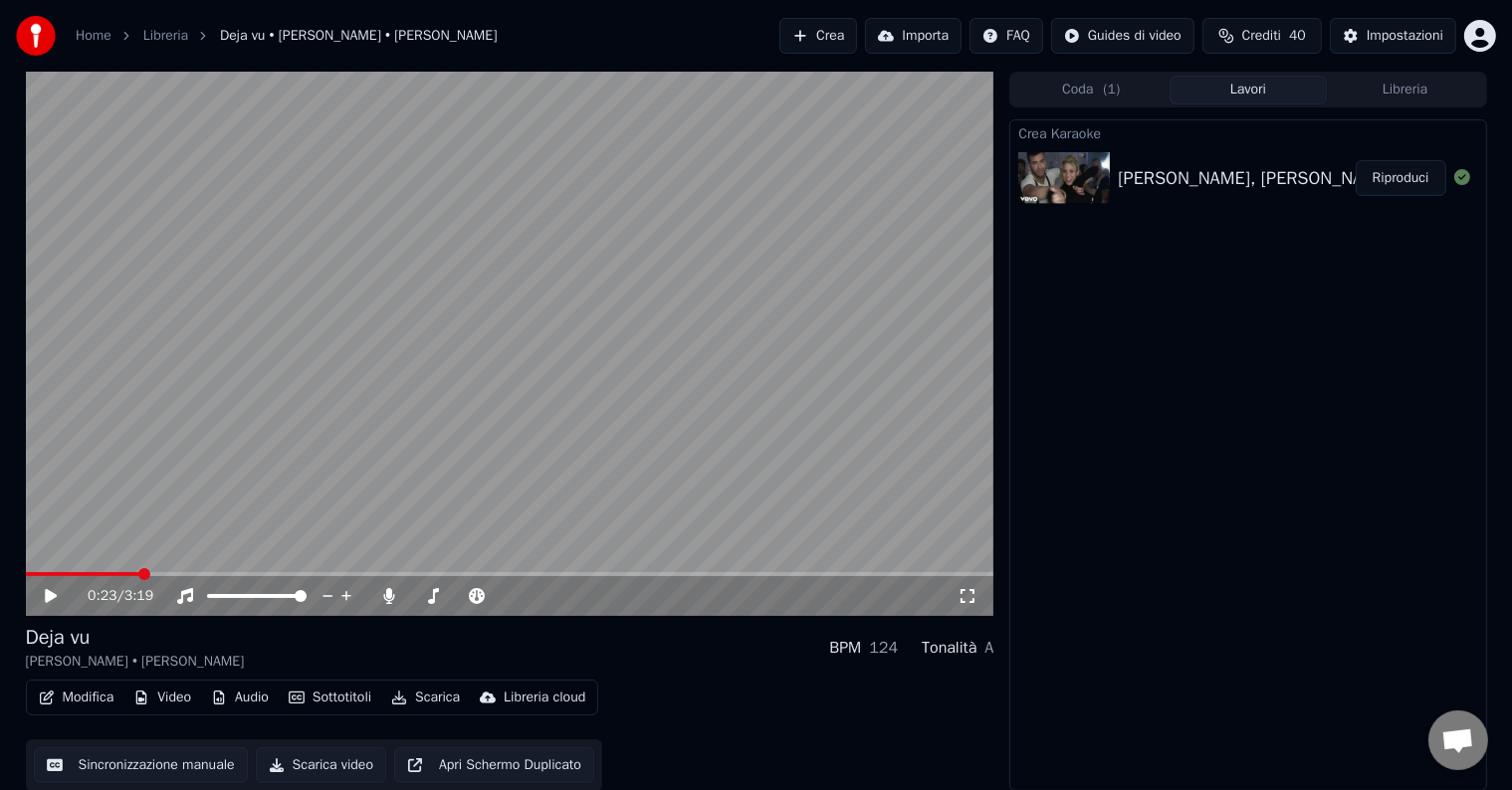 click on "0:23  /  3:19 Deja vu [PERSON_NAME] • [PERSON_NAME] BPM 124 Tonalità A Modifica Video Audio Sottotitoli Scarica Libreria cloud Sincronizzazione manuale Scarica video Apri Schermo Duplicato Coda ( 1 ) Lavori Libreria Crea Karaoke [PERSON_NAME], [PERSON_NAME] - Deja vu Riproduci" at bounding box center [756, 431] 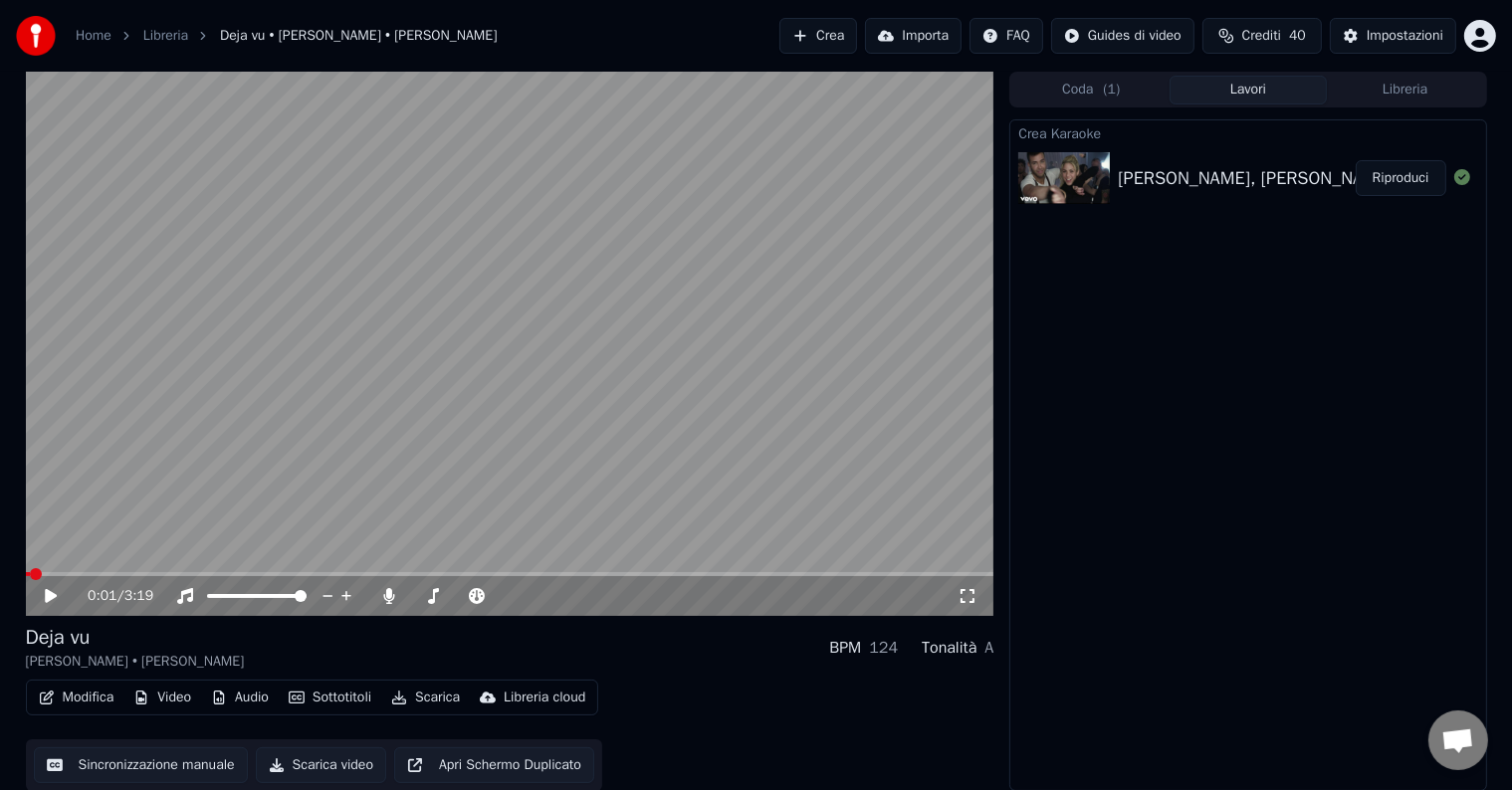 click at bounding box center [28, 574] 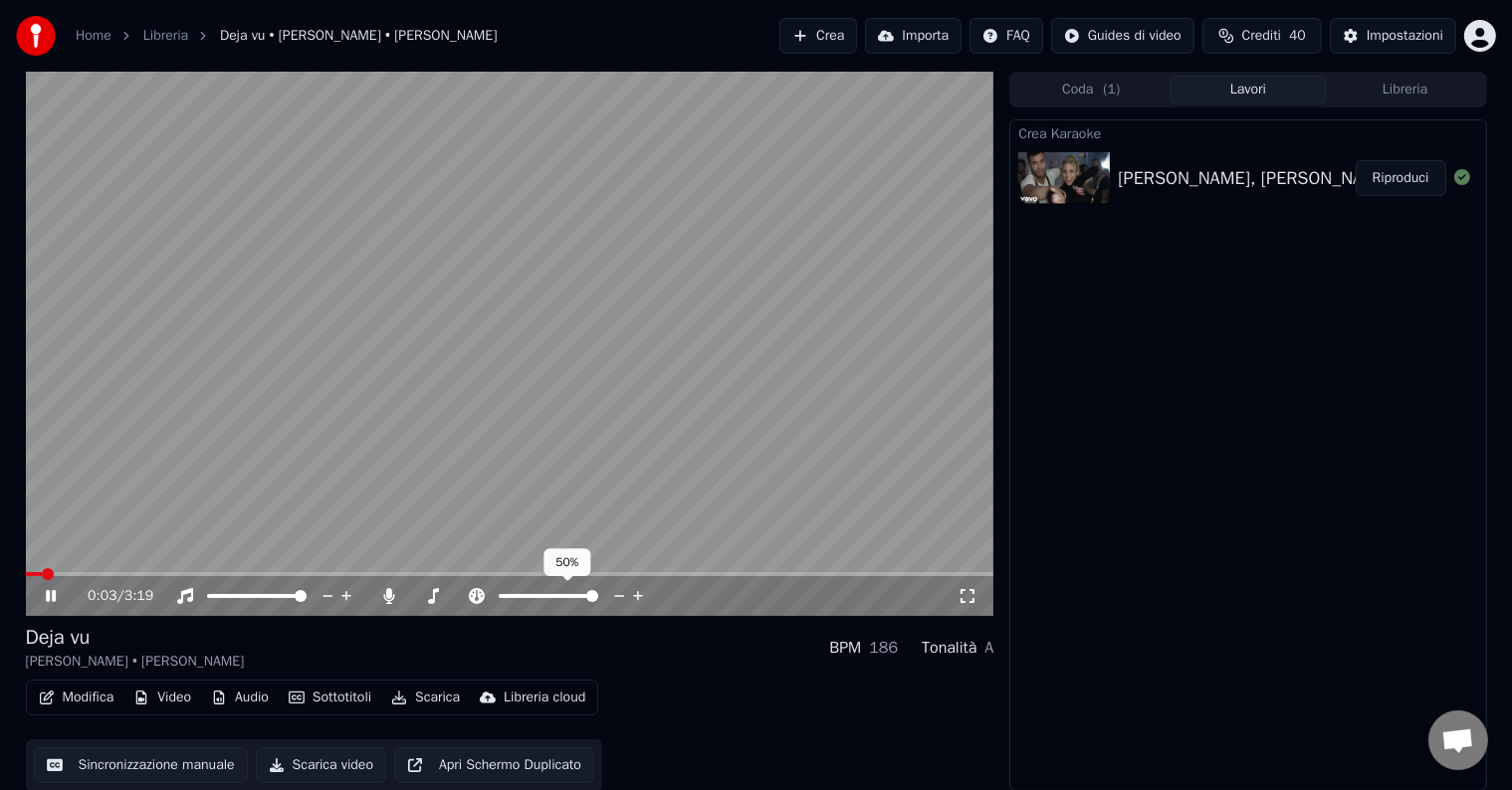 click at bounding box center (592, 596) 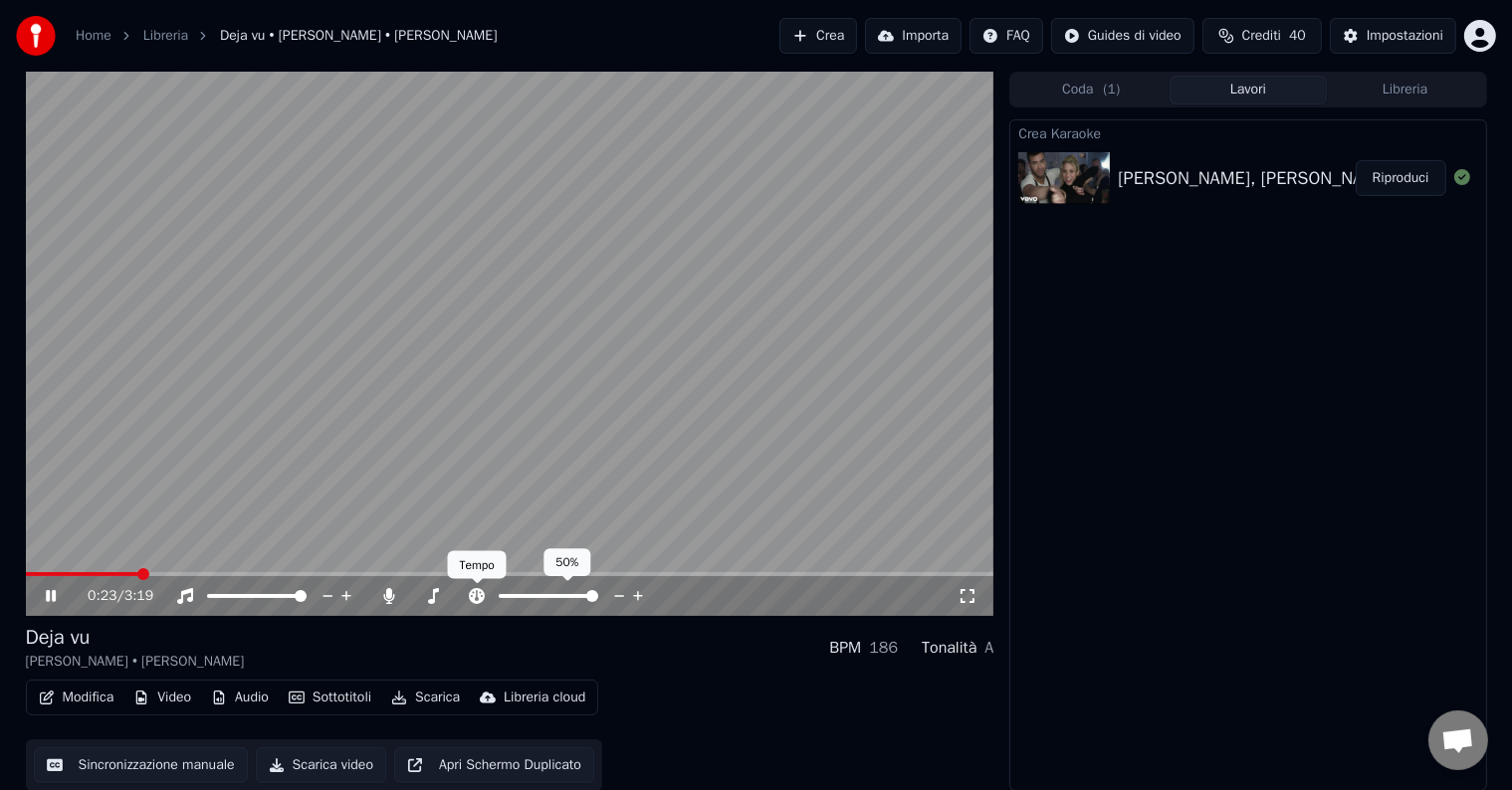 click 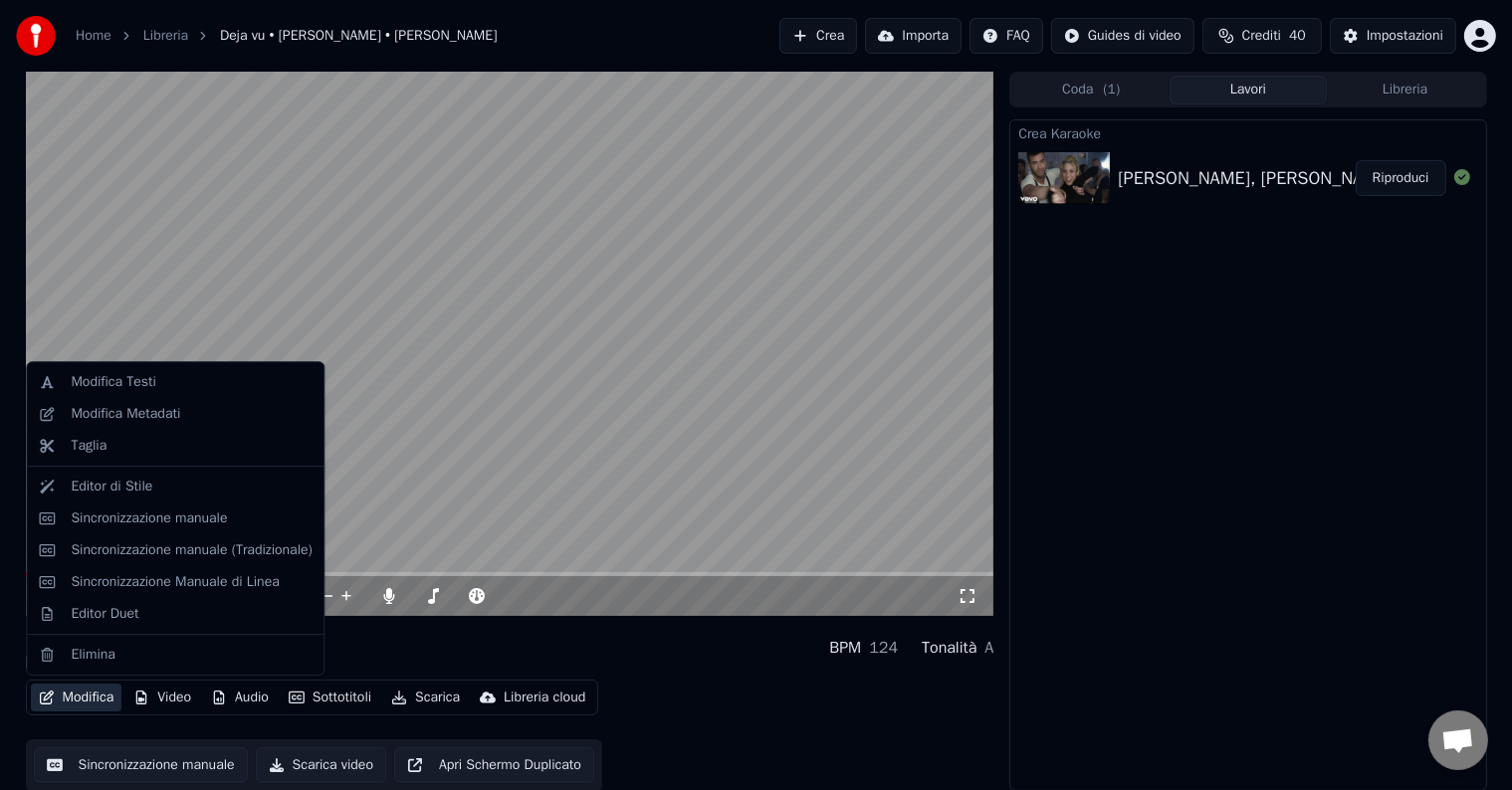 click on "Modifica" at bounding box center (77, 697) 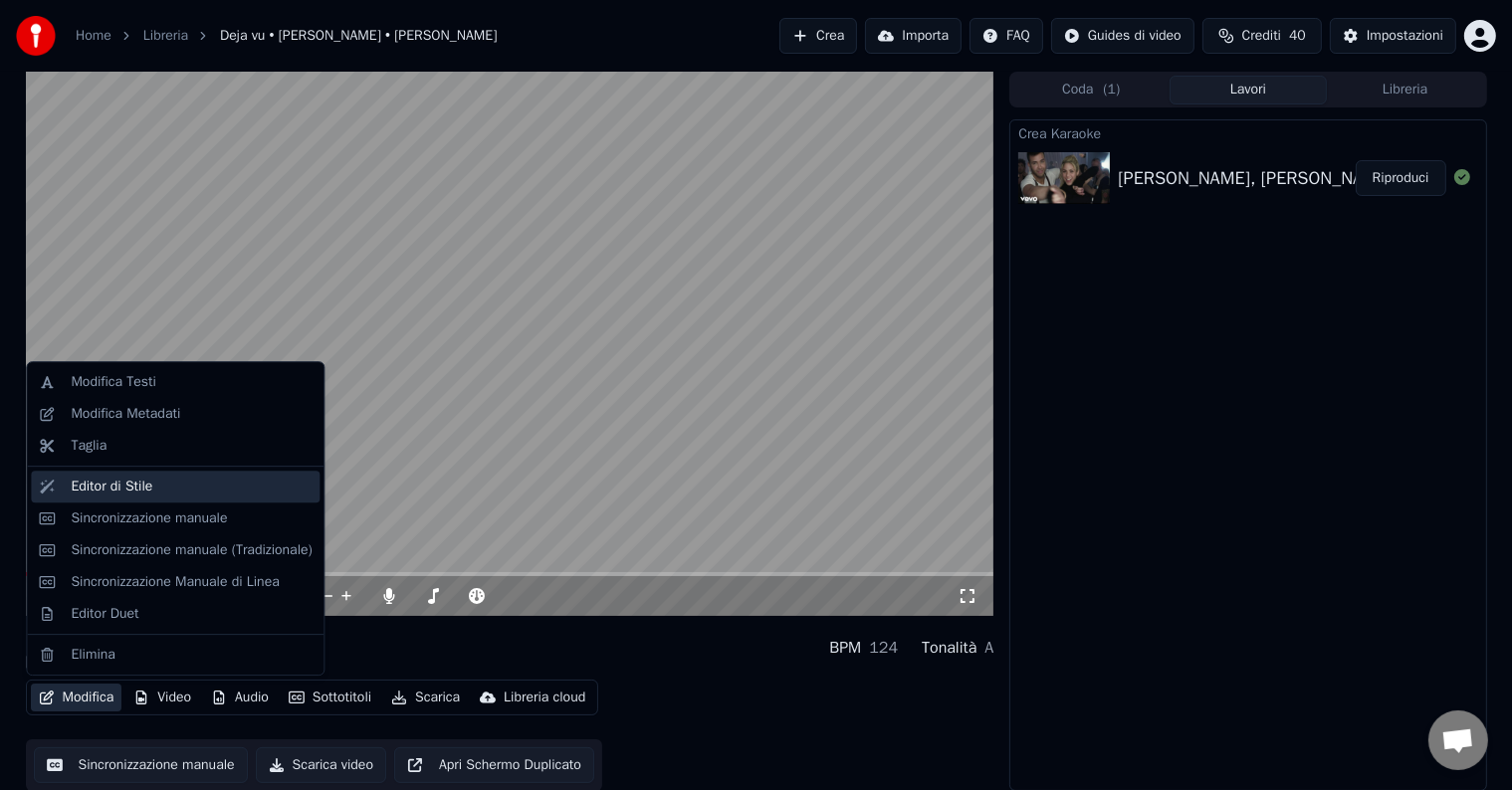 click on "Editor di Stile" at bounding box center (111, 487) 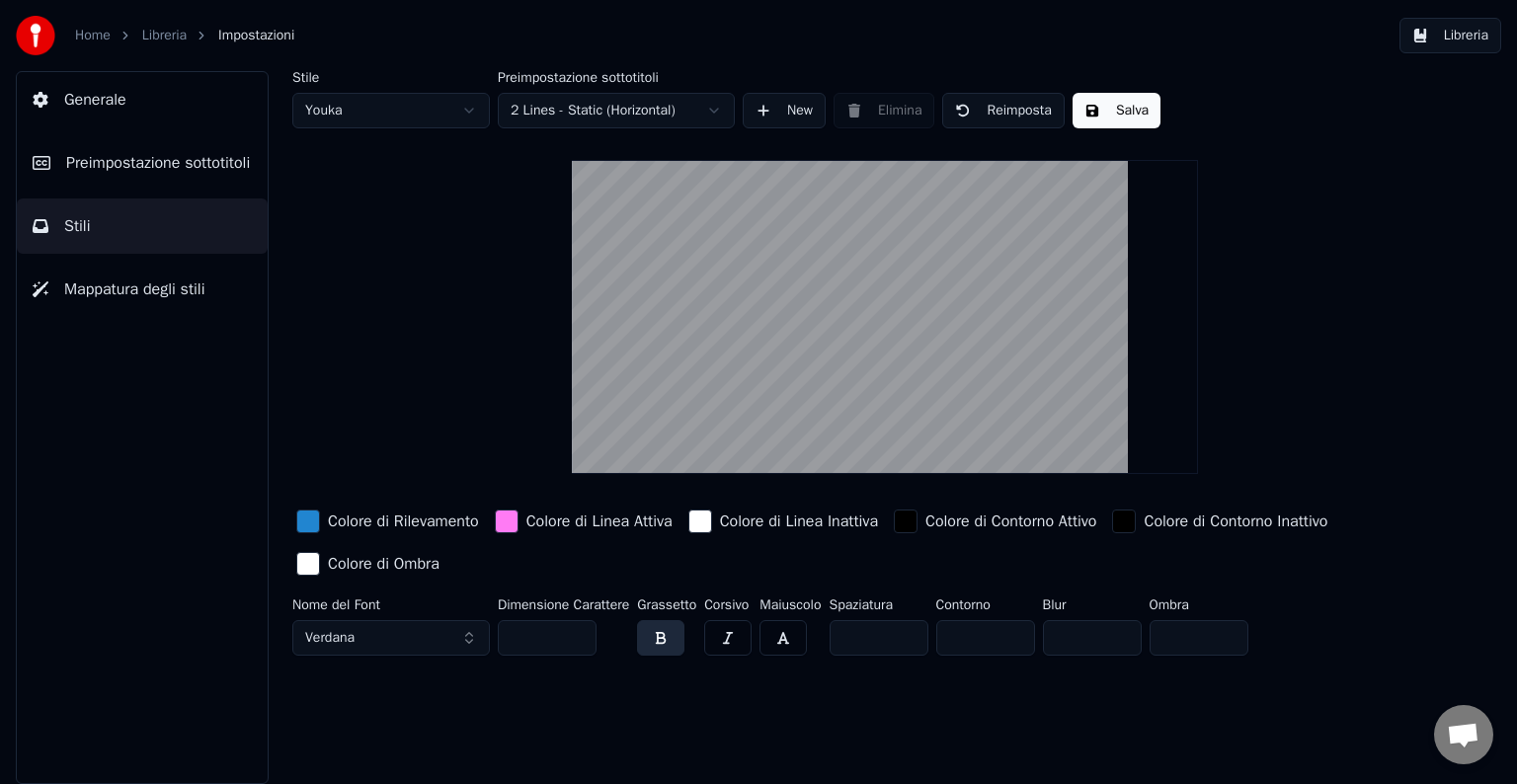 click on "**" at bounding box center [547, 638] 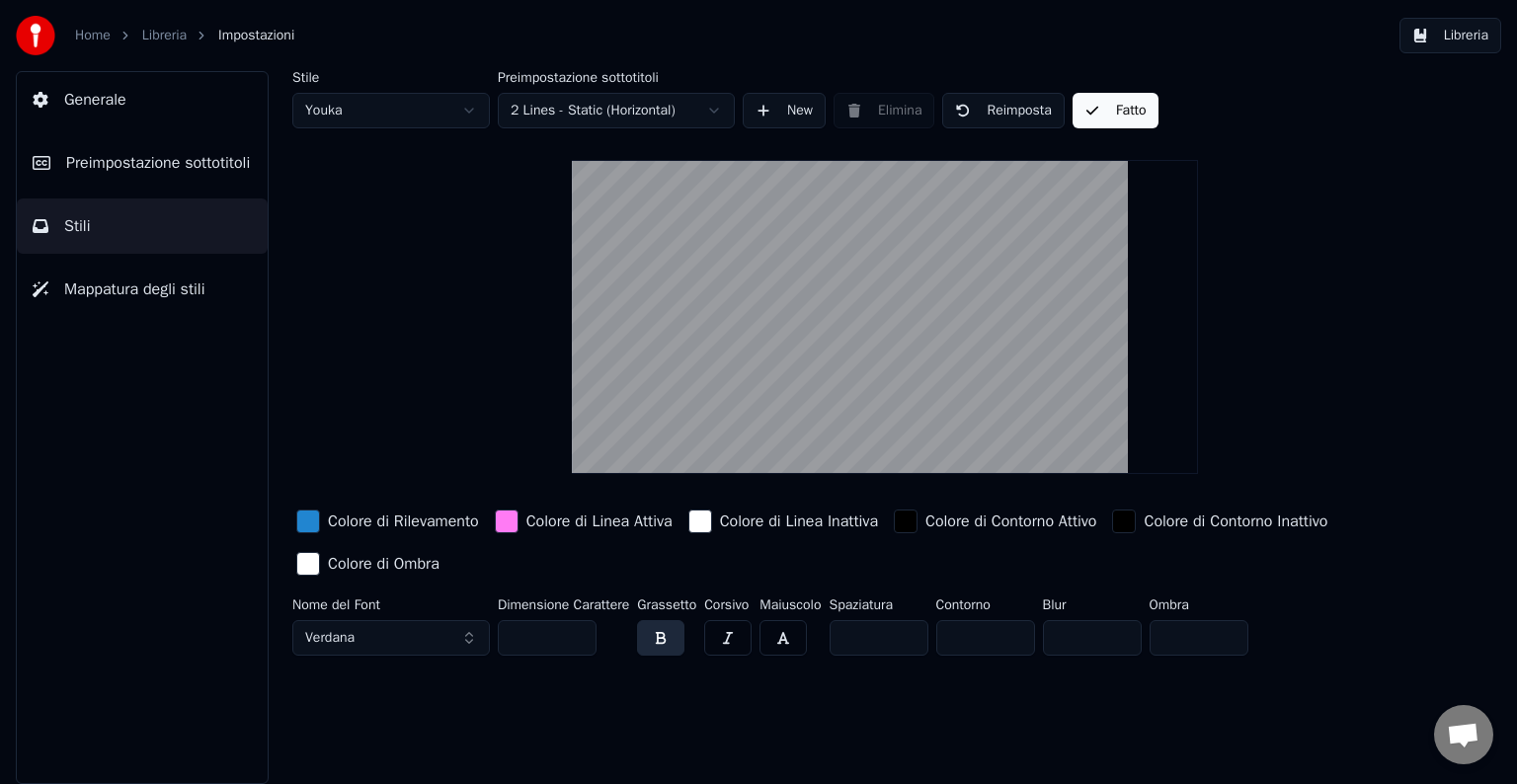 click on "Libreria" at bounding box center [164, 36] 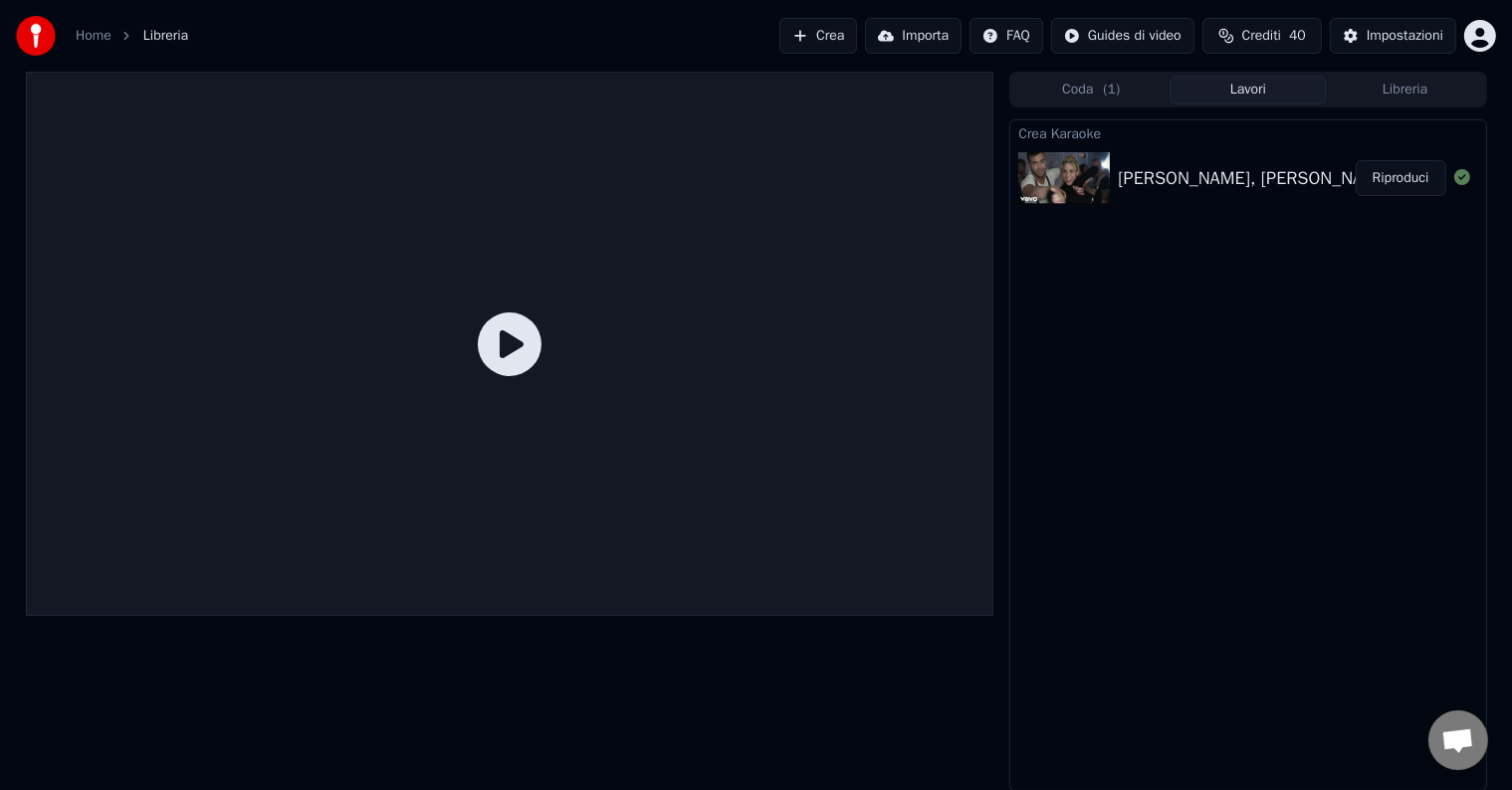 click on "Riproduci" at bounding box center [1401, 178] 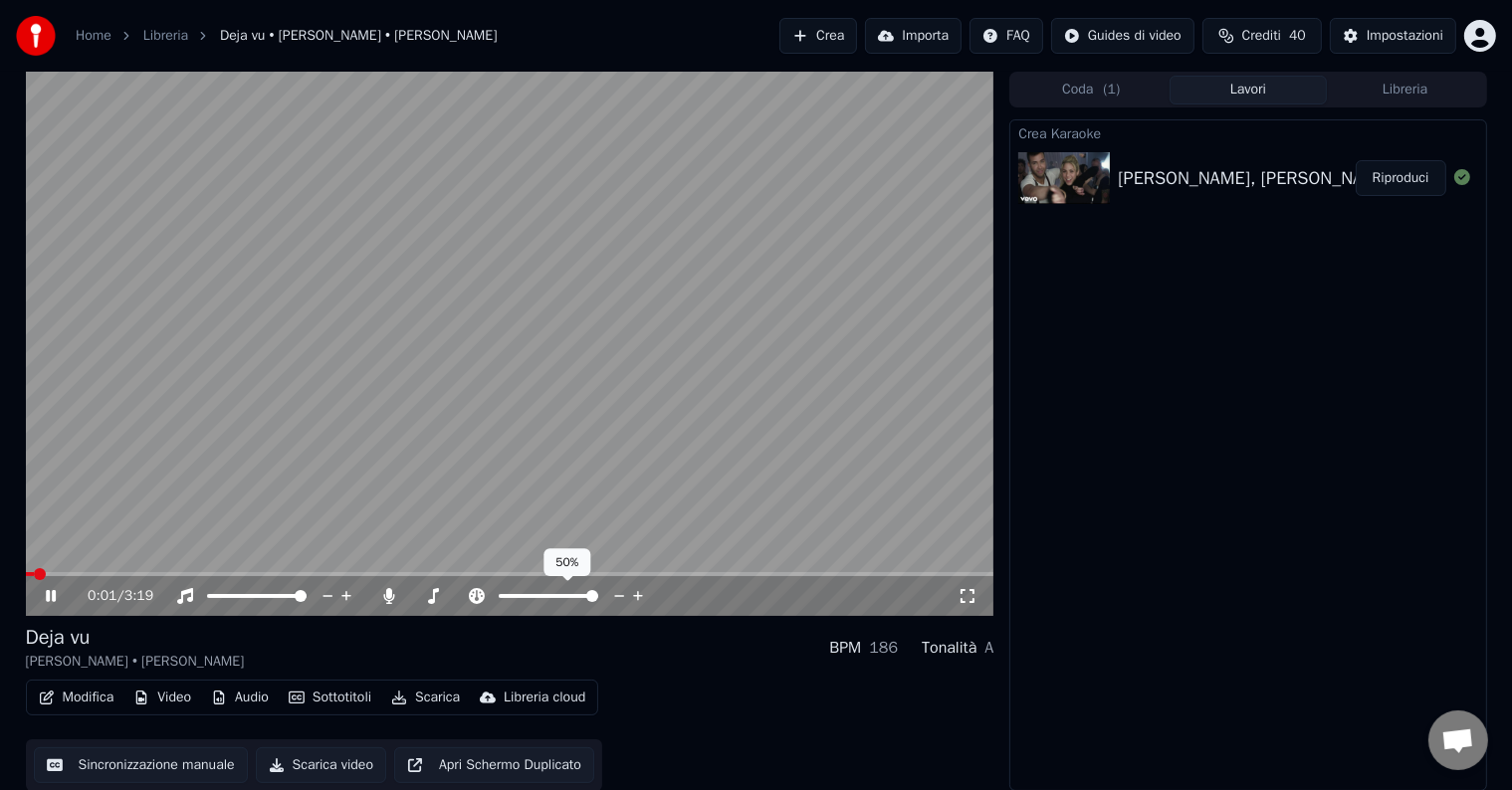 click at bounding box center (592, 596) 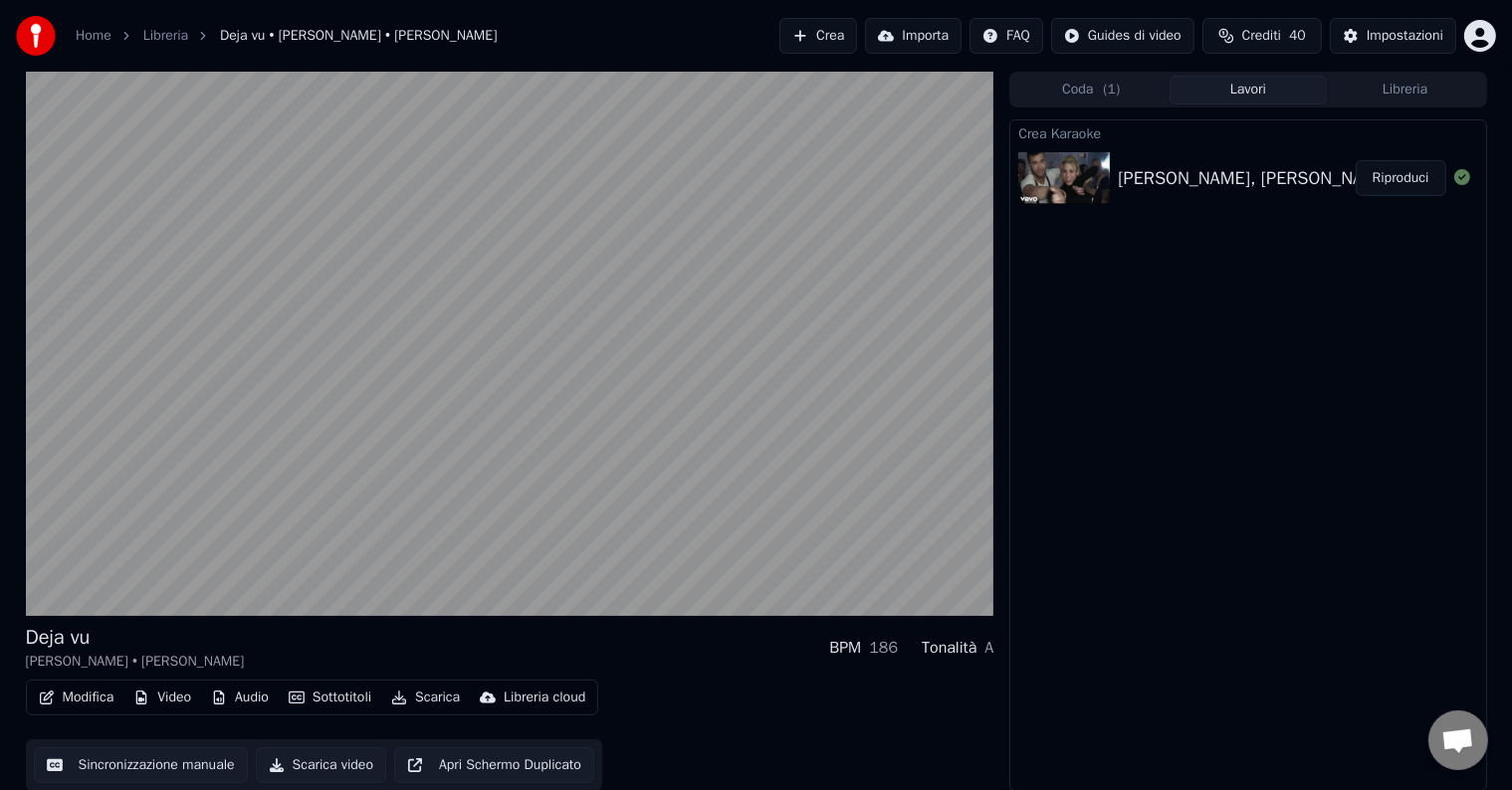 click on "Crea Karaoke [PERSON_NAME], [PERSON_NAME] - Deja vu Riproduci" at bounding box center [1247, 455] 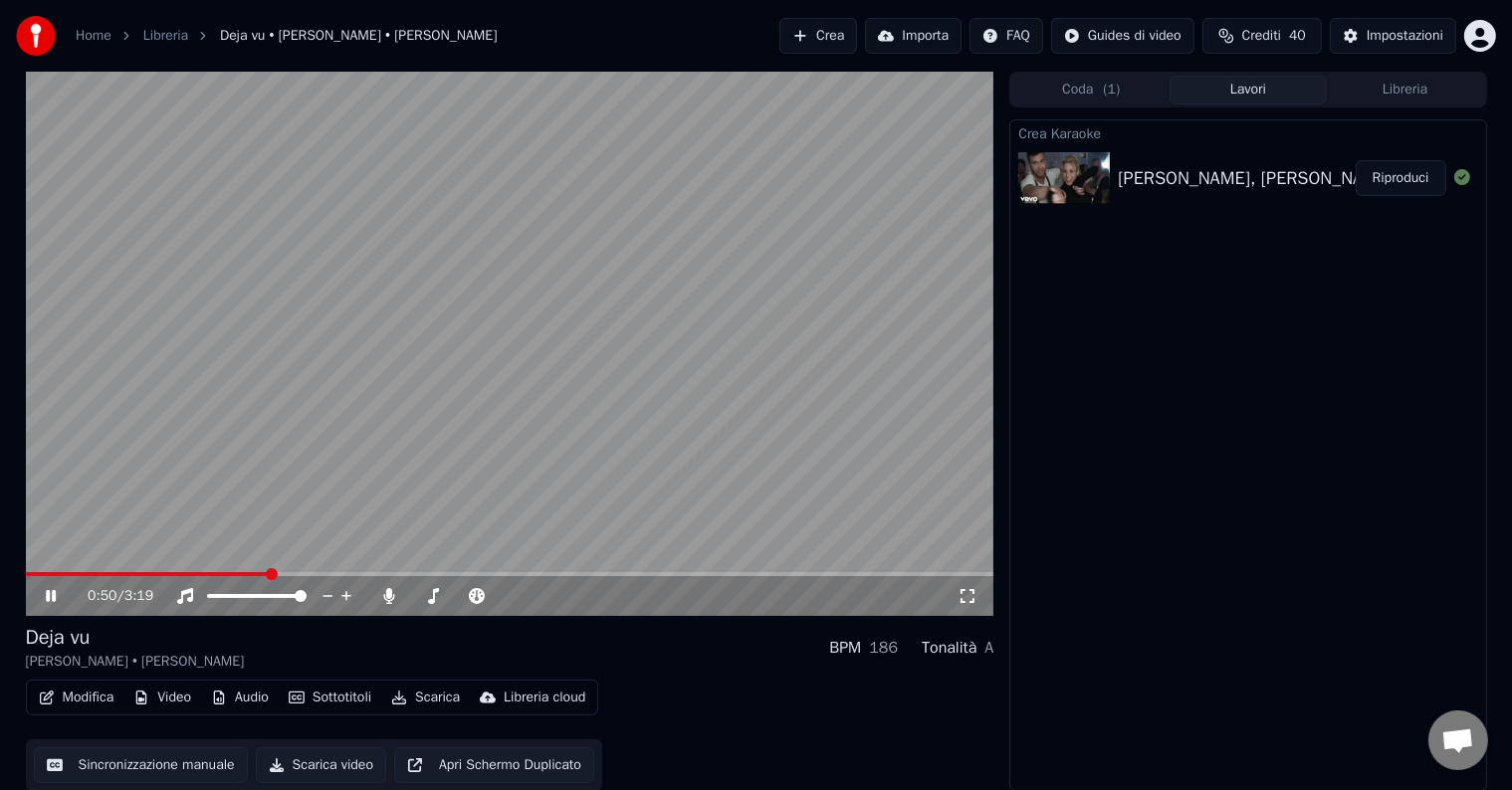 click 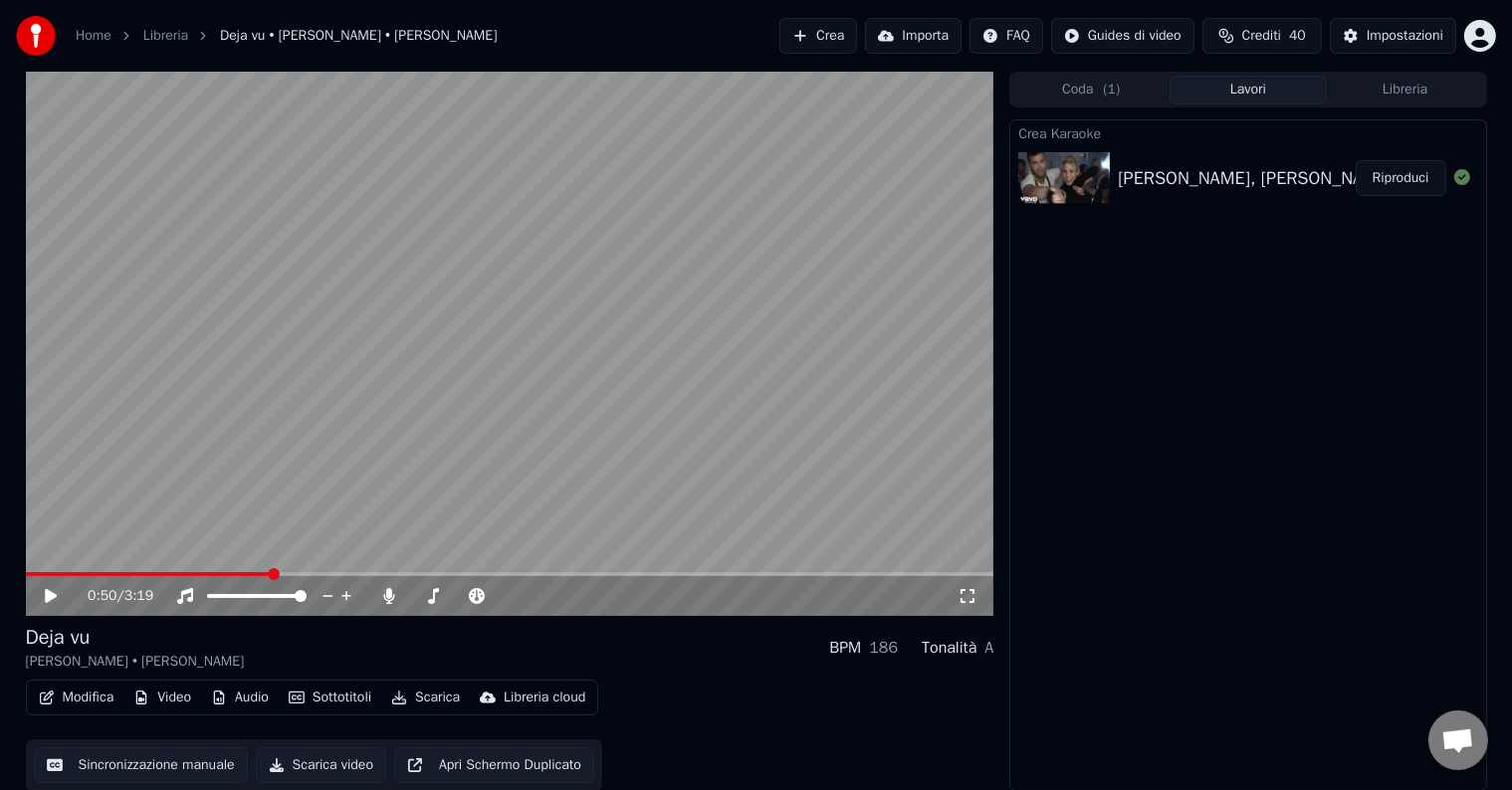 scroll, scrollTop: 1, scrollLeft: 0, axis: vertical 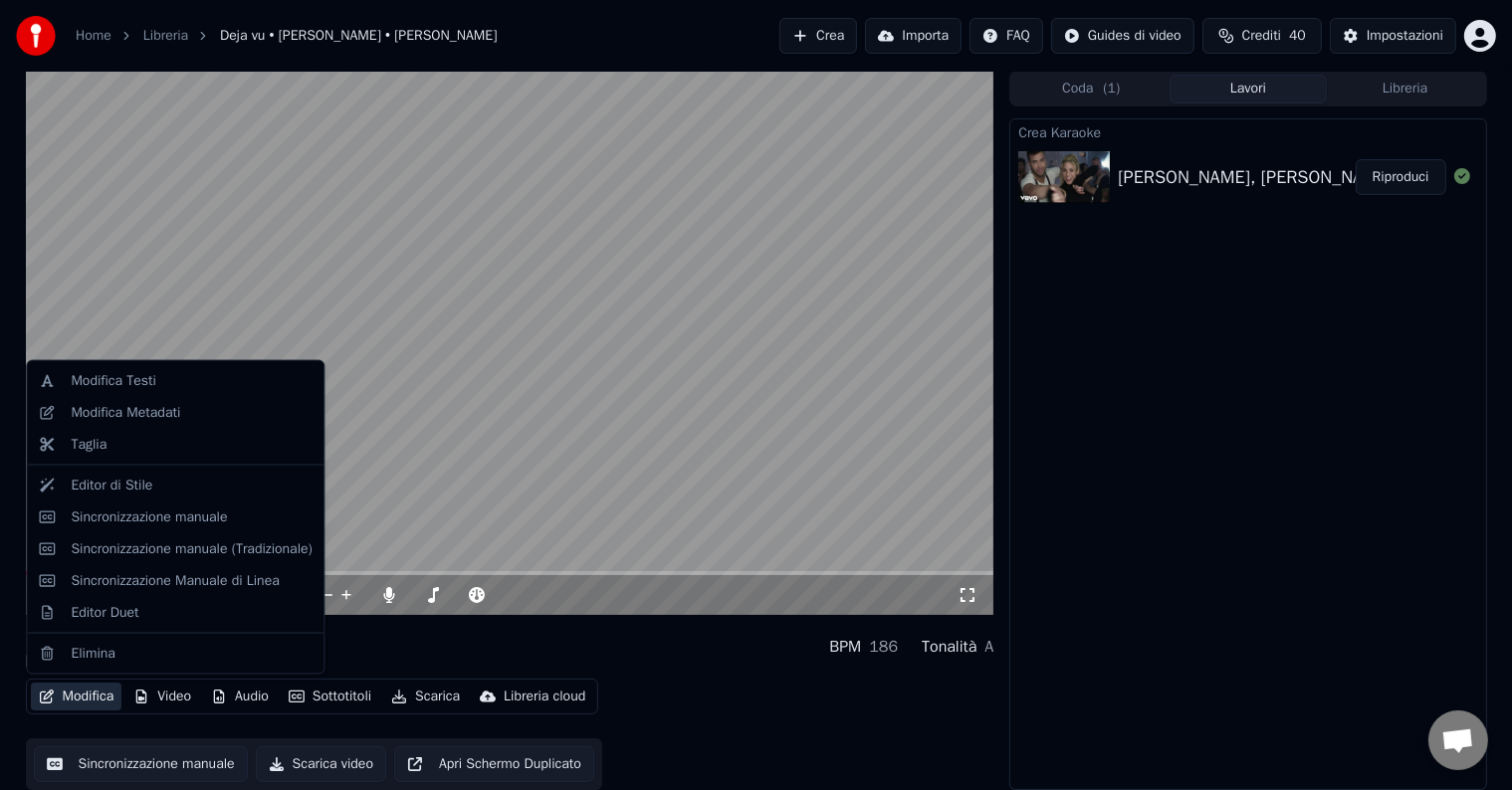 click 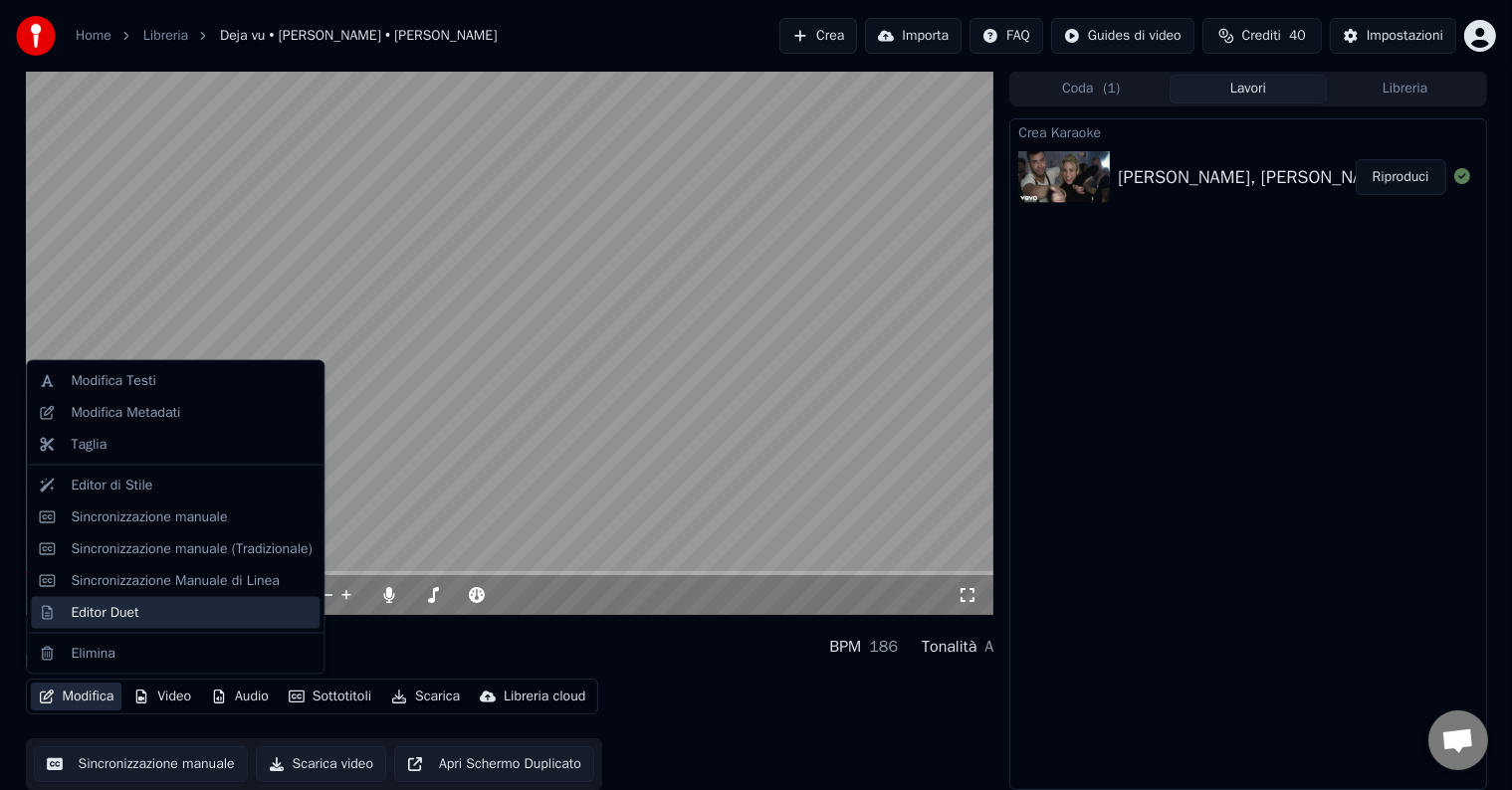 click on "Editor Duet" at bounding box center (105, 612) 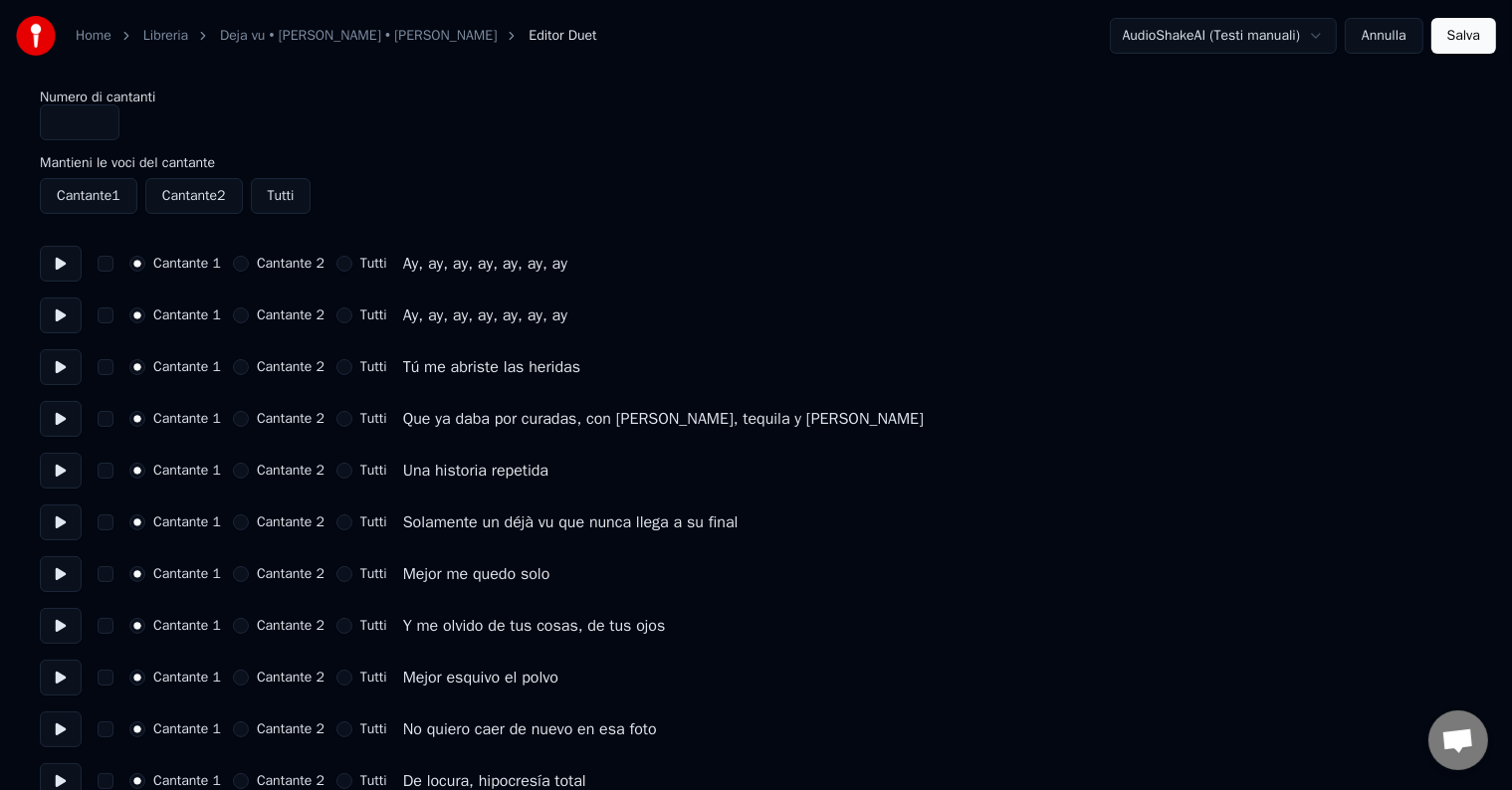 scroll, scrollTop: 0, scrollLeft: 0, axis: both 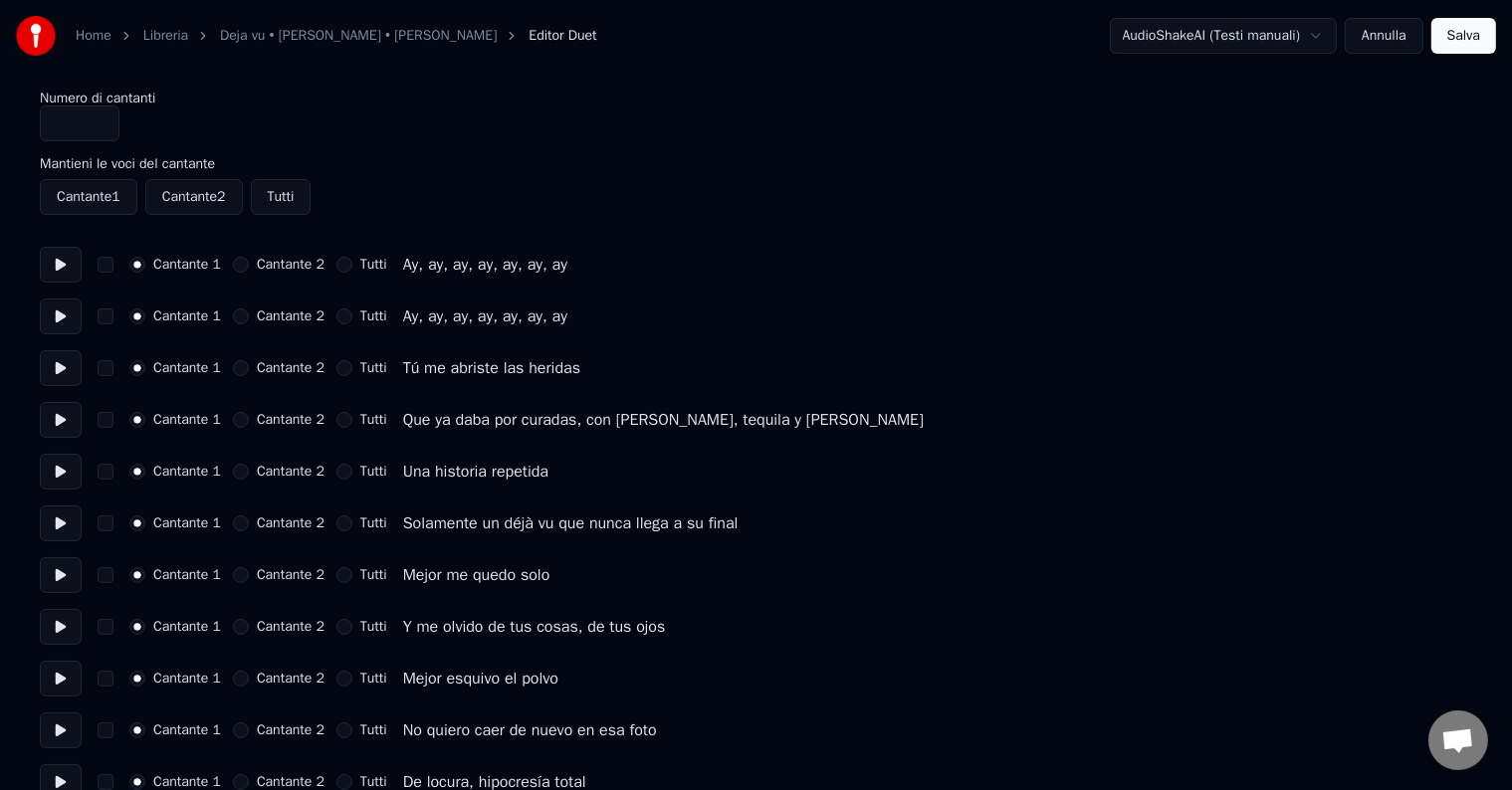 click at bounding box center (61, 265) 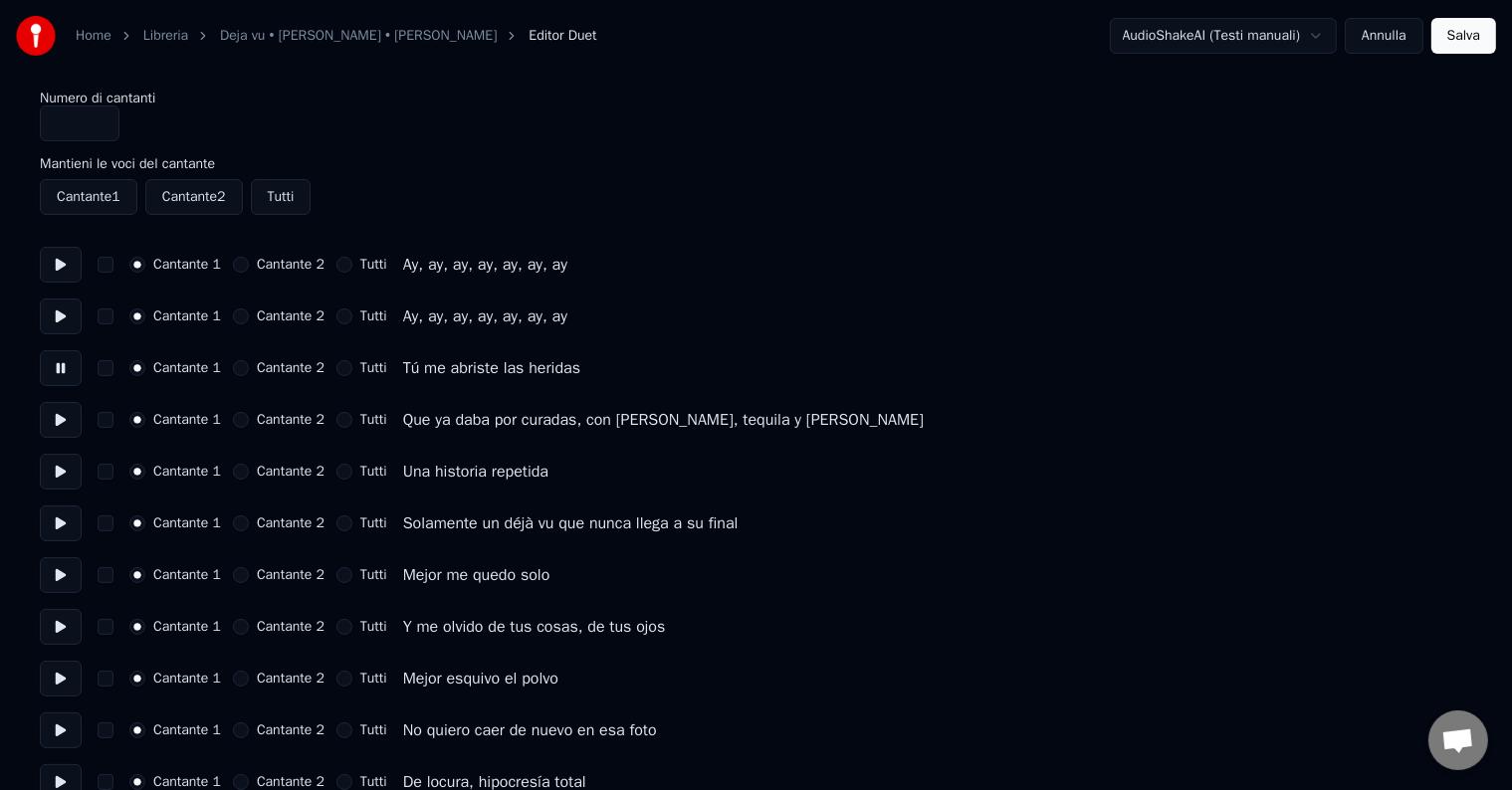 click at bounding box center [61, 420] 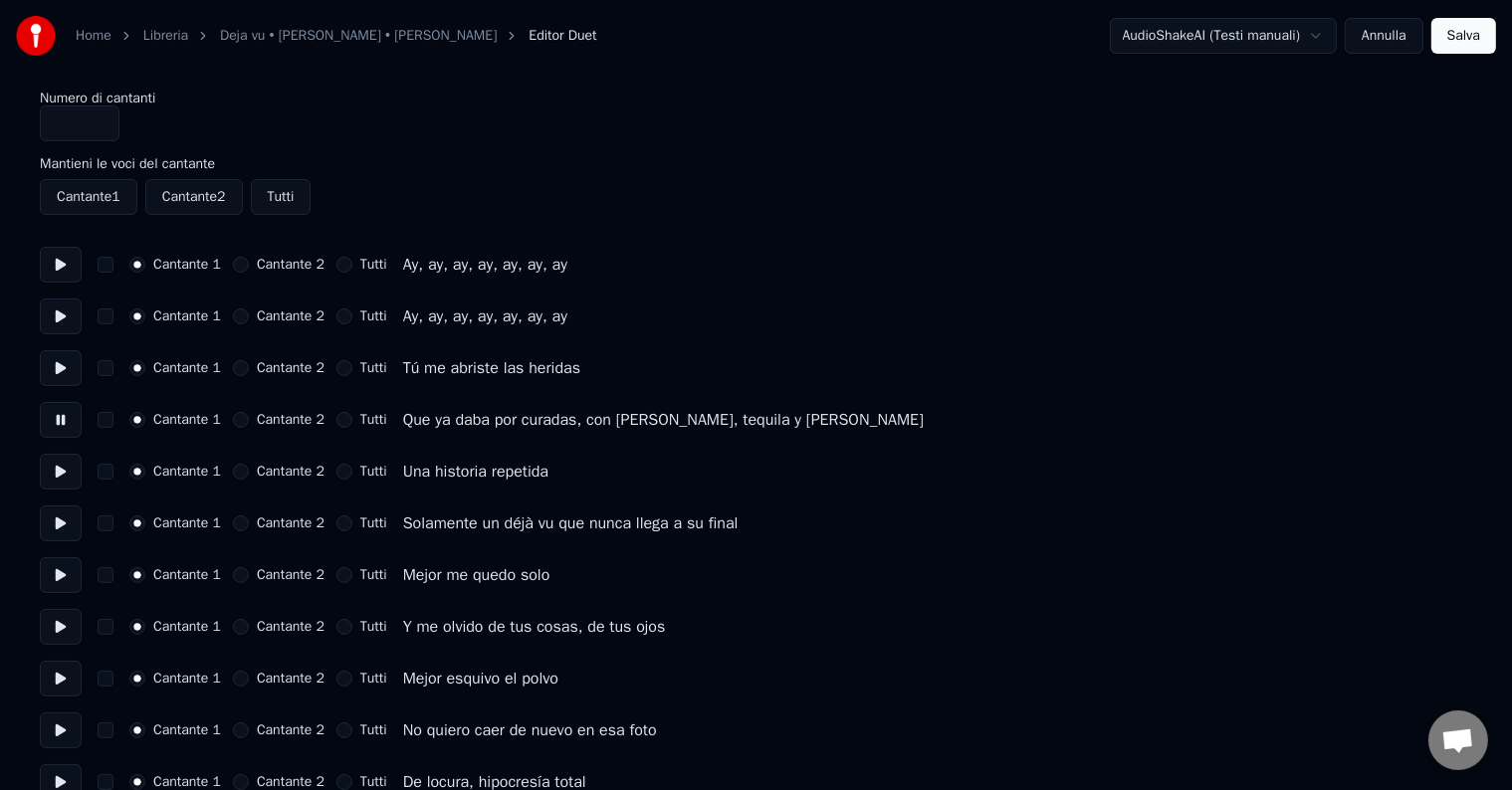 click at bounding box center (61, 472) 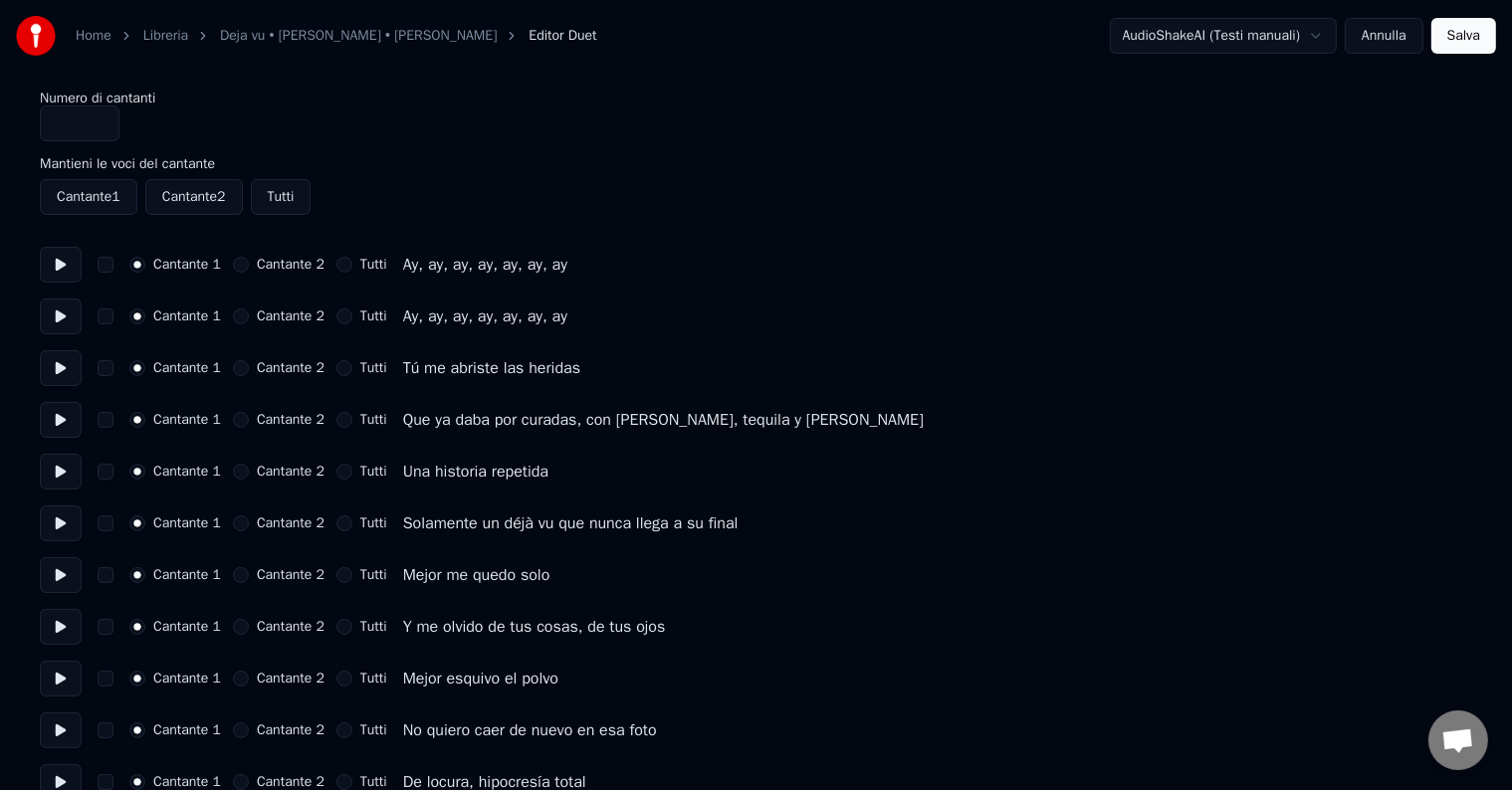 click on "Cantante 2" at bounding box center (241, 472) 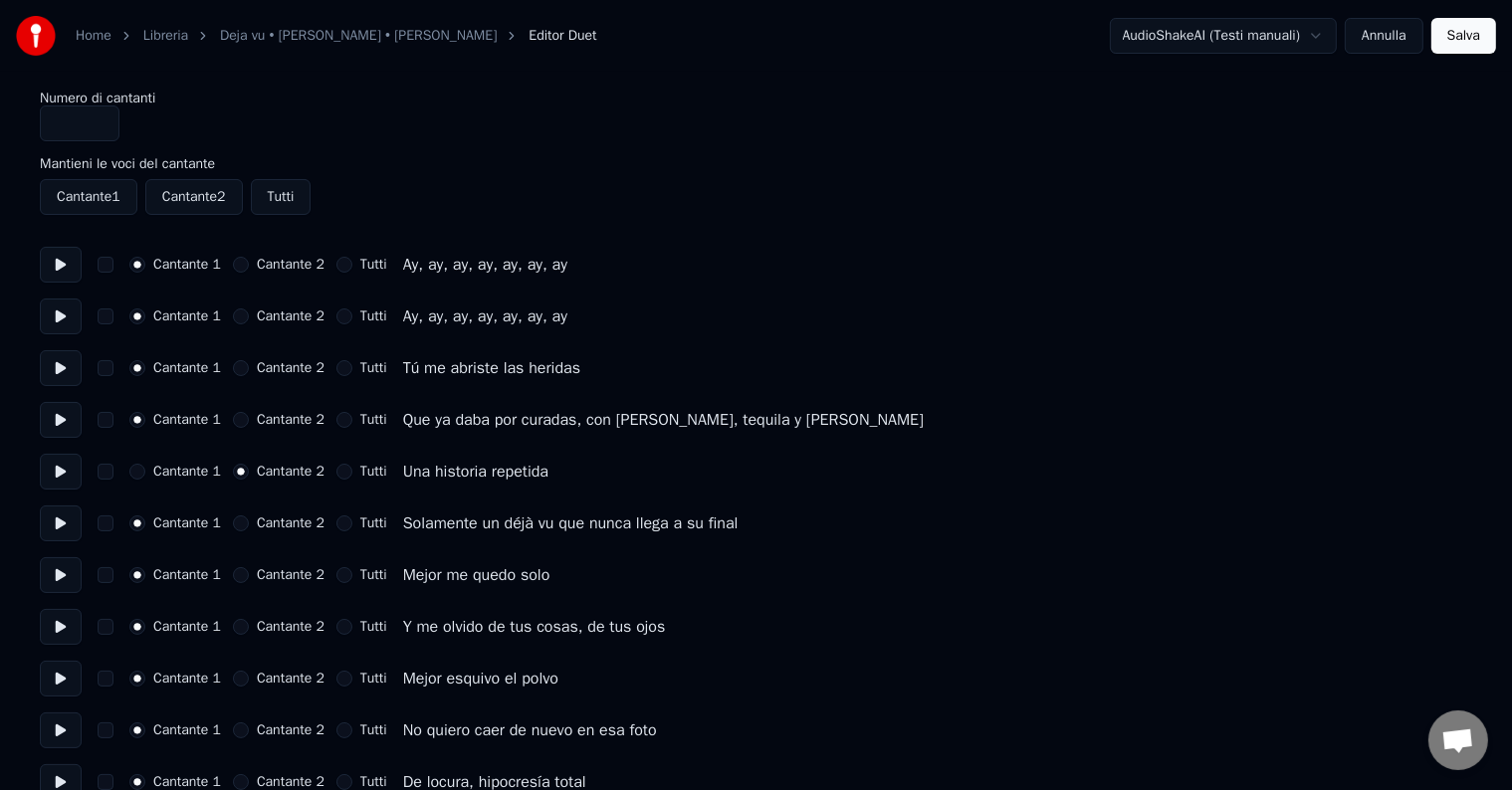 click at bounding box center [61, 523] 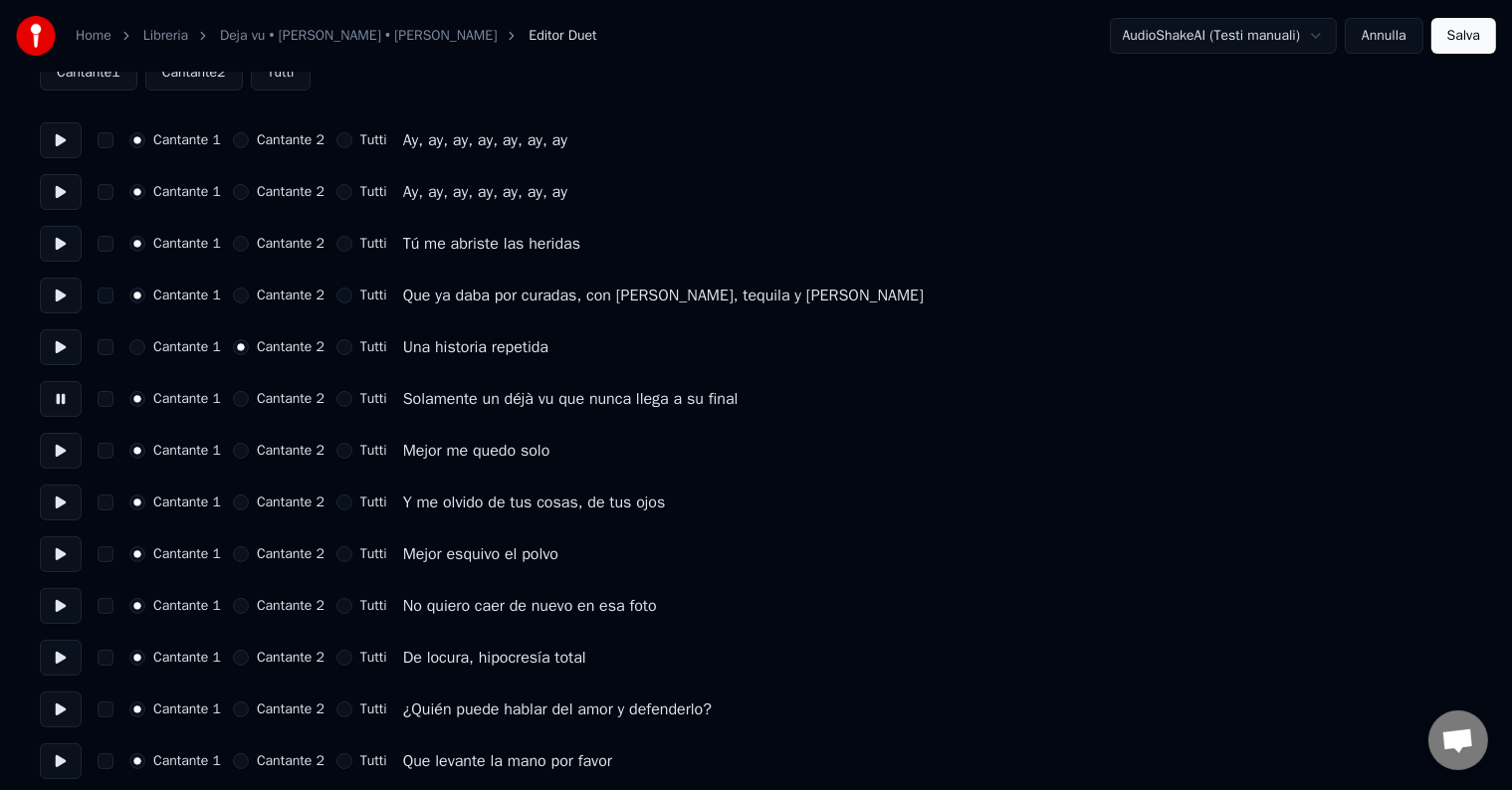 scroll, scrollTop: 199, scrollLeft: 0, axis: vertical 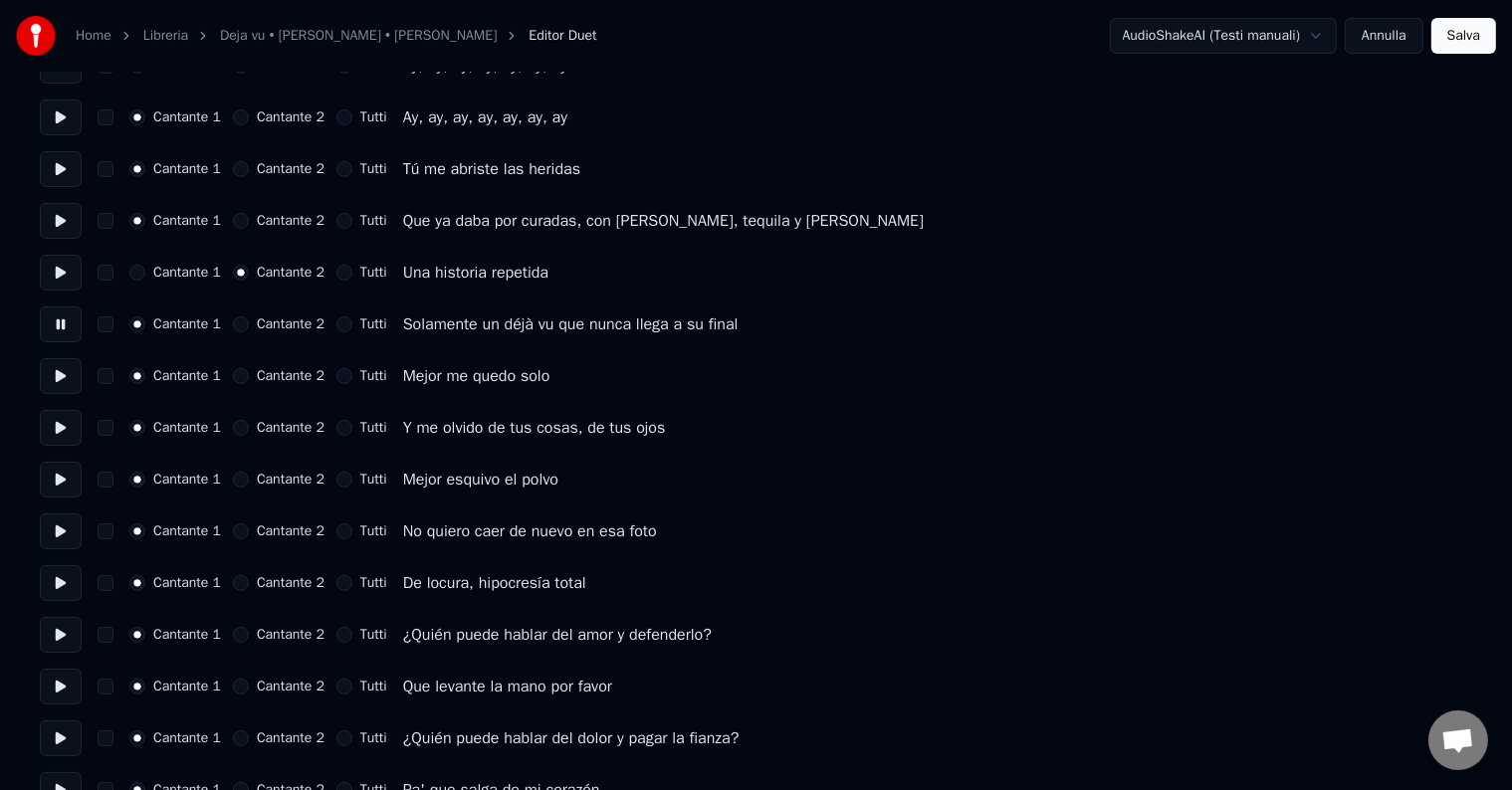 click on "Cantante 2" at bounding box center [241, 324] 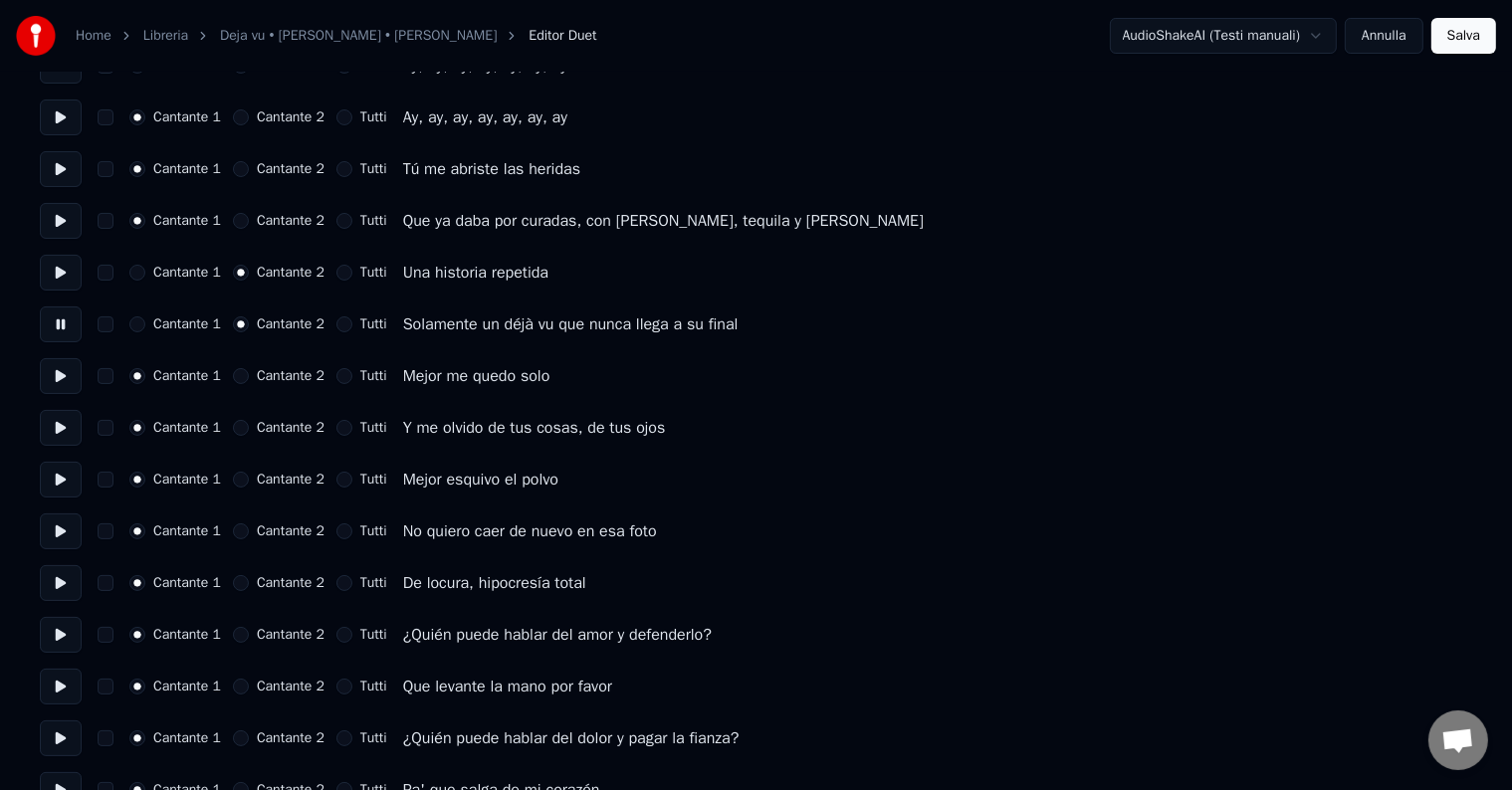 click at bounding box center (61, 376) 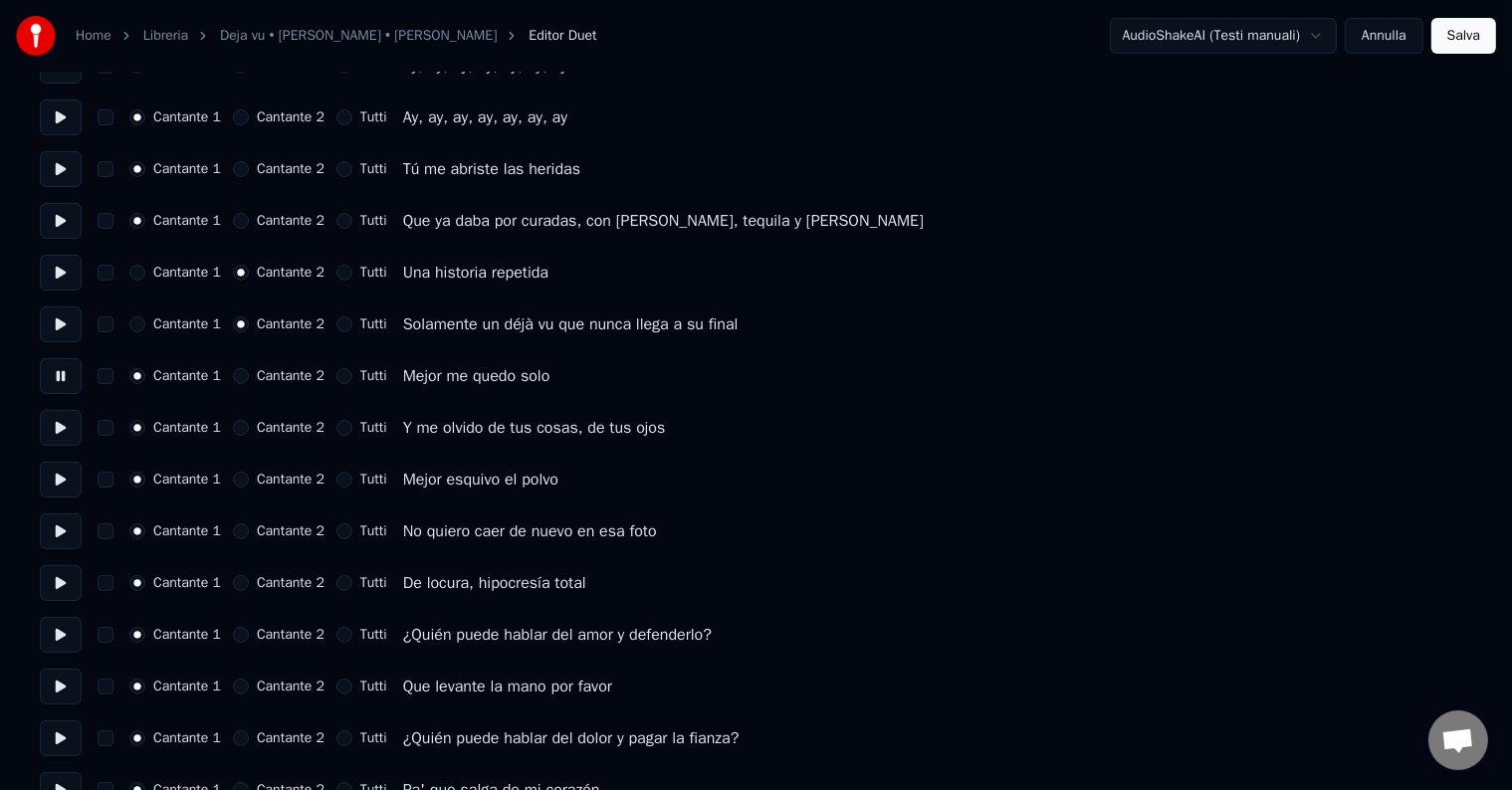 click on "Cantante 2" at bounding box center (241, 376) 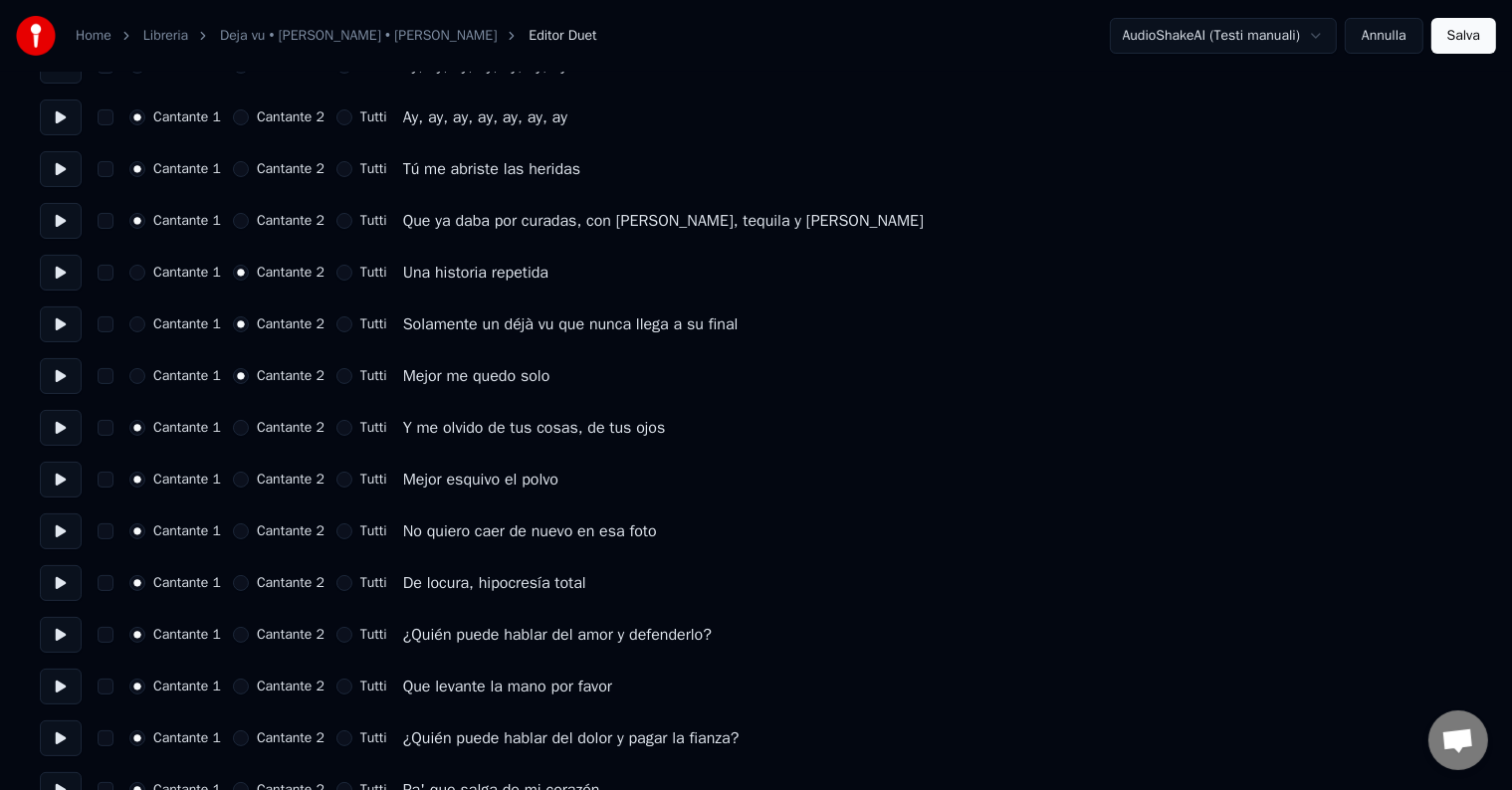 click at bounding box center (61, 428) 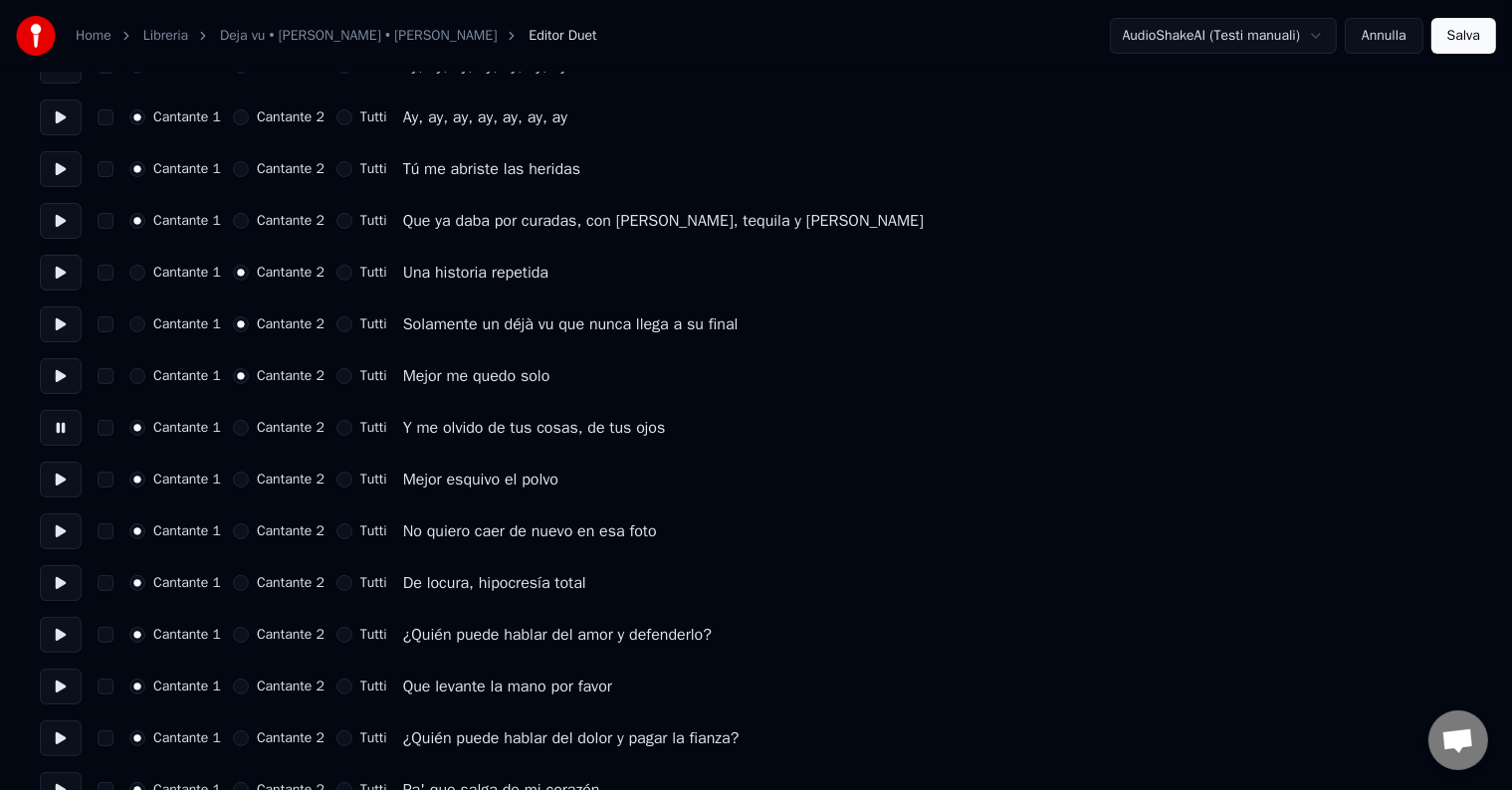 click on "Cantante 2" at bounding box center (241, 428) 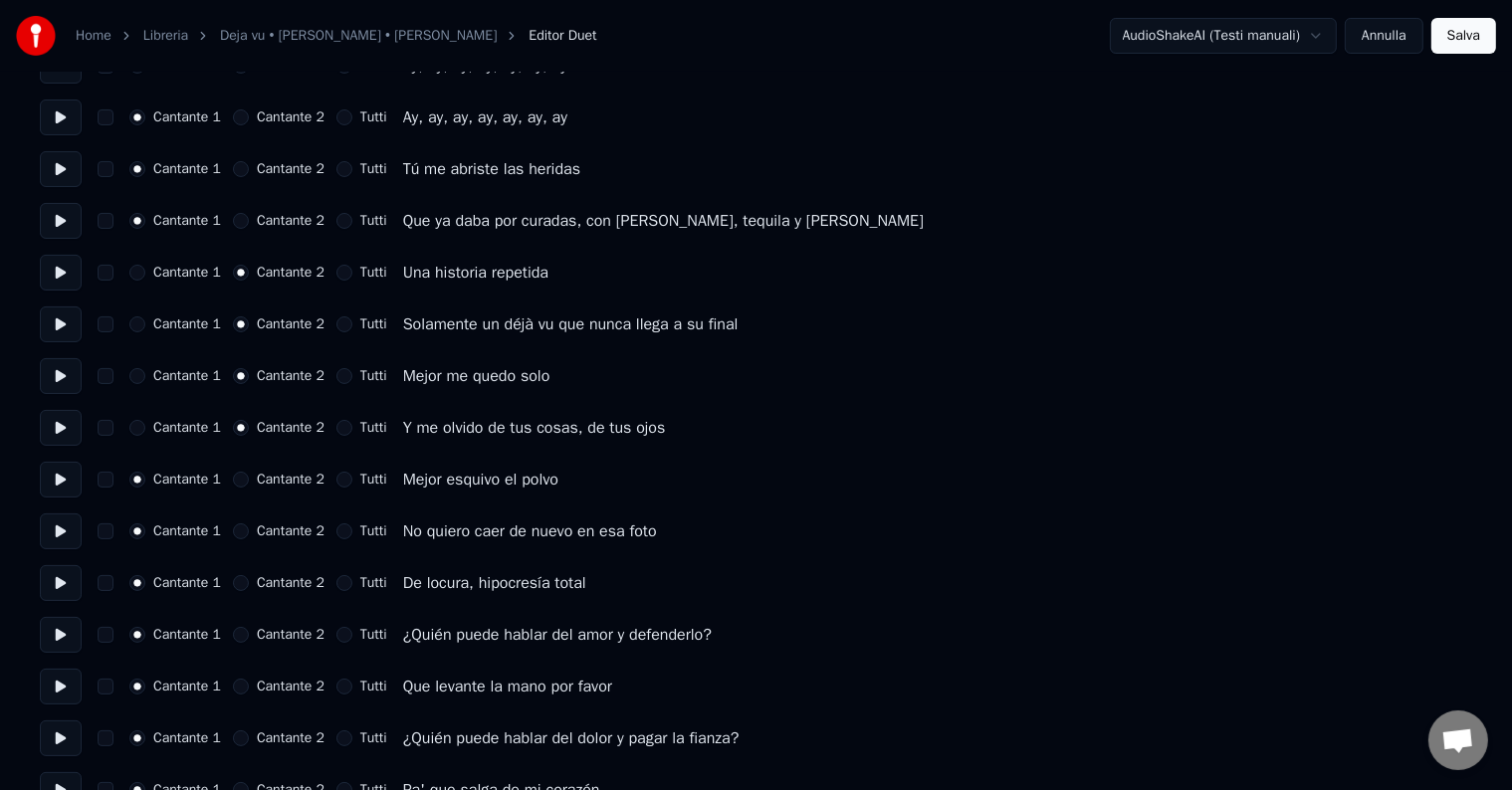 click at bounding box center [61, 480] 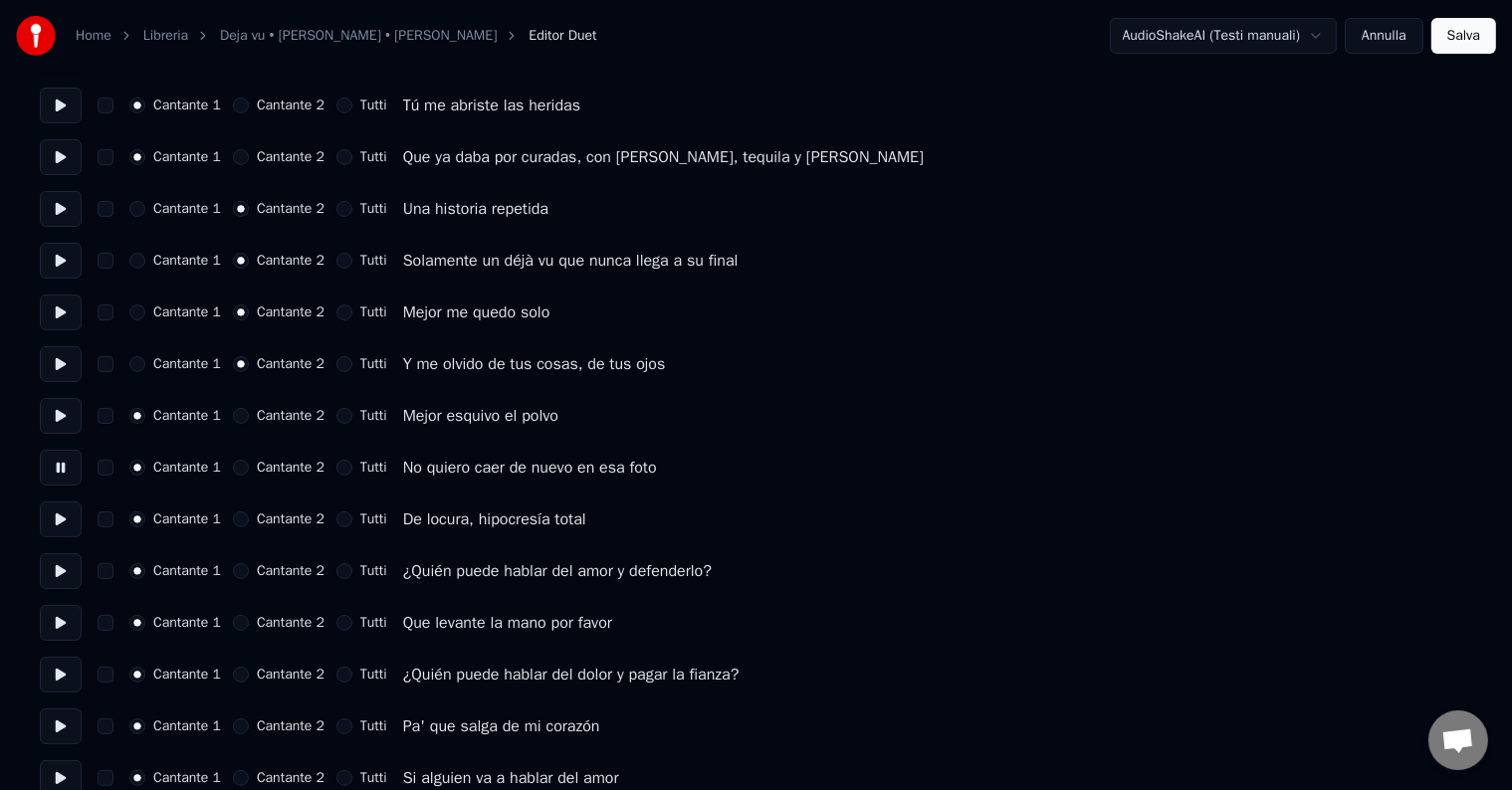 scroll, scrollTop: 298, scrollLeft: 0, axis: vertical 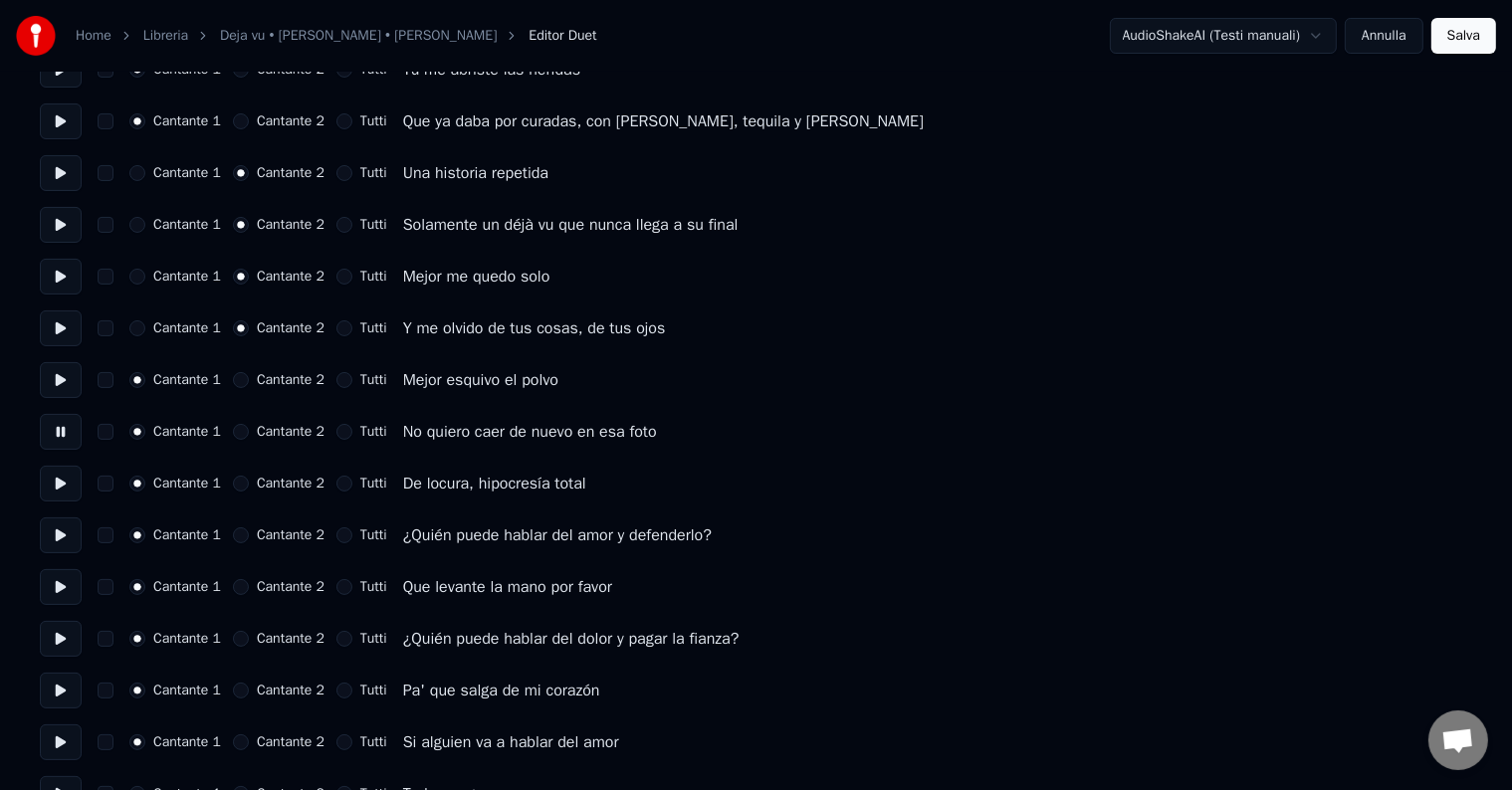 click at bounding box center (61, 484) 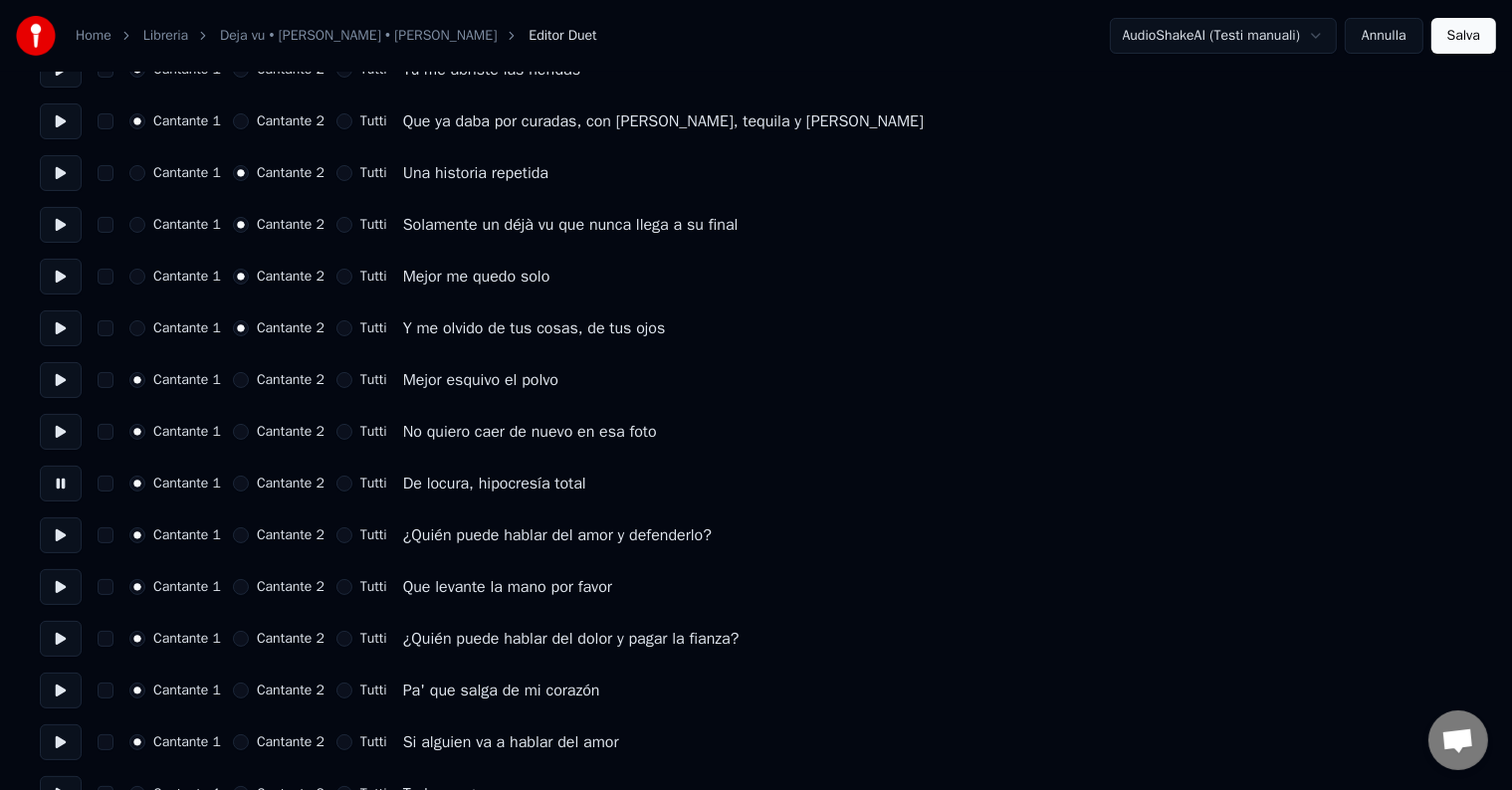 click at bounding box center (61, 535) 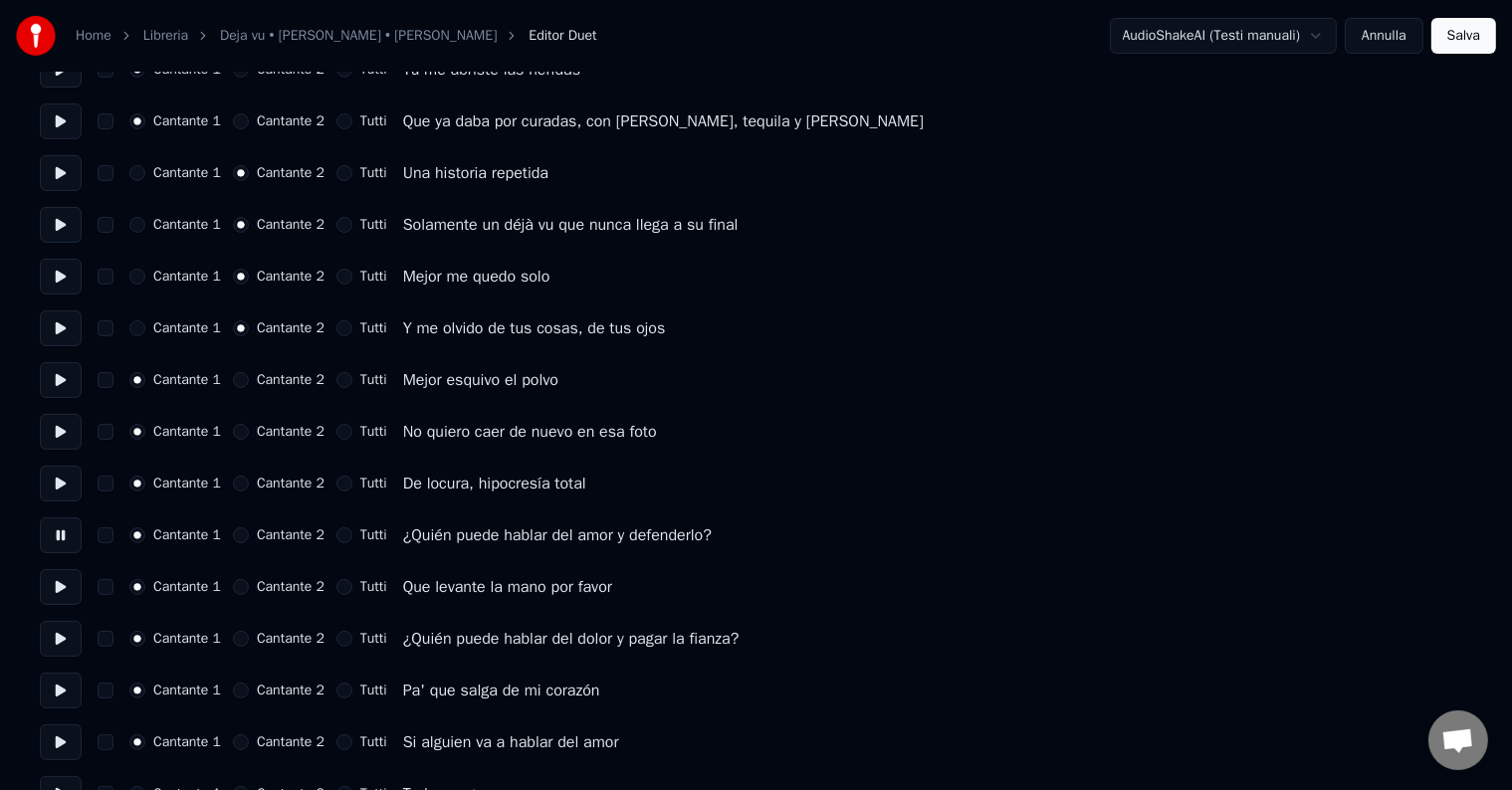 click at bounding box center (61, 587) 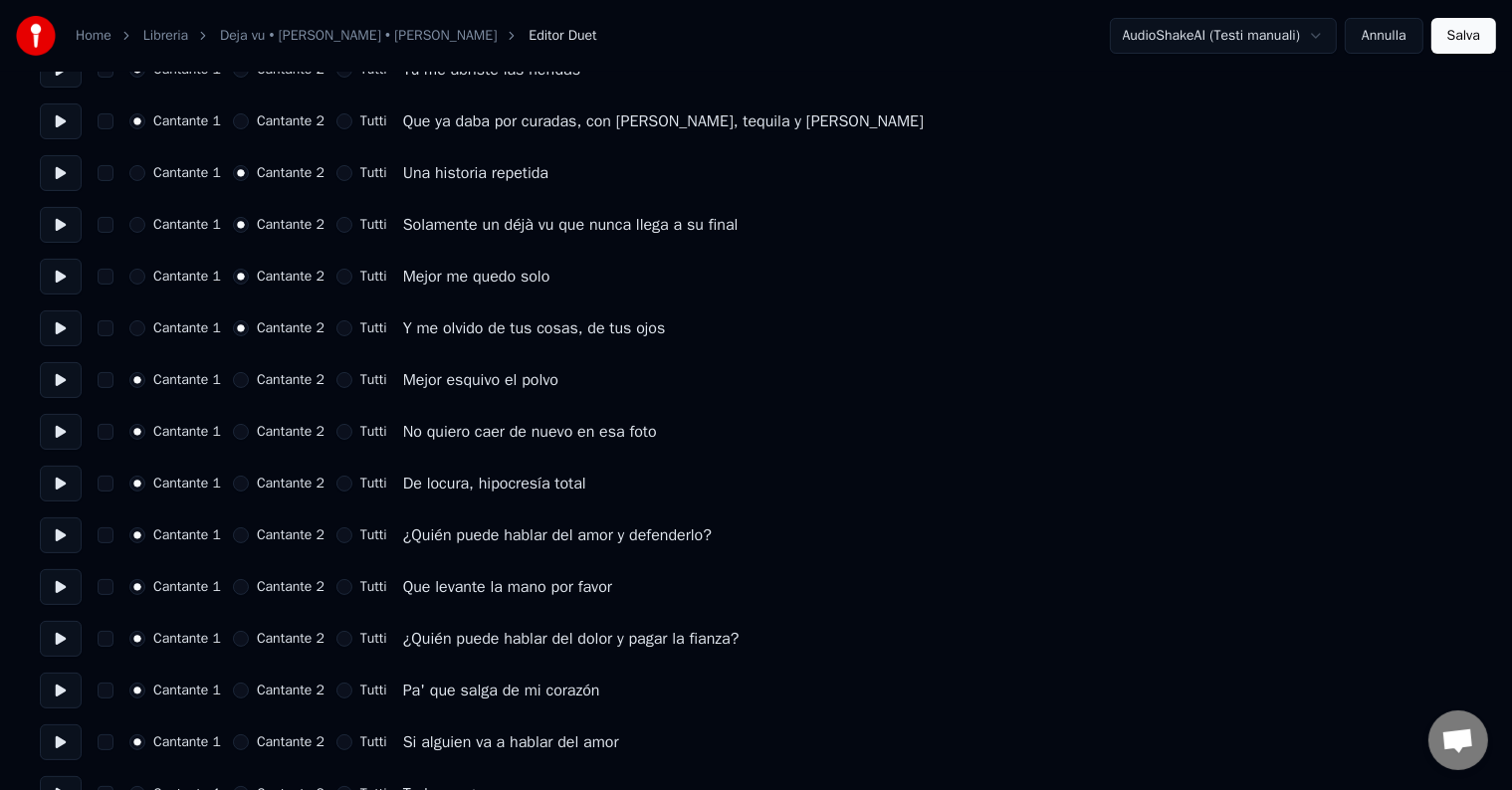 click at bounding box center (61, 639) 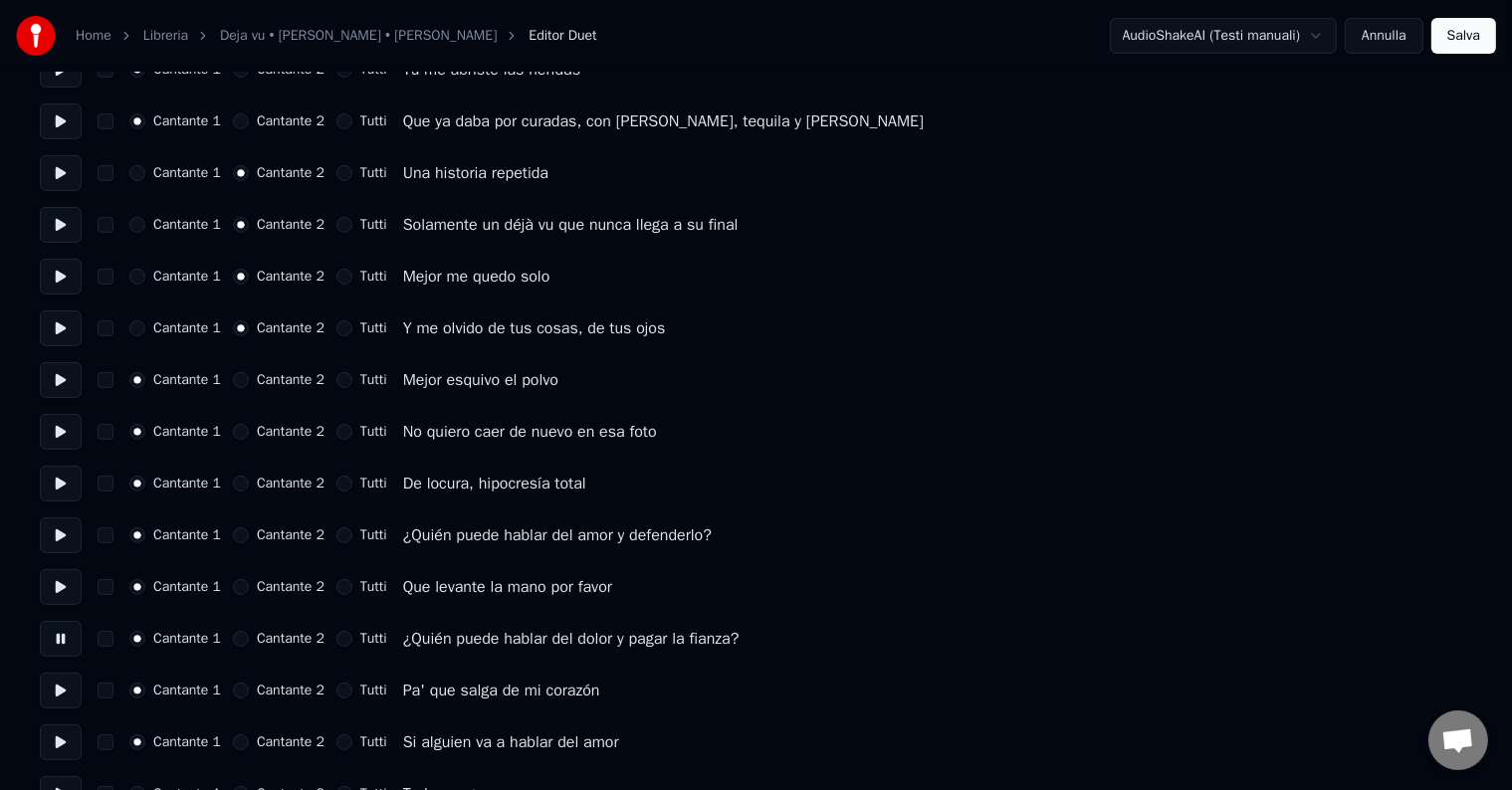 click on "Cantante 2" at bounding box center (241, 639) 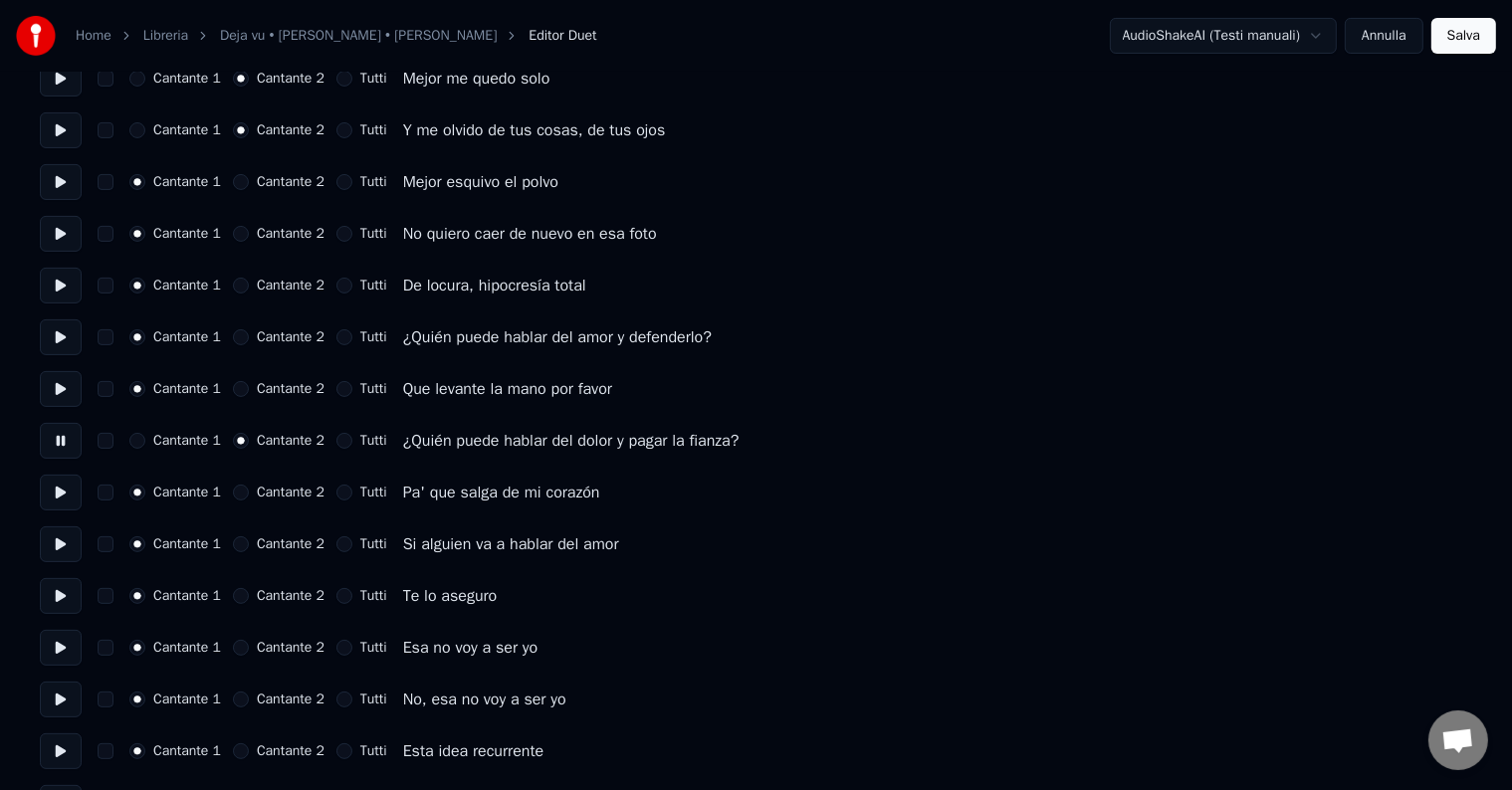 scroll, scrollTop: 497, scrollLeft: 0, axis: vertical 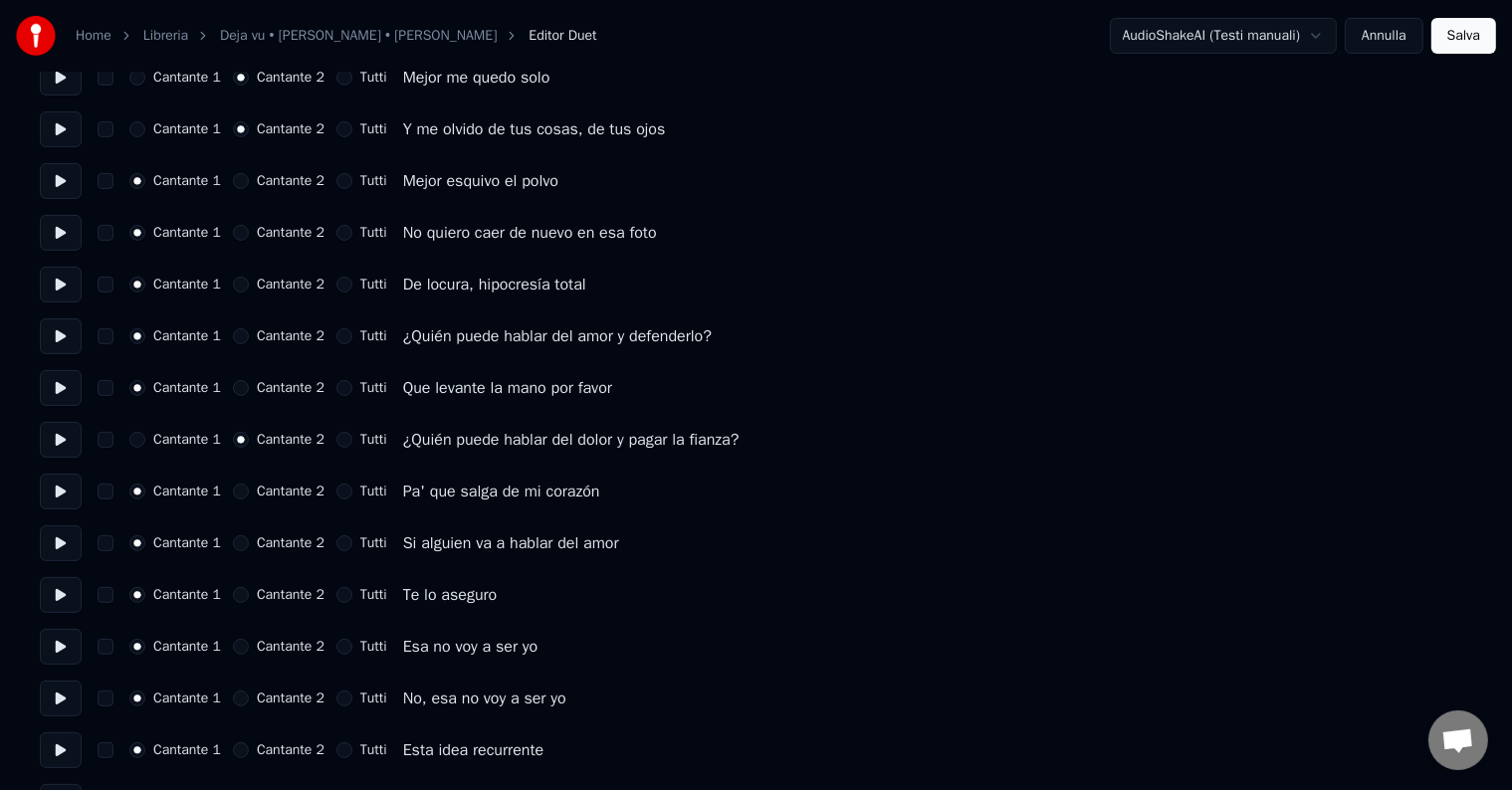 click at bounding box center (61, 492) 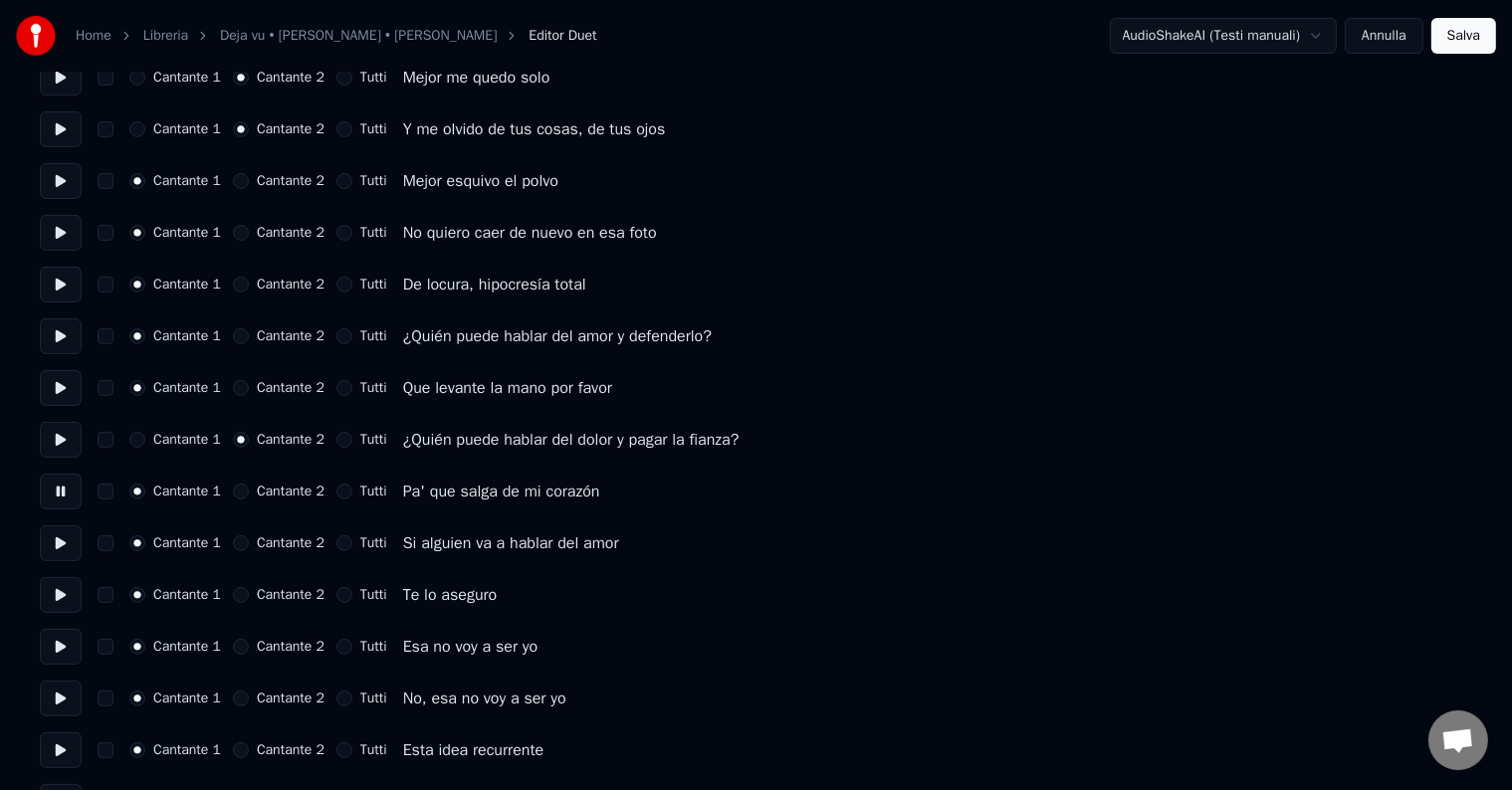click on "Cantante 2" at bounding box center (241, 492) 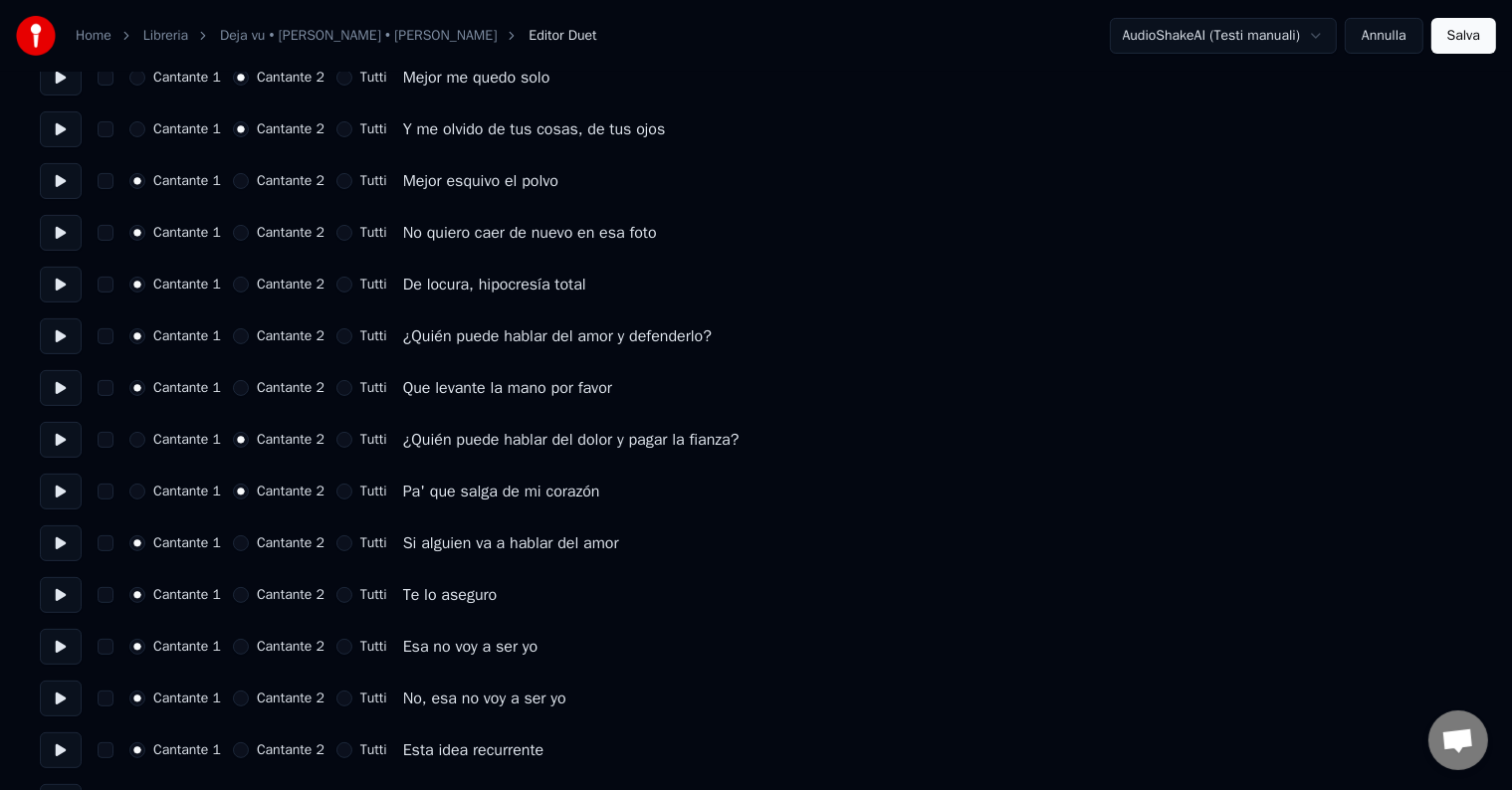 click at bounding box center [61, 543] 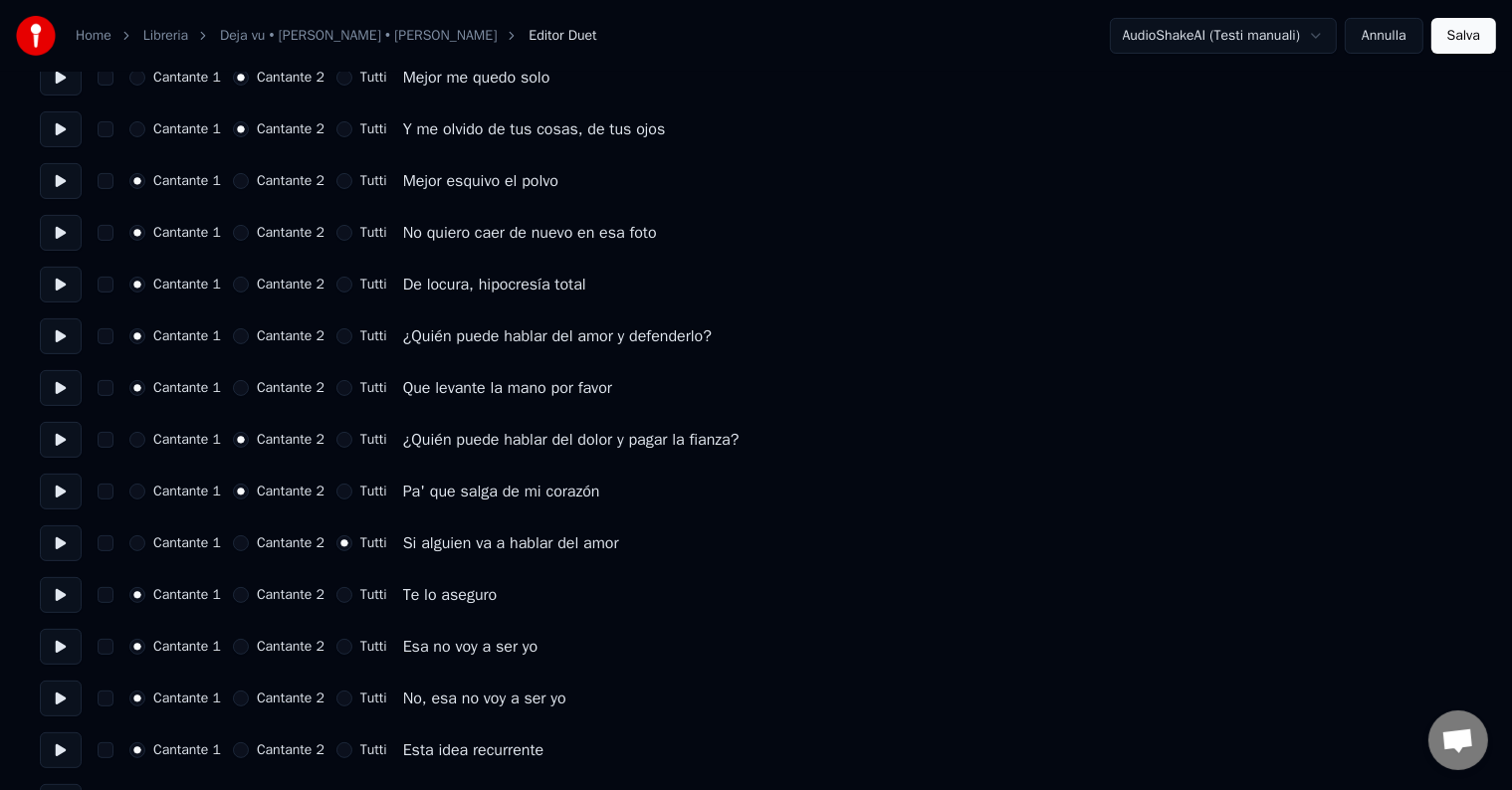 click at bounding box center (61, 595) 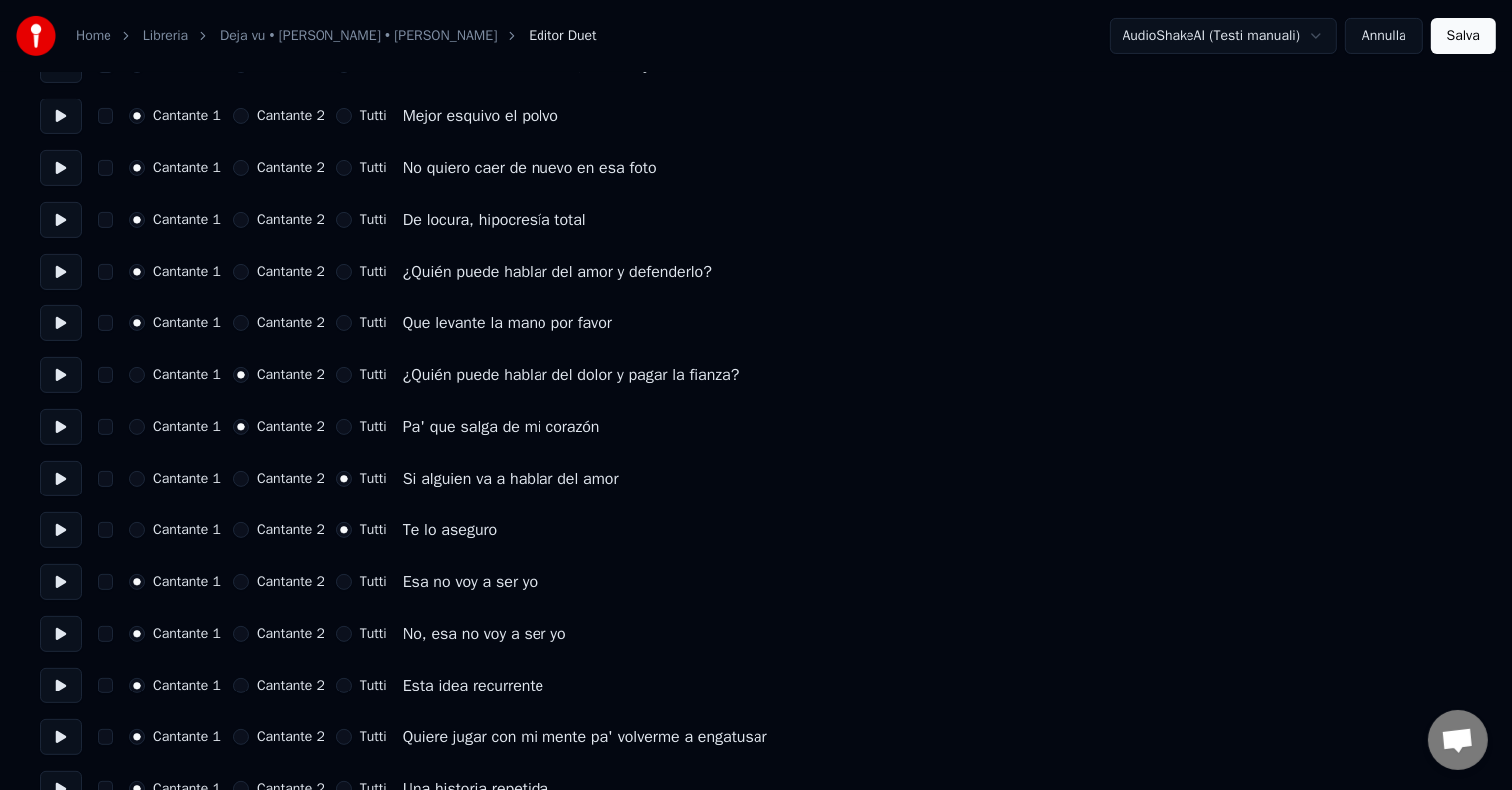 scroll, scrollTop: 597, scrollLeft: 0, axis: vertical 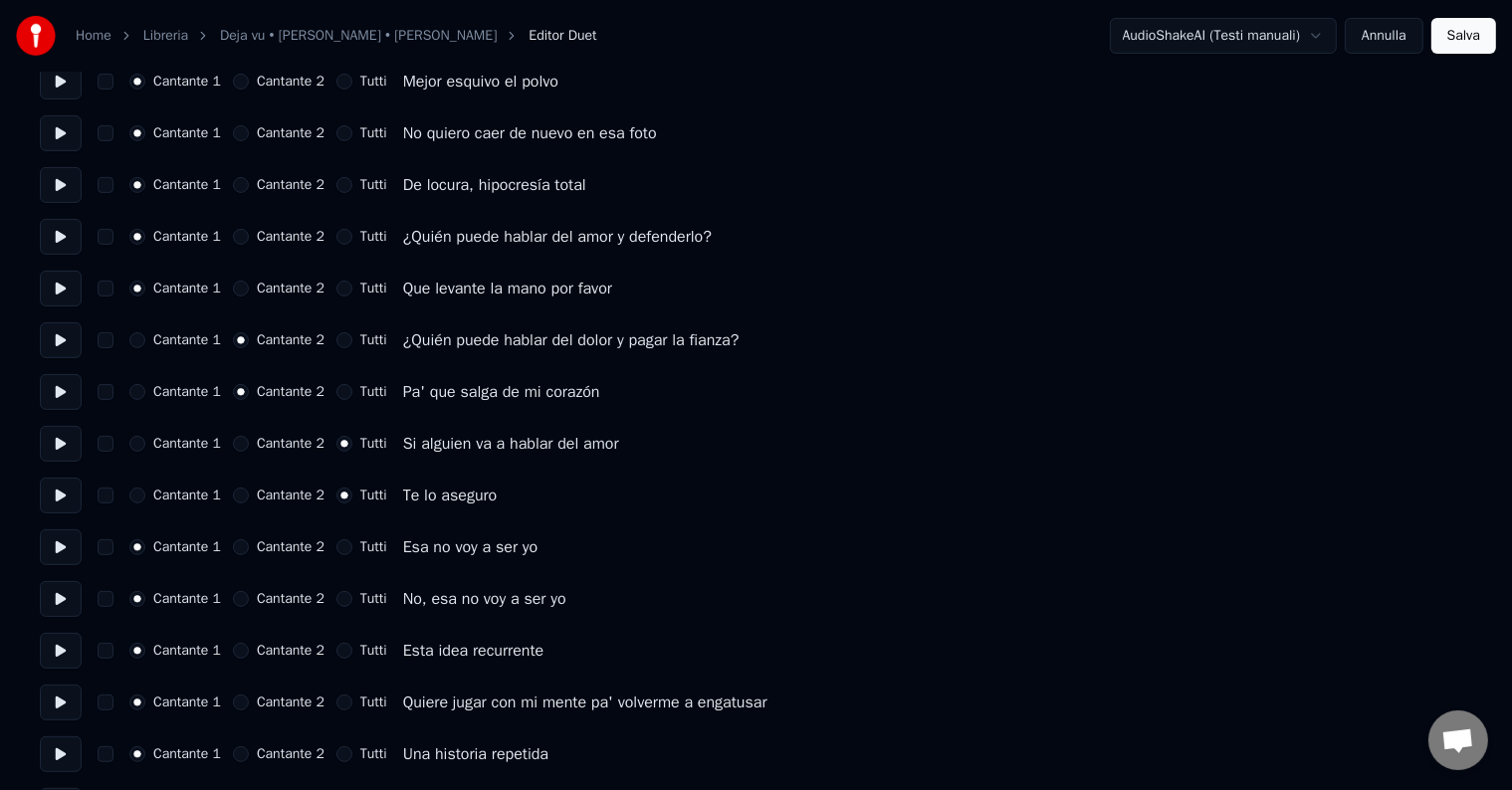 click at bounding box center (61, 547) 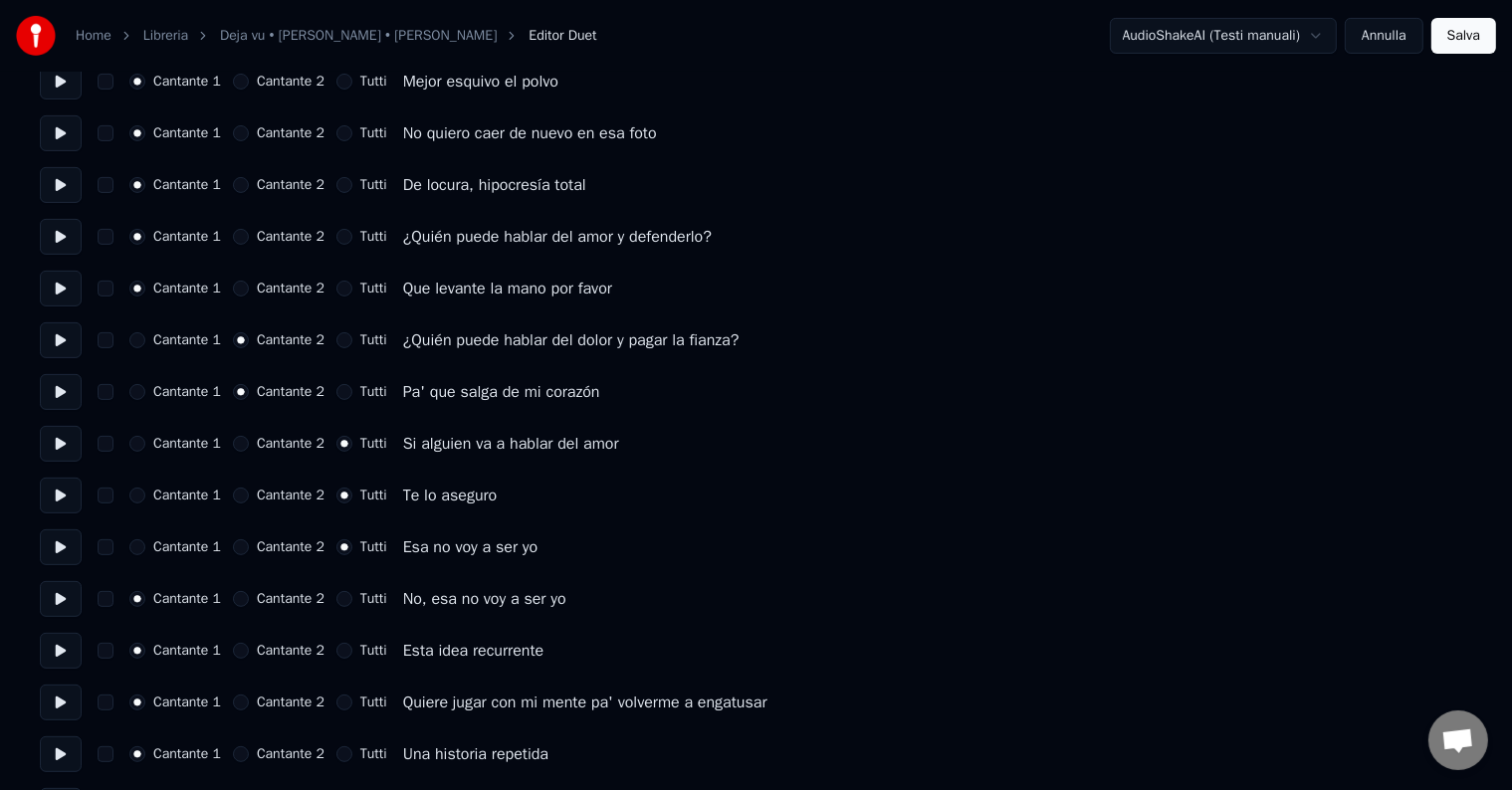 click at bounding box center [61, 599] 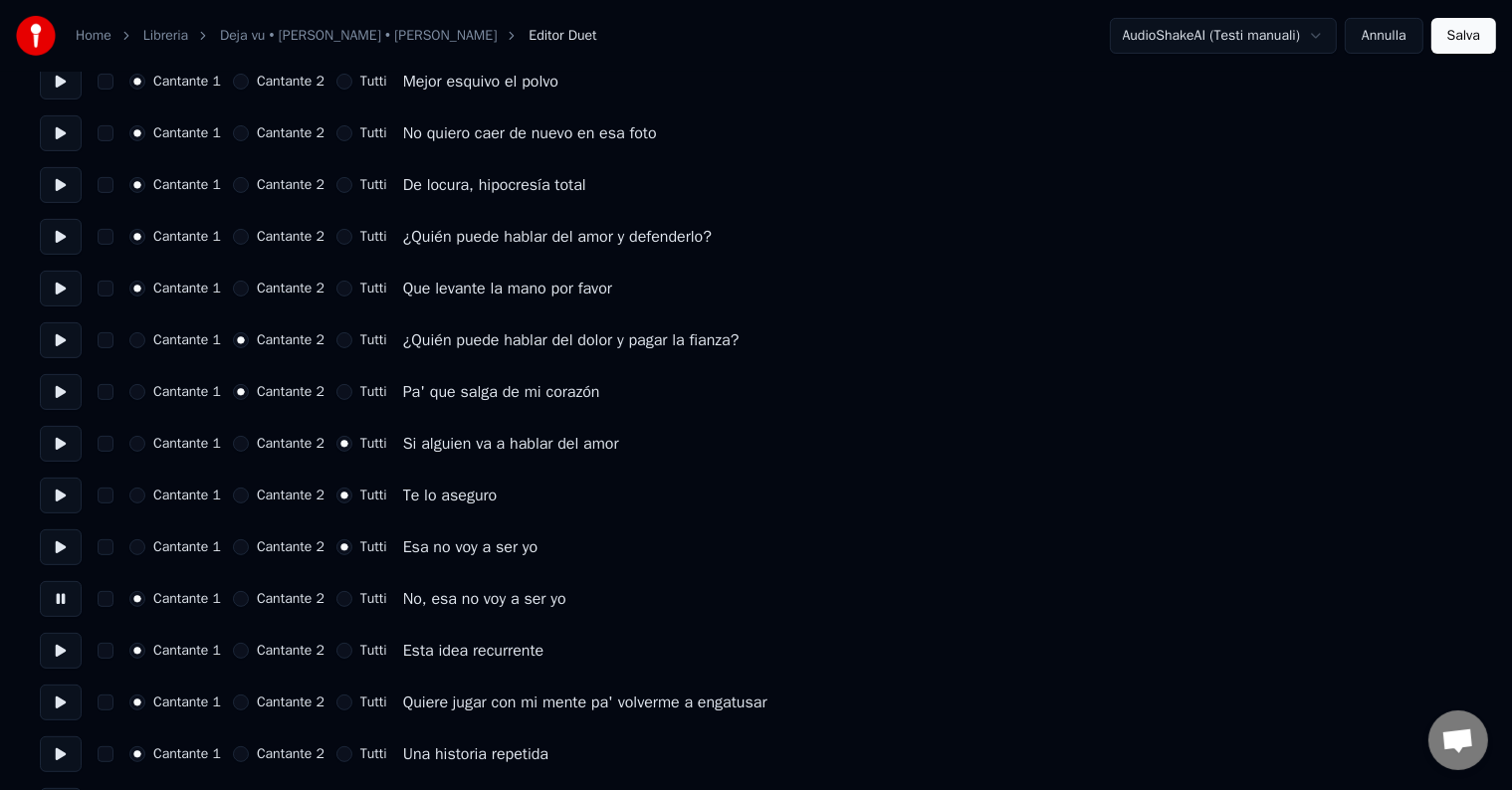 click at bounding box center (61, 599) 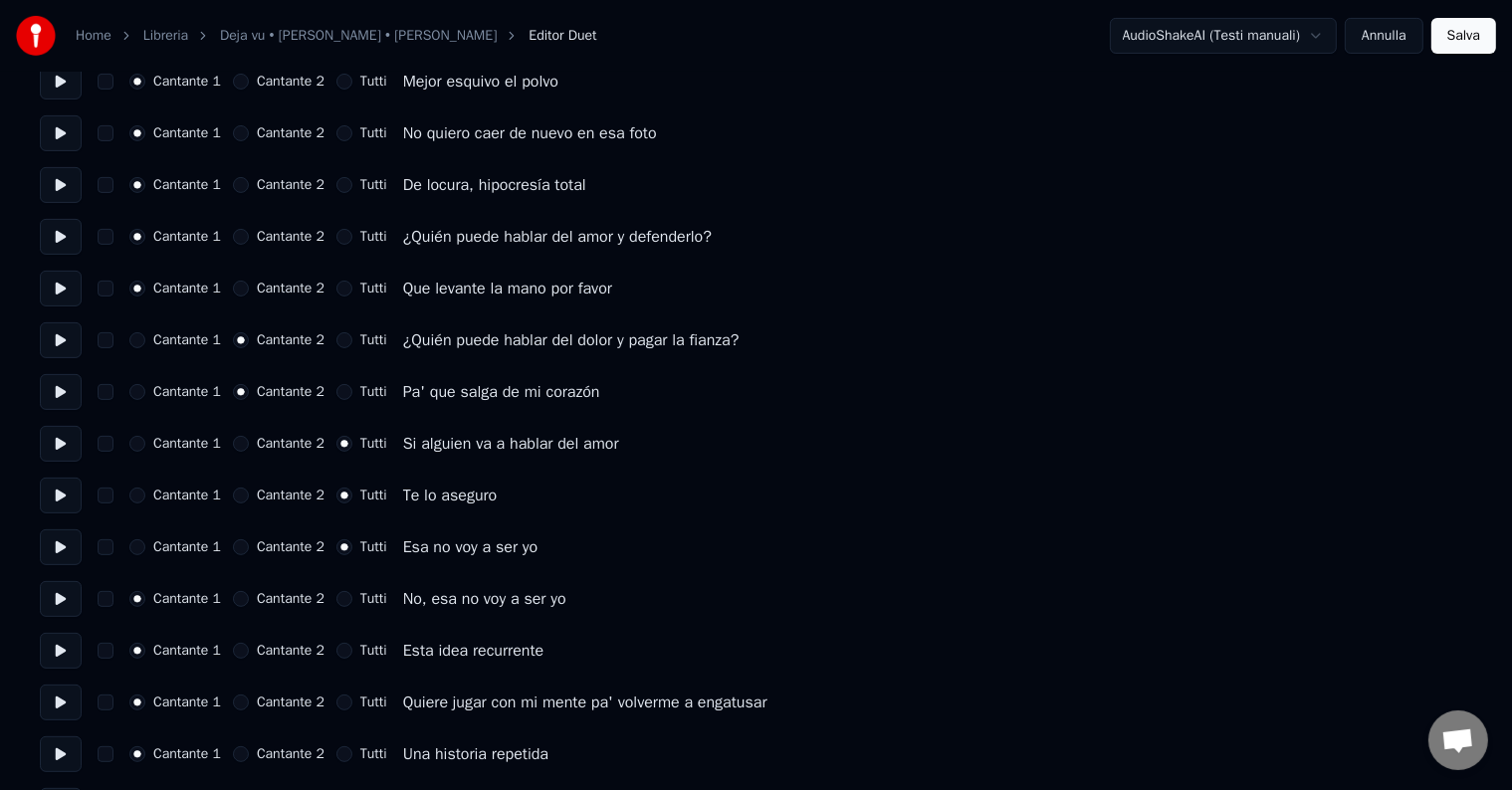 click at bounding box center (61, 599) 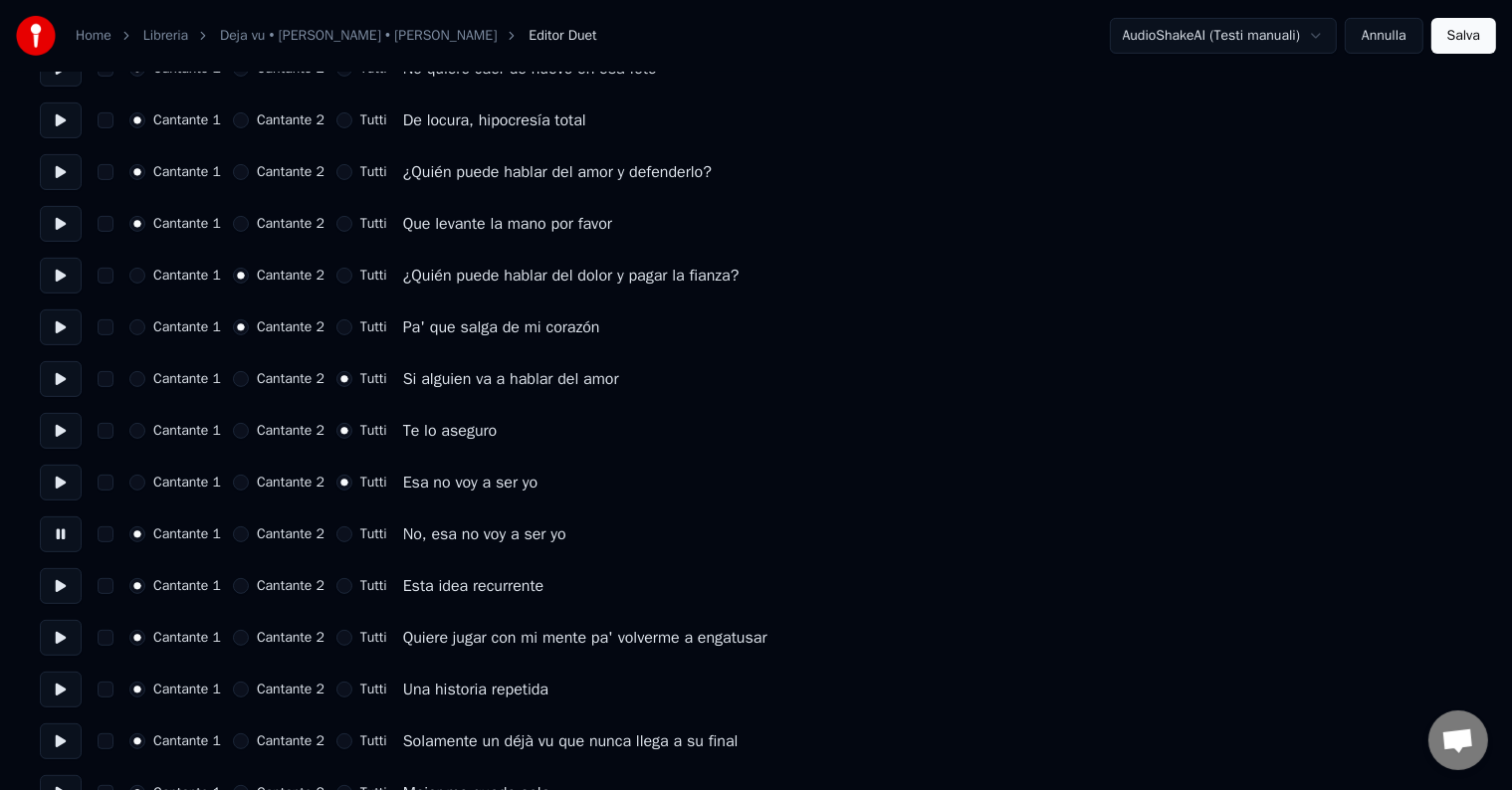 scroll, scrollTop: 696, scrollLeft: 0, axis: vertical 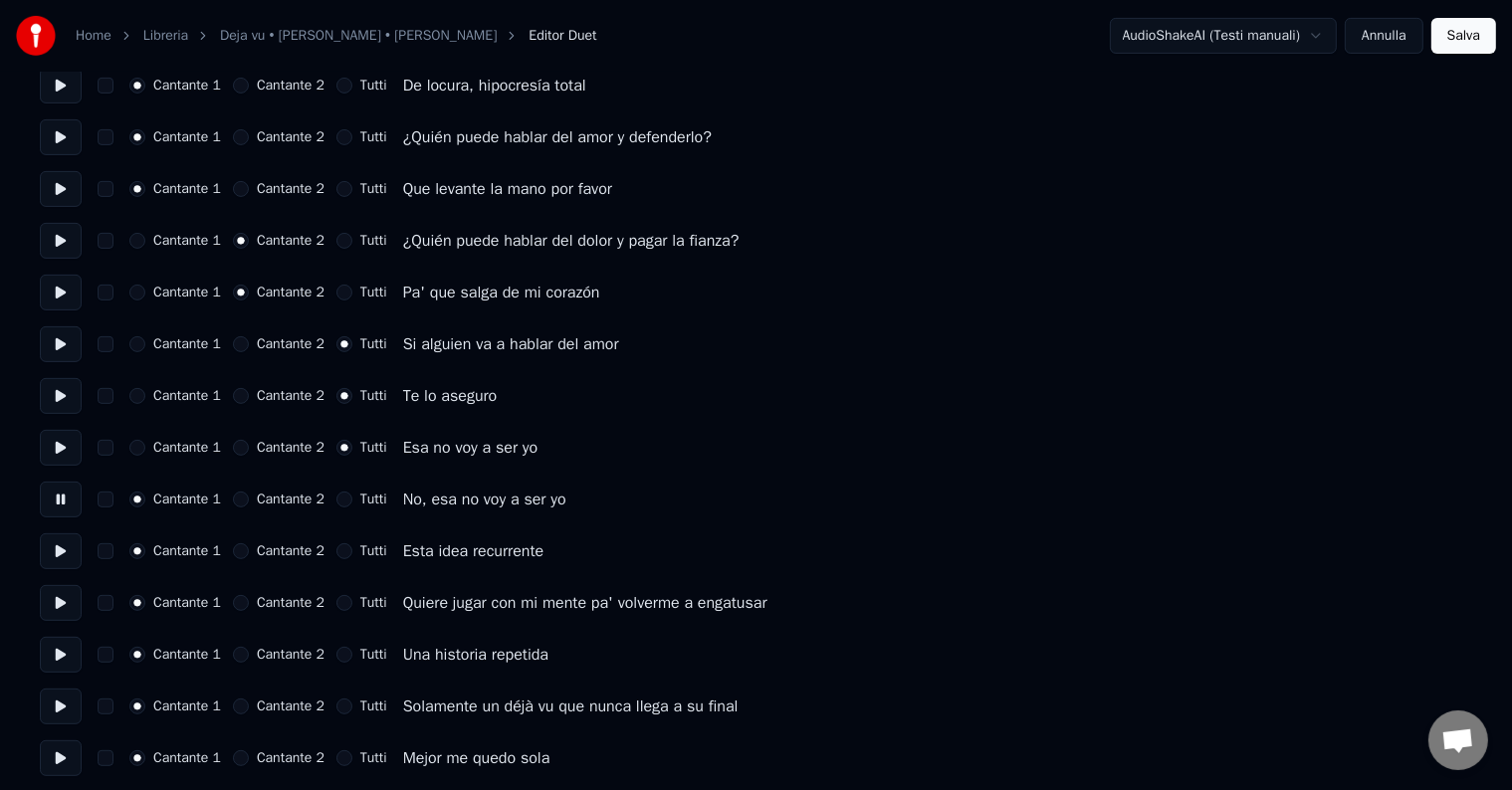 click at bounding box center (61, 551) 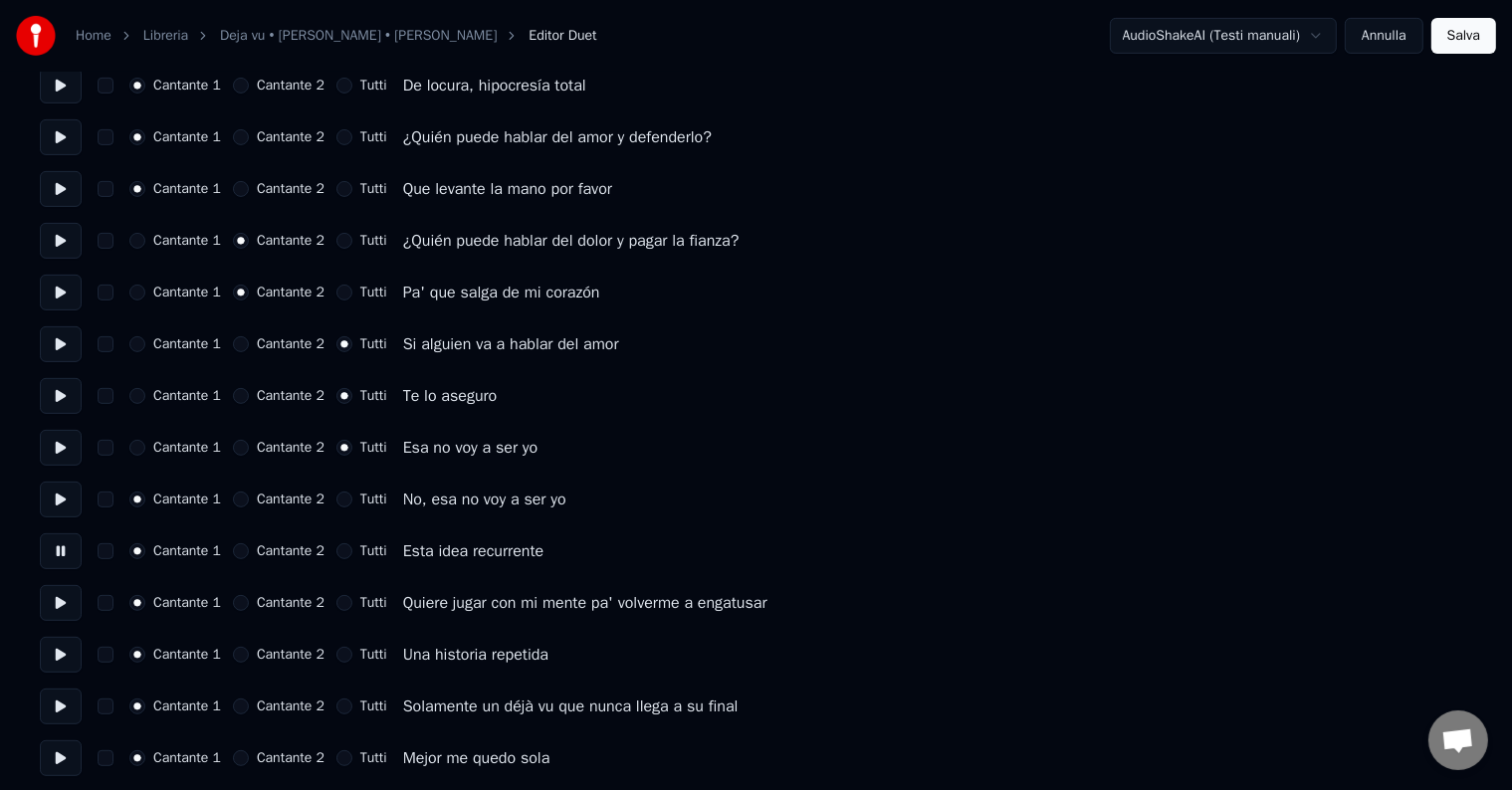 click on "Cantante 2" at bounding box center (241, 551) 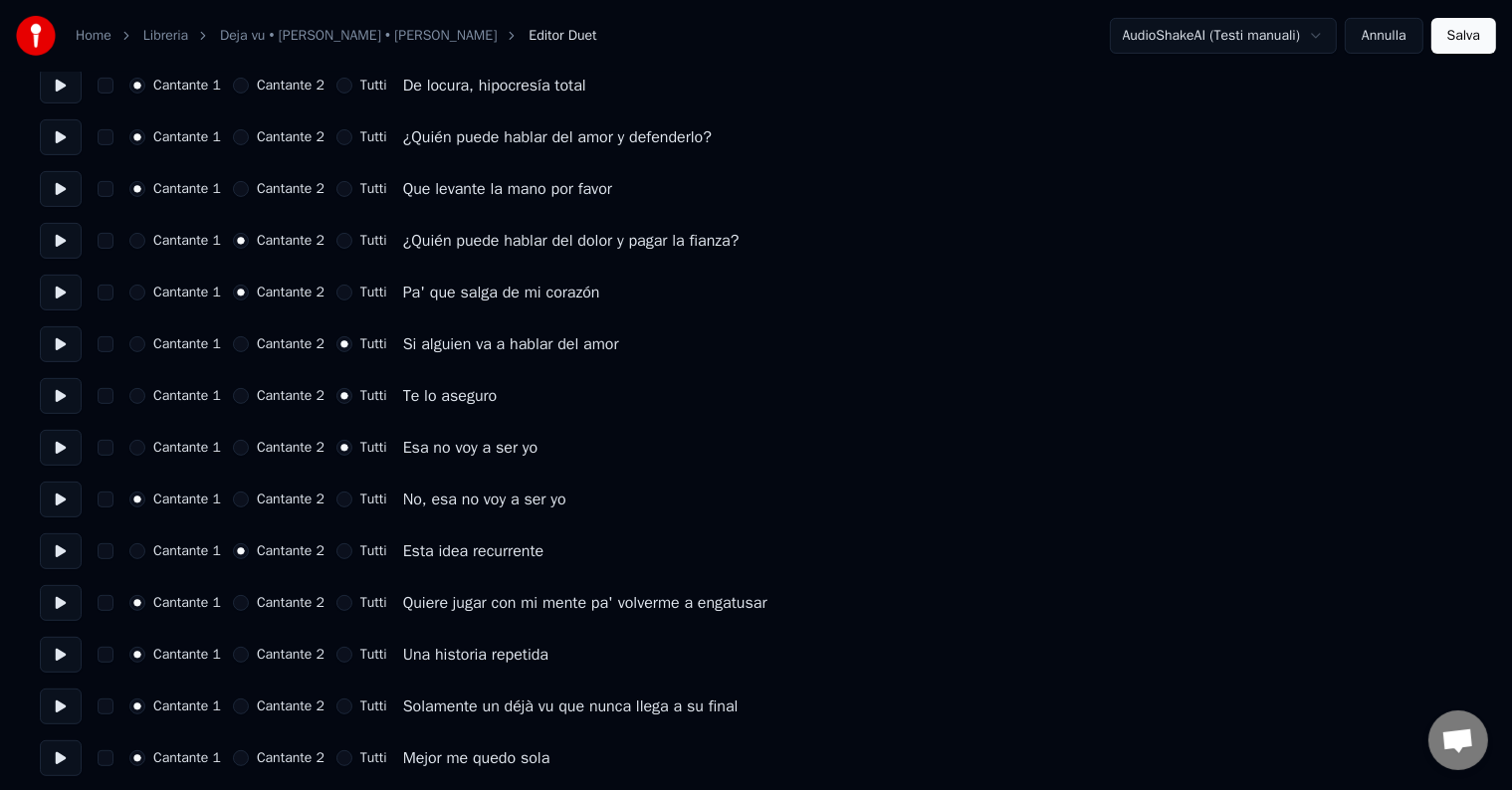 click at bounding box center [61, 603] 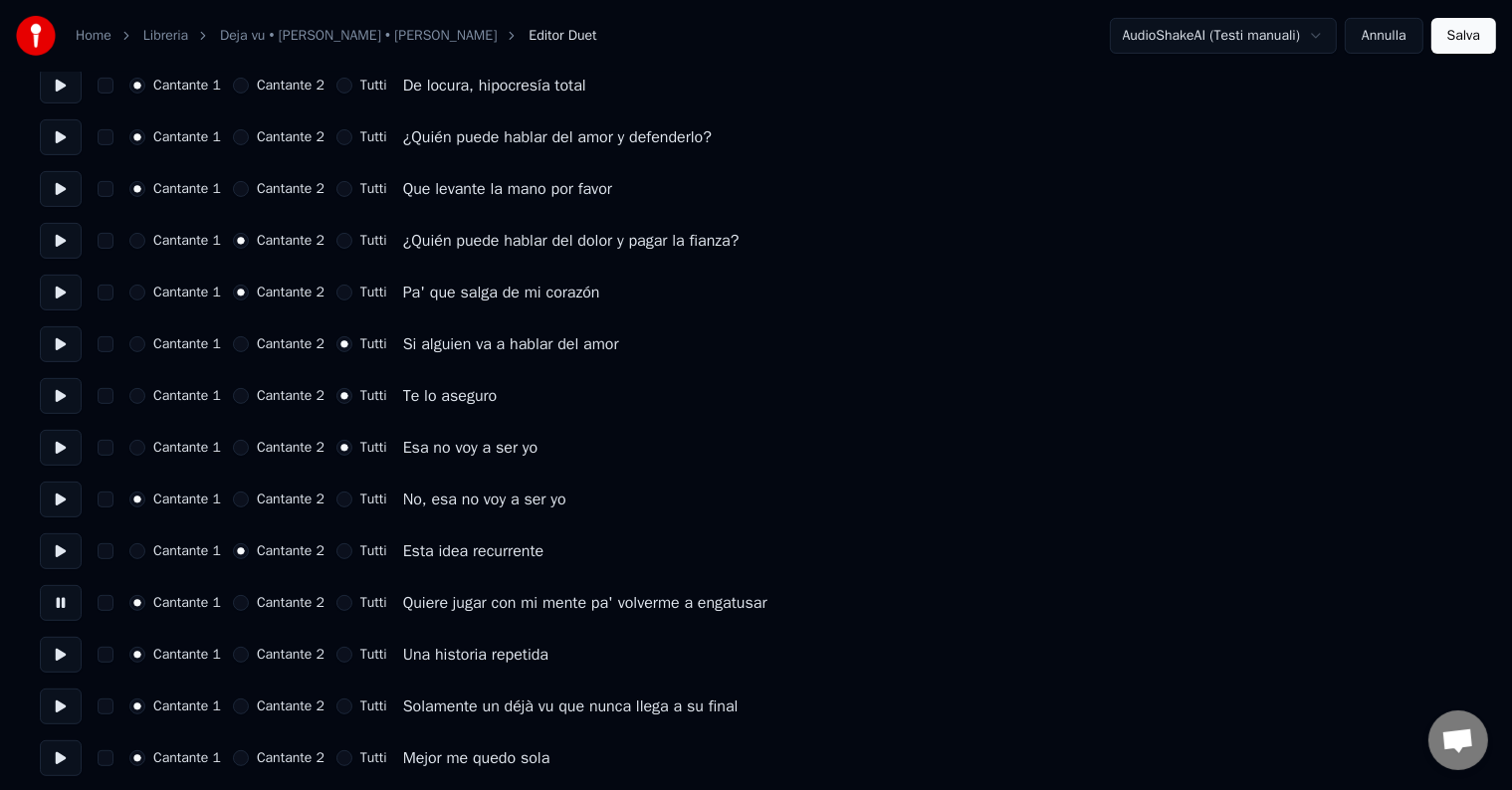 click on "Cantante 2" at bounding box center (241, 603) 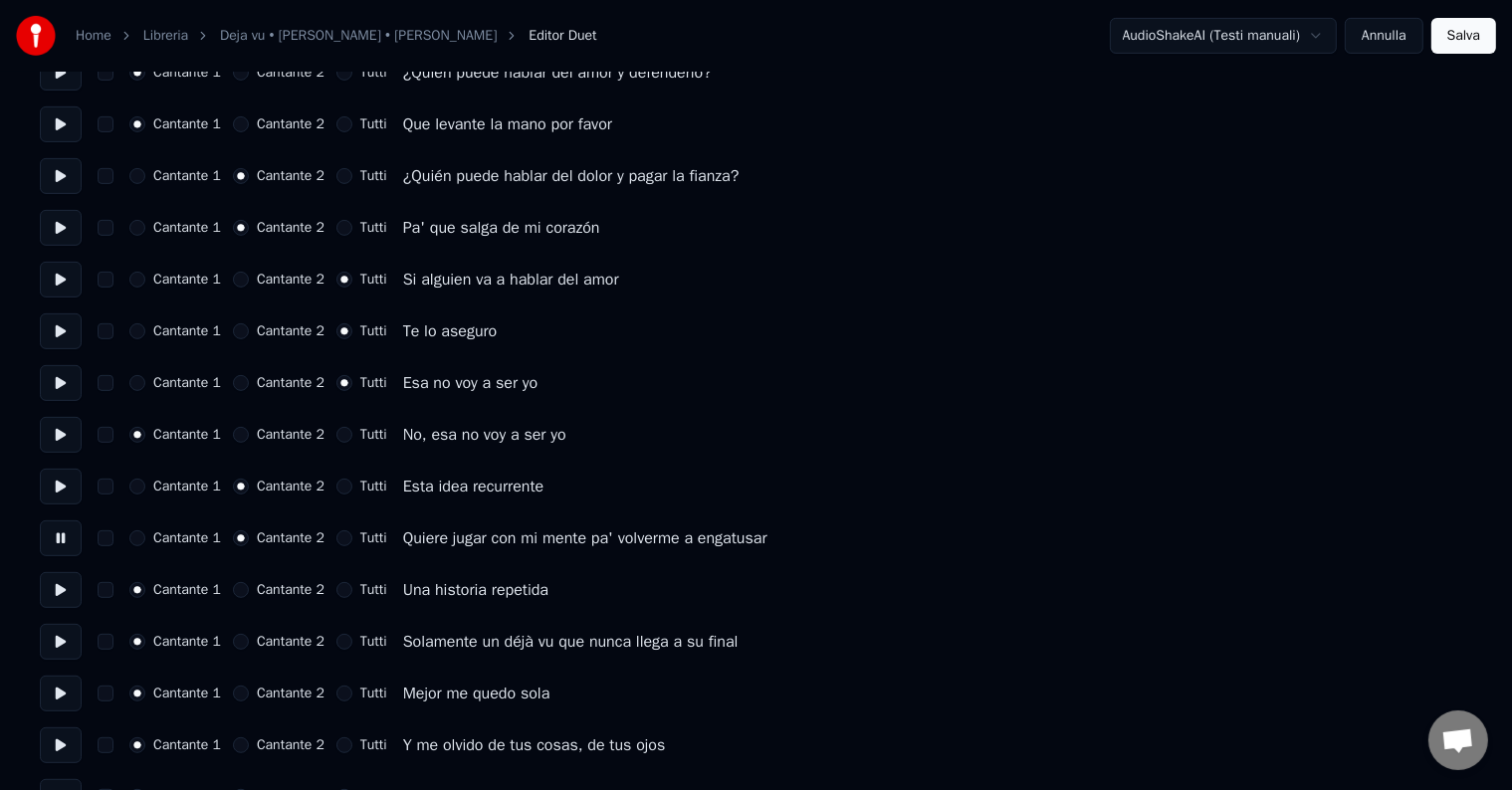 scroll, scrollTop: 796, scrollLeft: 0, axis: vertical 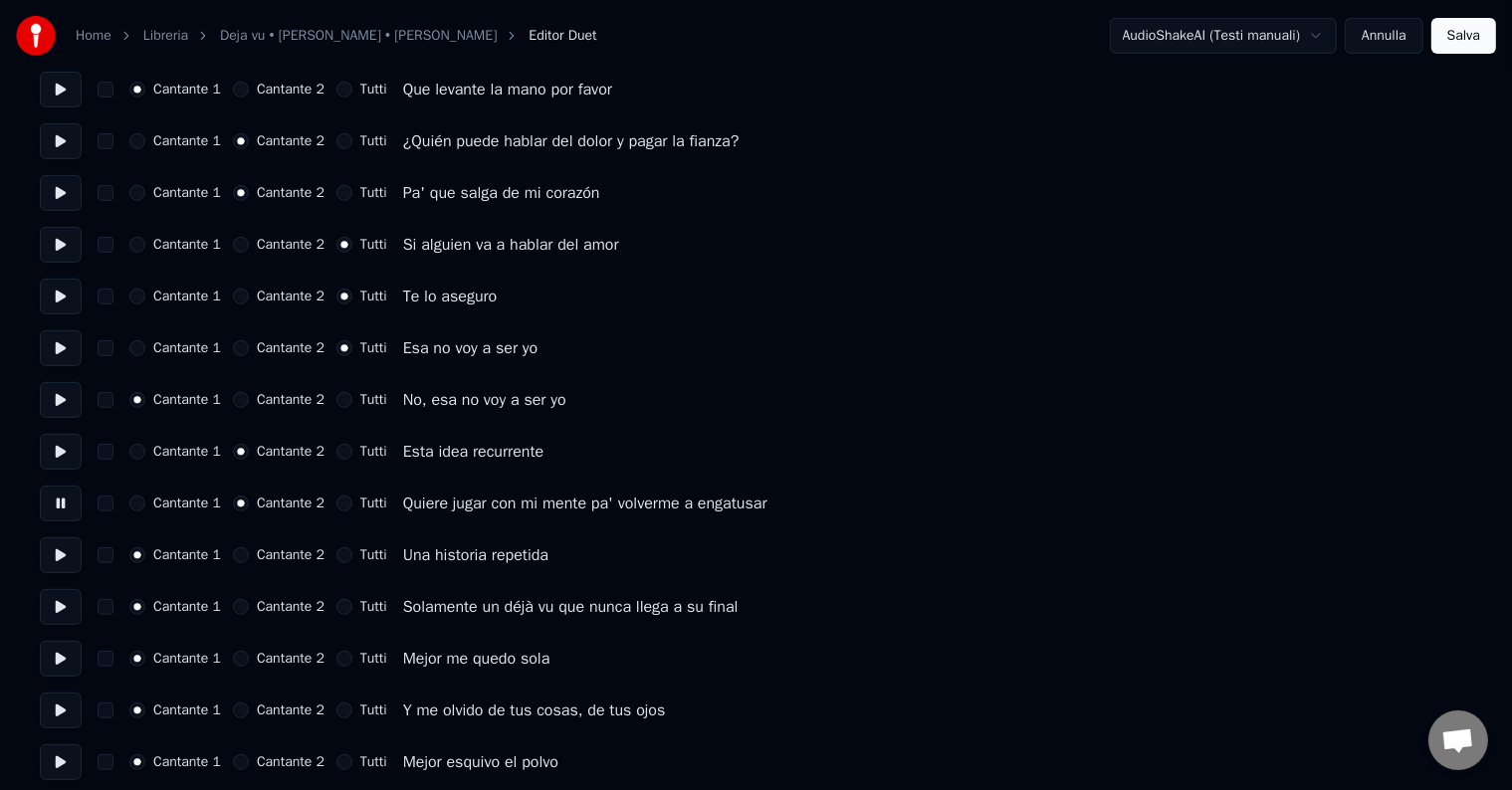 click at bounding box center [61, 555] 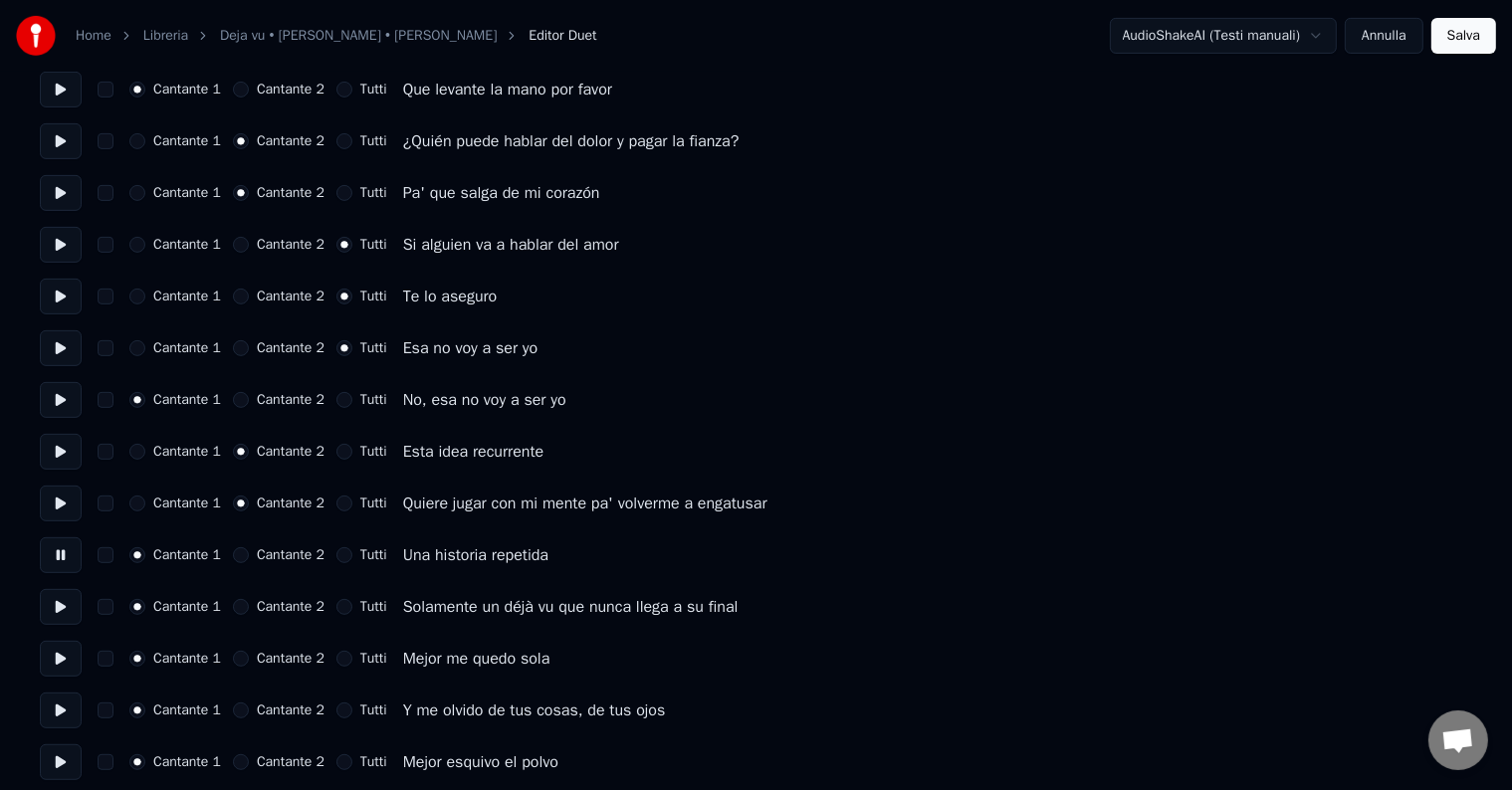 click at bounding box center (61, 607) 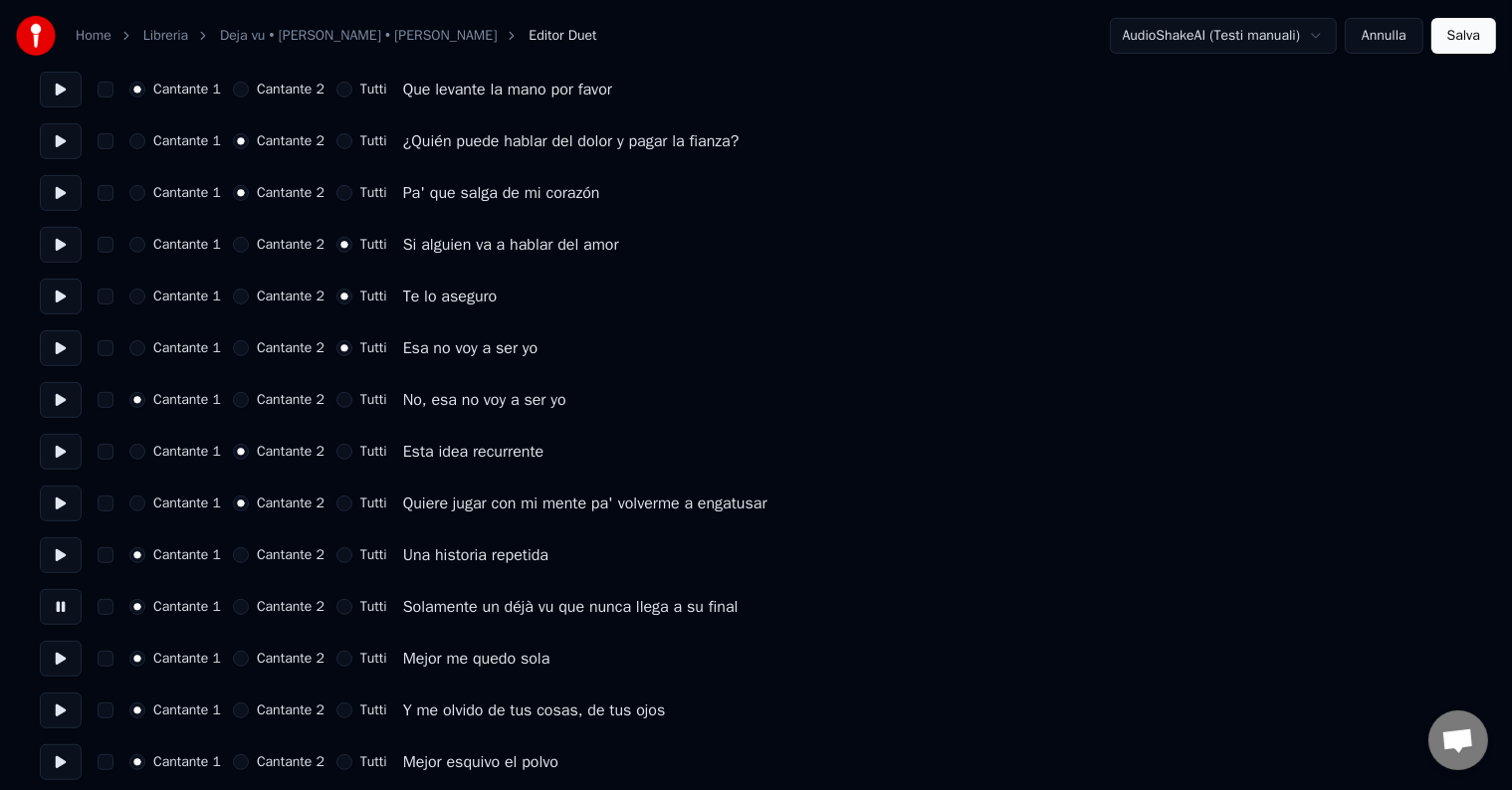 click at bounding box center (61, 659) 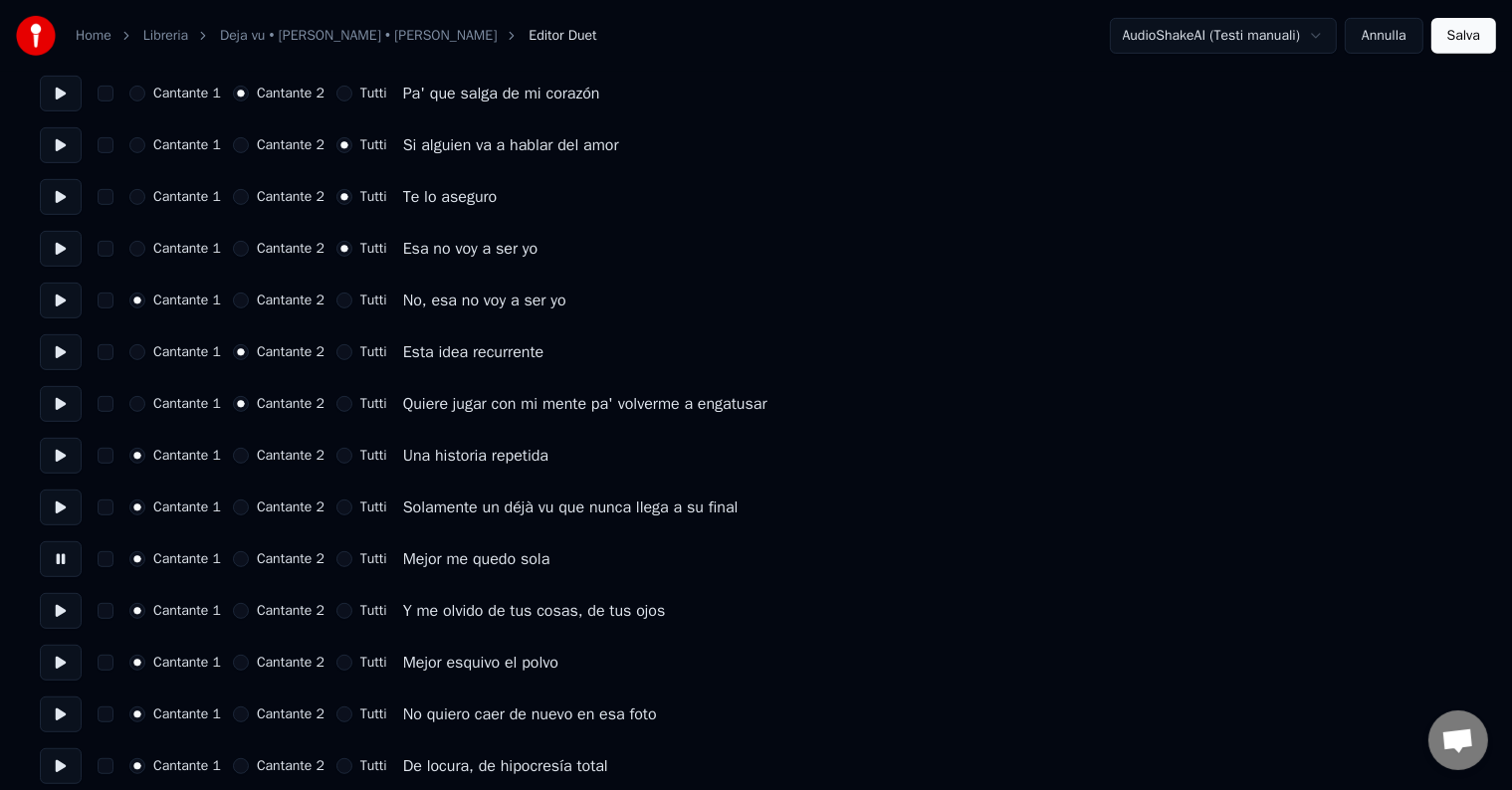 scroll, scrollTop: 995, scrollLeft: 0, axis: vertical 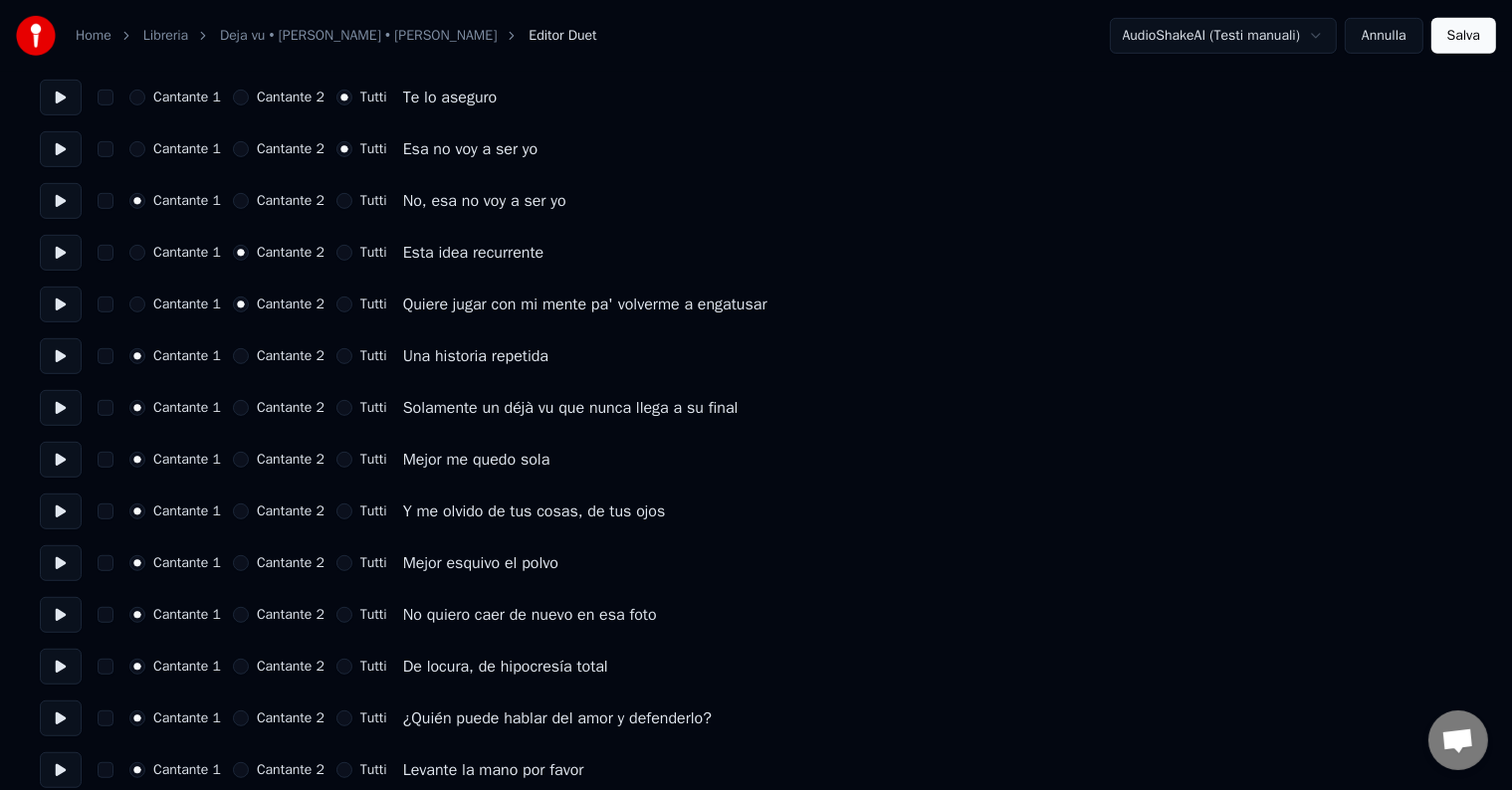 click at bounding box center (61, 511) 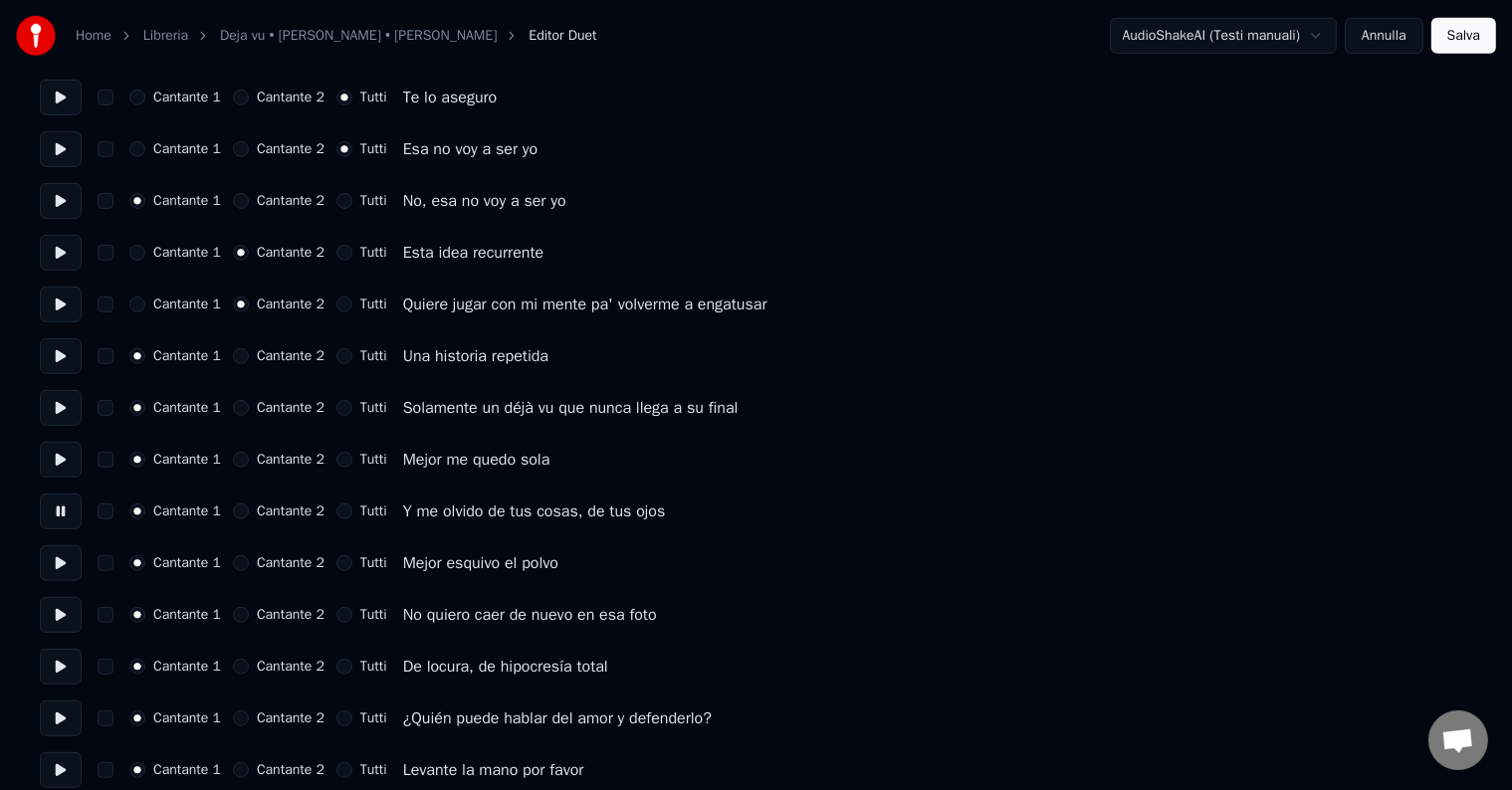 click at bounding box center [61, 563] 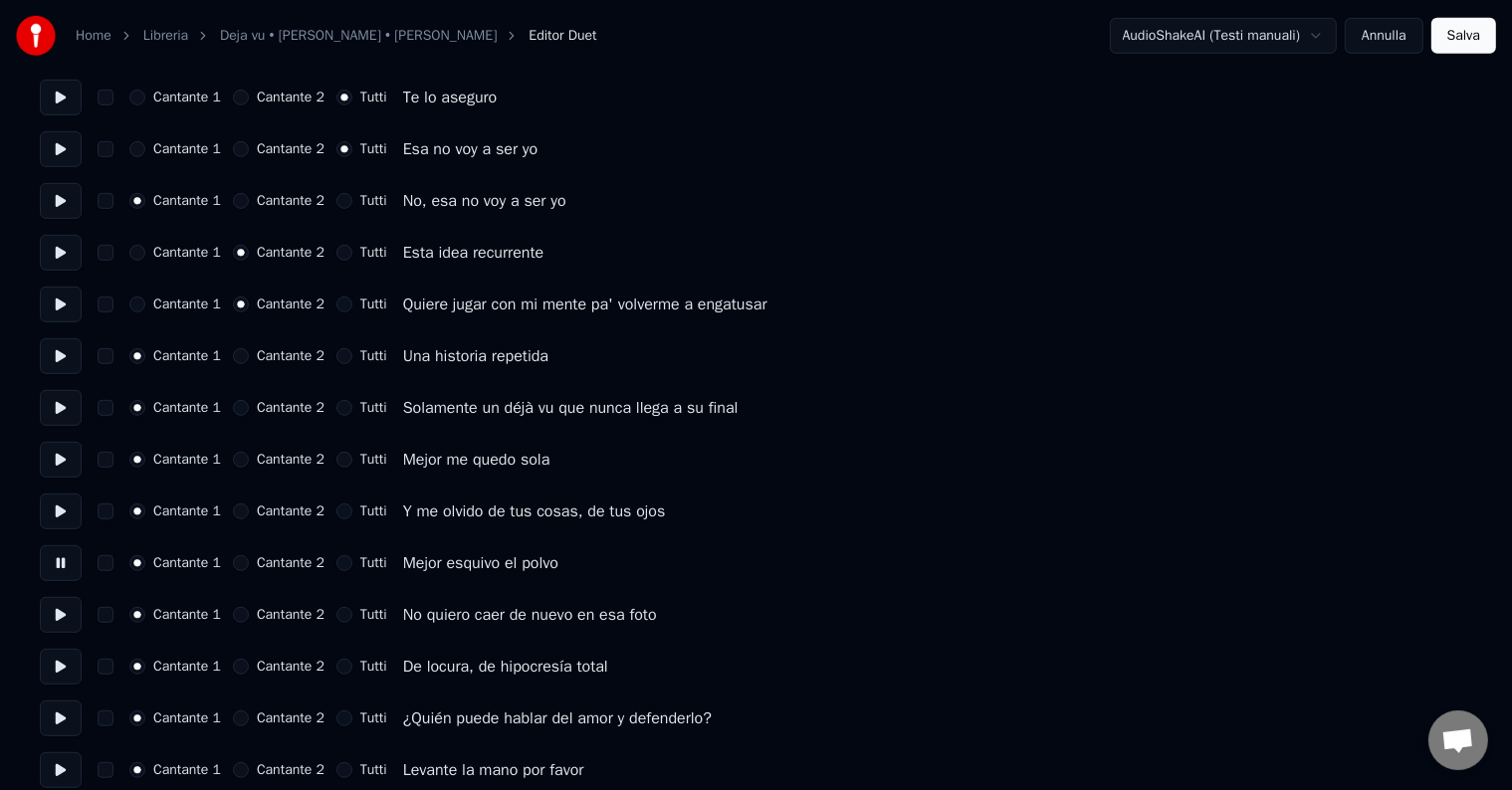click on "Cantante 2" at bounding box center [241, 563] 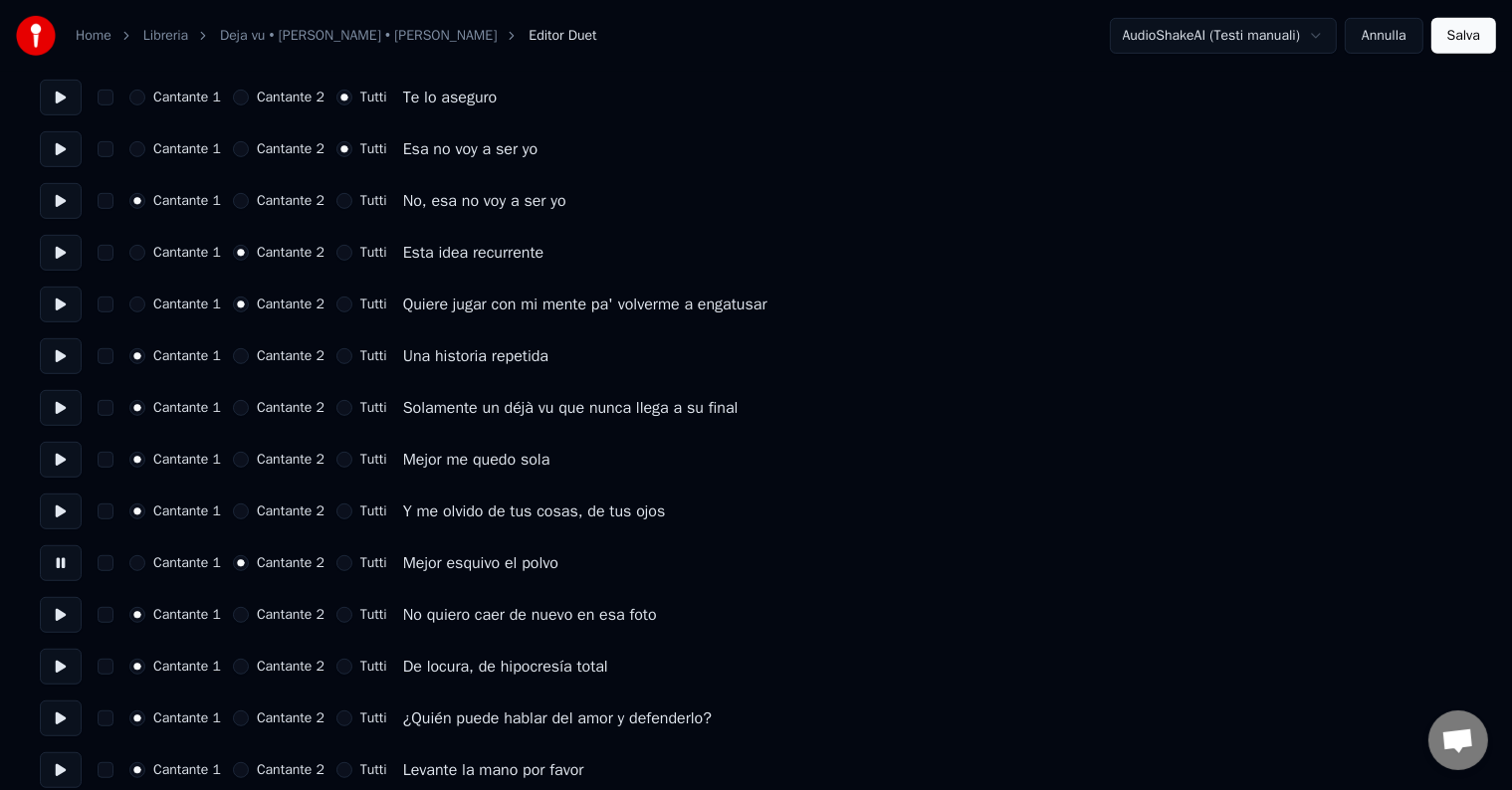 click at bounding box center (61, 615) 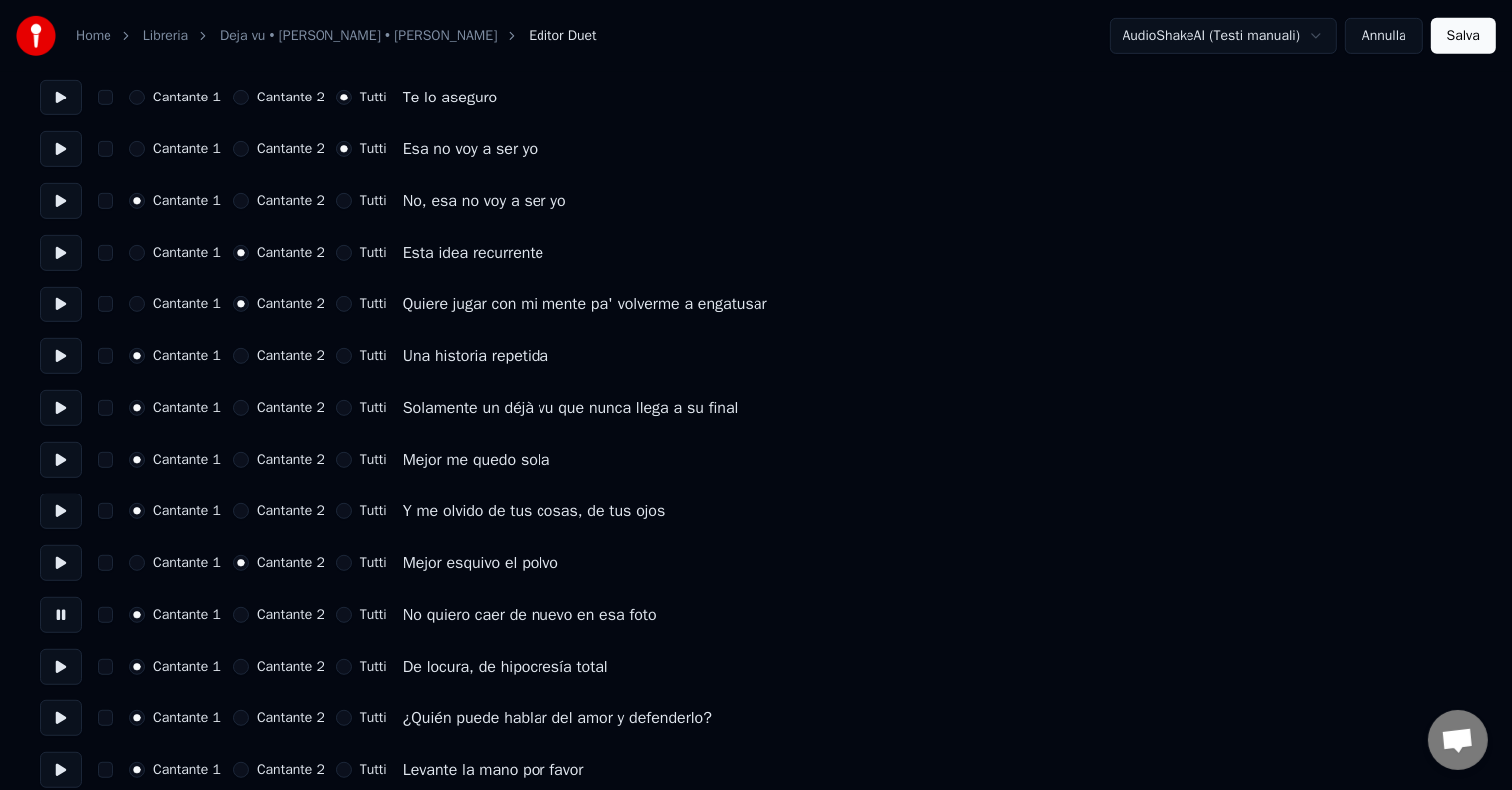 click on "Cantante 2" at bounding box center [241, 615] 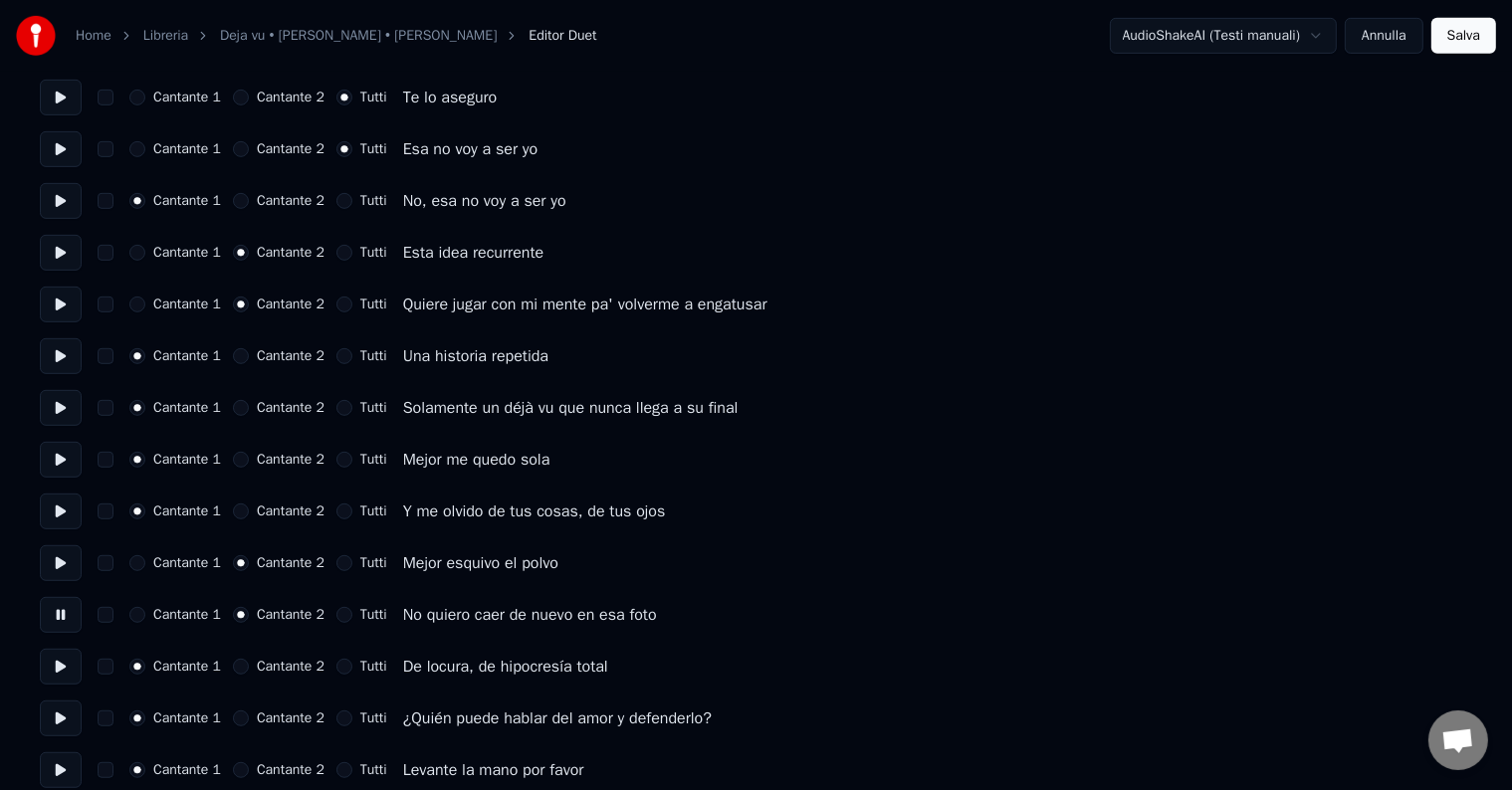click at bounding box center (61, 667) 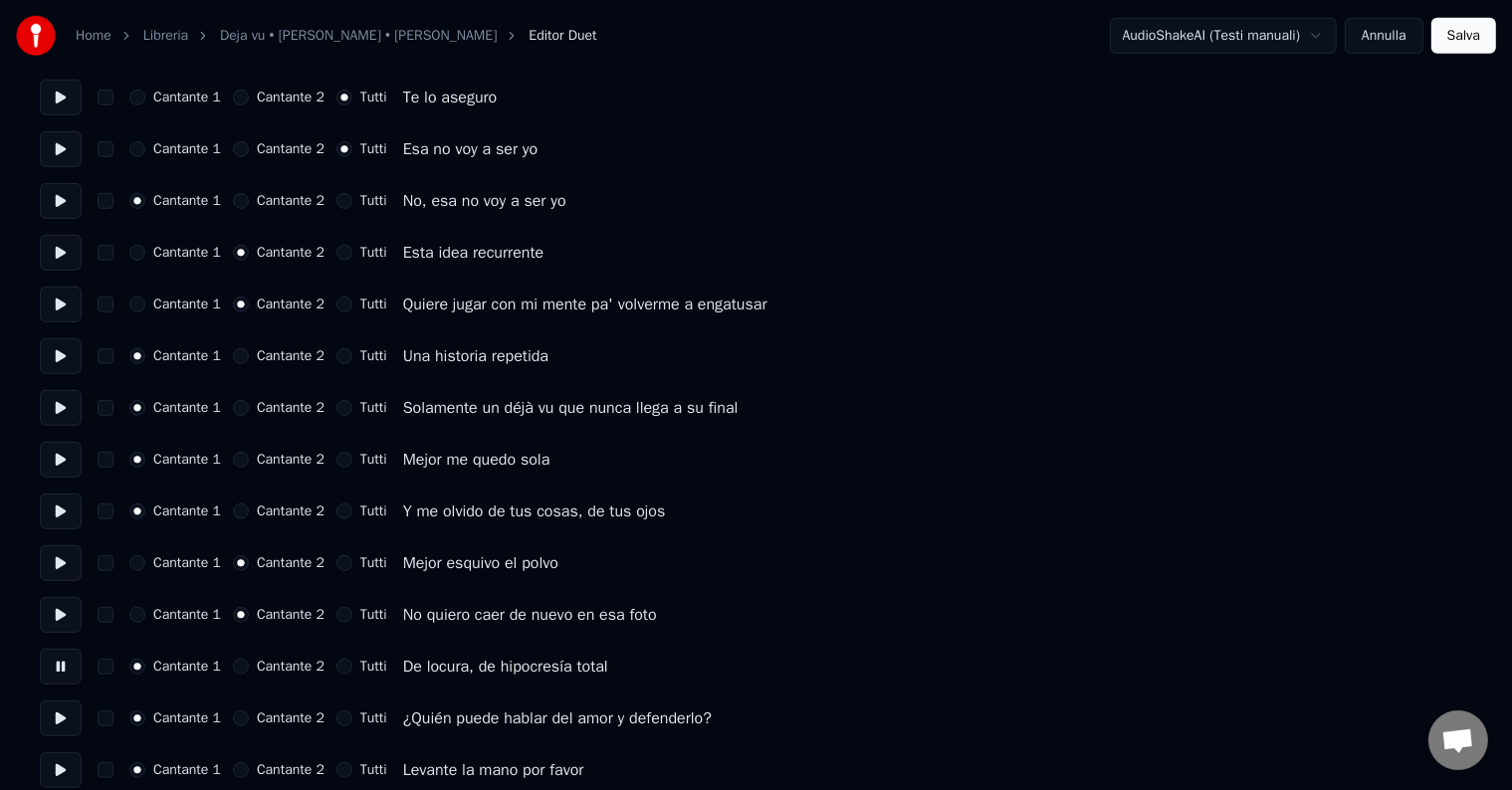click on "Cantante 2" at bounding box center (241, 667) 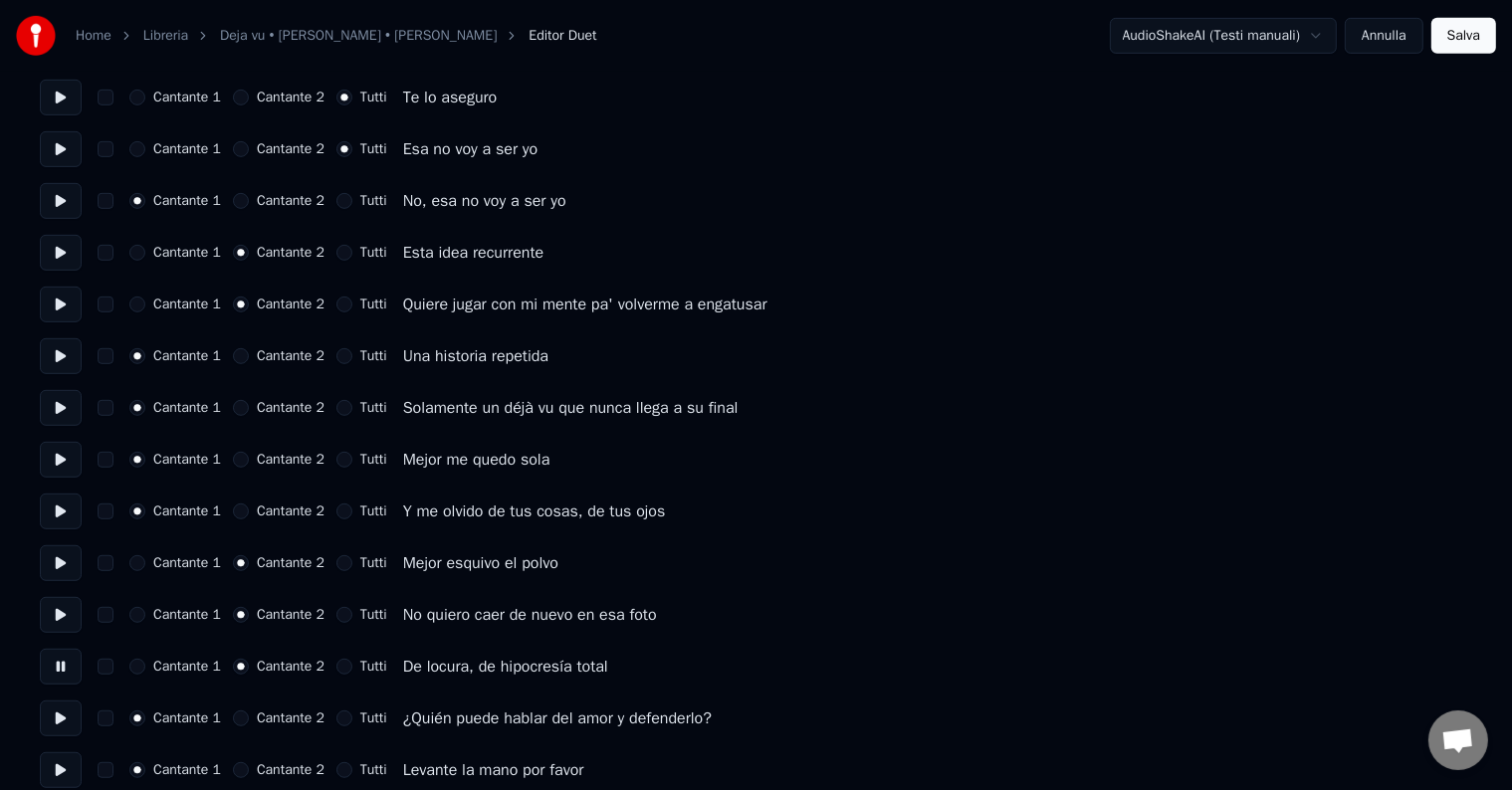 scroll, scrollTop: 1094, scrollLeft: 0, axis: vertical 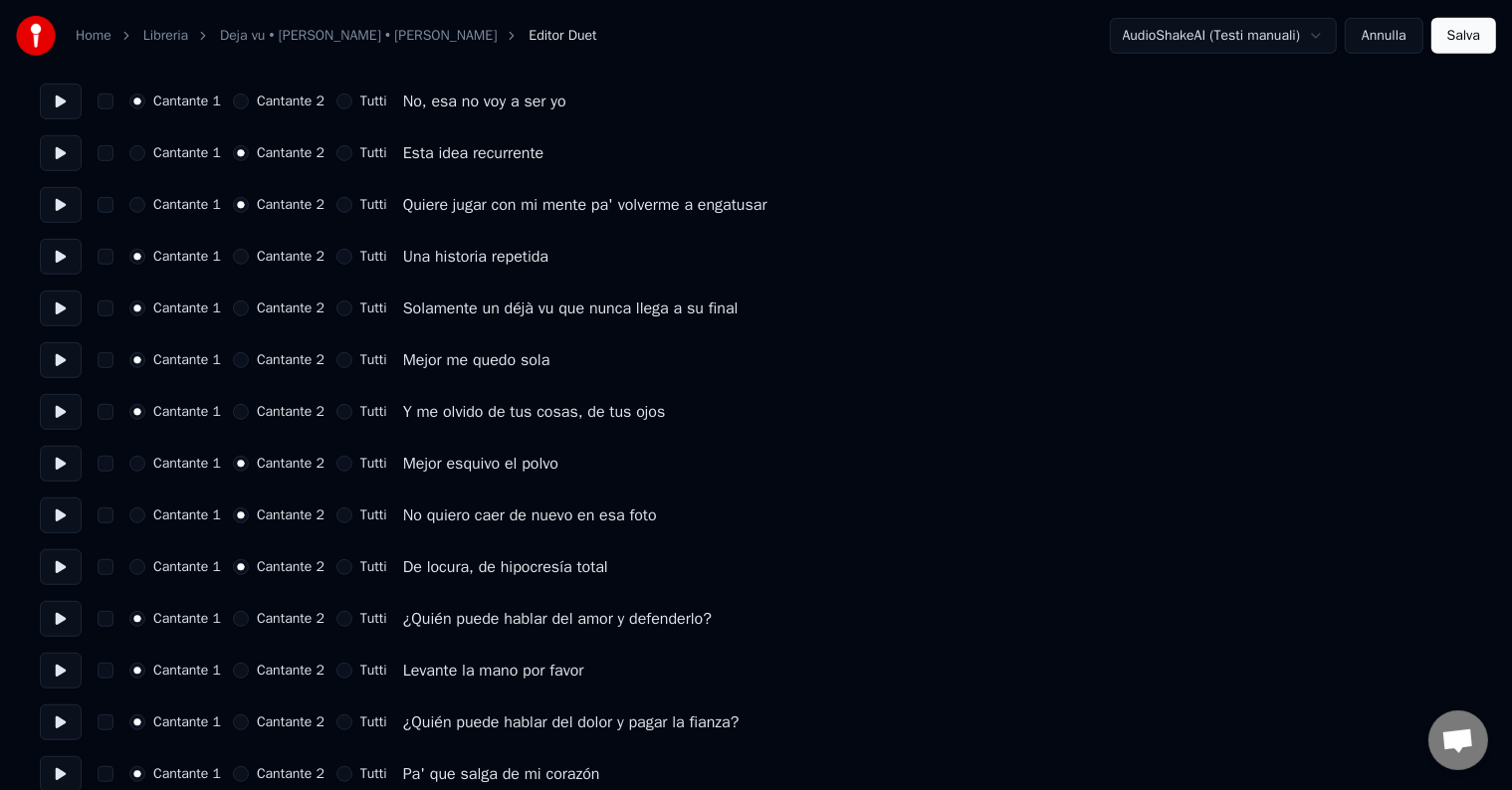 click at bounding box center [61, 619] 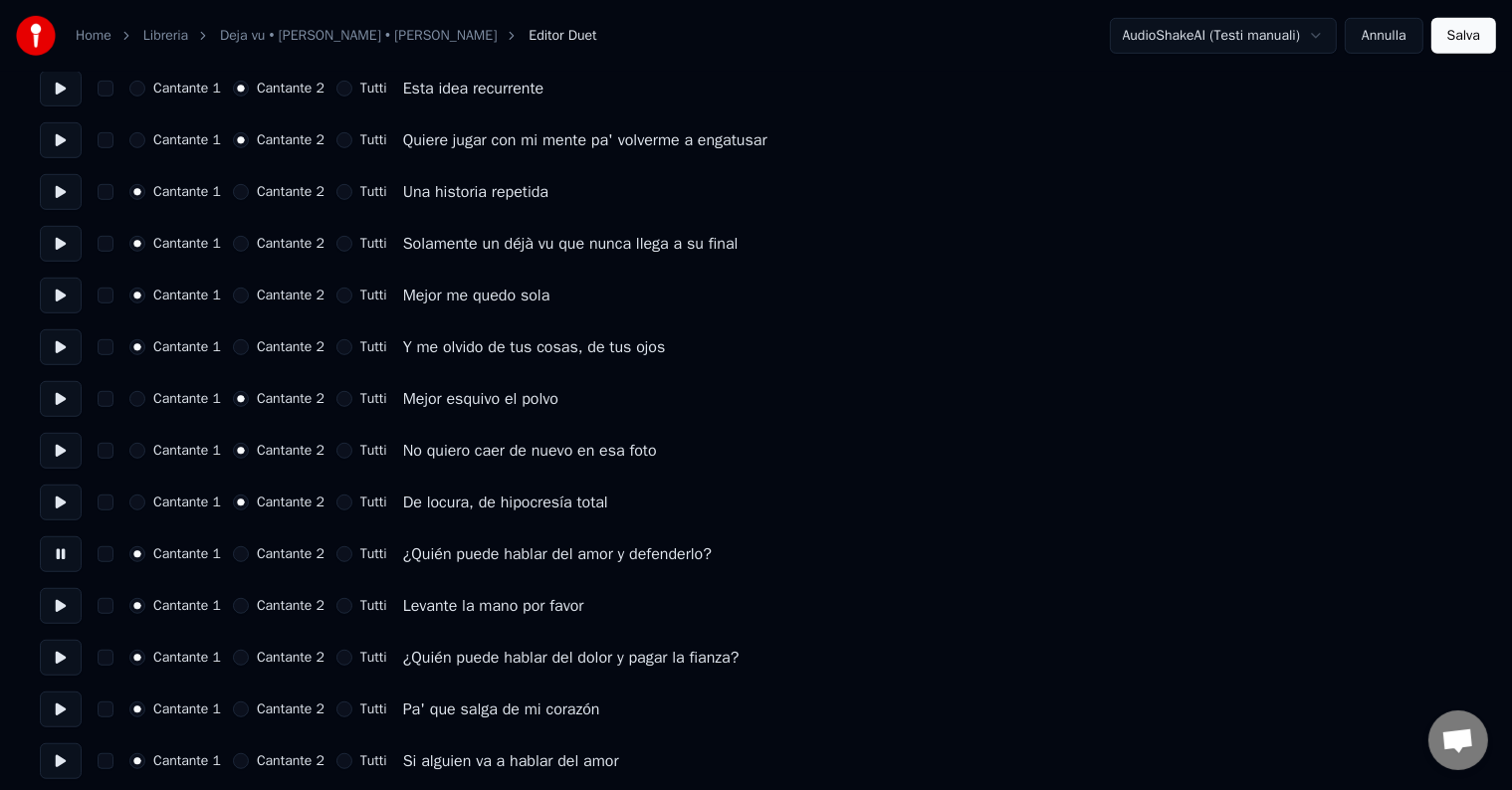 scroll, scrollTop: 1194, scrollLeft: 0, axis: vertical 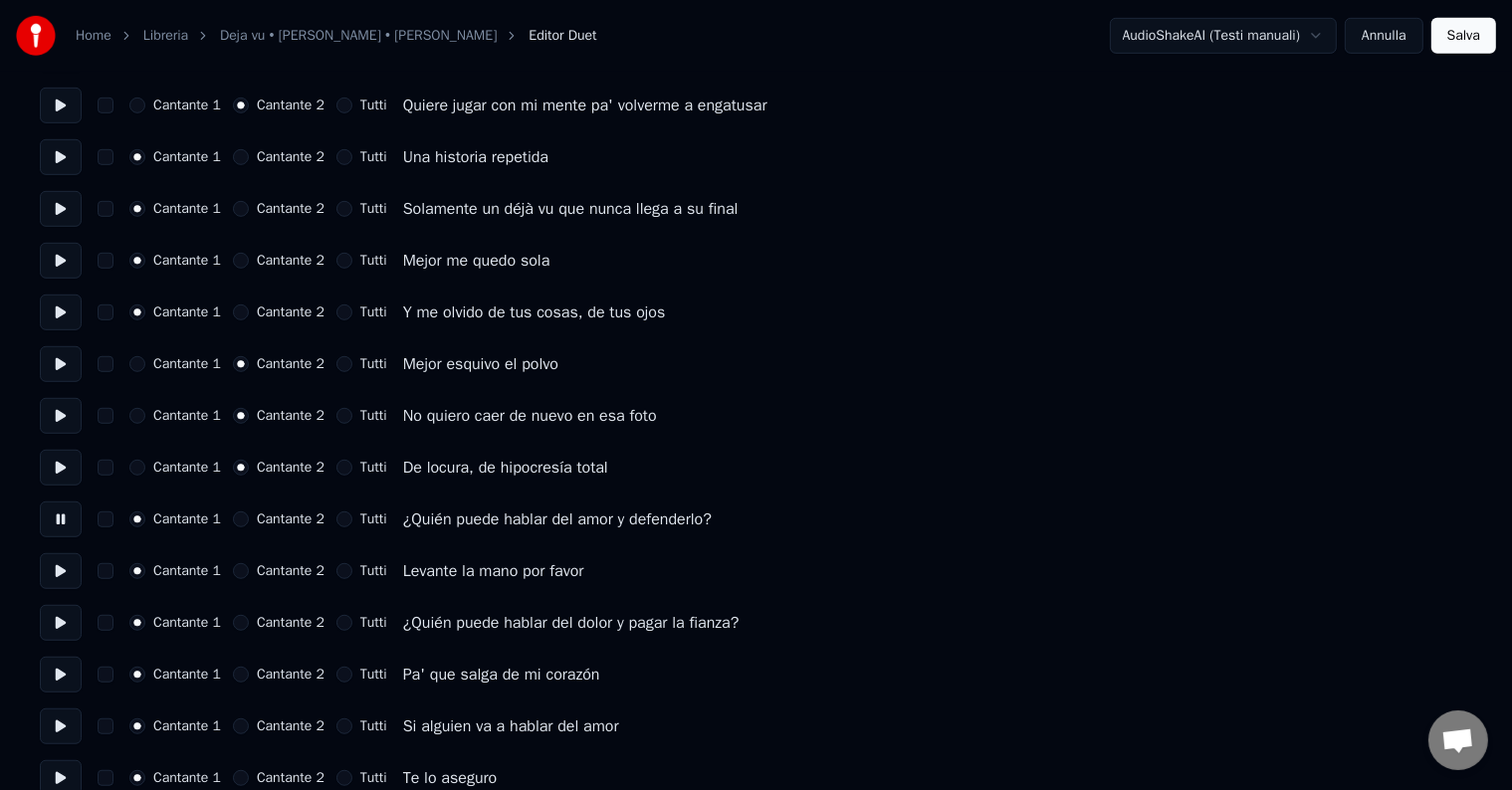 click at bounding box center [61, 571] 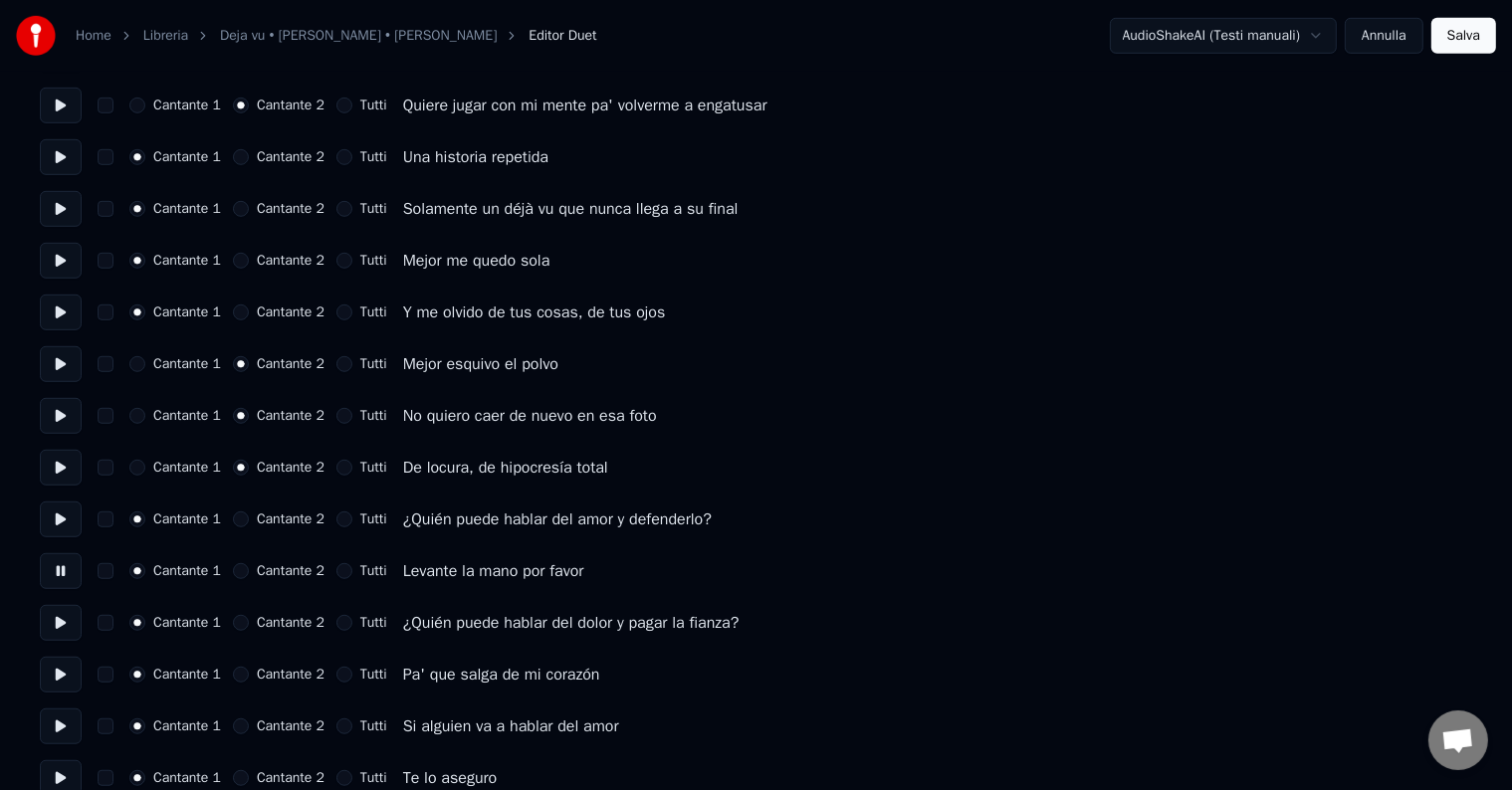 click at bounding box center [61, 623] 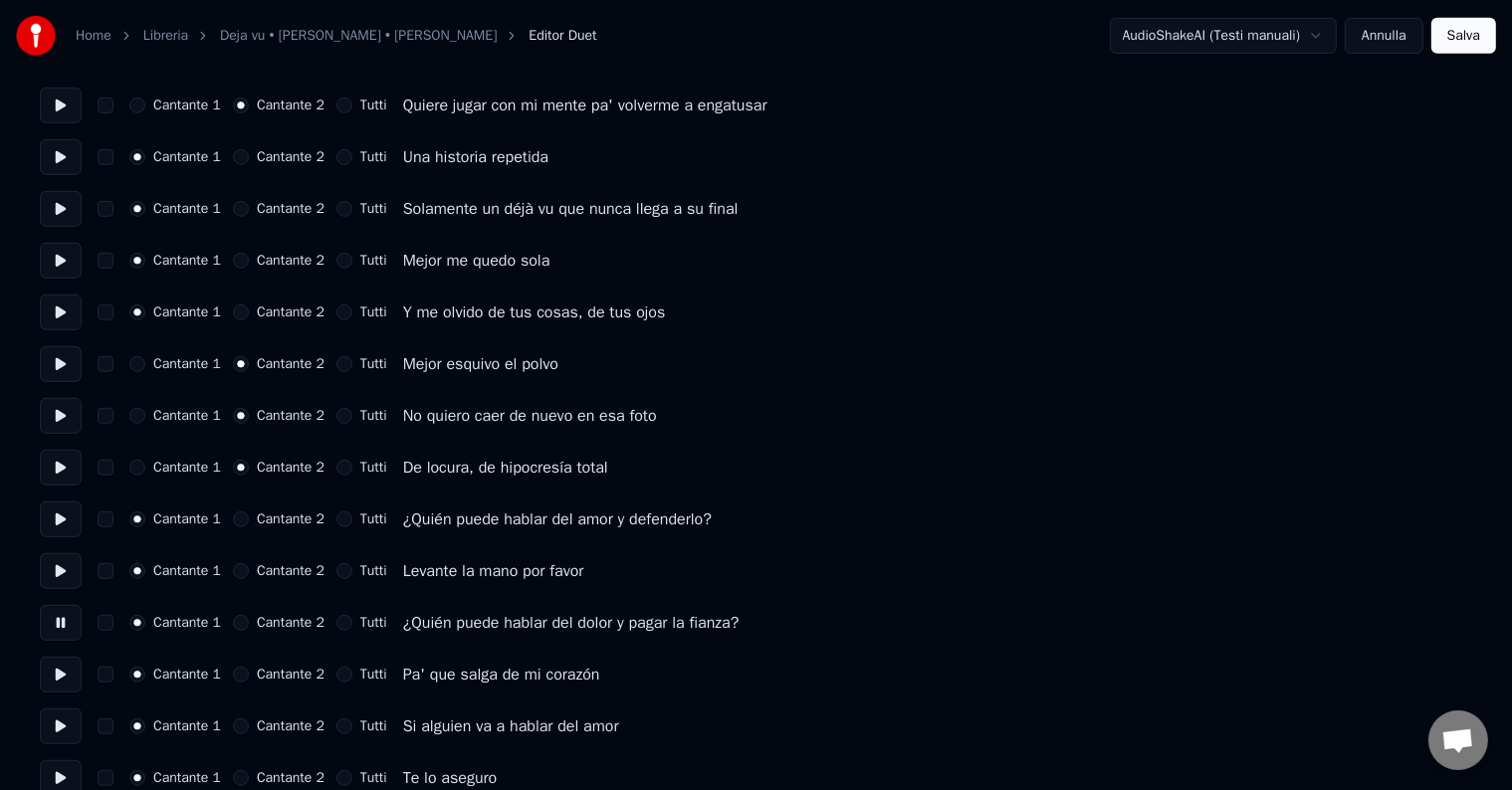 click on "Cantante 2" at bounding box center (241, 623) 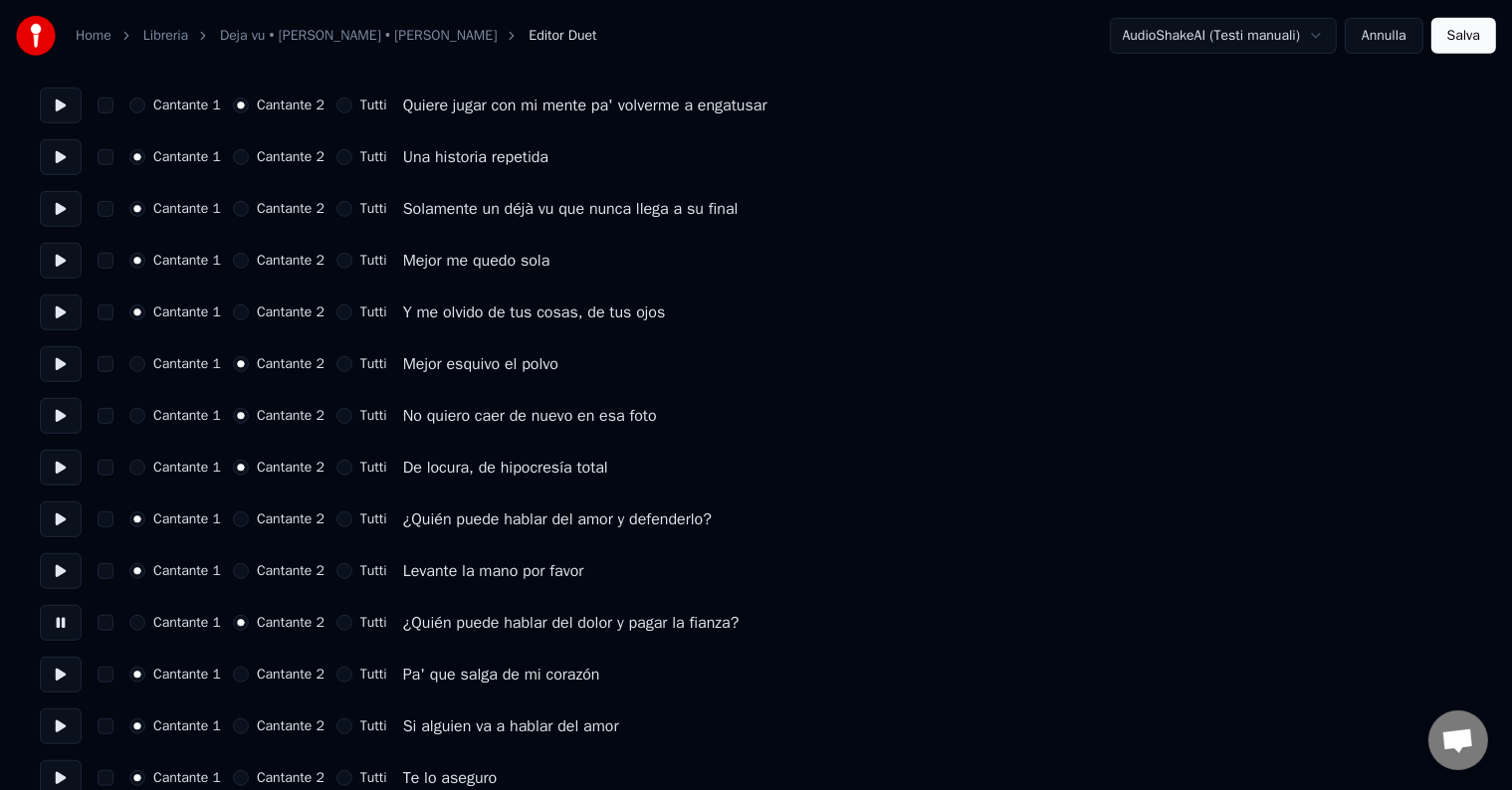 click at bounding box center (61, 675) 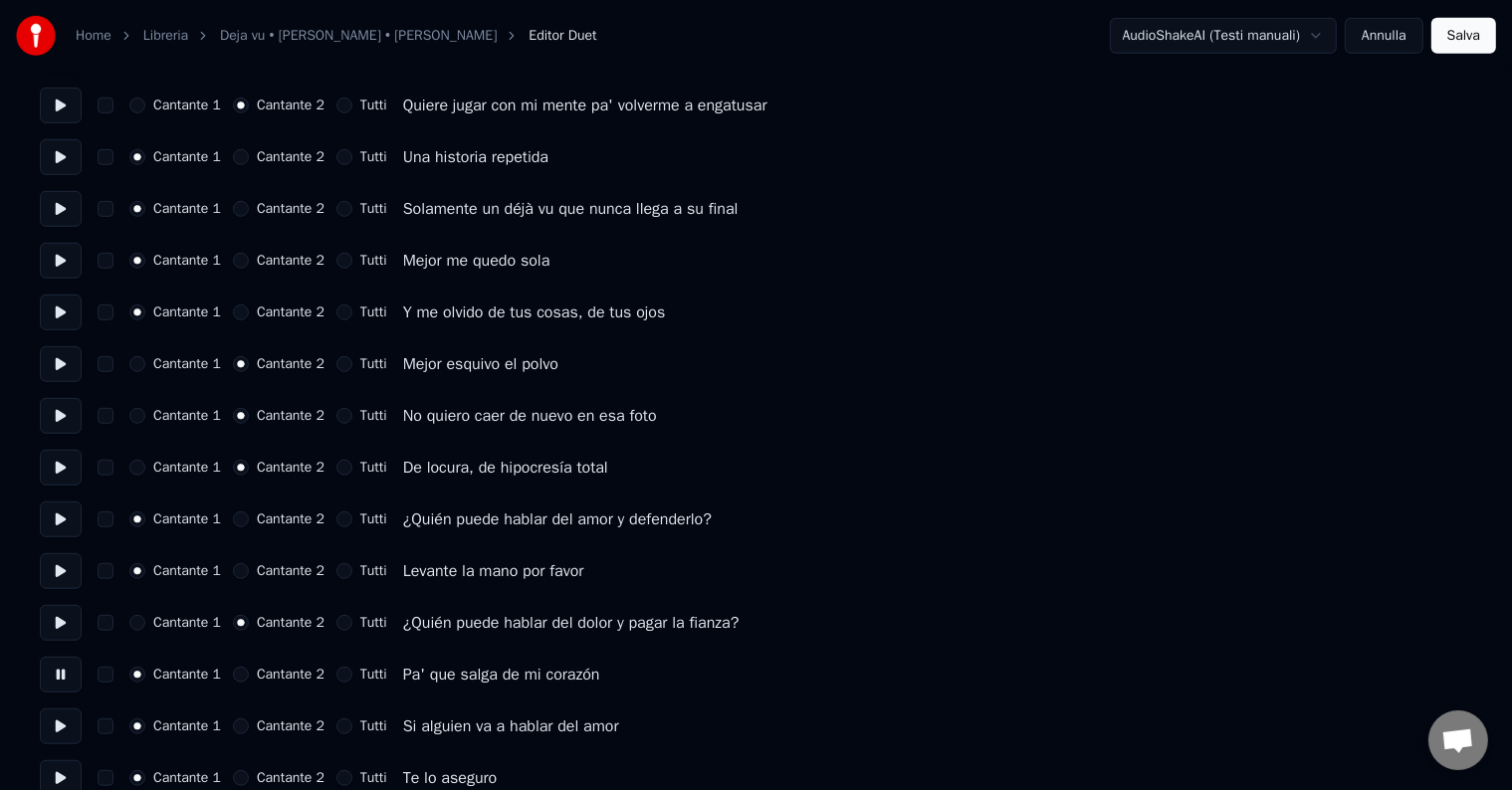 click on "Cantante 2" at bounding box center [241, 675] 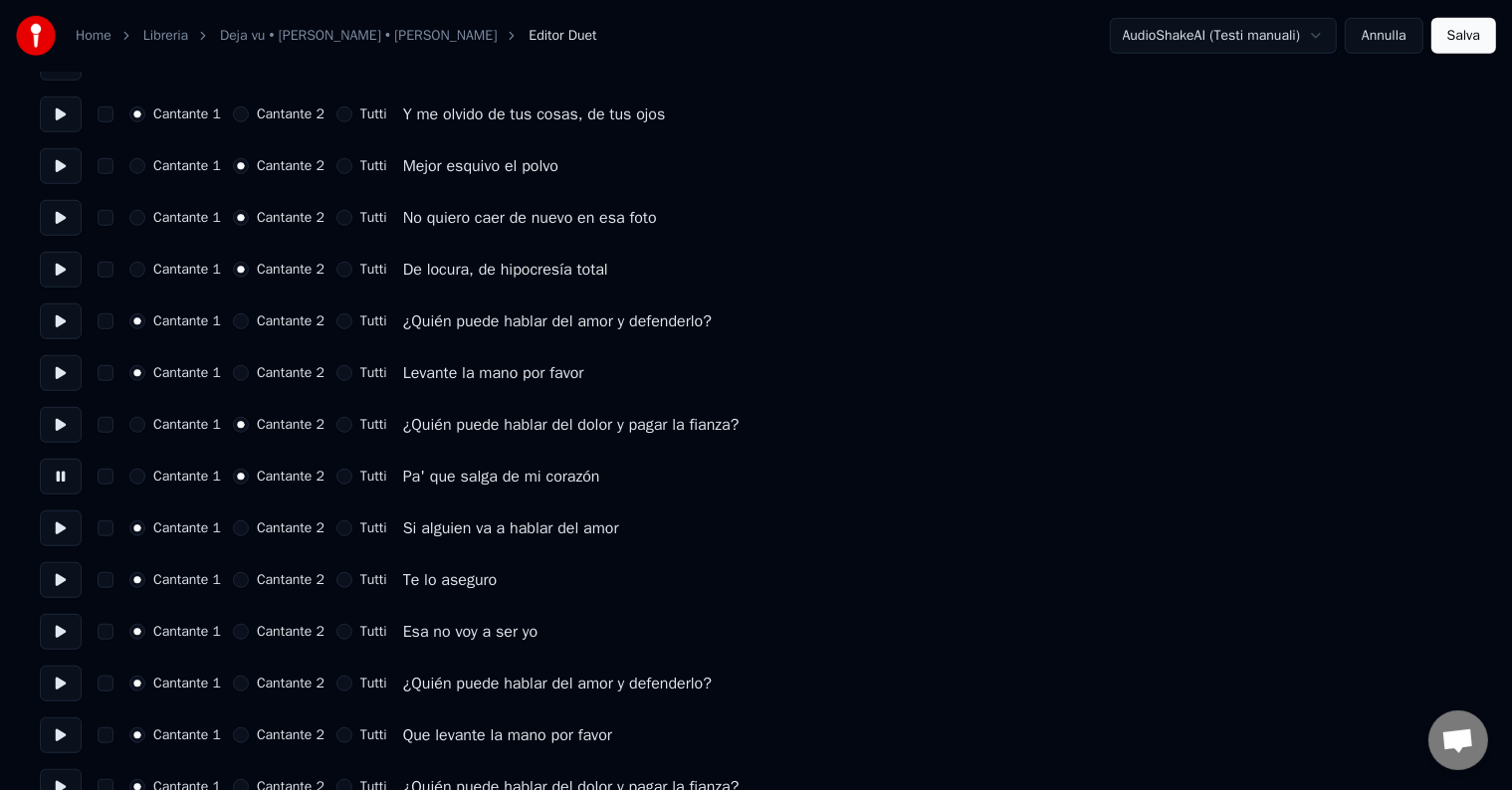 scroll, scrollTop: 1393, scrollLeft: 0, axis: vertical 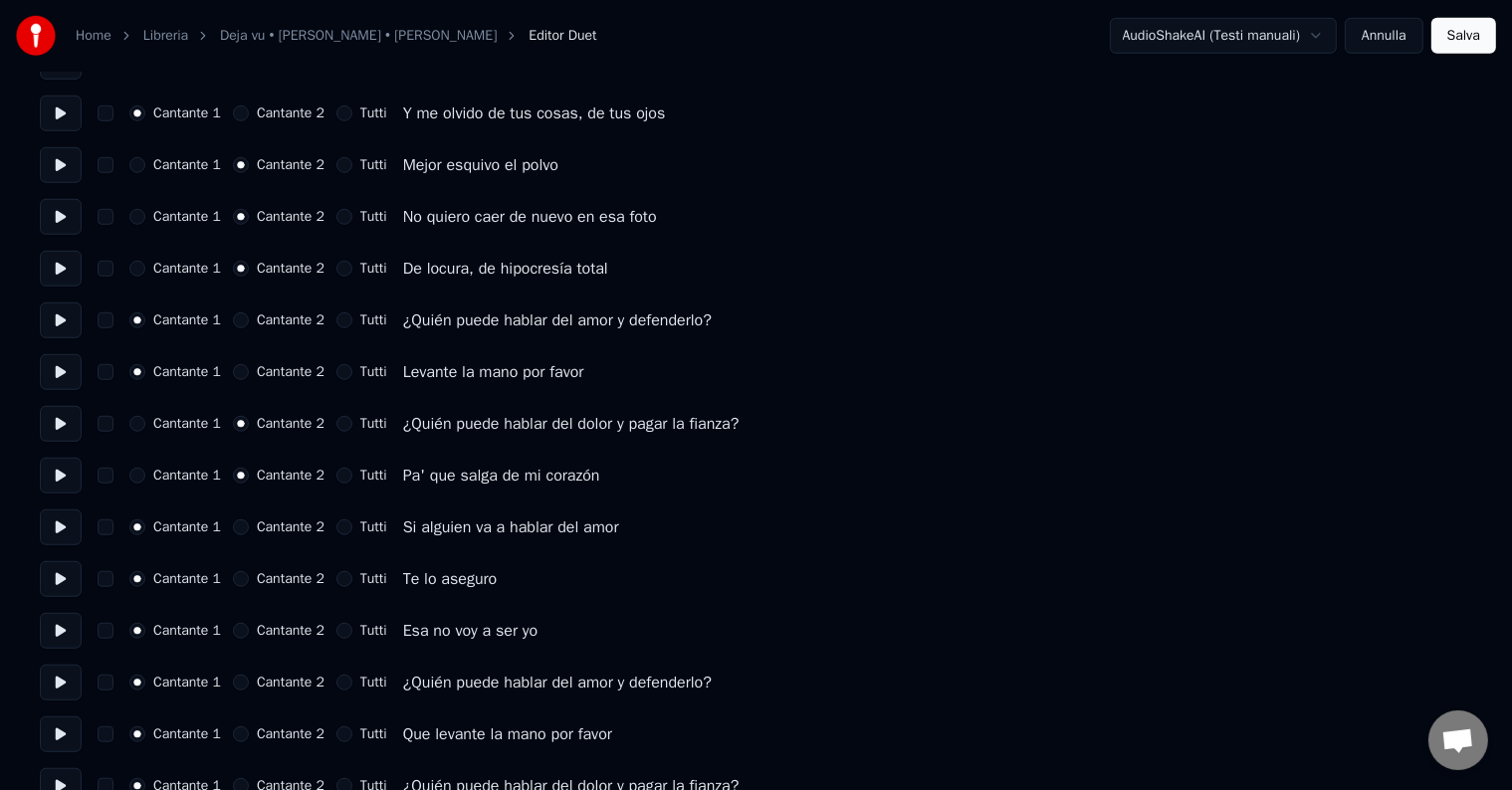 click at bounding box center (61, 527) 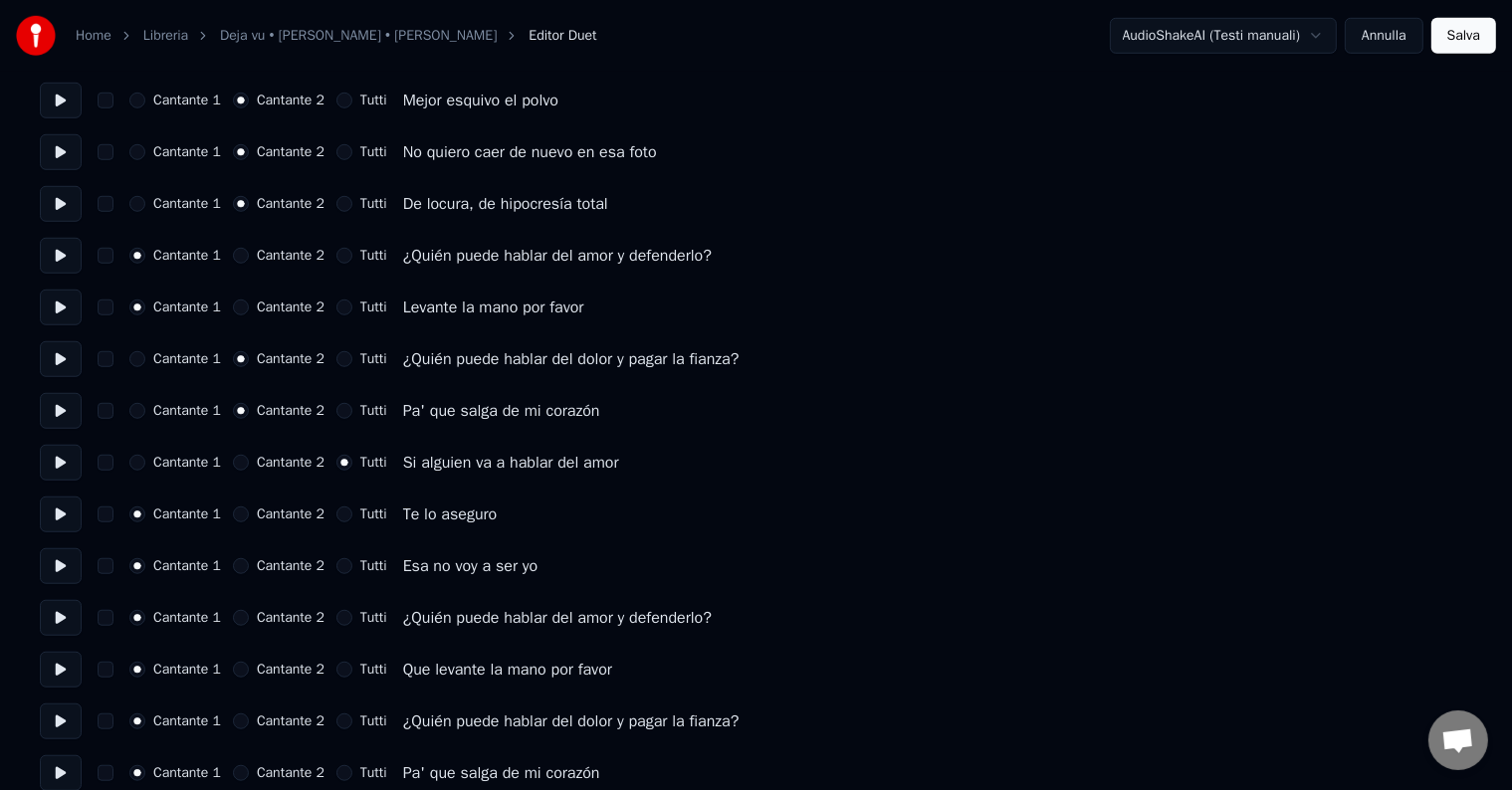 scroll, scrollTop: 1492, scrollLeft: 0, axis: vertical 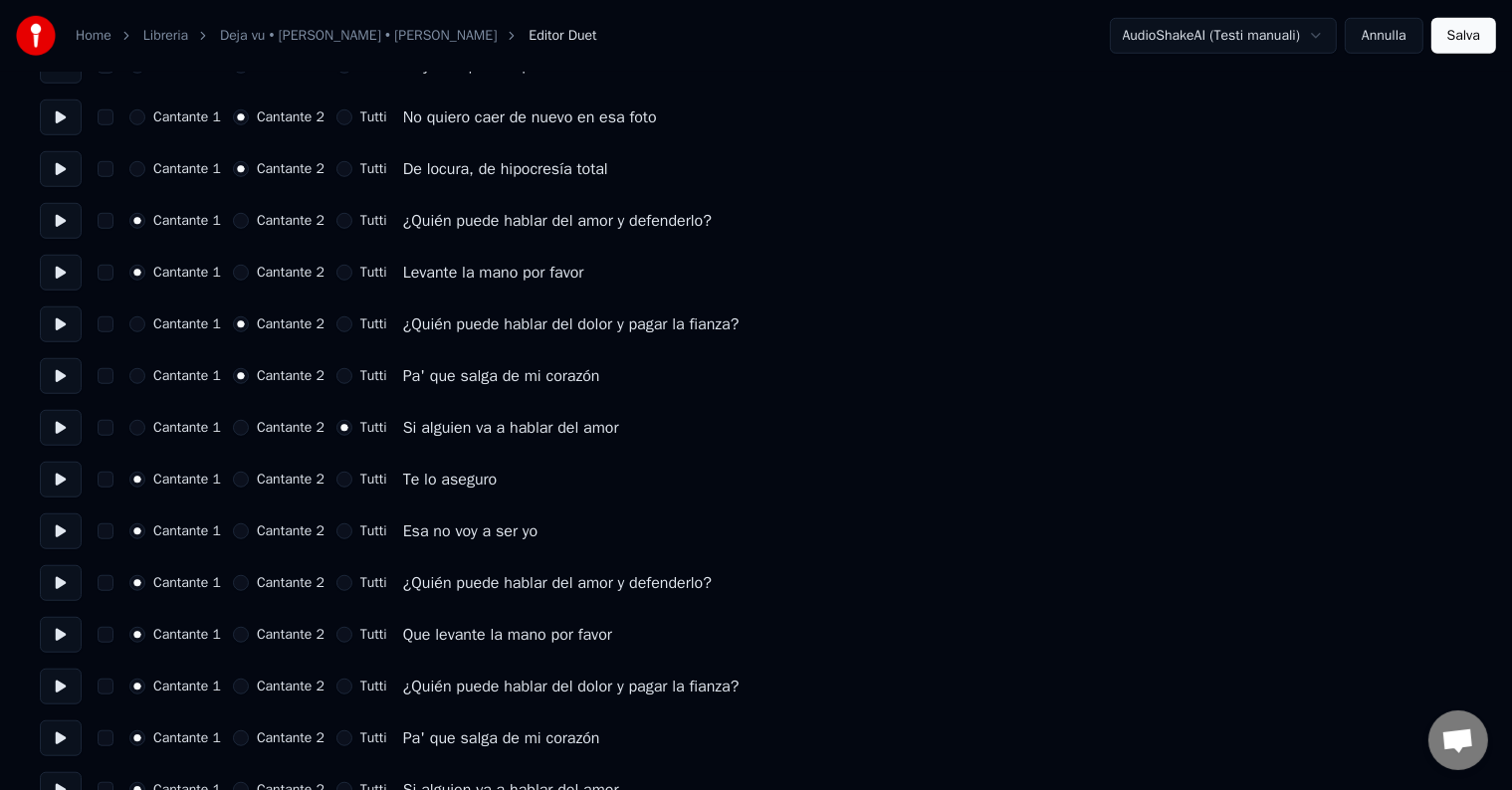 click at bounding box center [61, 480] 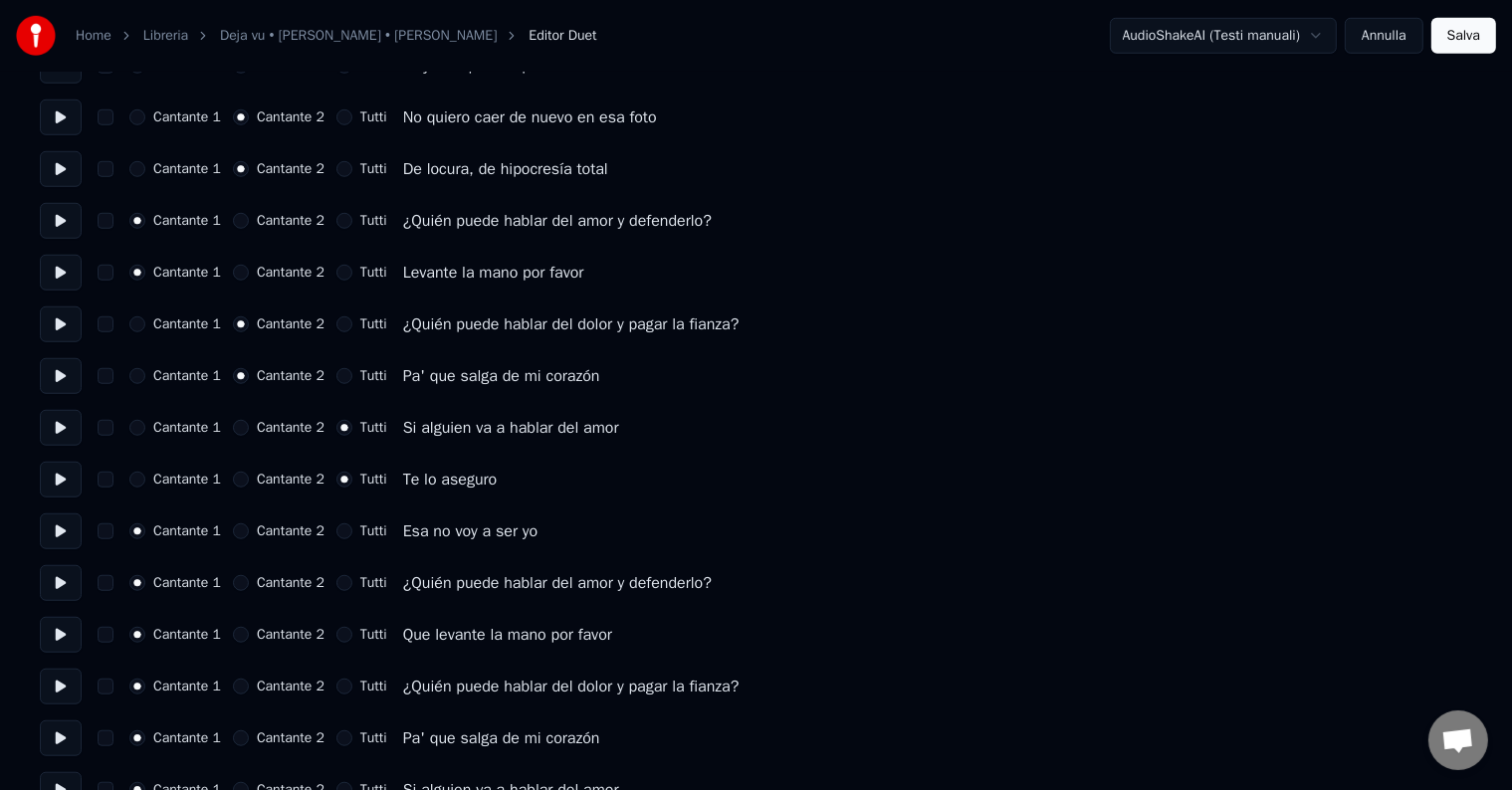click at bounding box center (61, 531) 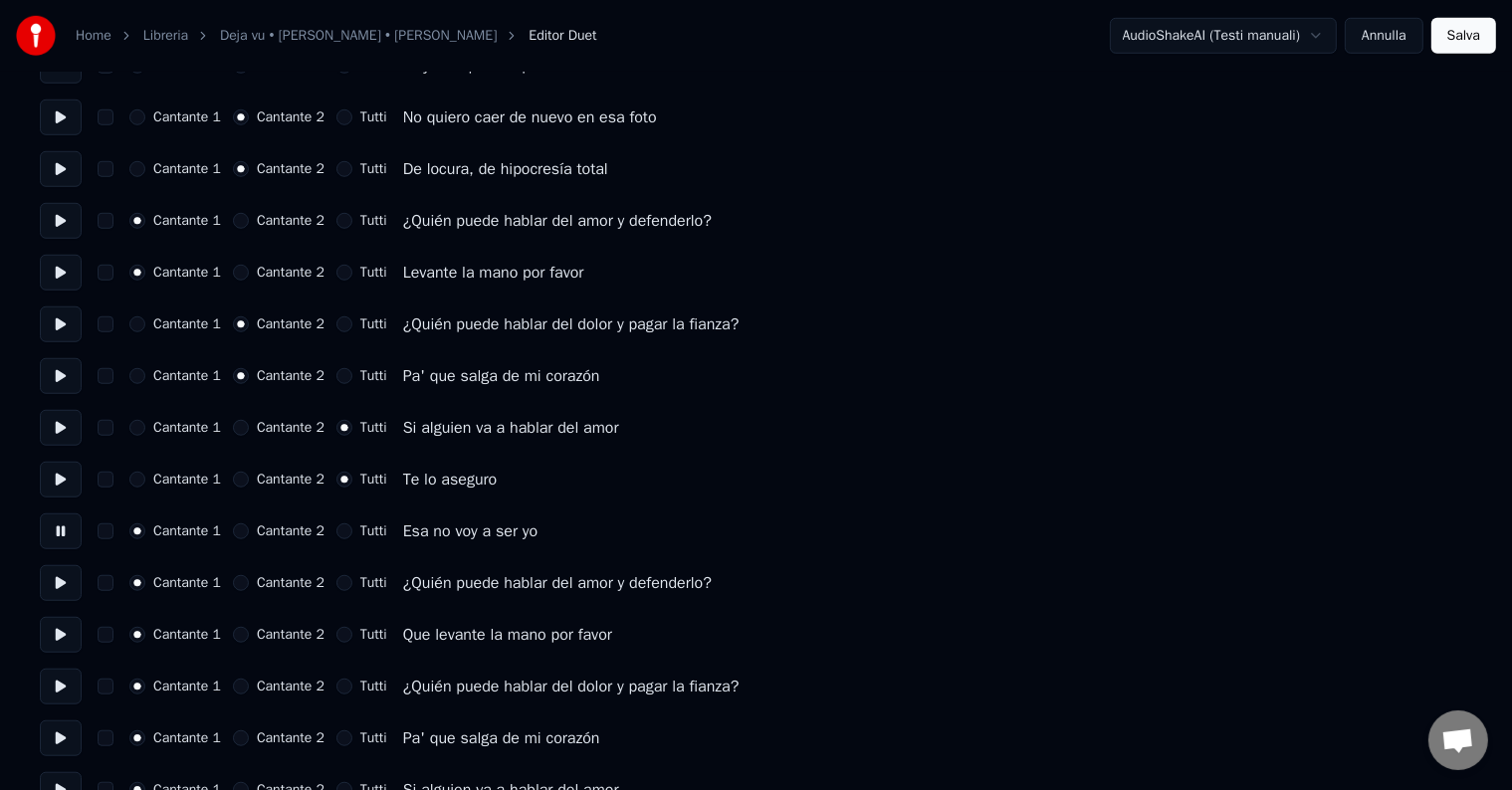 click on "Tutti" at bounding box center [344, 531] 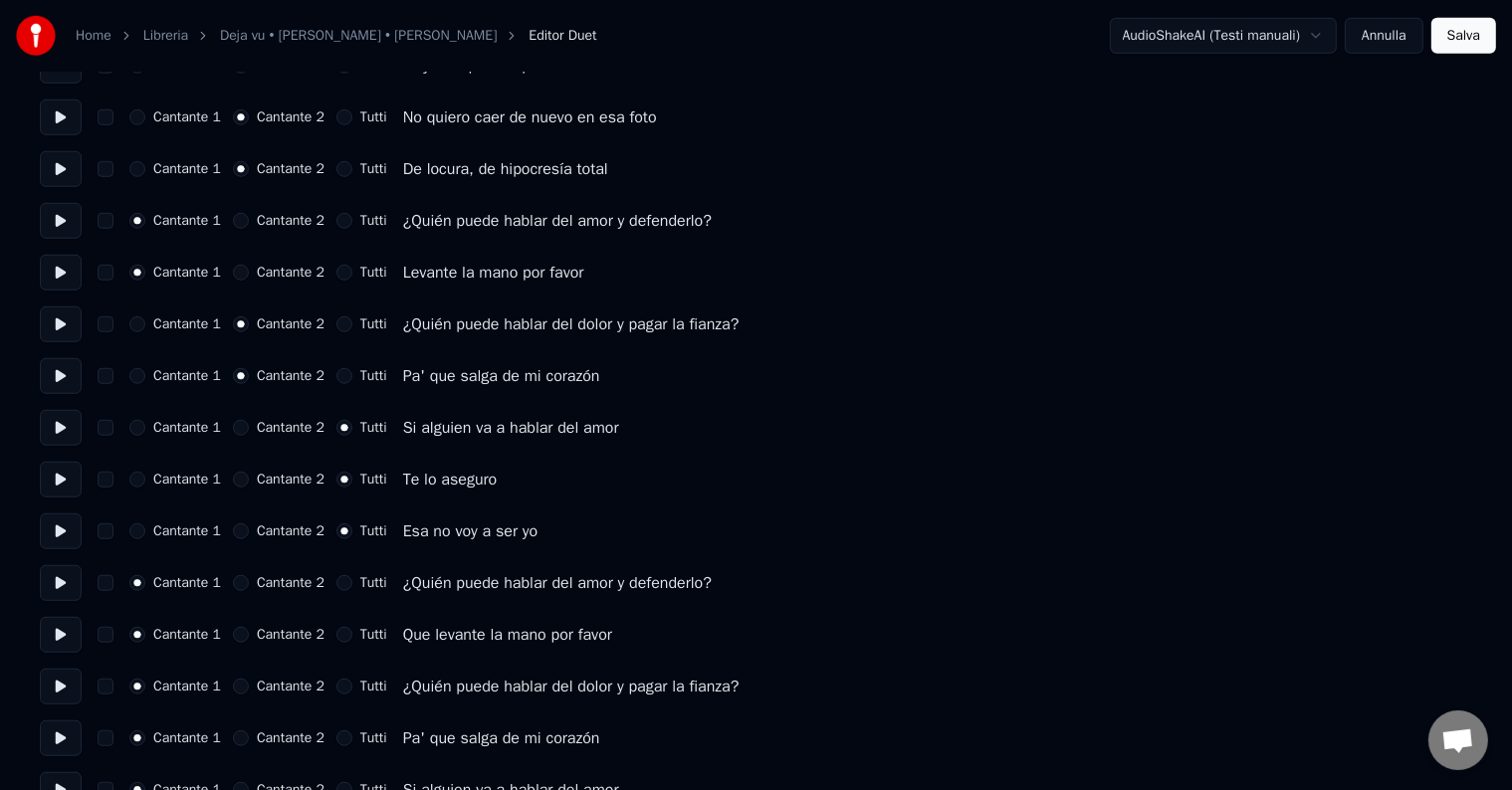 scroll, scrollTop: 1592, scrollLeft: 0, axis: vertical 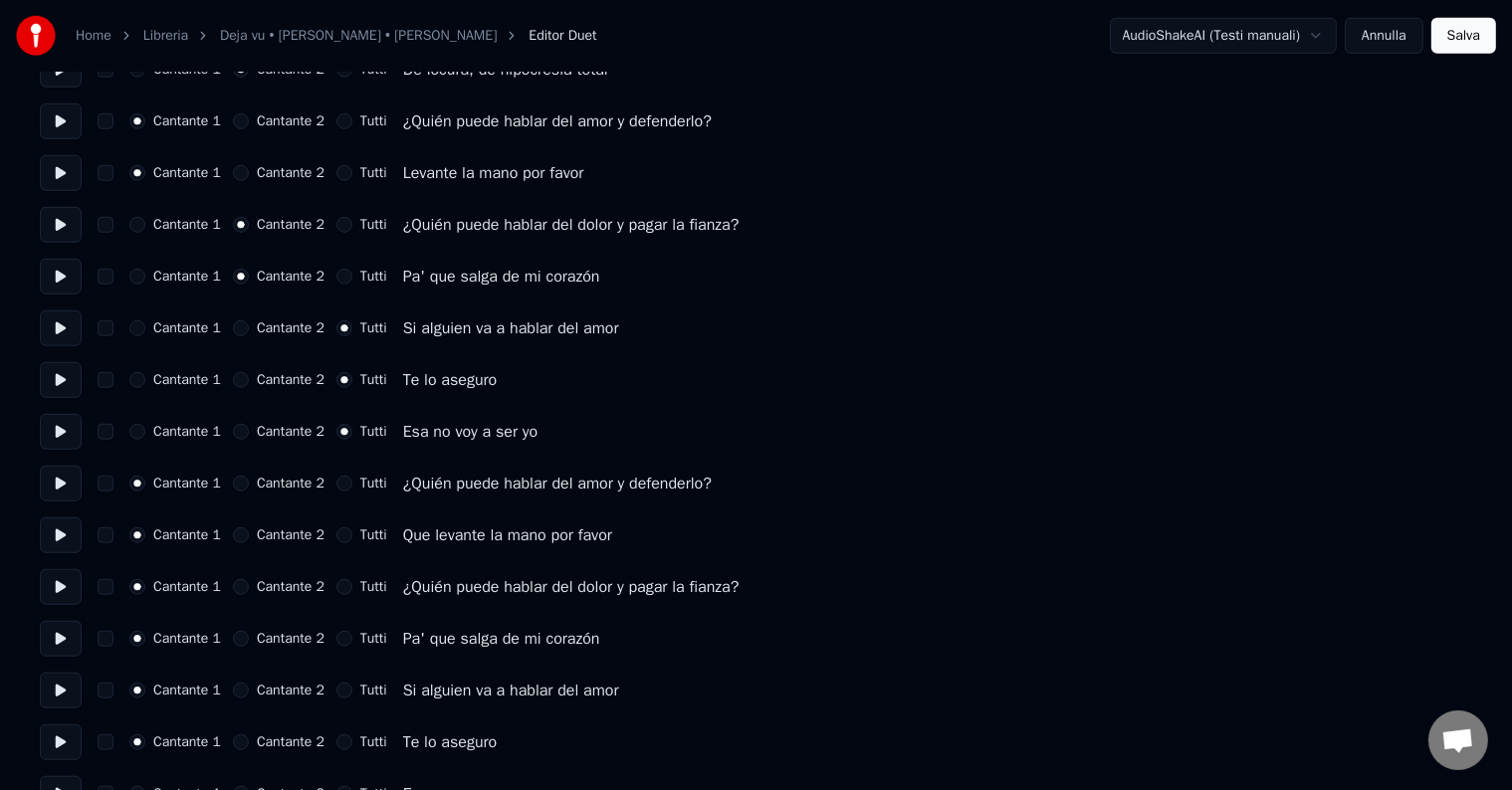 click at bounding box center (61, 484) 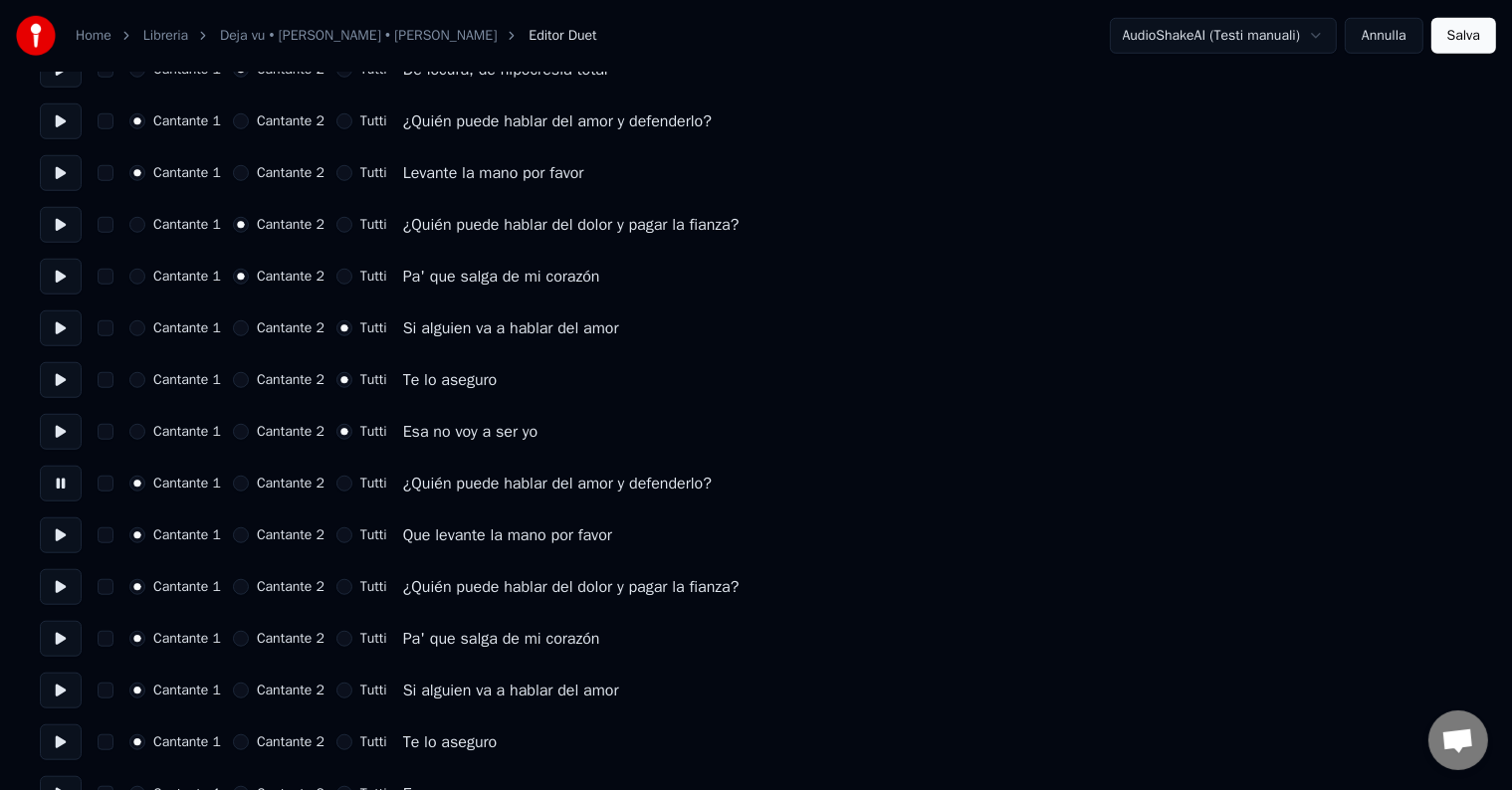 click on "Cantante 2" at bounding box center (241, 484) 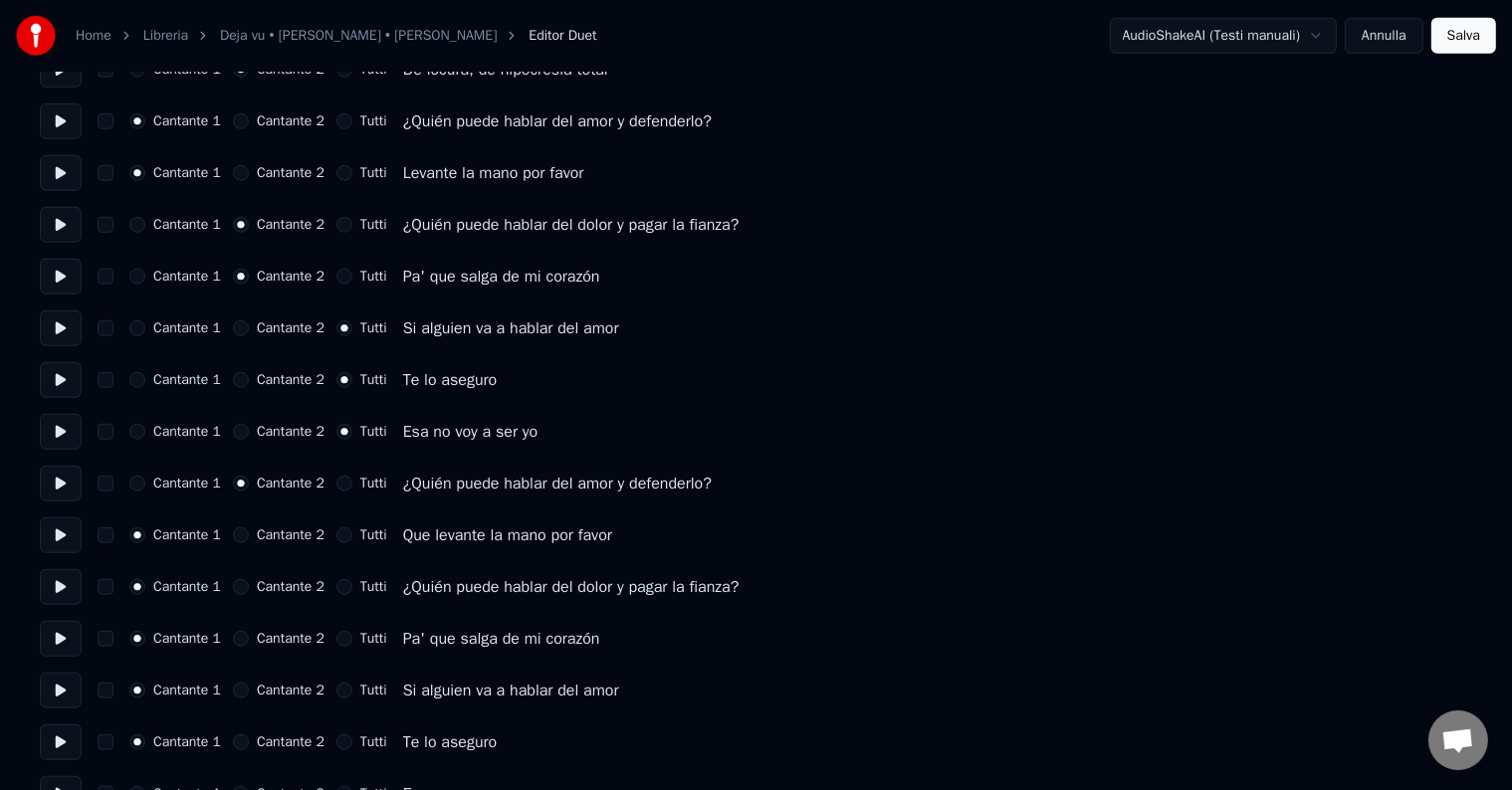 click on "Tutti" at bounding box center [344, 484] 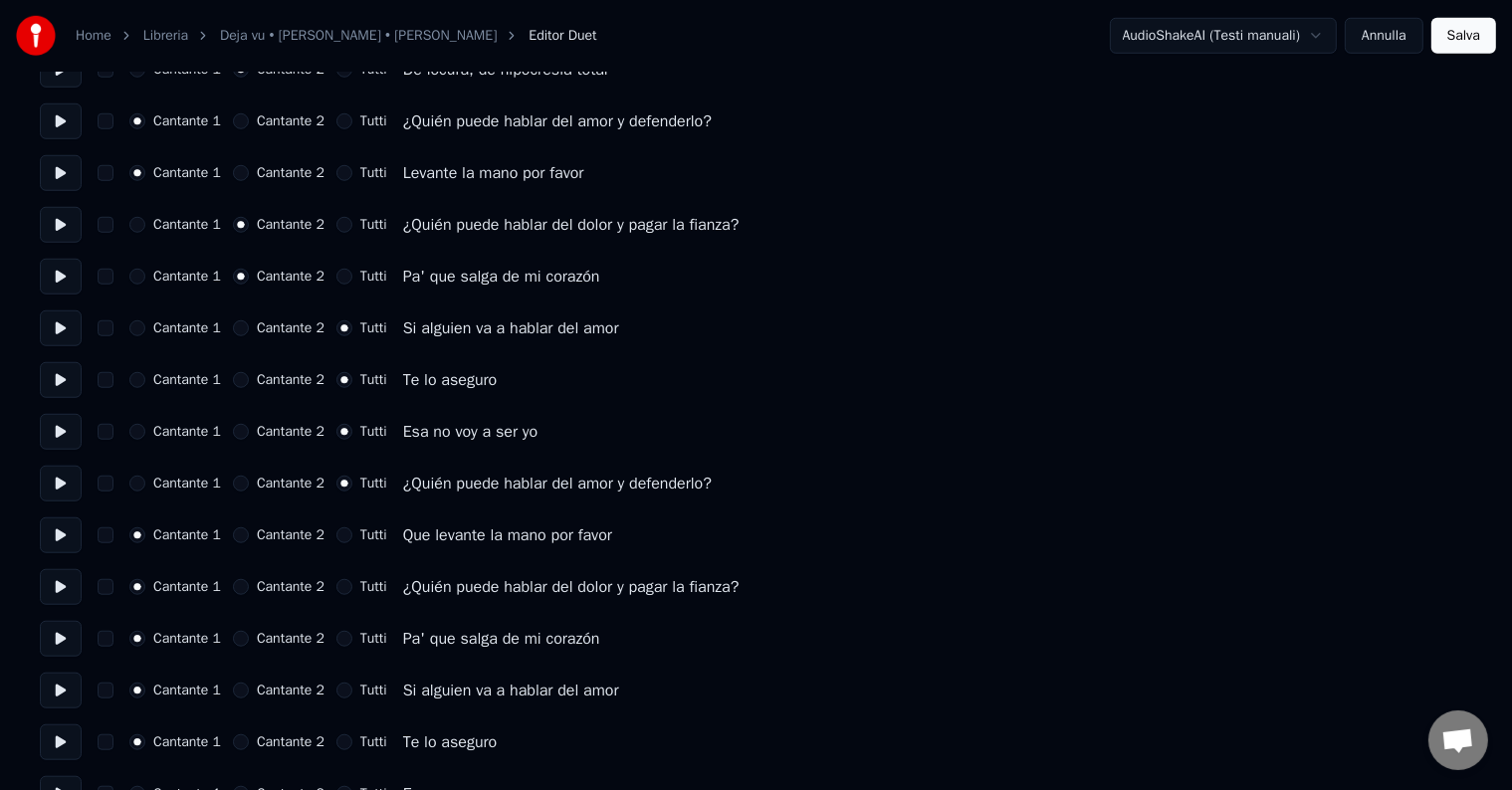 click at bounding box center (61, 535) 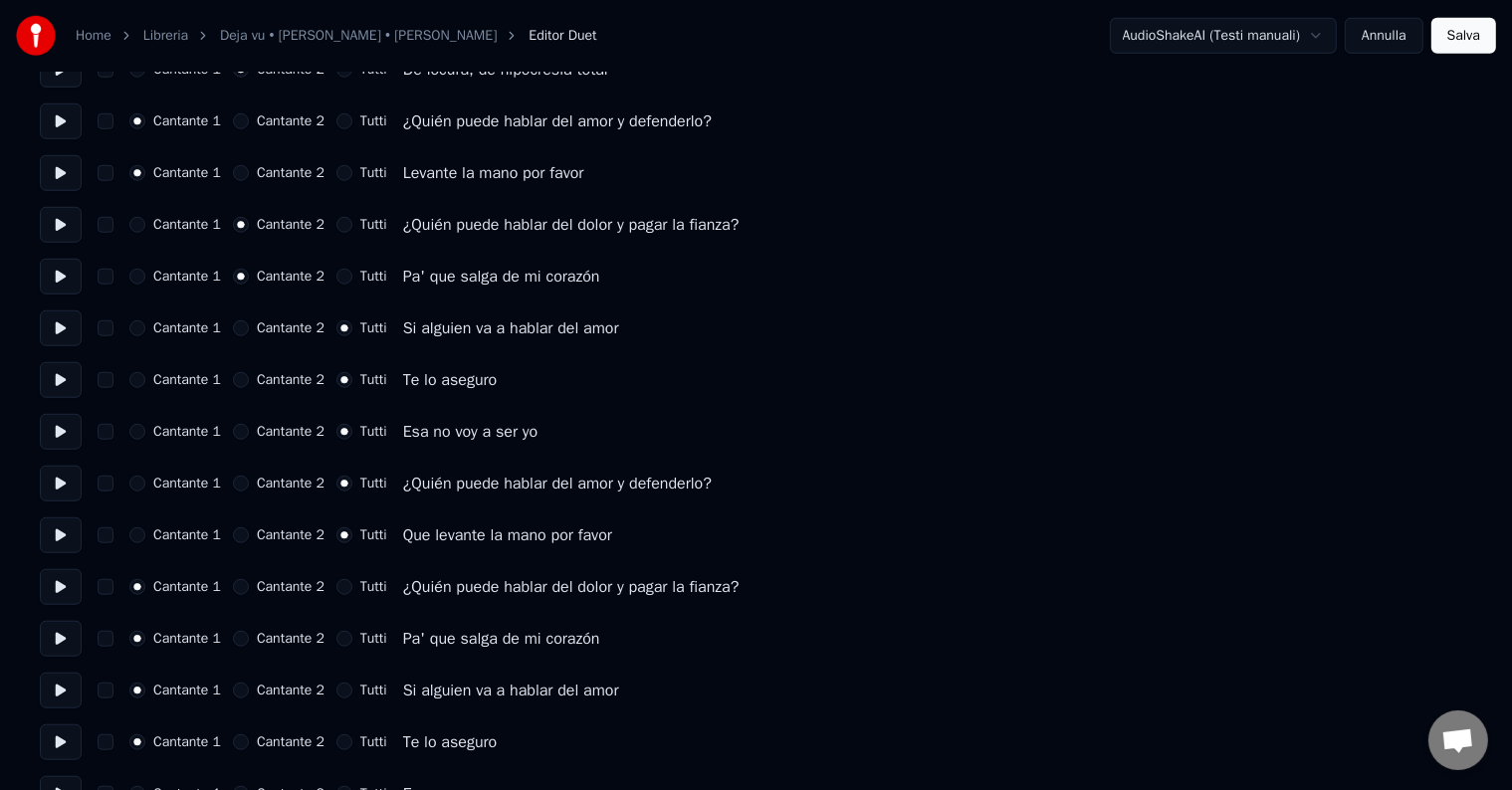 click at bounding box center (61, 587) 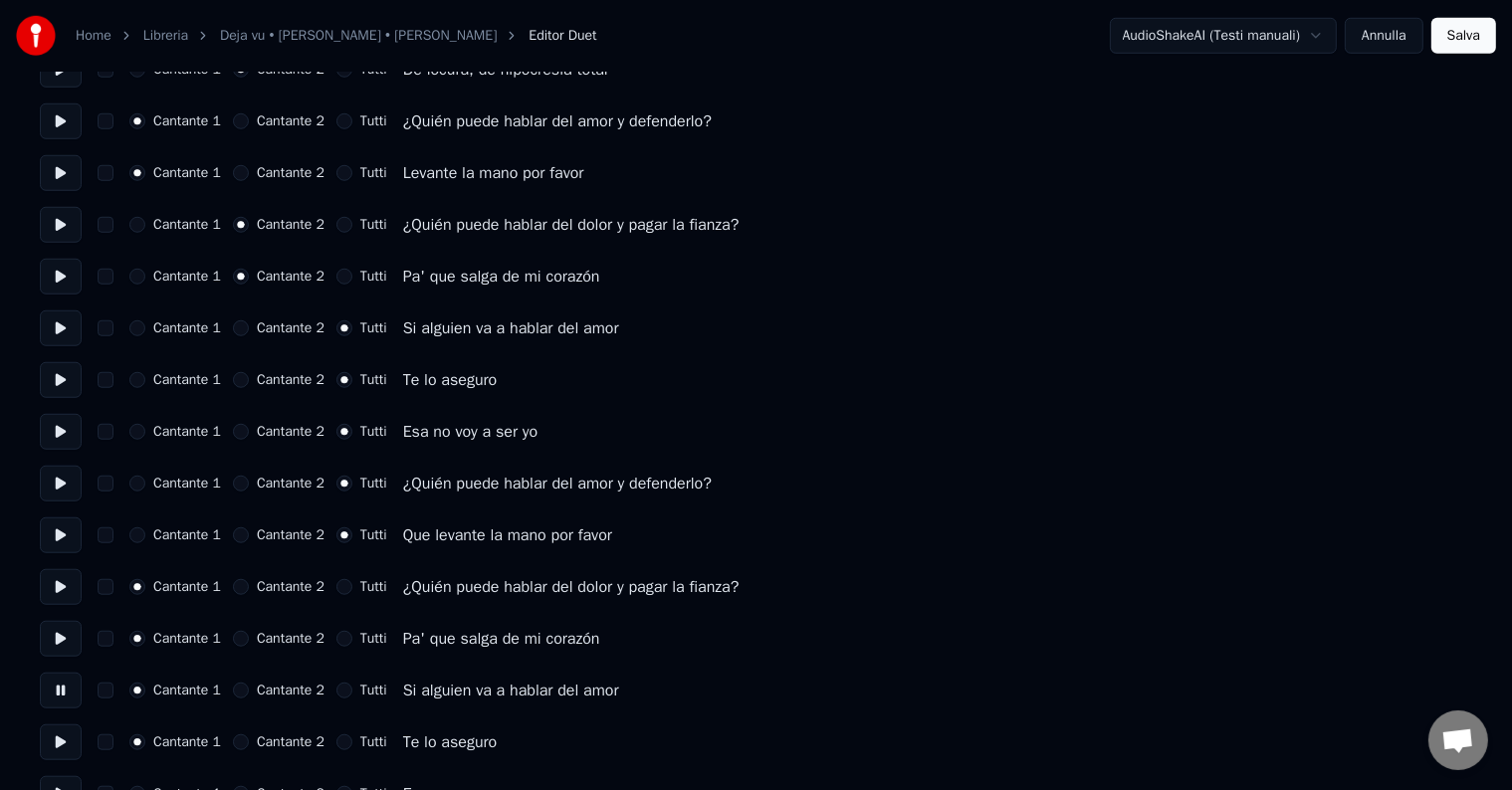 click on "Tutti" at bounding box center (344, 691) 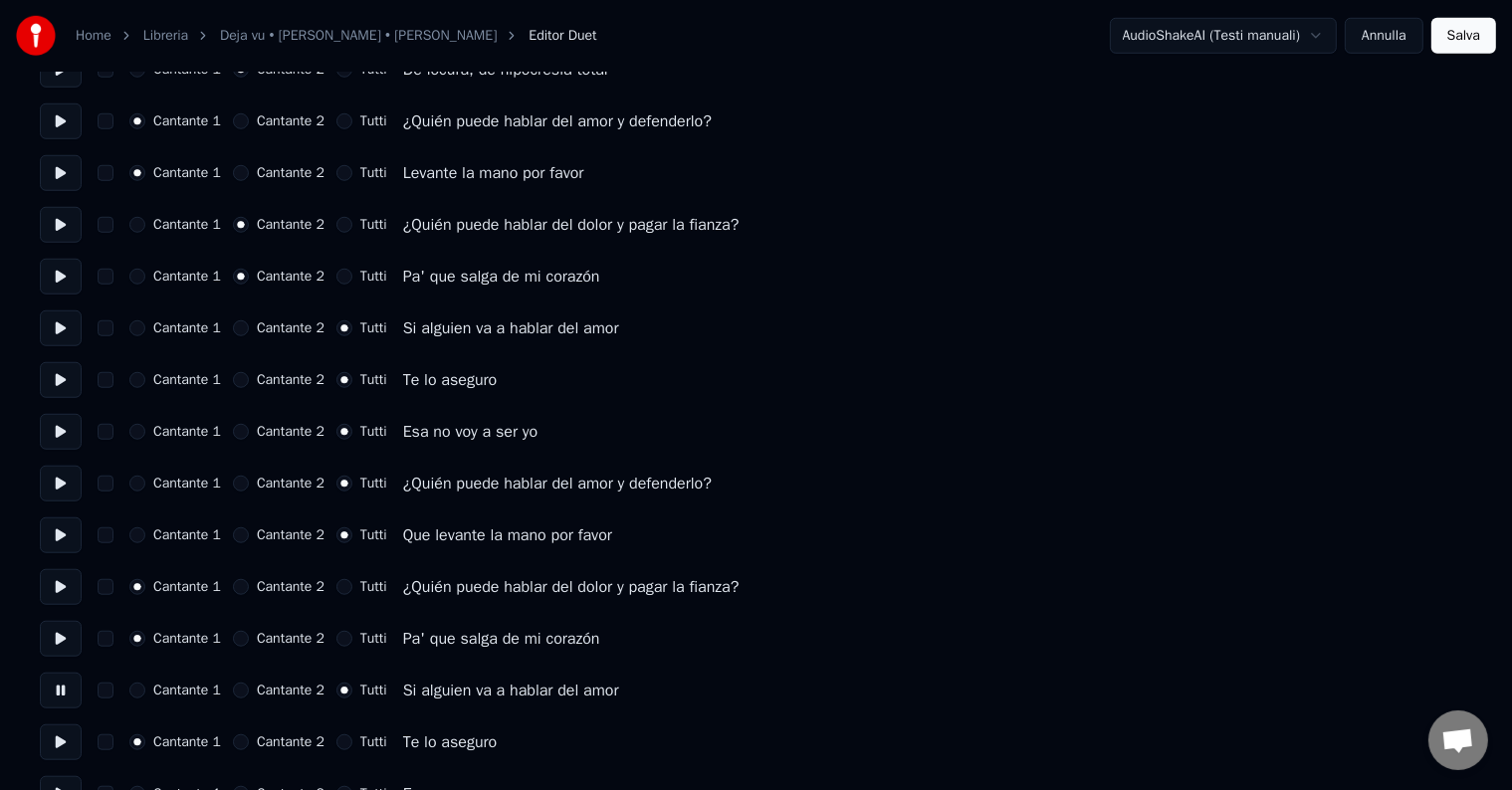 scroll, scrollTop: 1685, scrollLeft: 0, axis: vertical 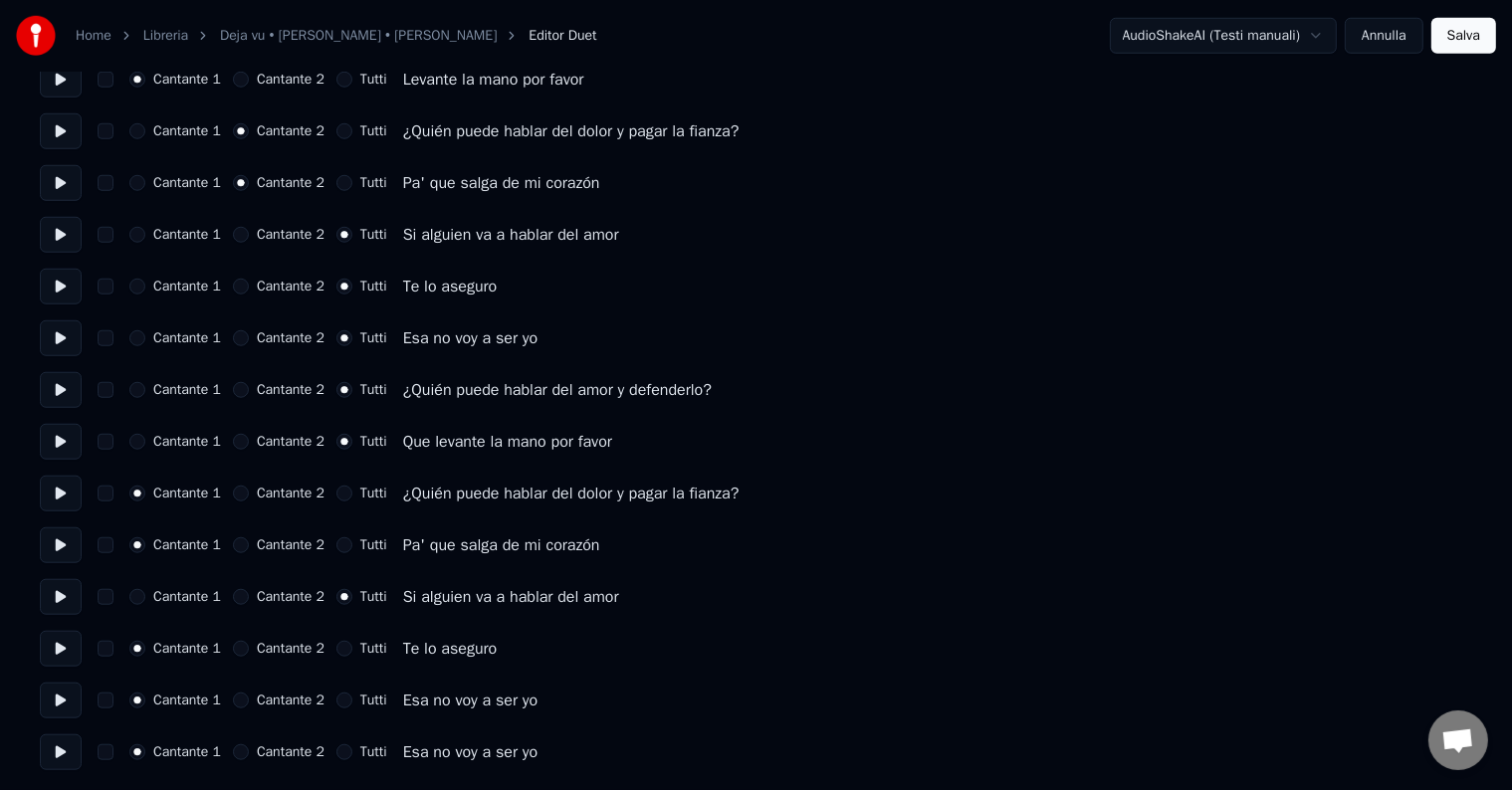 click at bounding box center (61, 649) 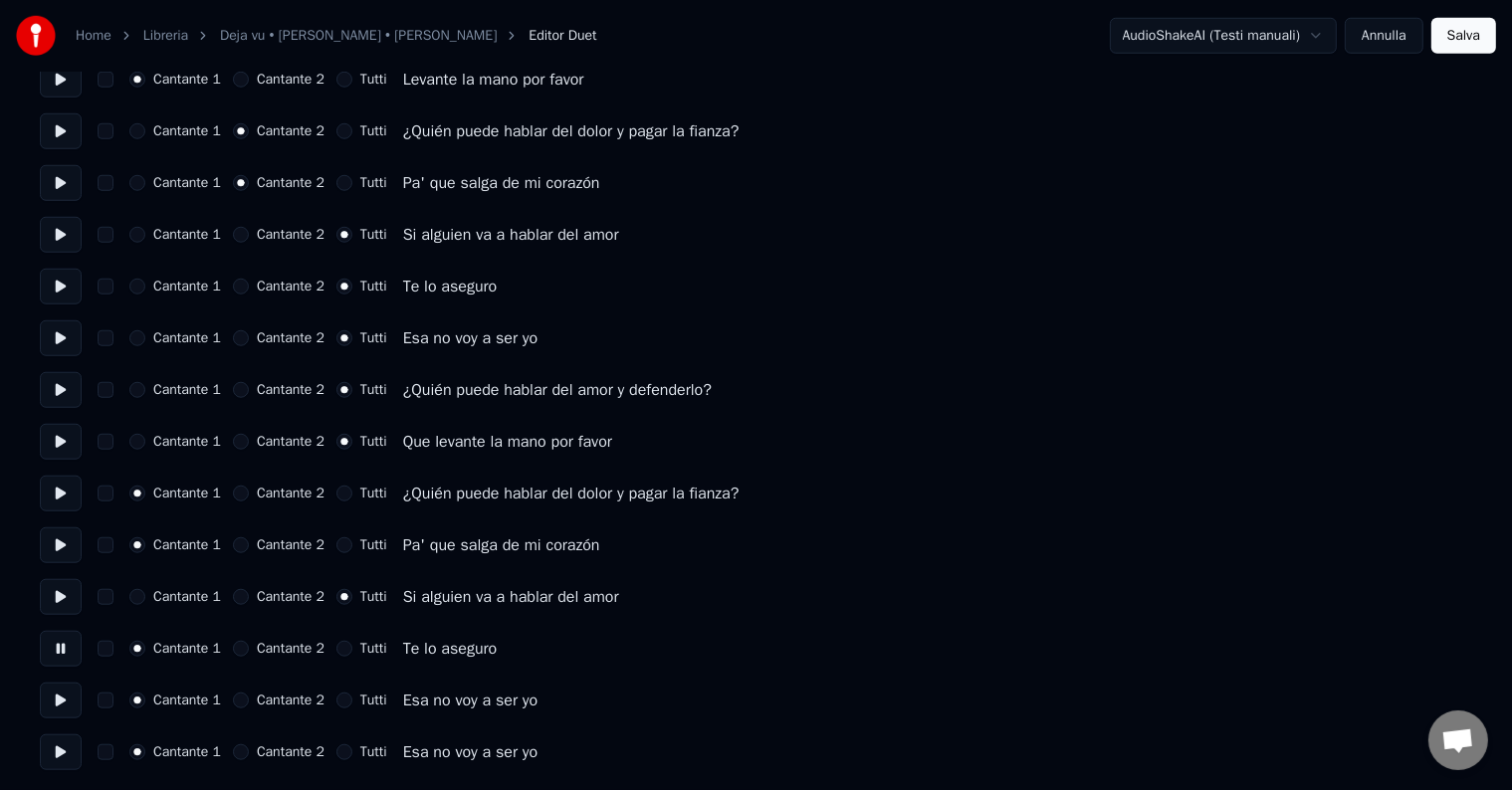 click on "Tutti" at bounding box center (344, 649) 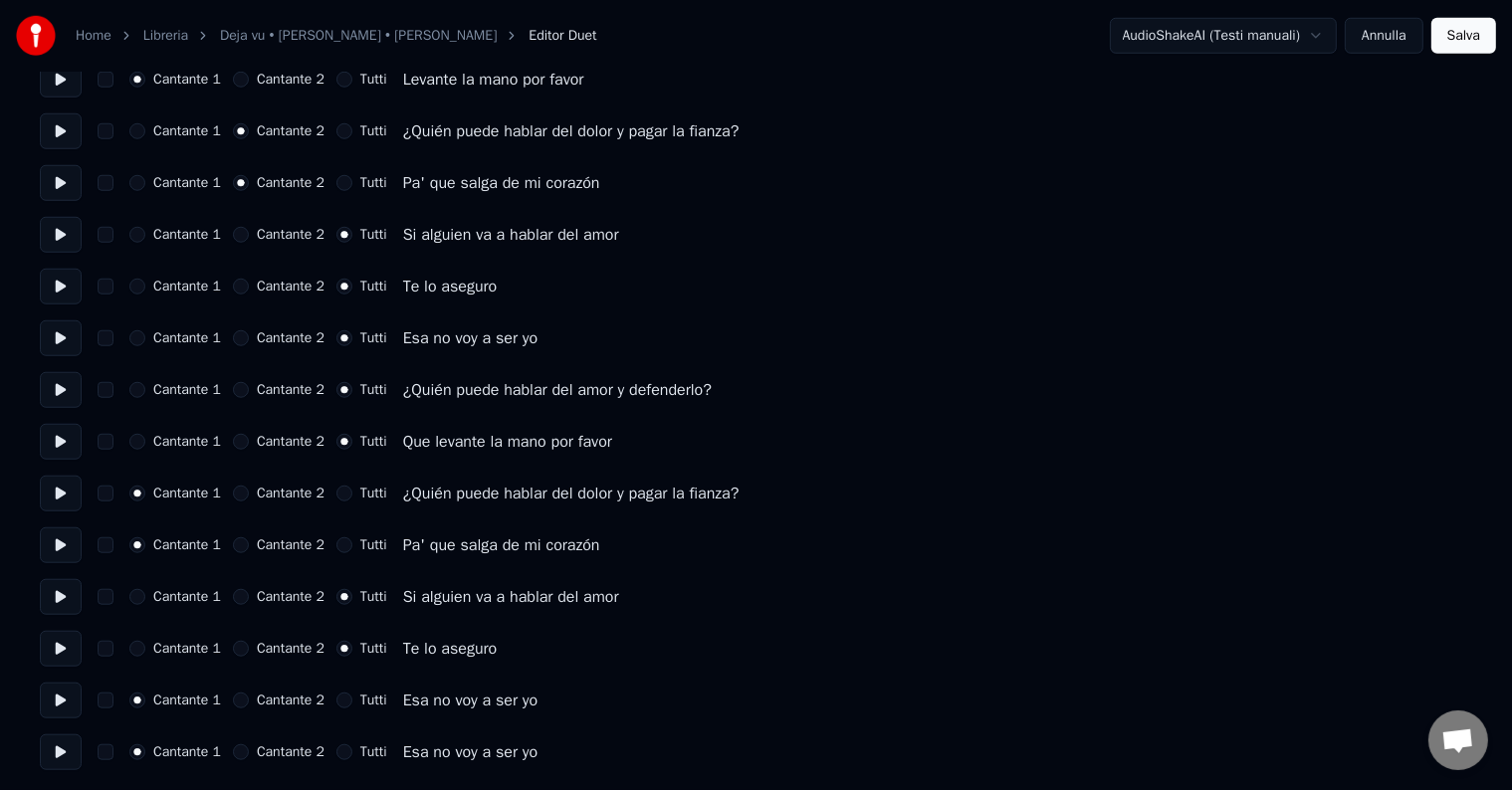 click at bounding box center [61, 700] 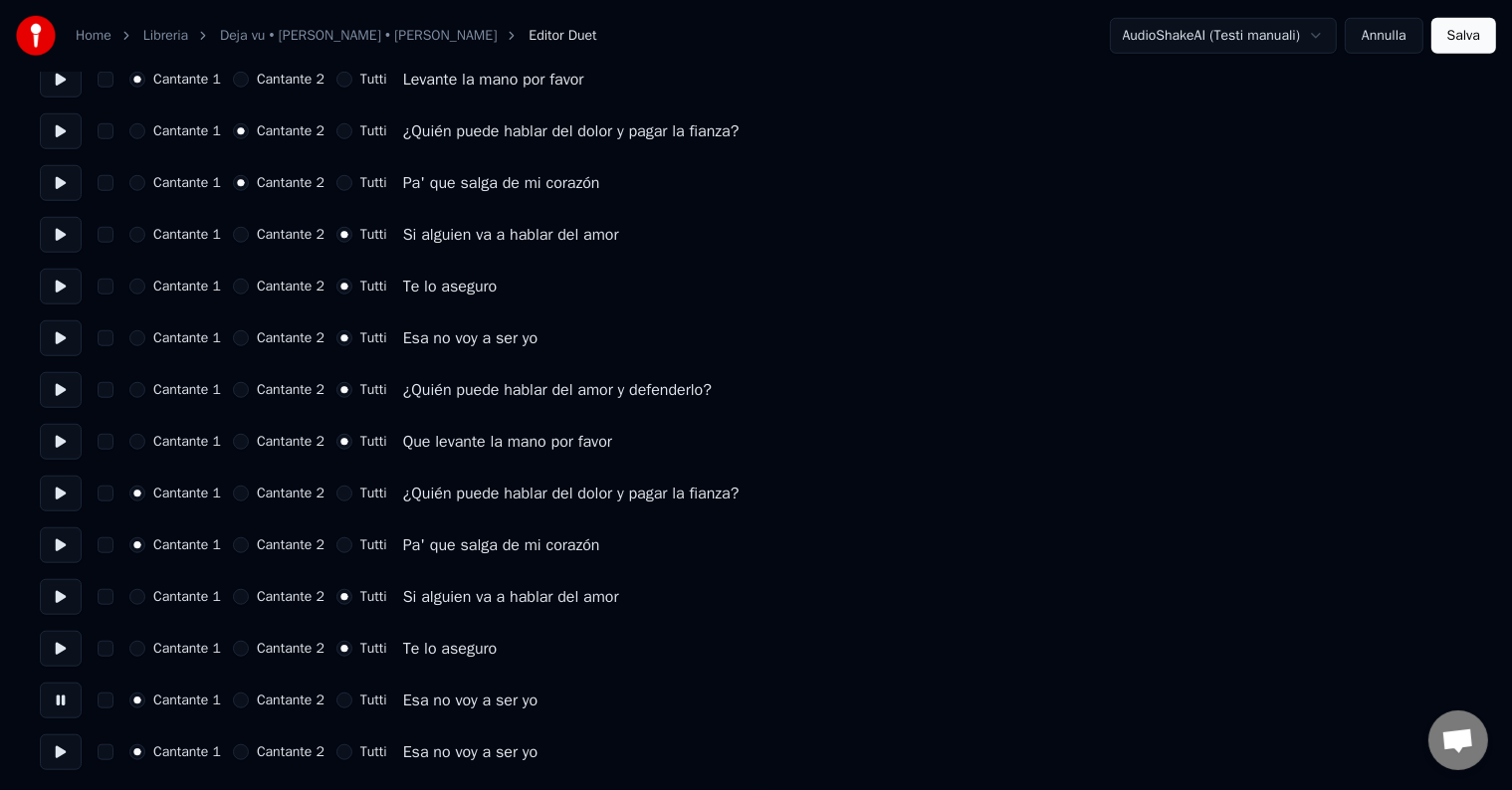 click on "Tutti" at bounding box center (344, 700) 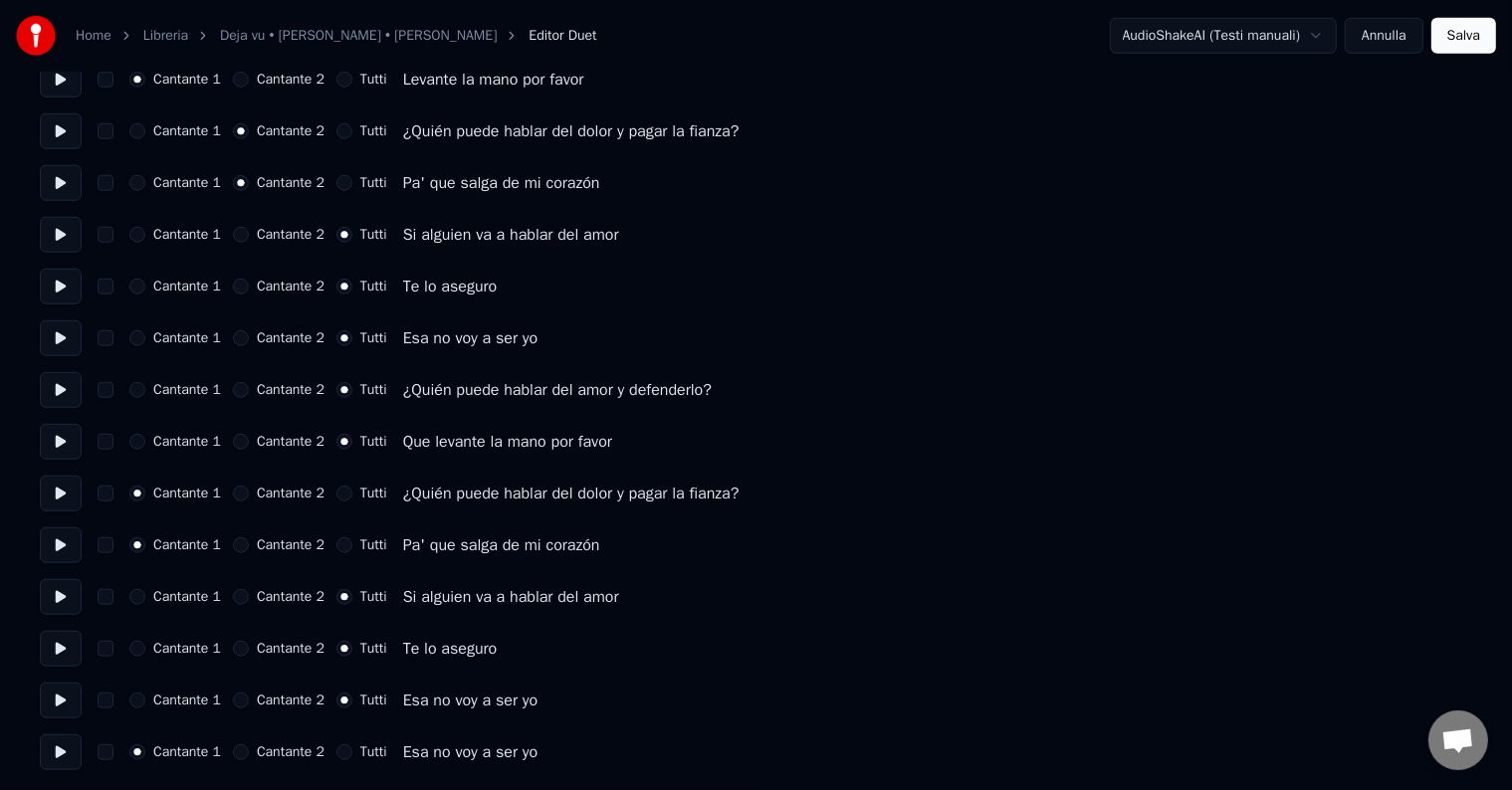 click at bounding box center (61, 752) 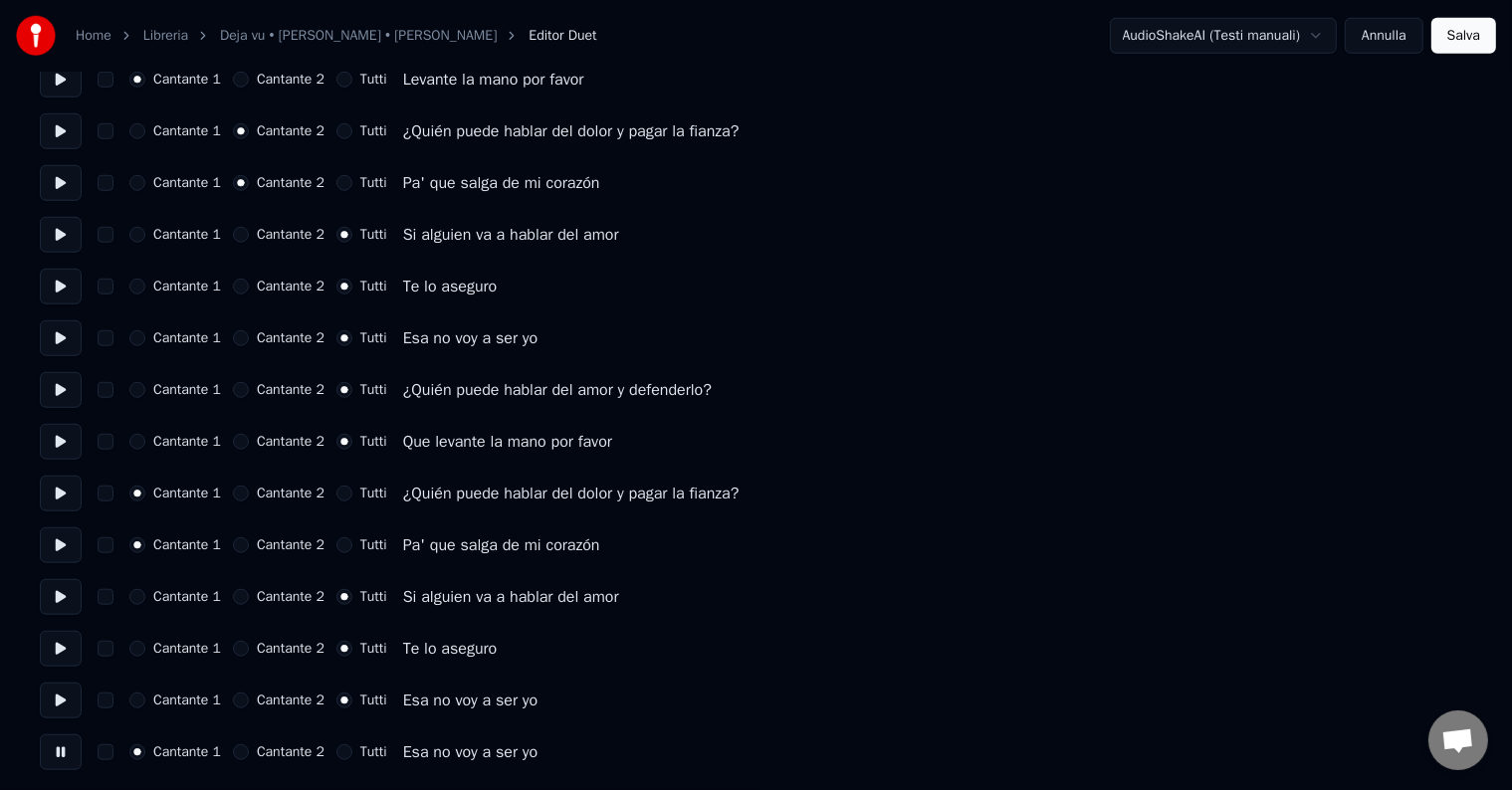 click on "Tutti" at bounding box center (344, 752) 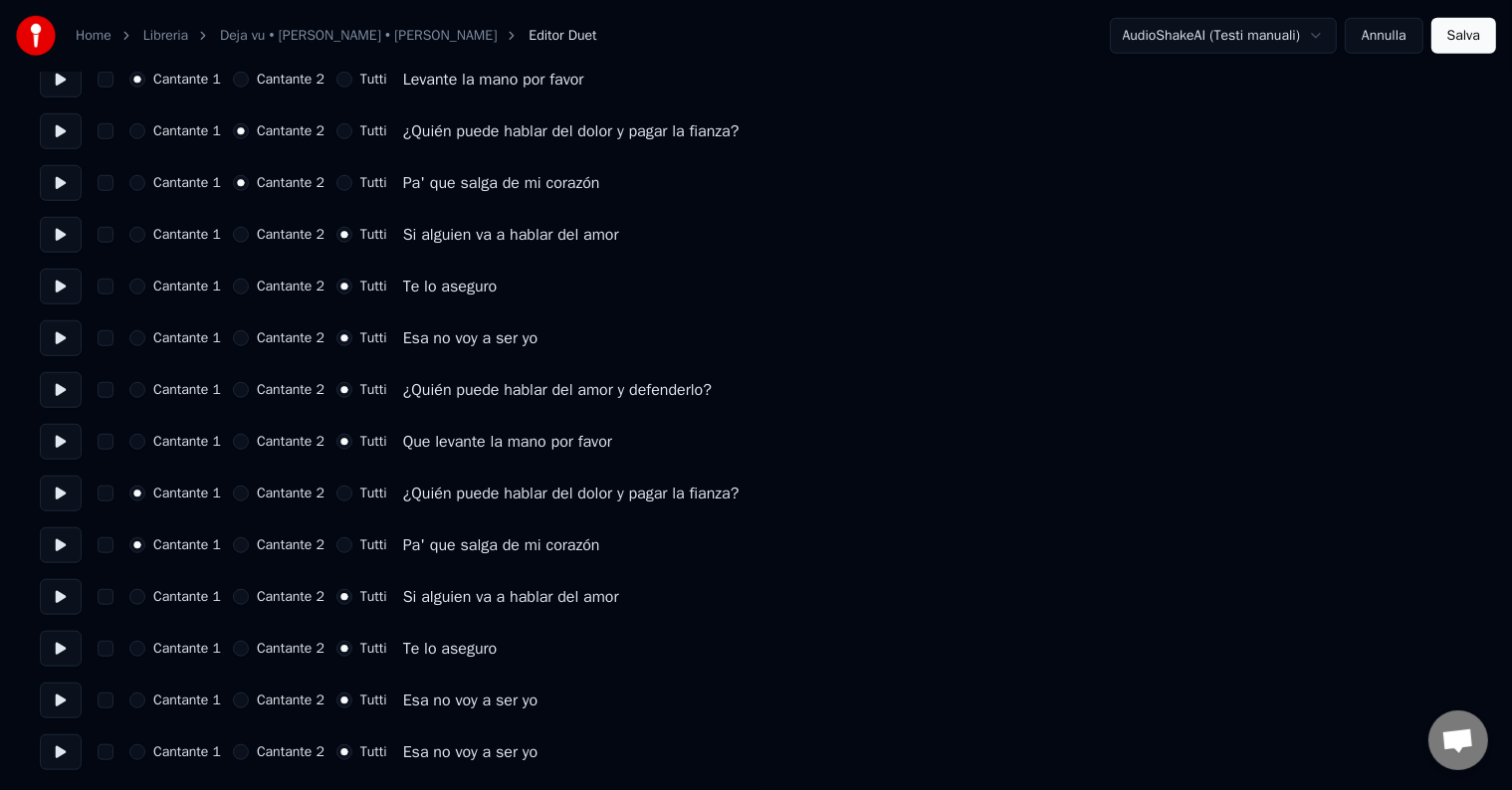 click on "Salva" at bounding box center (1463, 36) 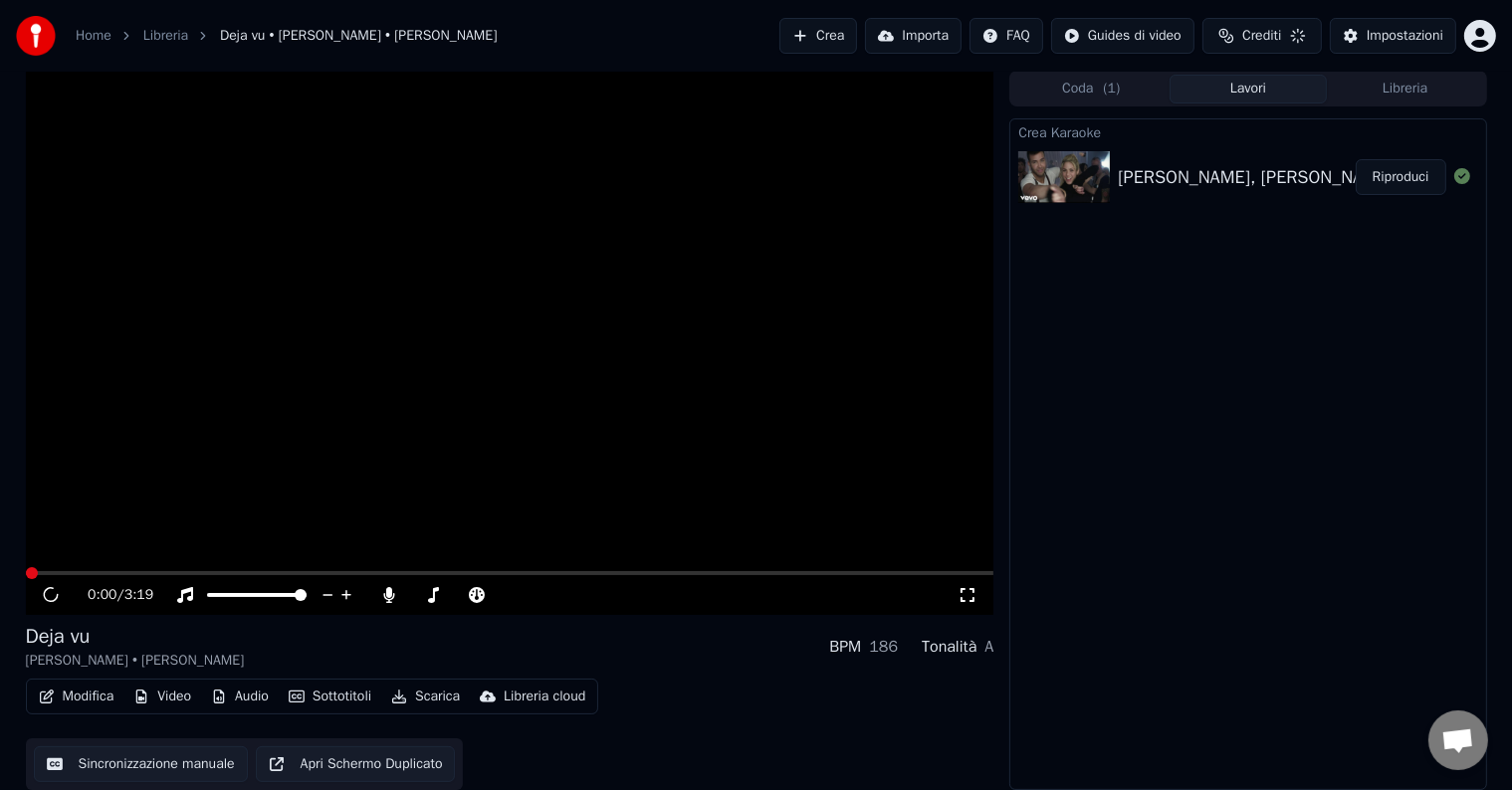 scroll, scrollTop: 1, scrollLeft: 0, axis: vertical 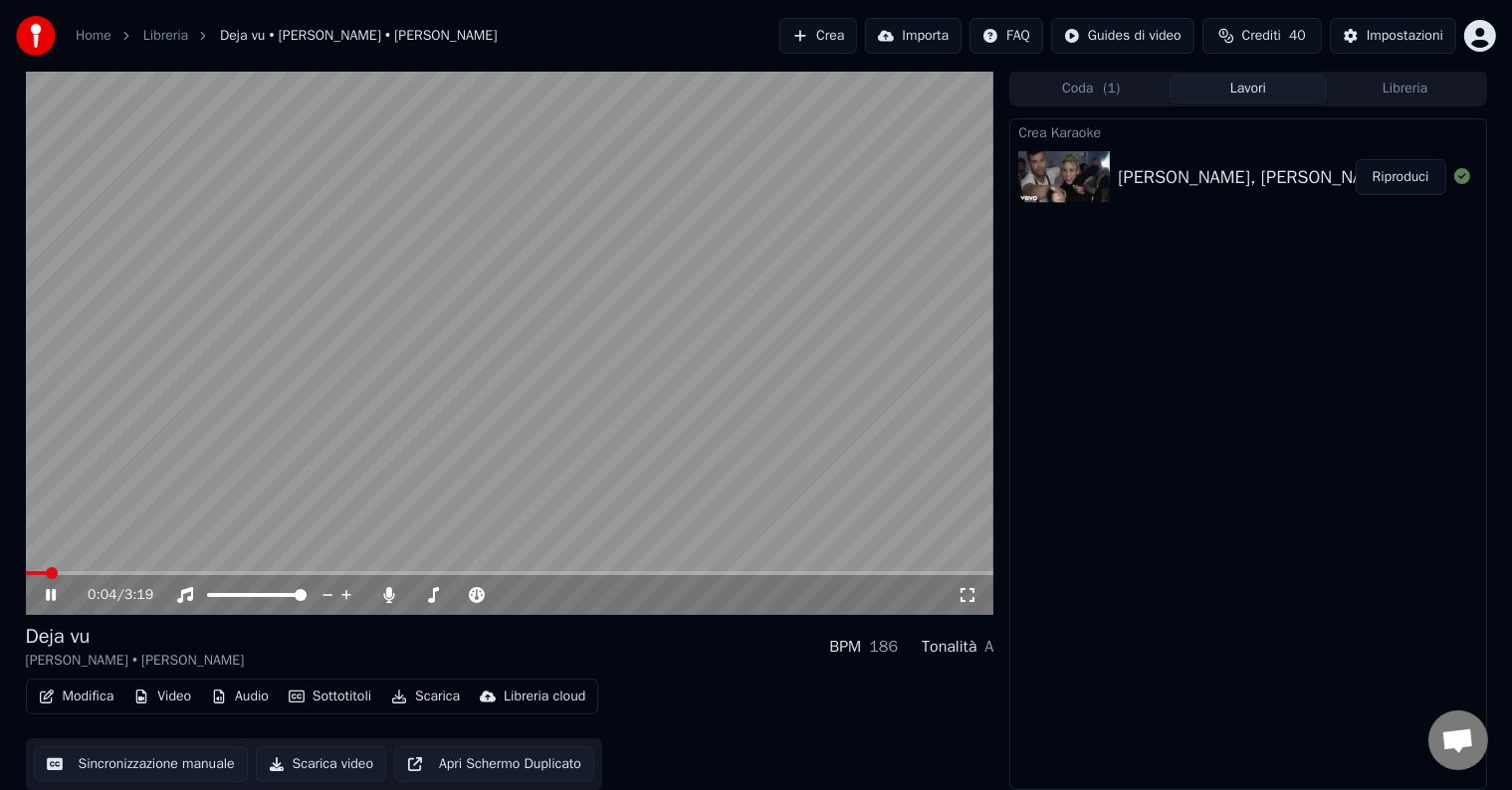 click at bounding box center (510, 573) 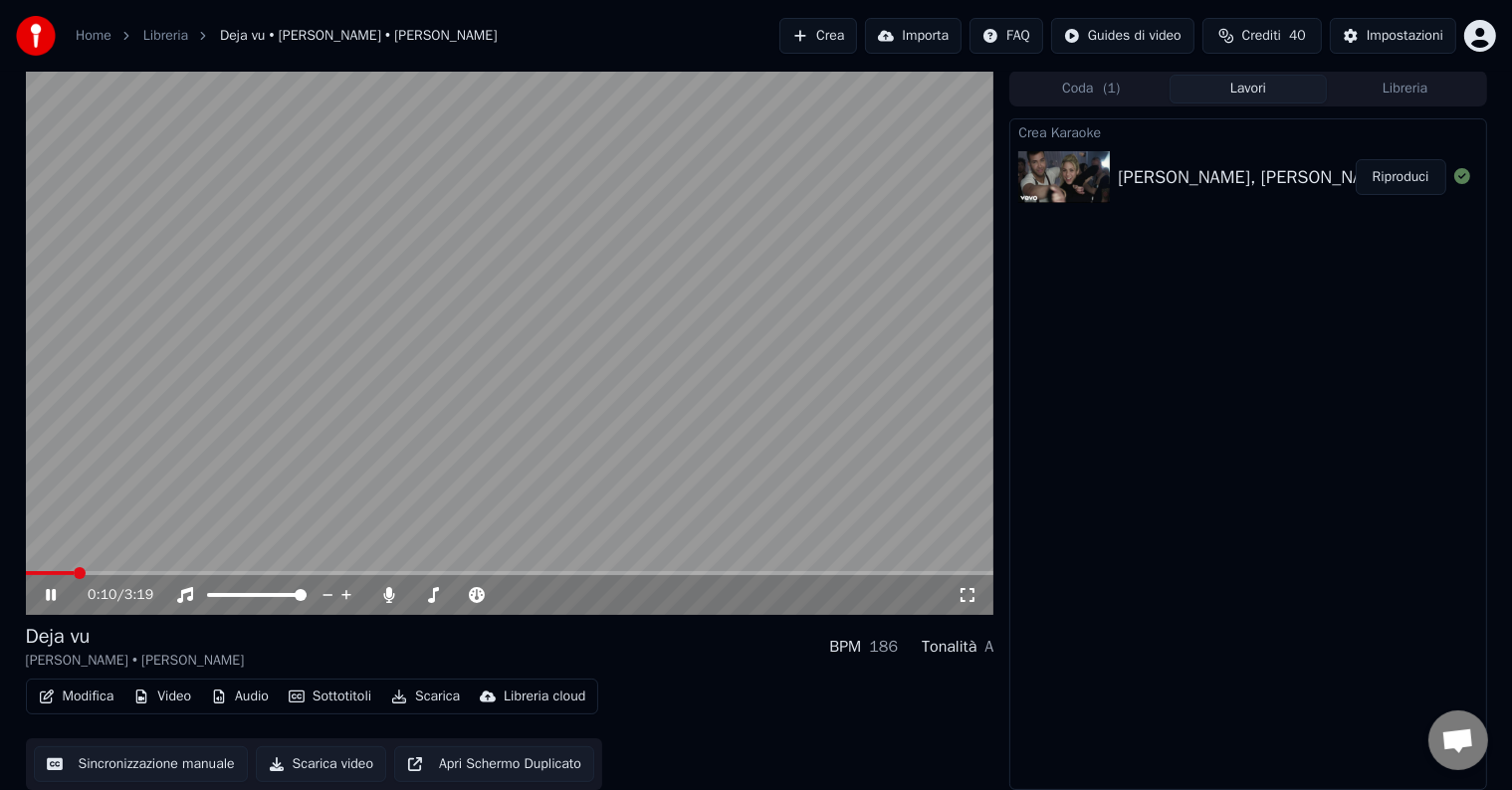 click at bounding box center (510, 573) 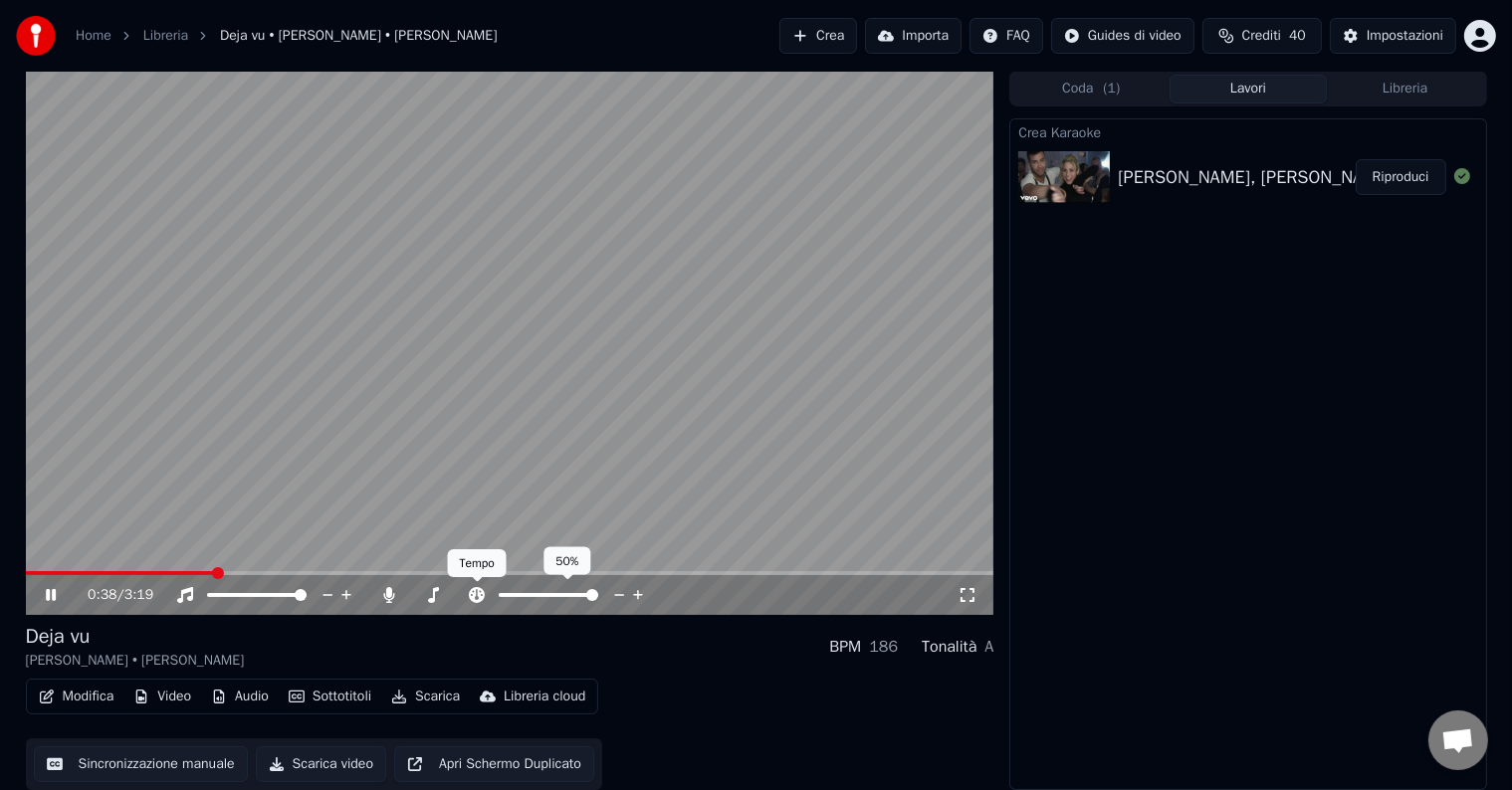 click 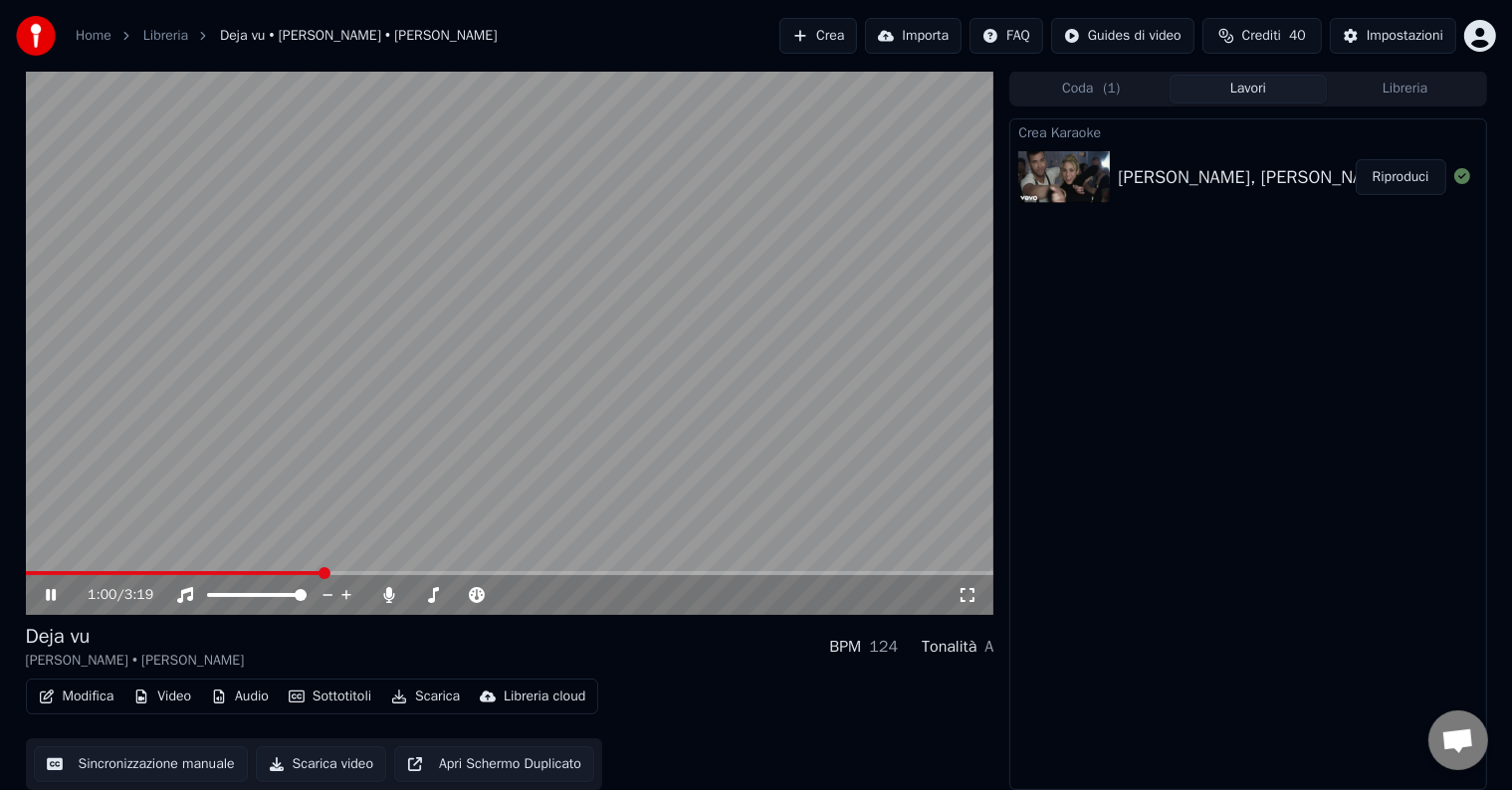 click on "Modifica" at bounding box center (77, 696) 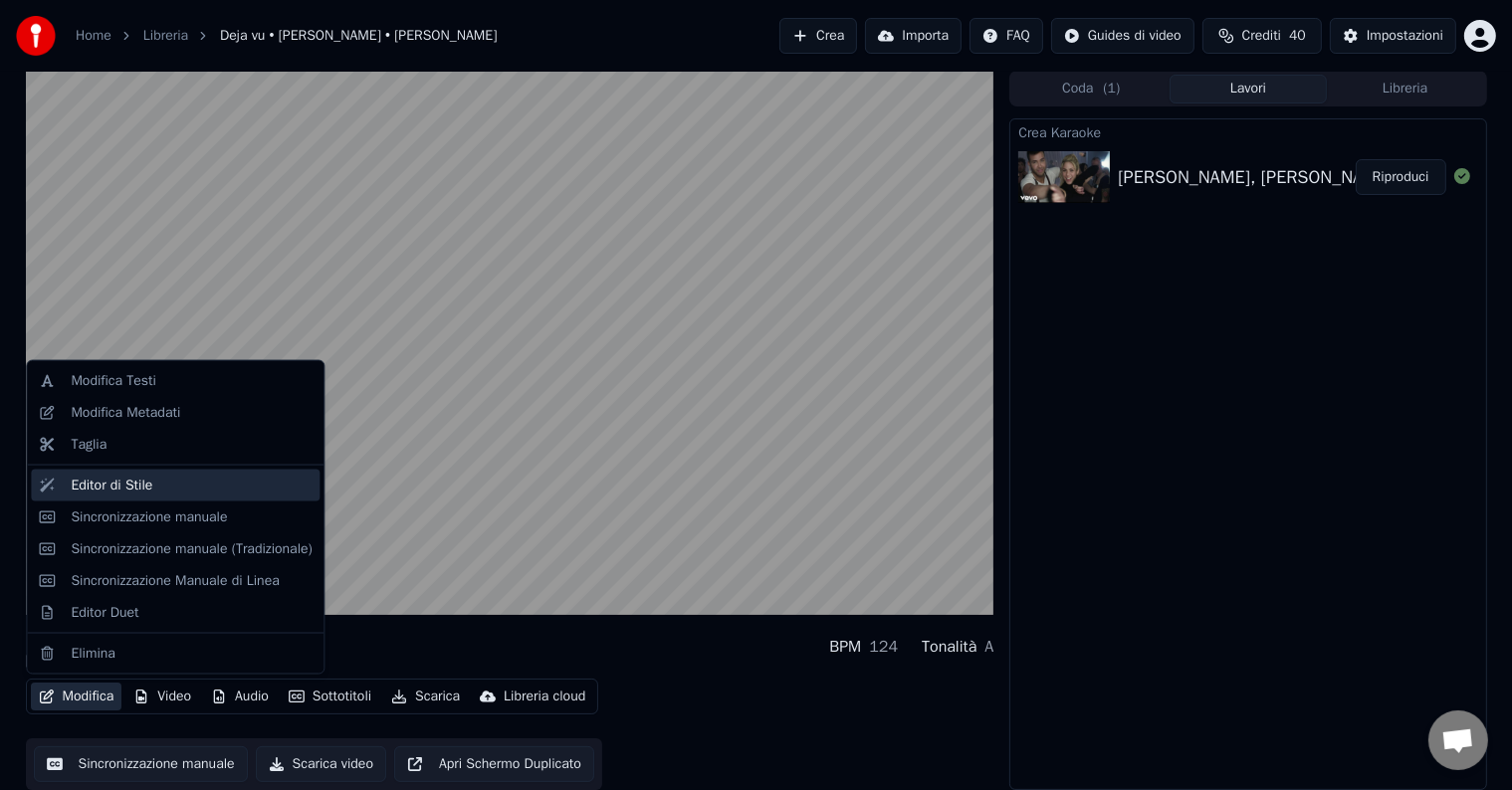 click on "Editor di Stile" at bounding box center (191, 486) 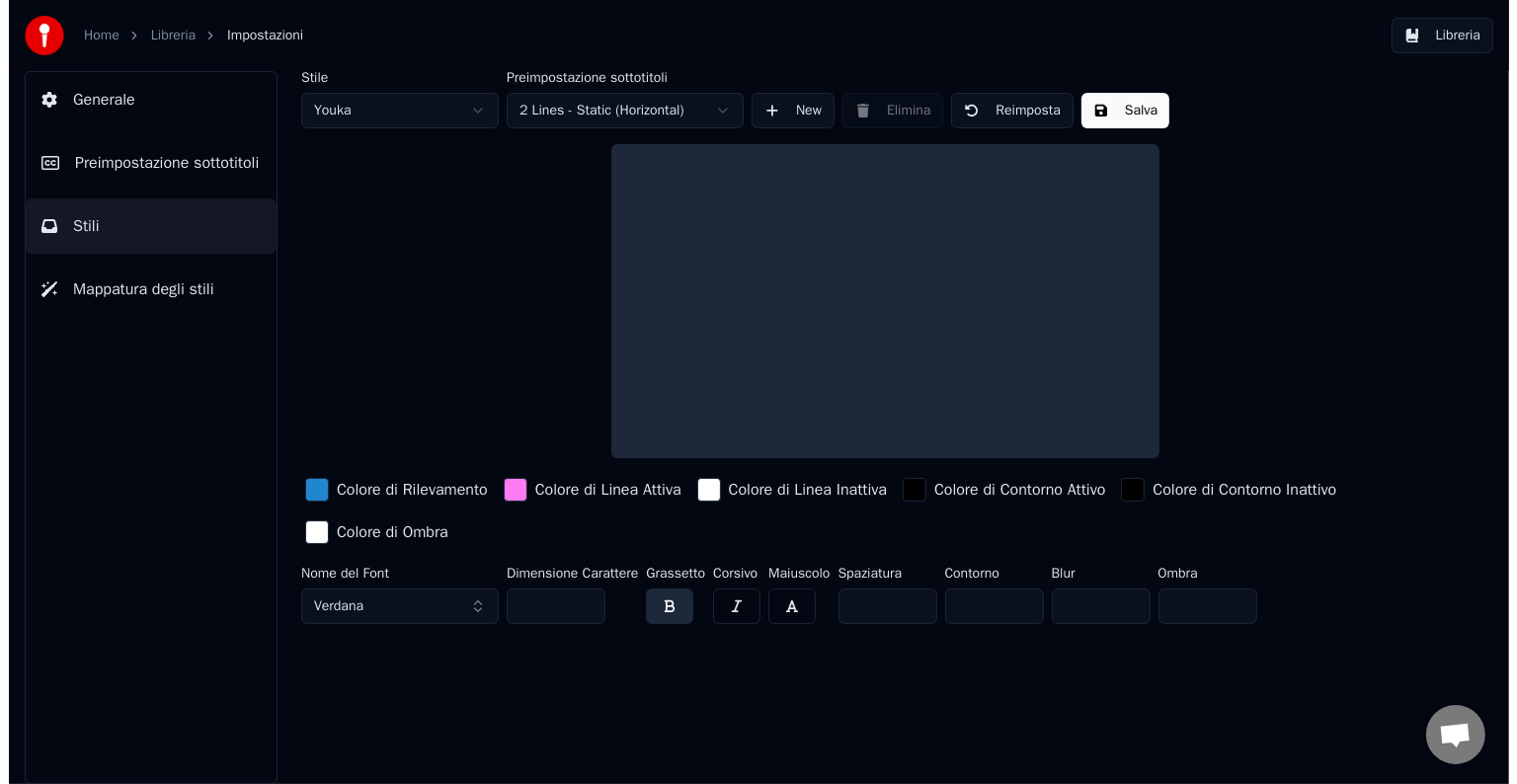 scroll, scrollTop: 0, scrollLeft: 0, axis: both 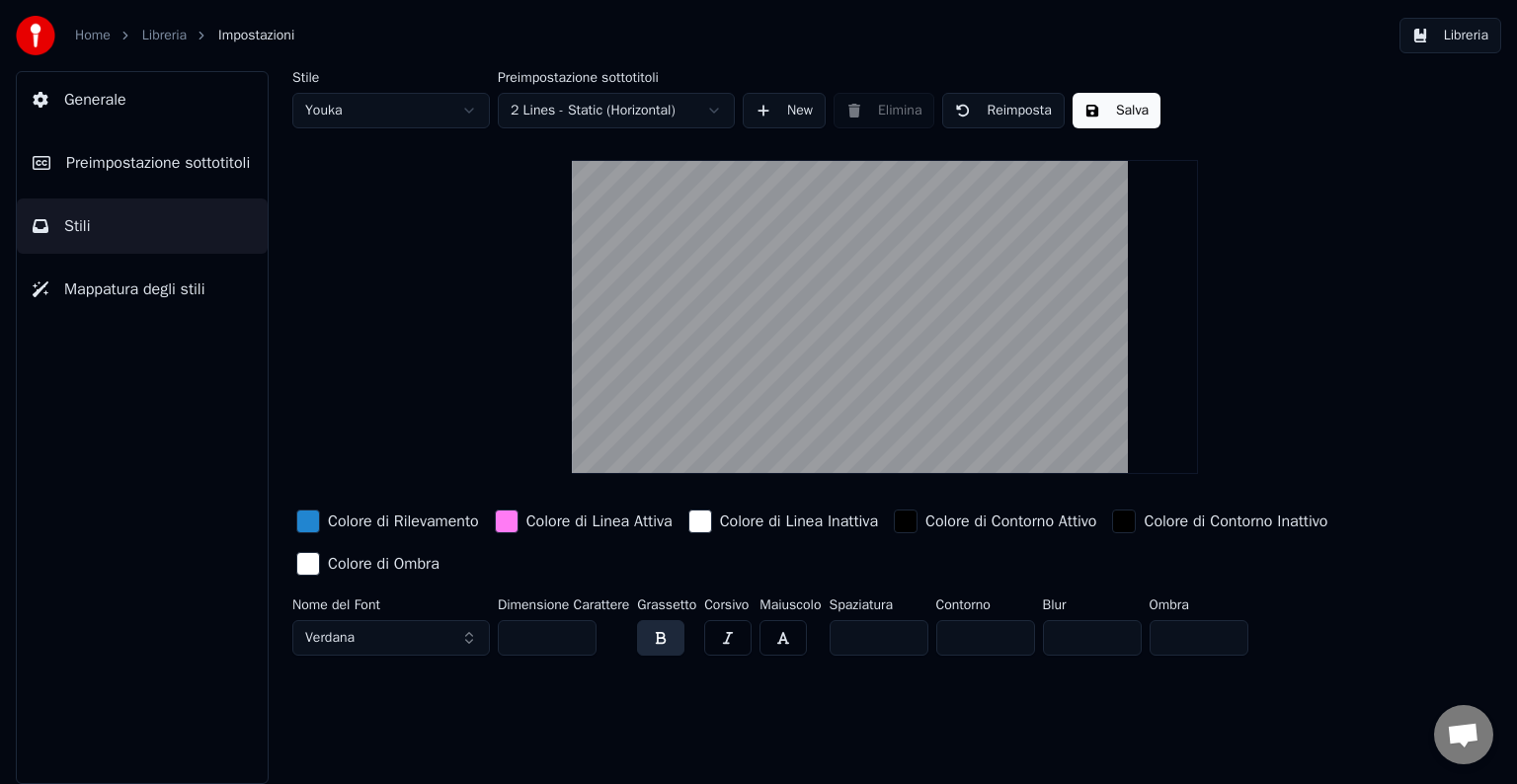 click on "Home Libreria Impostazioni Libreria Generale Preimpostazione sottotitoli Stili Mappatura degli stili Stile Youka Preimpostazione sottotitoli 2 Lines - Static (Horizontal) New Elimina Reimposta Salva Colore di Rilevamento Colore di Linea Attiva Colore di Linea Inattiva Colore [PERSON_NAME] Attivo Colore [PERSON_NAME] Inattivo Colore di Ombra Nome del Font Verdana Dimensione Carattere ** Grassetto Corsivo Maiuscolo Spaziatura * Contorno * Blur * Ombra *" at bounding box center [758, 392] 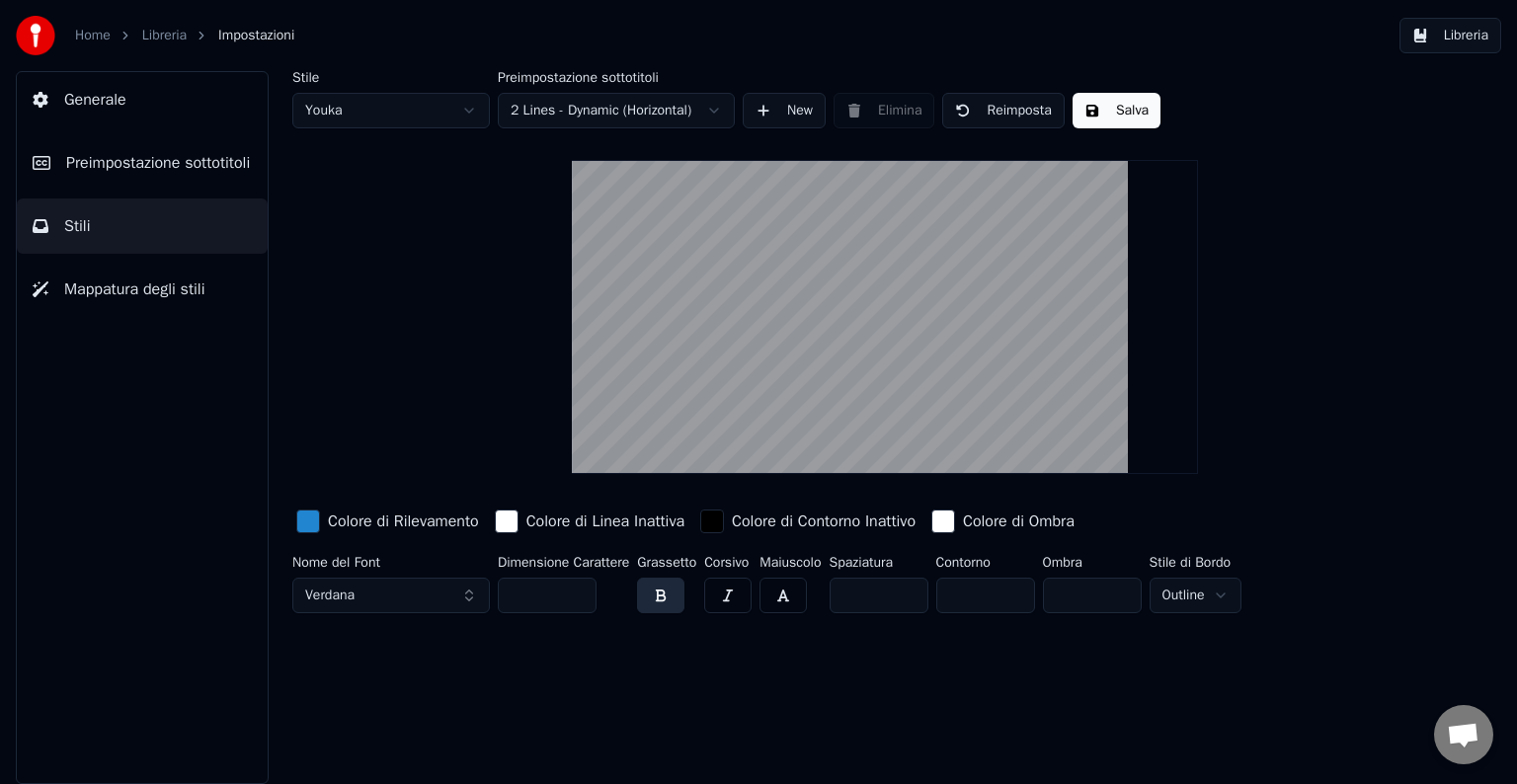 click on "Home Libreria Impostazioni Libreria Generale Preimpostazione sottotitoli Stili Mappatura degli stili Stile Youka Preimpostazione sottotitoli 2 Lines - Dynamic (Horizontal) New Elimina Reimposta Salva Colore di Rilevamento Colore di Linea Inattiva Colore [PERSON_NAME] Inattivo Colore di Ombra Nome del Font Verdana Dimensione Carattere ** Grassetto Corsivo Maiuscolo Spaziatura * Contorno * Ombra * Stile di Bordo Outline" at bounding box center (758, 392) 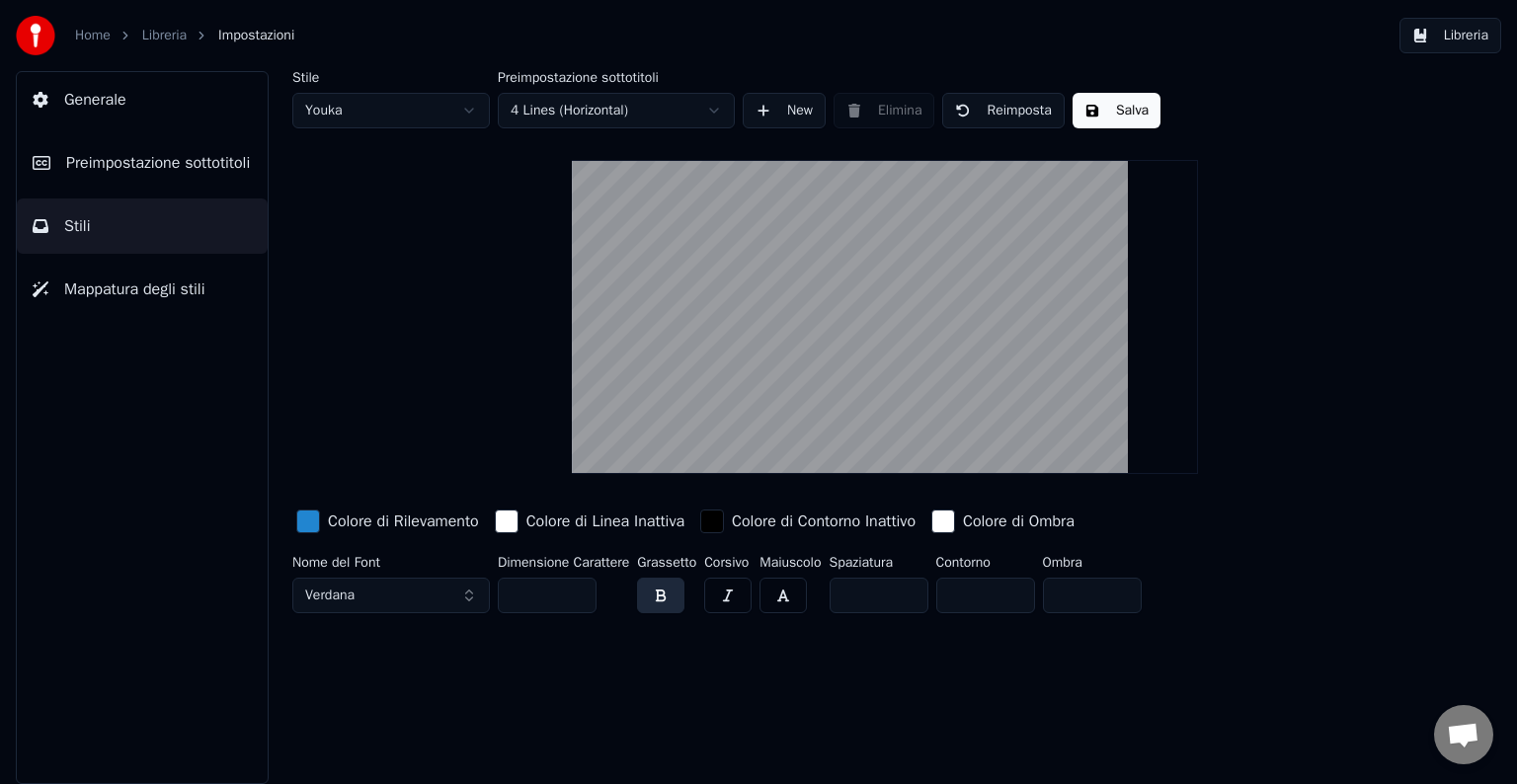click on "Home Libreria Impostazioni Libreria Generale Preimpostazione sottotitoli Stili Mappatura degli stili Stile Youka Preimpostazione sottotitoli 4 Lines (Horizontal) New Elimina Reimposta Salva Colore di Rilevamento Colore di Linea Inattiva Colore [PERSON_NAME] Inattivo Colore di Ombra Nome del Font Verdana Dimensione Carattere ** Grassetto Corsivo Maiuscolo Spaziatura * Contorno * Ombra *" at bounding box center (758, 392) 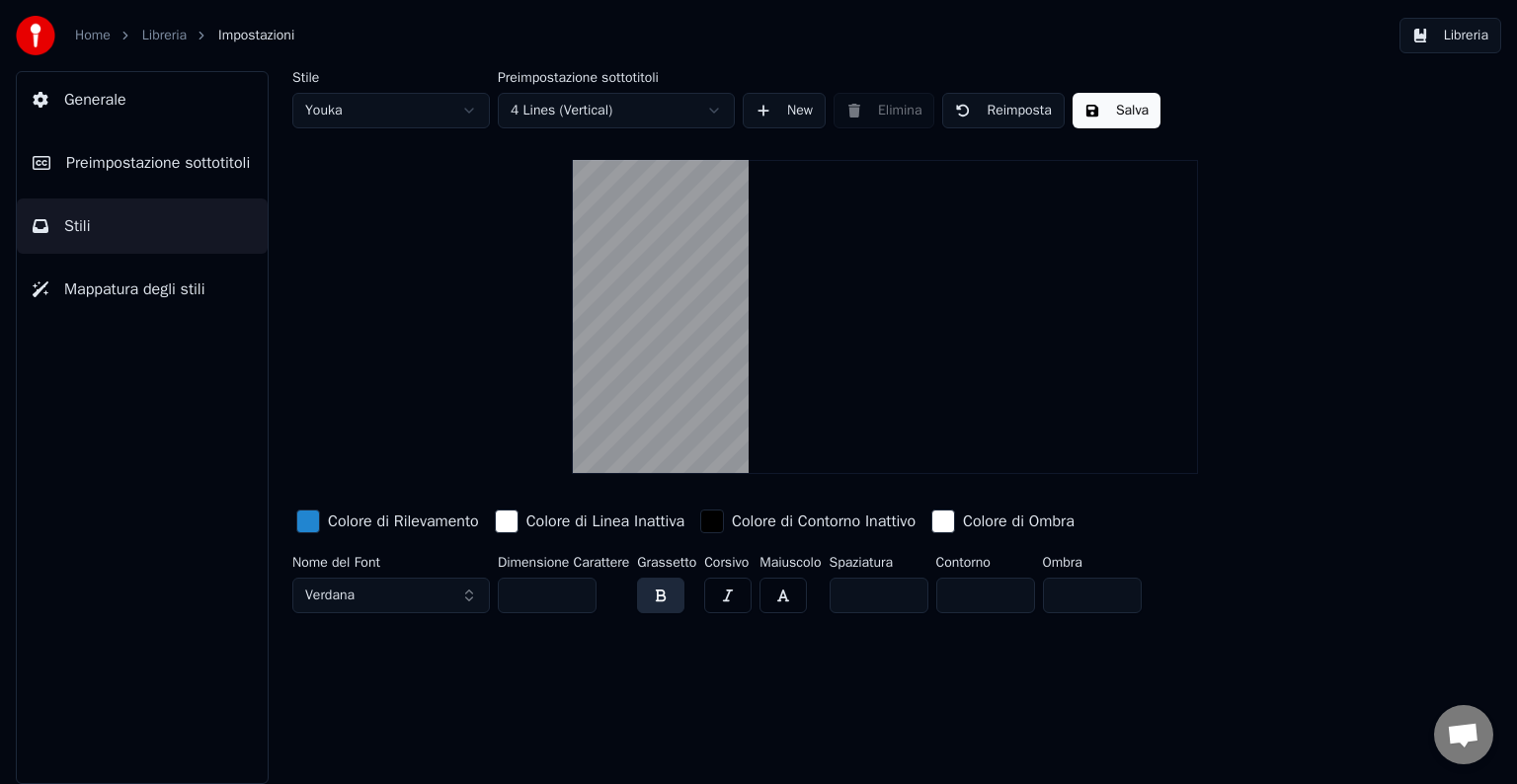click on "Home Libreria Impostazioni Libreria Generale Preimpostazione sottotitoli Stili Mappatura degli stili Stile Youka Preimpostazione sottotitoli 4 Lines (Vertical) New Elimina Reimposta Salva Colore di Rilevamento Colore di Linea Inattiva Colore [PERSON_NAME] Inattivo Colore di Ombra Nome del Font Verdana Dimensione Carattere ** Grassetto Corsivo Maiuscolo Spaziatura * Contorno * Ombra *" at bounding box center (758, 392) 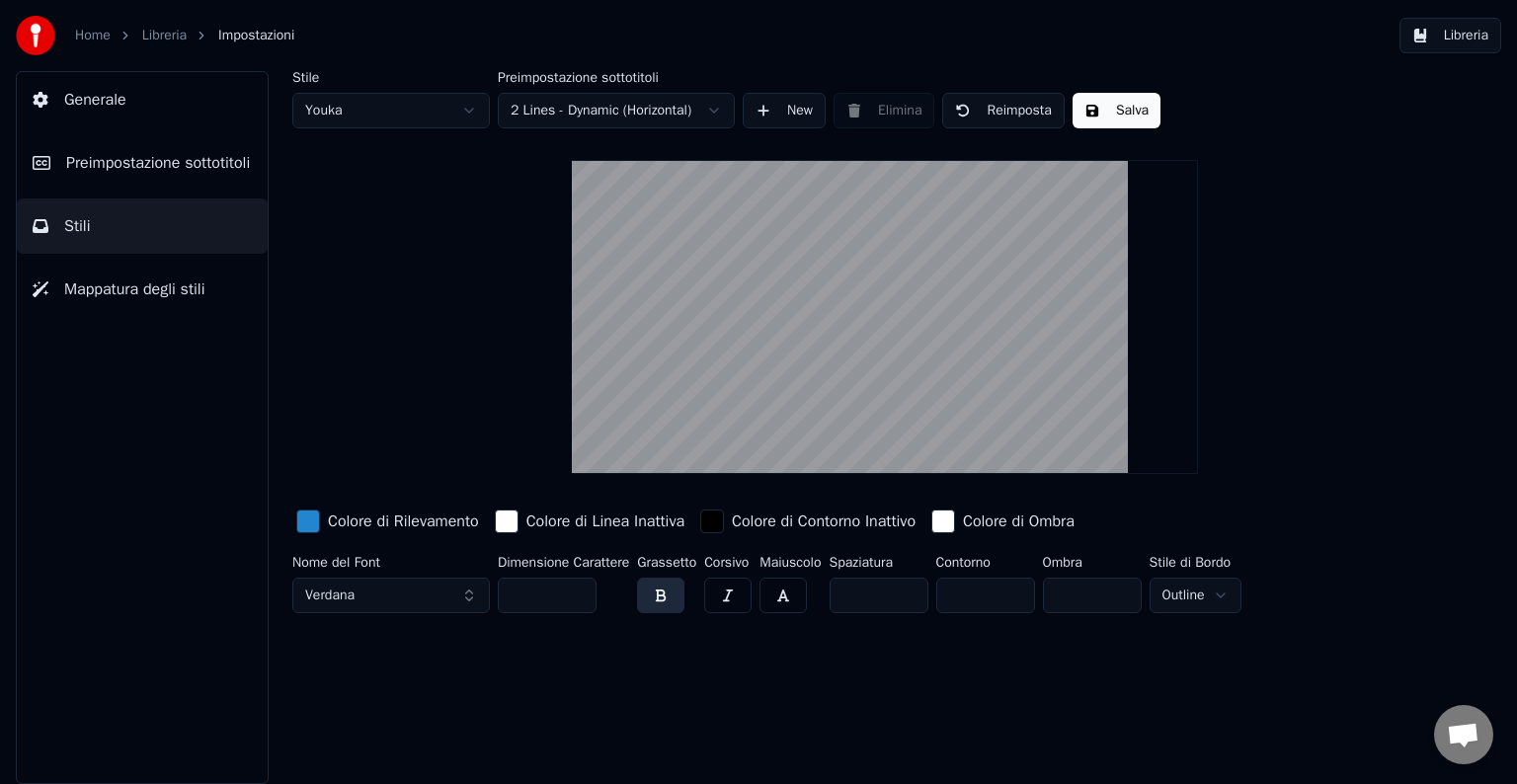 click on "Home Libreria Impostazioni Libreria Generale Preimpostazione sottotitoli Stili Mappatura degli stili Stile Youka Preimpostazione sottotitoli 2 Lines - Dynamic (Horizontal) New Elimina Reimposta Salva Colore di Rilevamento Colore di Linea Inattiva Colore [PERSON_NAME] Inattivo Colore di Ombra Nome del Font Verdana Dimensione Carattere ** Grassetto Corsivo Maiuscolo Spaziatura * Contorno * Ombra * Stile di Bordo Outline" at bounding box center (758, 392) 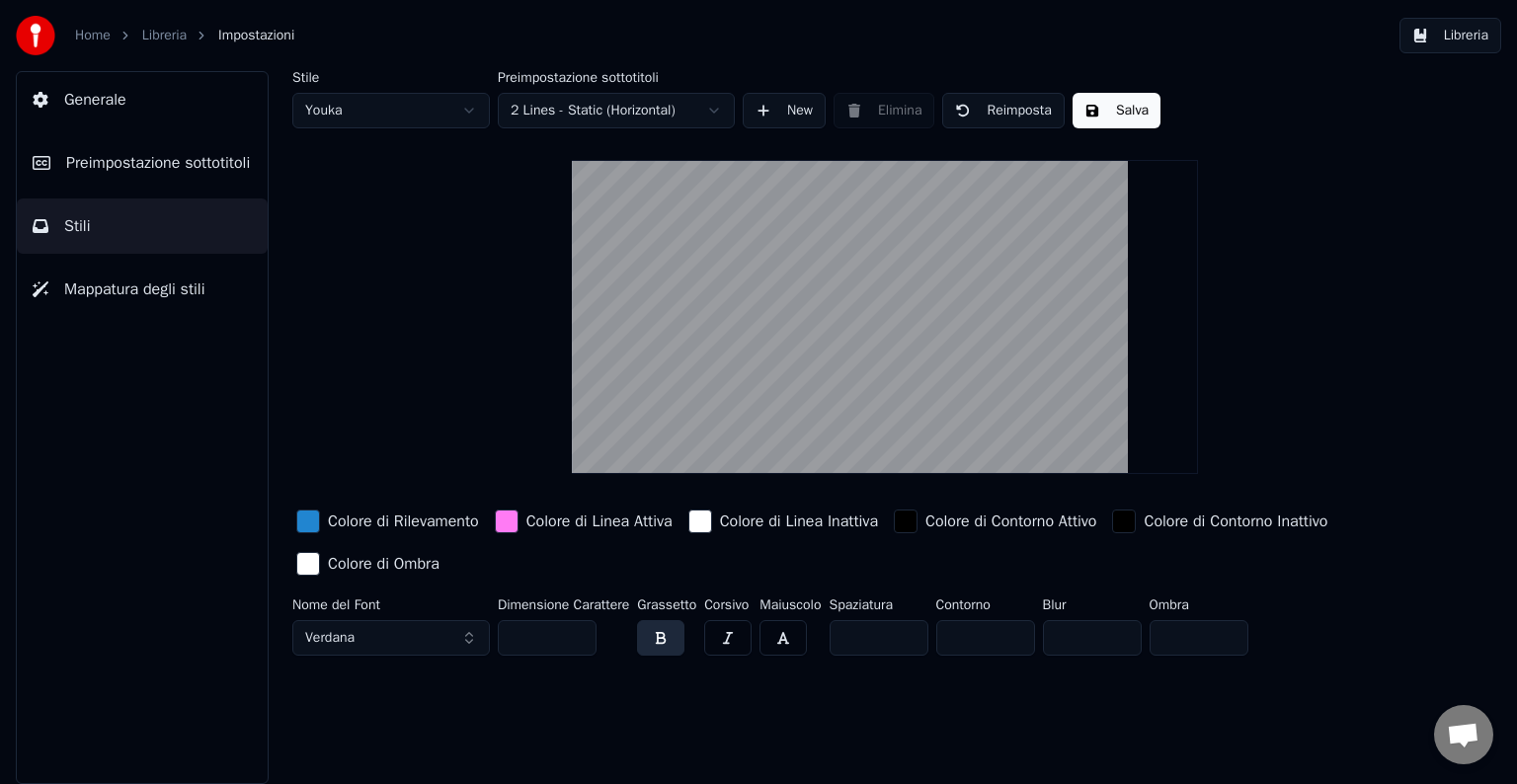 click on "Generale" at bounding box center [142, 100] 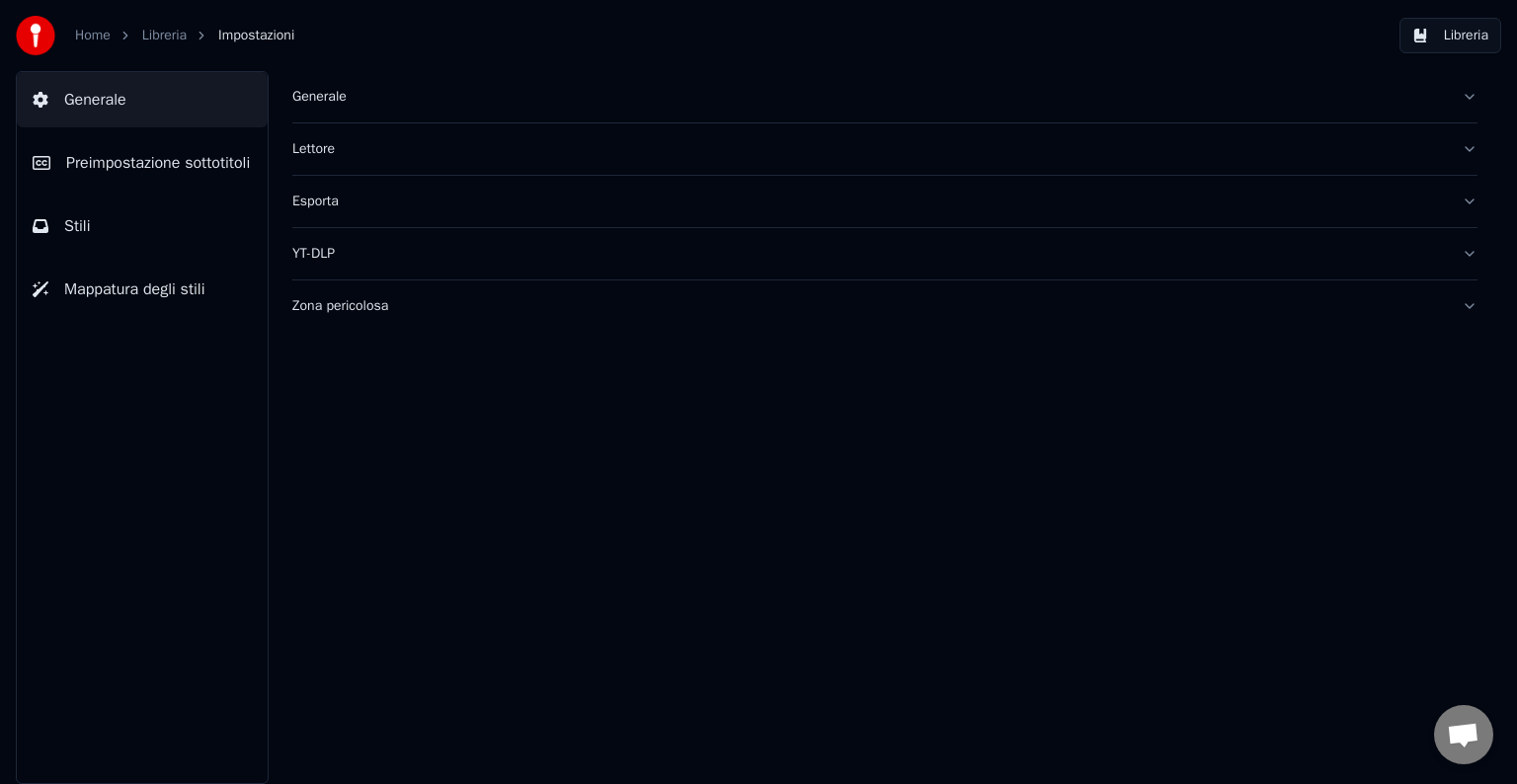 click on "Generale" at bounding box center (869, 97) 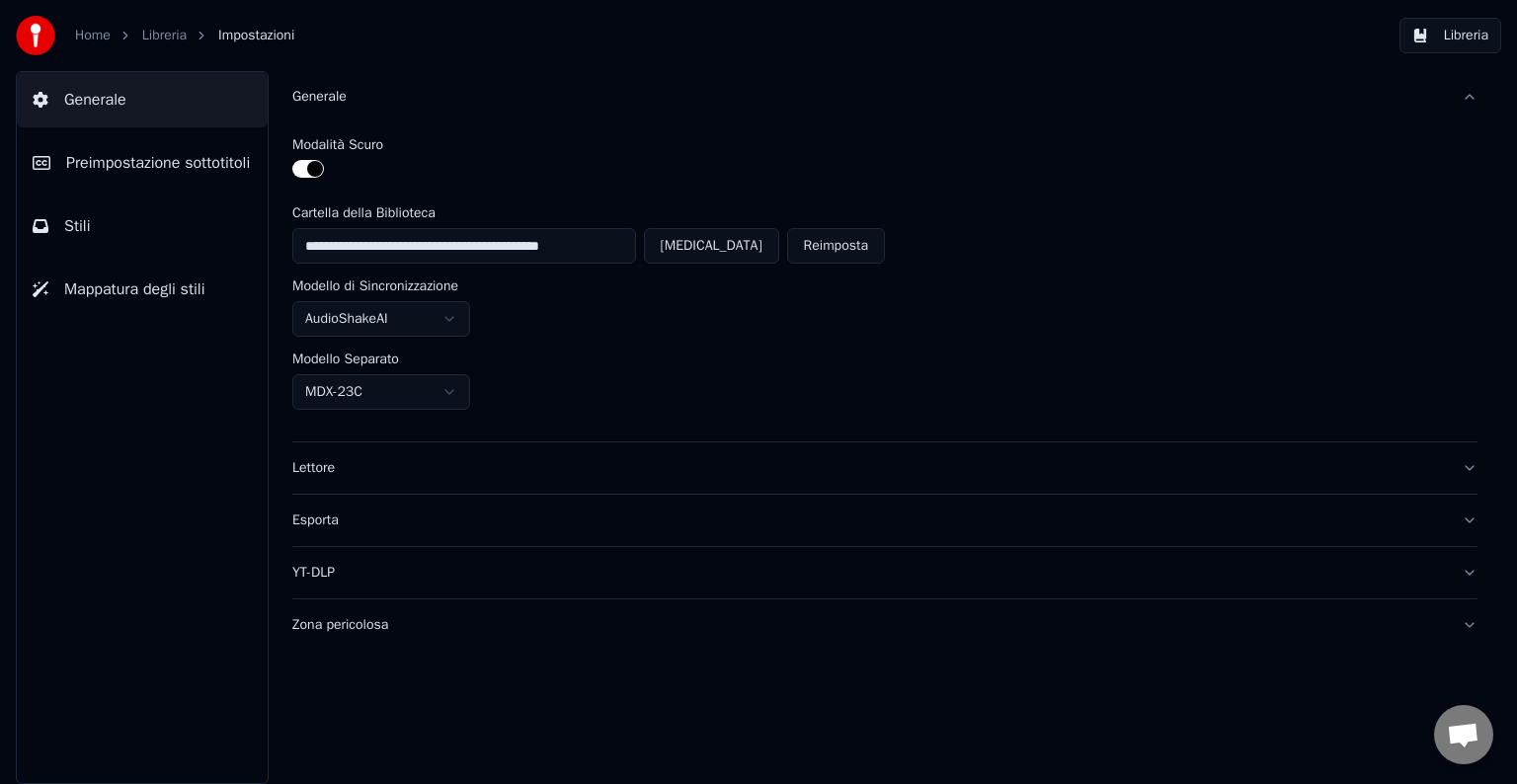 click on "Preimpostazione sottotitoli" at bounding box center (158, 163) 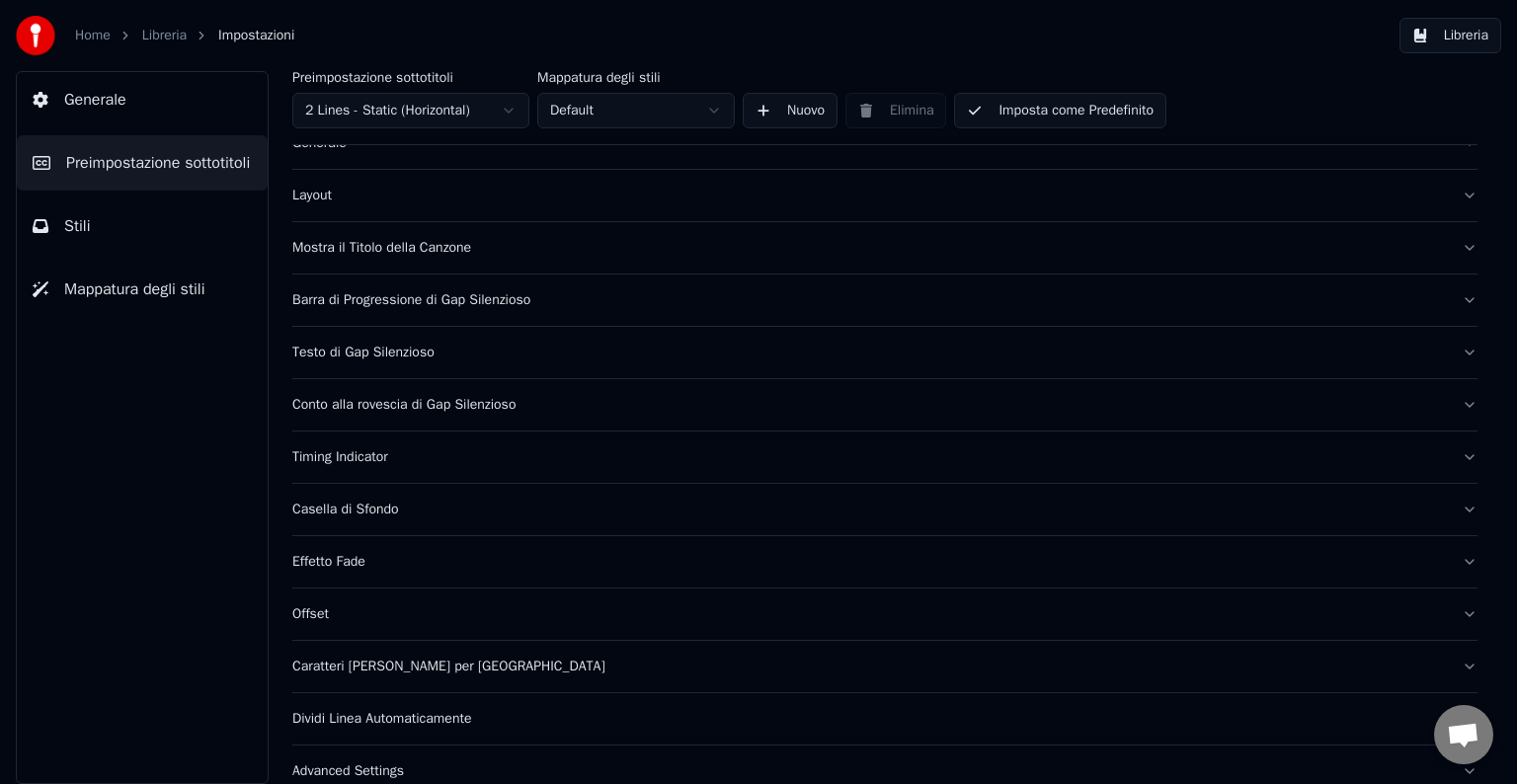 scroll, scrollTop: 96, scrollLeft: 0, axis: vertical 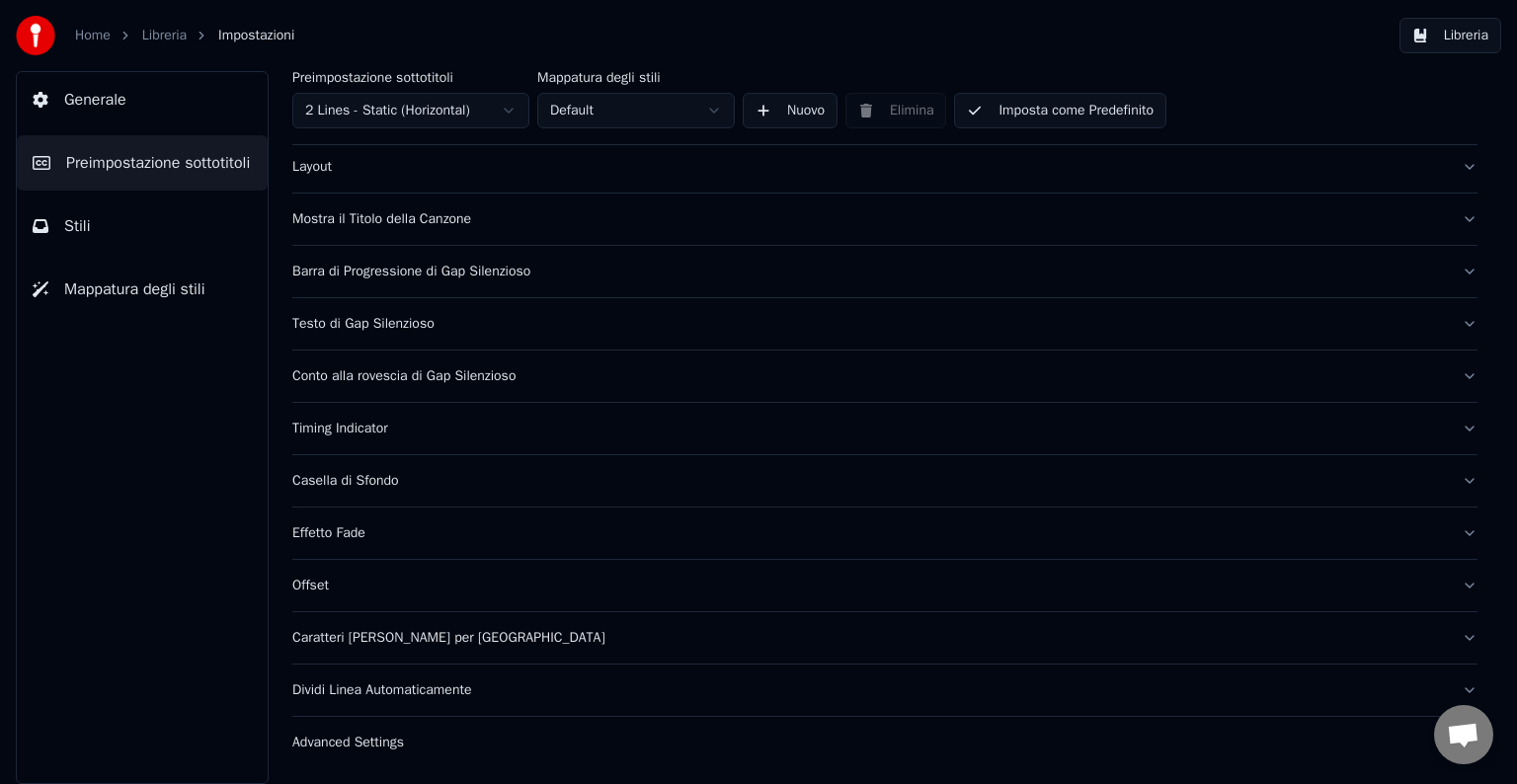 click on "Advanced Settings" at bounding box center [869, 743] 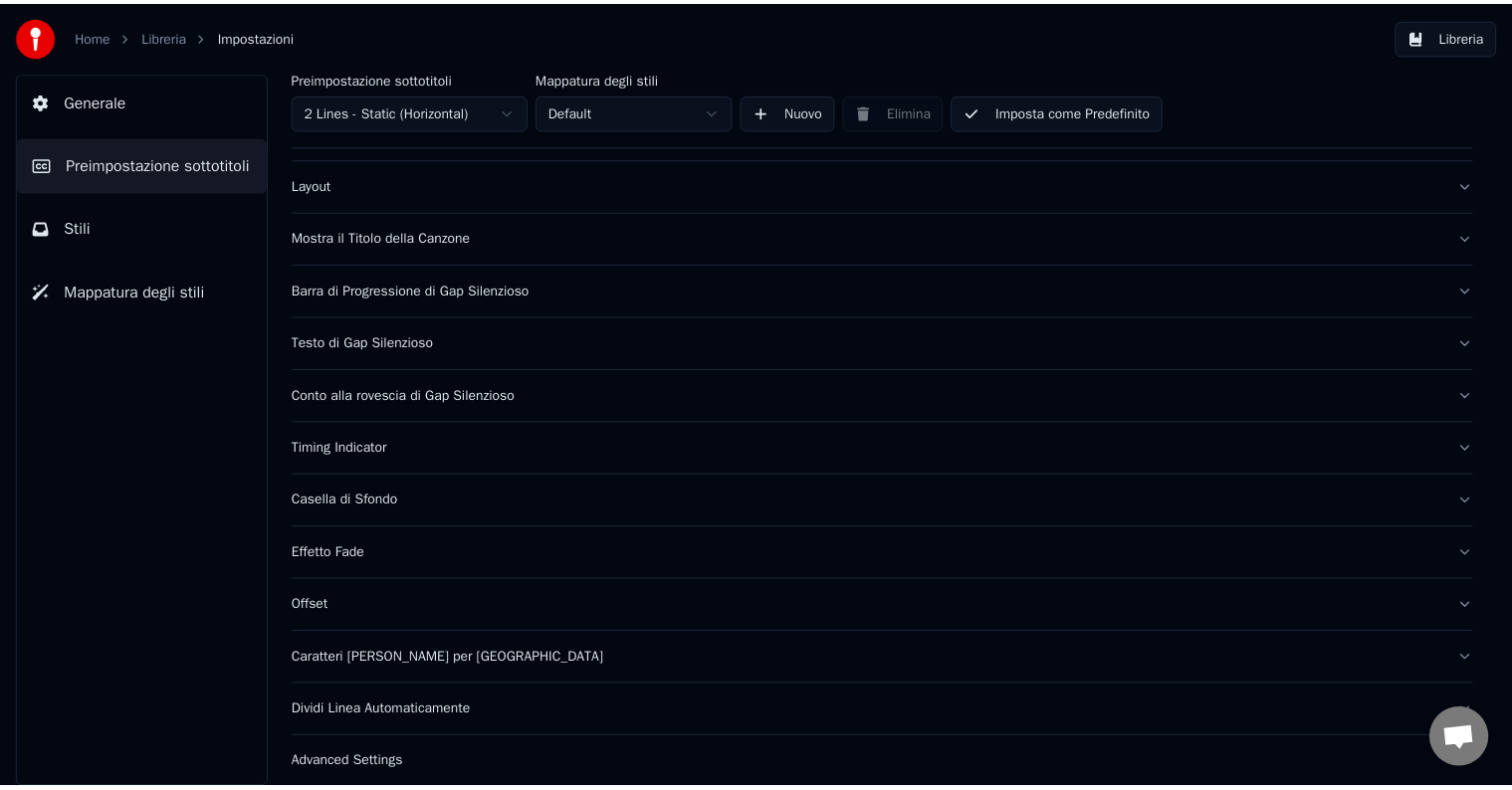 scroll, scrollTop: 0, scrollLeft: 0, axis: both 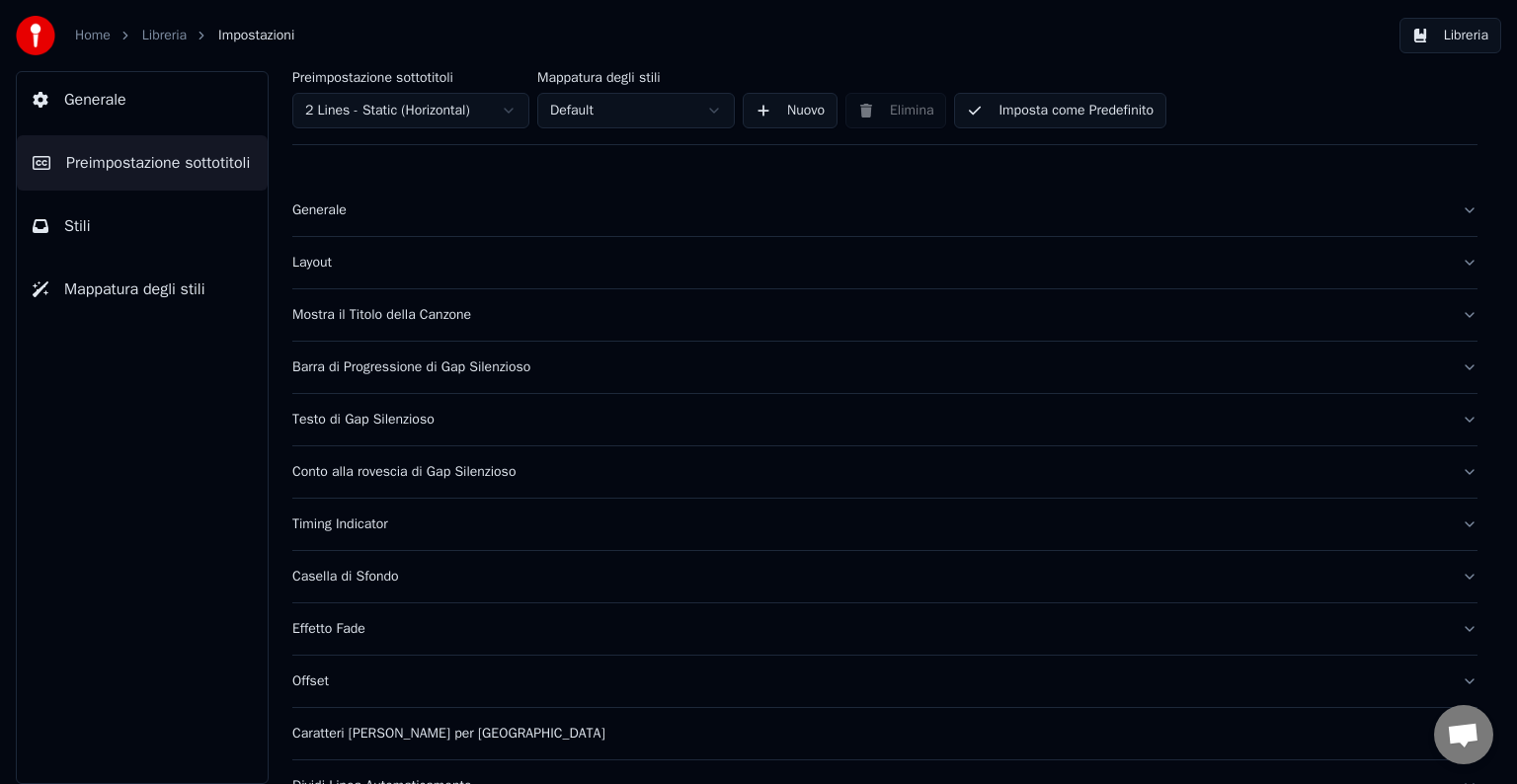 click on "Stili" at bounding box center (142, 226) 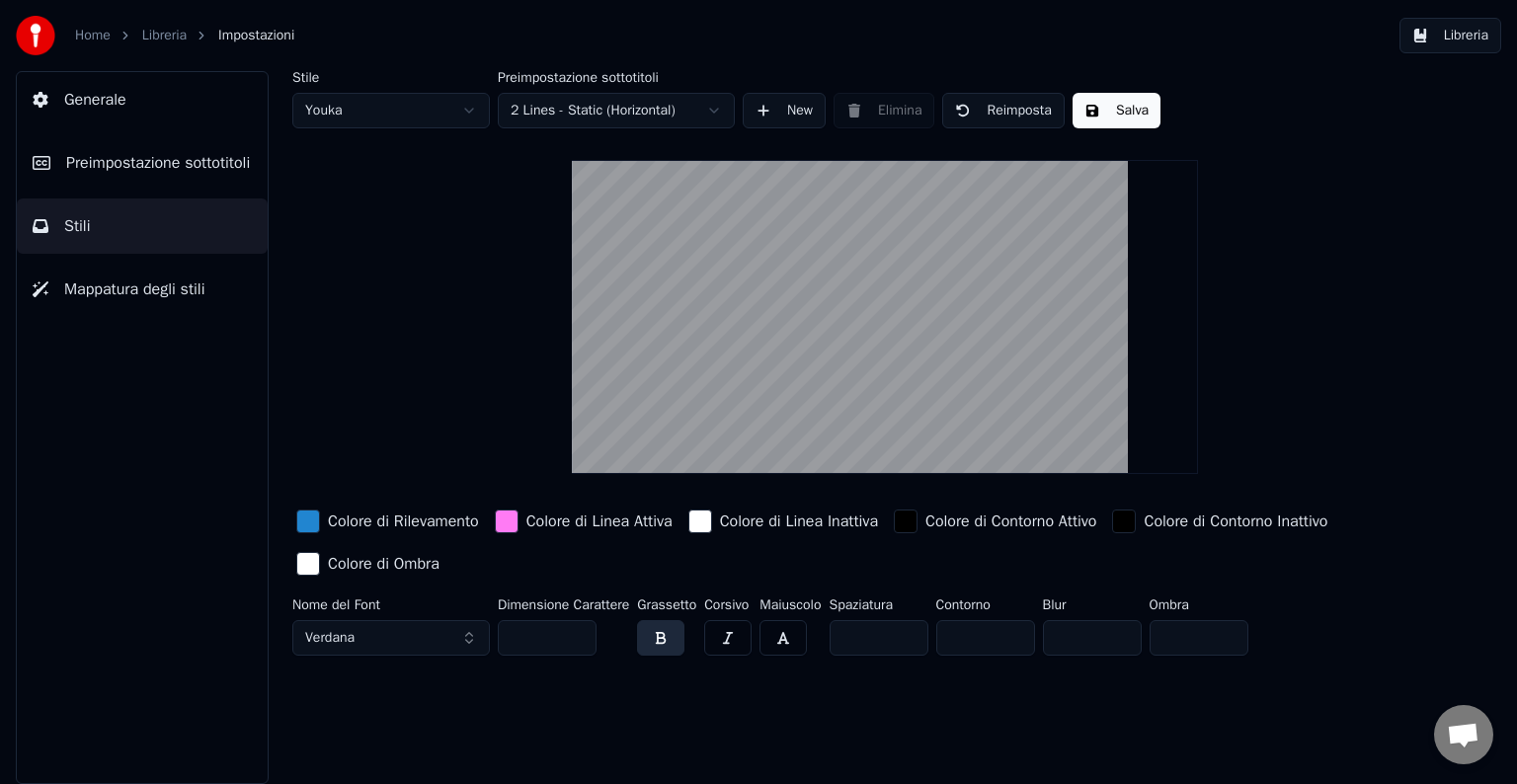 click on "Libreria" at bounding box center [164, 36] 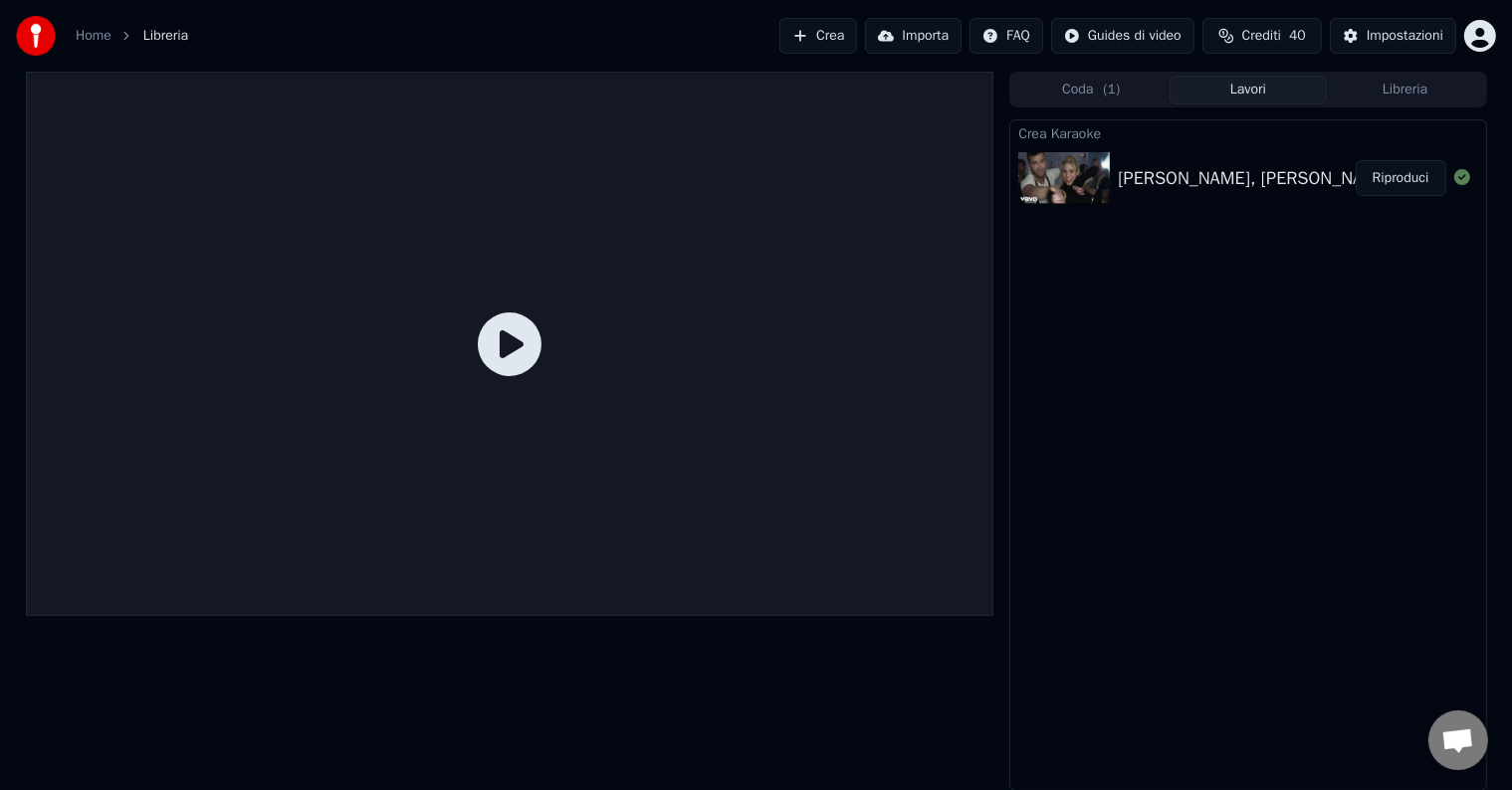 click on "Riproduci" at bounding box center [1401, 178] 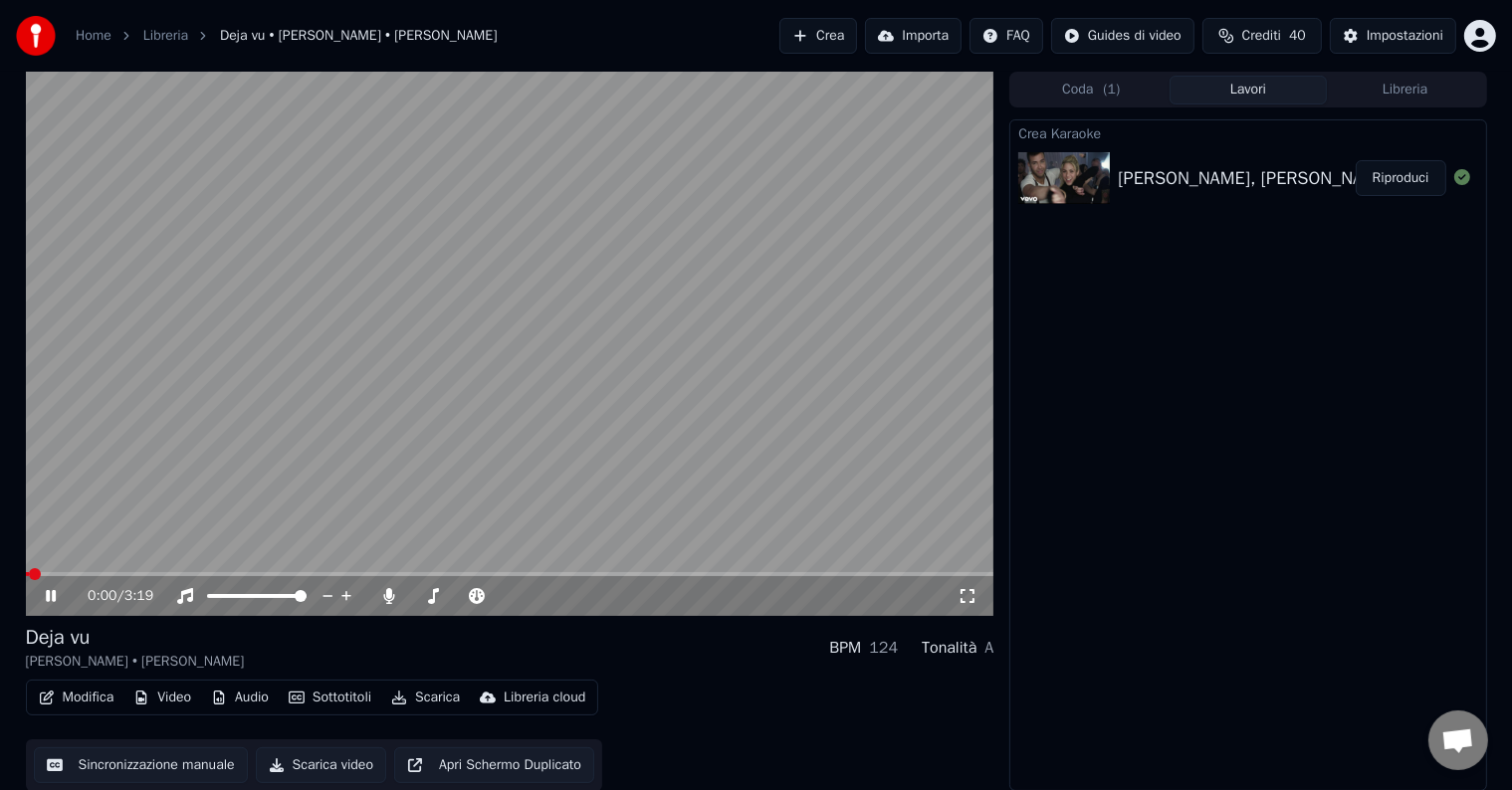 scroll, scrollTop: 1, scrollLeft: 0, axis: vertical 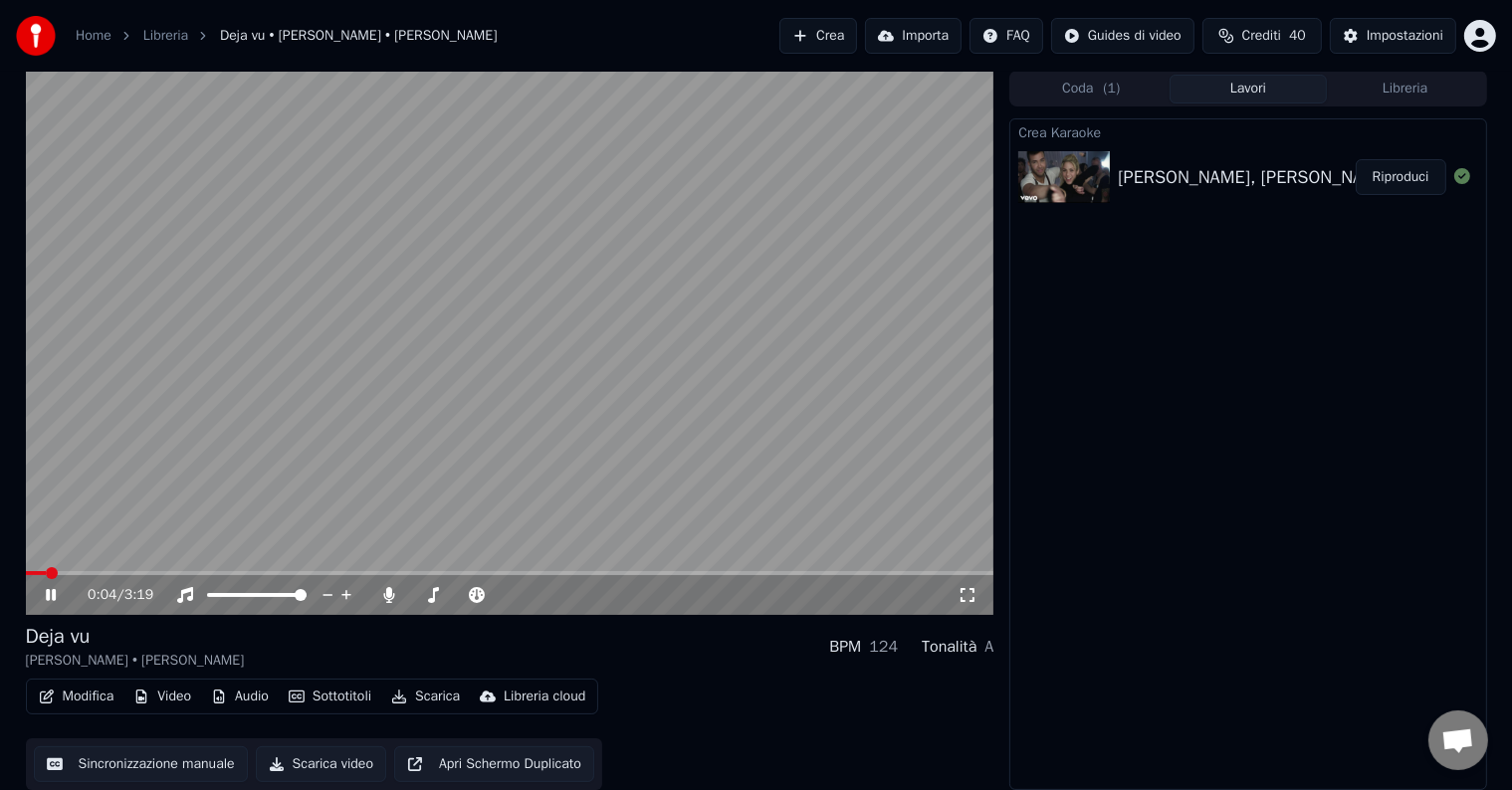 click 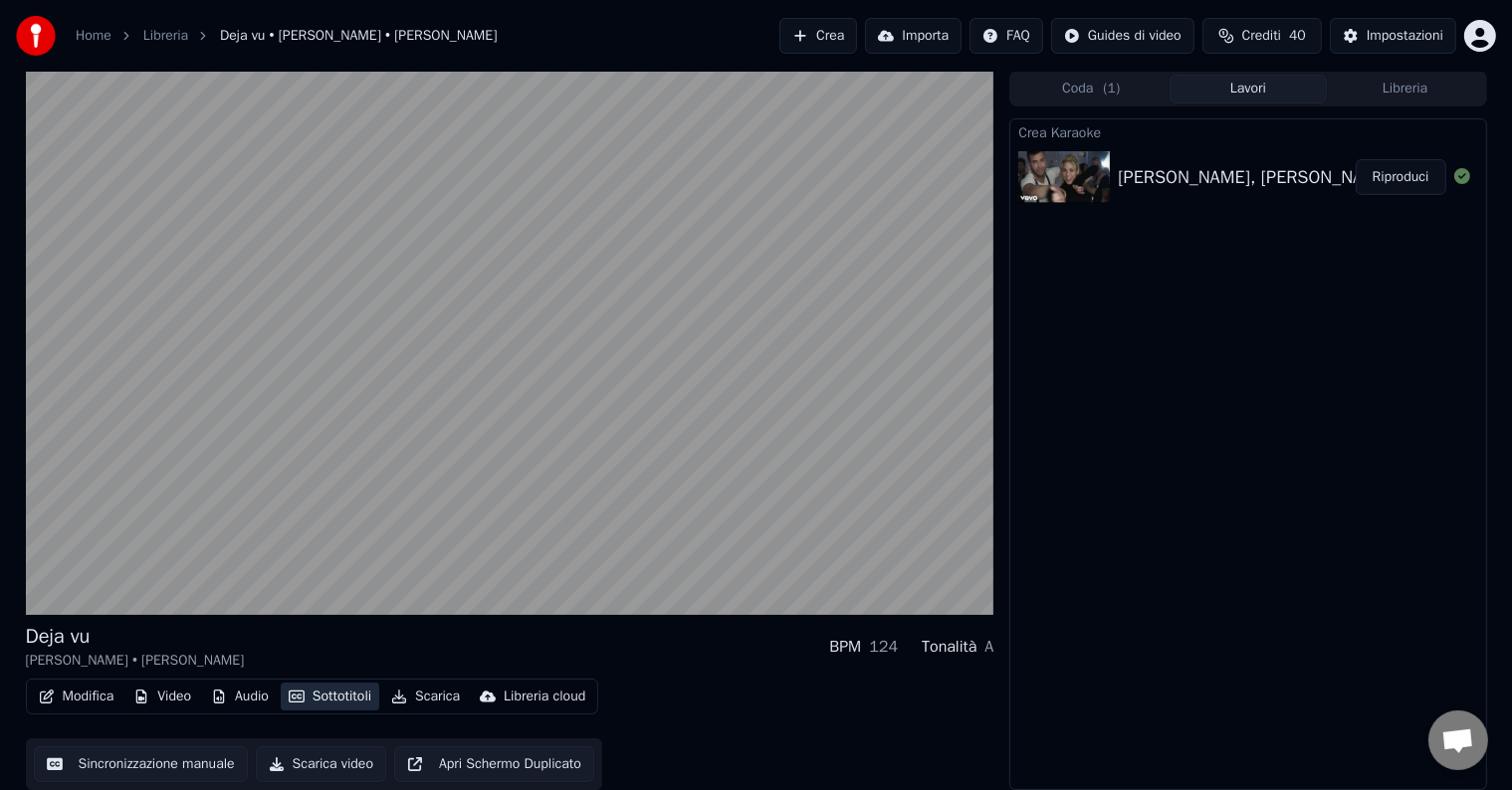 click 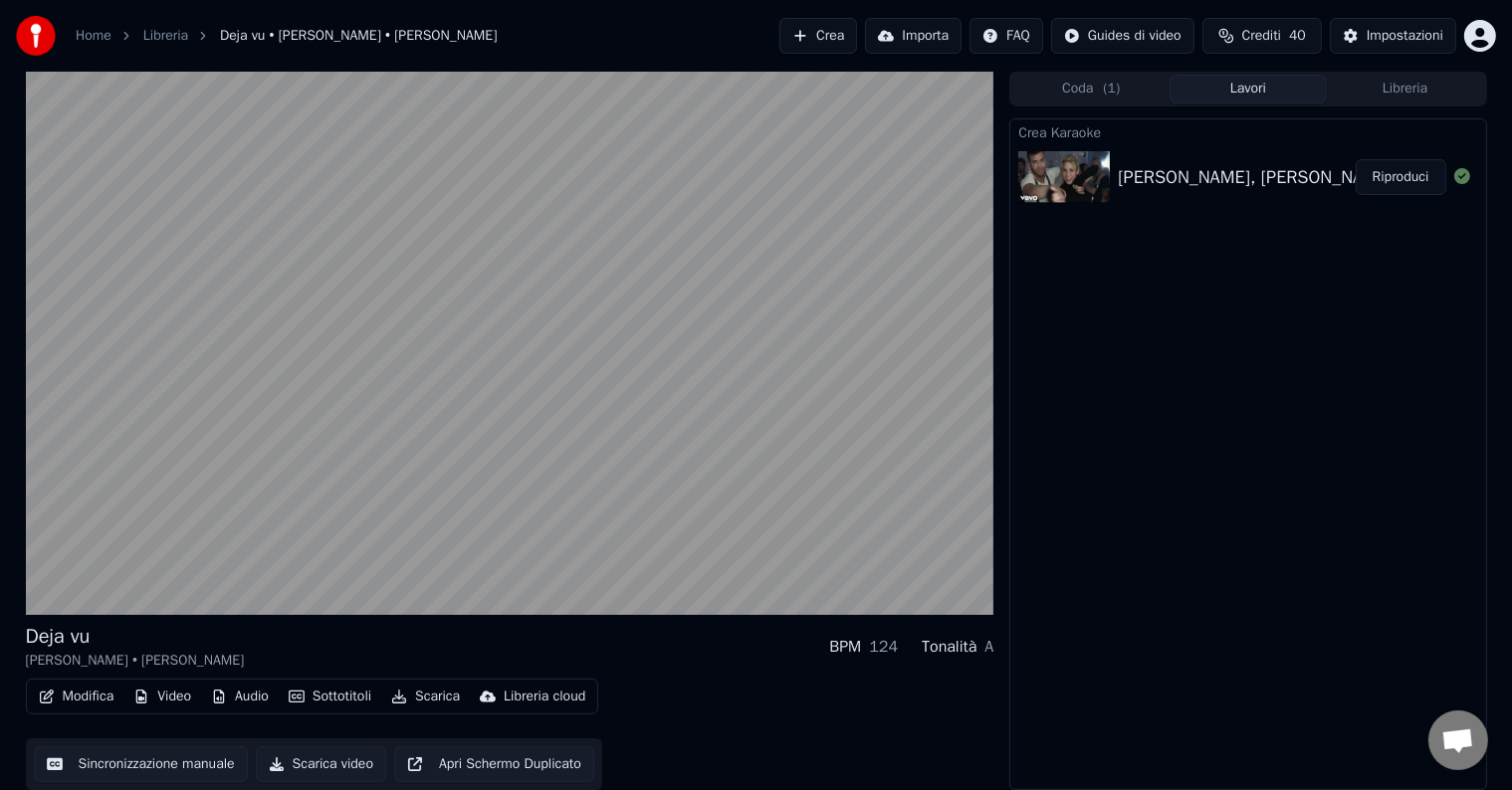 drag, startPoint x: 166, startPoint y: 657, endPoint x: 108, endPoint y: 653, distance: 58.137767 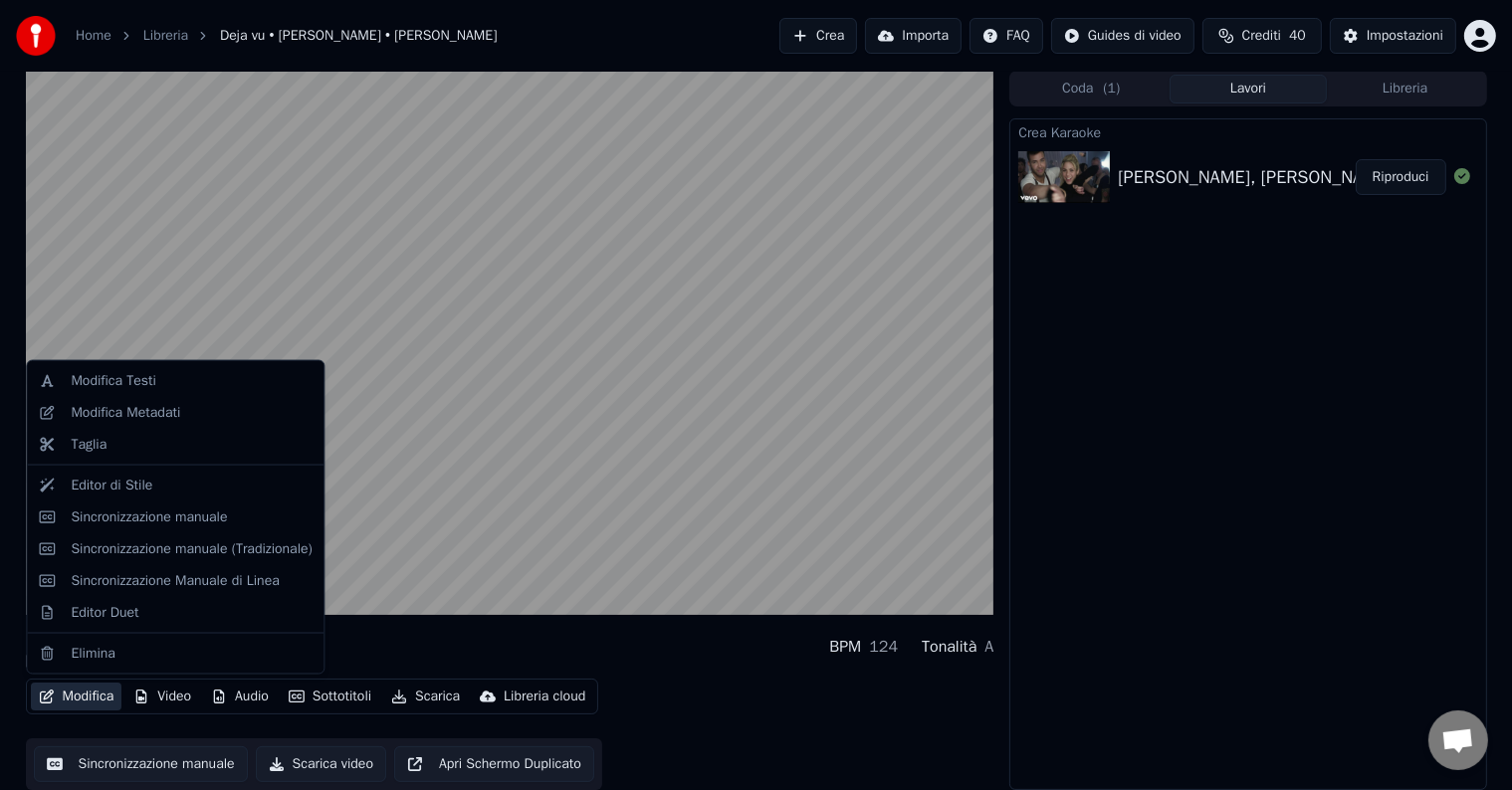 click on "Modifica" at bounding box center (77, 696) 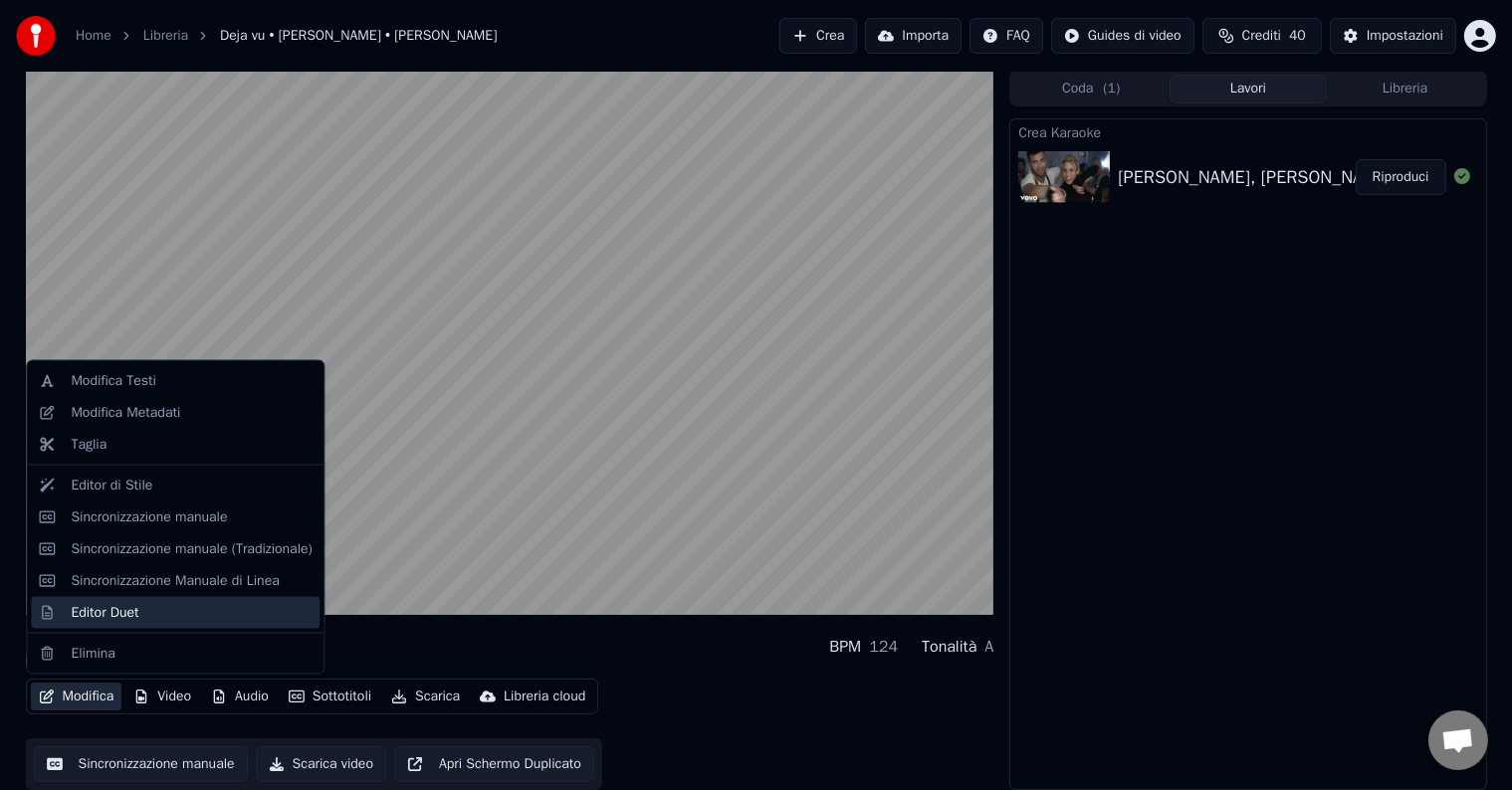 click on "Editor Duet" at bounding box center [105, 612] 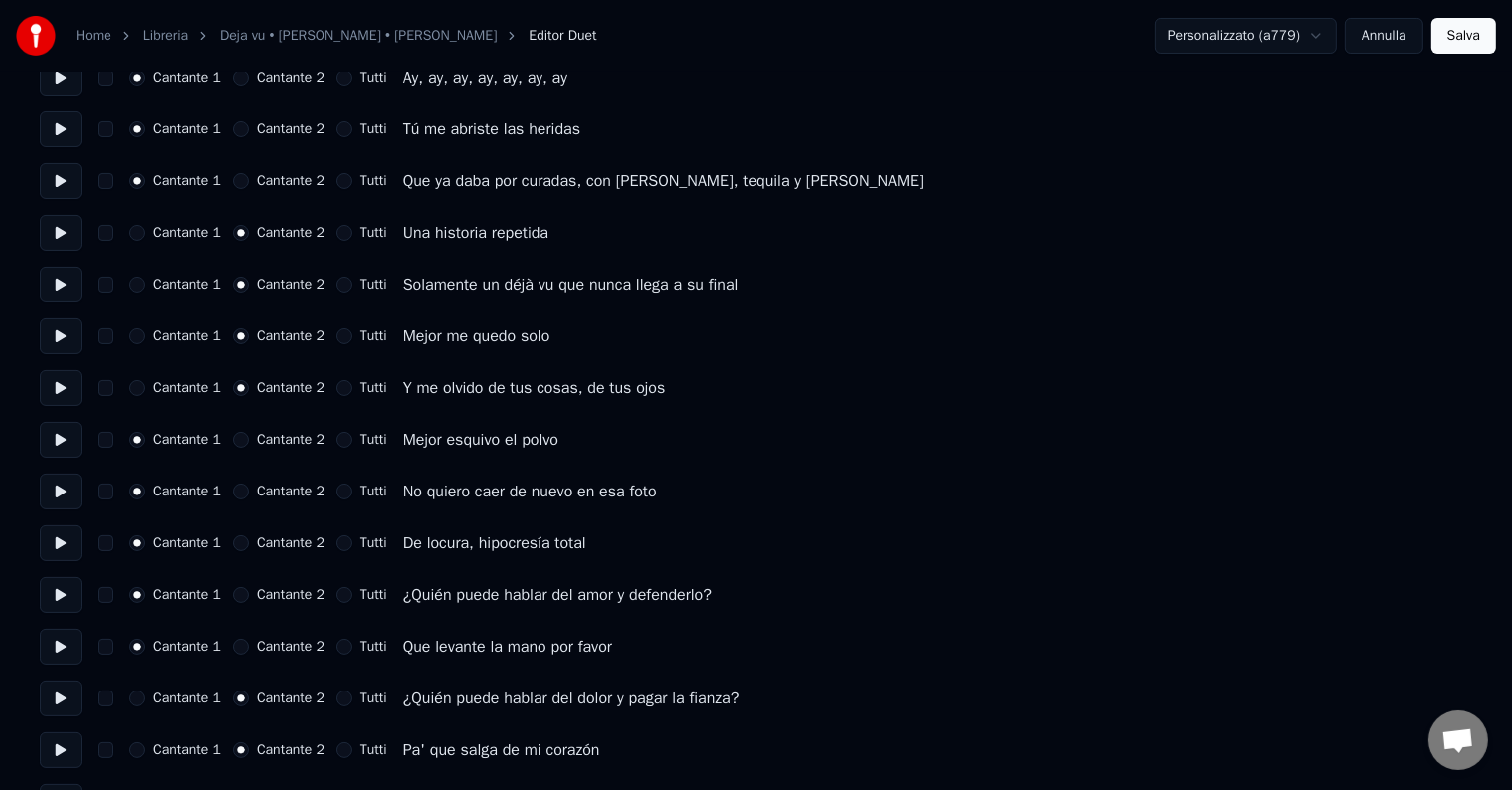scroll, scrollTop: 0, scrollLeft: 0, axis: both 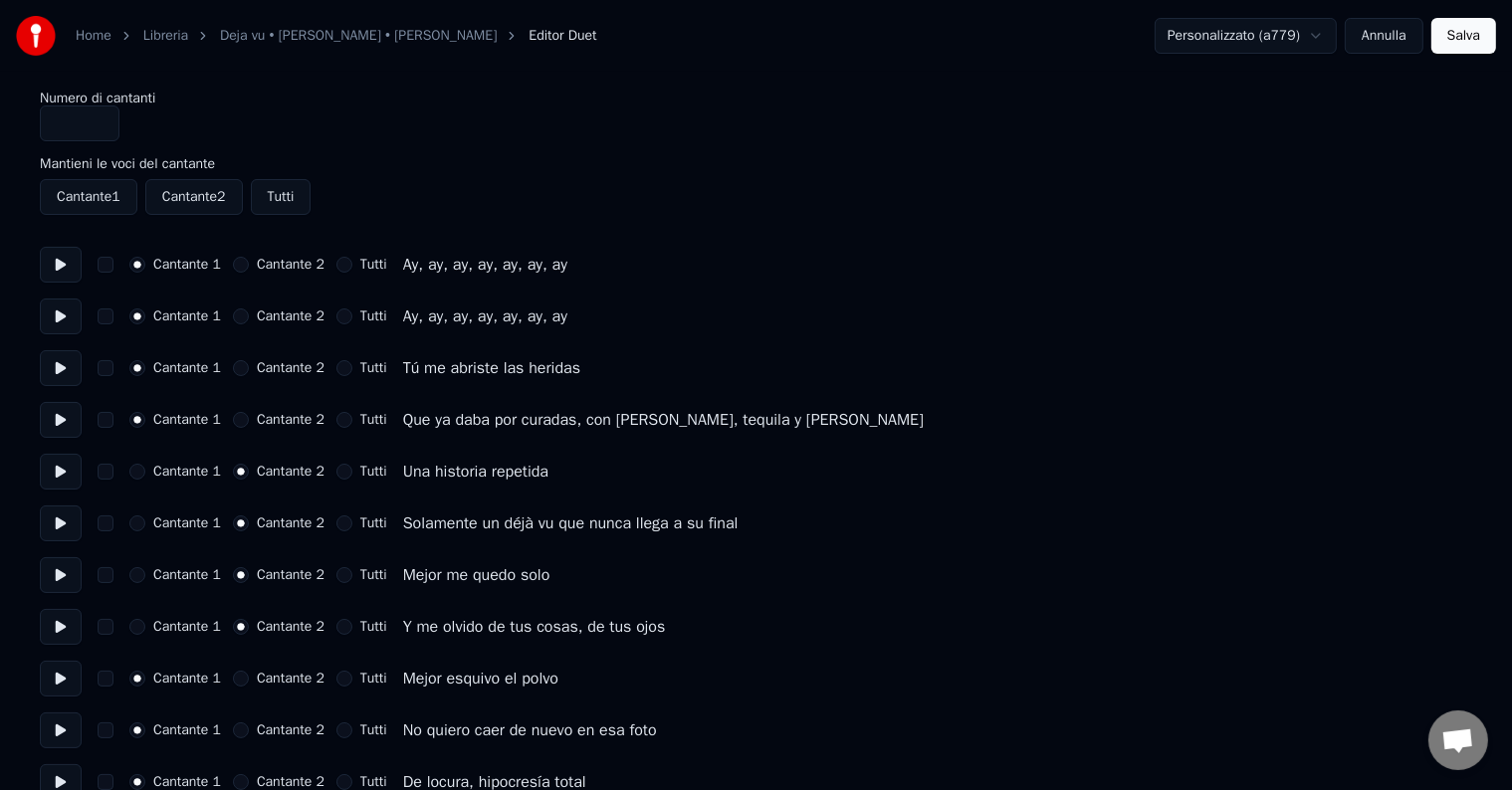 click on "Home Libreria Deja vu • [PERSON_NAME] • [PERSON_NAME] Editor Duet Personalizzato (a779) [PERSON_NAME] Numero di cantanti * Mantieni [PERSON_NAME] del cantante Cantante  1 Cantante  2 Tutti Cantante 1 Cantante 2 Tutti Ay, ay, ay, ay, ay, ay, ay Cantante 1 Cantante 2 Tutti Ay, ay, ay, ay, ay, ay, ay Cantante 1 Cantante 2 Tutti Tú me abriste las heridas Cantante 1 Cantante 2 Tutti Que ya daba por curadas, con [PERSON_NAME], tequila y [PERSON_NAME] Cantante 1 Cantante 2 Tutti Una historia repetida Cantante 1 Cantante 2 Tutti Solamente un déjà vu que nunca llega a su final Cantante 1 Cantante 2 Tutti Mejor me quedo solo Cantante 1 Cantante 2 Tutti Y me olvido de tus cosas, de tus ojos Cantante 1 Cantante 2 Tutti Mejor esquivo el polvo Cantante 1 Cantante 2 Tutti No quiero caer de nuevo en esa foto Cantante 1 Cantante 2 Tutti De locura, hipocresía total Cantante 1 Cantante 2 Tutti ¿Quién puede hablar del amor y defenderlo? Cantante 1 Cantante 2 Tutti Que levante la mano por favor Cantante 1 Cantante 2 Tutti Cantante 1 Cantante 2 Tutti" at bounding box center [756, 1238] 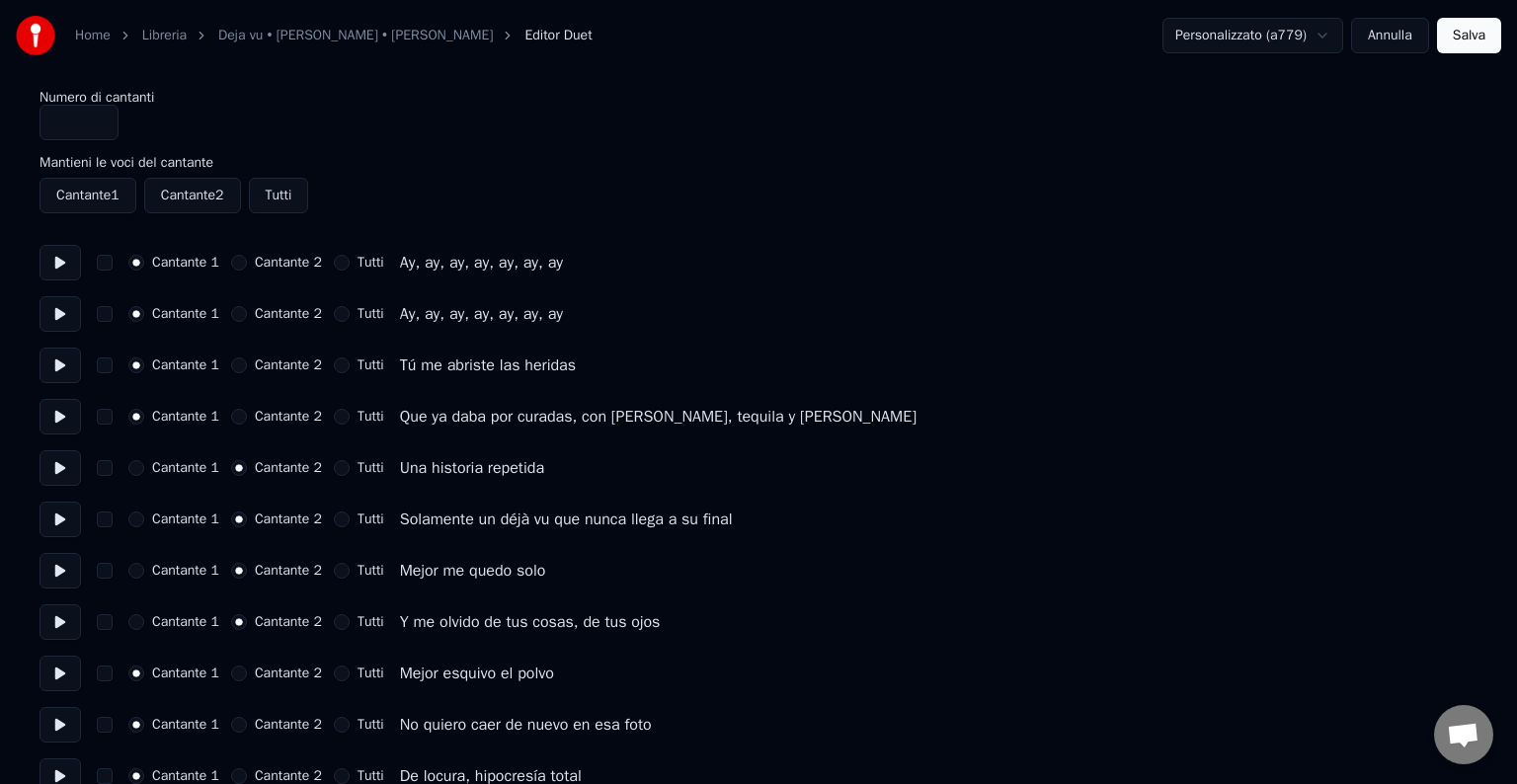 click on "Home Libreria Deja vu • [PERSON_NAME] • [PERSON_NAME] Editor Duet Personalizzato (a779) [PERSON_NAME] Numero di cantanti * Mantieni [PERSON_NAME] del cantante Cantante  1 Cantante  2 Tutti Cantante 1 Cantante 2 Tutti Ay, ay, ay, ay, ay, ay, ay Cantante 1 Cantante 2 Tutti Ay, ay, ay, ay, ay, ay, ay Cantante 1 Cantante 2 Tutti Tú me abriste las heridas Cantante 1 Cantante 2 Tutti Que ya daba por curadas, con [PERSON_NAME], tequila y [PERSON_NAME] Cantante 1 Cantante 2 Tutti Una historia repetida Cantante 1 Cantante 2 Tutti Solamente un déjà vu que nunca llega a su final Cantante 1 Cantante 2 Tutti Mejor me quedo solo Cantante 1 Cantante 2 Tutti Y me olvido de tus cosas, de tus ojos Cantante 1 Cantante 2 Tutti Mejor esquivo el polvo Cantante 1 Cantante 2 Tutti No quiero caer de nuevo en esa foto Cantante 1 Cantante 2 Tutti De locura, hipocresía total Cantante 1 Cantante 2 Tutti ¿Quién puede hablar del amor y defenderlo? Cantante 1 Cantante 2 Tutti Que levante la mano por favor Cantante 1 Cantante 2 Tutti Cantante 1 Cantante 2 Tutti" at bounding box center [758, 1228] 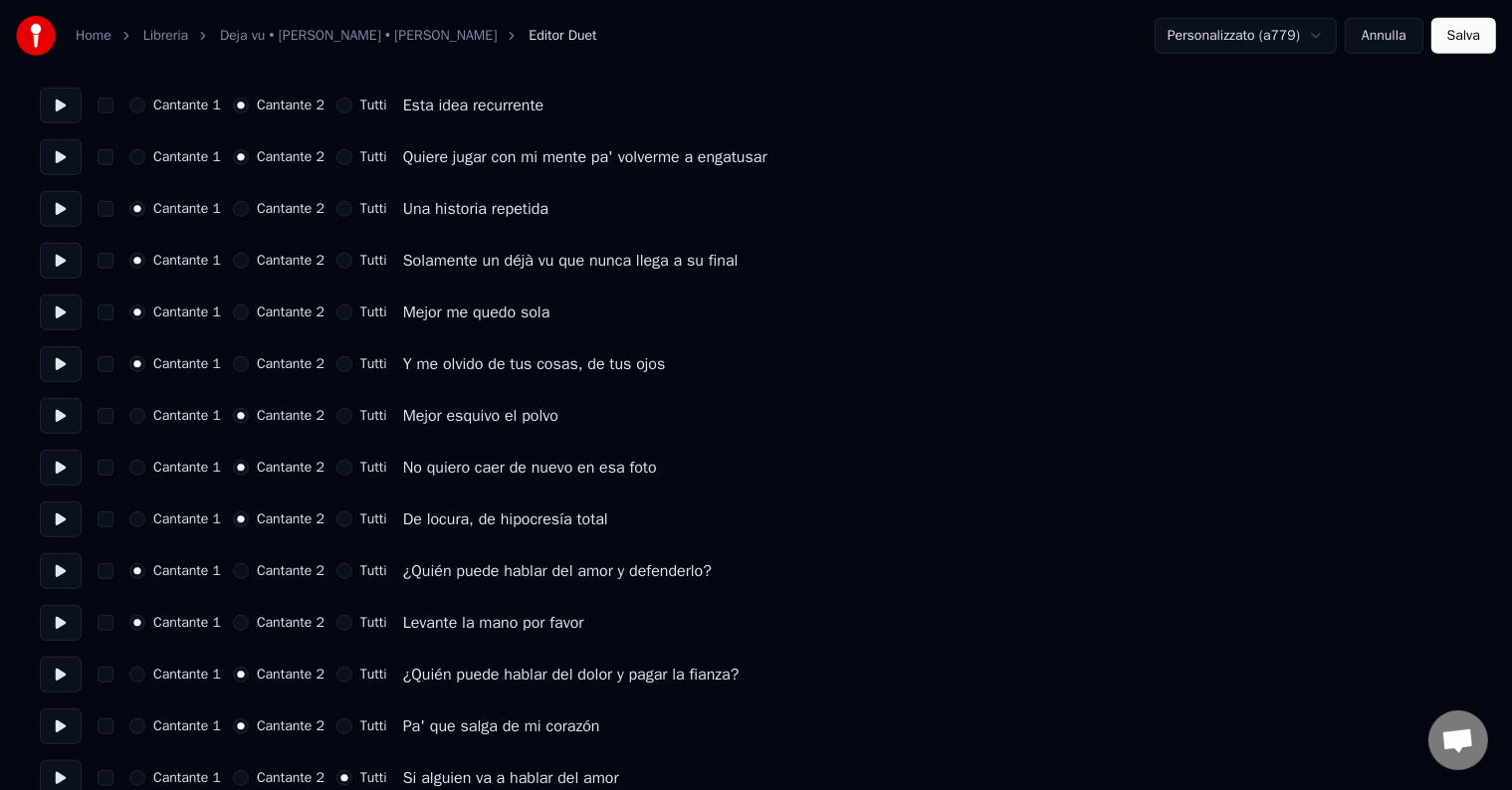 scroll, scrollTop: 691, scrollLeft: 0, axis: vertical 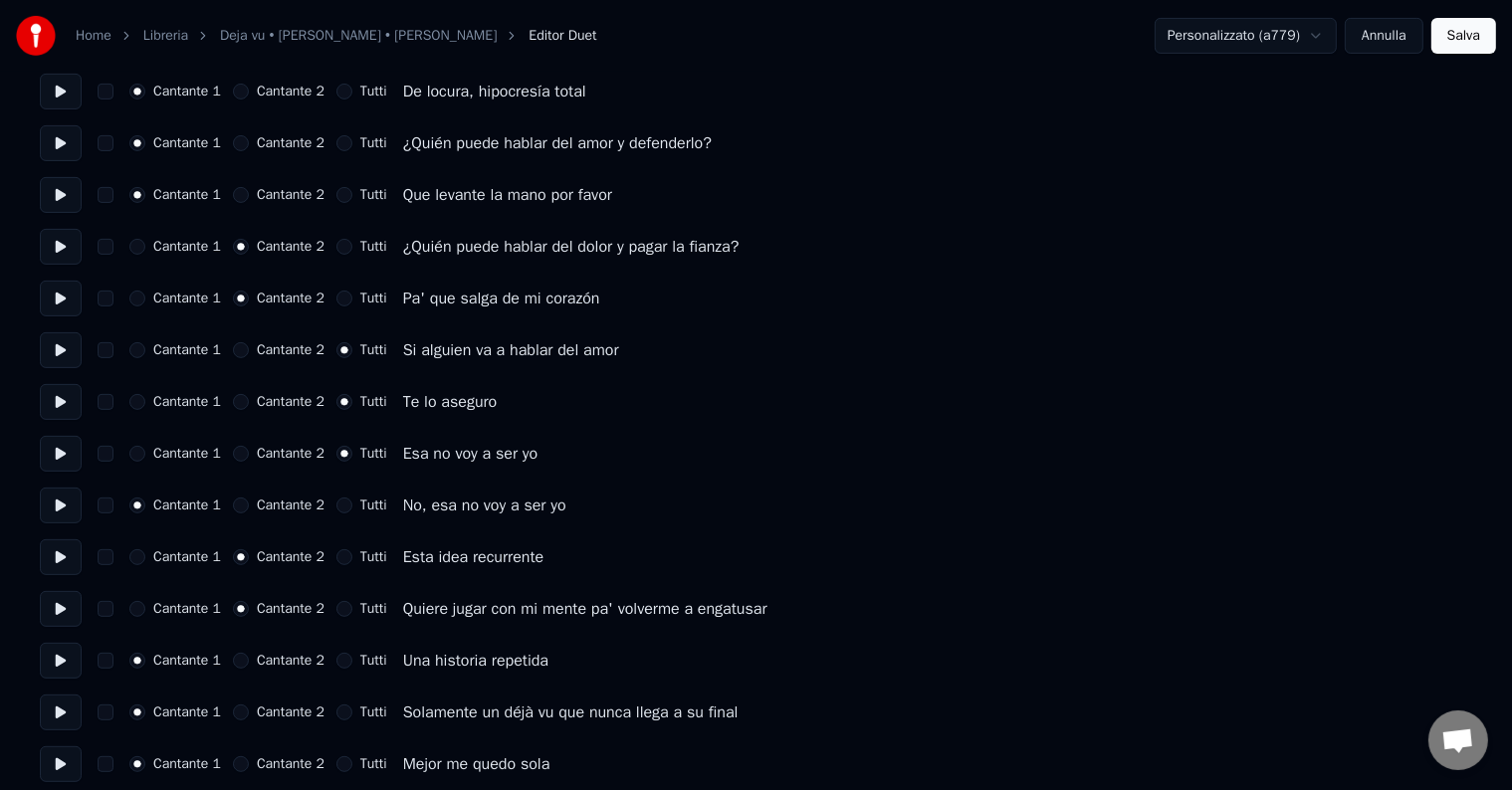 click on "Annulla" at bounding box center [1384, 36] 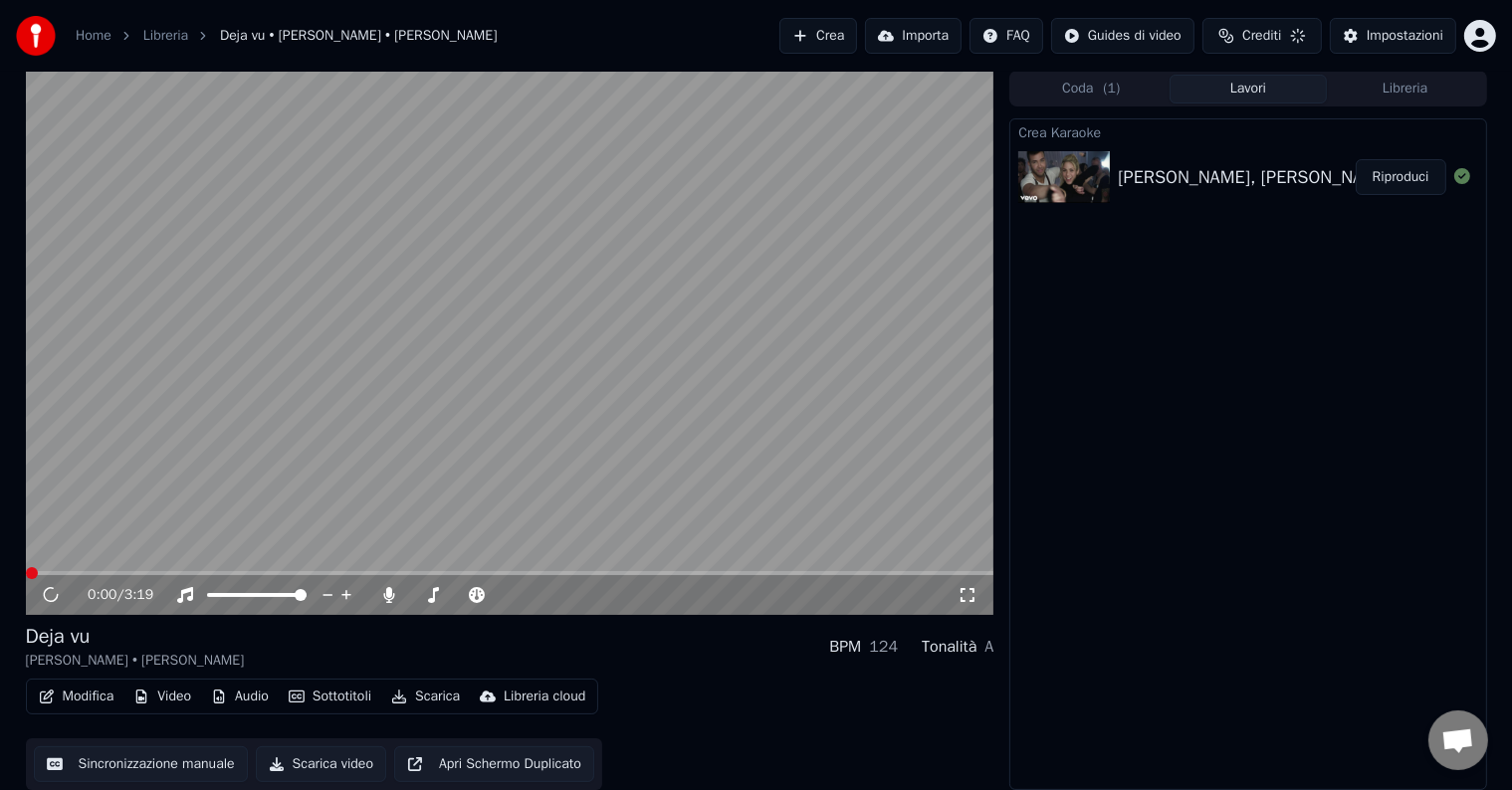 scroll, scrollTop: 1, scrollLeft: 0, axis: vertical 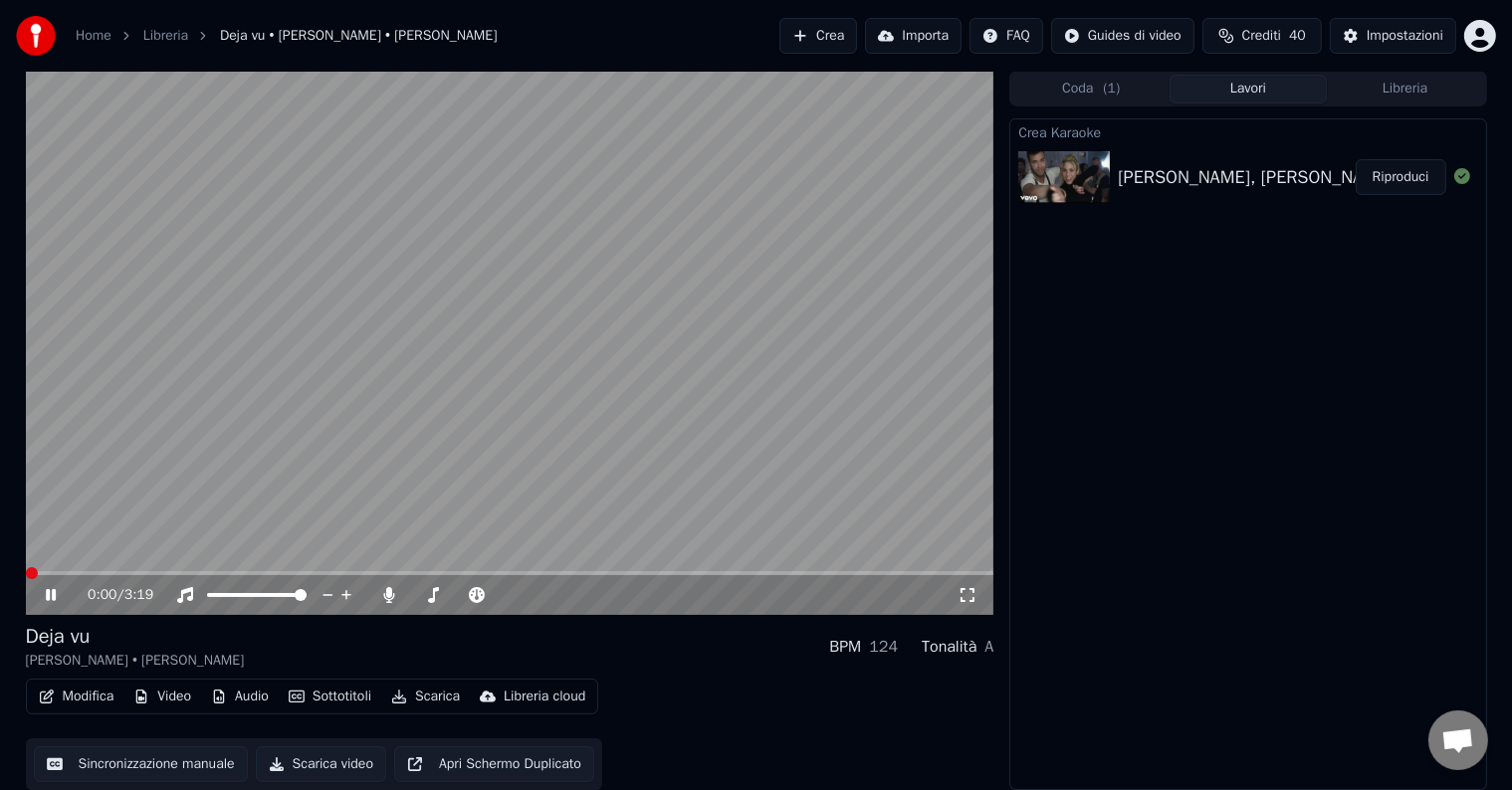 click on "Modifica" at bounding box center (77, 696) 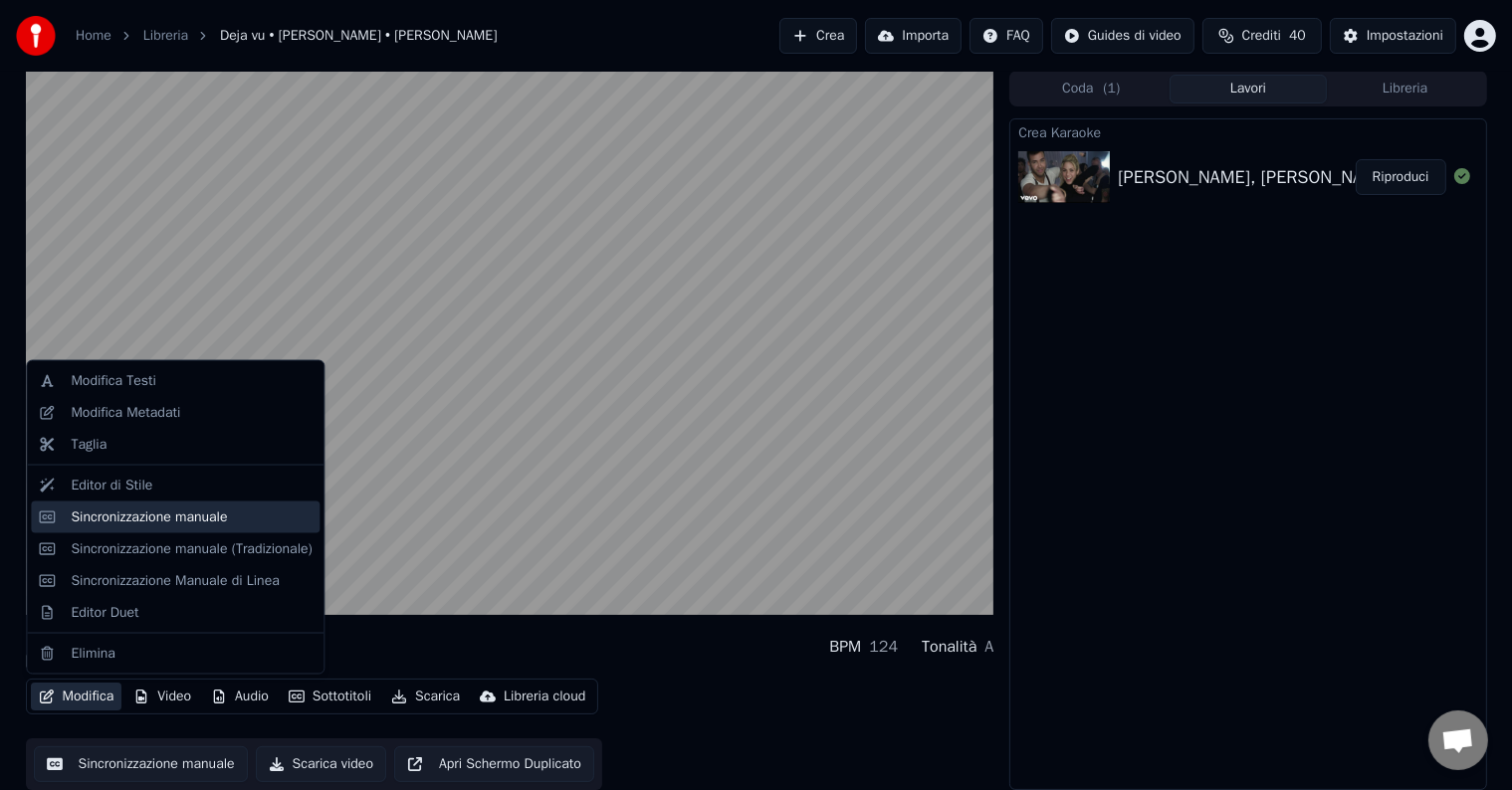 click on "Sincronizzazione manuale" at bounding box center [148, 517] 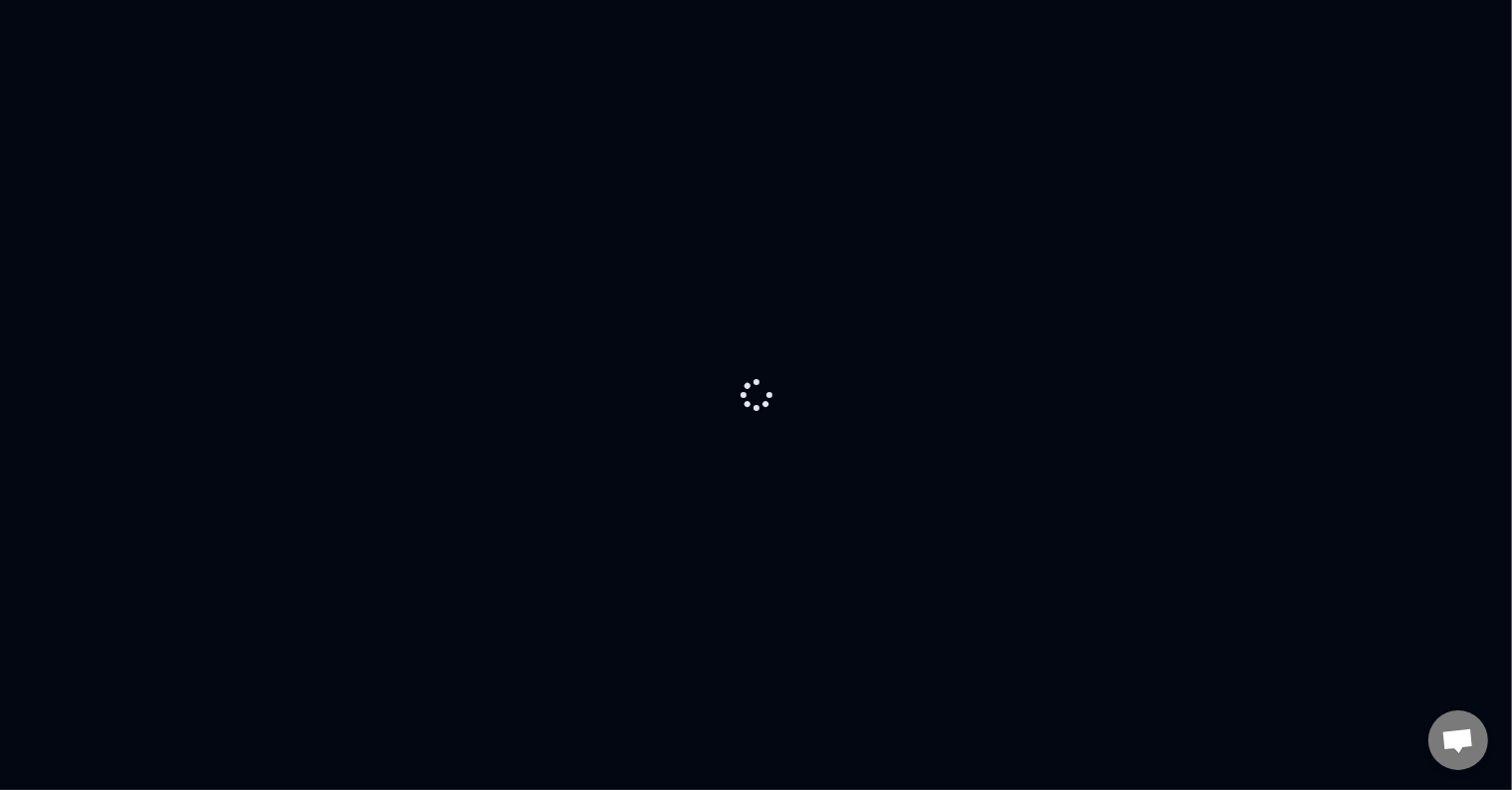scroll, scrollTop: 0, scrollLeft: 0, axis: both 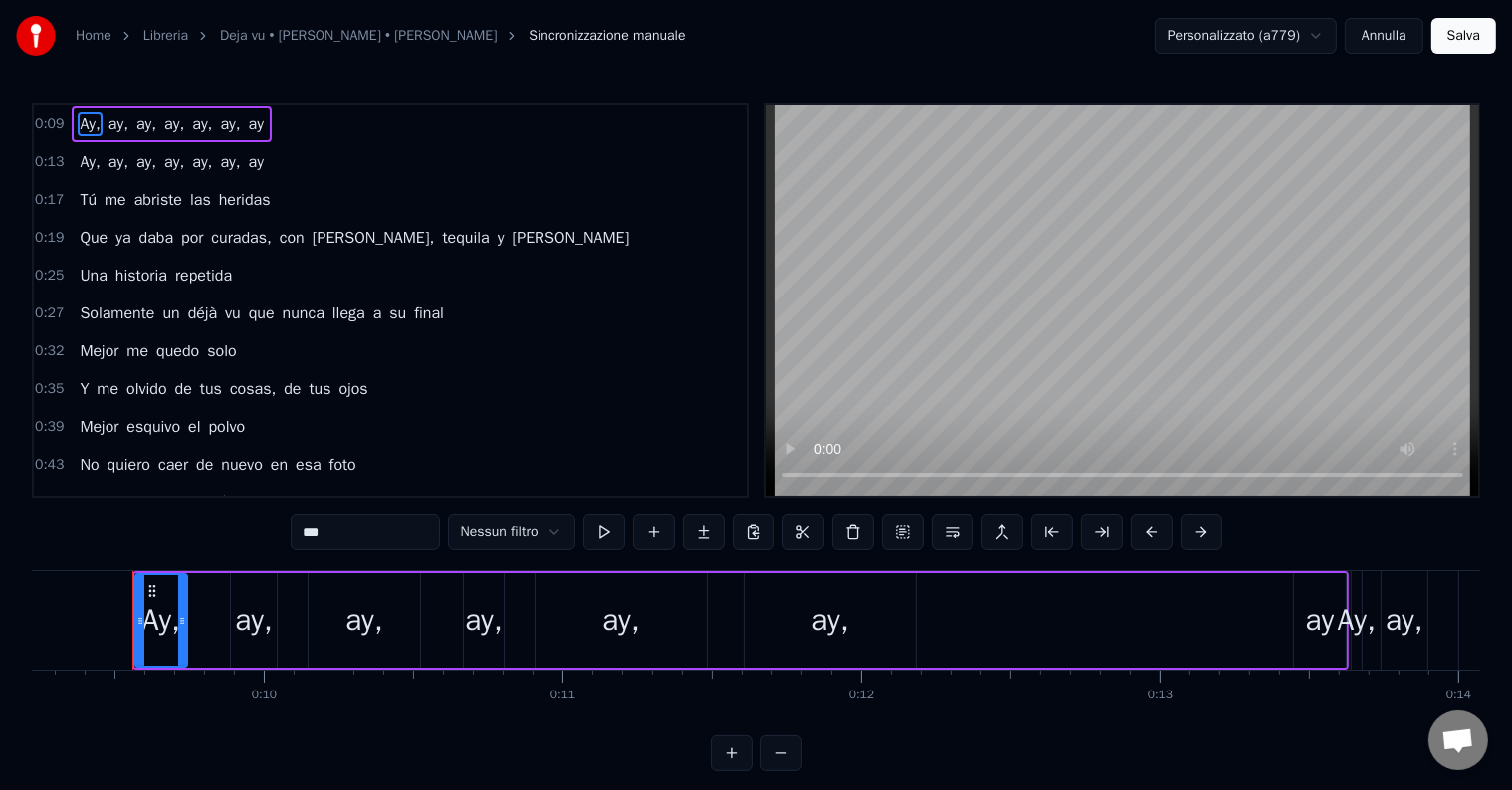 drag, startPoint x: 159, startPoint y: 613, endPoint x: 201, endPoint y: 613, distance: 42 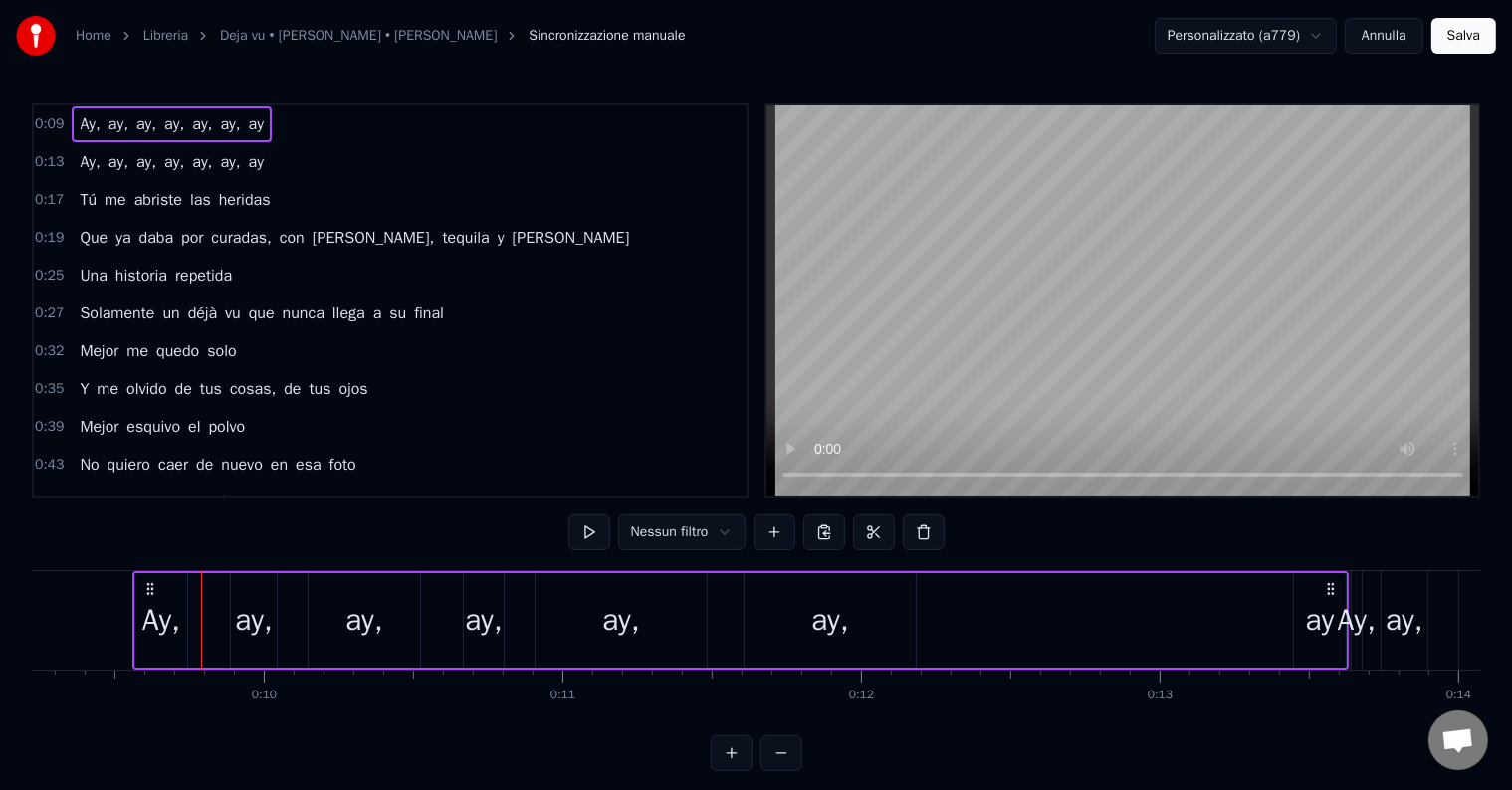 click on "Ay," at bounding box center [161, 620] 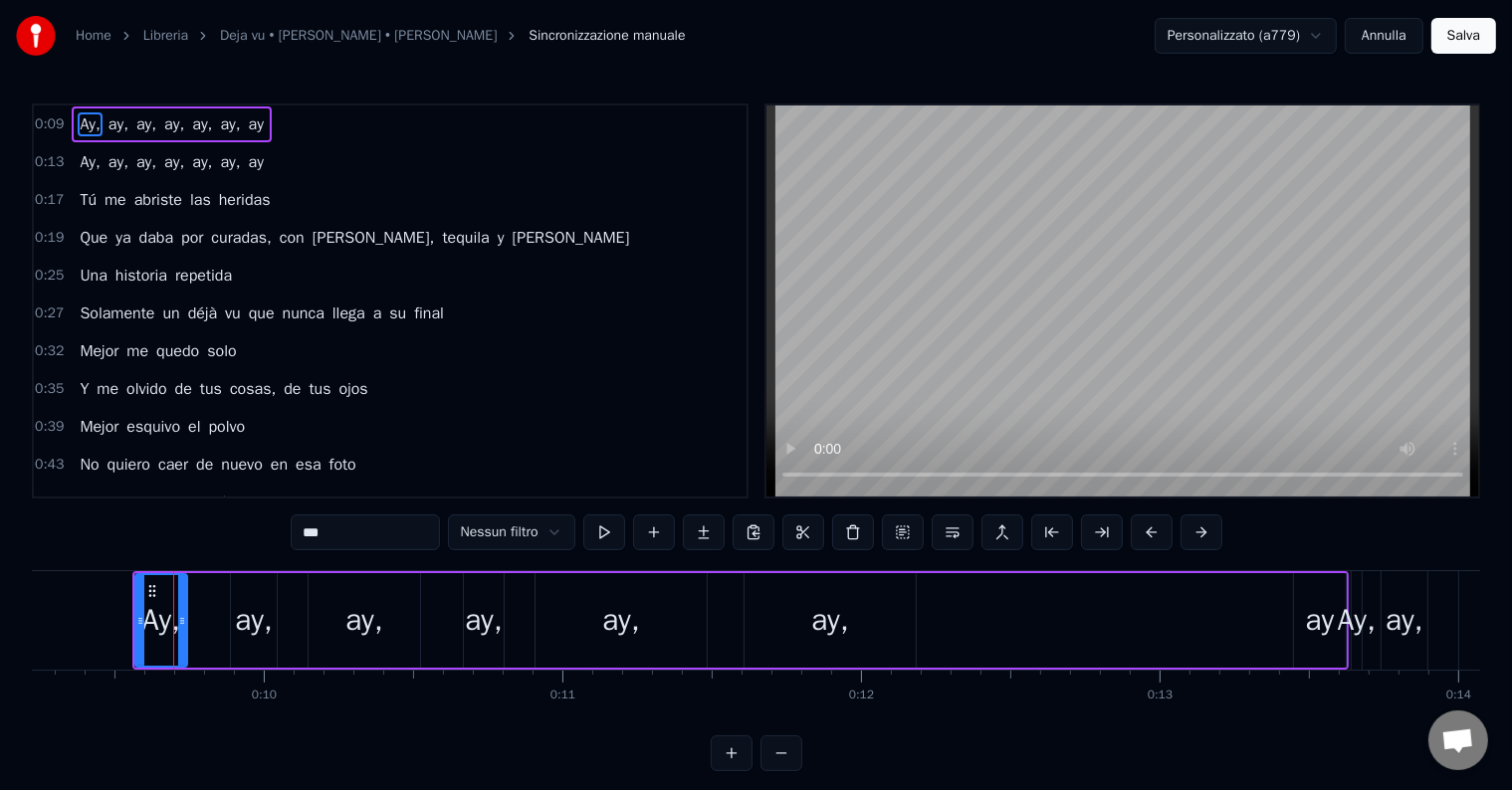 click on "Ay, ay, ay, ay, ay, ay, ay" at bounding box center [741, 620] 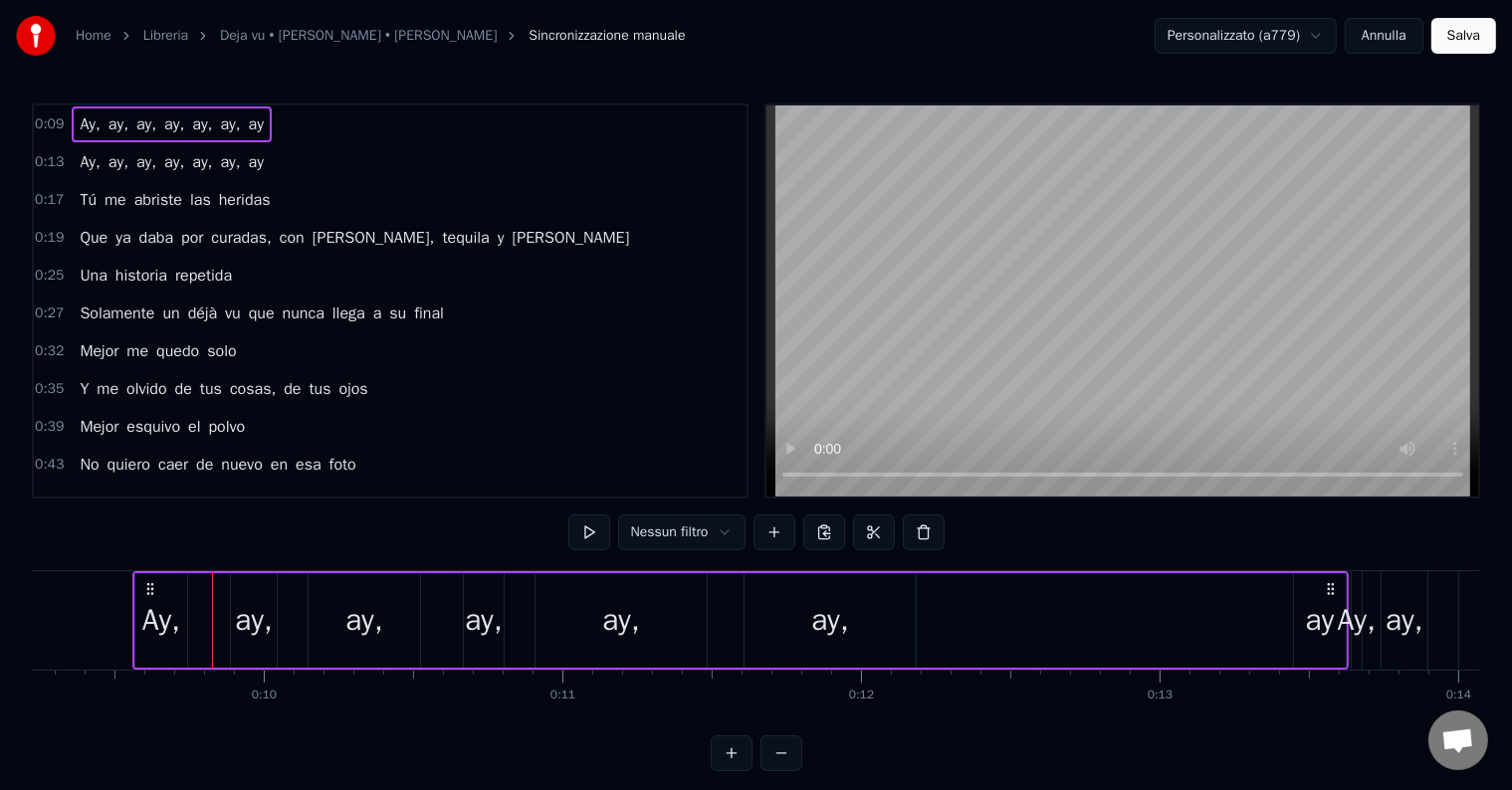 click on "ay," at bounding box center [254, 620] 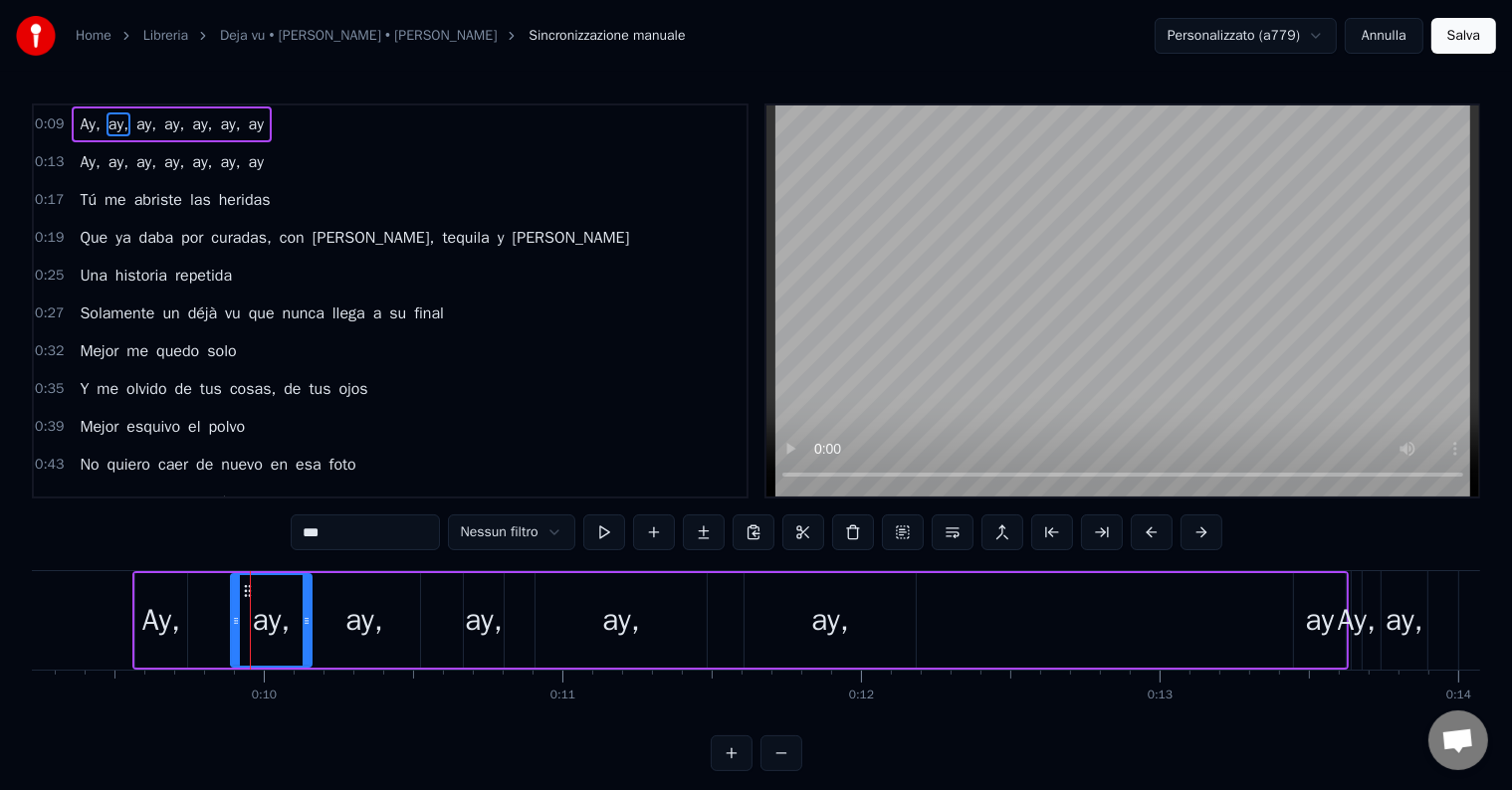 drag, startPoint x: 272, startPoint y: 618, endPoint x: 307, endPoint y: 619, distance: 35.014283 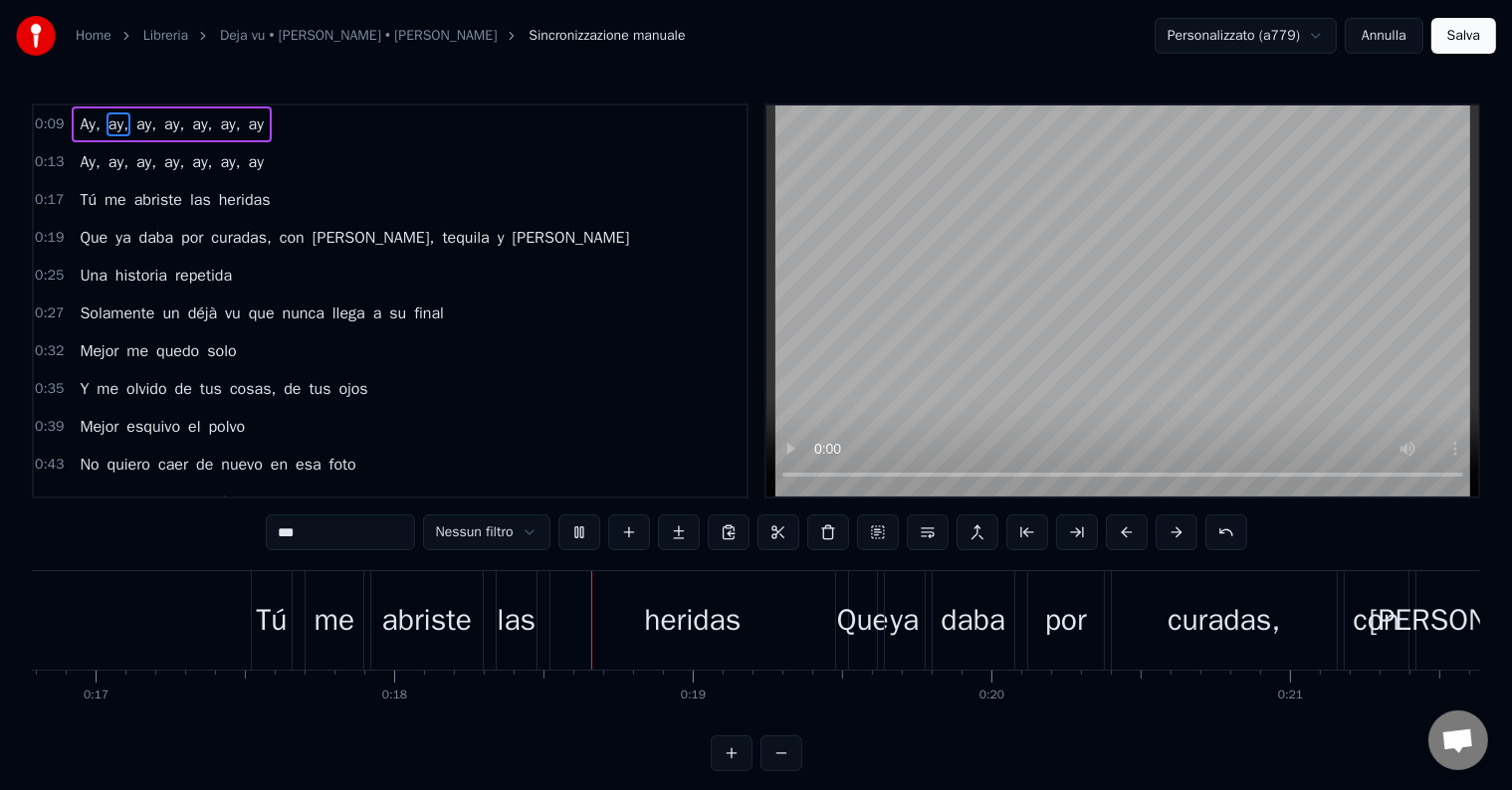 scroll, scrollTop: 0, scrollLeft: 5297, axis: horizontal 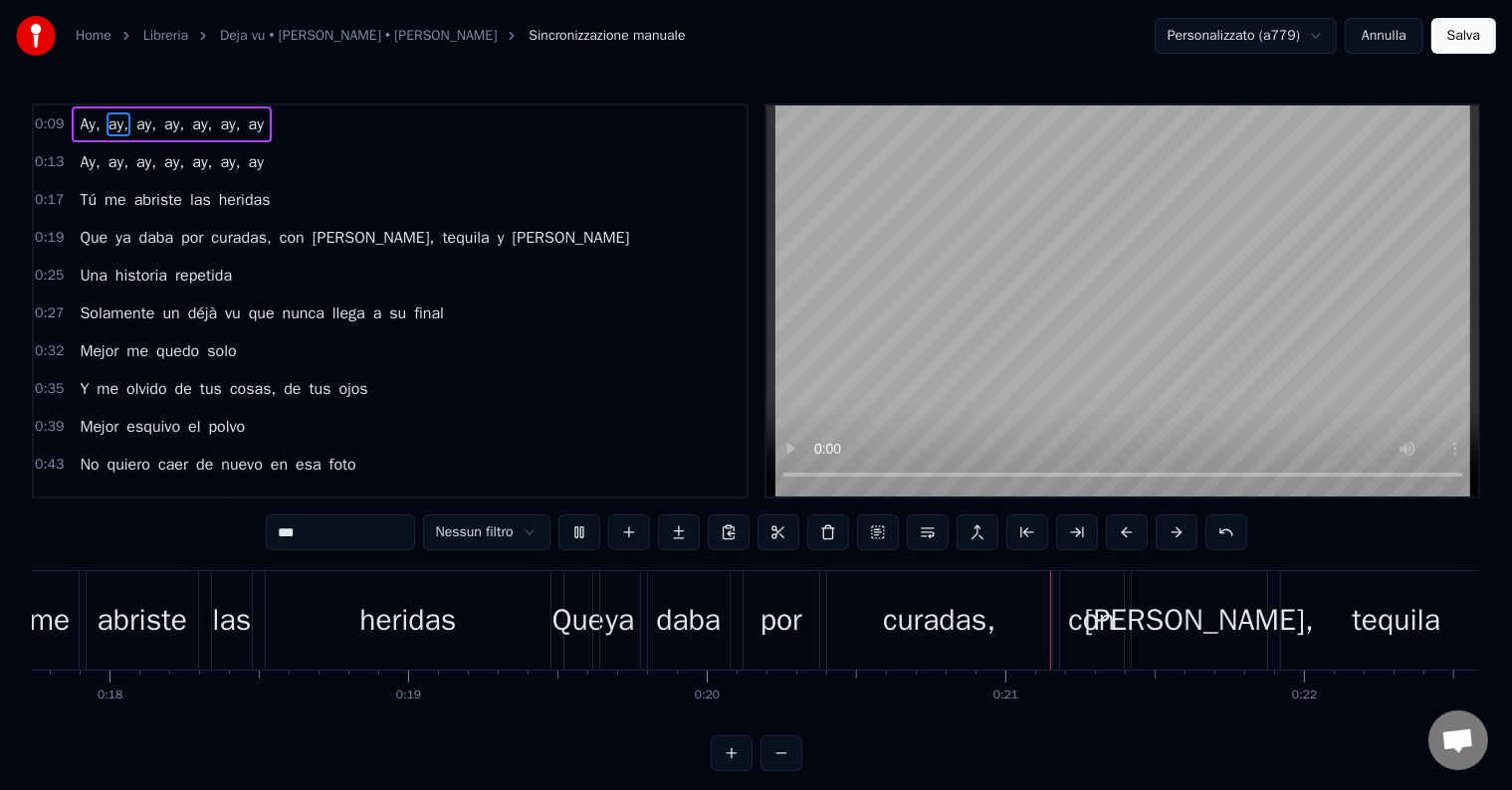 click on "Annulla" at bounding box center [1384, 36] 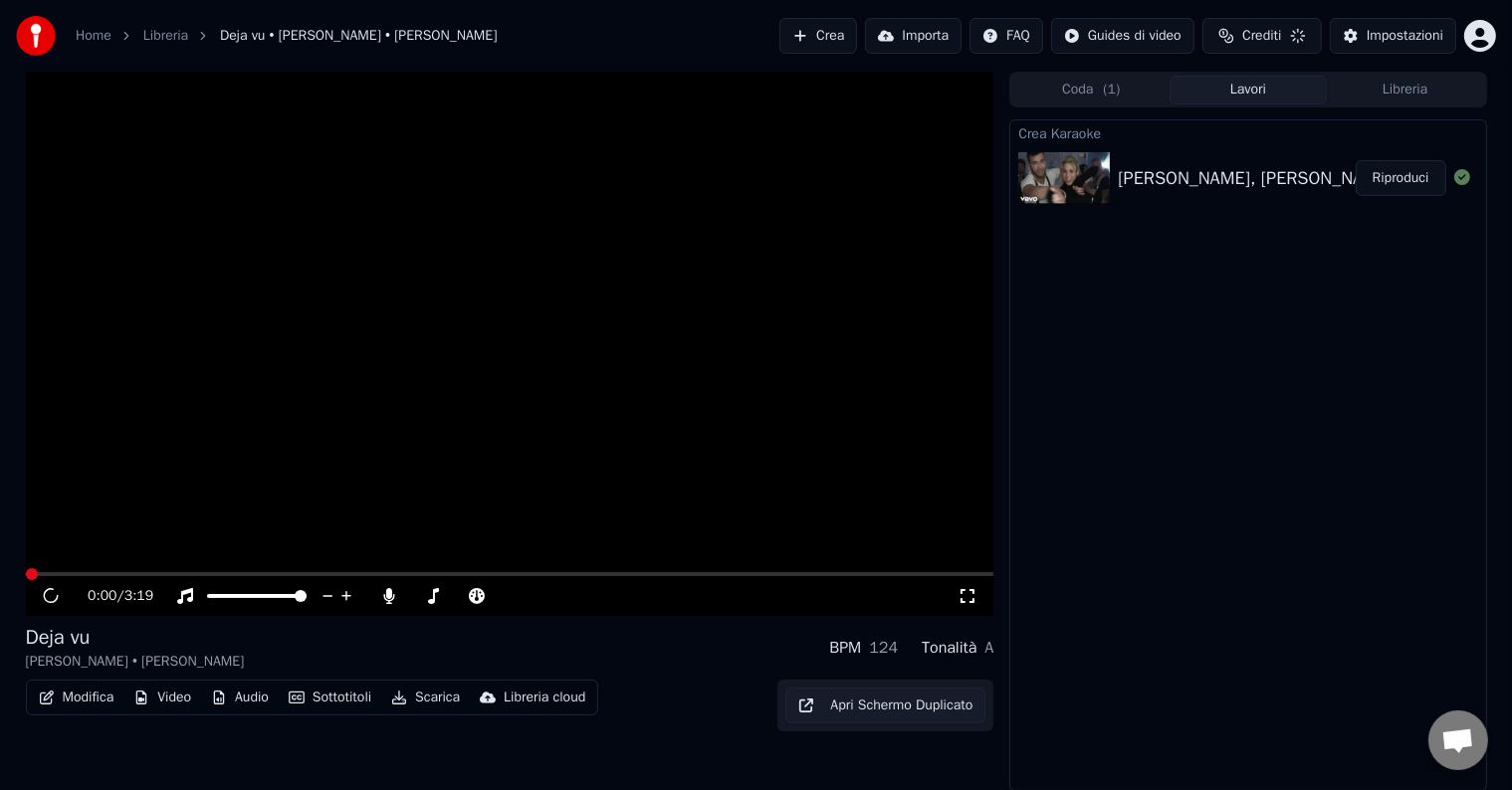 scroll, scrollTop: 0, scrollLeft: 0, axis: both 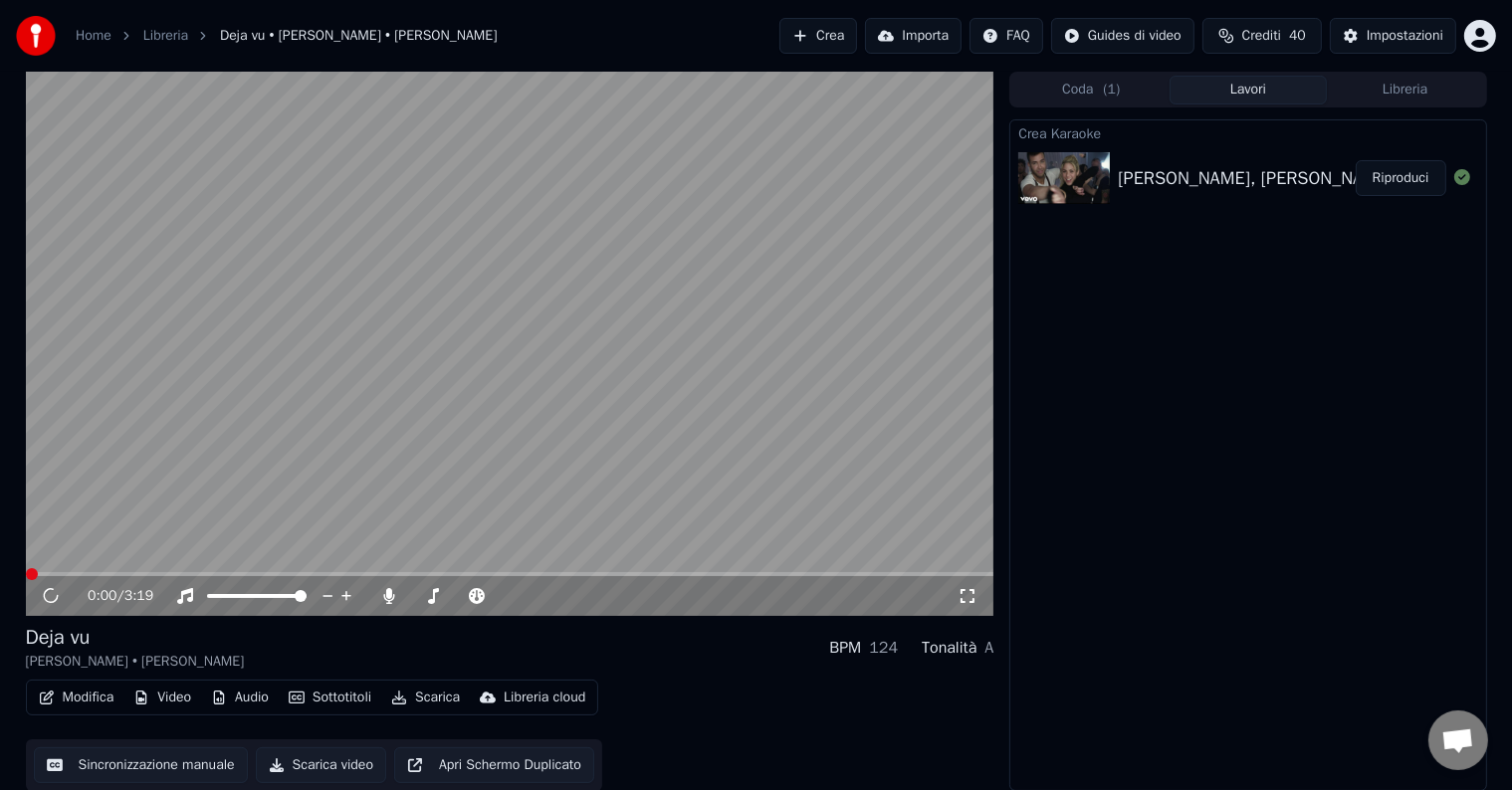 click on "Modifica" at bounding box center [77, 697] 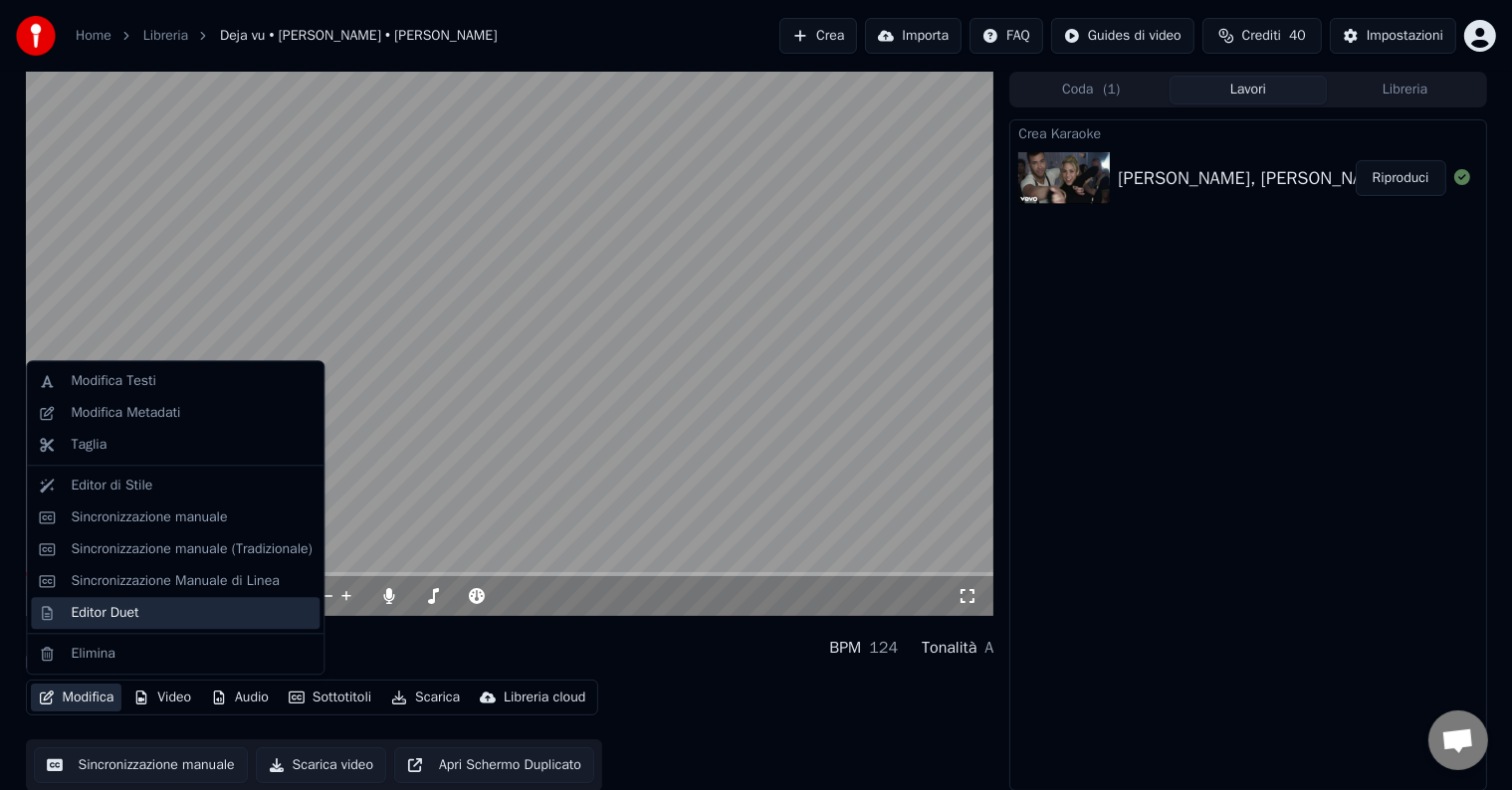 click on "Editor Duet" at bounding box center (105, 613) 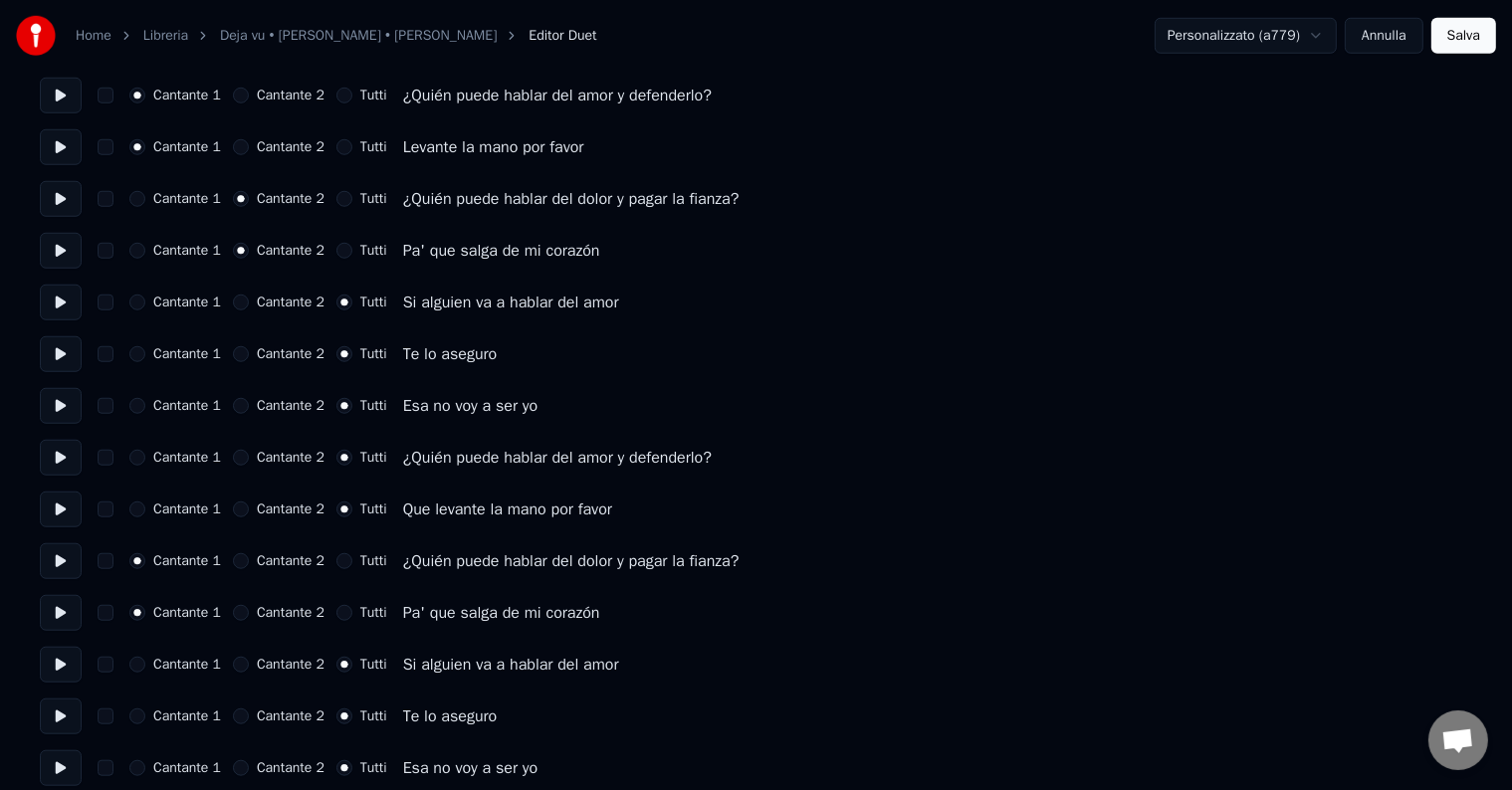 scroll, scrollTop: 1685, scrollLeft: 0, axis: vertical 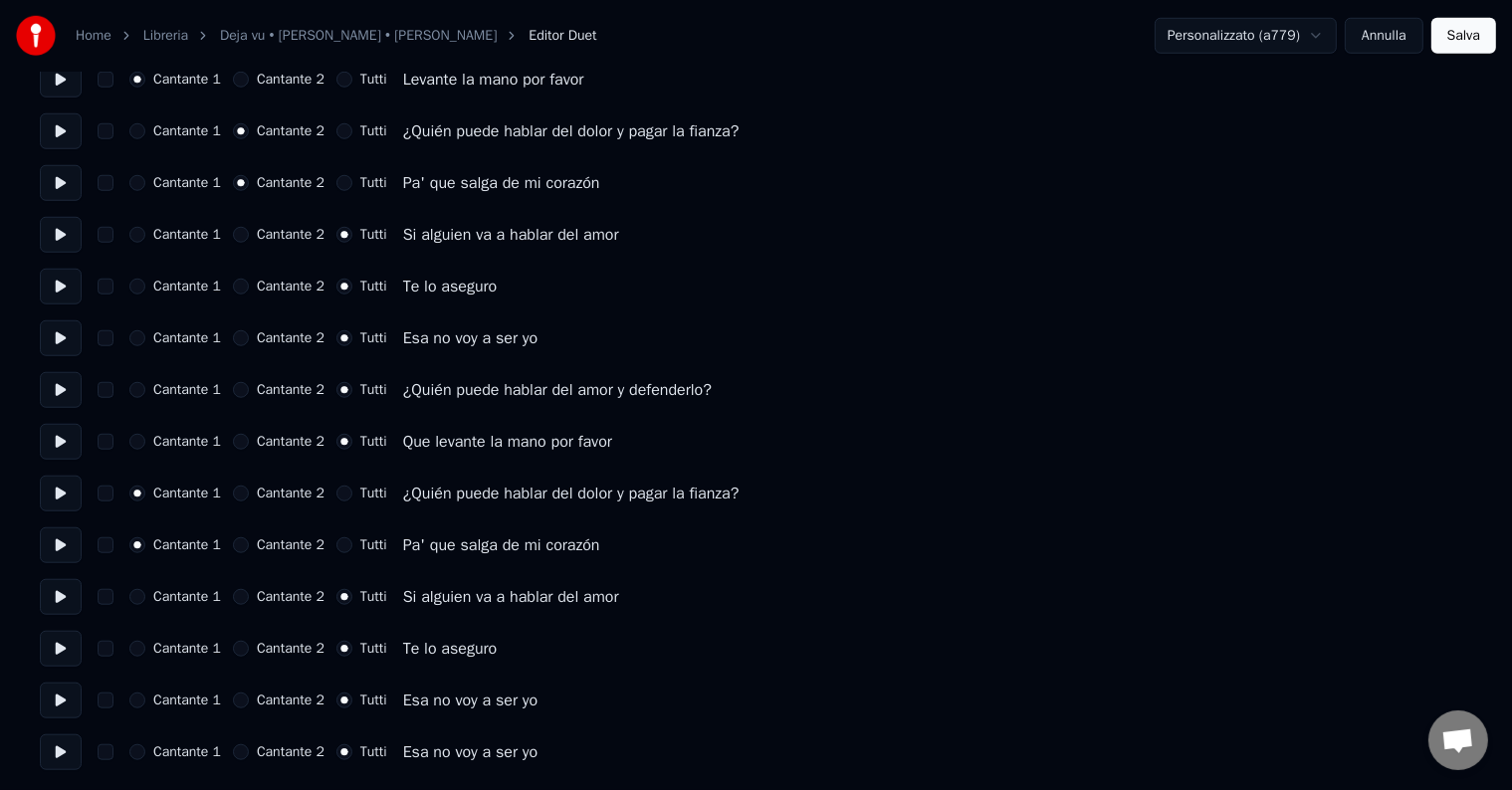 click at bounding box center (106, 597) 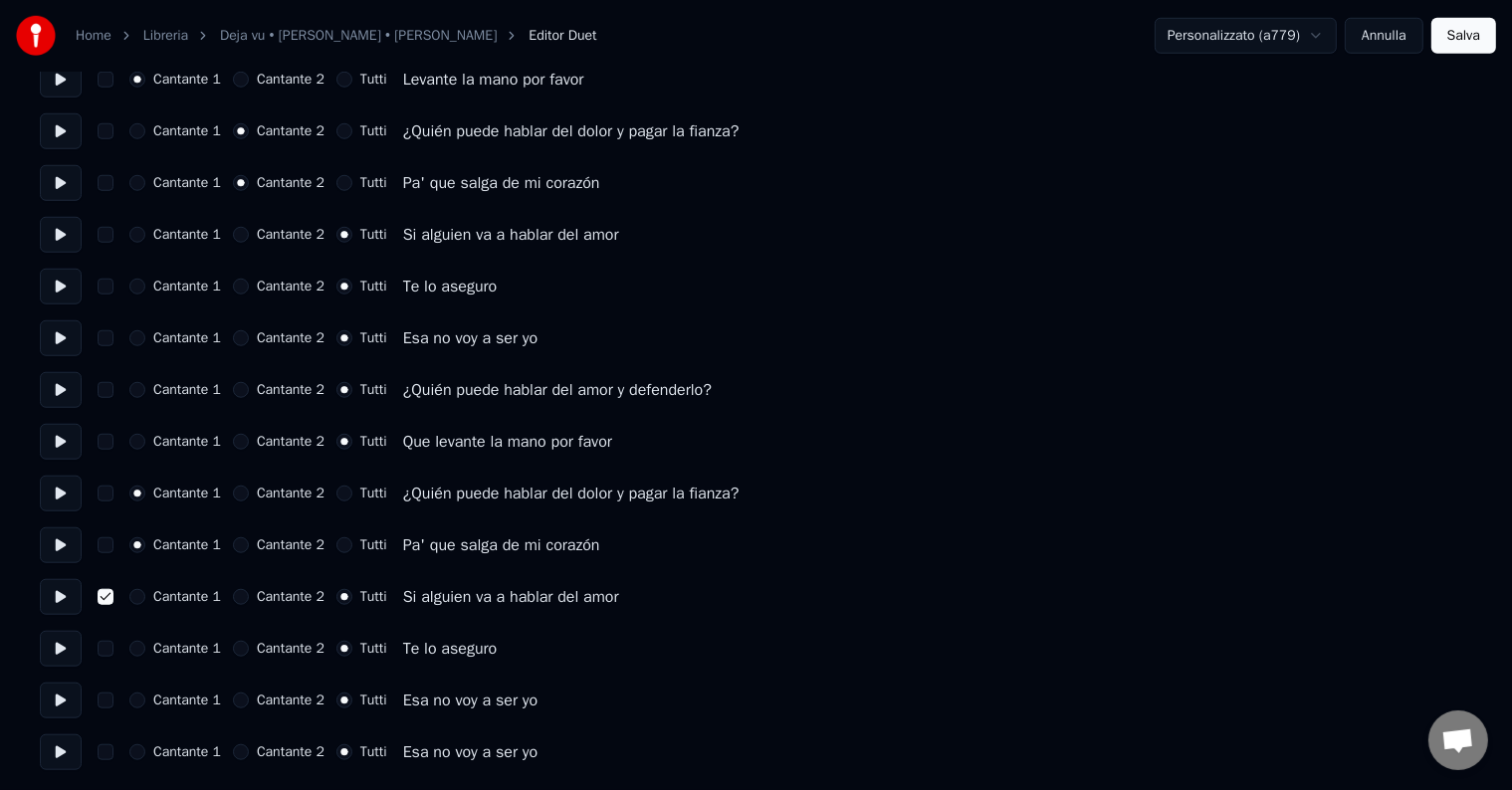 click at bounding box center [106, 597] 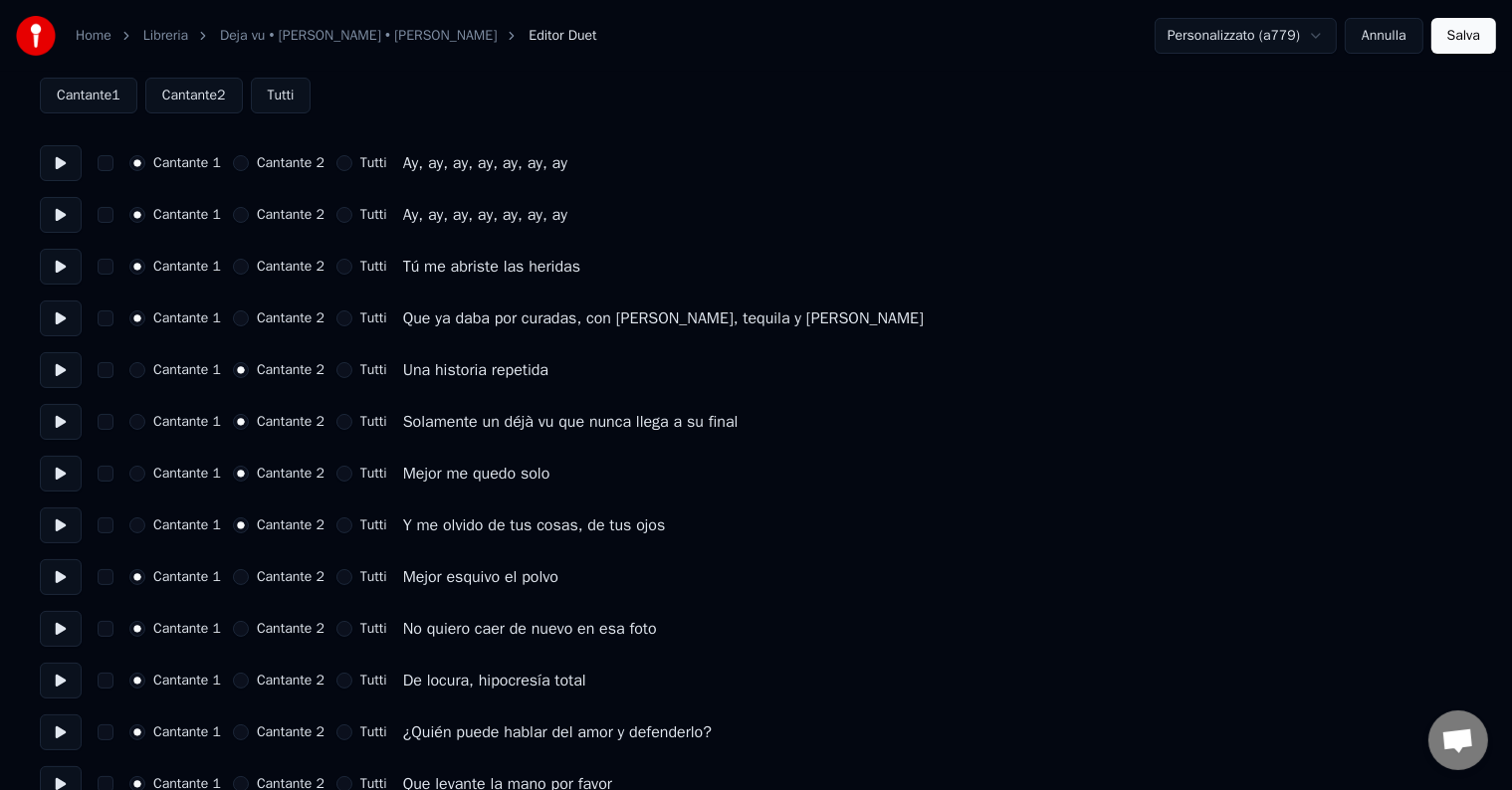 scroll, scrollTop: 94, scrollLeft: 0, axis: vertical 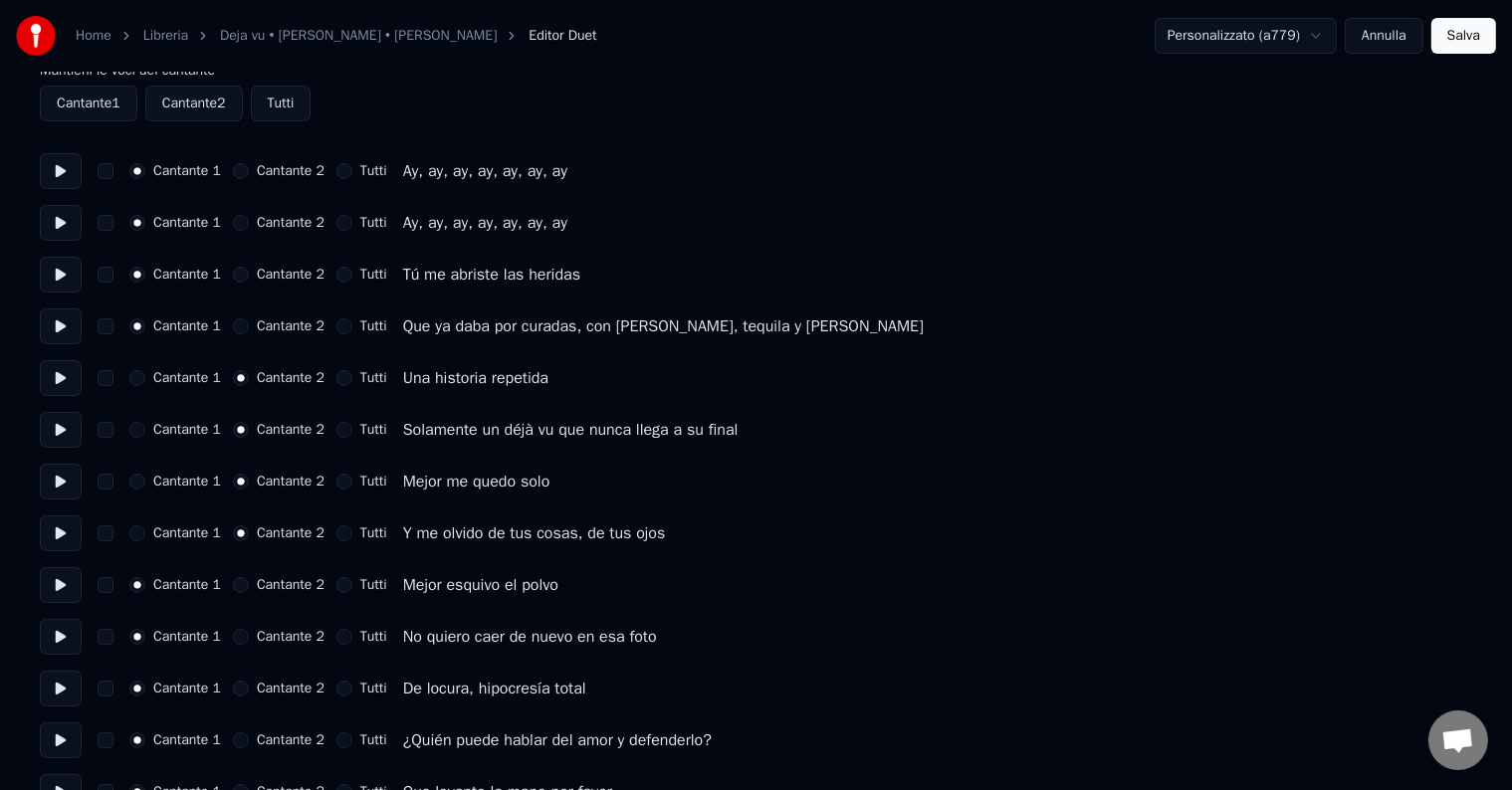 click on "Annulla" at bounding box center [1384, 36] 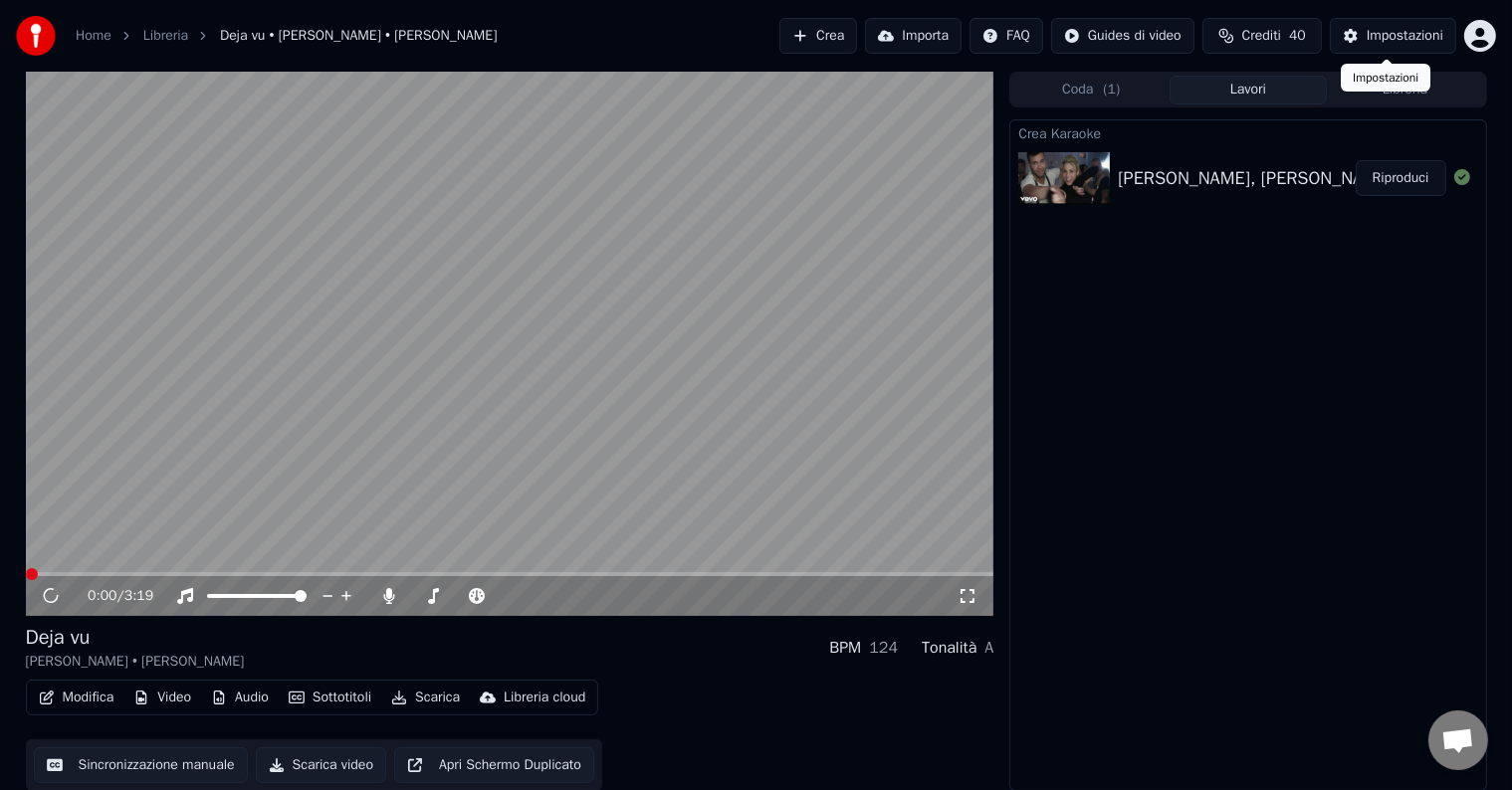 scroll, scrollTop: 1, scrollLeft: 0, axis: vertical 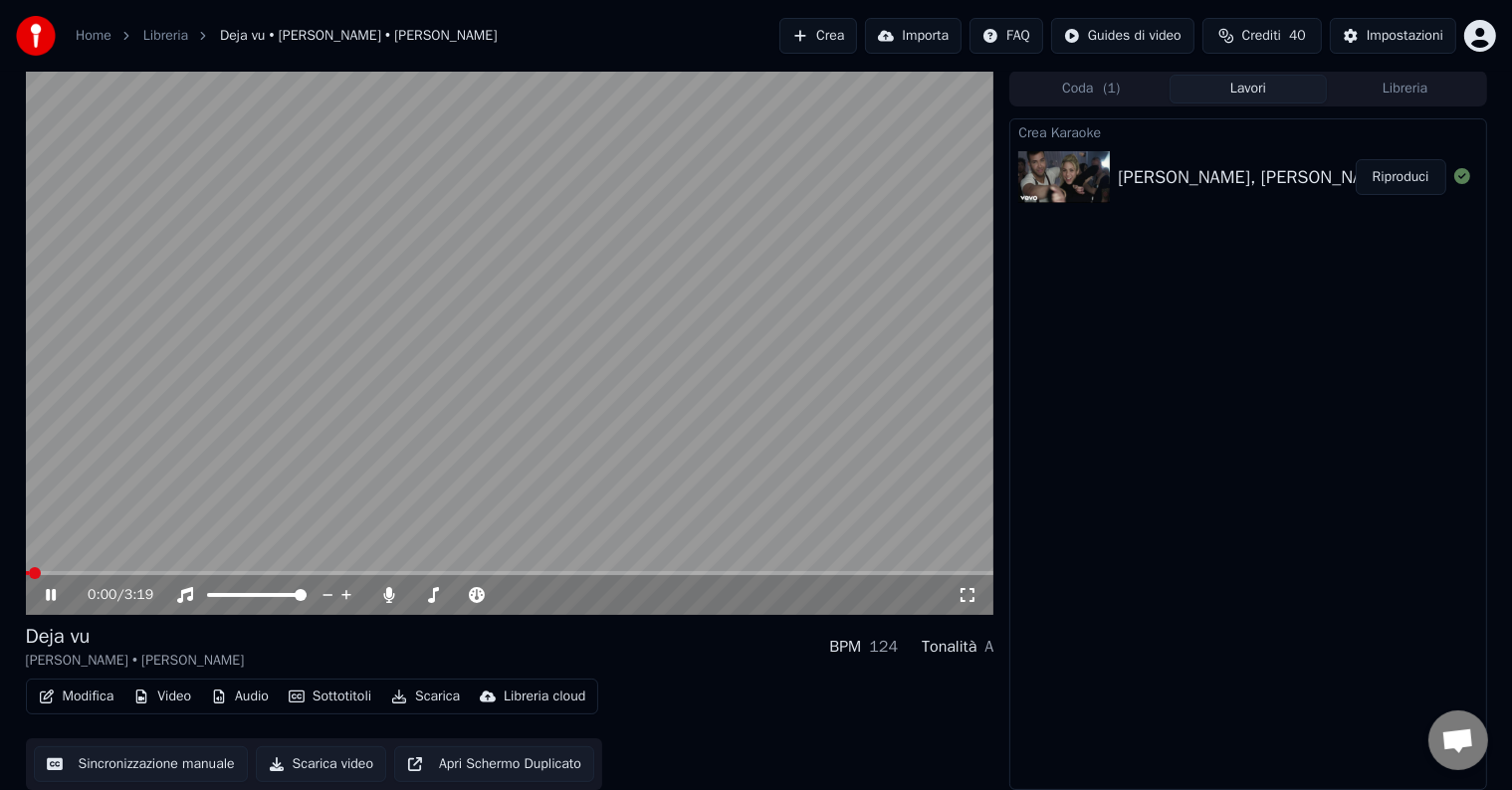 click 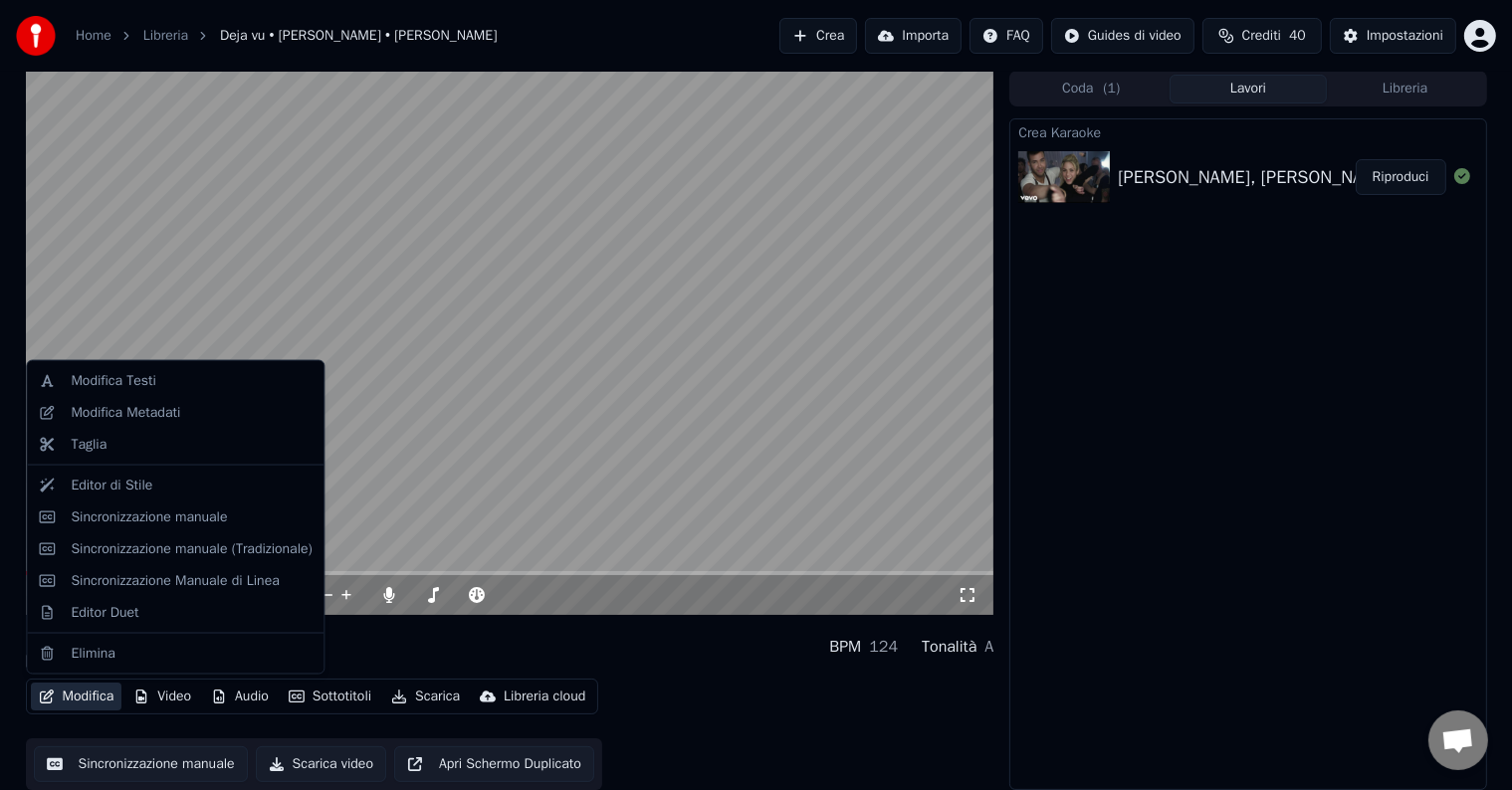 click on "Modifica" at bounding box center (77, 696) 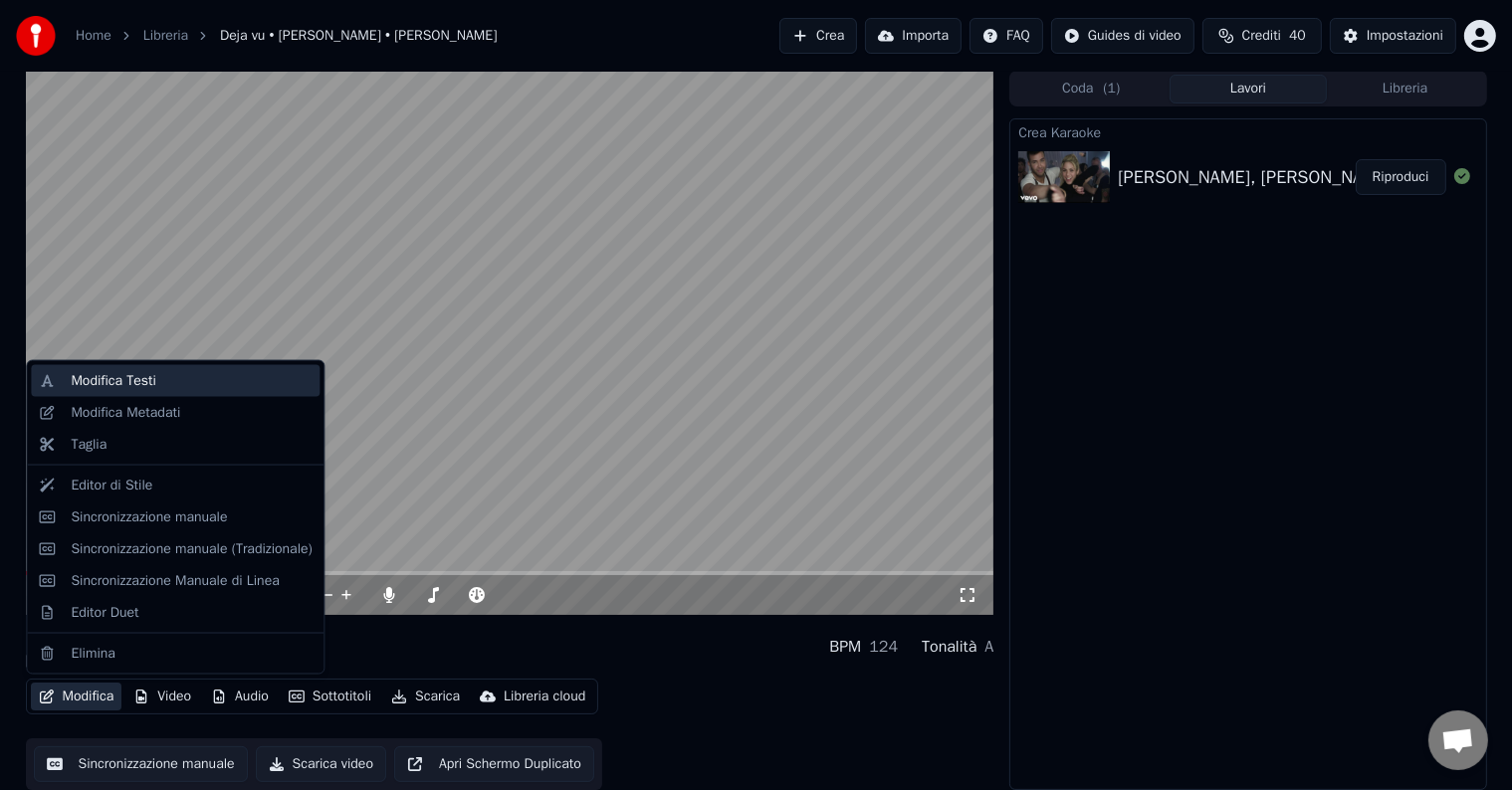 click on "Modifica Testi" at bounding box center (113, 381) 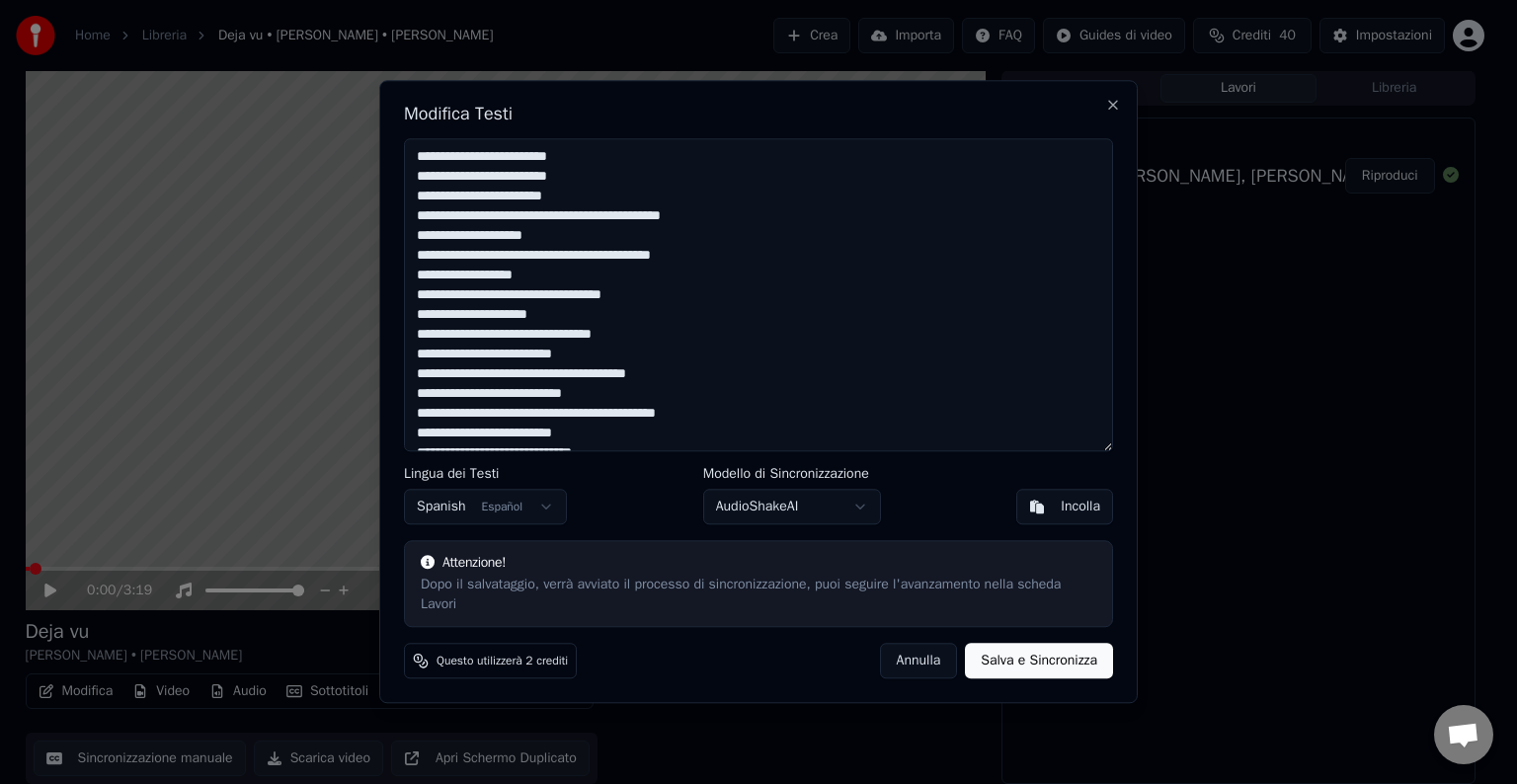 click on "Annulla" at bounding box center (918, 662) 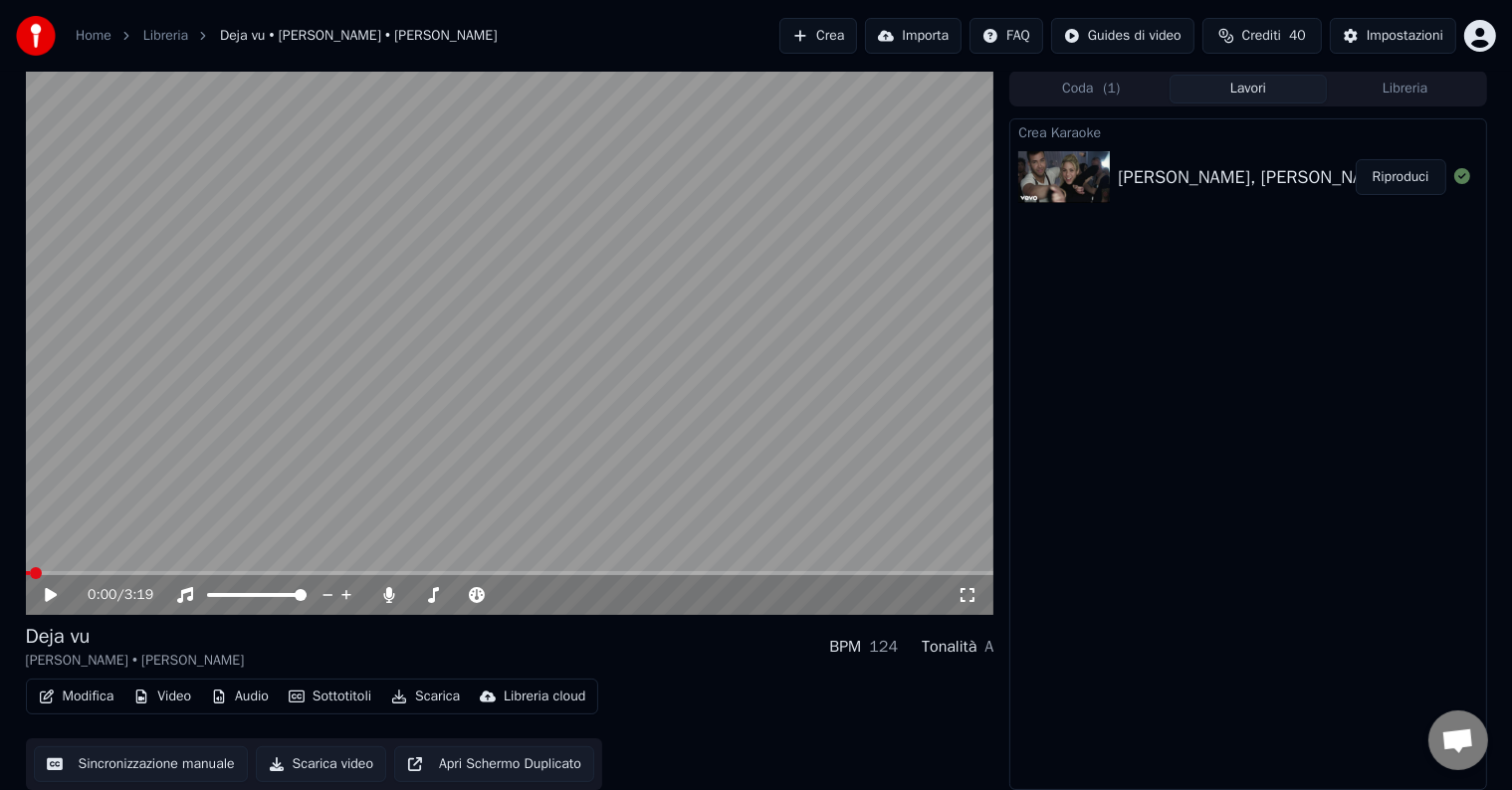click on "Modifica" at bounding box center (77, 696) 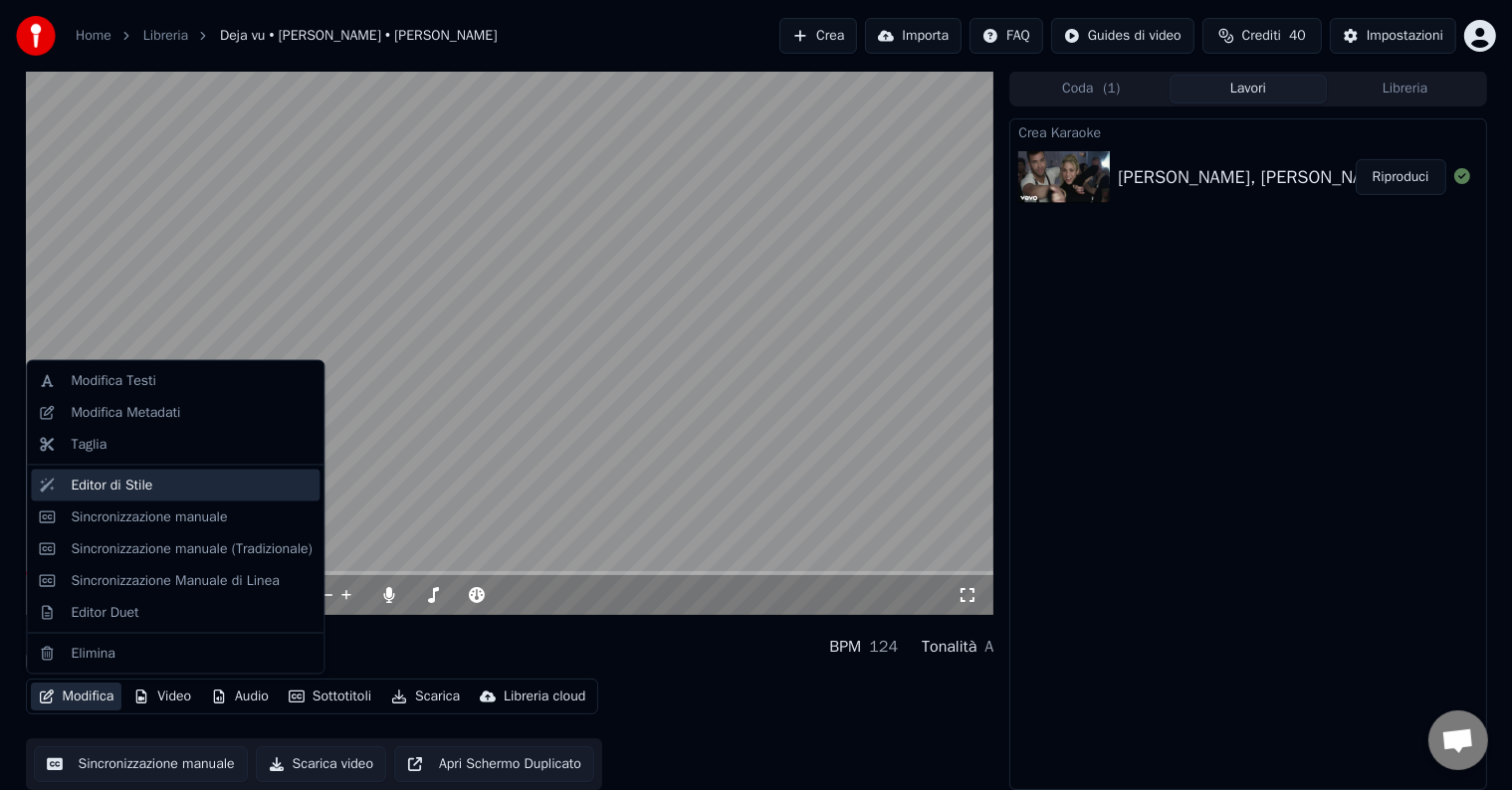 click on "Editor di Stile" at bounding box center [111, 486] 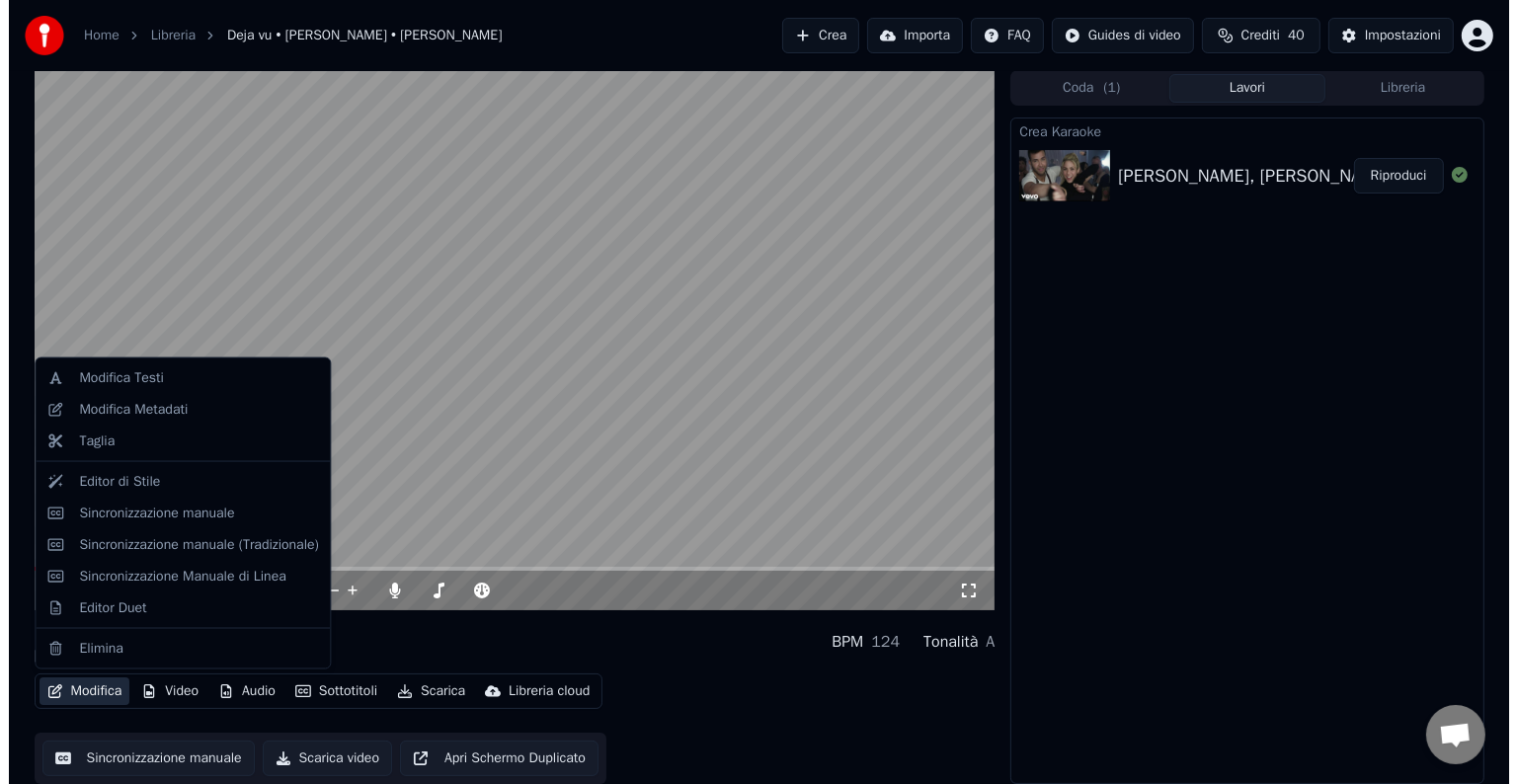 scroll, scrollTop: 0, scrollLeft: 0, axis: both 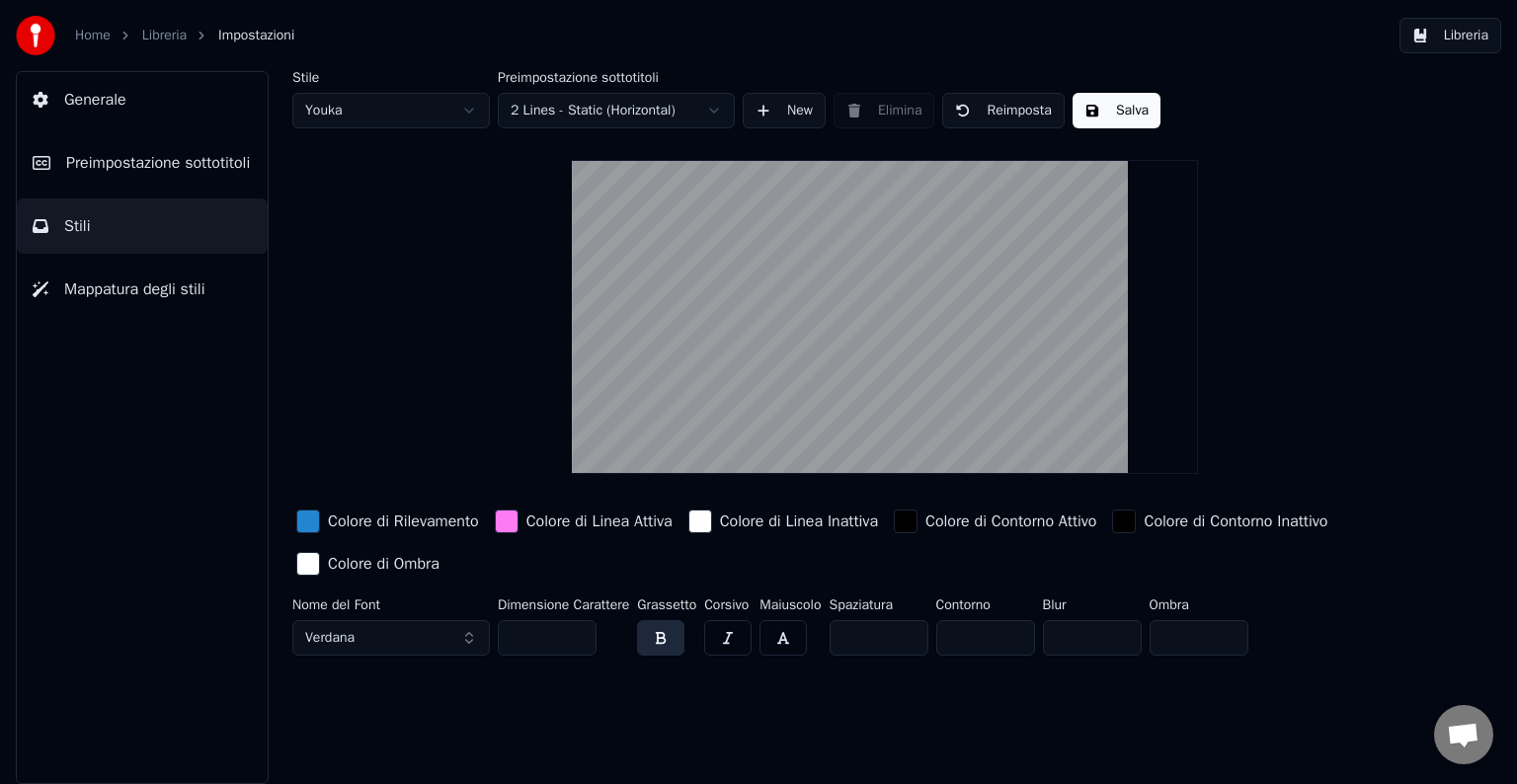 click on "Preimpostazione sottotitoli" at bounding box center [158, 163] 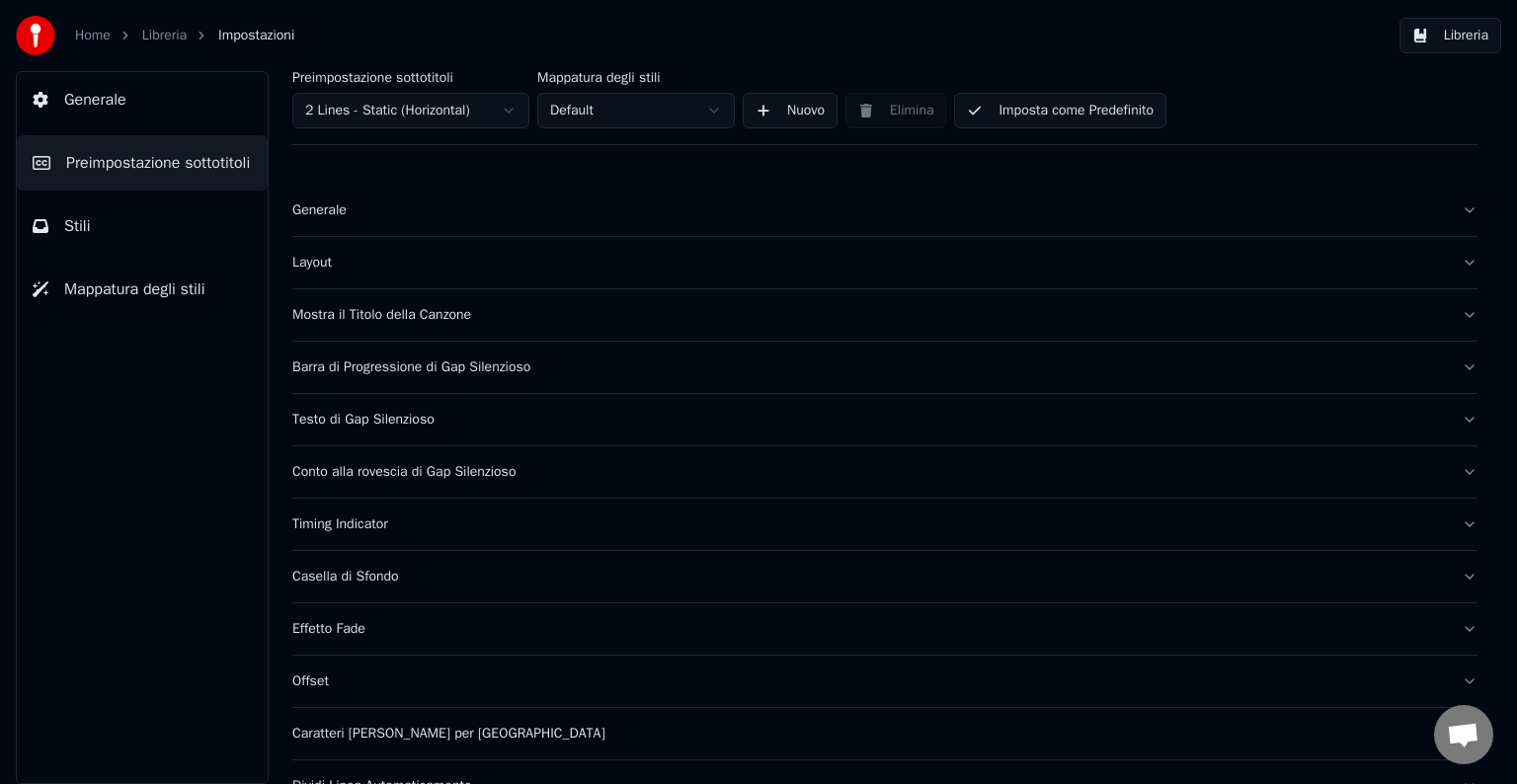 click on "Generale" at bounding box center (869, 210) 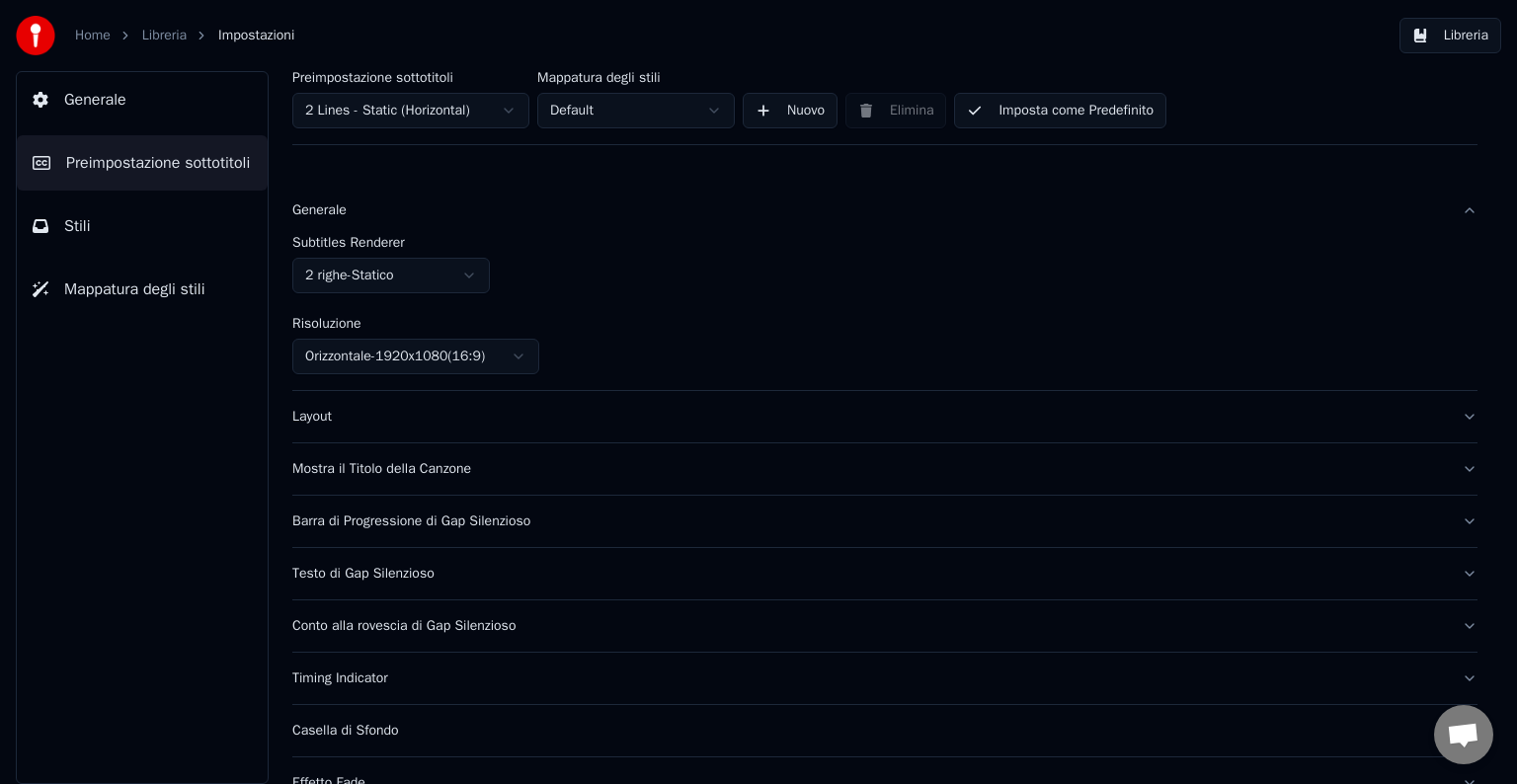 click on "Layout" at bounding box center [885, 417] 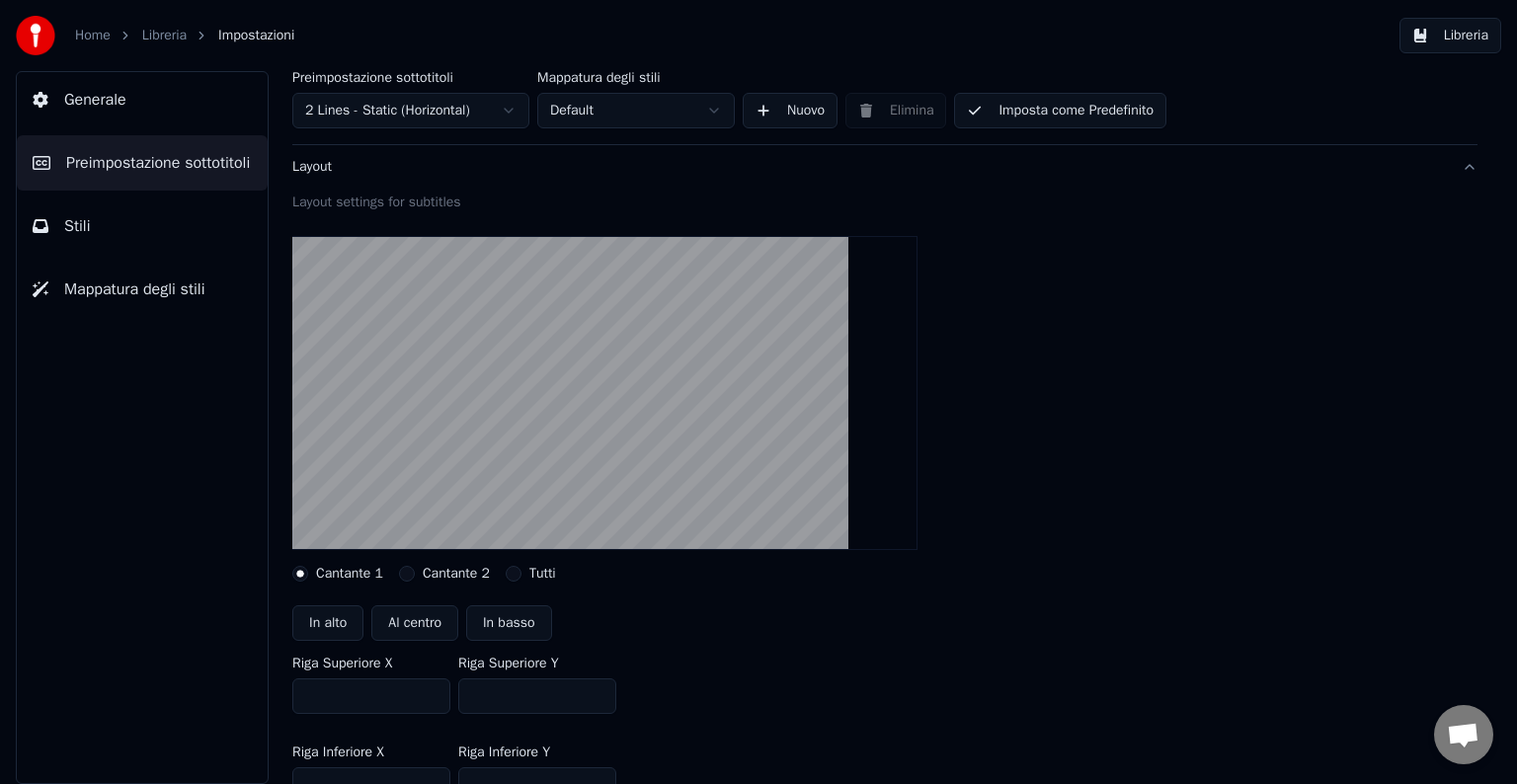 scroll, scrollTop: 197, scrollLeft: 0, axis: vertical 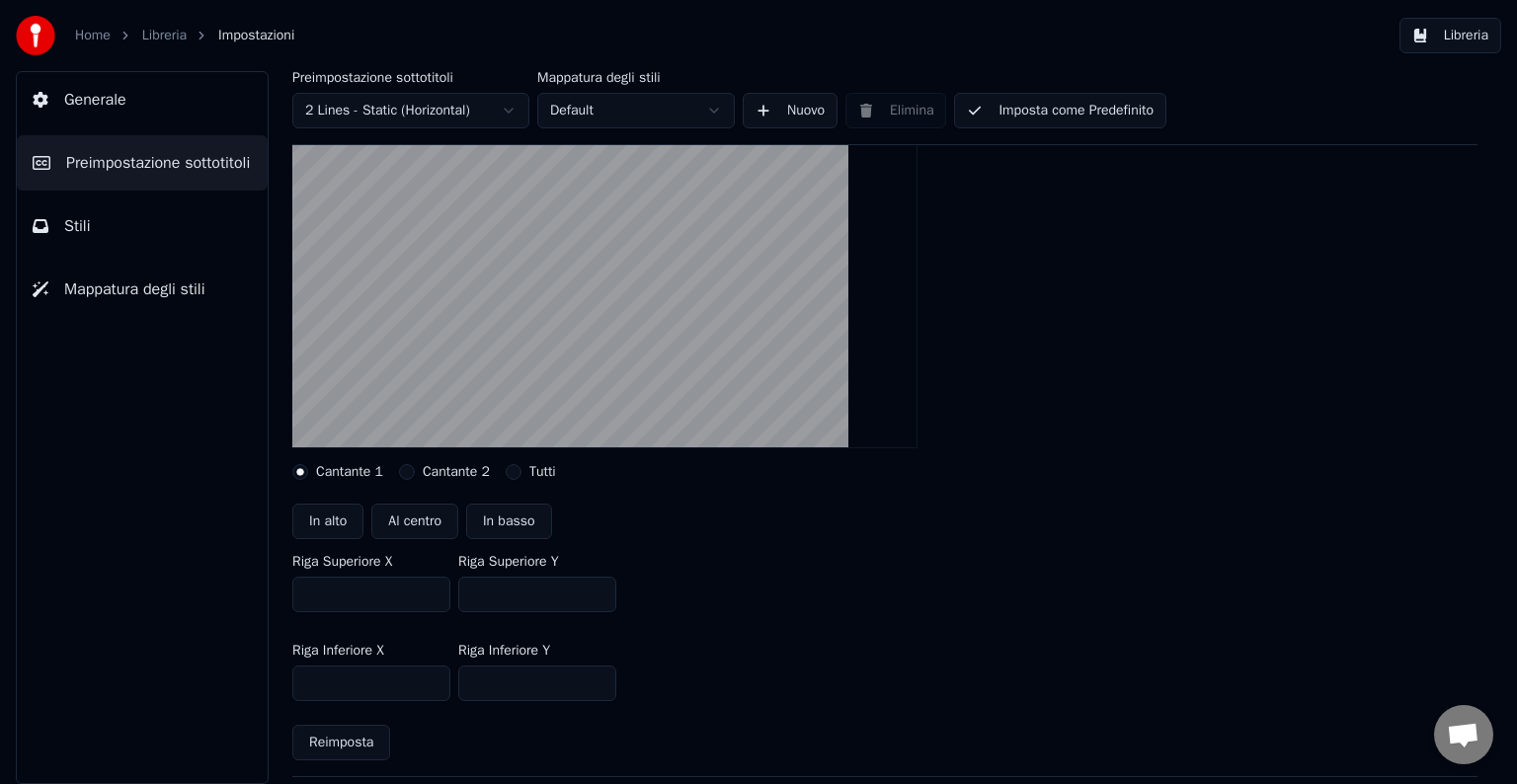 click on "Cantante 2" at bounding box center [407, 472] 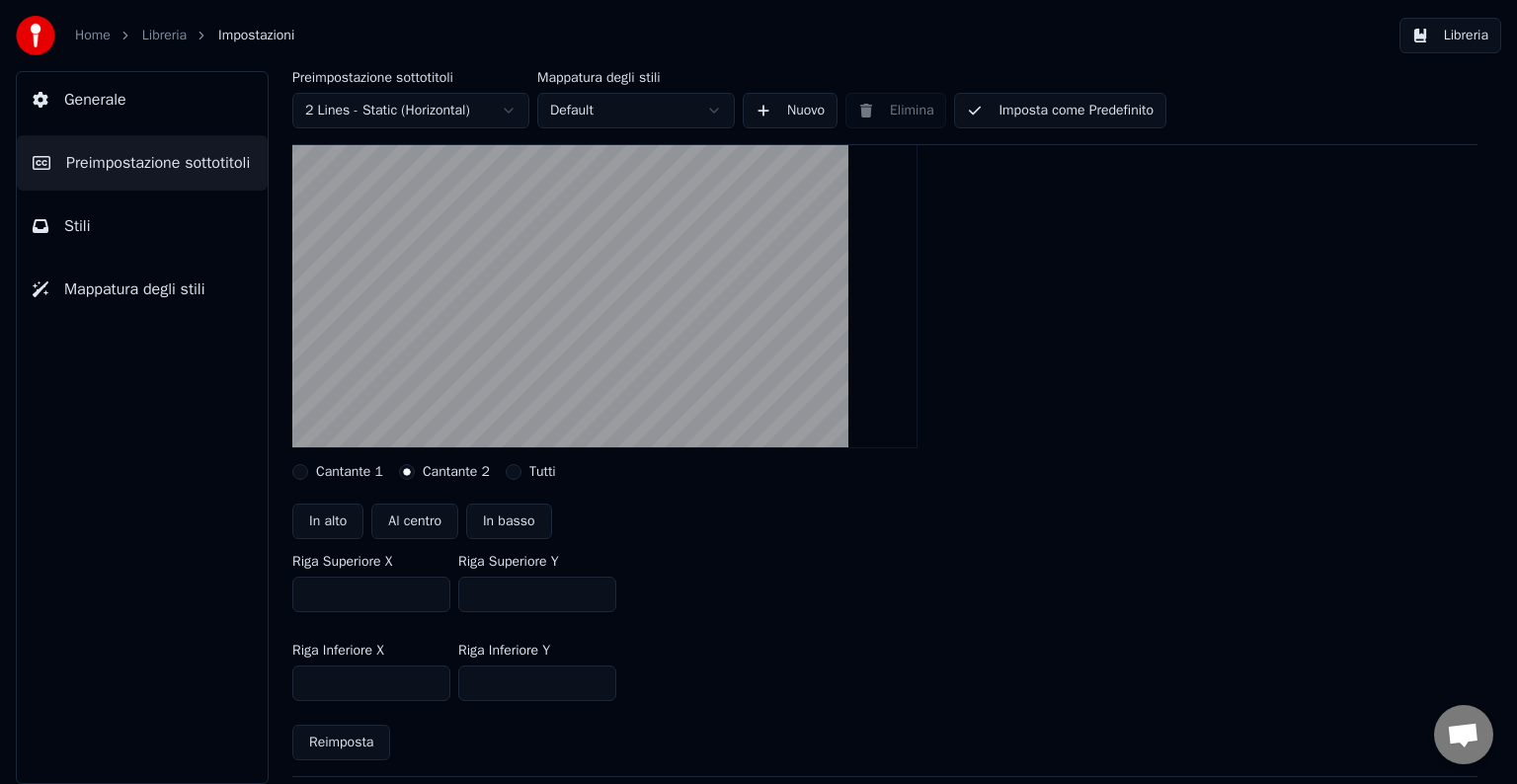 click on "Cantante 1" at bounding box center (300, 472) 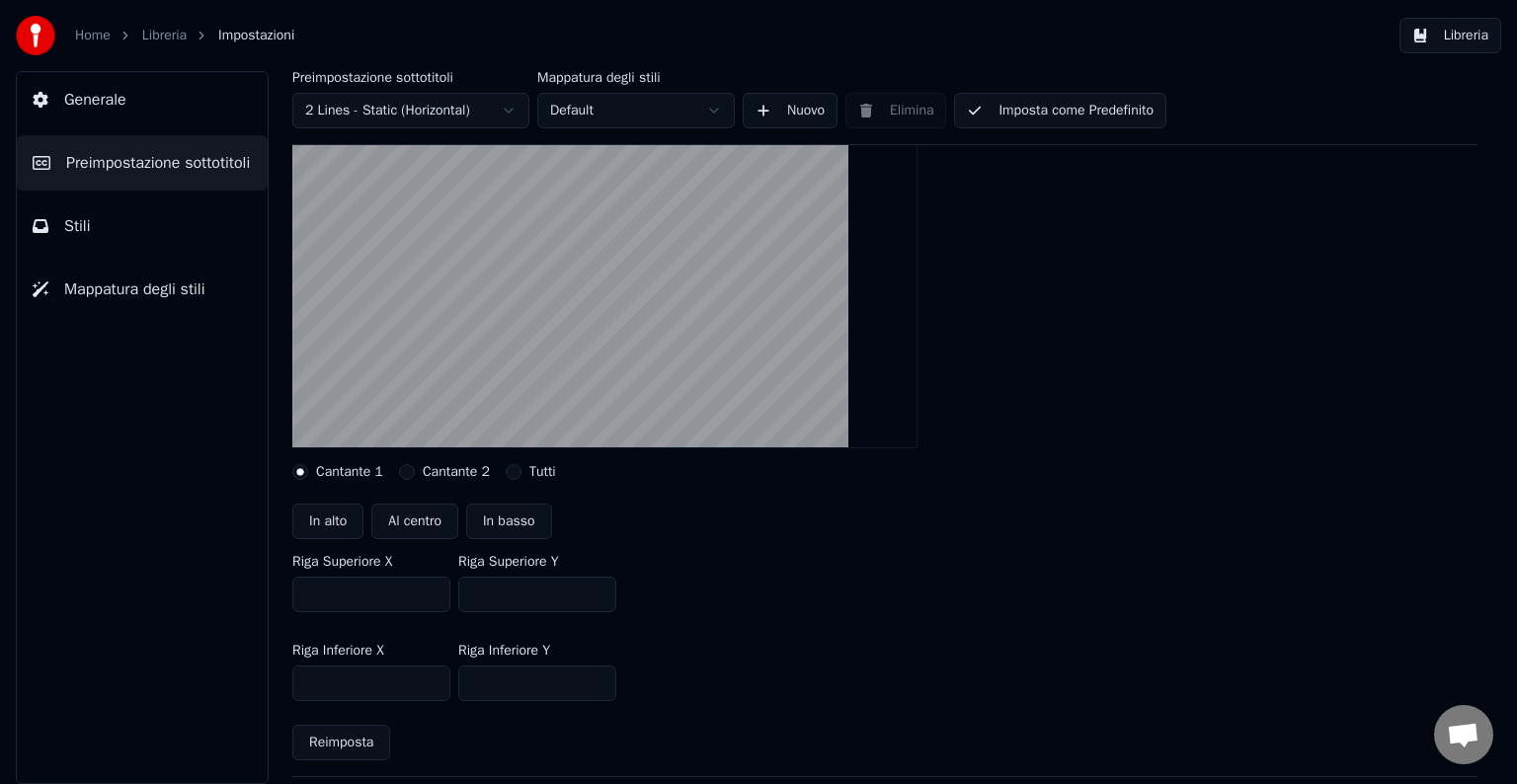 click on "In alto" at bounding box center (328, 521) 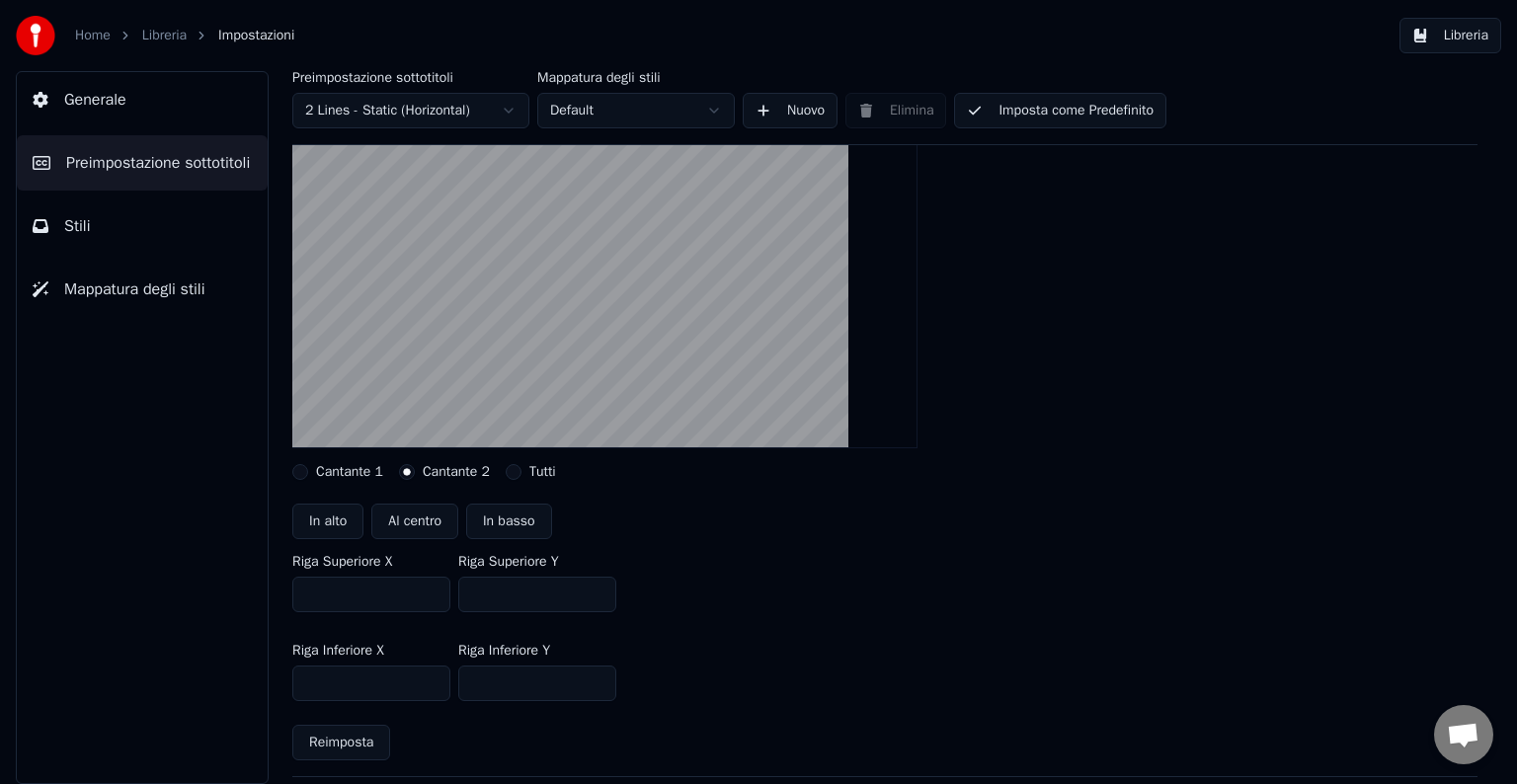 click on "In basso" at bounding box center (509, 521) 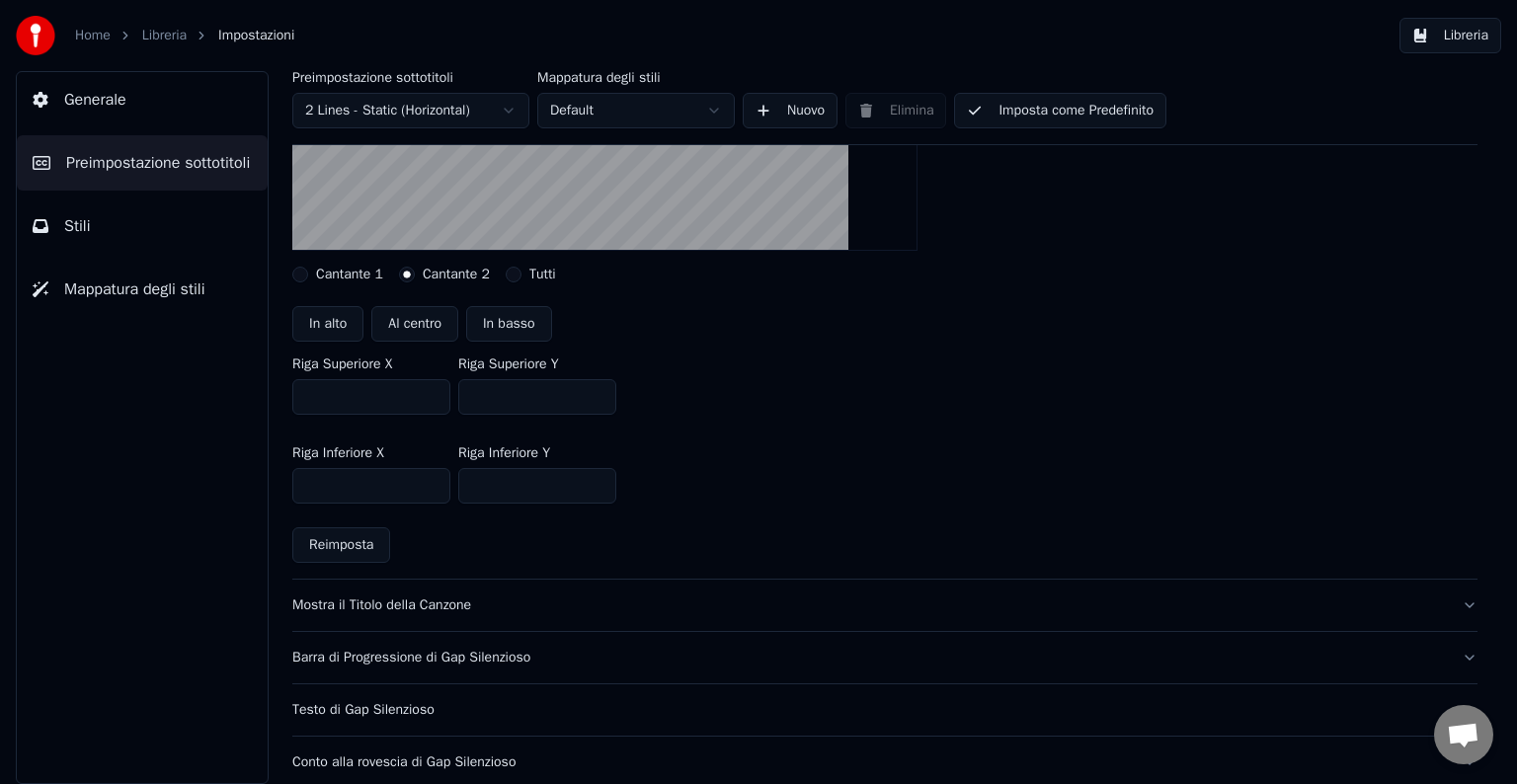scroll, scrollTop: 494, scrollLeft: 0, axis: vertical 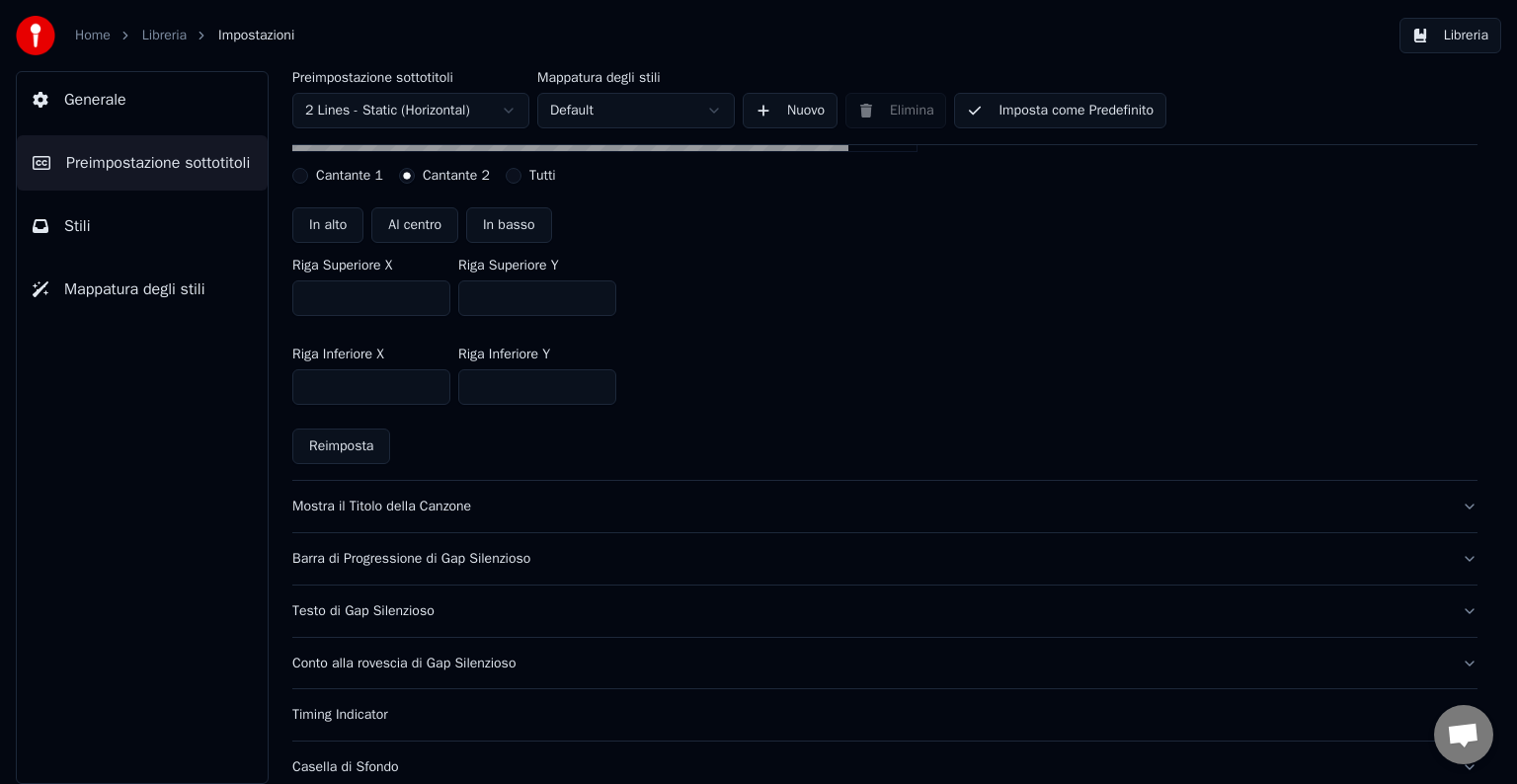click on "Mostra il Titolo della Canzone" at bounding box center [869, 507] 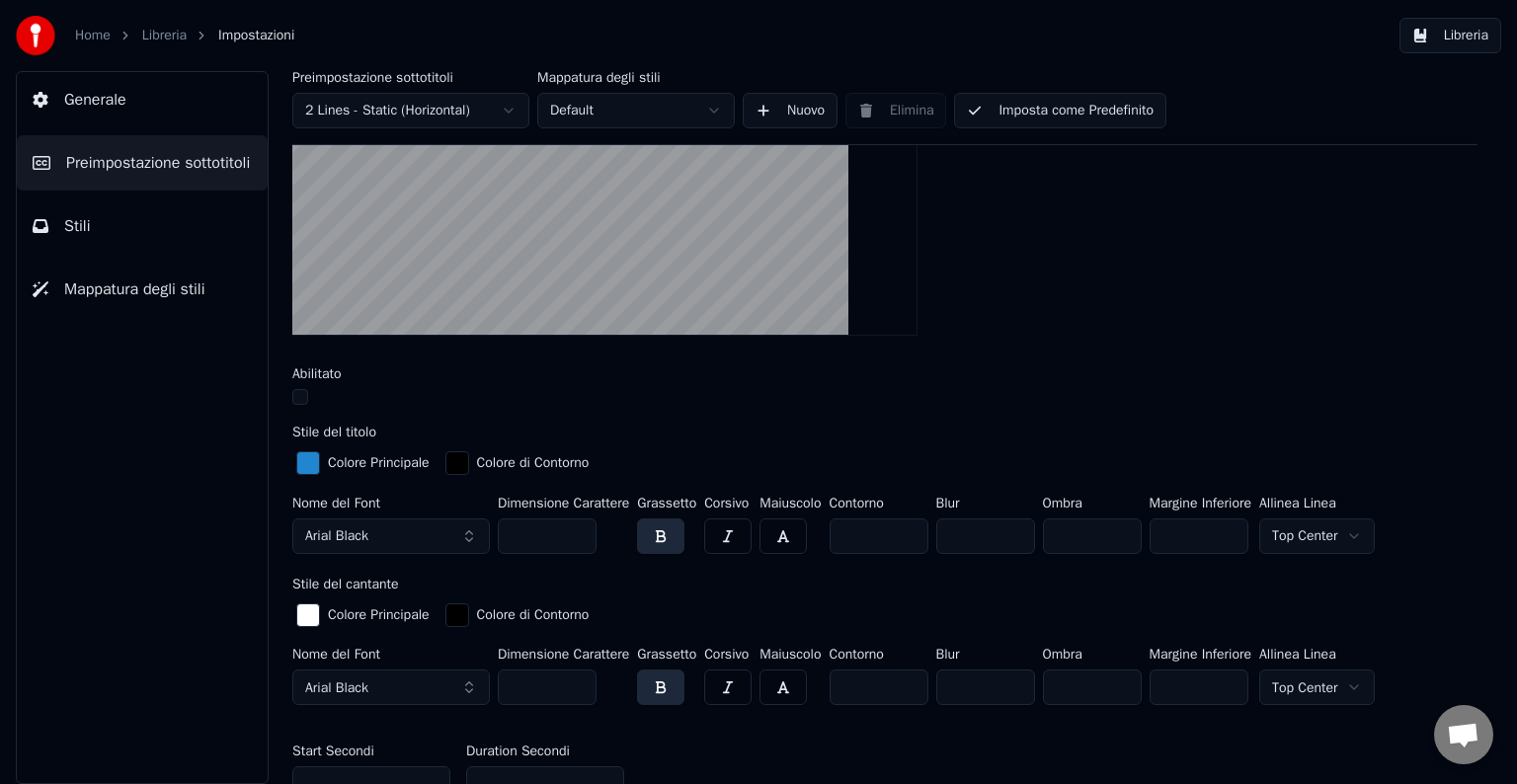 scroll, scrollTop: 395, scrollLeft: 0, axis: vertical 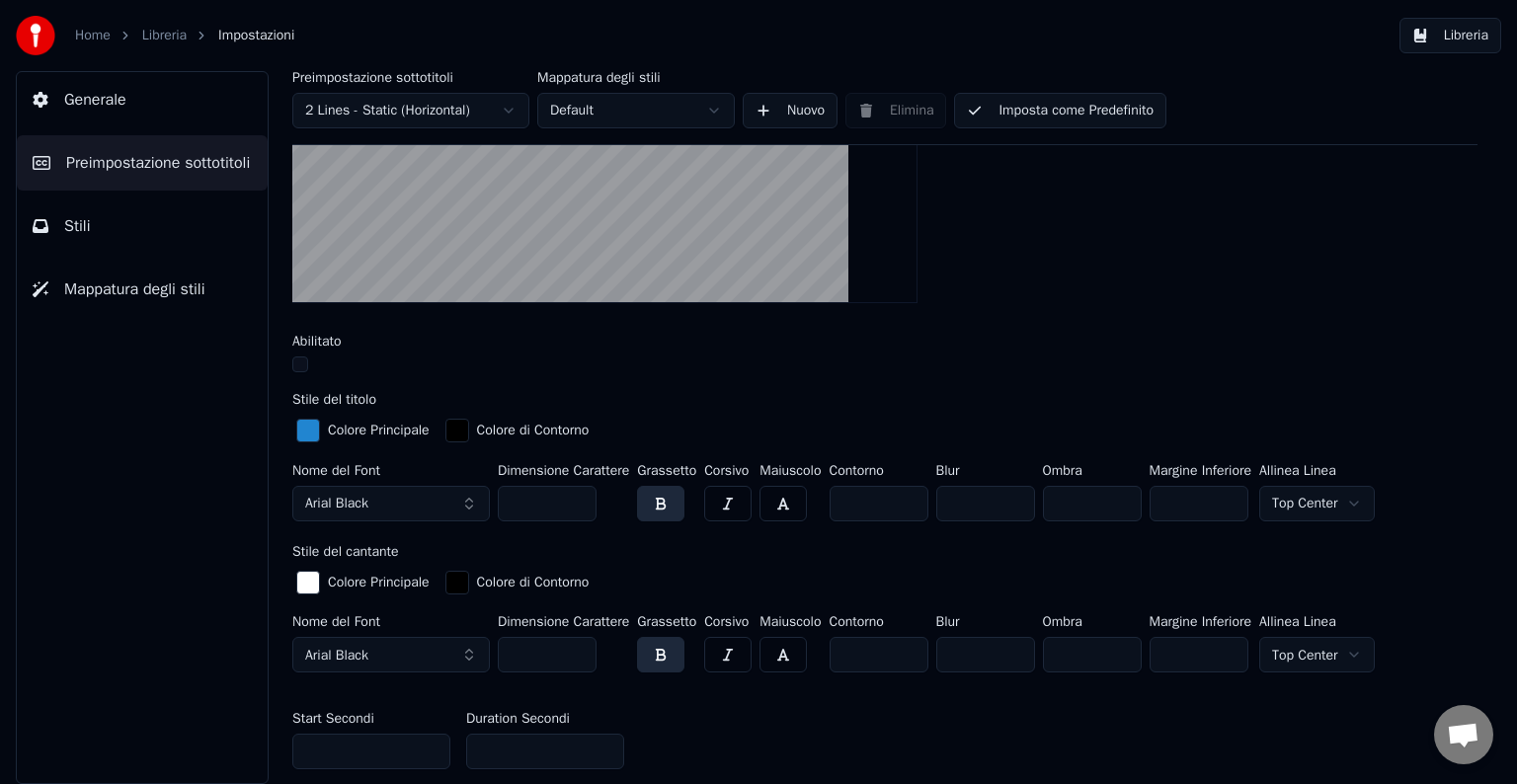 click at bounding box center (308, 583) 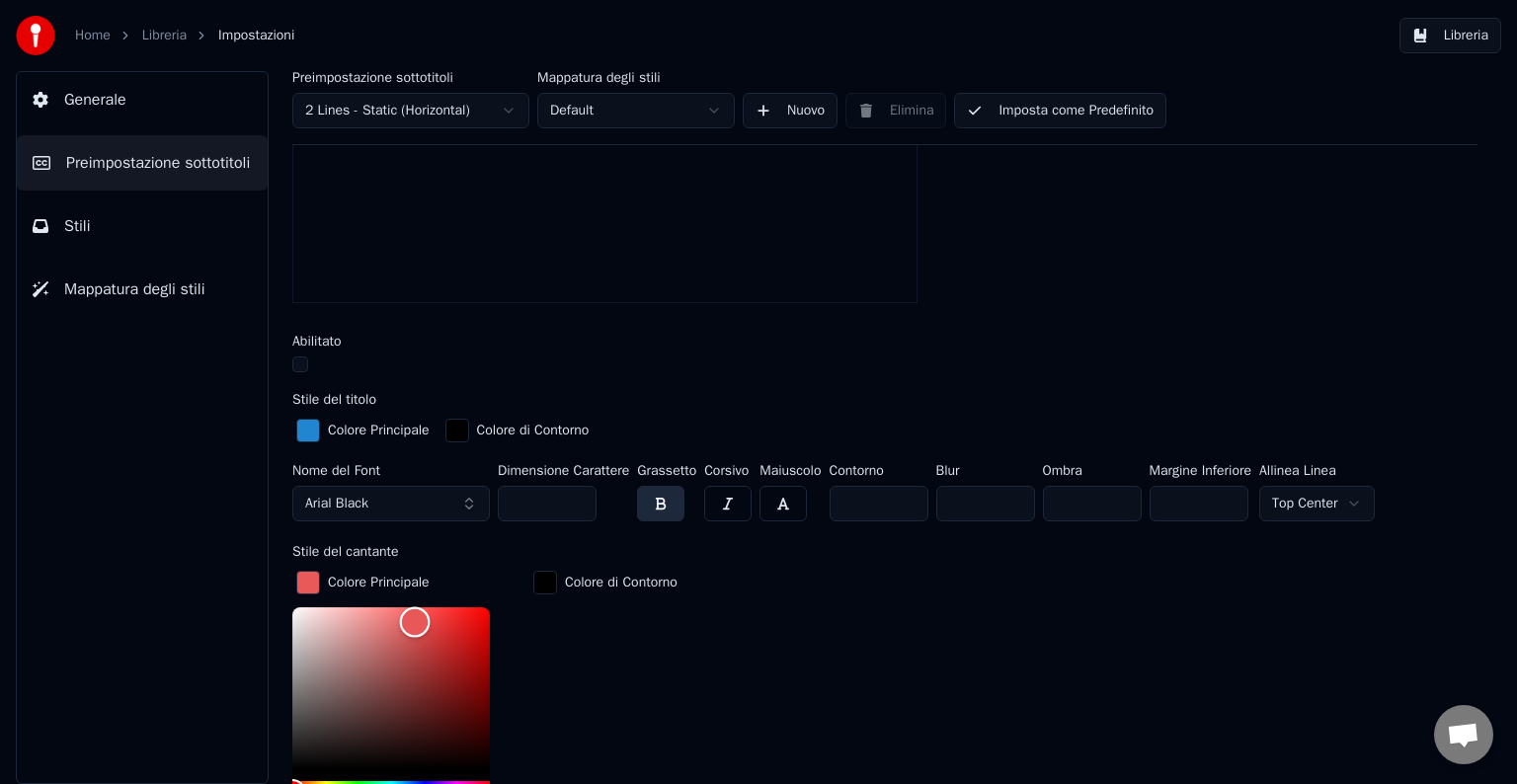 click at bounding box center (391, 688) 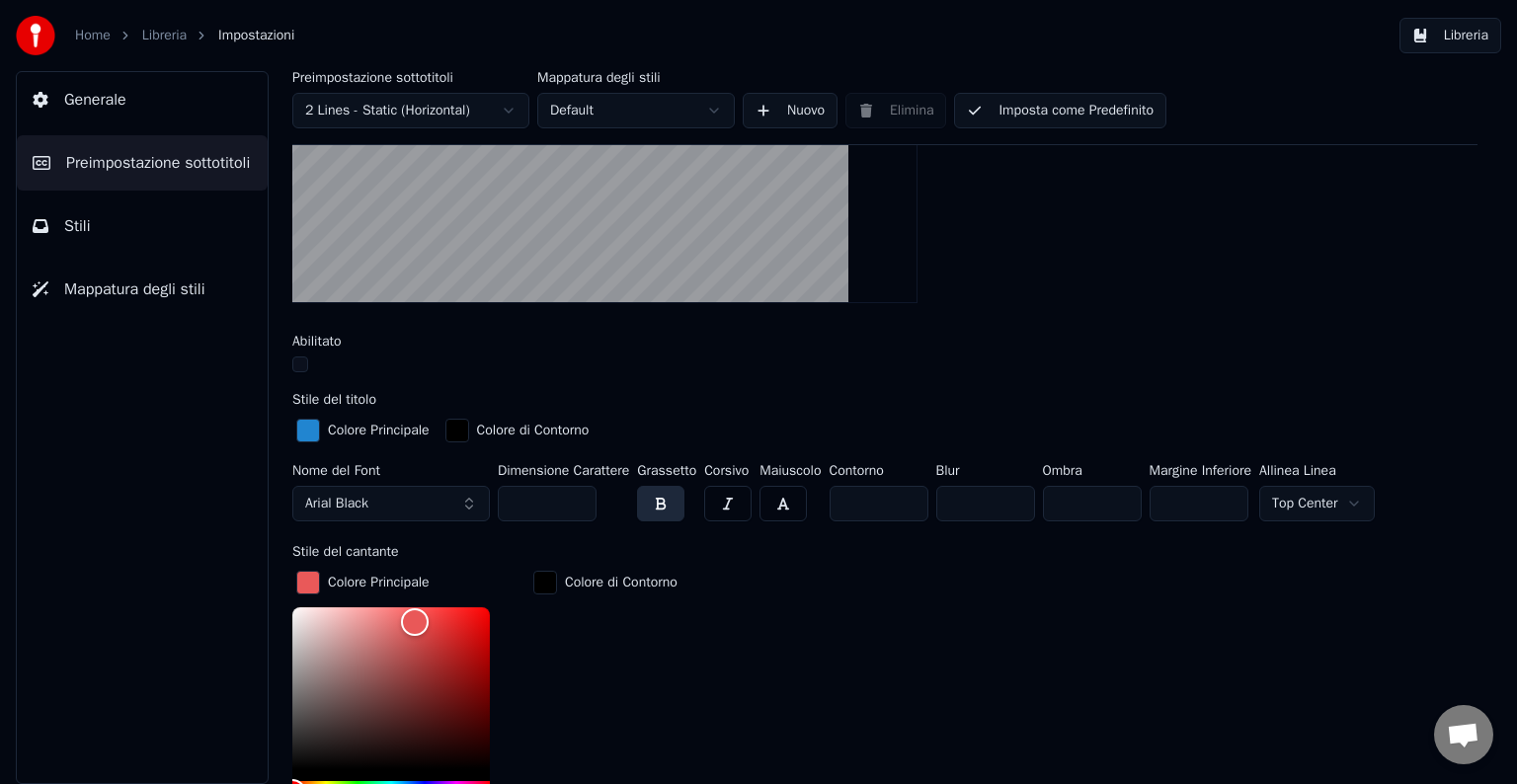 click on "Colore Principale ******* Colore [PERSON_NAME]" at bounding box center (885, 716) 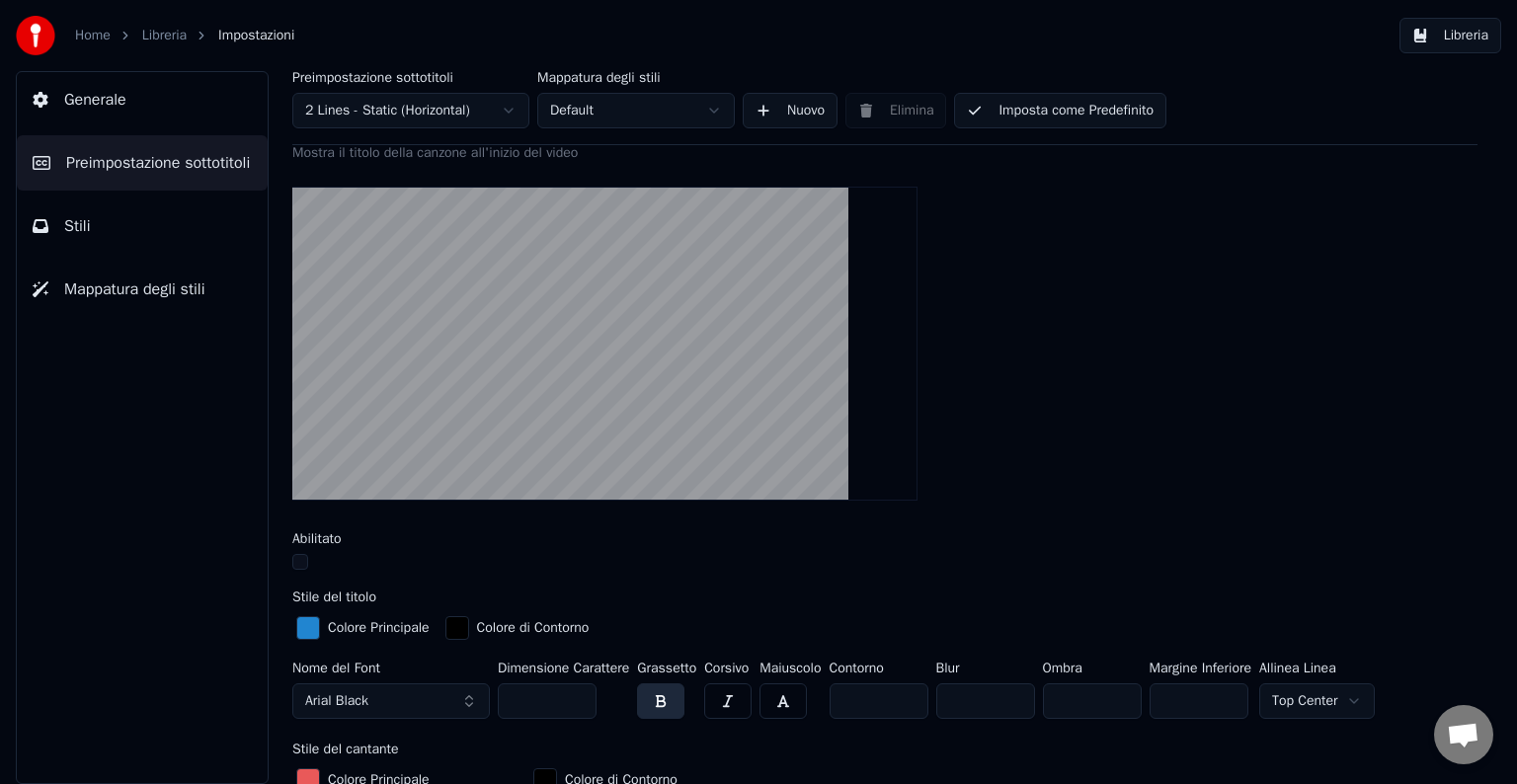 scroll, scrollTop: 395, scrollLeft: 0, axis: vertical 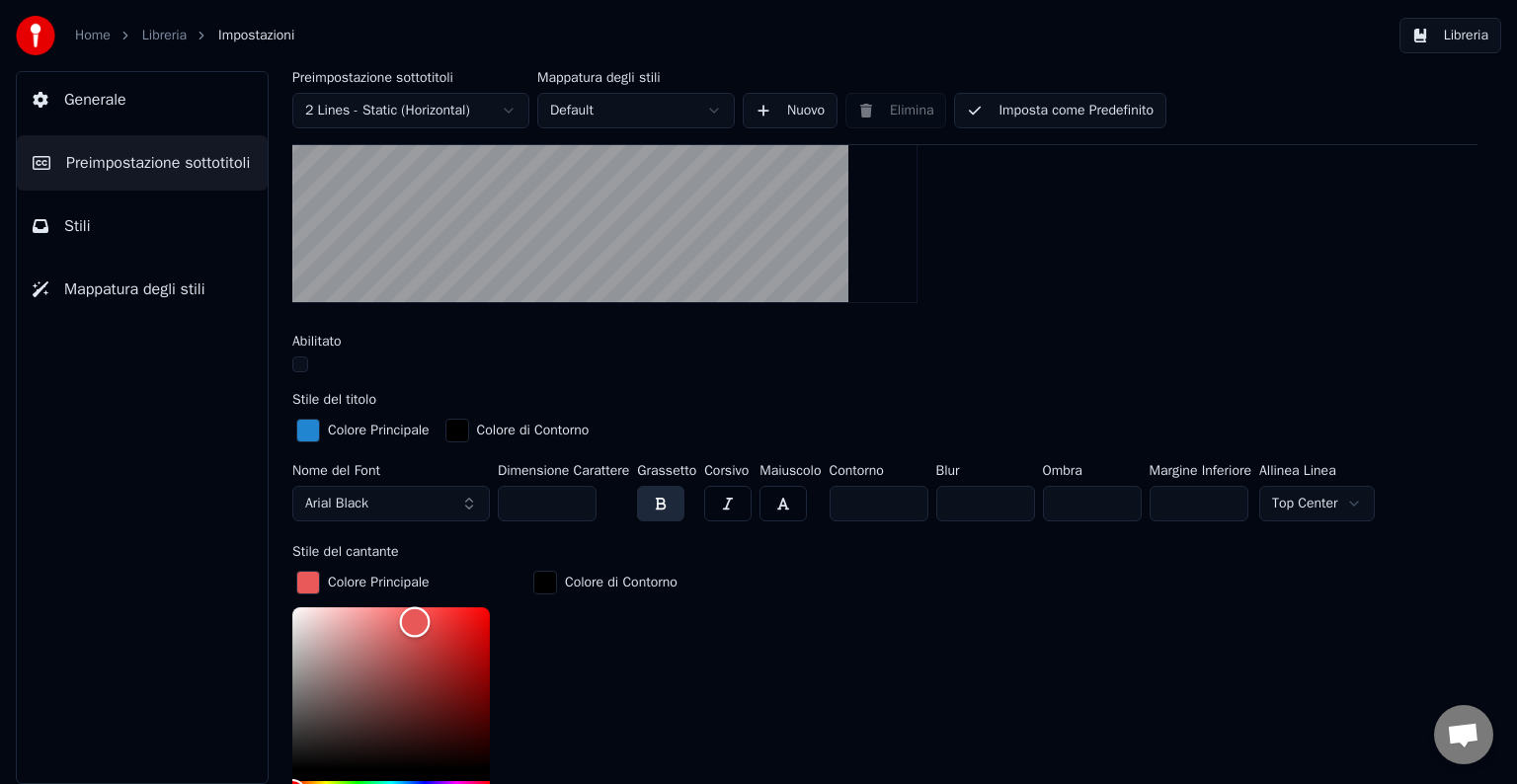 click at bounding box center (391, 688) 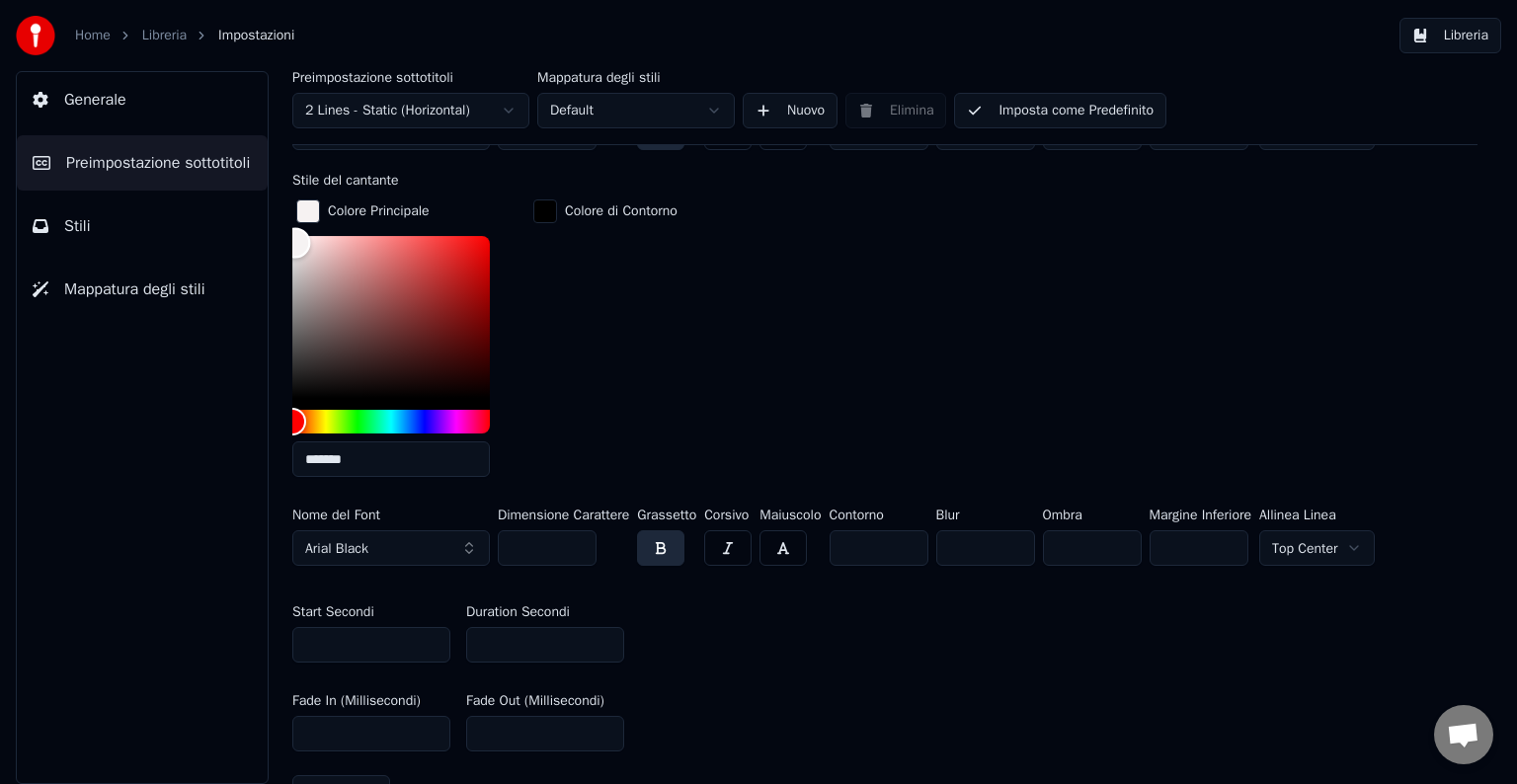 scroll, scrollTop: 790, scrollLeft: 0, axis: vertical 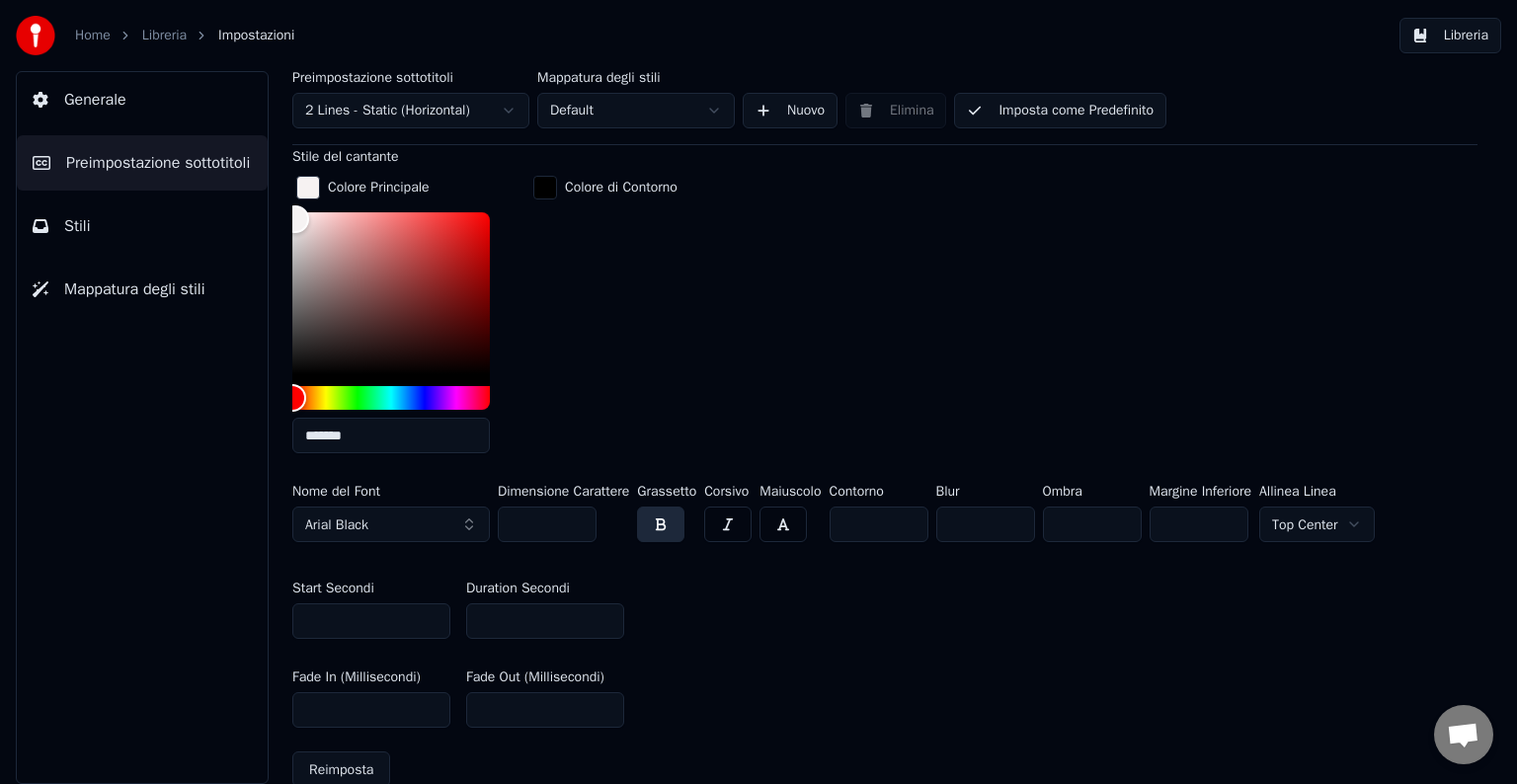 click on "Libreria" at bounding box center (164, 36) 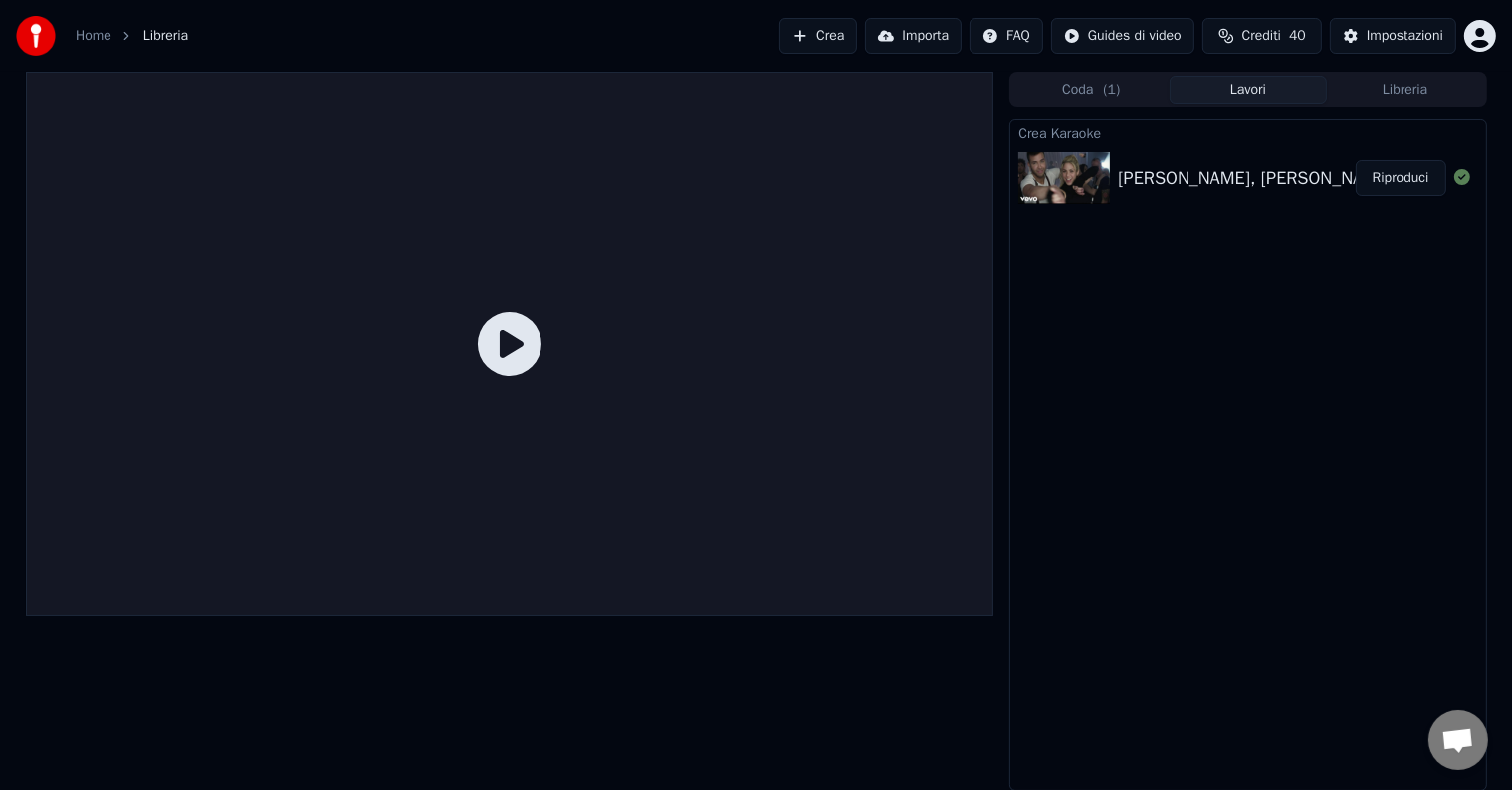 click on "Riproduci" at bounding box center [1401, 178] 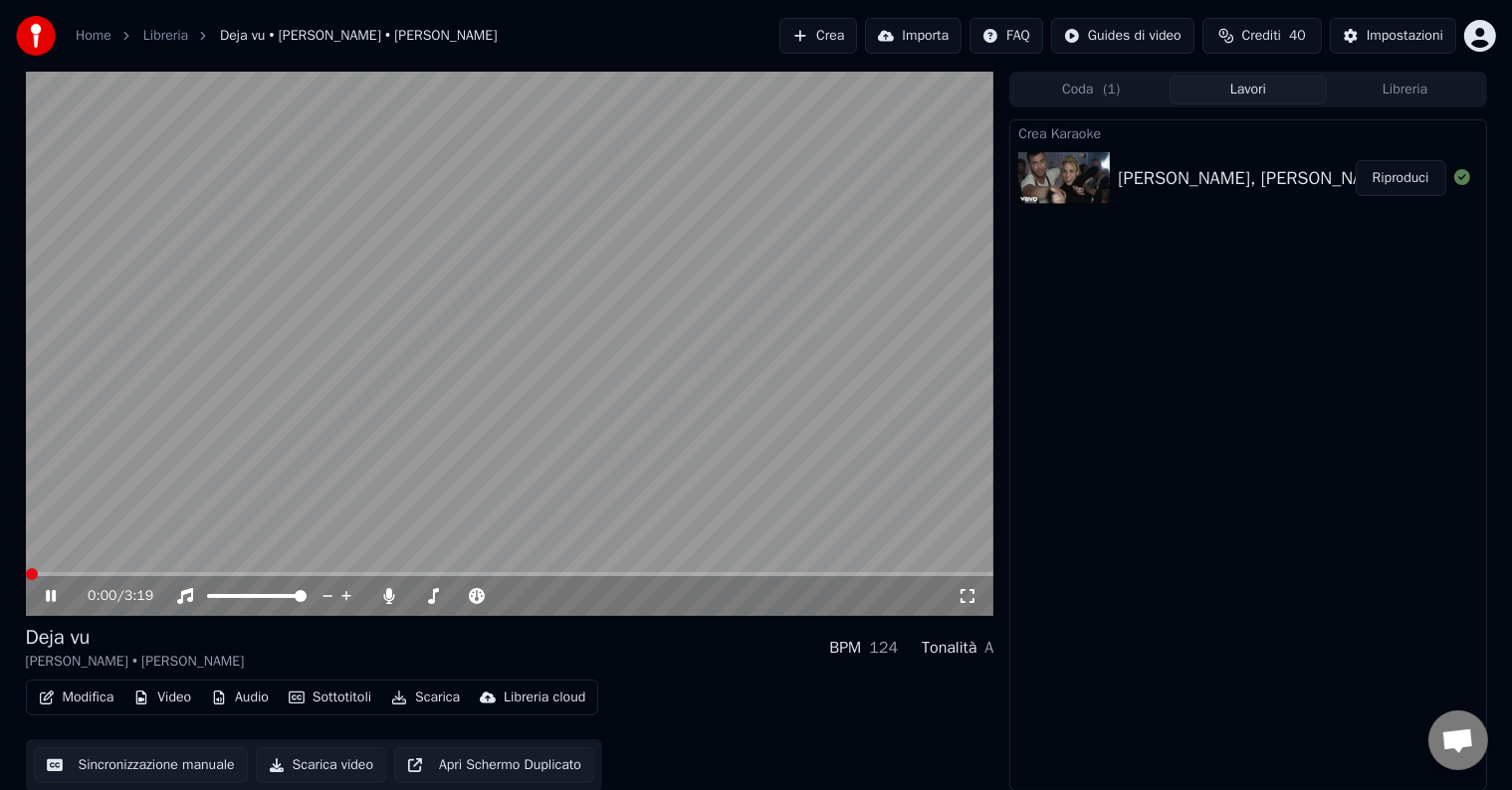 click 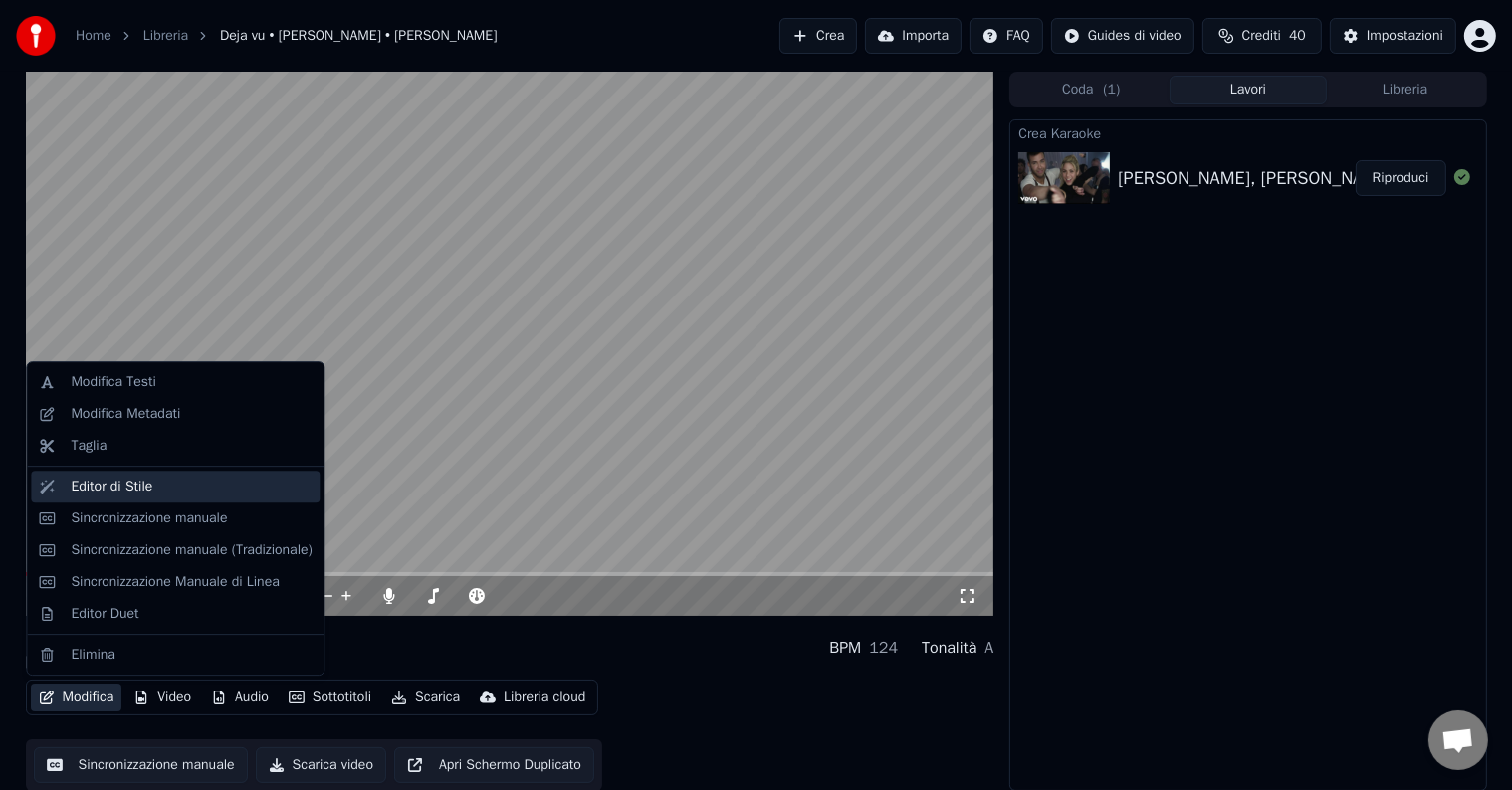 click on "Editor di Stile" at bounding box center (111, 487) 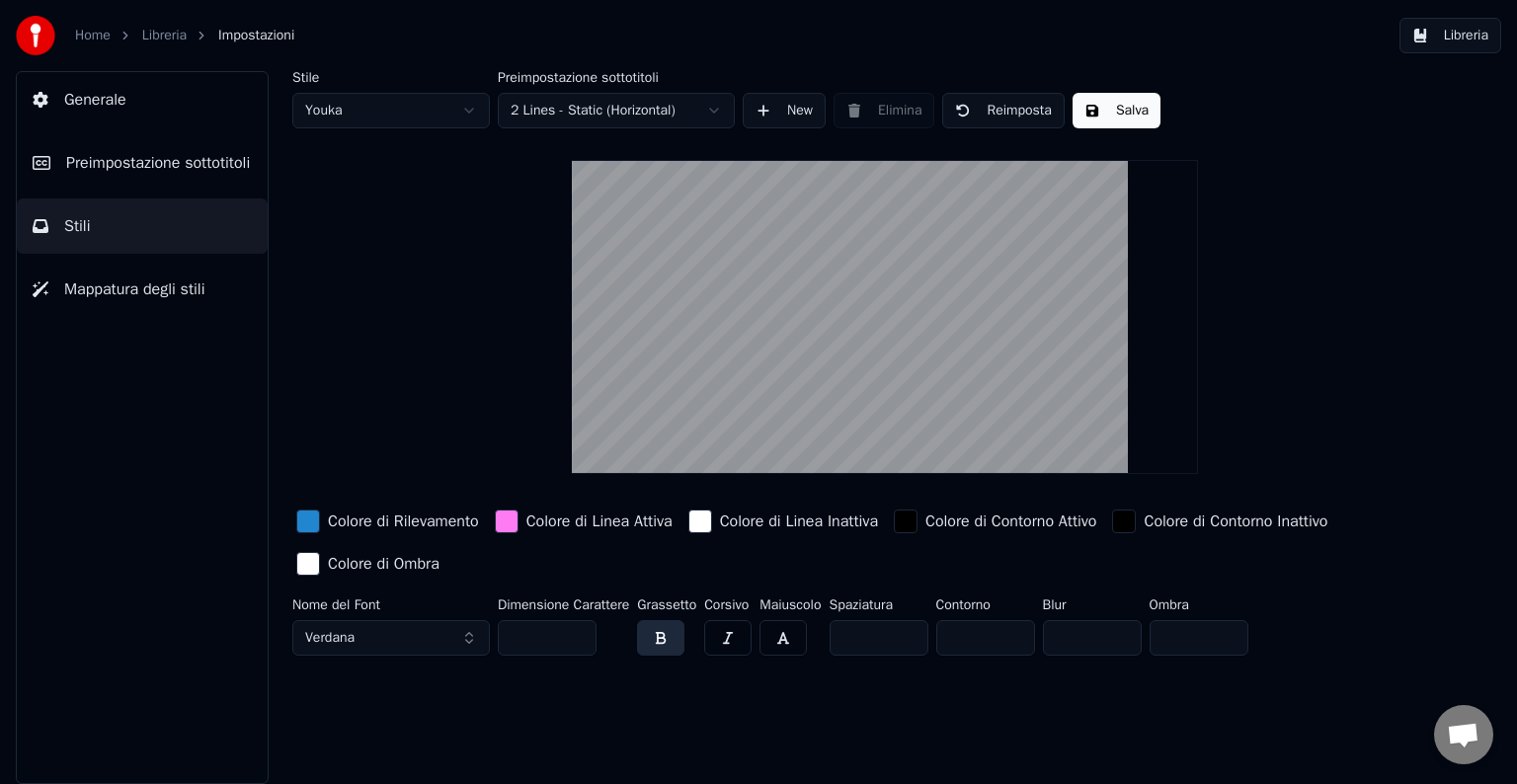 click on "Generale" at bounding box center (142, 100) 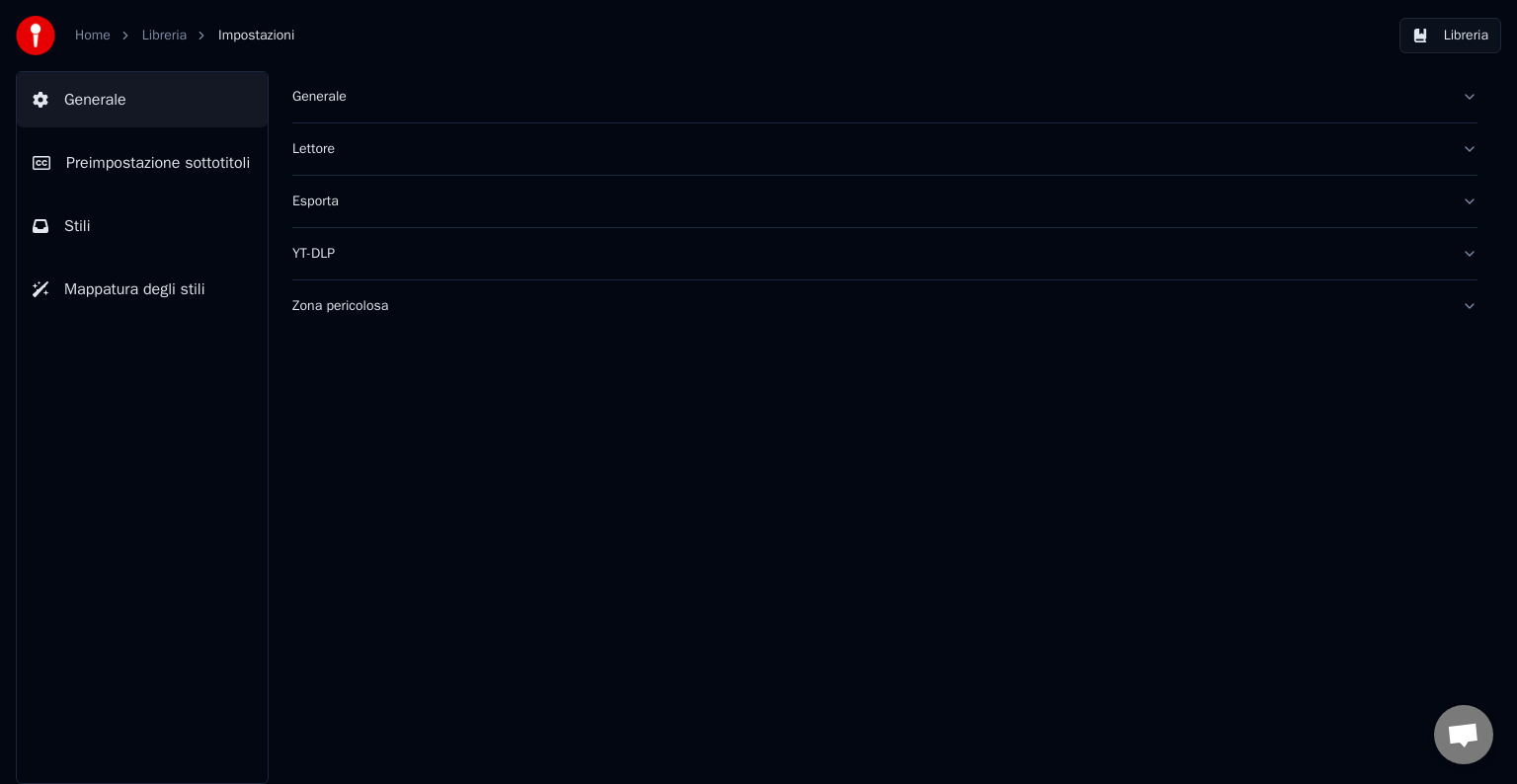 click on "Generale" at bounding box center [869, 97] 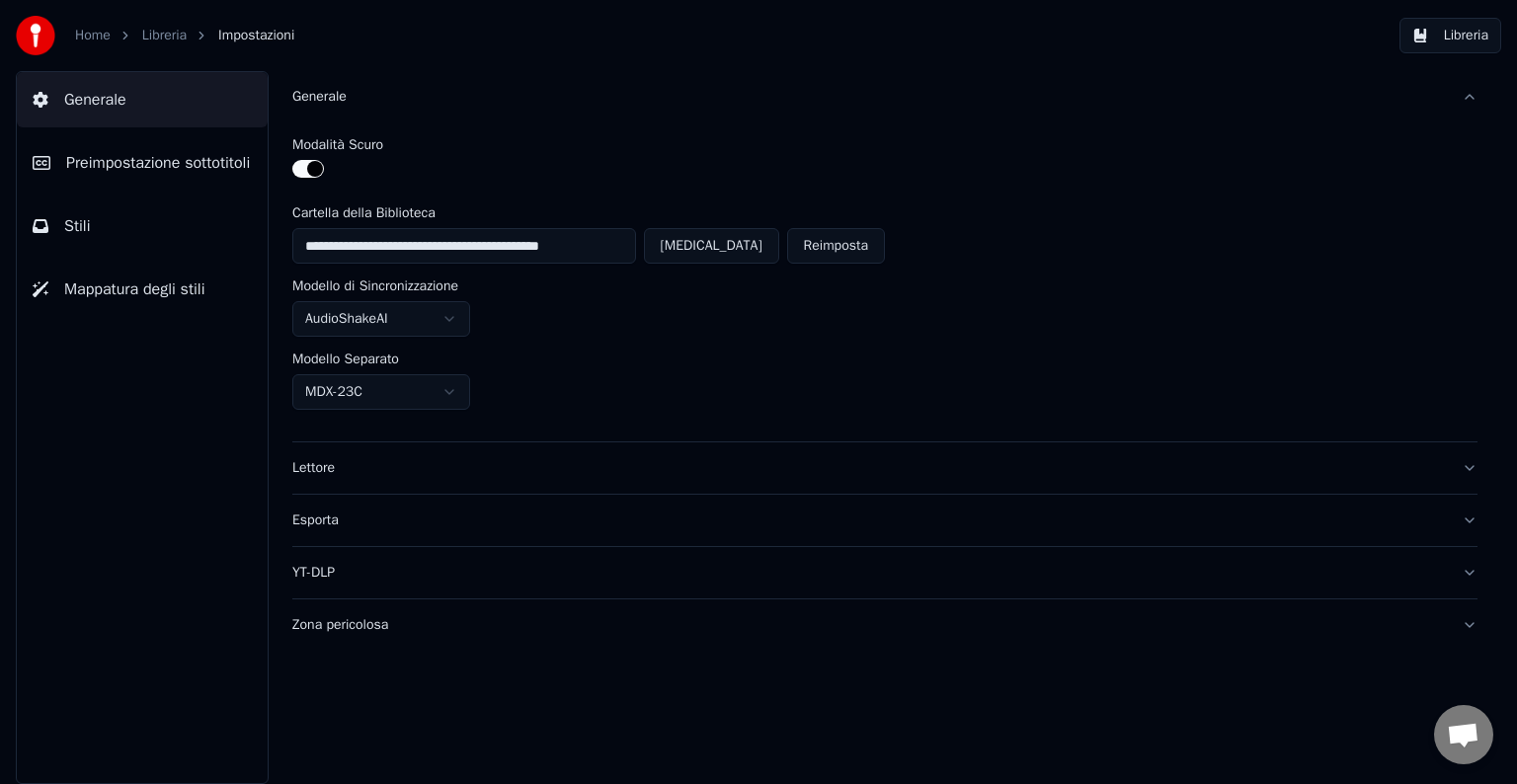 click 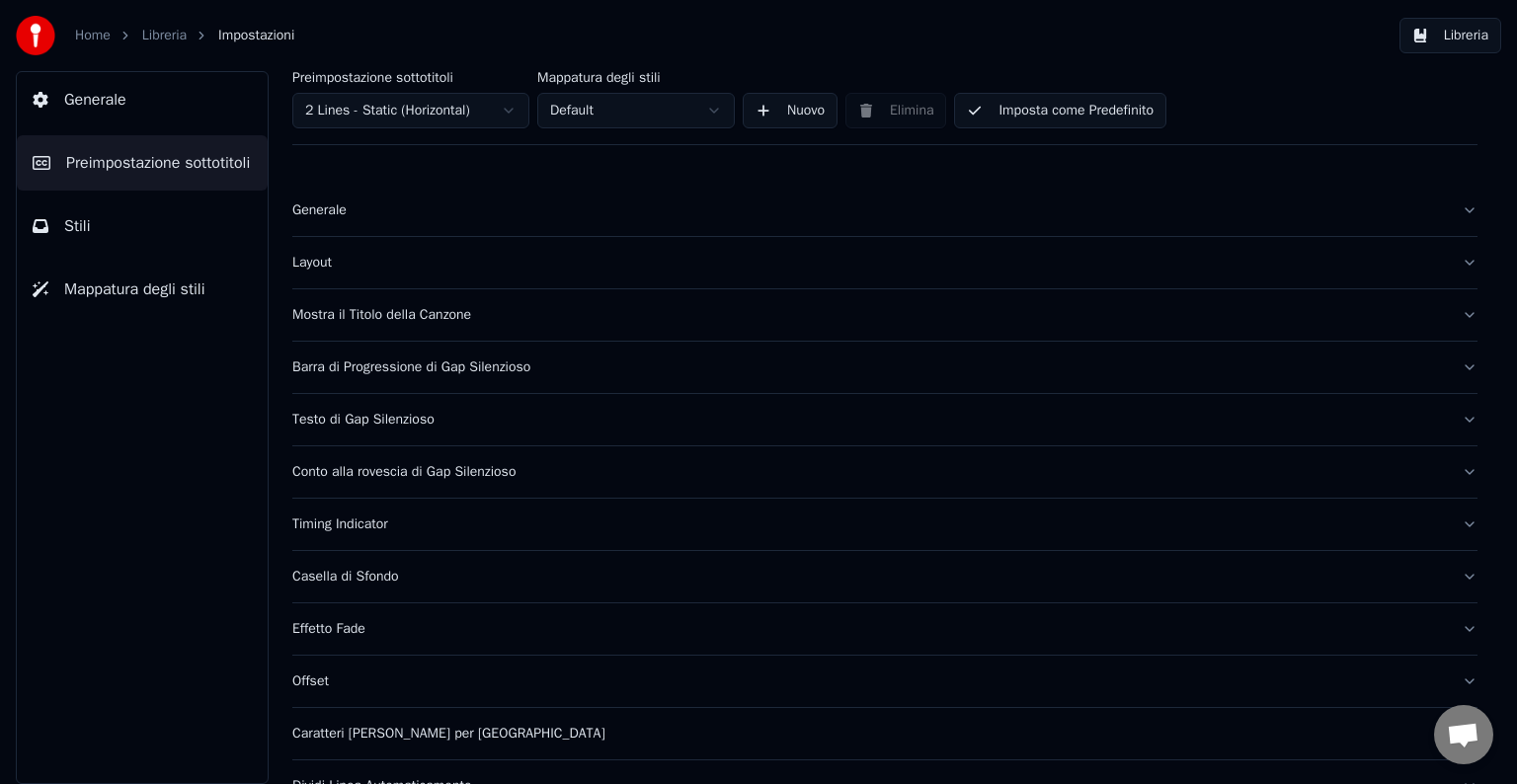 click on "Generale" at bounding box center [869, 210] 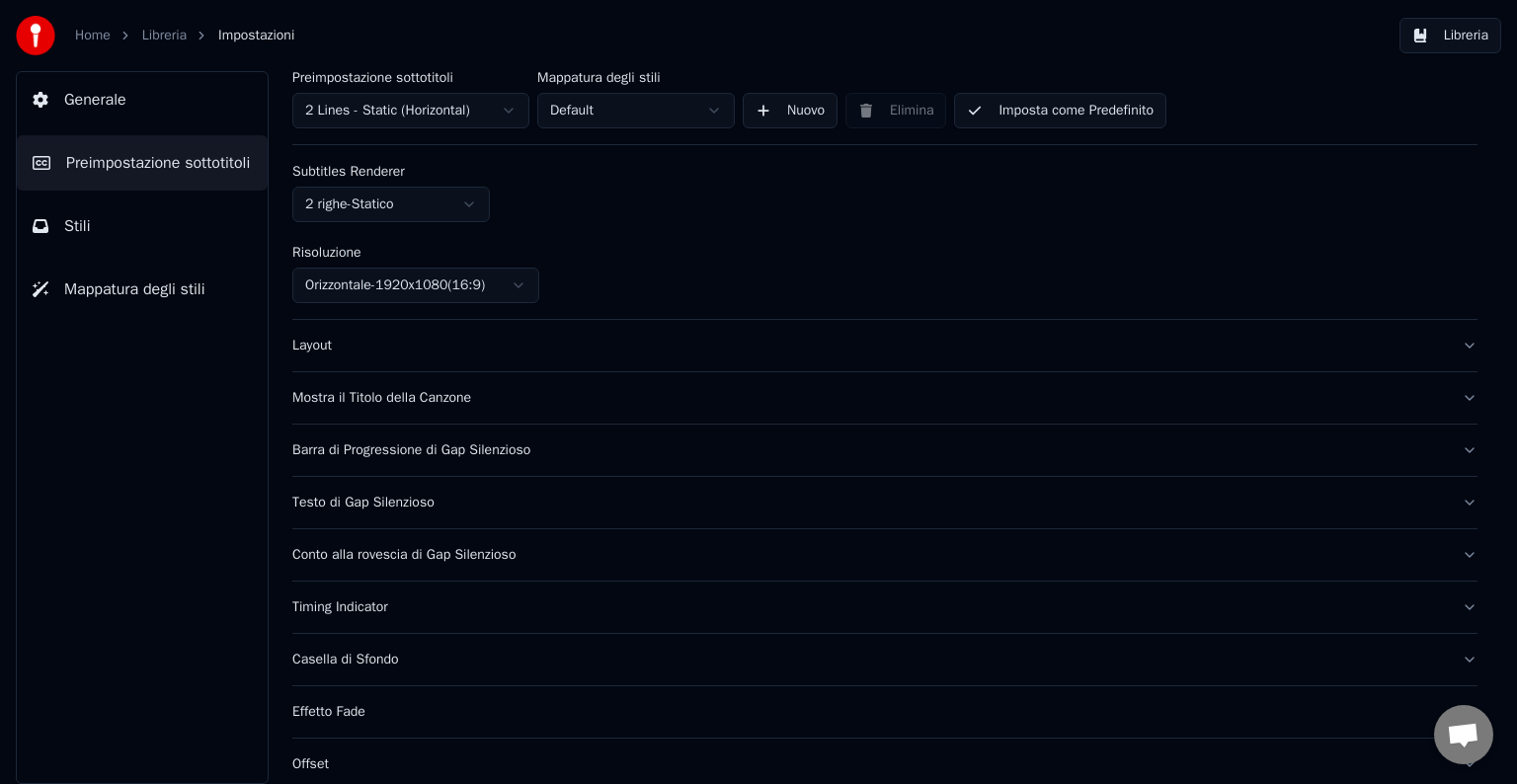 scroll, scrollTop: 99, scrollLeft: 0, axis: vertical 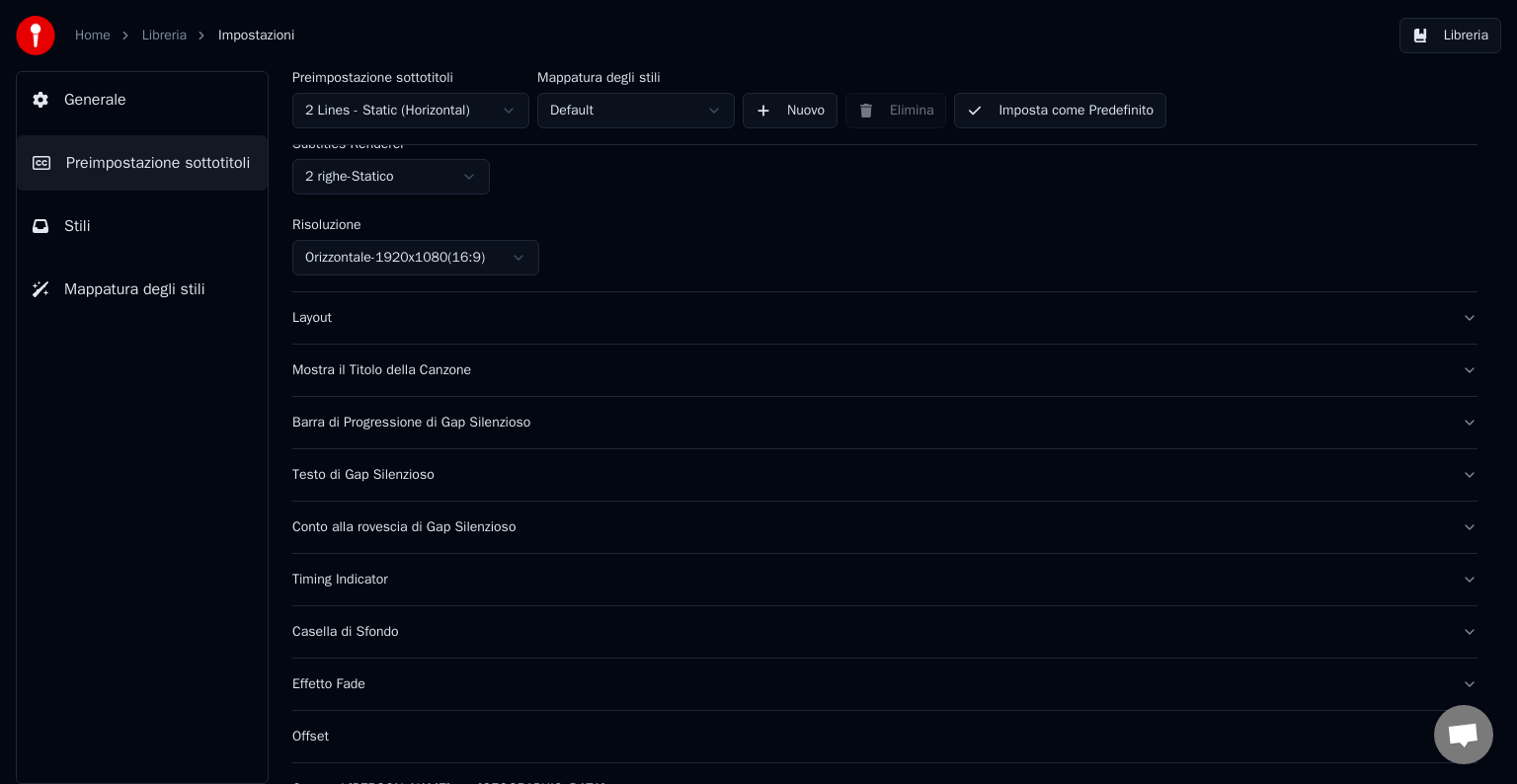 click on "Layout" at bounding box center (869, 318) 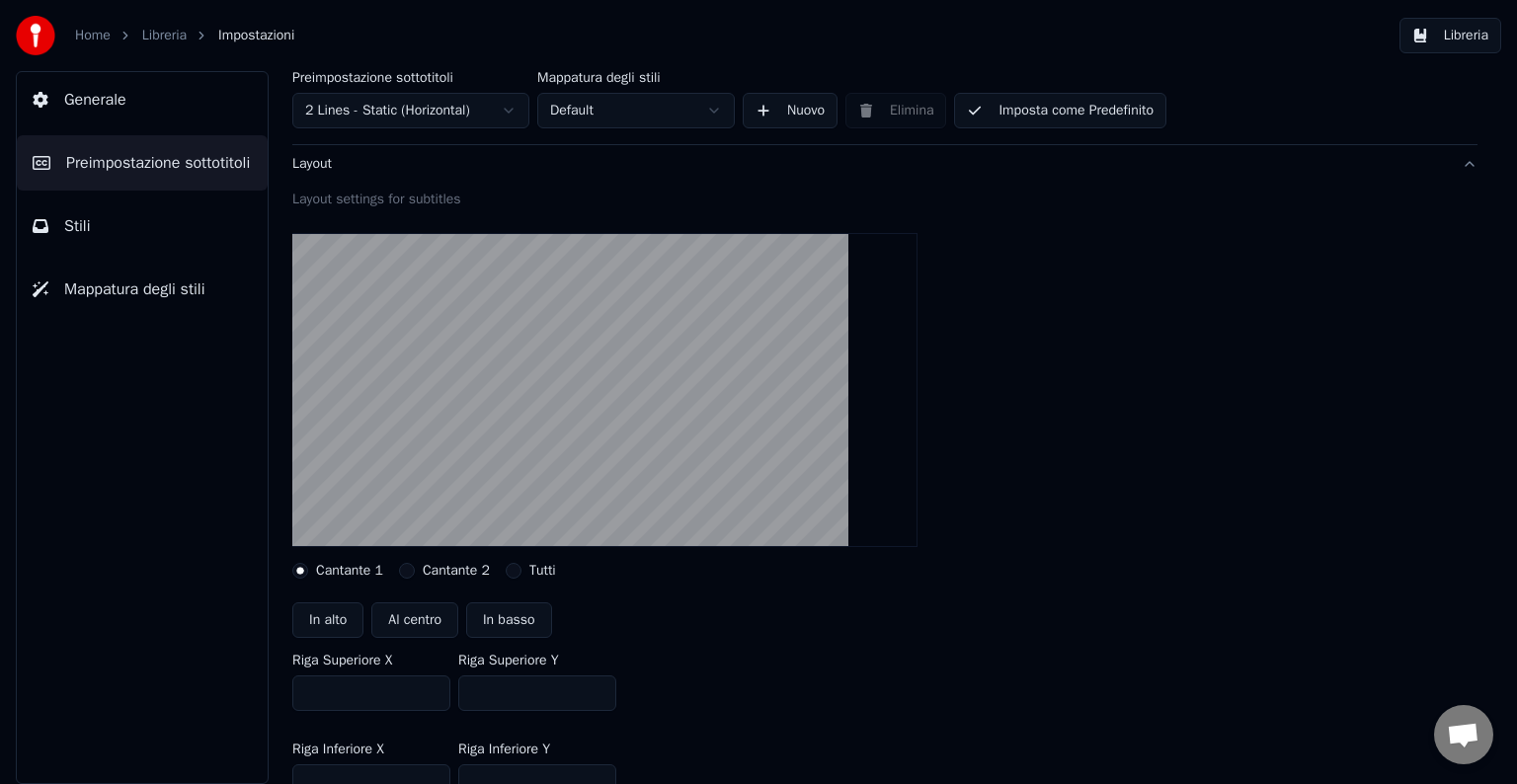 scroll, scrollTop: 197, scrollLeft: 0, axis: vertical 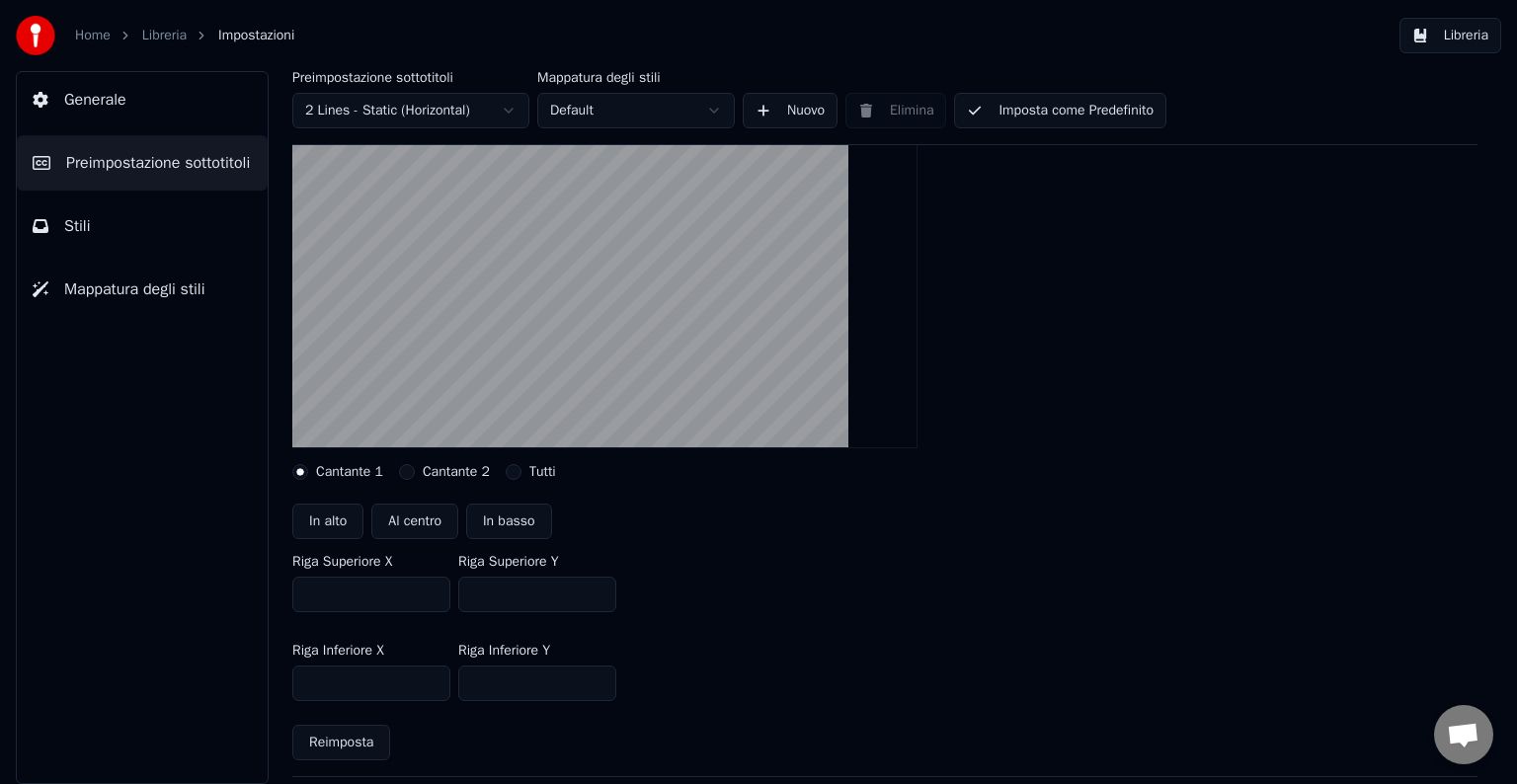 click on "Cantante 2" at bounding box center (407, 472) 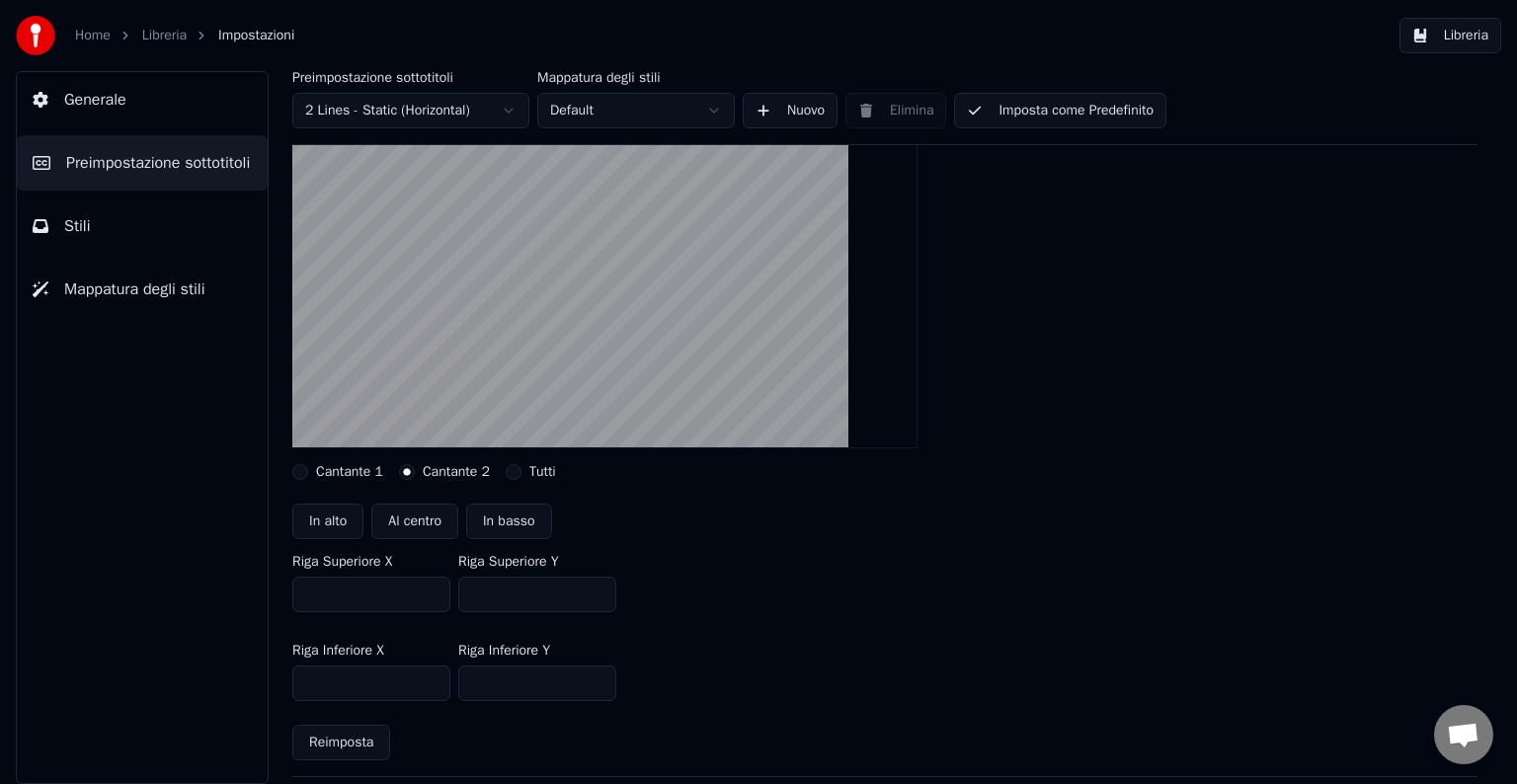 click on "Cantante 1" at bounding box center (338, 472) 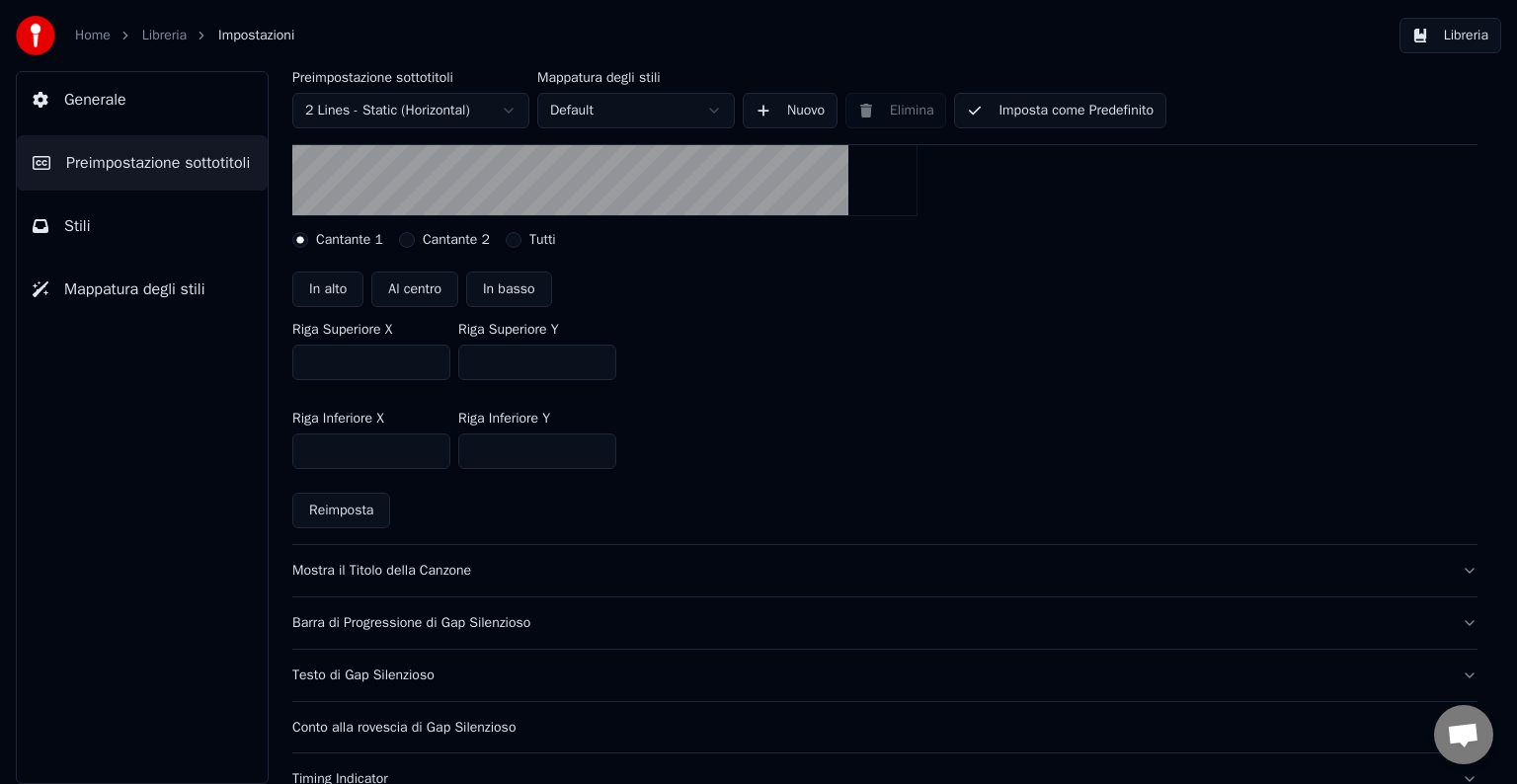 scroll, scrollTop: 395, scrollLeft: 0, axis: vertical 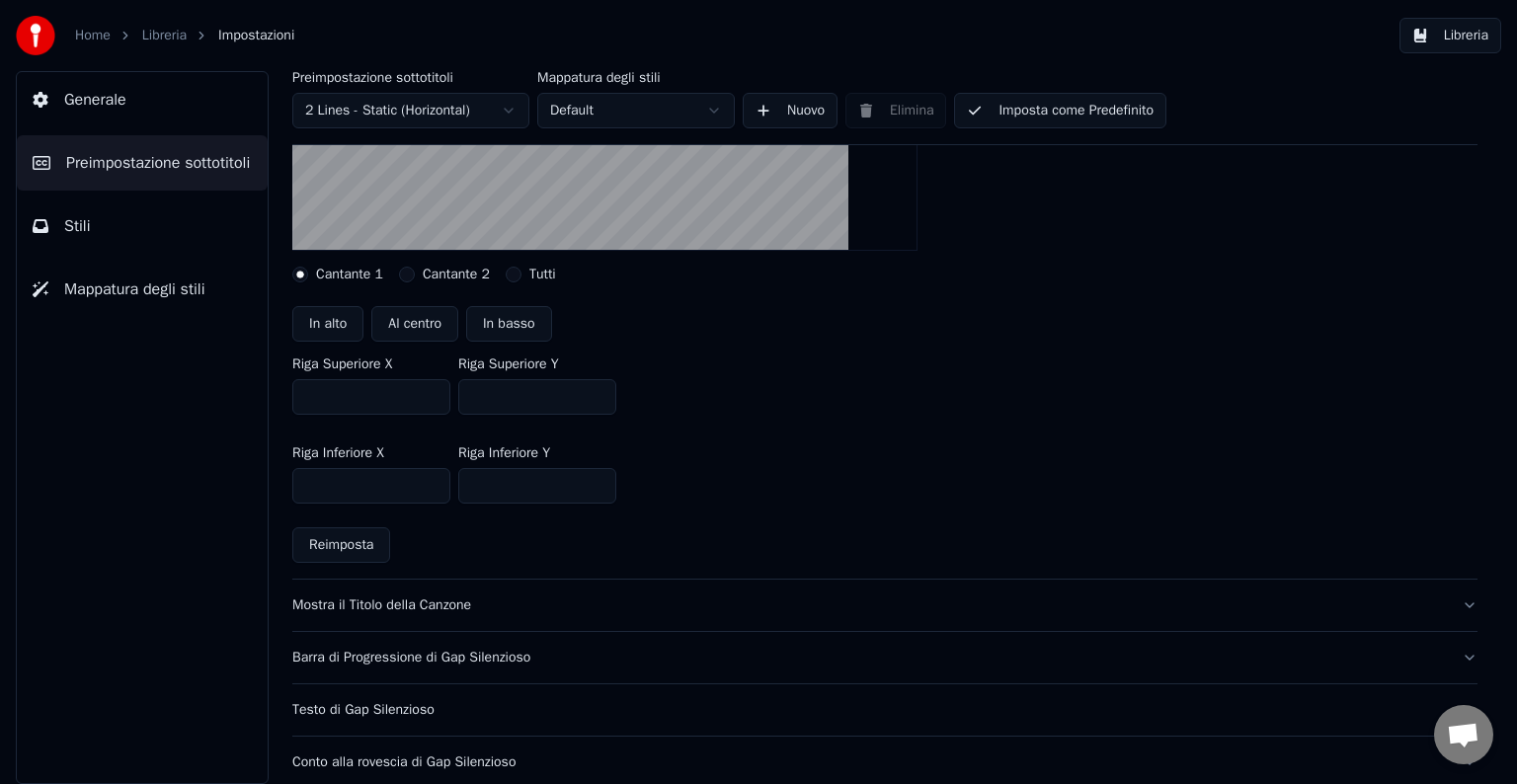 click on "Tutti" at bounding box center [514, 274] 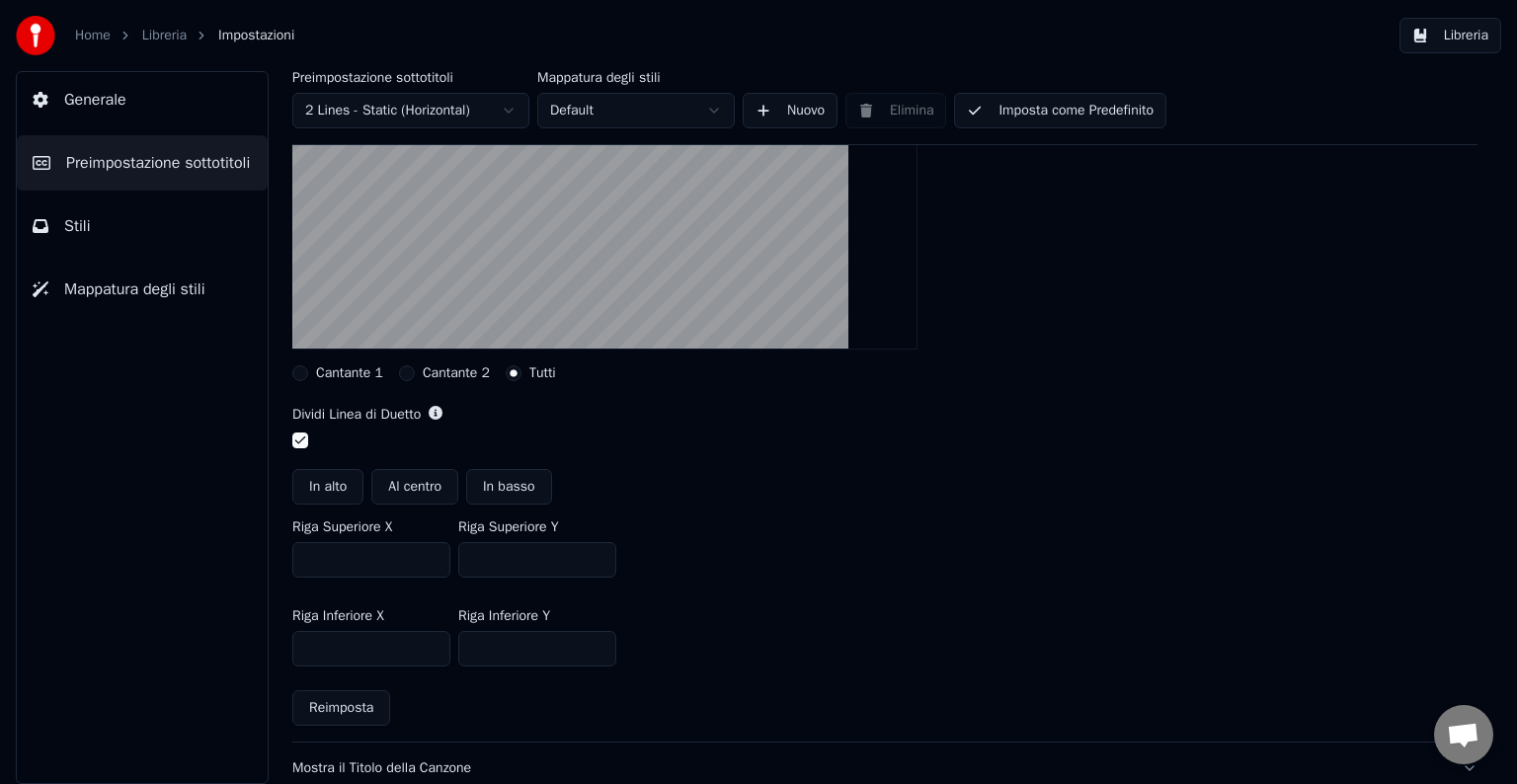 scroll, scrollTop: 395, scrollLeft: 0, axis: vertical 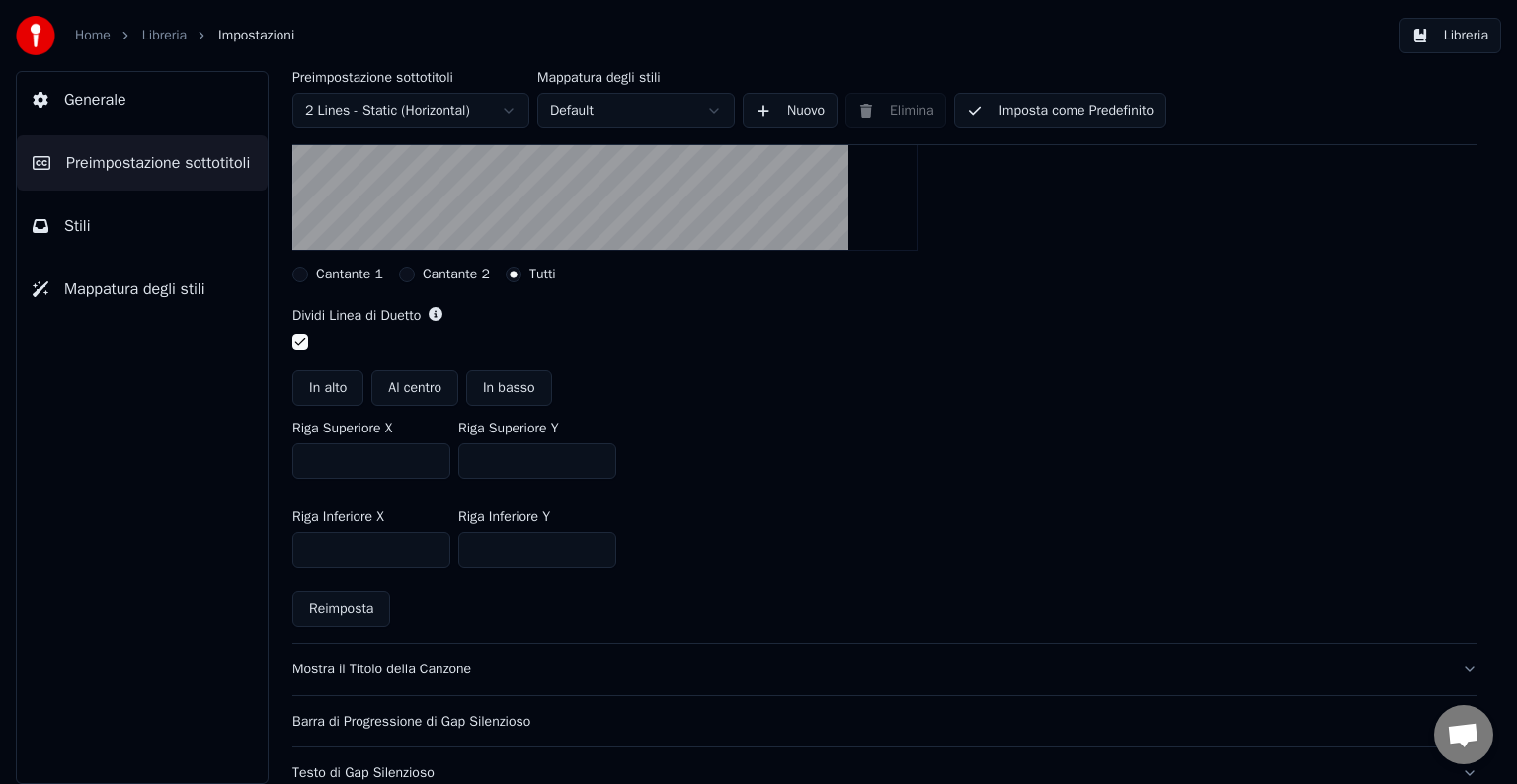 click at bounding box center (300, 342) 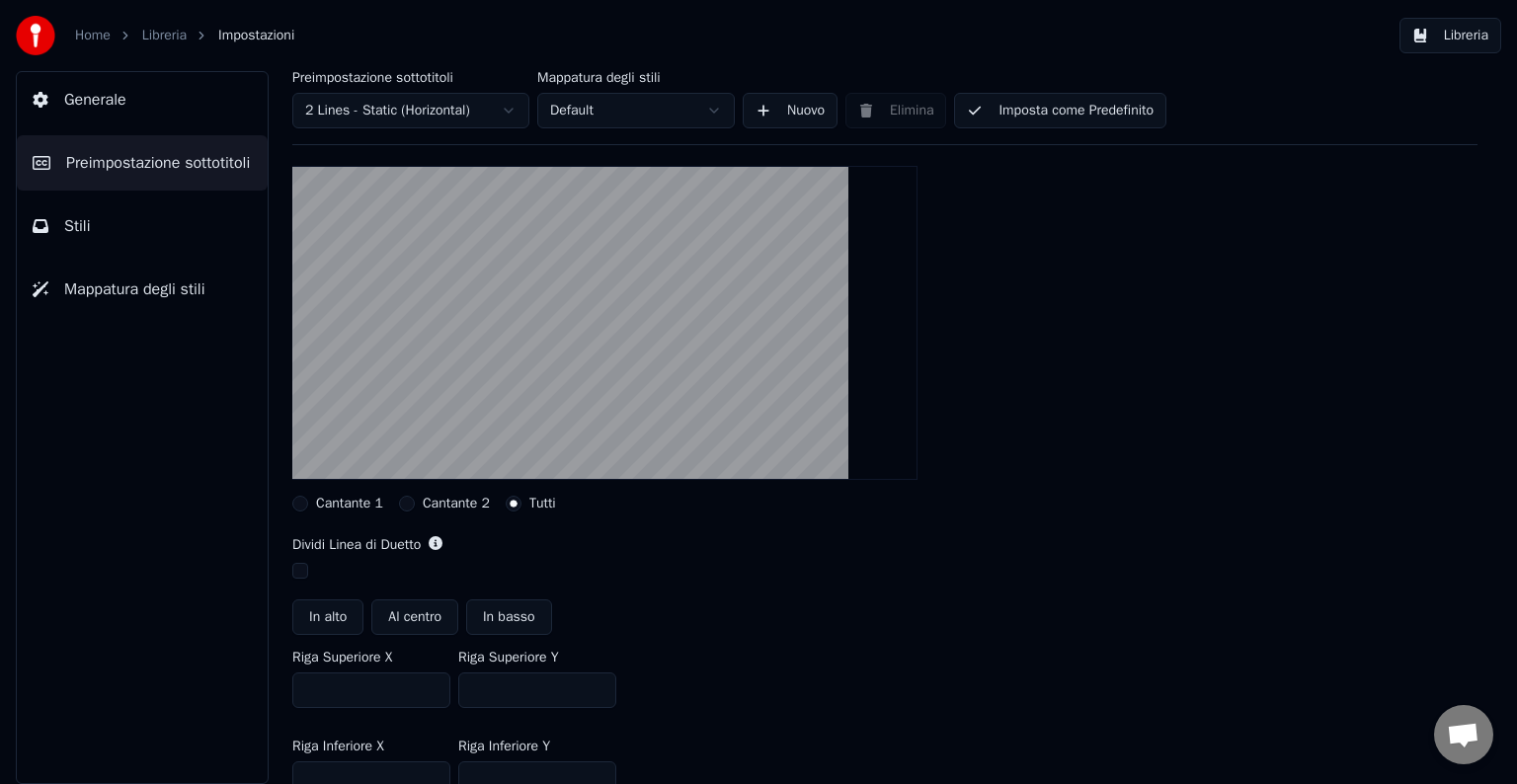 scroll, scrollTop: 197, scrollLeft: 0, axis: vertical 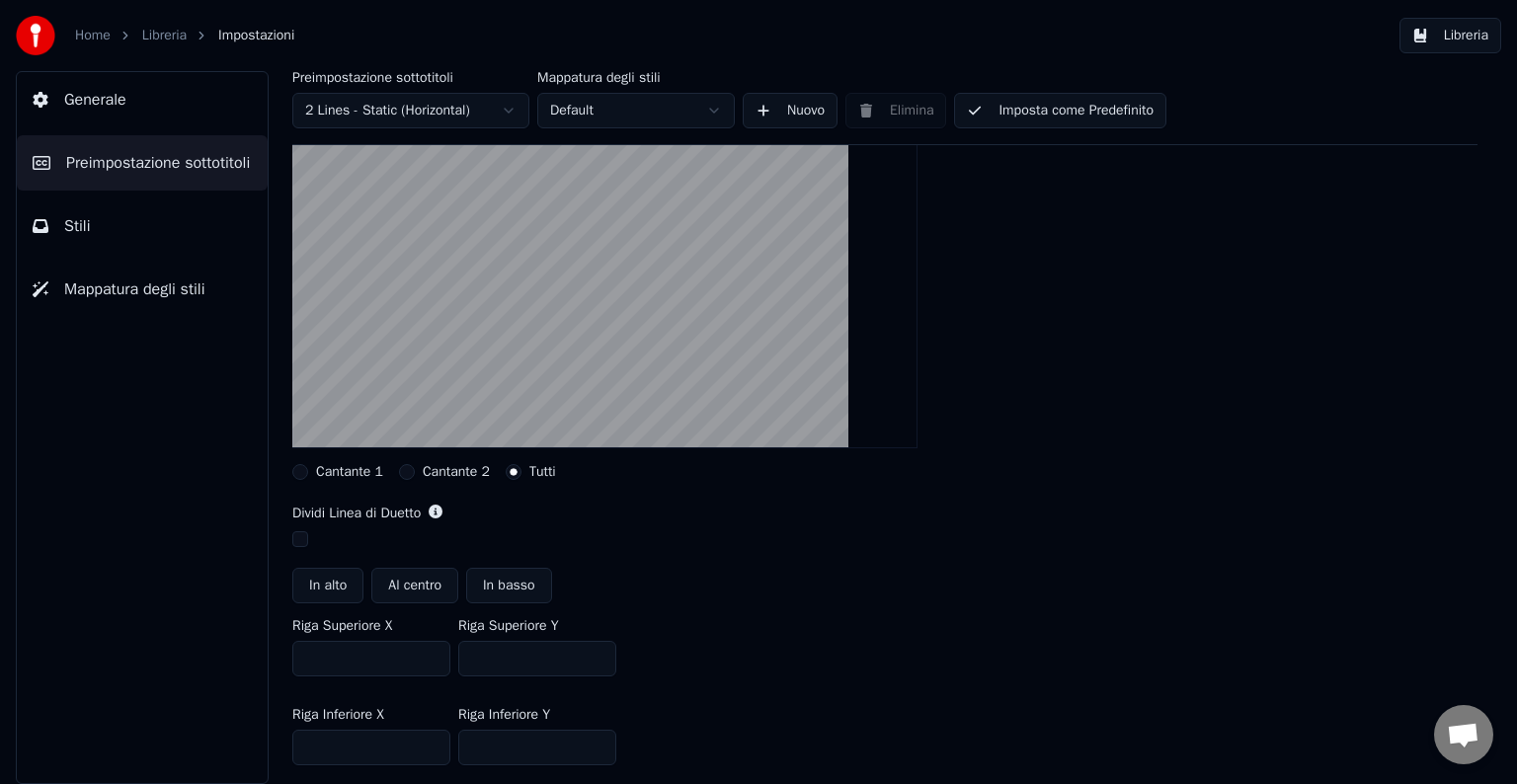 click at bounding box center (300, 539) 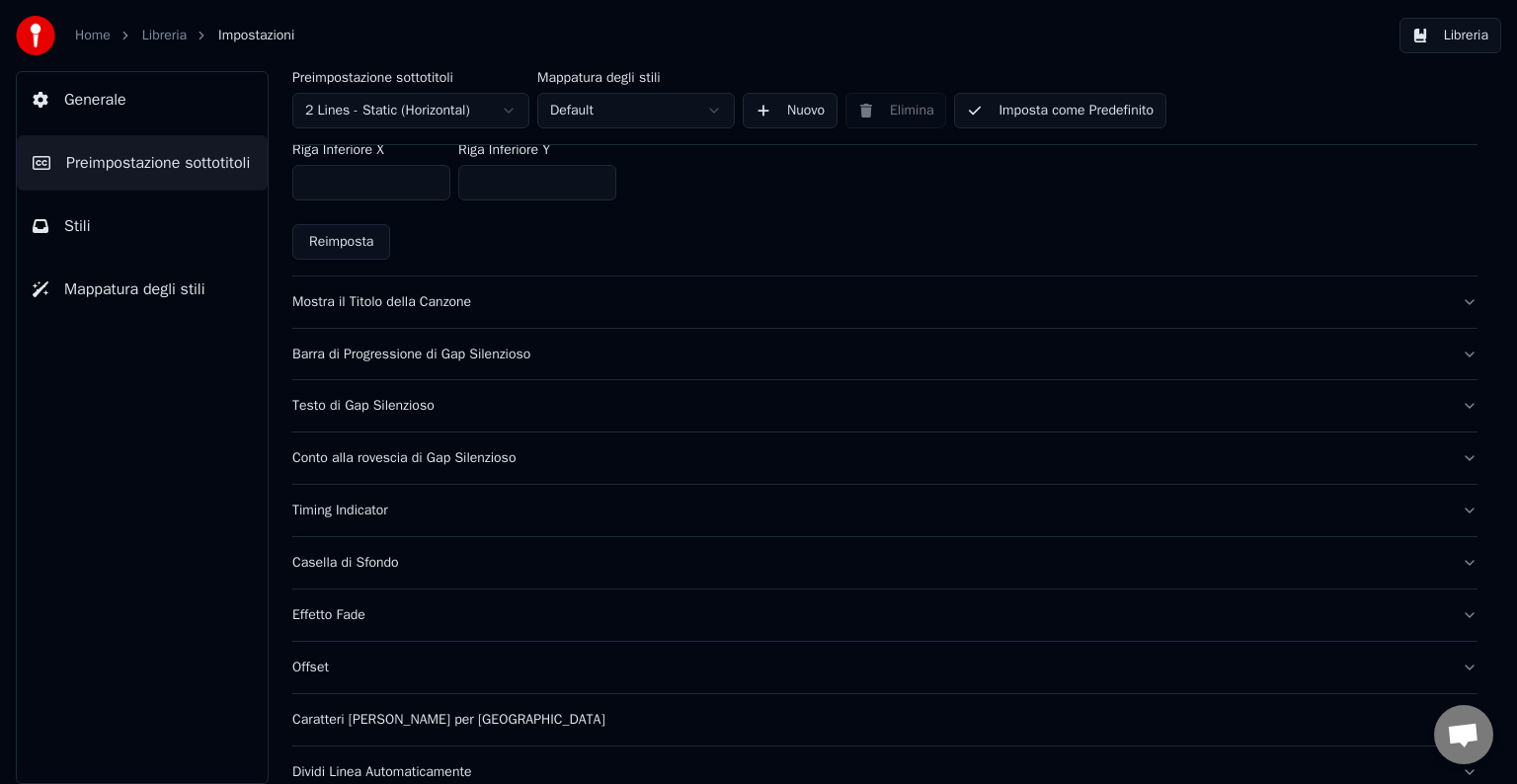 scroll, scrollTop: 790, scrollLeft: 0, axis: vertical 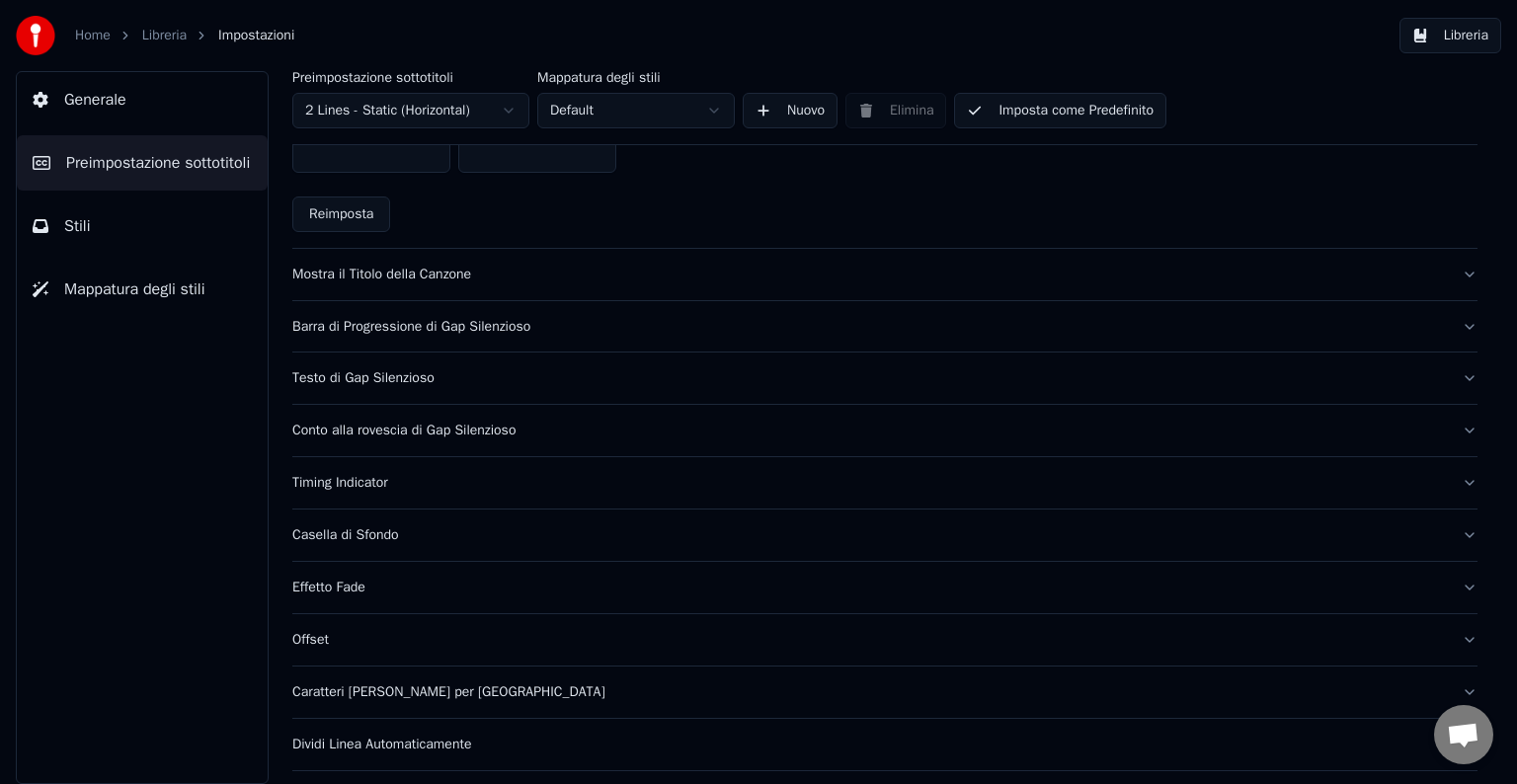 click on "Casella di Sfondo" at bounding box center (869, 535) 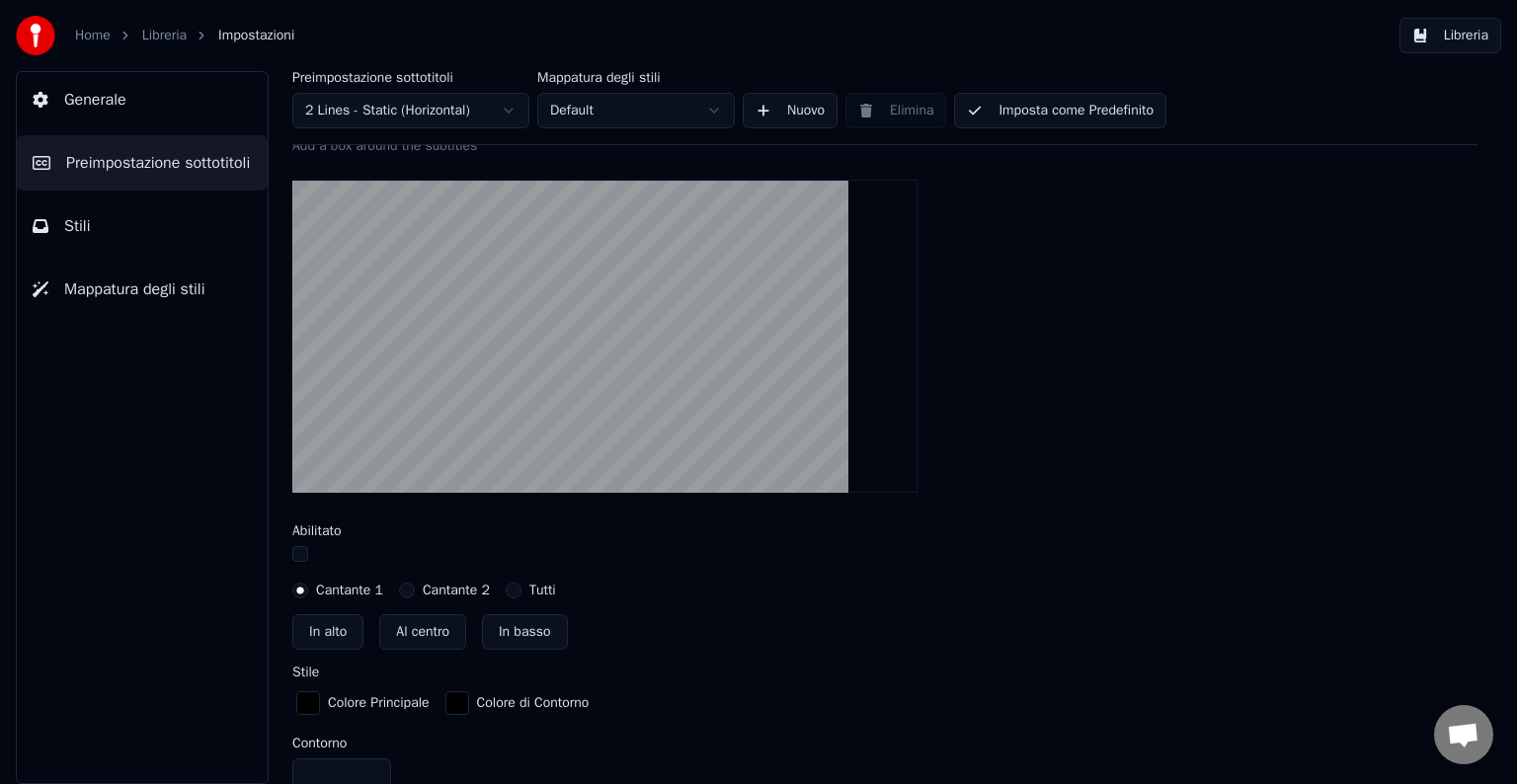scroll, scrollTop: 452, scrollLeft: 0, axis: vertical 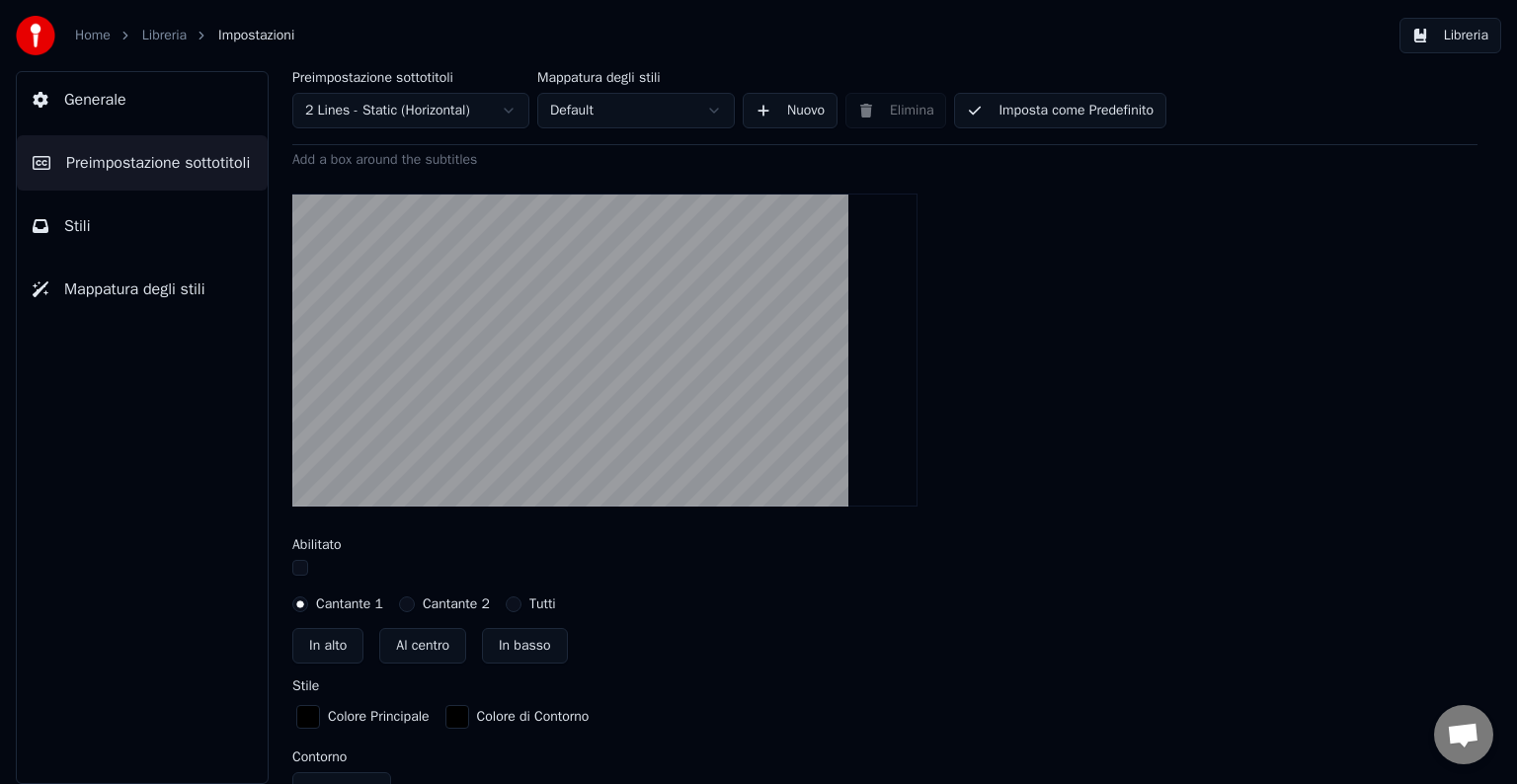 click at bounding box center [300, 568] 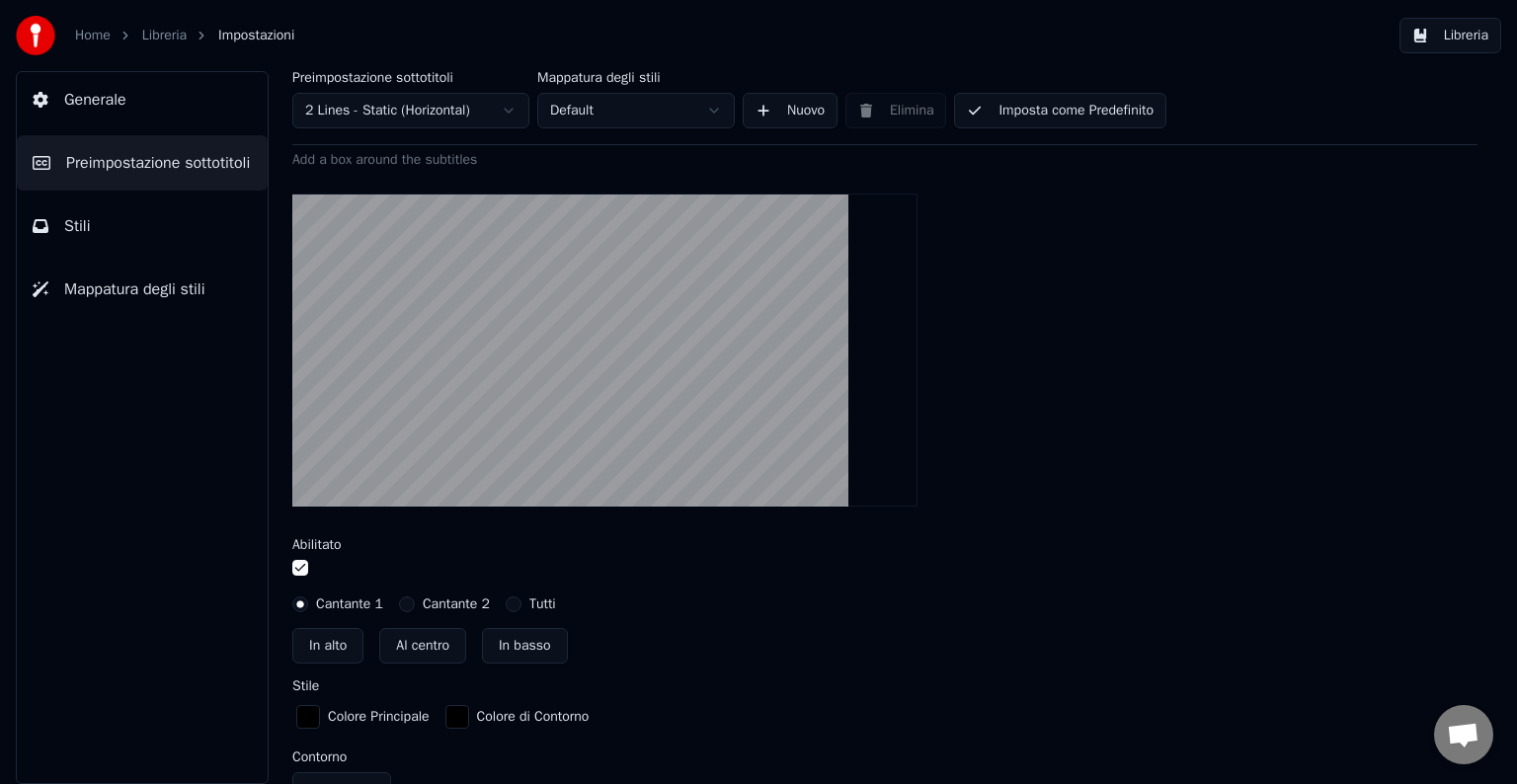click on "Cantante 2" at bounding box center [407, 604] 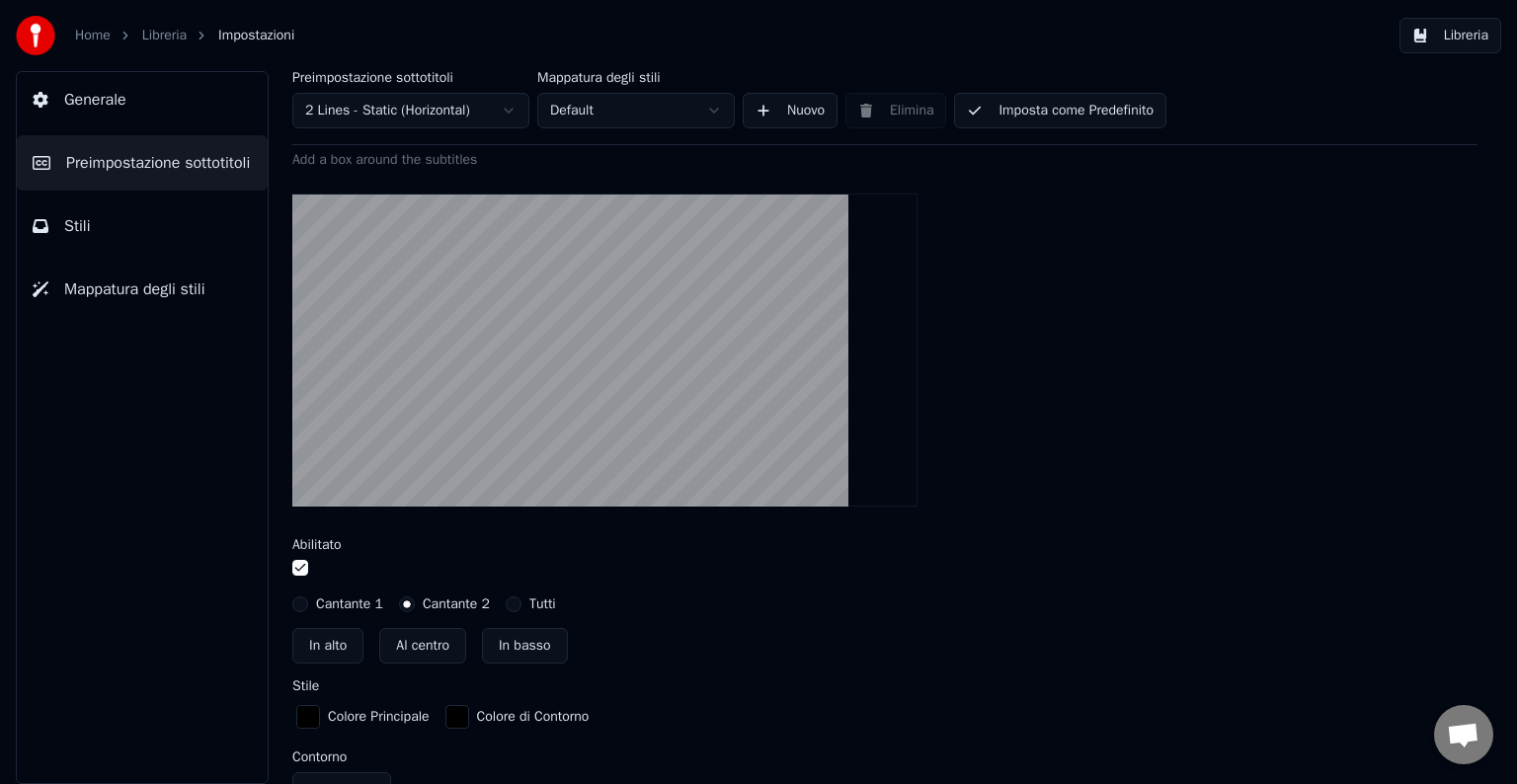 click at bounding box center (300, 568) 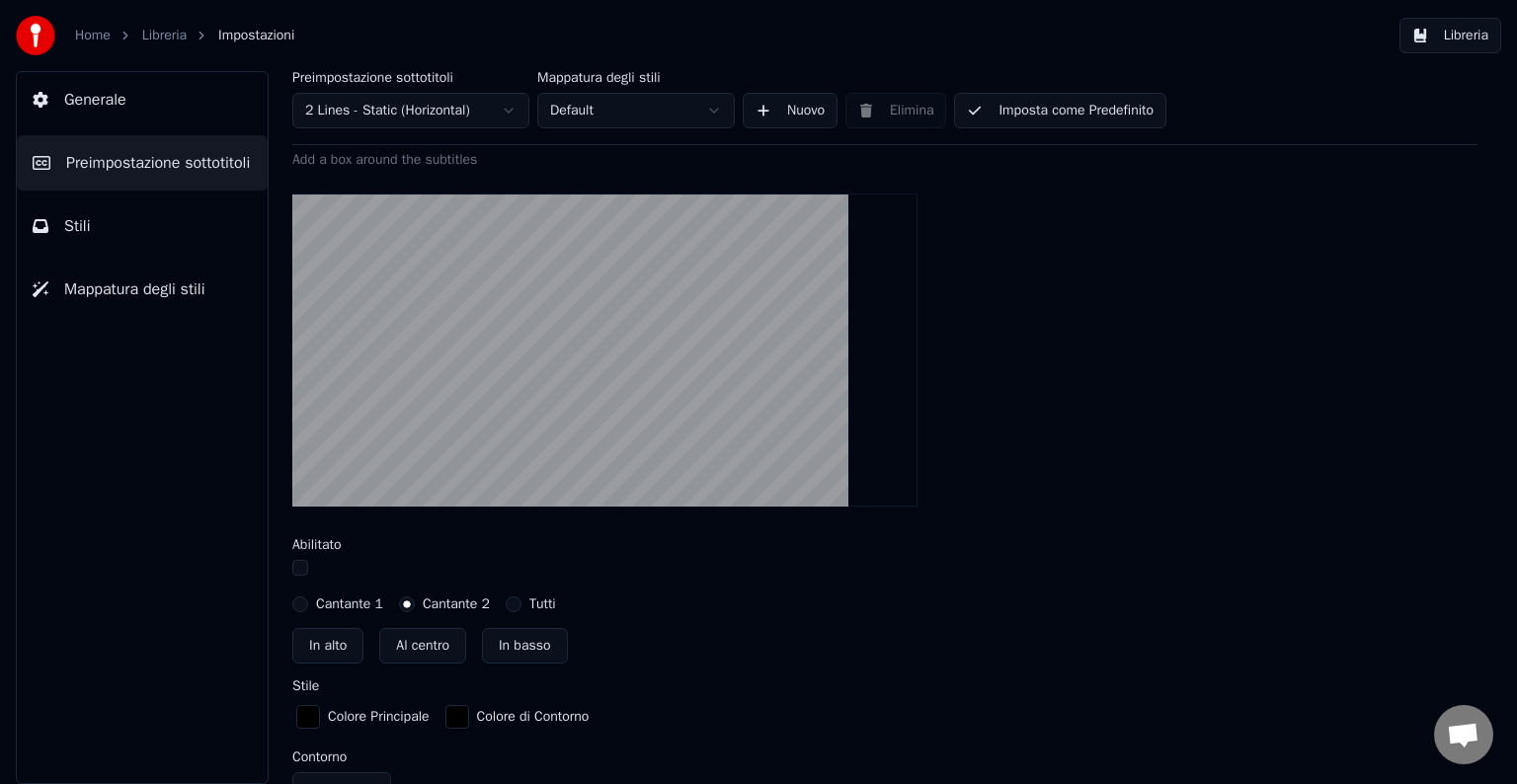 click on "Cantante 1" at bounding box center [300, 604] 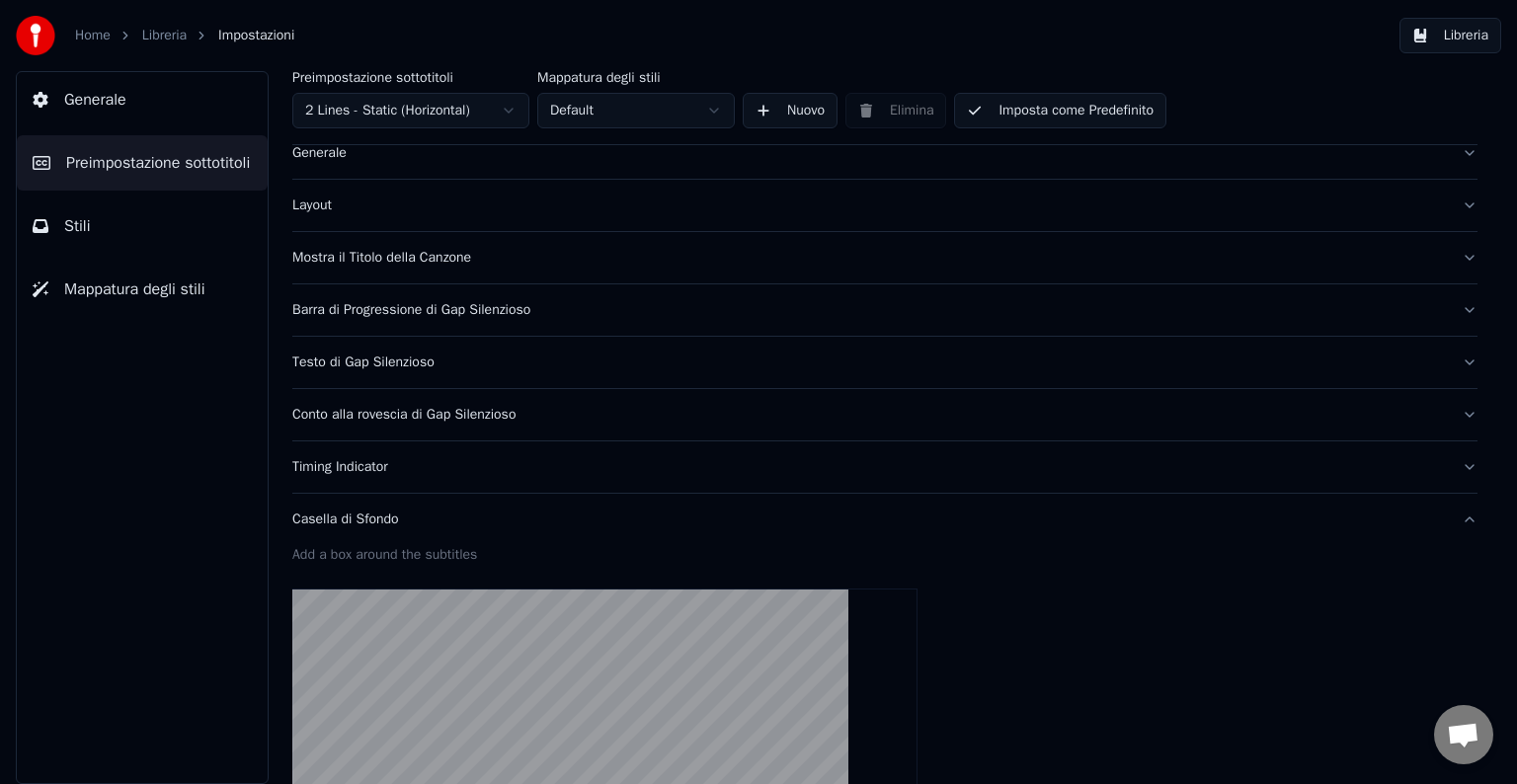 scroll, scrollTop: 0, scrollLeft: 0, axis: both 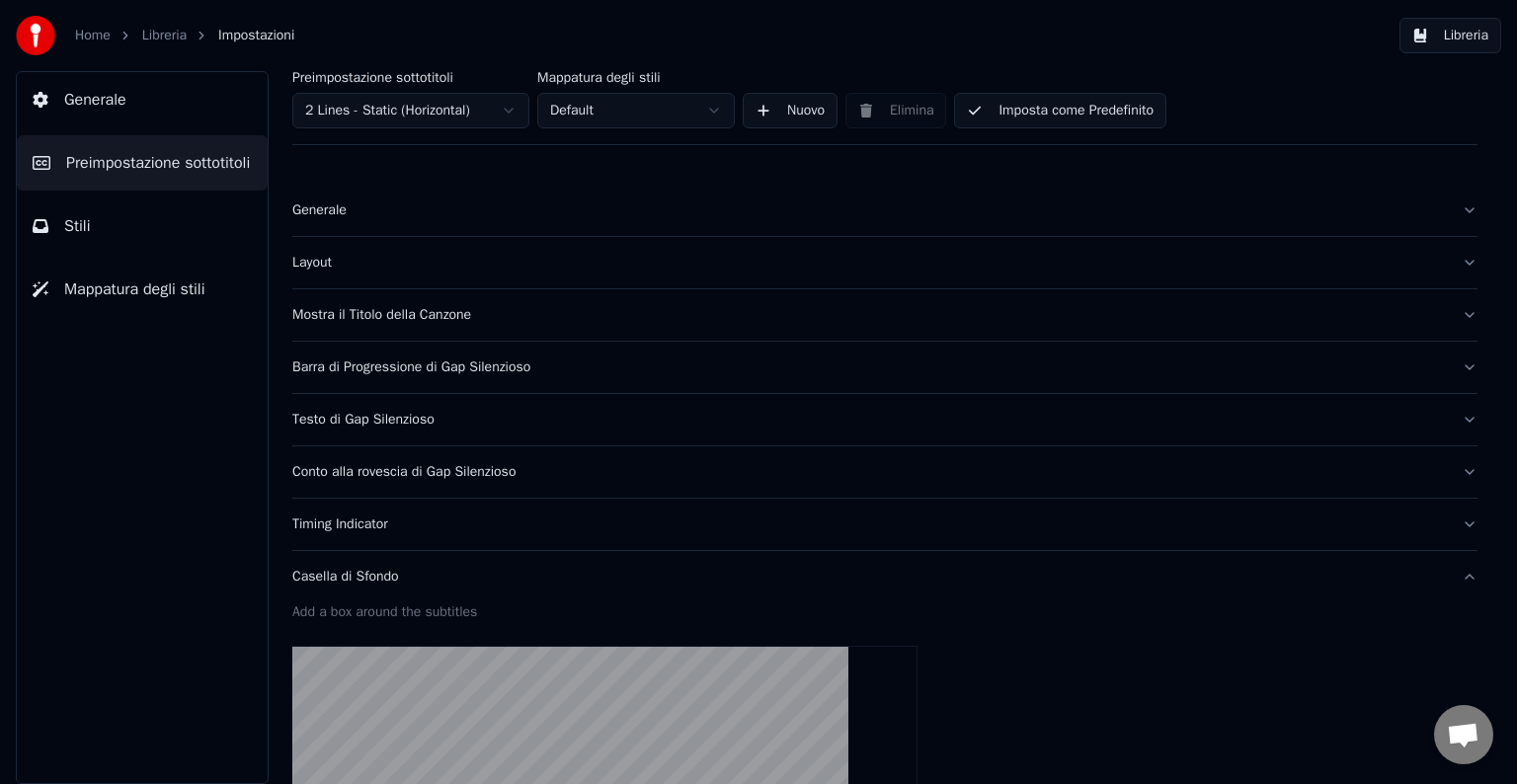 click on "Layout" at bounding box center [885, 263] 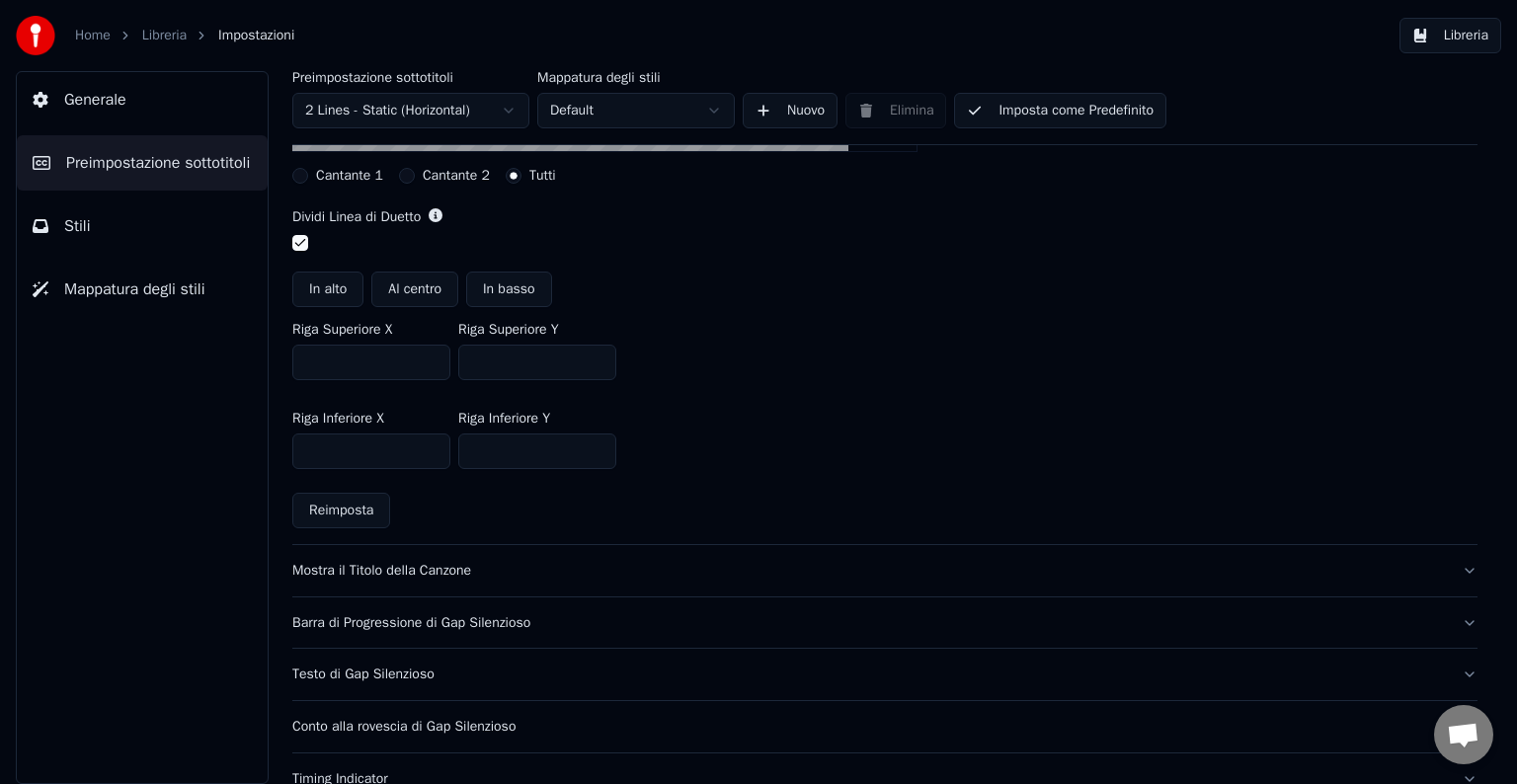 scroll, scrollTop: 592, scrollLeft: 0, axis: vertical 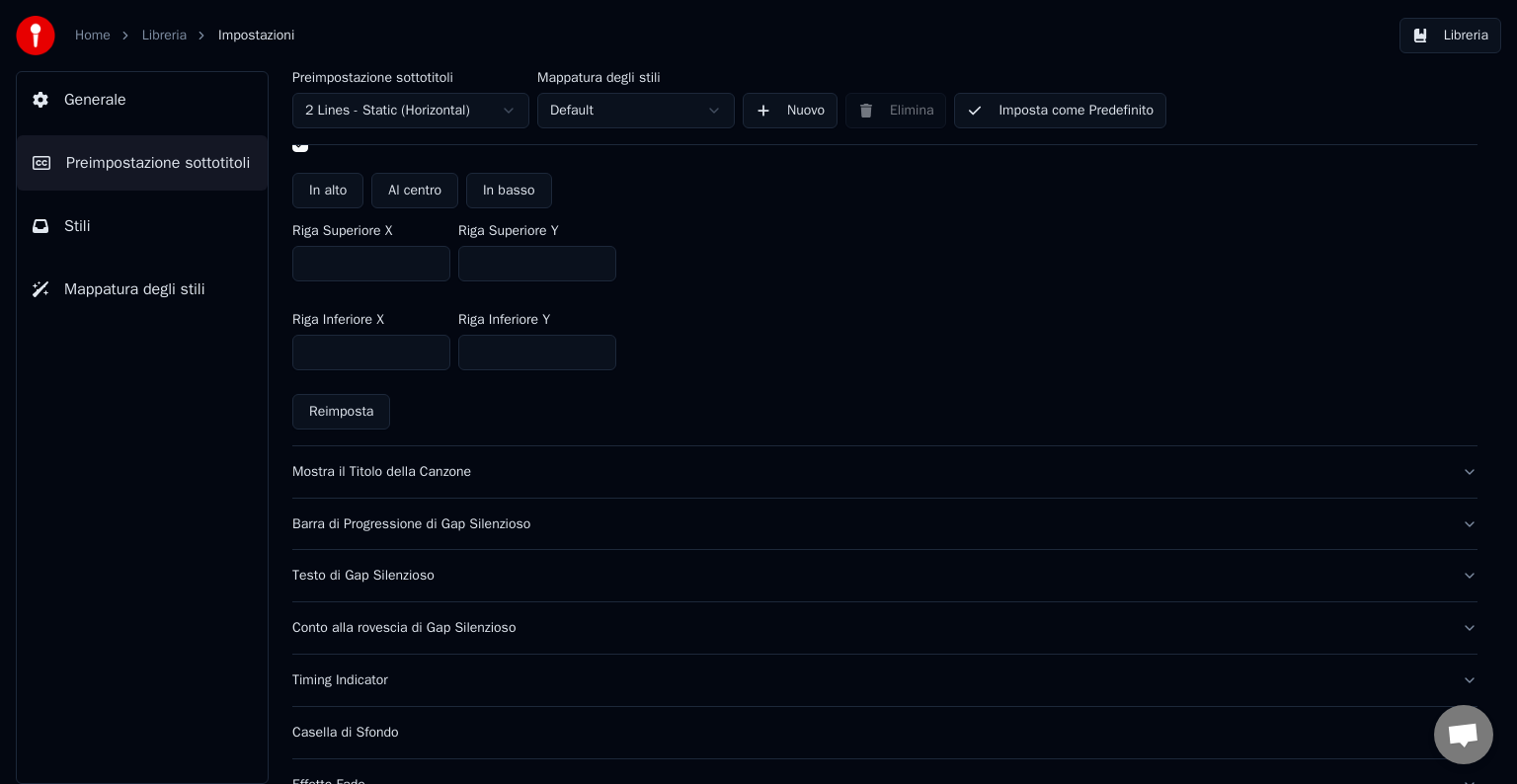 click on "Barra di Progressione di Gap Silenzioso" at bounding box center (869, 524) 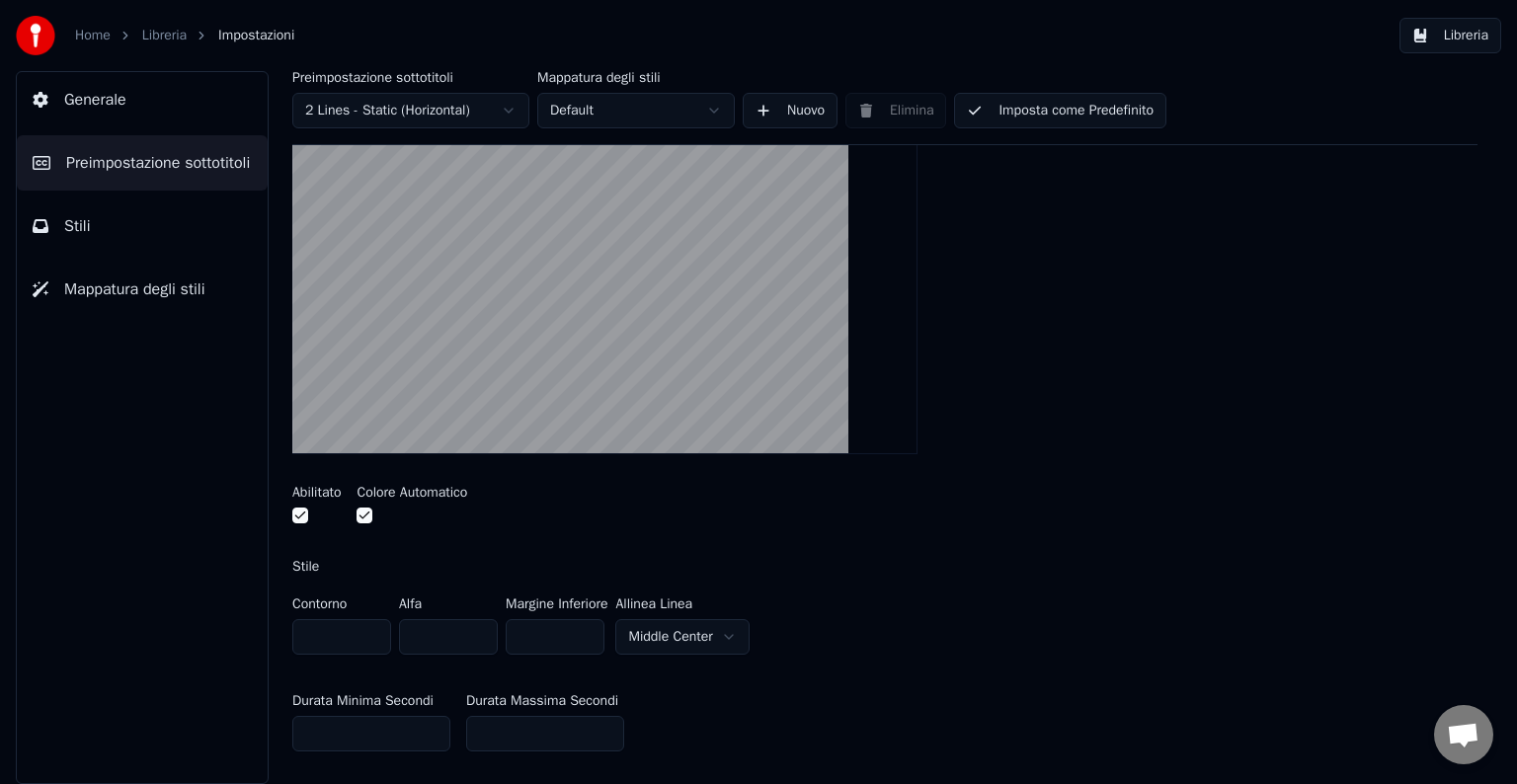 scroll, scrollTop: 395, scrollLeft: 0, axis: vertical 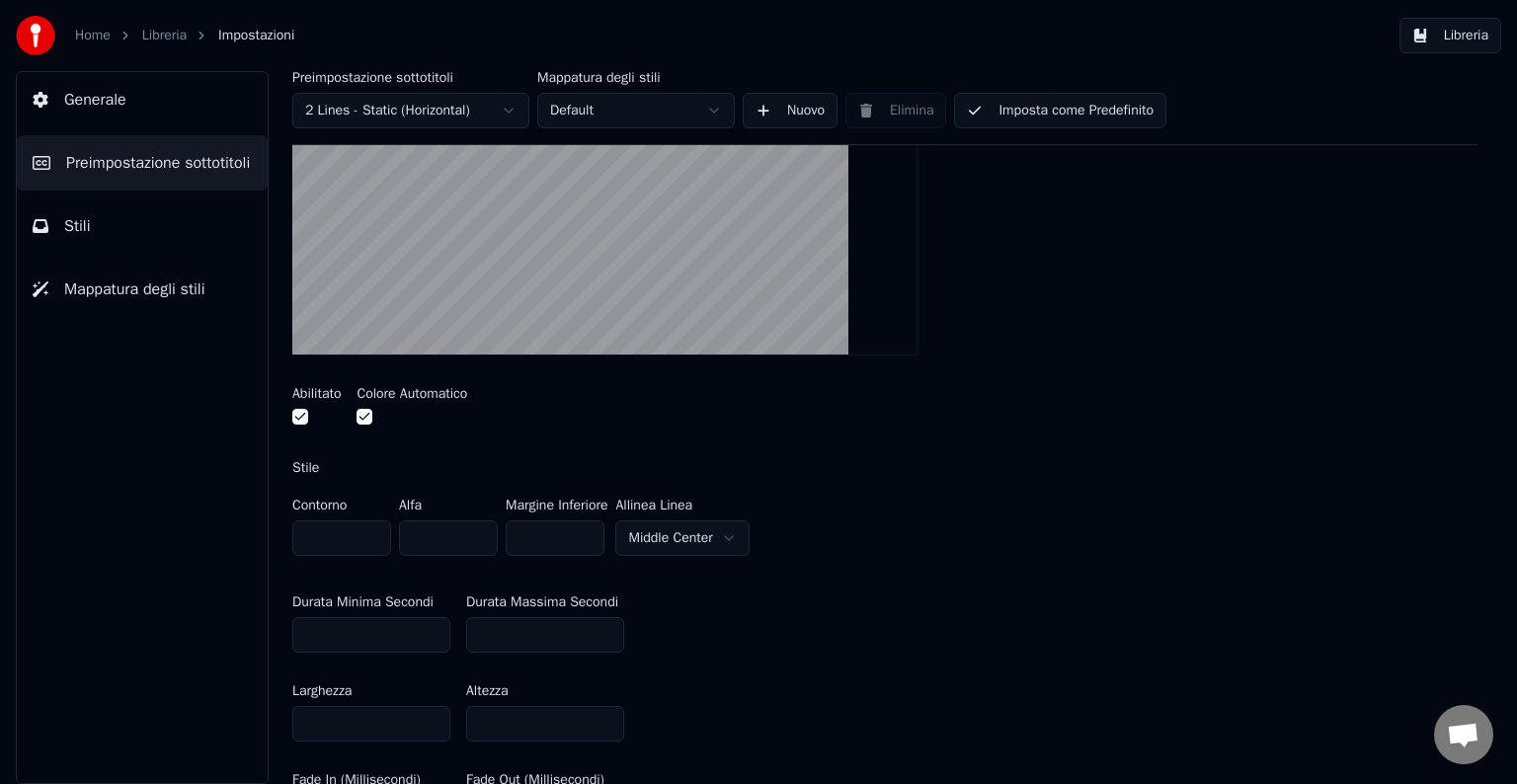 click at bounding box center (300, 417) 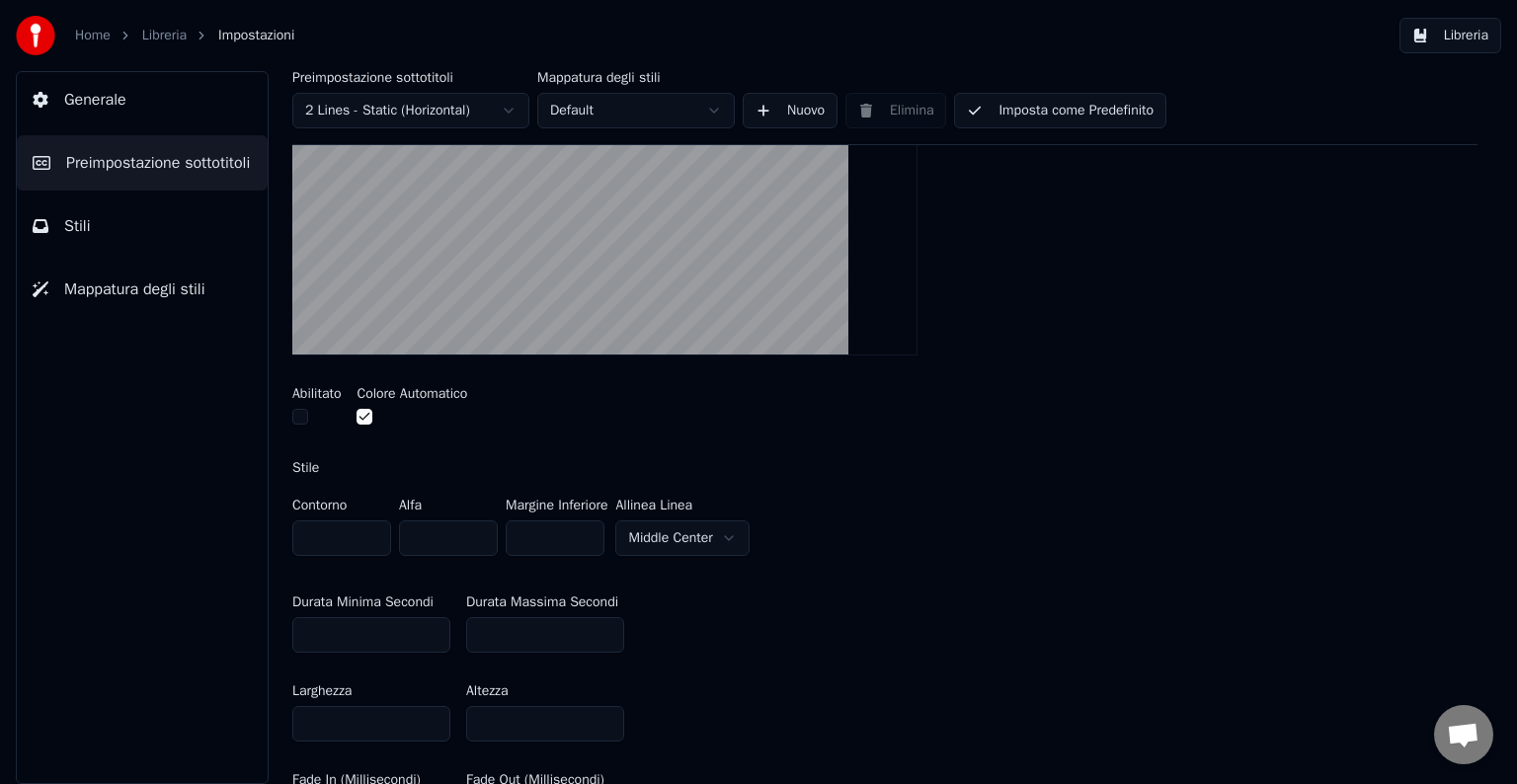 click at bounding box center [300, 417] 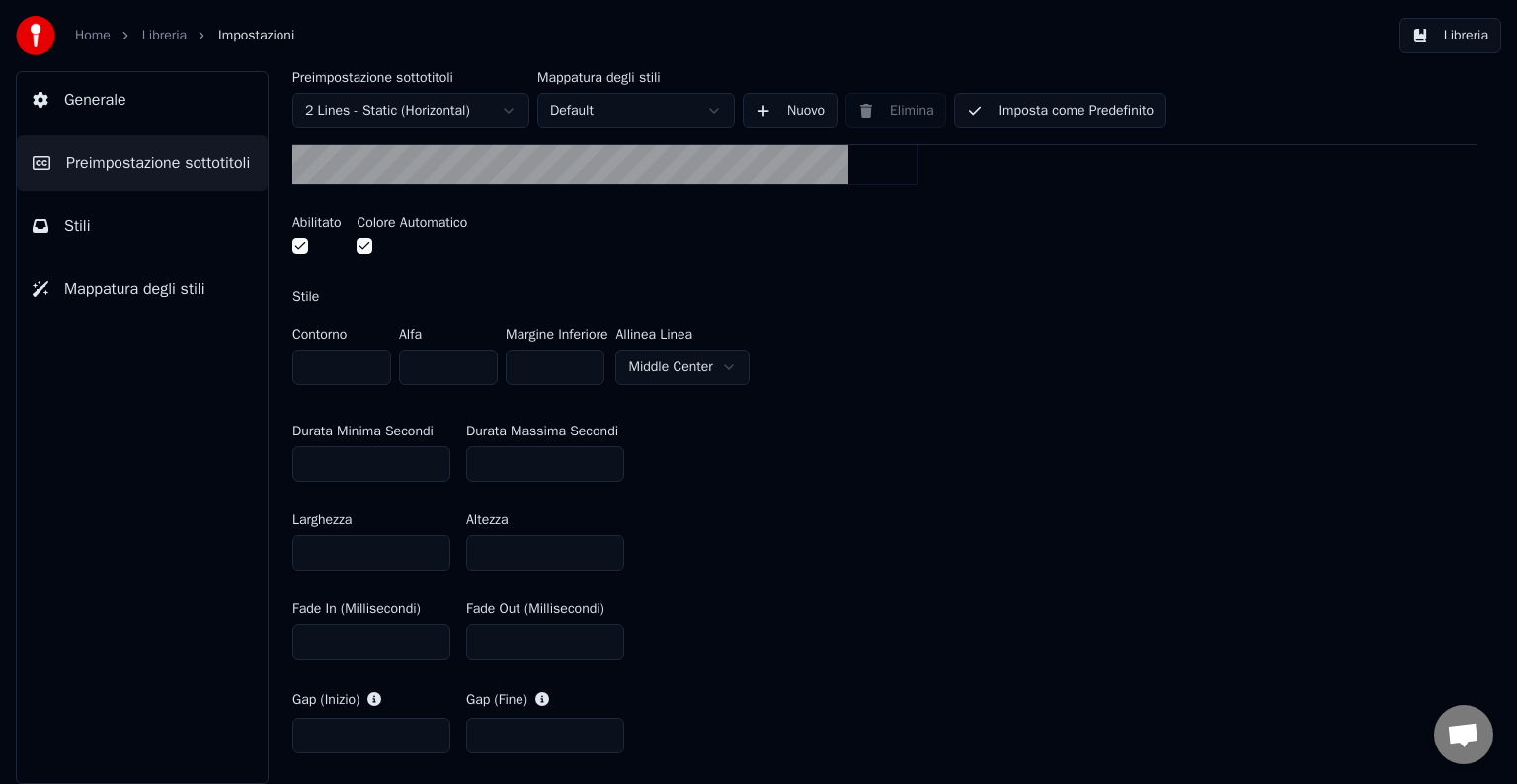 scroll, scrollTop: 592, scrollLeft: 0, axis: vertical 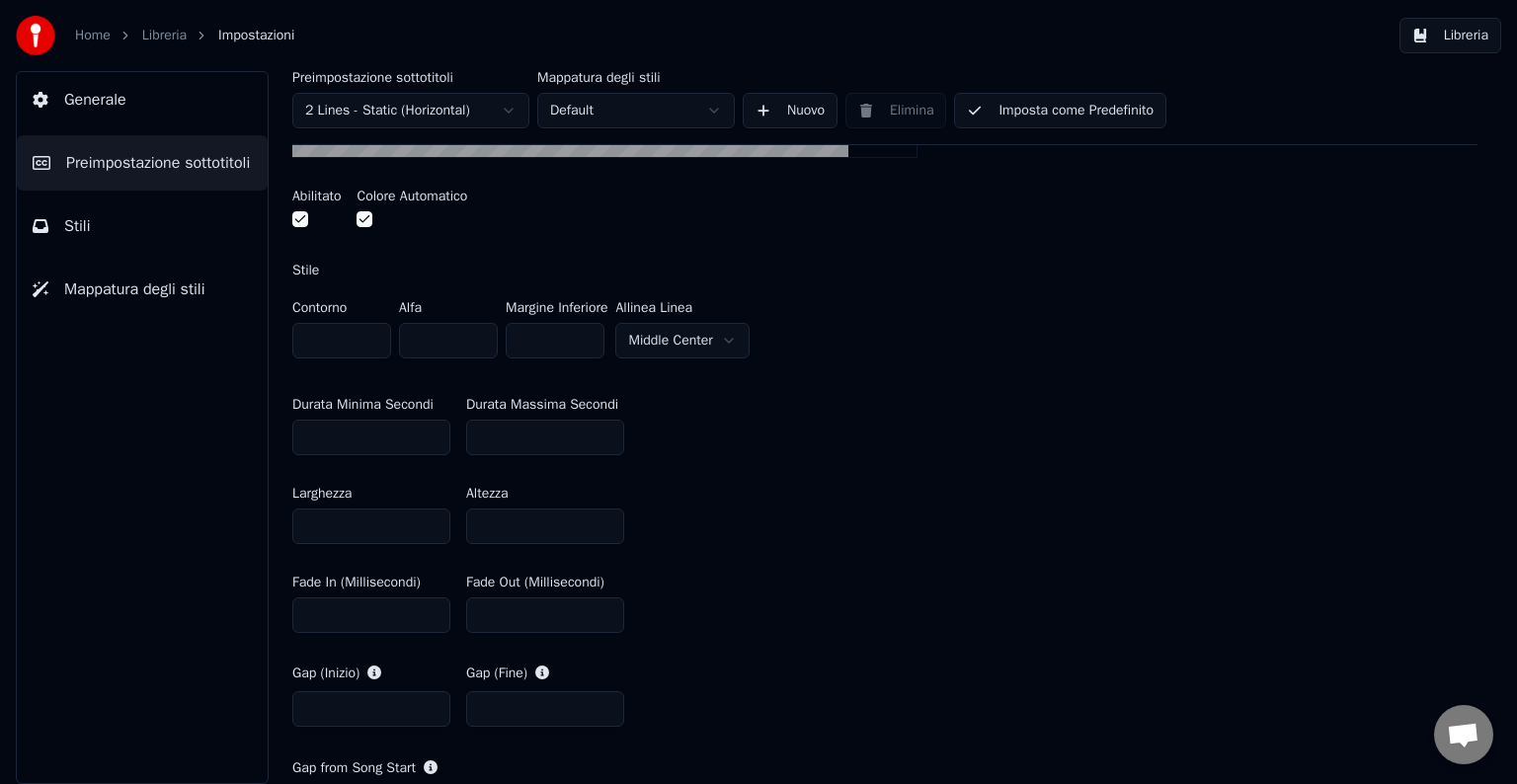 click on "Home Libreria Impostazioni Libreria Generale Preimpostazione sottotitoli Stili Mappatura degli stili Preimpostazione sottotitoli 2 Lines - Static (Horizontal) Mappatura degli stili Default Nuovo Elimina Imposta come Predefinito Generale Layout Mostra il [PERSON_NAME] Canzone Barra di Progressione di Gap Silenzioso Mostra una barra di progressione nel gap tra i sottotitoli Abilitato Colore Automatico Stile Contorno * Alfa * Margine Inferiore * Allinea Linea Middle Center Durata Minima  Secondi ** Durata Massima  Secondi ** Larghezza *** Altezza ** Fade In (Millisecondi) * Fade Out (Millisecondi) * Gap (Inizio) * Gap (Fine) * Gap from Song Start * Show Text Reimposta Testo di Gap Silenzioso [PERSON_NAME] rovescia di Gap Silenzioso Timing Indicator [PERSON_NAME] di Sfondo Effetto Fade Offset Caratteri [PERSON_NAME] per riga Dividi Linea Automaticamente Advanced Settings" at bounding box center (758, 392) 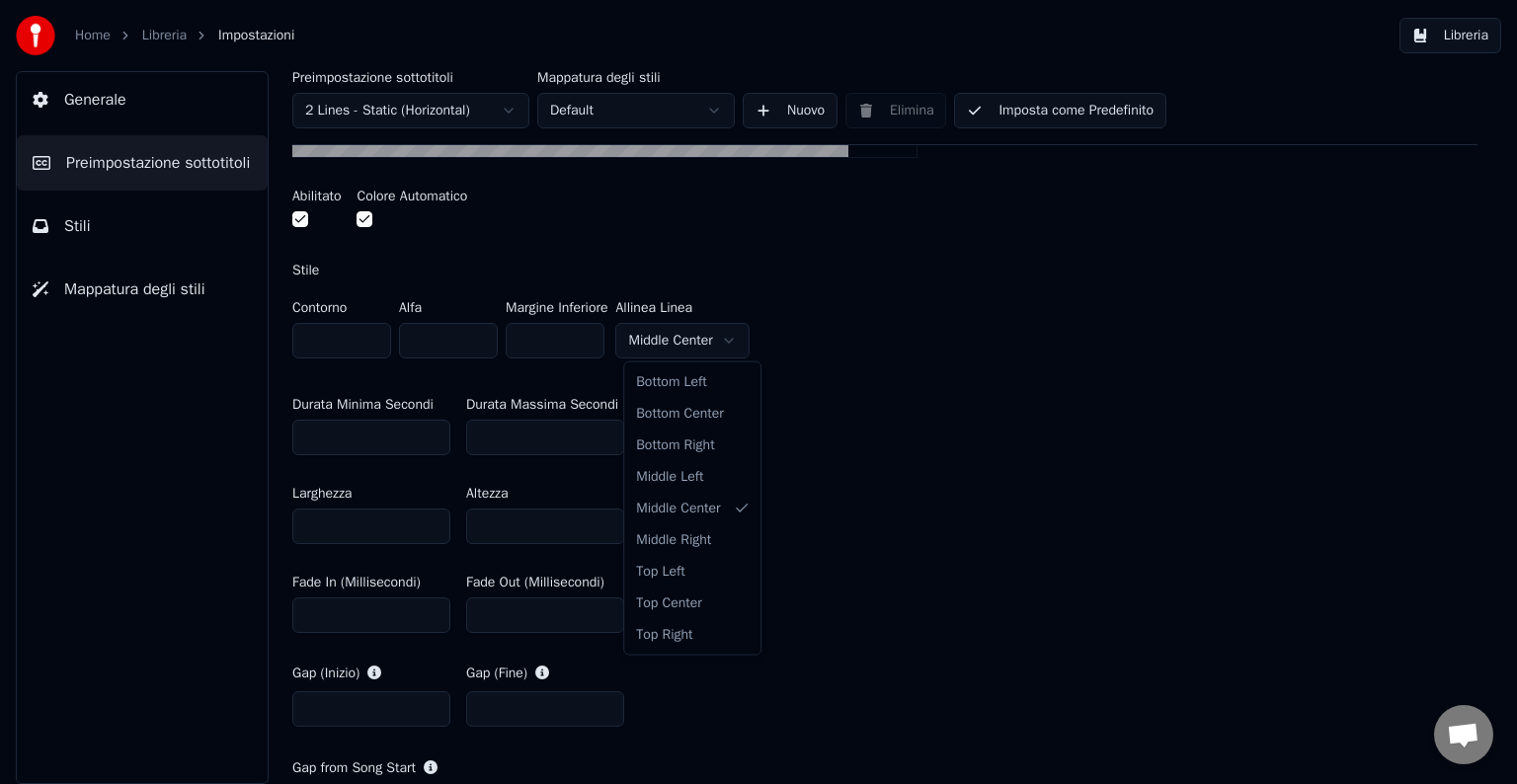 click on "Home Libreria Impostazioni Libreria Generale Preimpostazione sottotitoli Stili Mappatura degli stili Preimpostazione sottotitoli 2 Lines - Static (Horizontal) Mappatura degli stili Default Nuovo Elimina Imposta come Predefinito Generale Layout Mostra il [PERSON_NAME] Canzone Barra di Progressione di Gap Silenzioso Mostra una barra di progressione nel gap tra i sottotitoli Abilitato Colore Automatico Stile Contorno * Alfa * Margine Inferiore * Allinea Linea Middle Center Durata Minima  Secondi ** Durata Massima  Secondi ** Larghezza *** Altezza ** Fade In (Millisecondi) * Fade Out (Millisecondi) * Gap (Inizio) * Gap (Fine) * Gap from Song Start * Show Text Reimposta Testo di Gap Silenzioso [PERSON_NAME] rovescia di Gap Silenzioso Timing Indicator [PERSON_NAME] di Sfondo Effetto Fade Offset Caratteri [PERSON_NAME] per riga Dividi Linea Automaticamente Advanced Settings Bottom Left Bottom Center Bottom Right Middle Left Middle Center Middle Right Top Left Top Center Top Right" at bounding box center (758, 392) 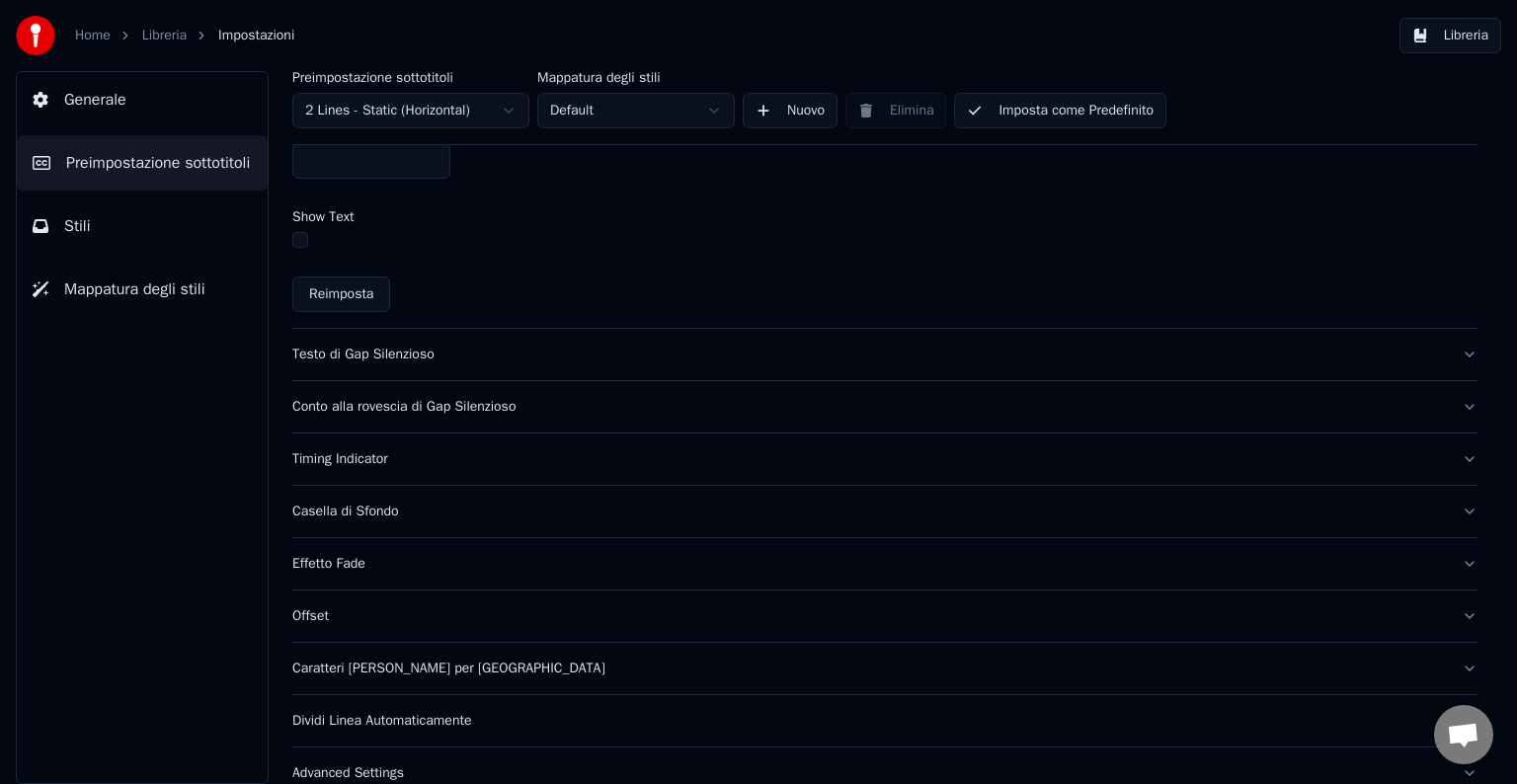 scroll, scrollTop: 1264, scrollLeft: 0, axis: vertical 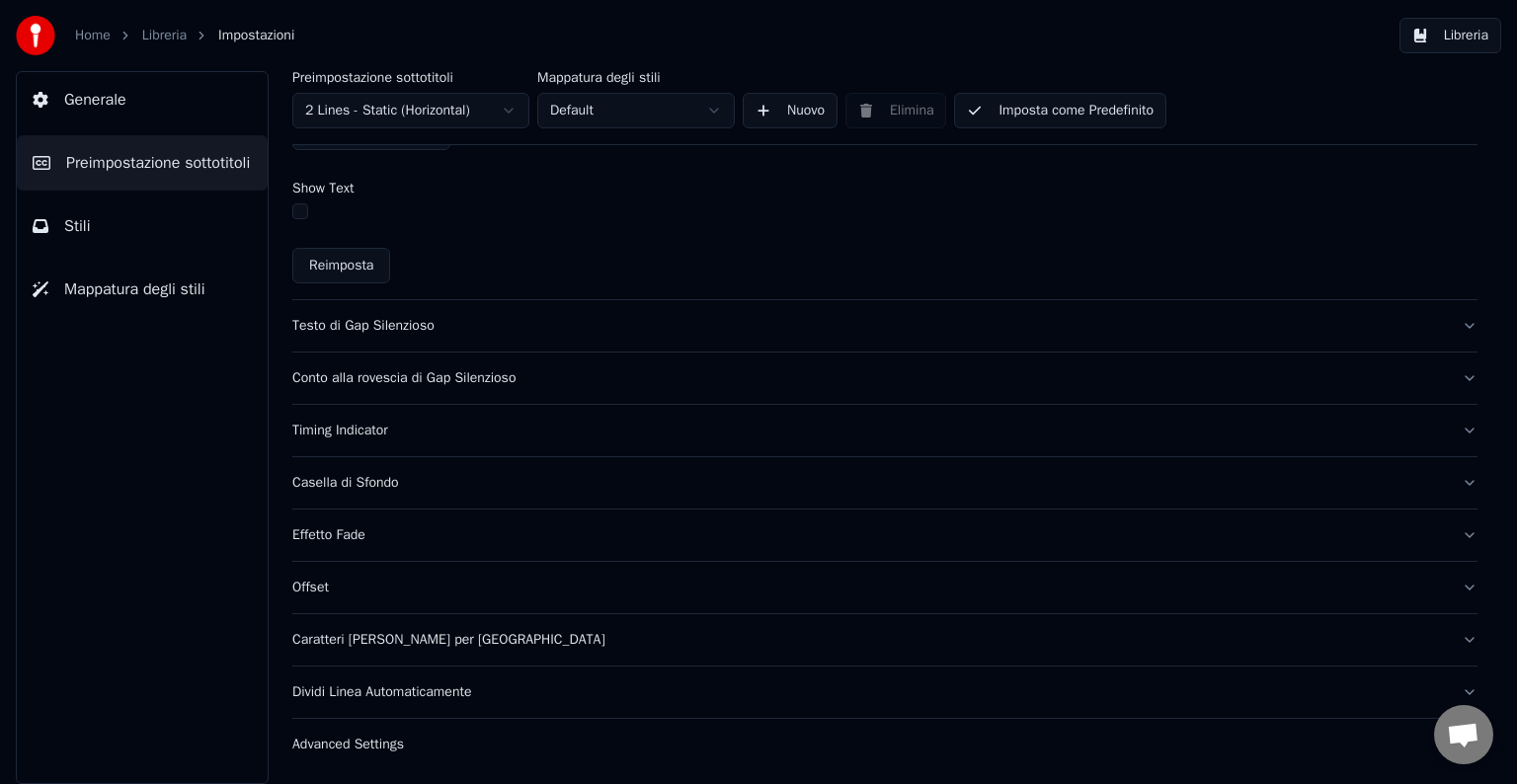 click on "Advanced Settings" at bounding box center (869, 745) 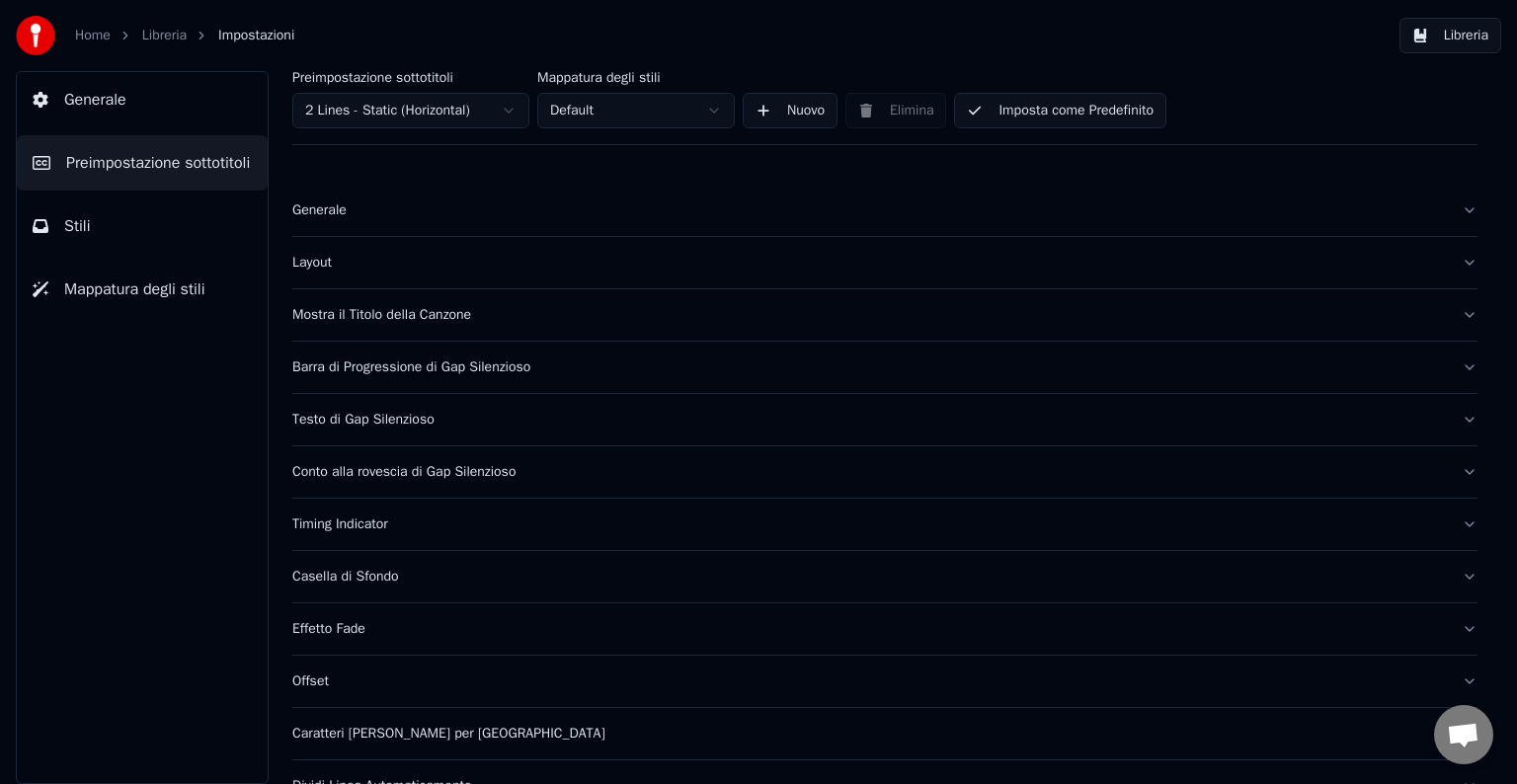 scroll, scrollTop: 0, scrollLeft: 0, axis: both 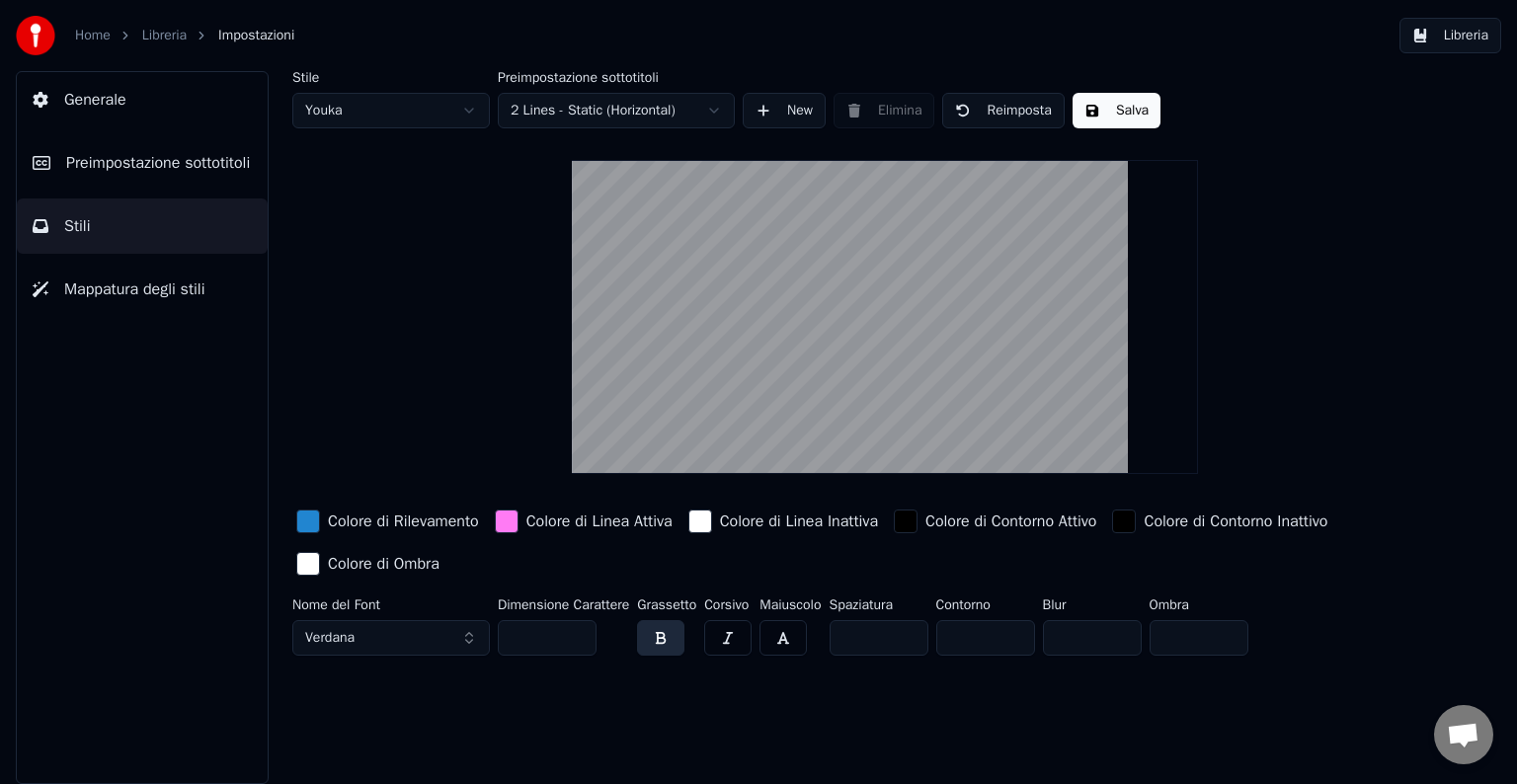 click on "Preimpostazione sottotitoli" at bounding box center [158, 163] 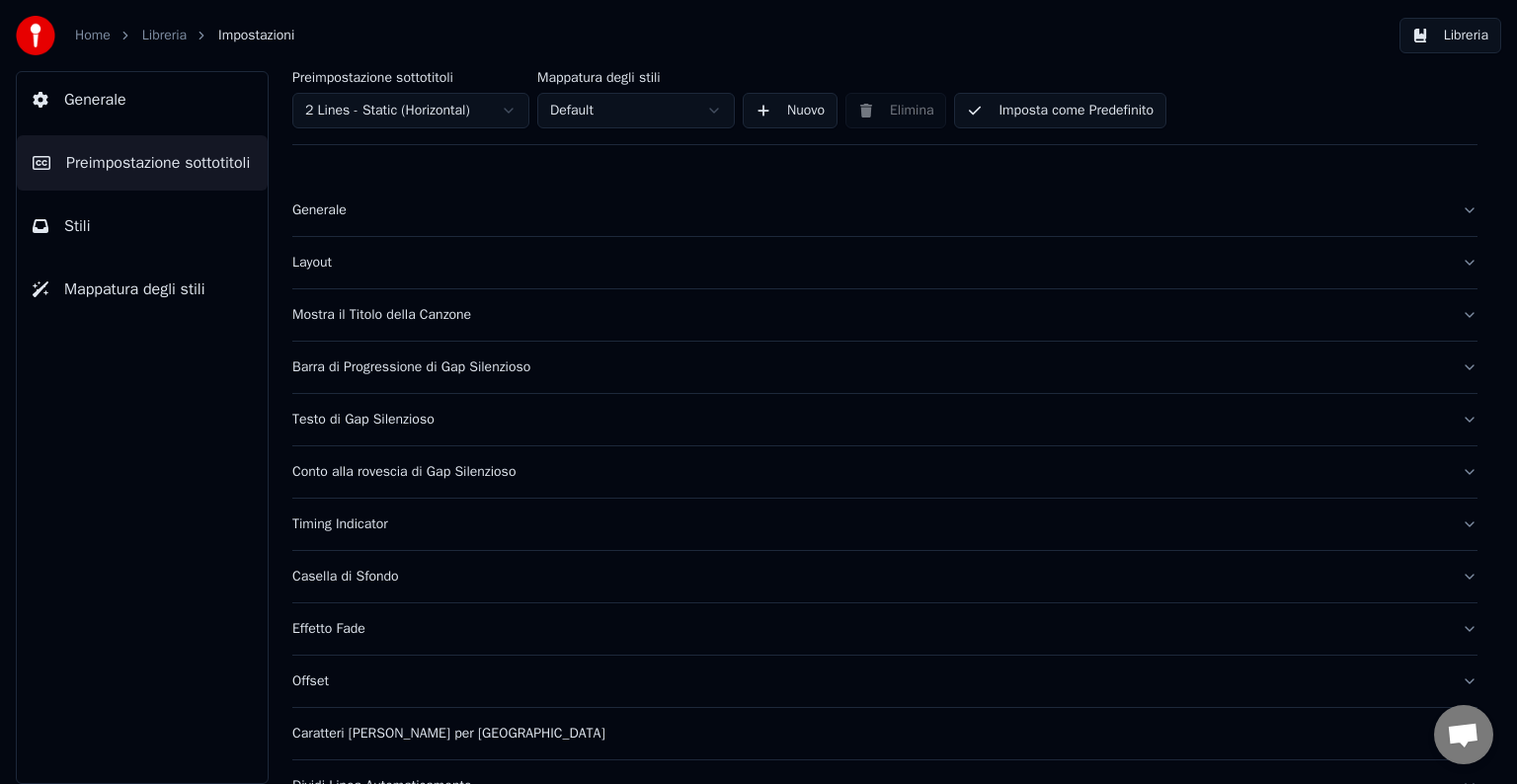 click on "Generale" at bounding box center [885, 210] 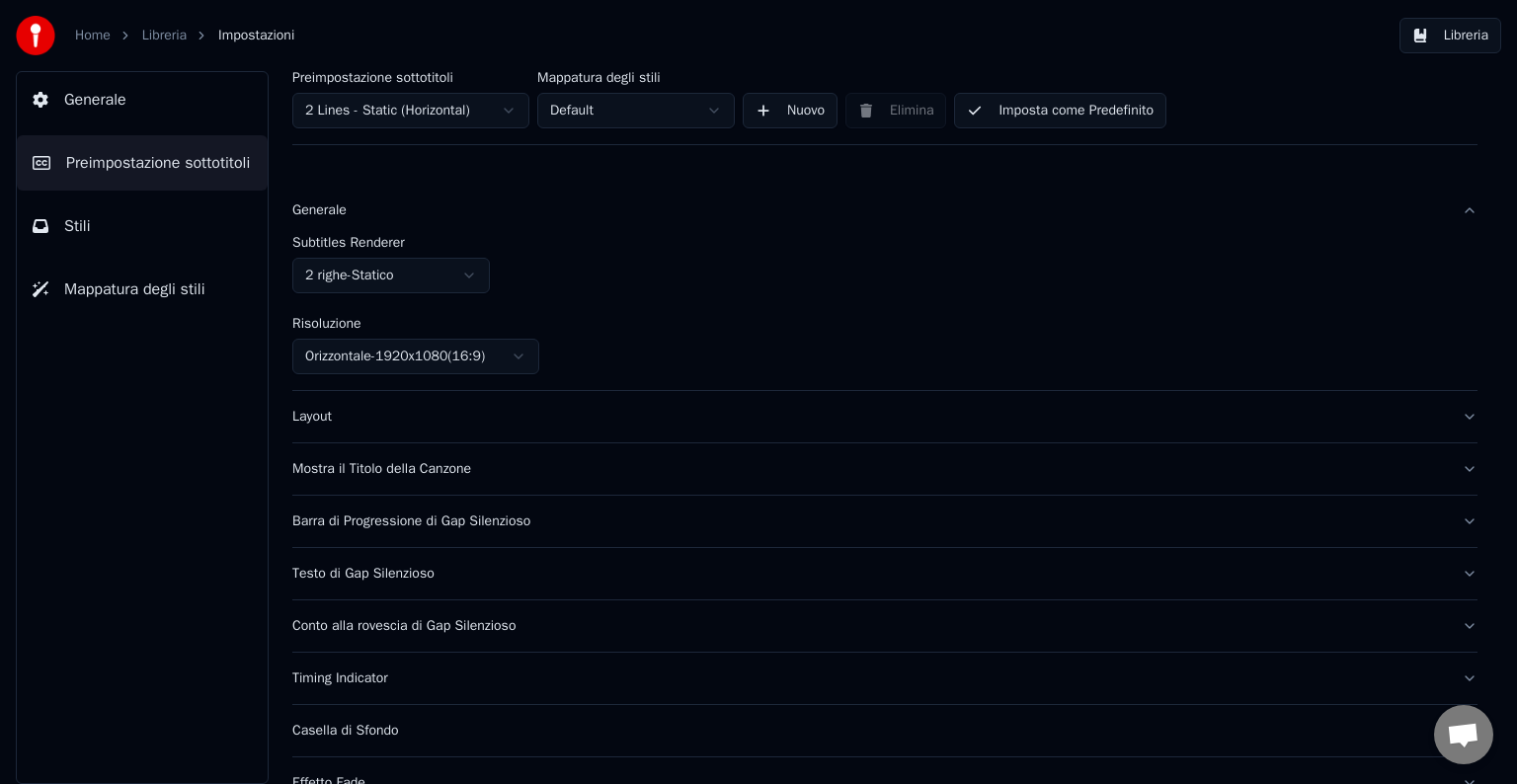 click on "Layout" at bounding box center [869, 417] 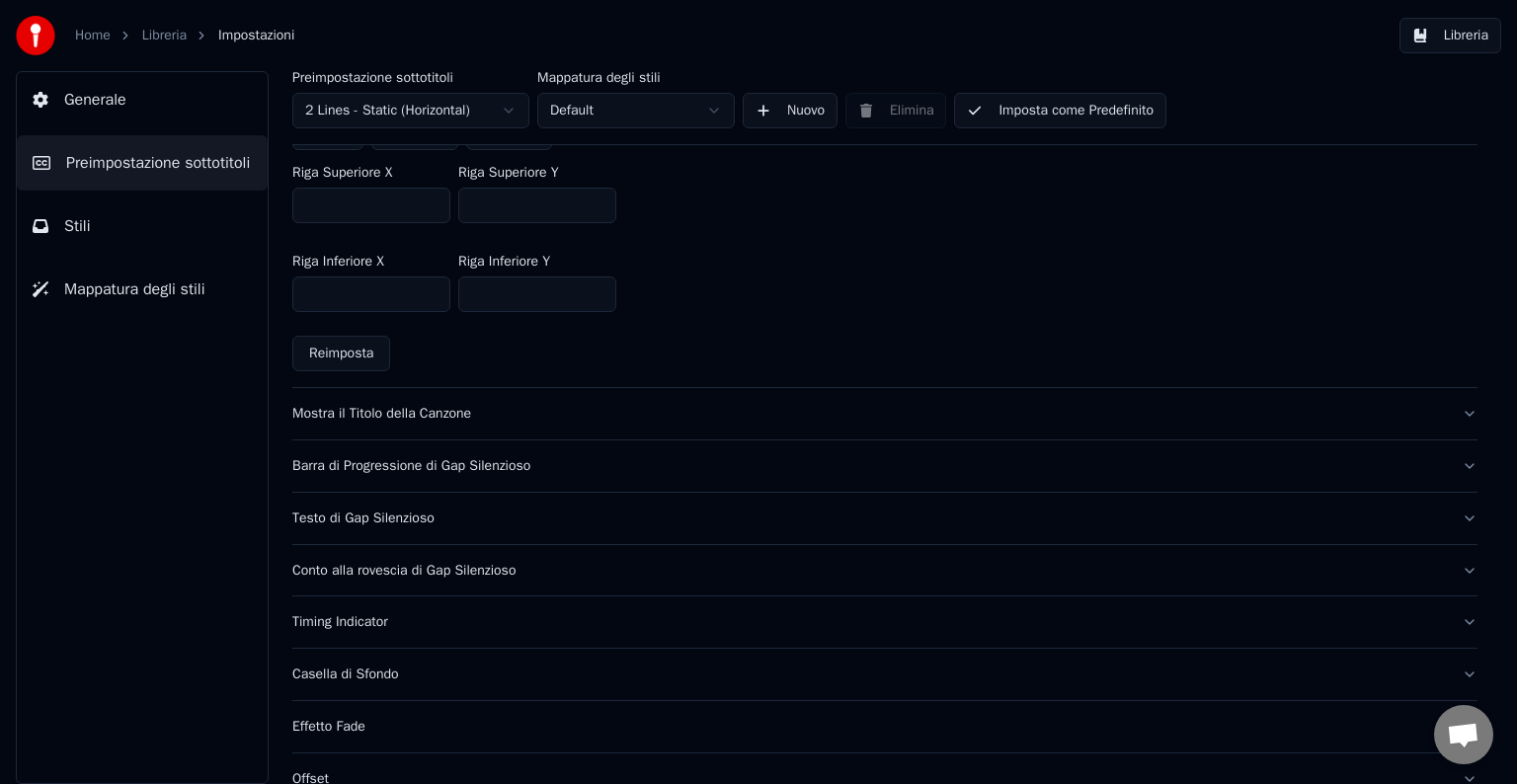 scroll, scrollTop: 592, scrollLeft: 0, axis: vertical 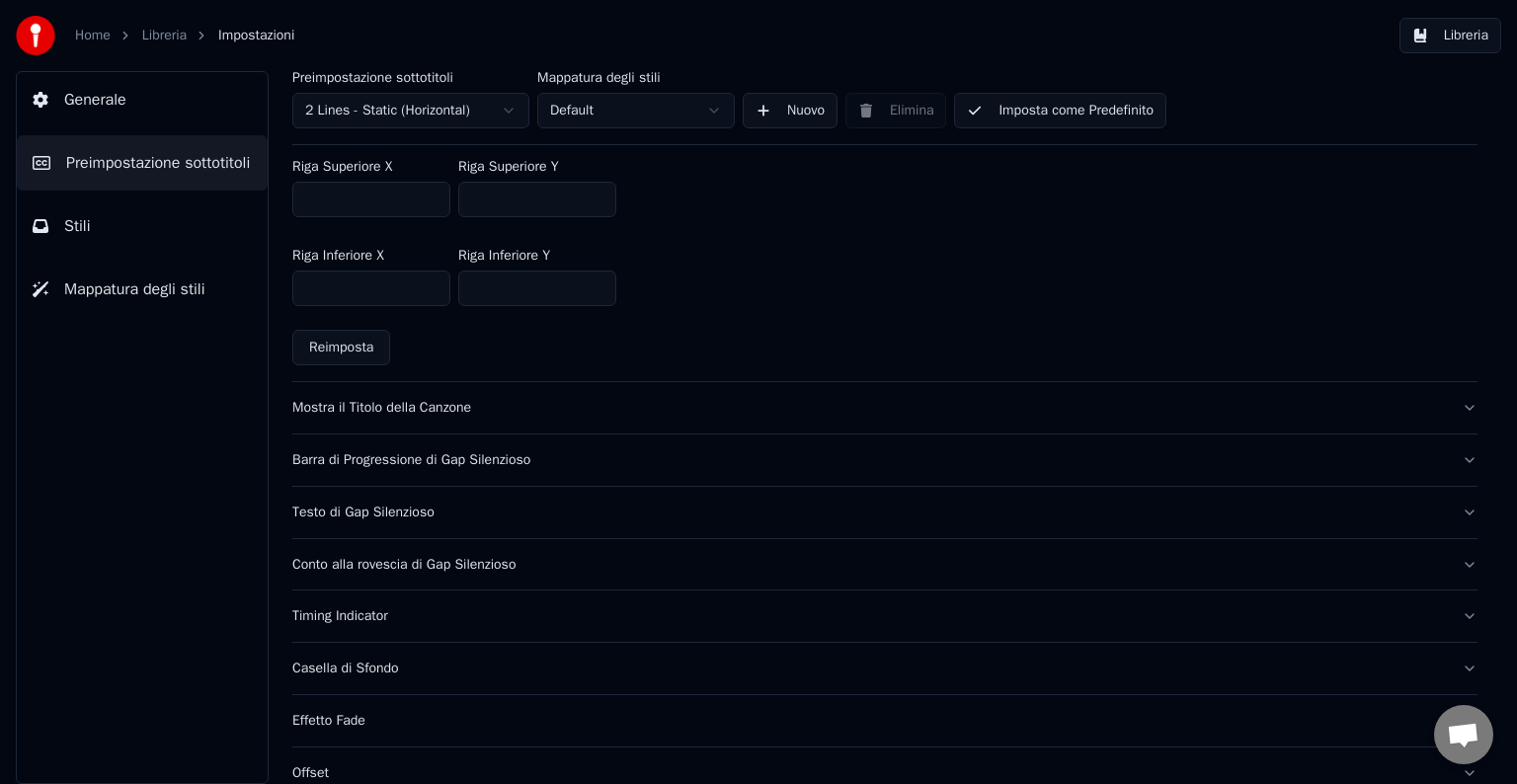 click on "Stili" at bounding box center [142, 226] 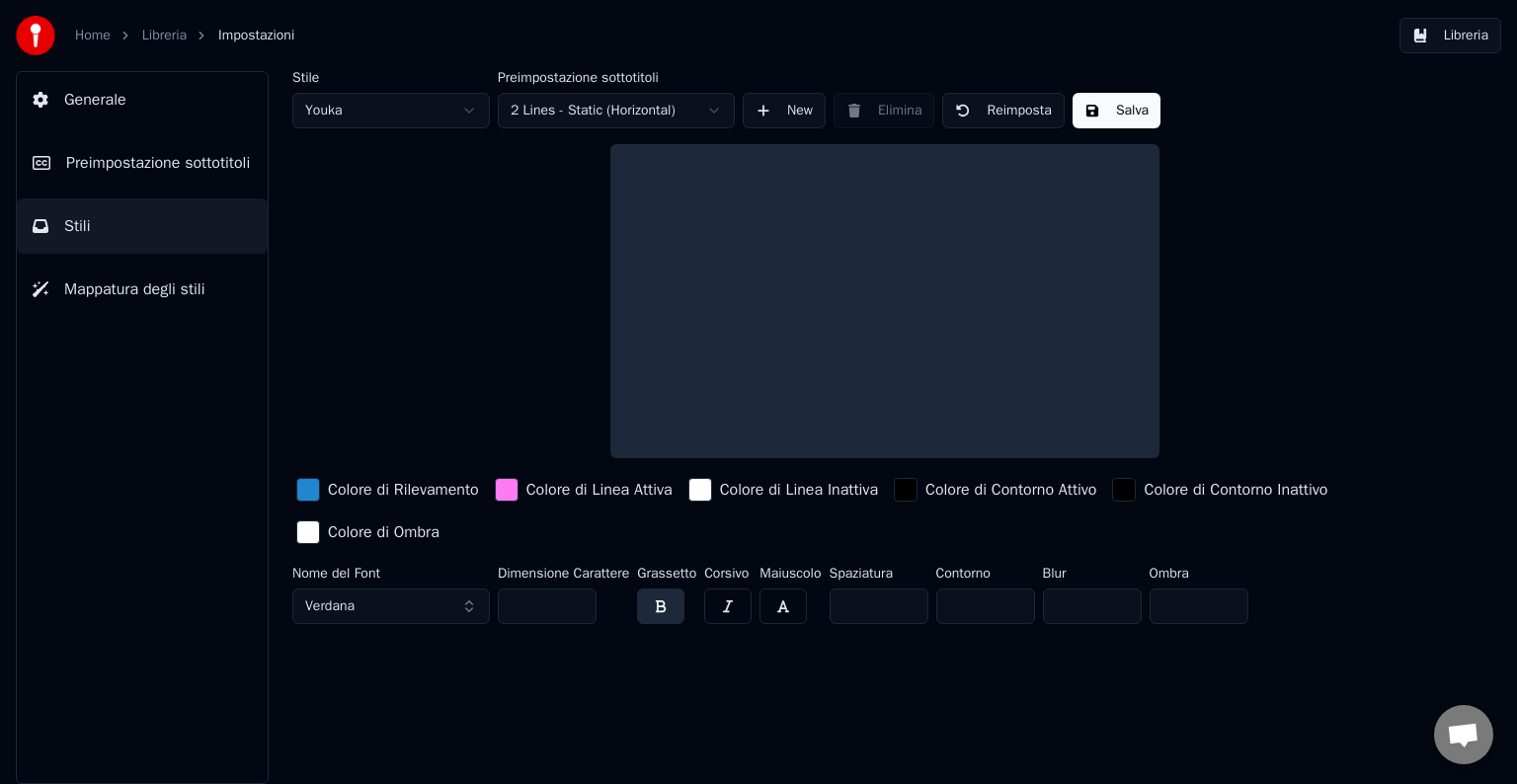 scroll, scrollTop: 0, scrollLeft: 0, axis: both 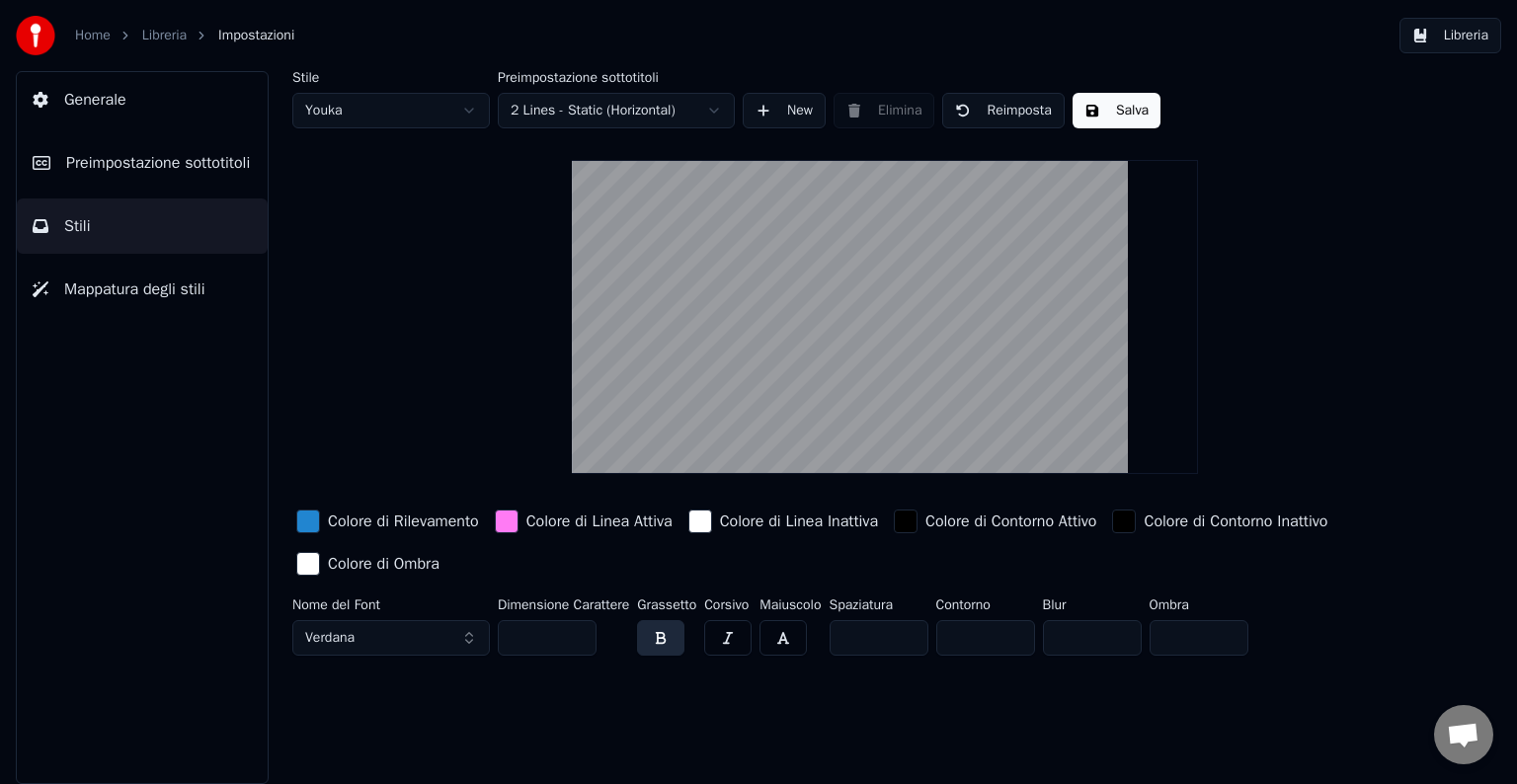 click on "Preimpostazione sottotitoli" at bounding box center (158, 163) 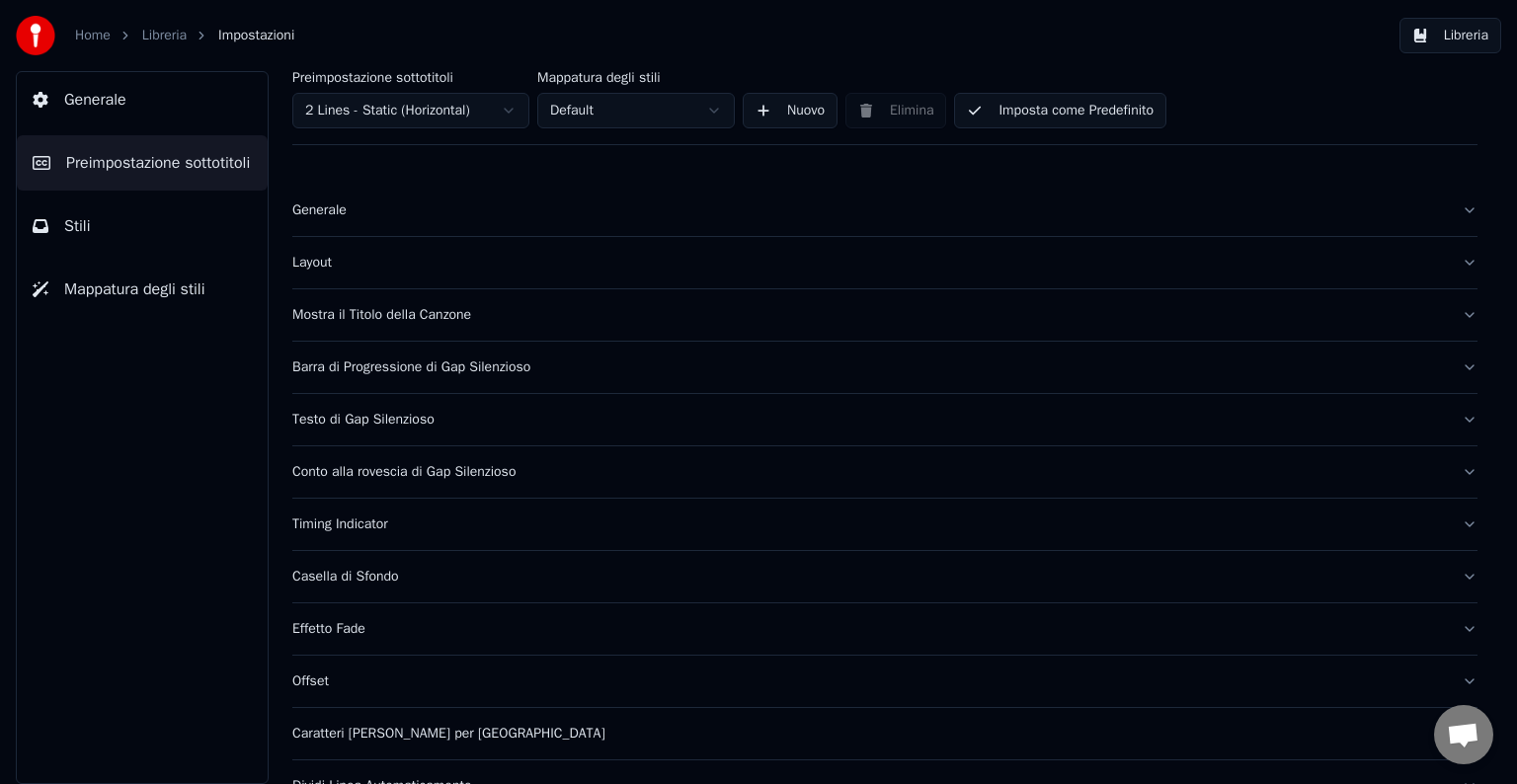 click on "Generale" at bounding box center (869, 210) 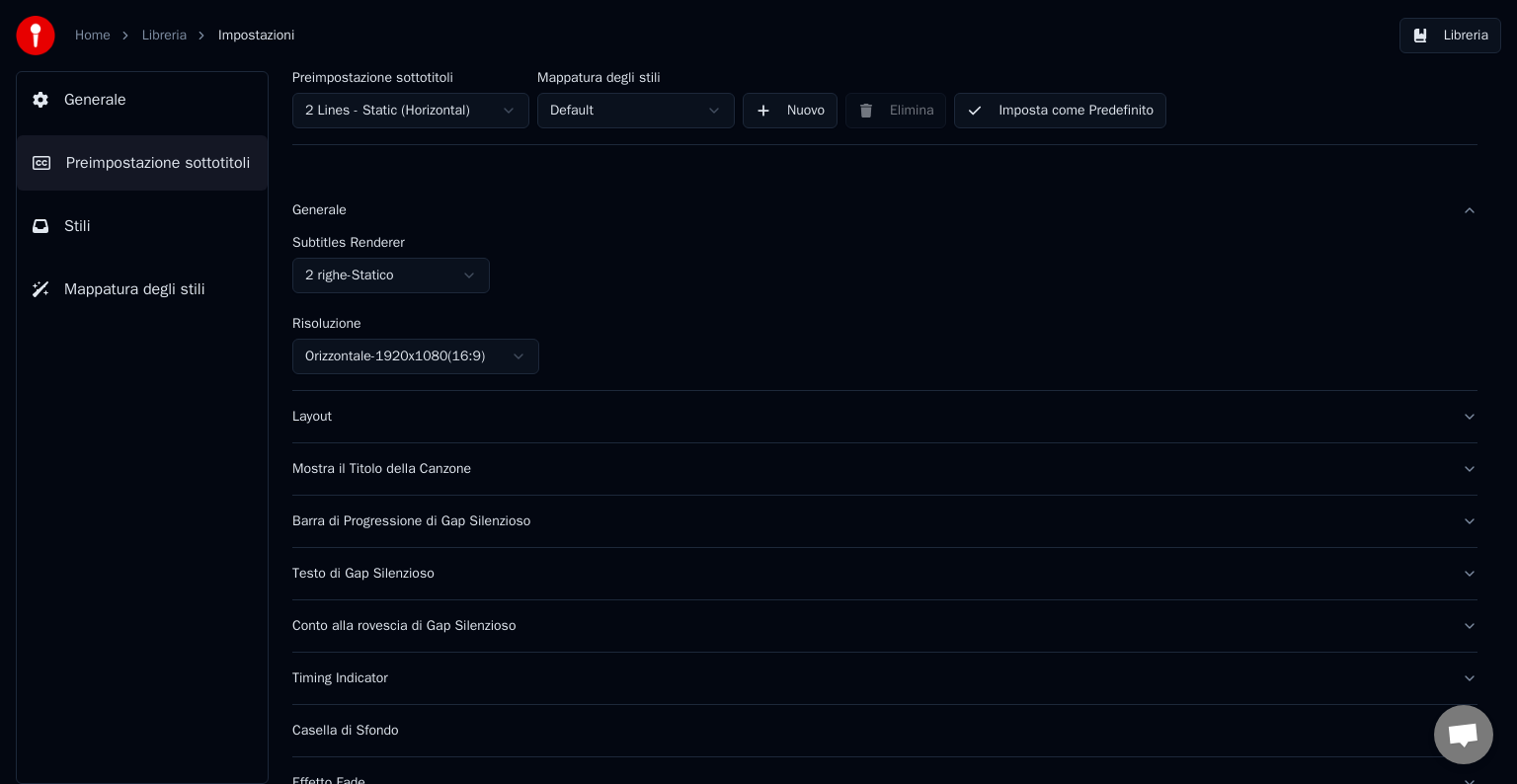 click on "Layout" at bounding box center [885, 417] 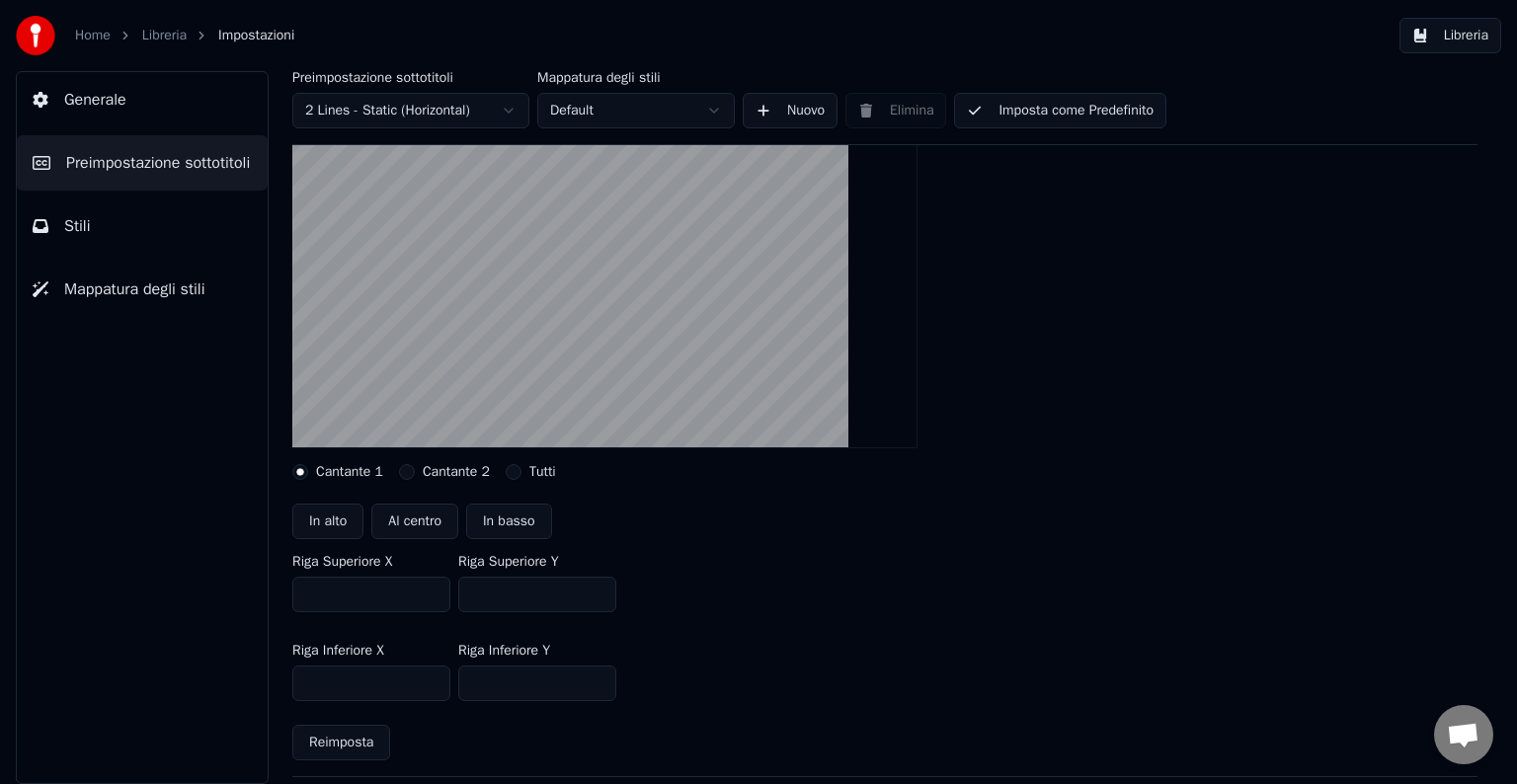 scroll, scrollTop: 494, scrollLeft: 0, axis: vertical 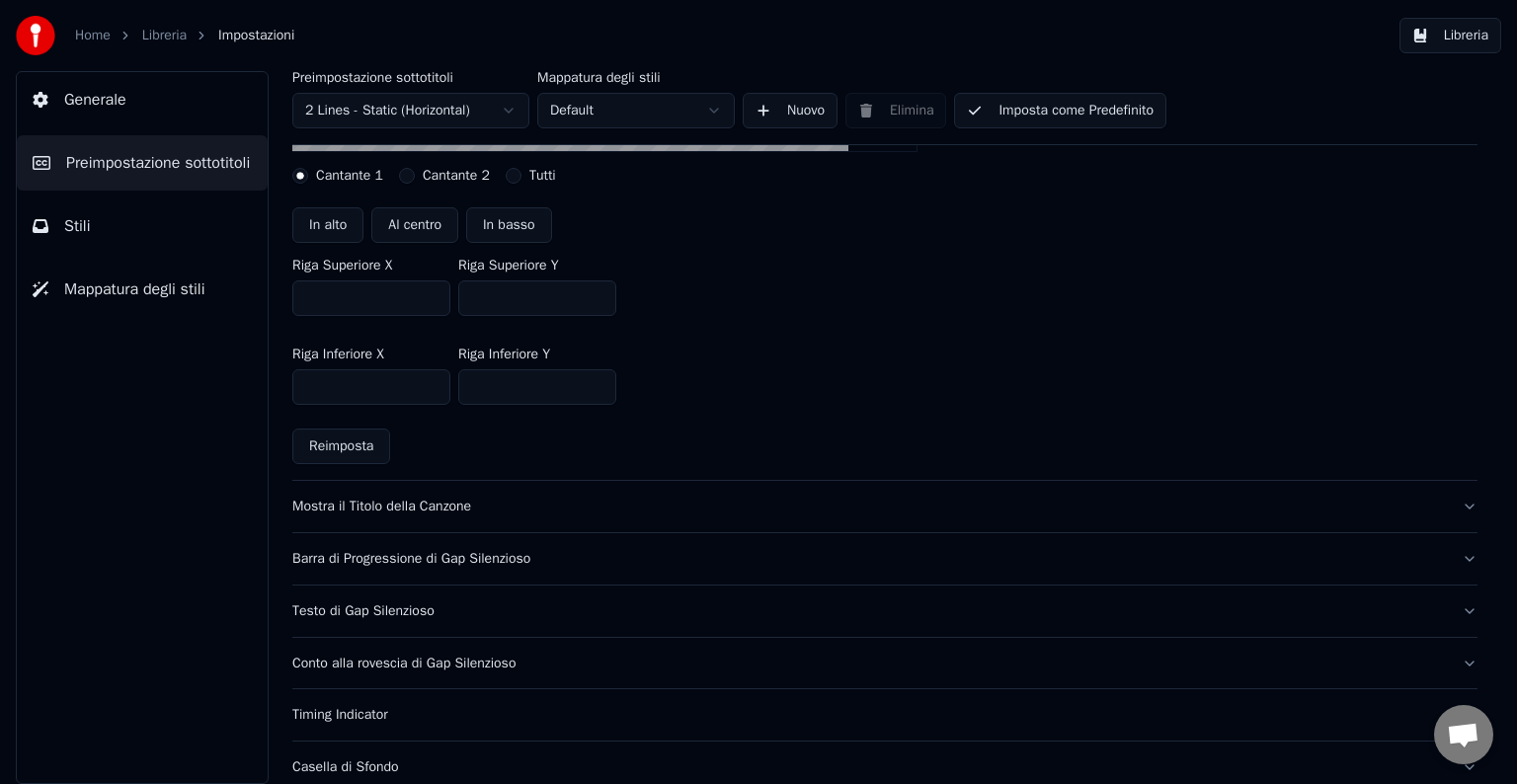 click on "Mostra il Titolo della Canzone" at bounding box center (869, 507) 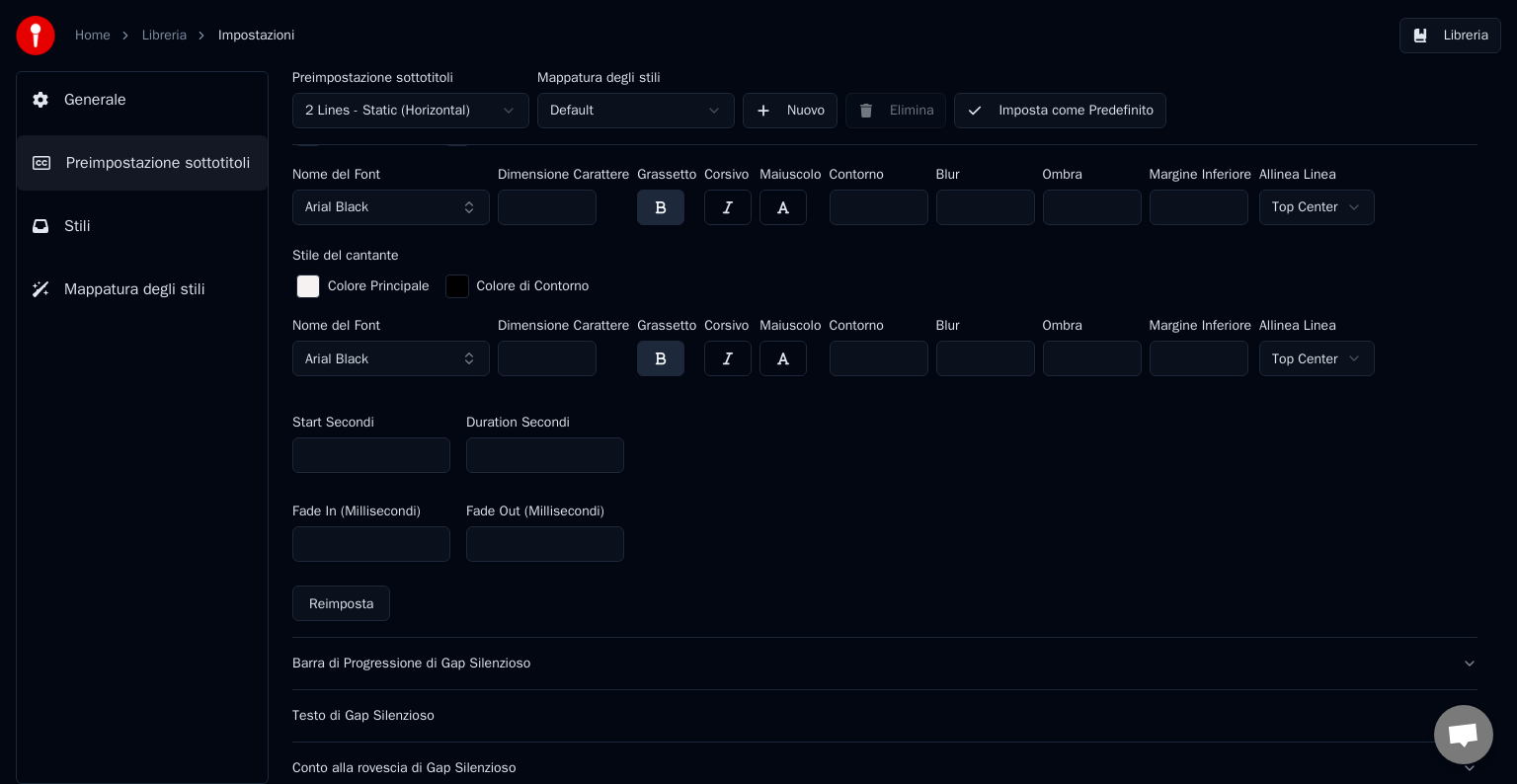 scroll, scrollTop: 889, scrollLeft: 0, axis: vertical 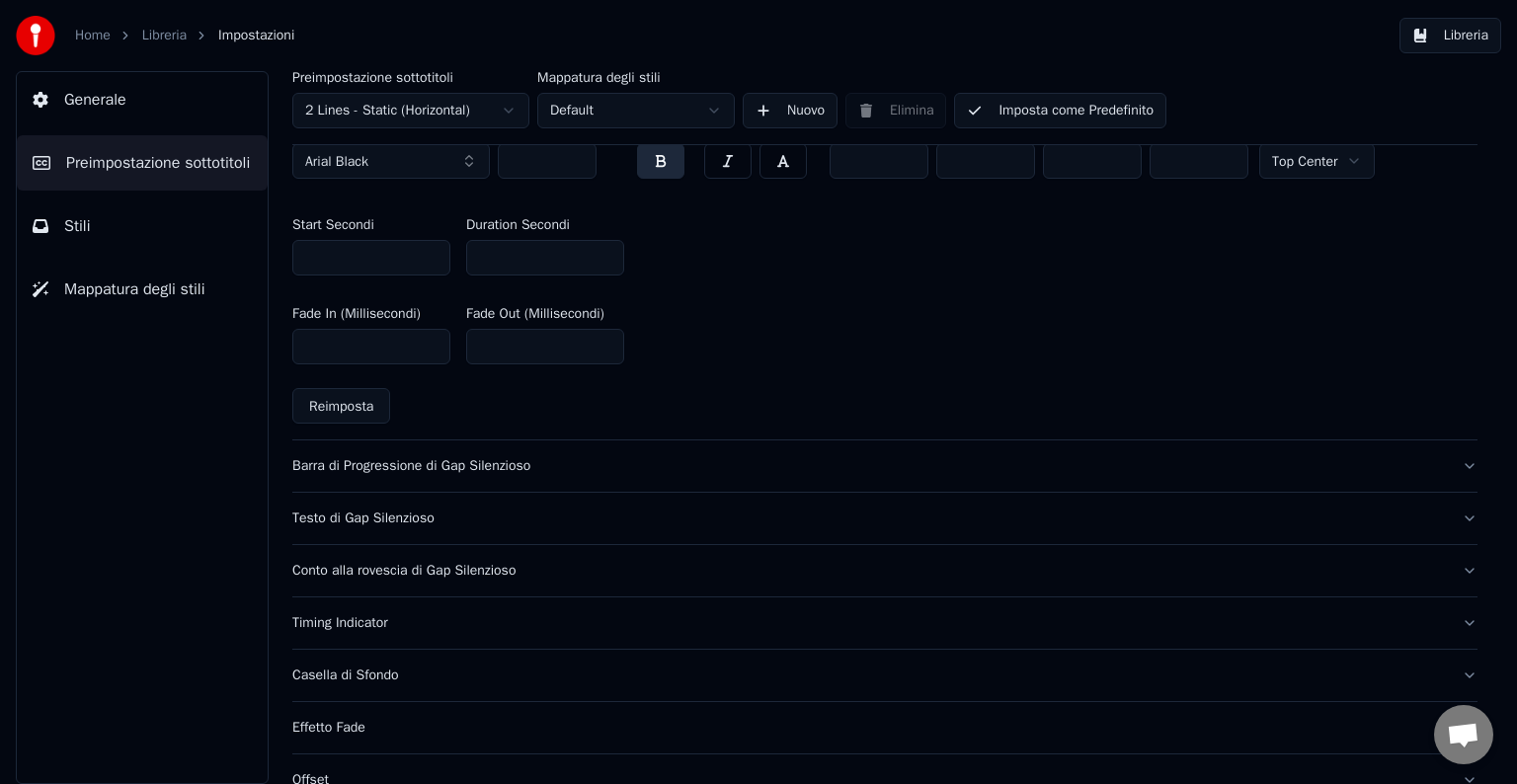 click on "Barra di Progressione di Gap Silenzioso" at bounding box center (869, 466) 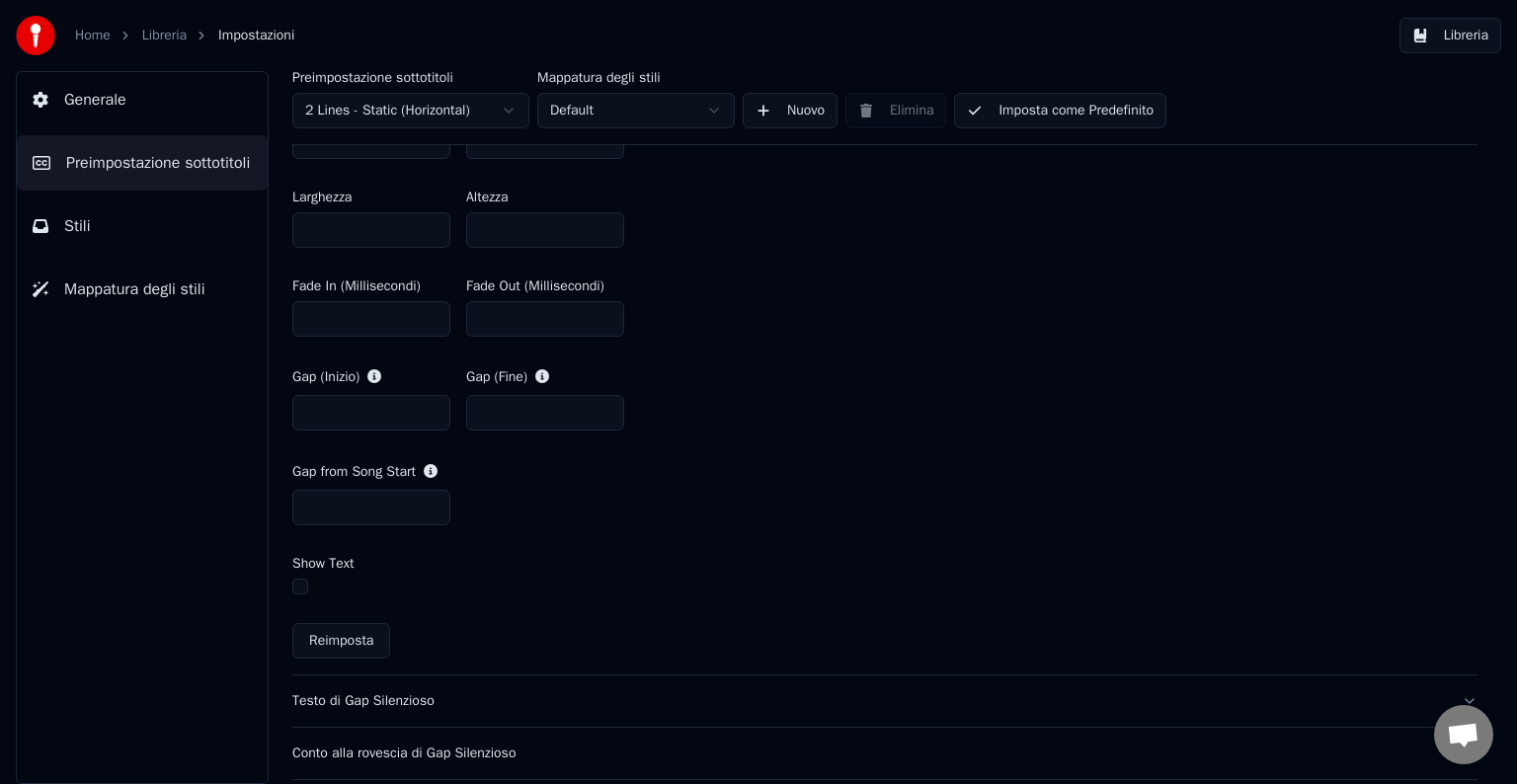 scroll, scrollTop: 1086, scrollLeft: 0, axis: vertical 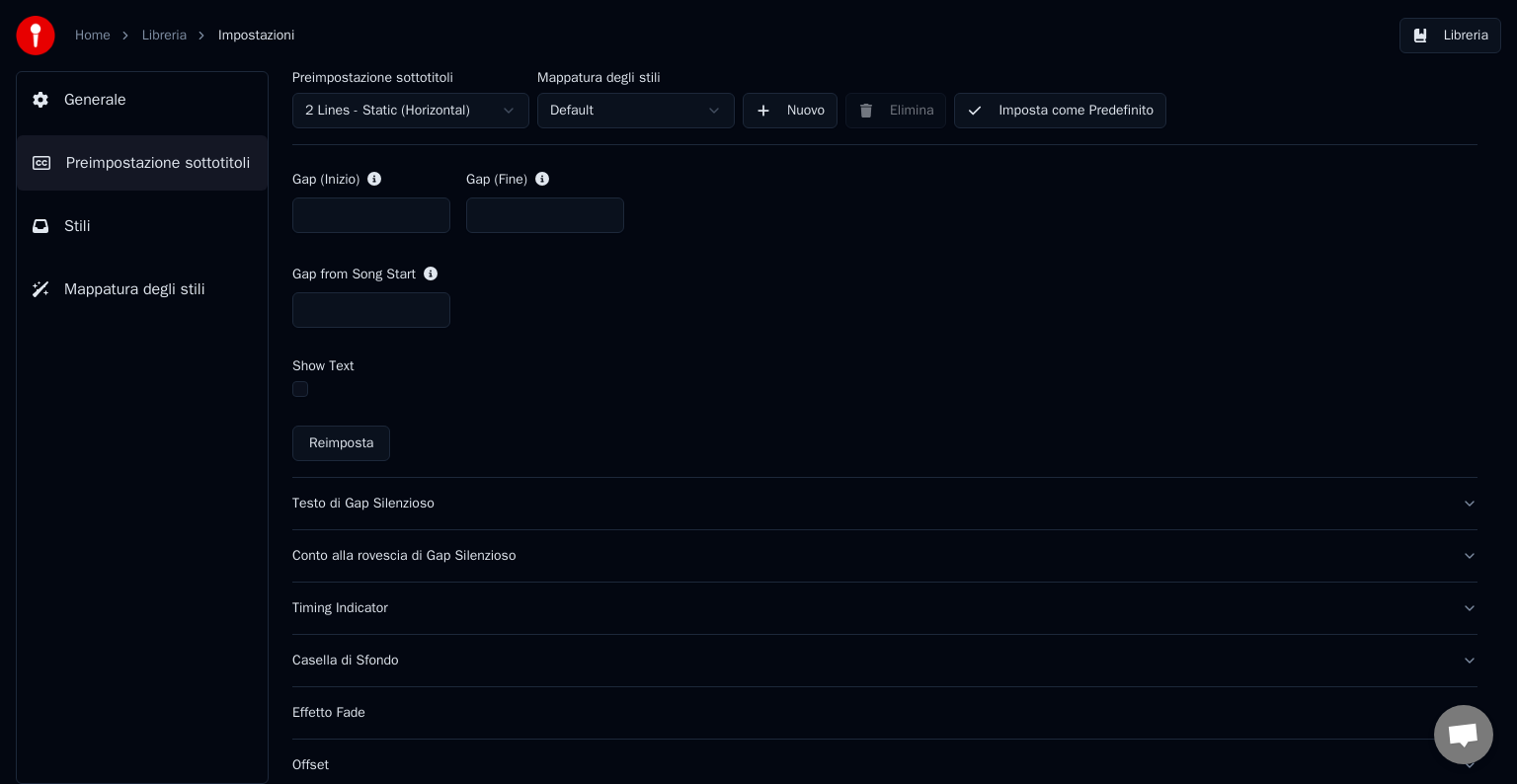 click on "Testo di Gap Silenzioso" at bounding box center [869, 504] 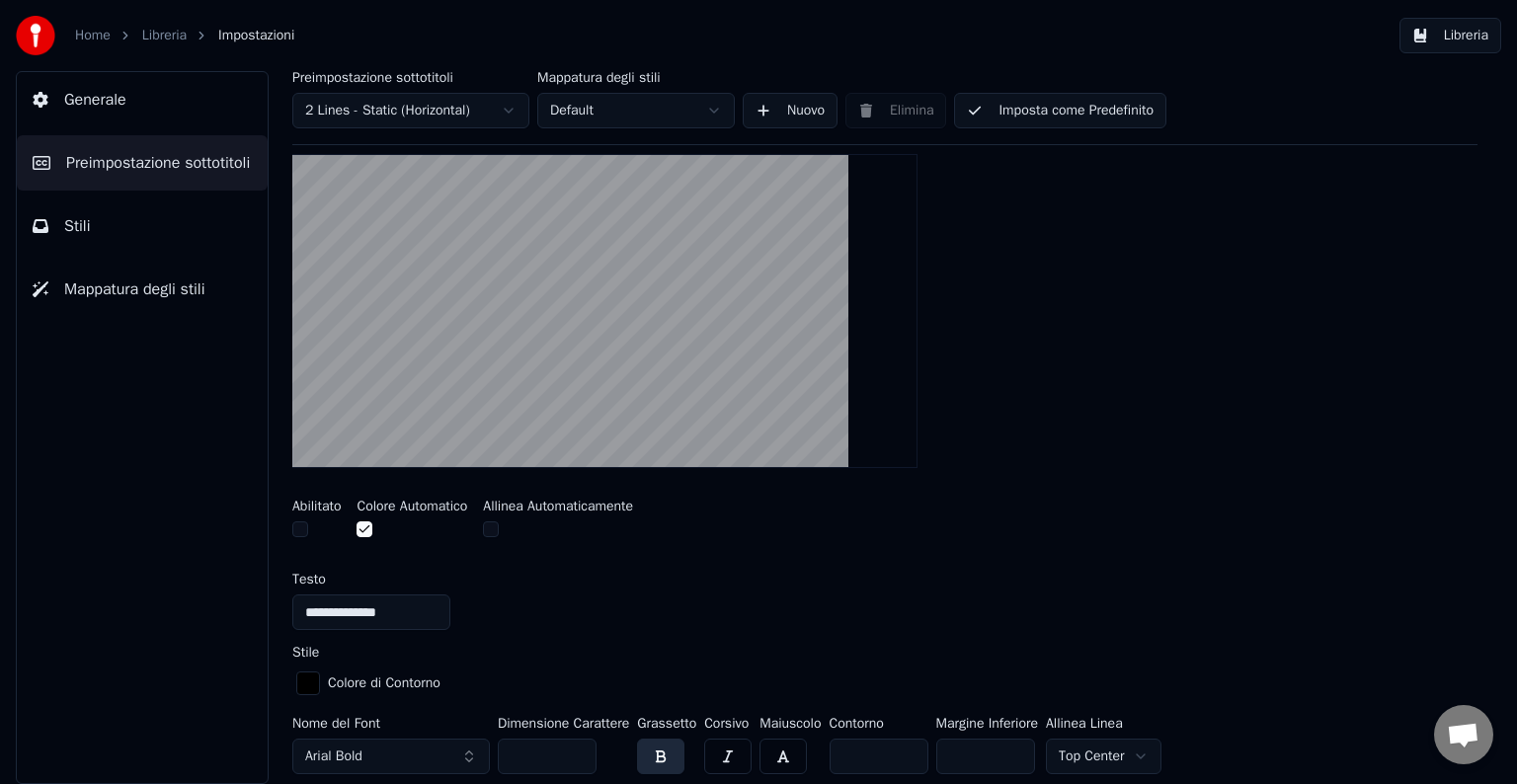 scroll, scrollTop: 368, scrollLeft: 0, axis: vertical 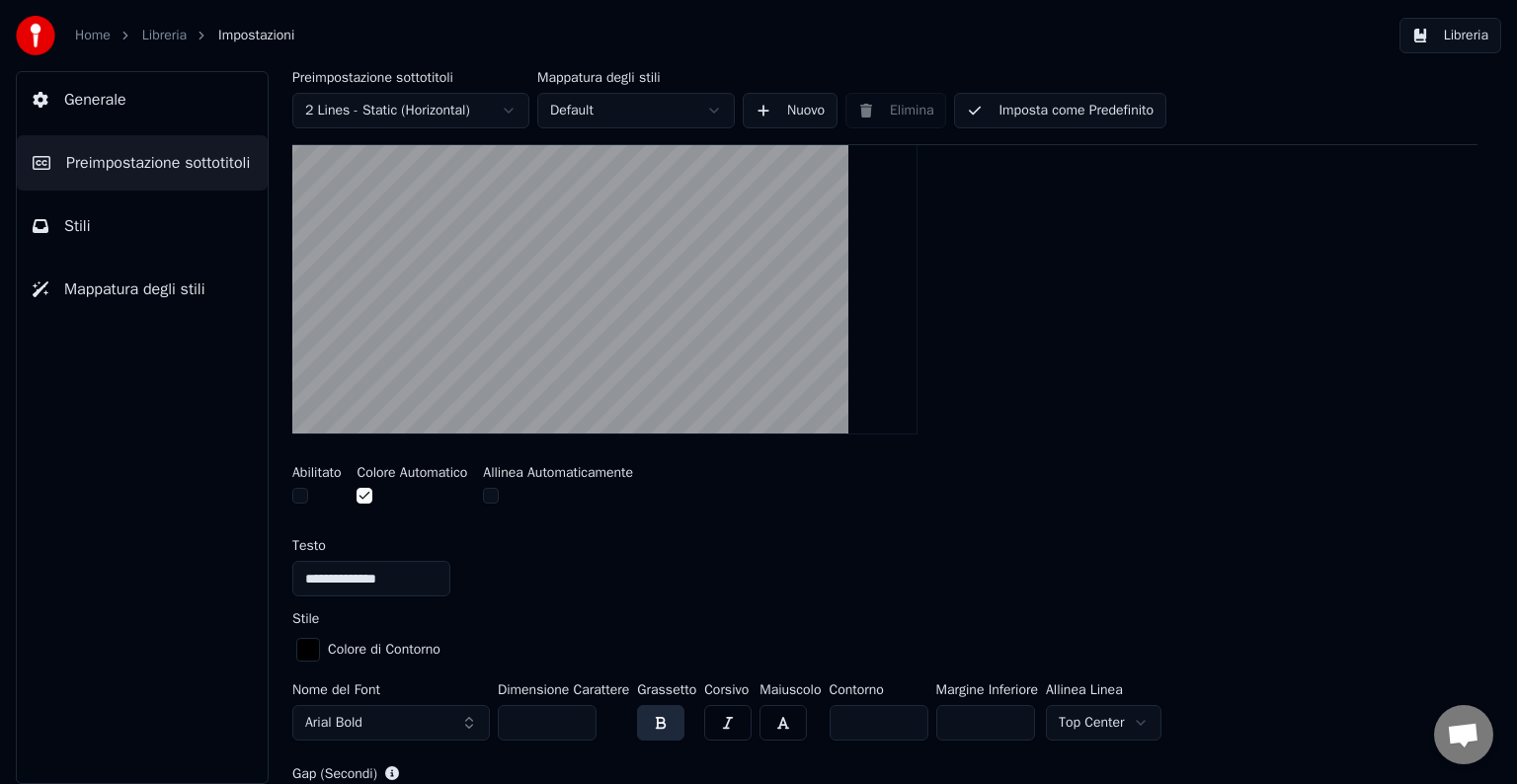click at bounding box center (300, 496) 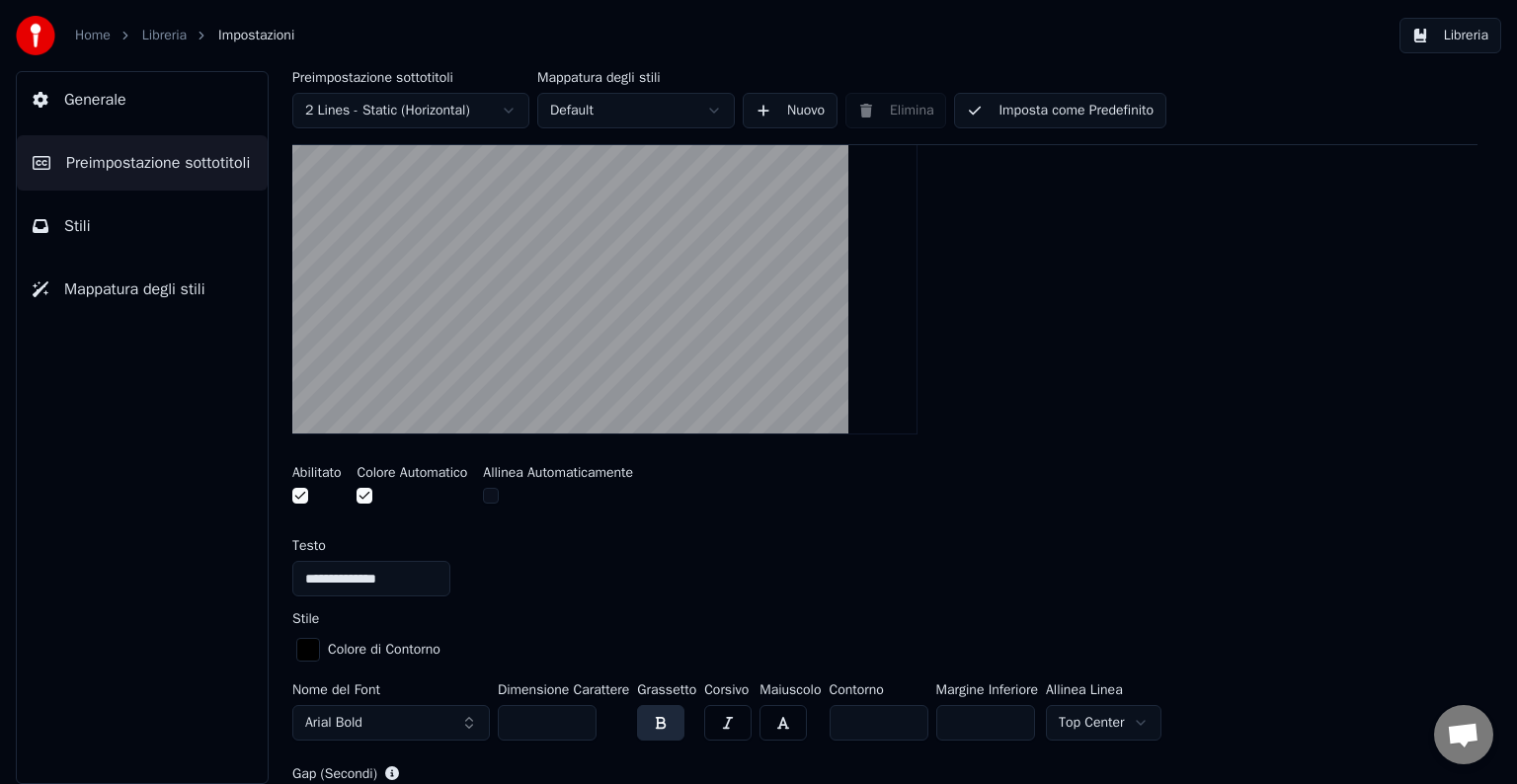 click at bounding box center [300, 496] 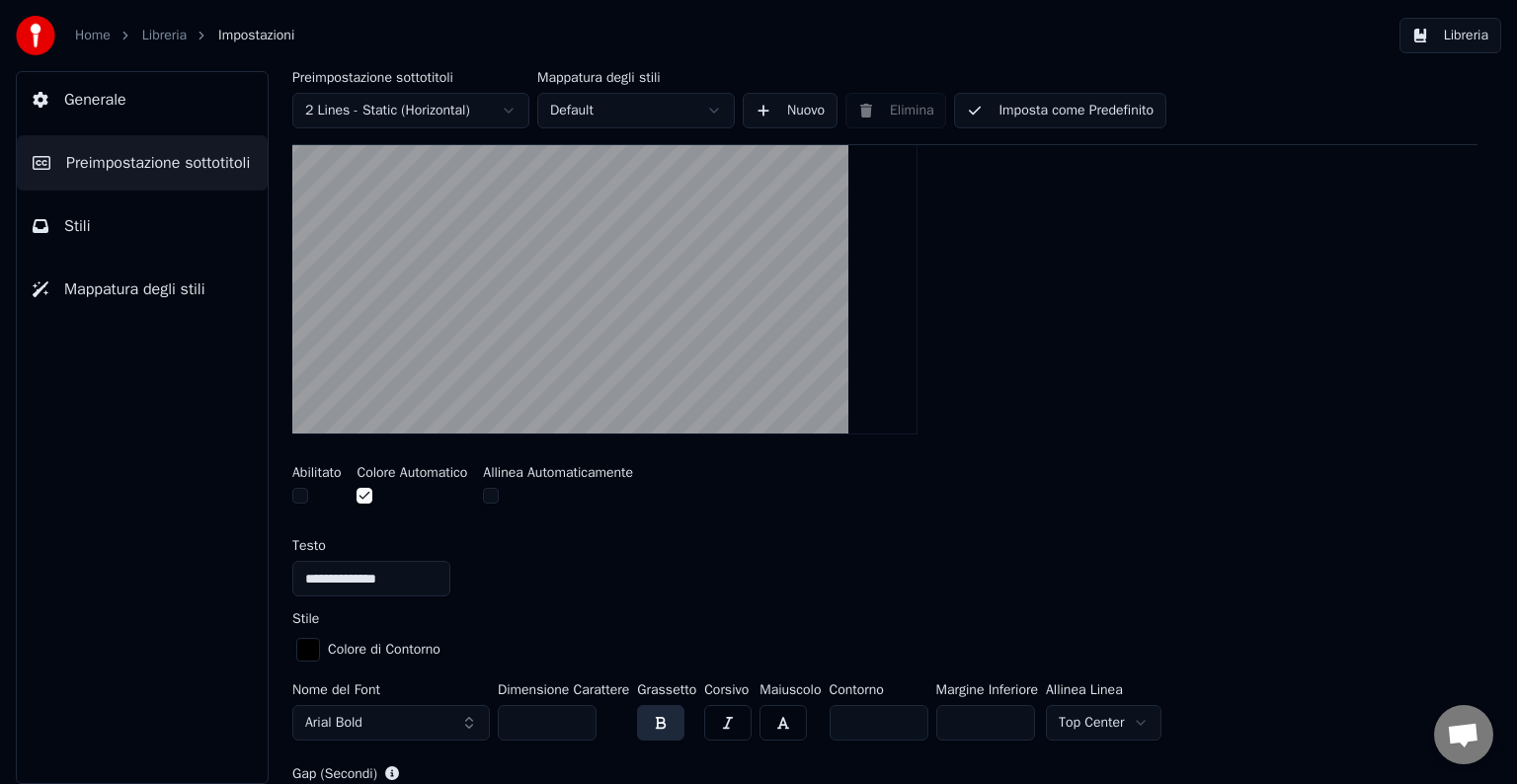 click at bounding box center (364, 496) 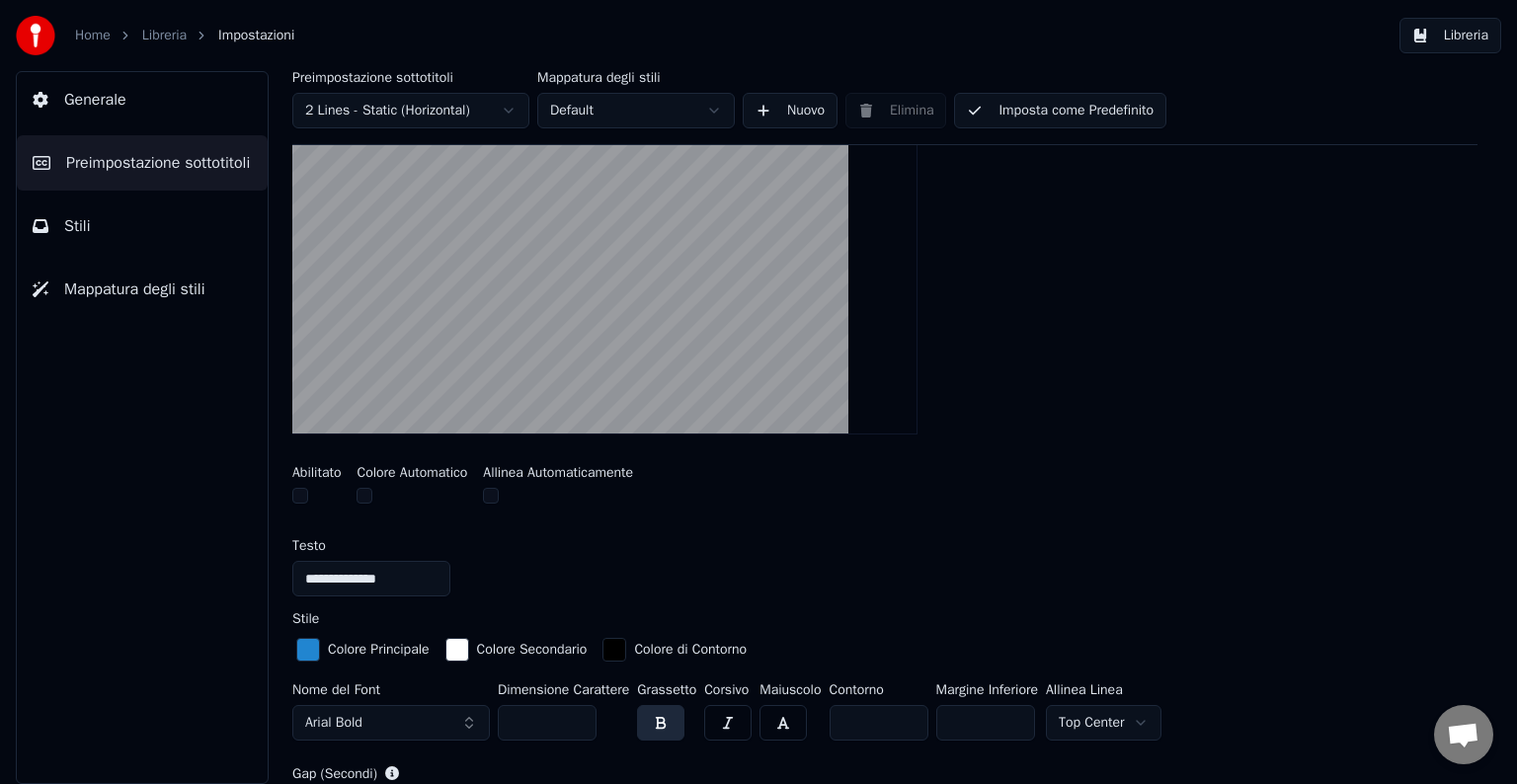 click at bounding box center (457, 650) 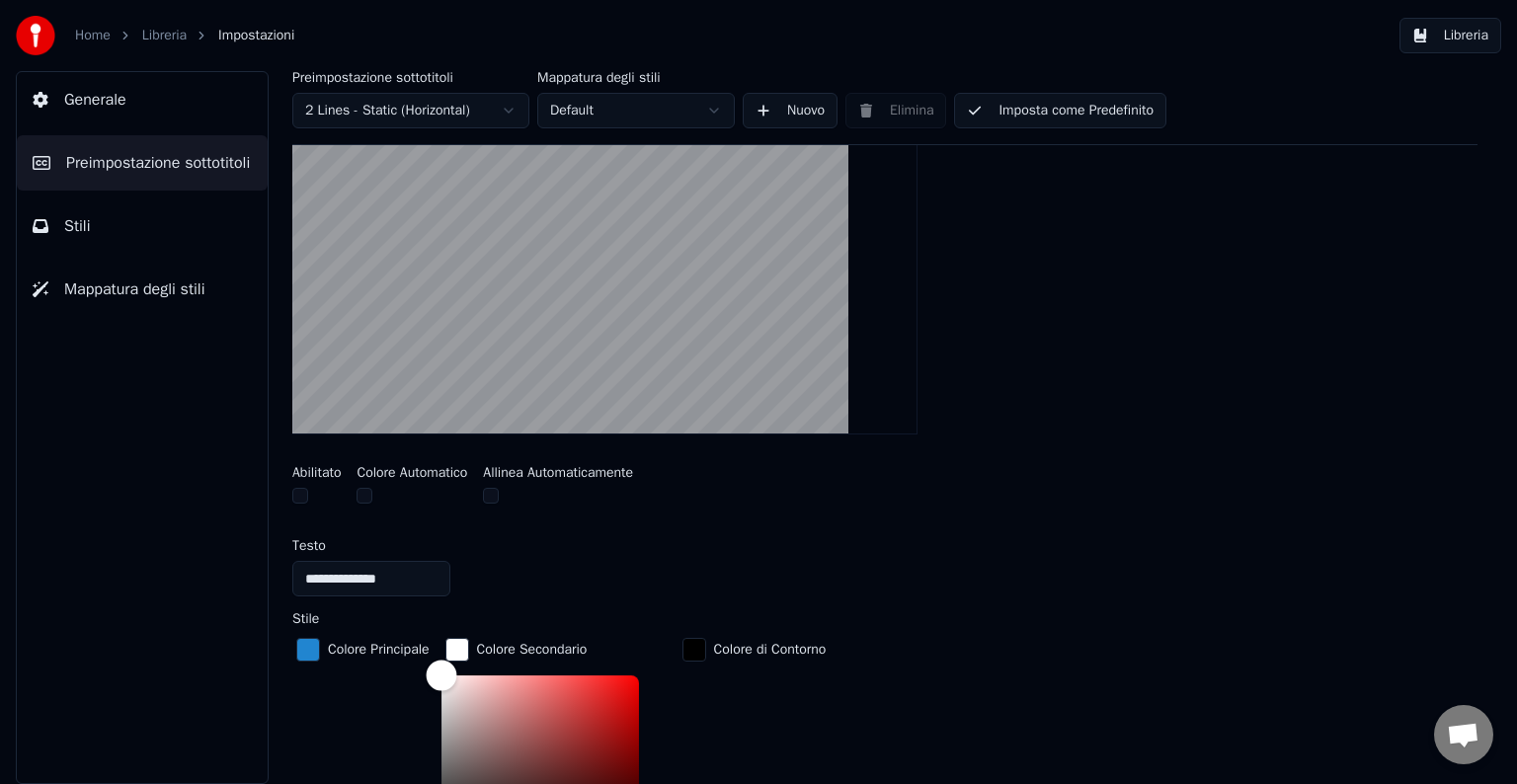 click at bounding box center [540, 756] 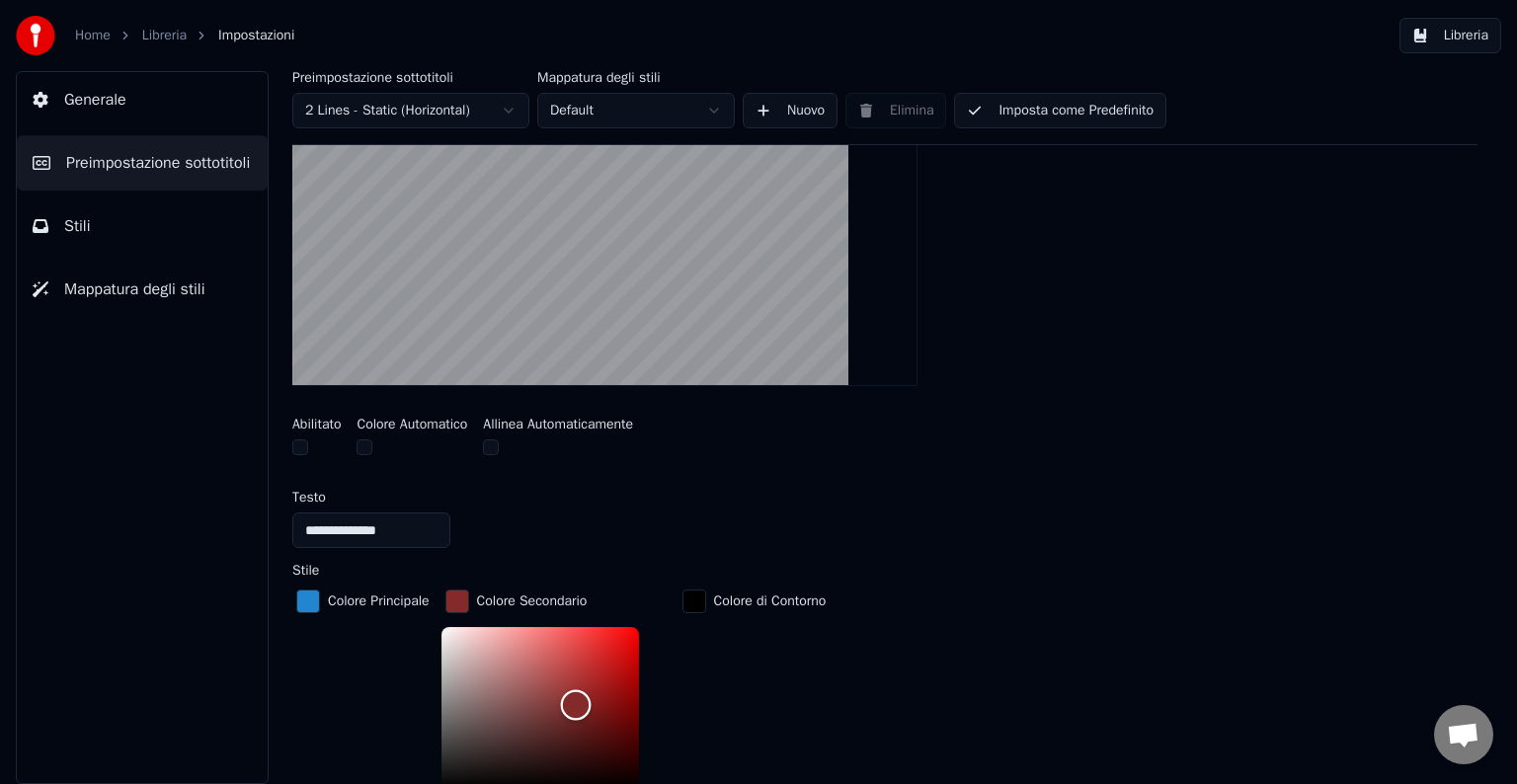 scroll, scrollTop: 420, scrollLeft: 0, axis: vertical 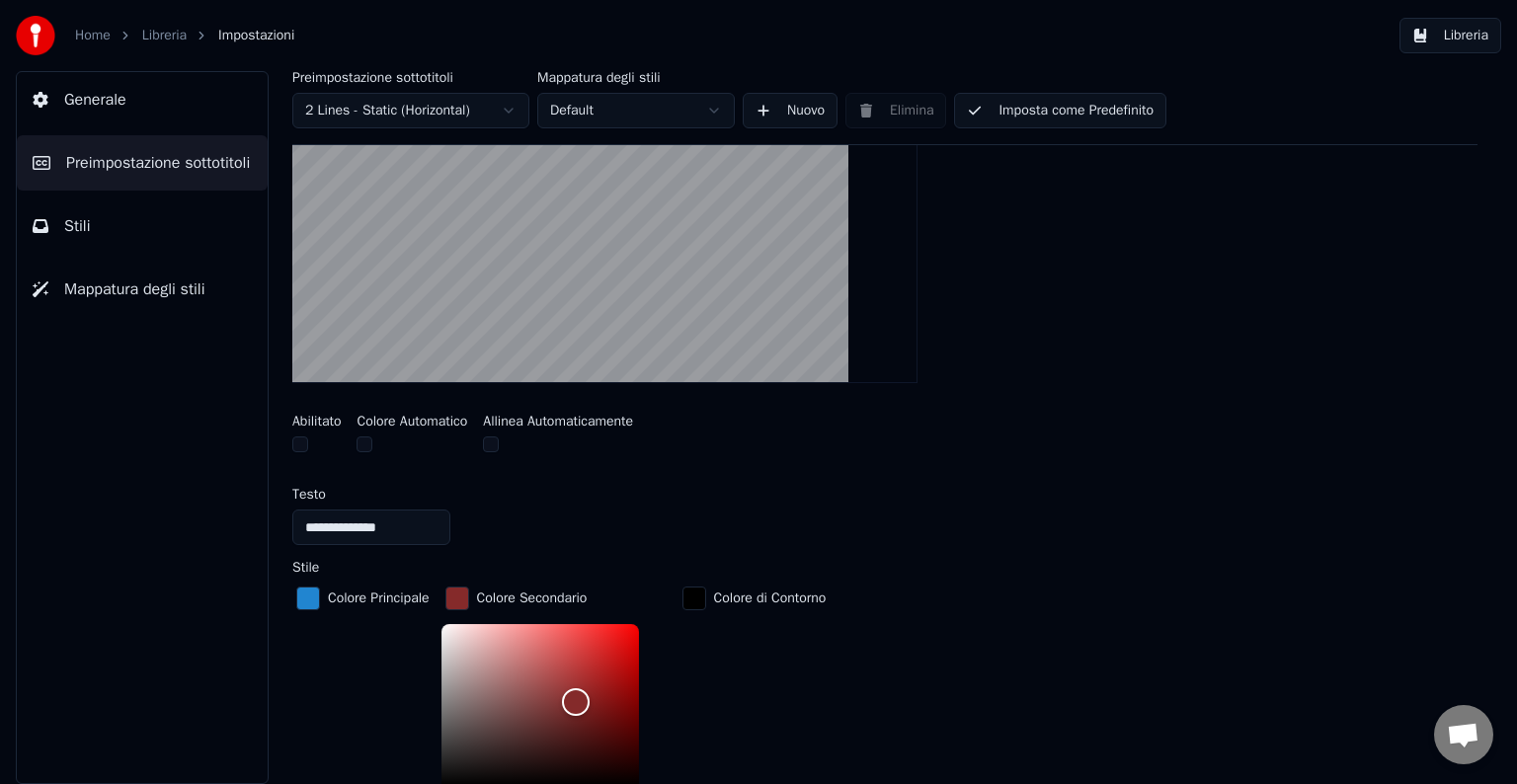 click on "**********" at bounding box center [885, 527] 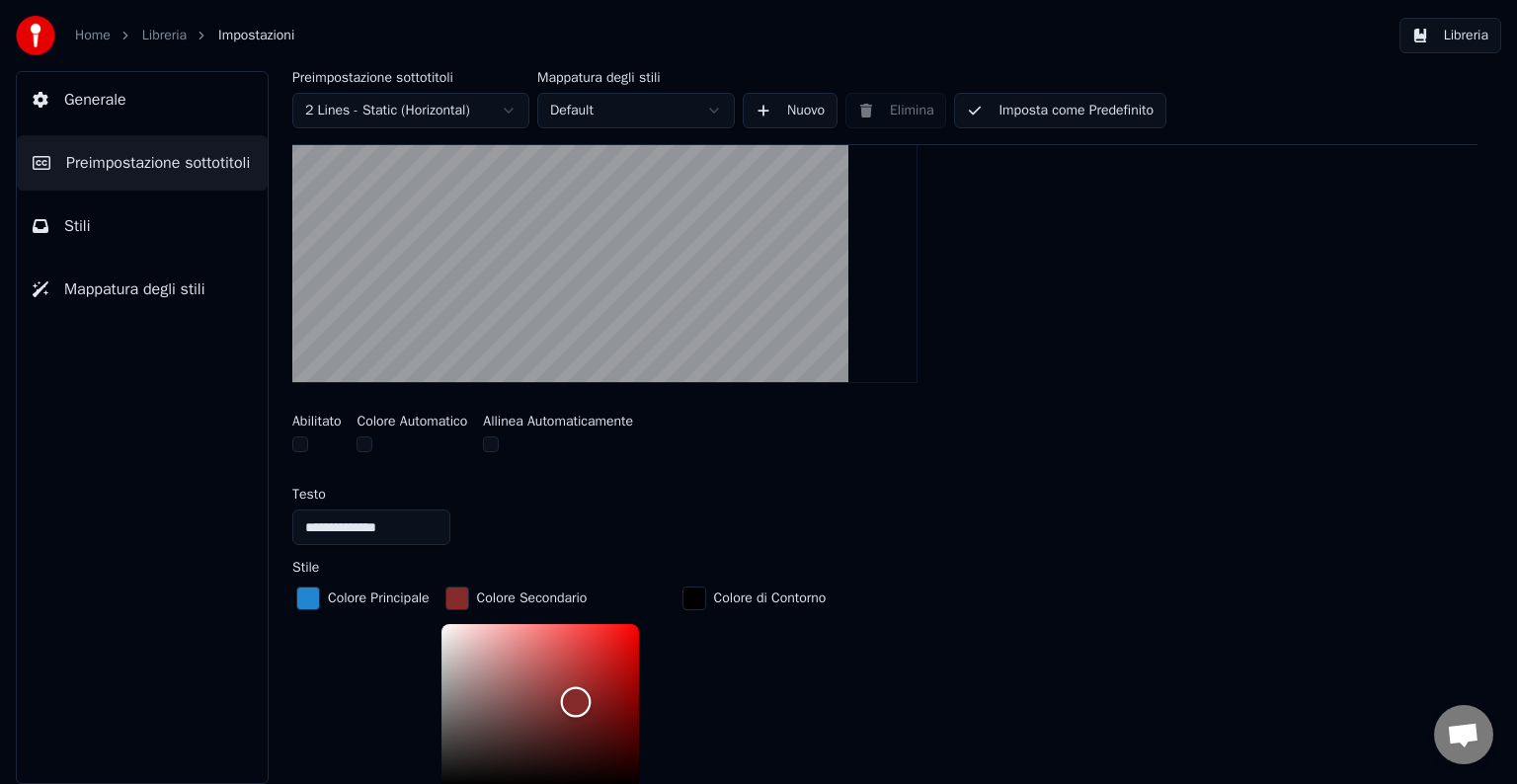 type on "*******" 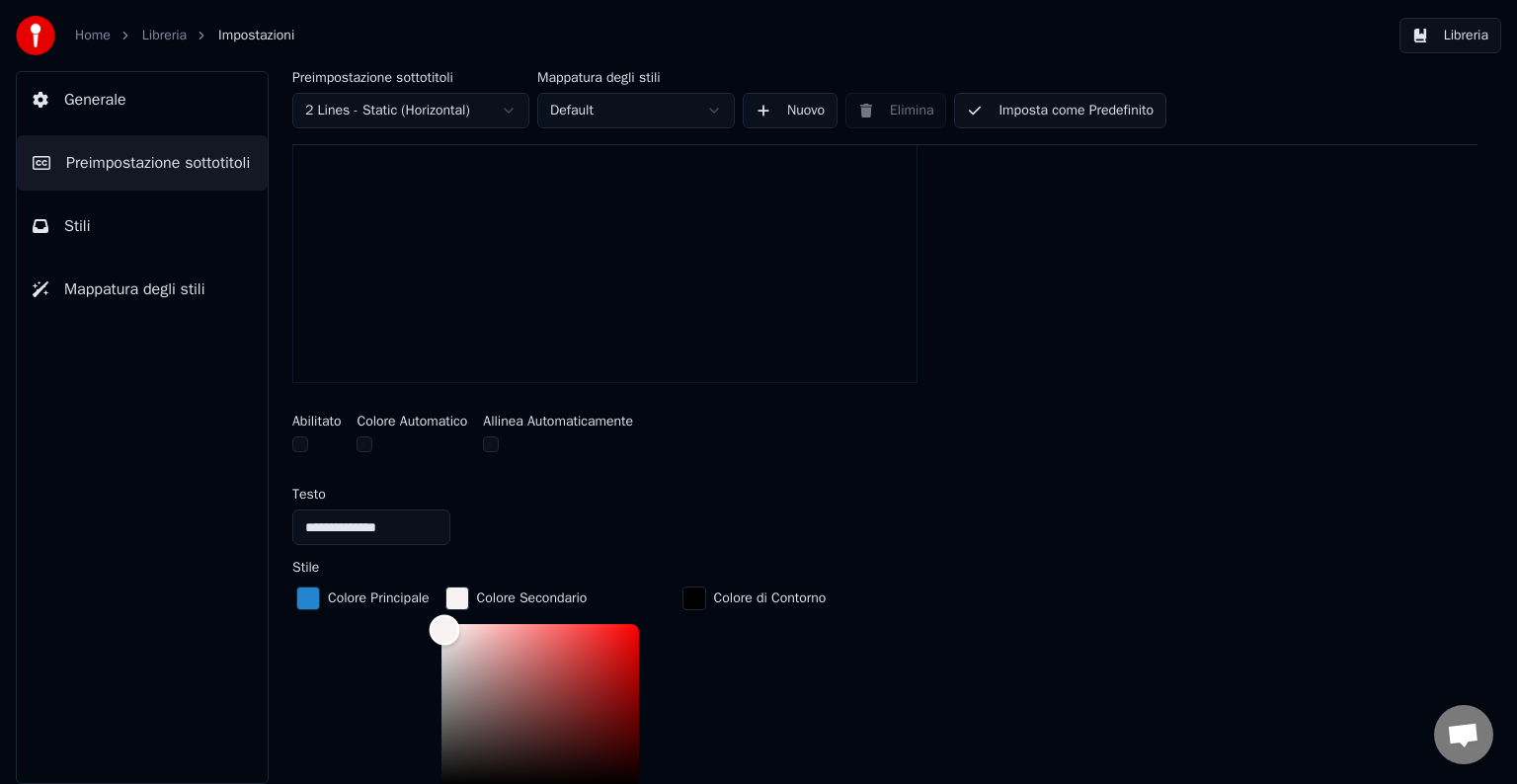 click at bounding box center [540, 705] 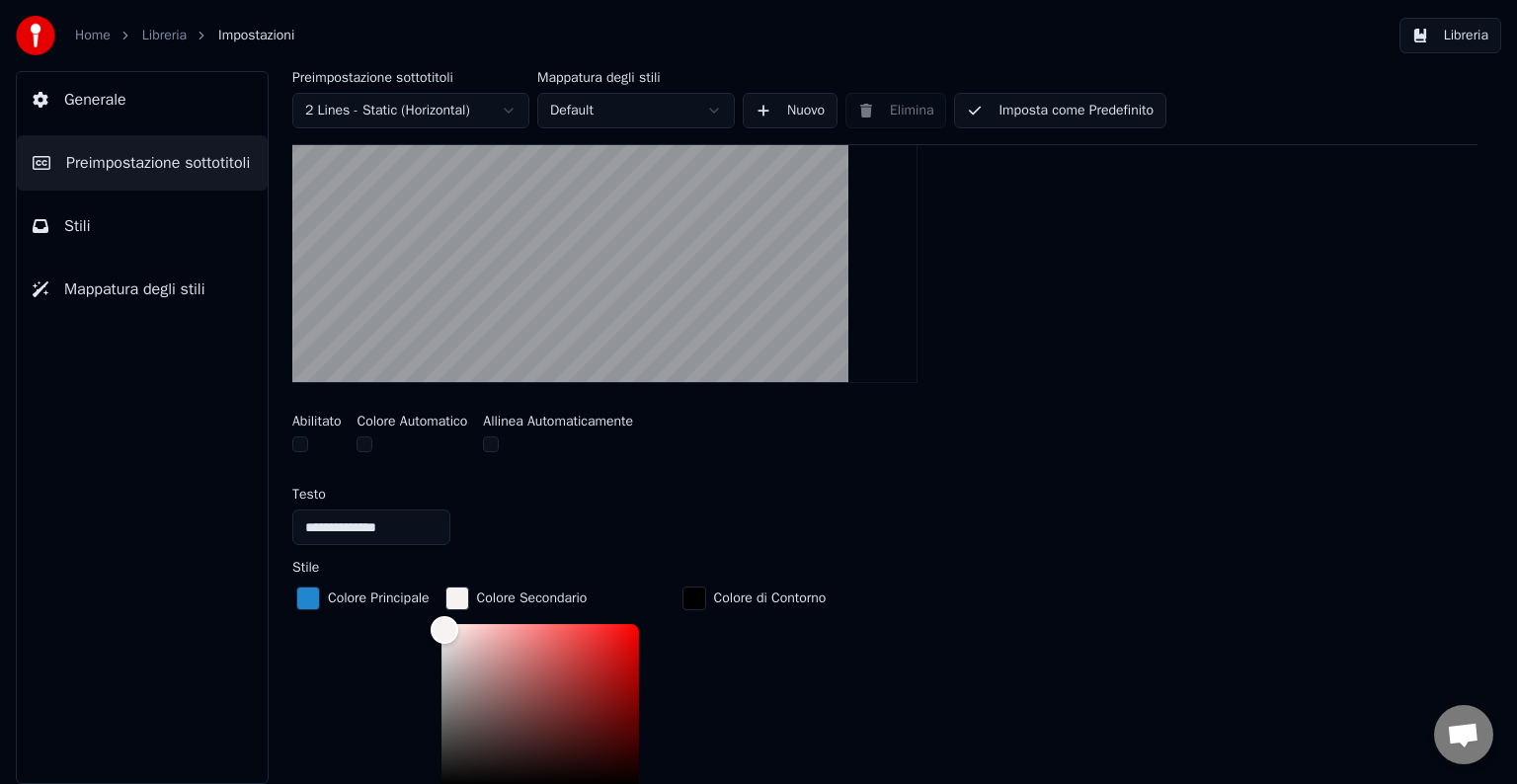 click on "**********" at bounding box center (885, 607) 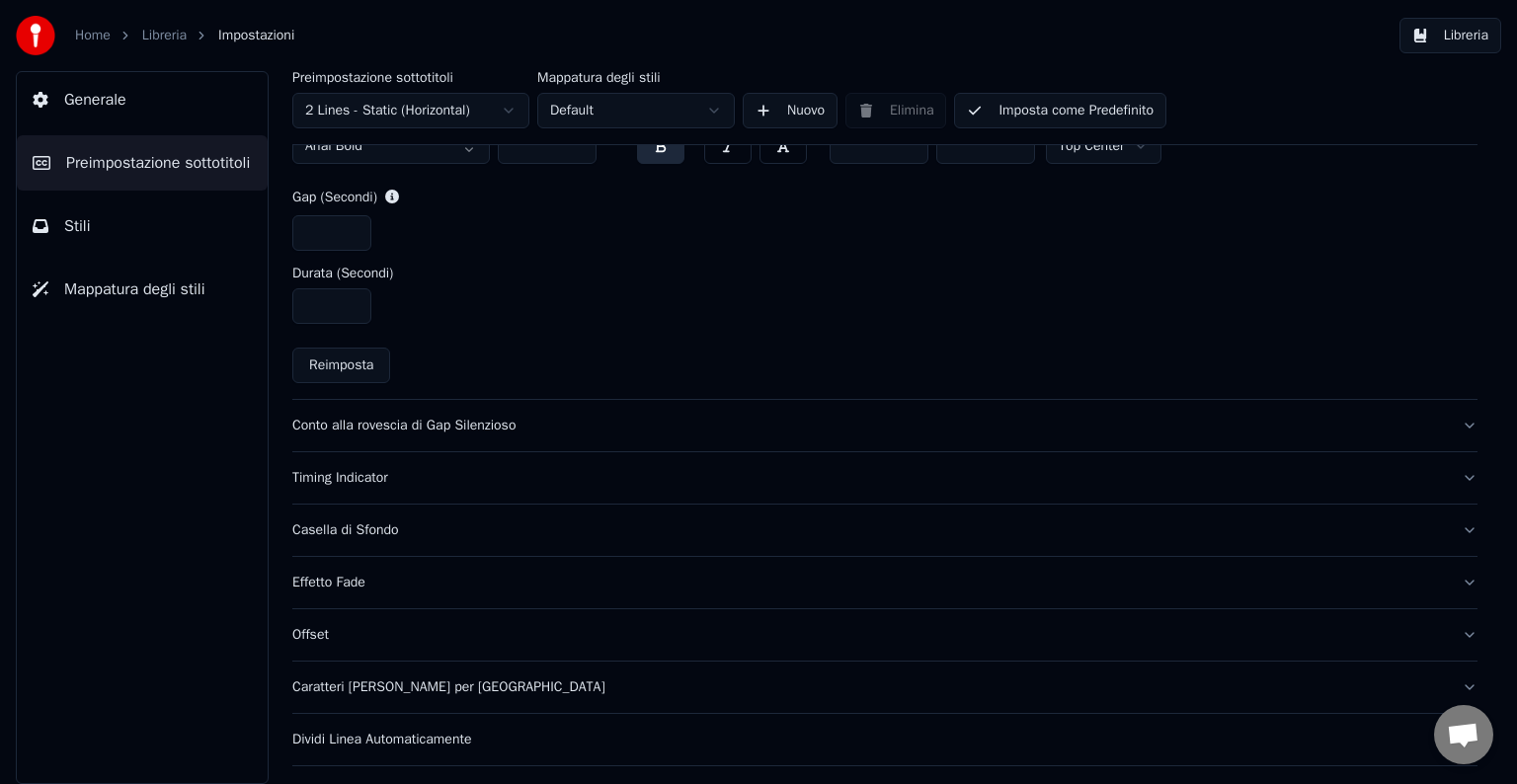 scroll, scrollTop: 1257, scrollLeft: 0, axis: vertical 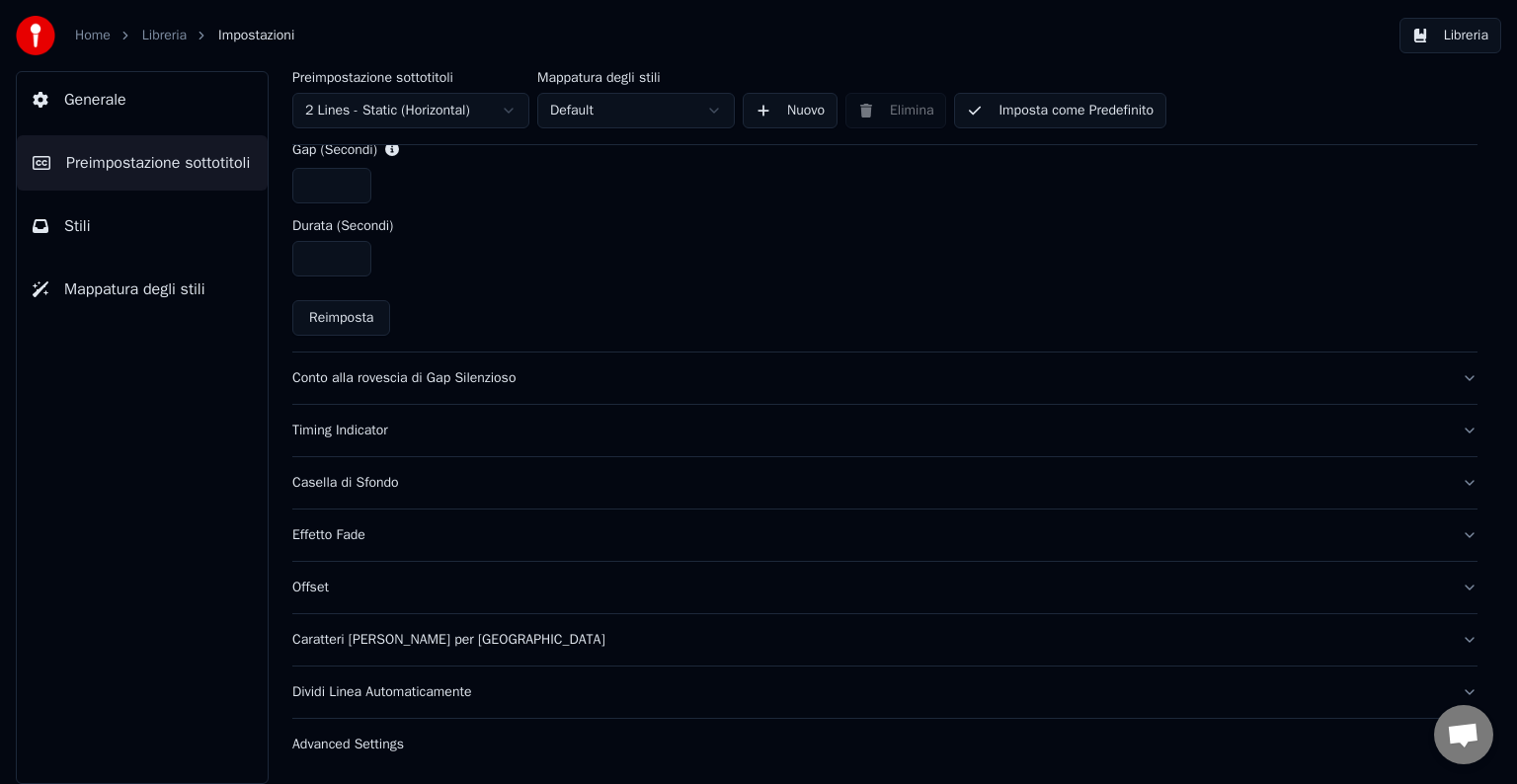 click on "Caratteri [PERSON_NAME] per [GEOGRAPHIC_DATA]" at bounding box center (869, 640) 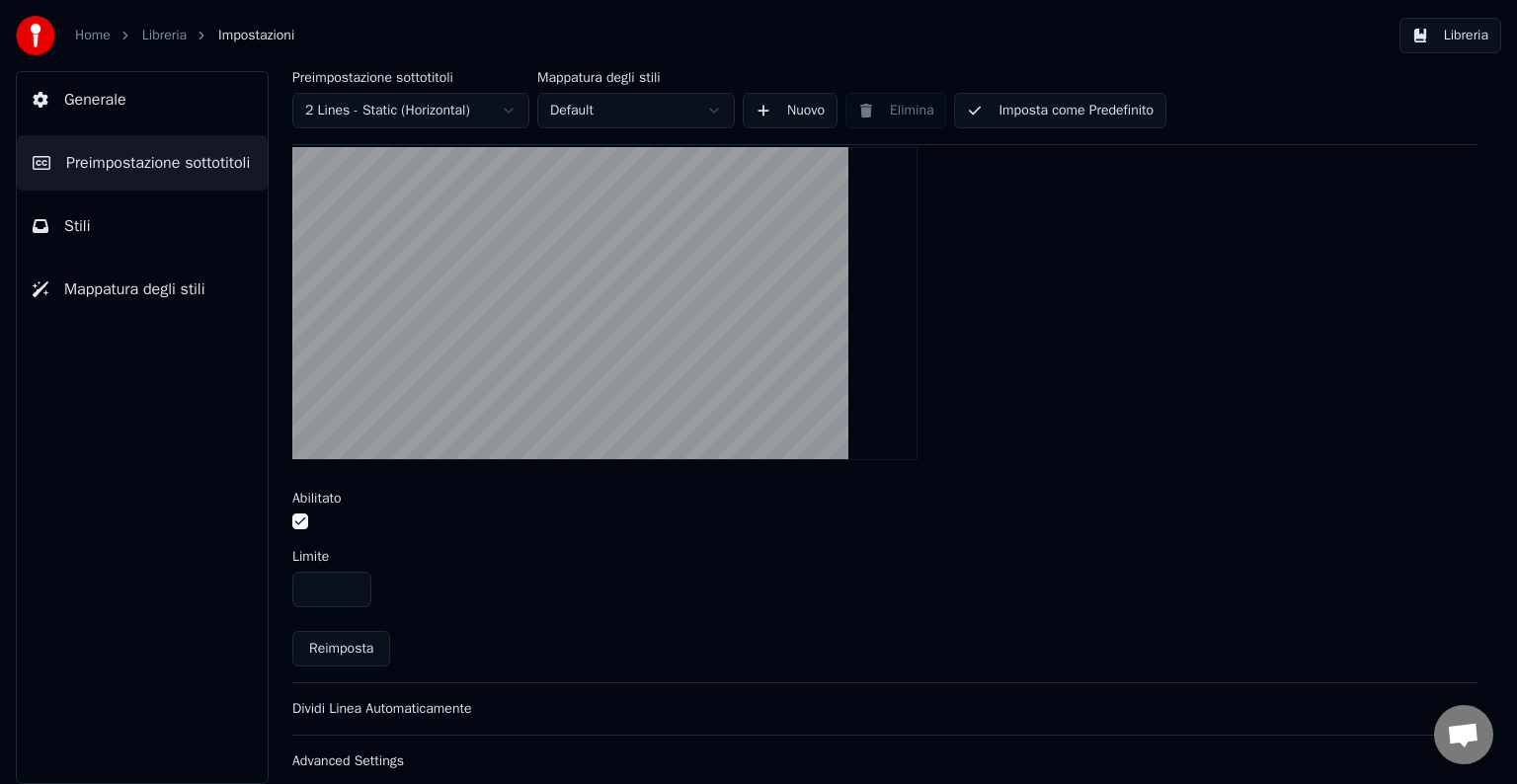 scroll, scrollTop: 673, scrollLeft: 0, axis: vertical 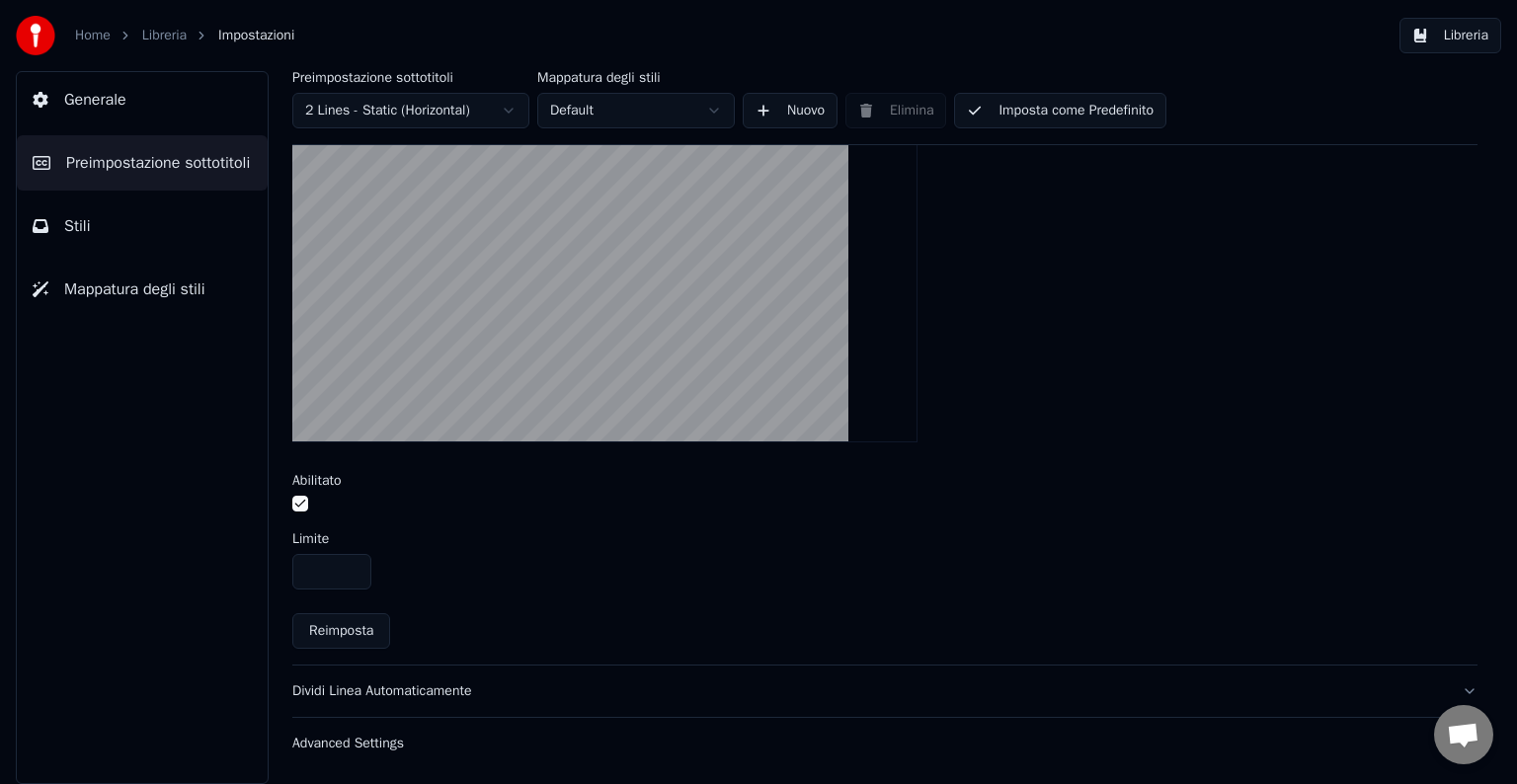 click on "Dividi Linea Automaticamente" at bounding box center [869, 691] 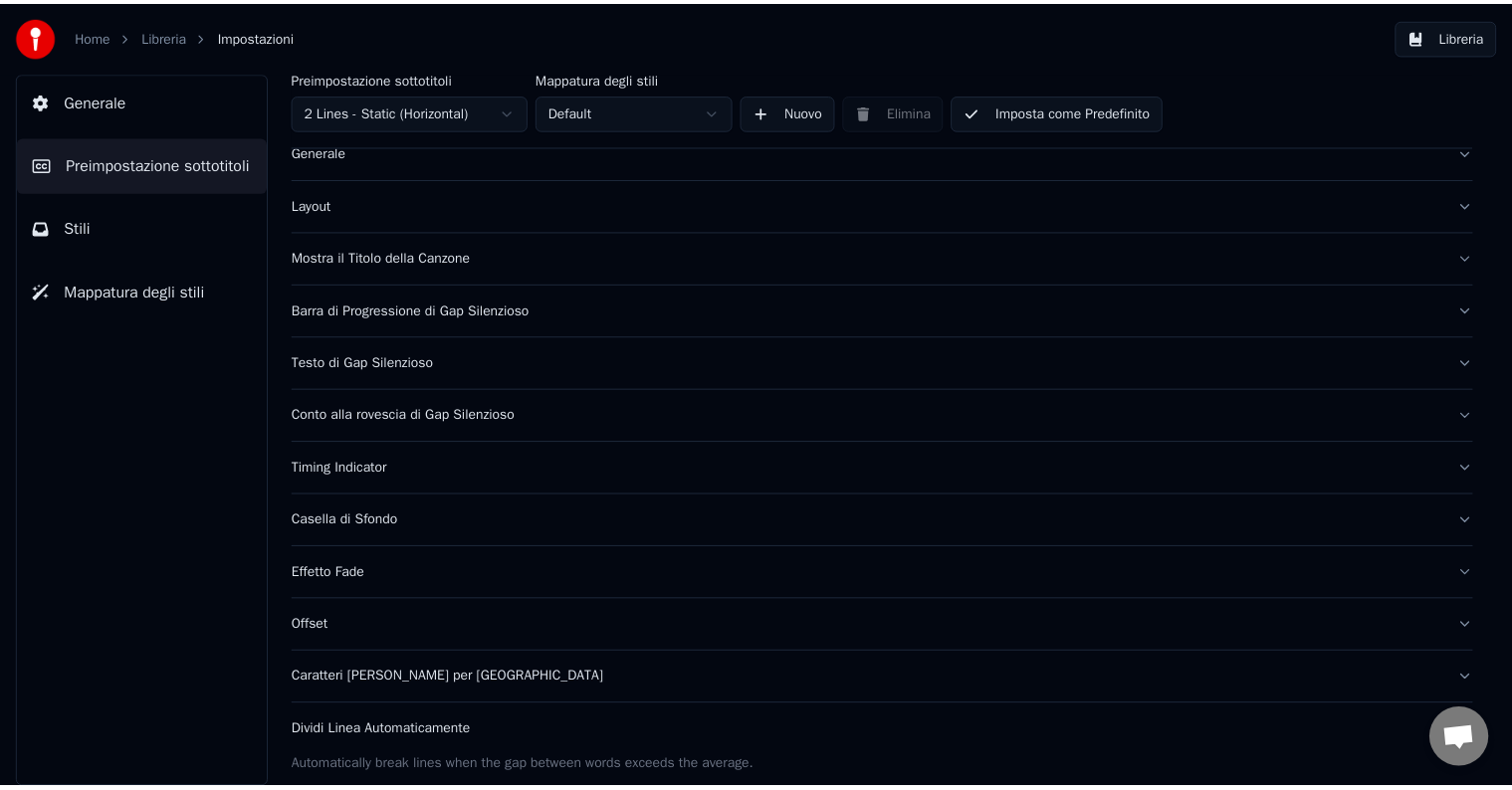 scroll, scrollTop: 0, scrollLeft: 0, axis: both 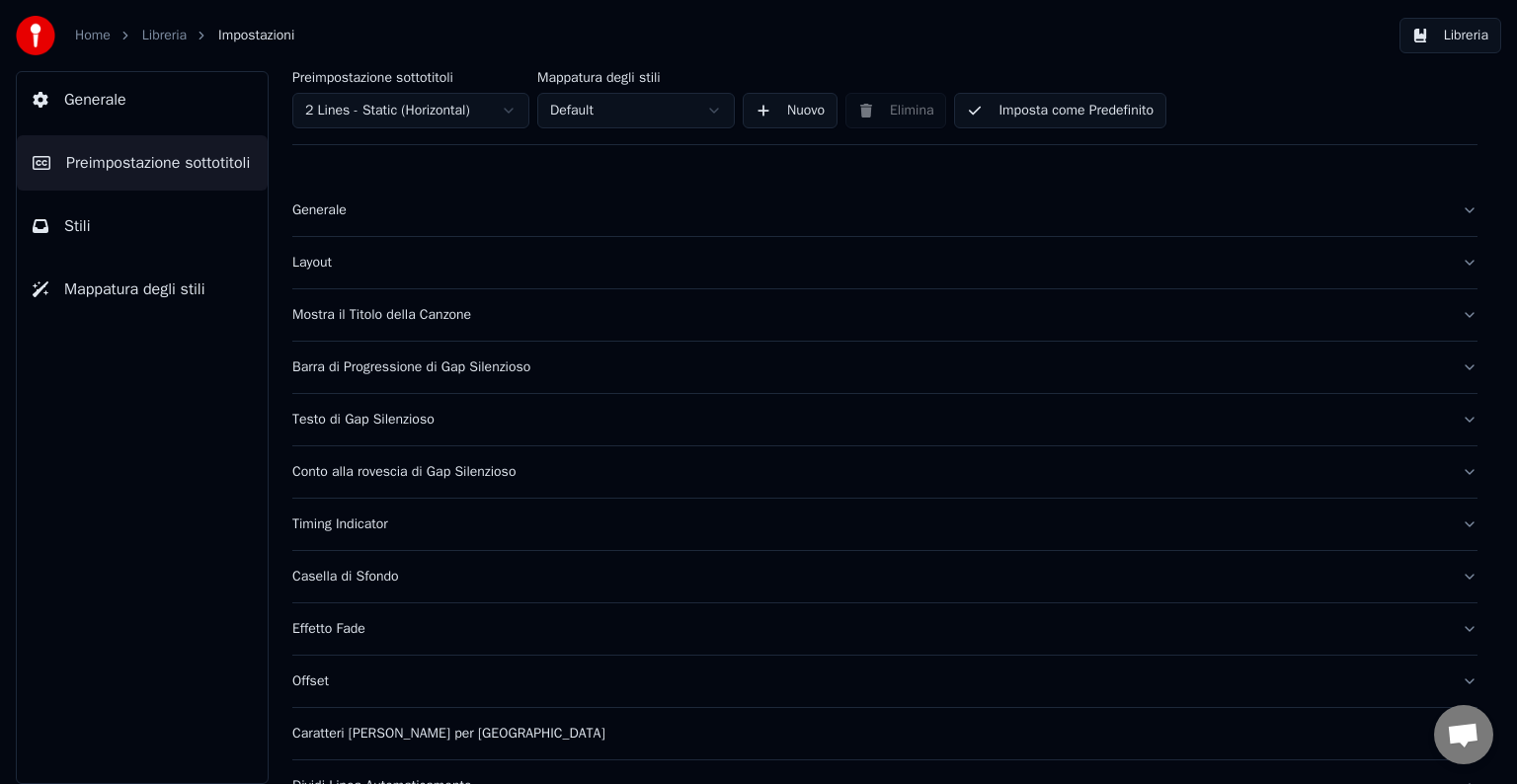 click on "Libreria" at bounding box center [164, 36] 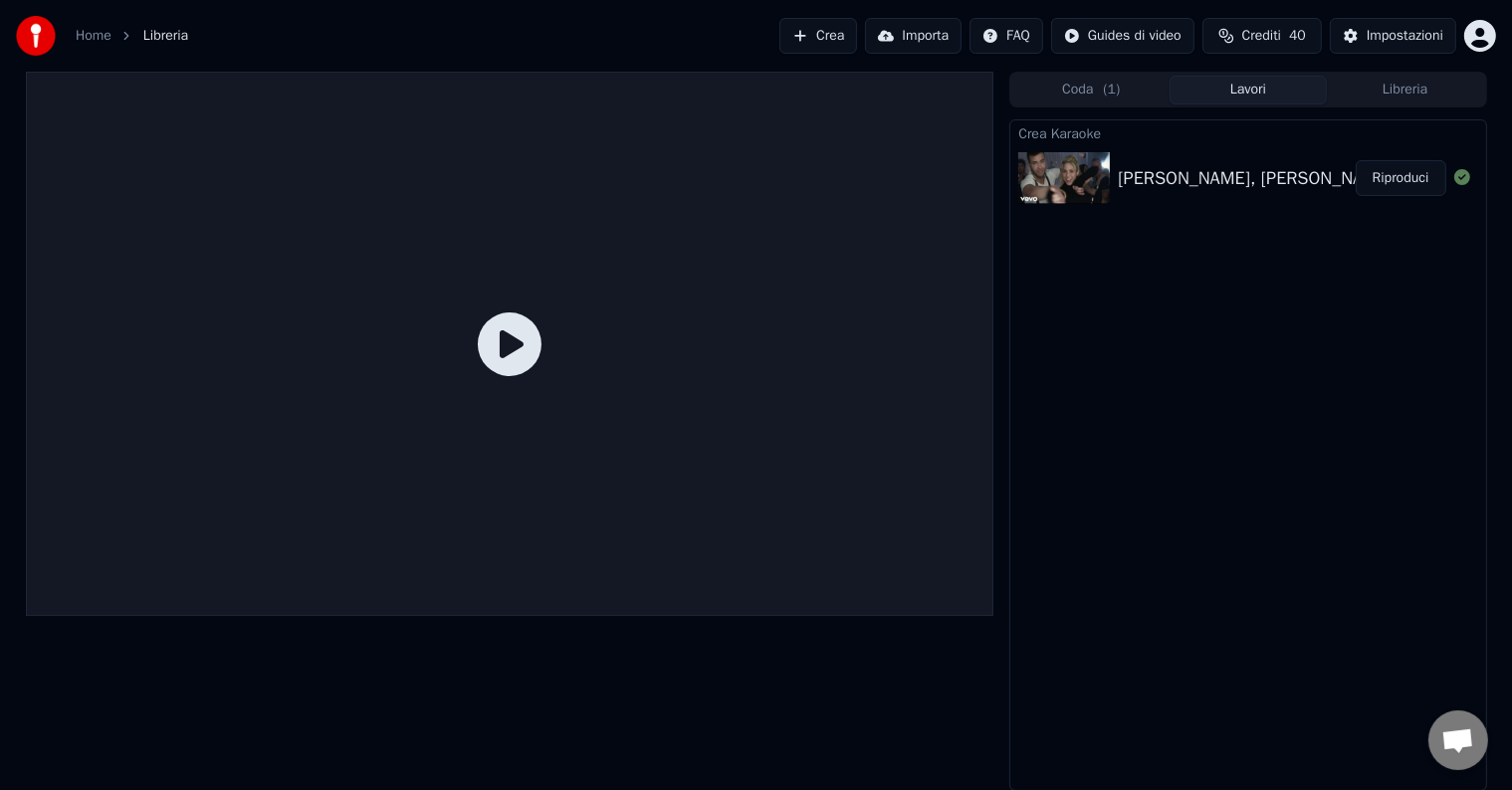 click on "Riproduci" at bounding box center (1401, 178) 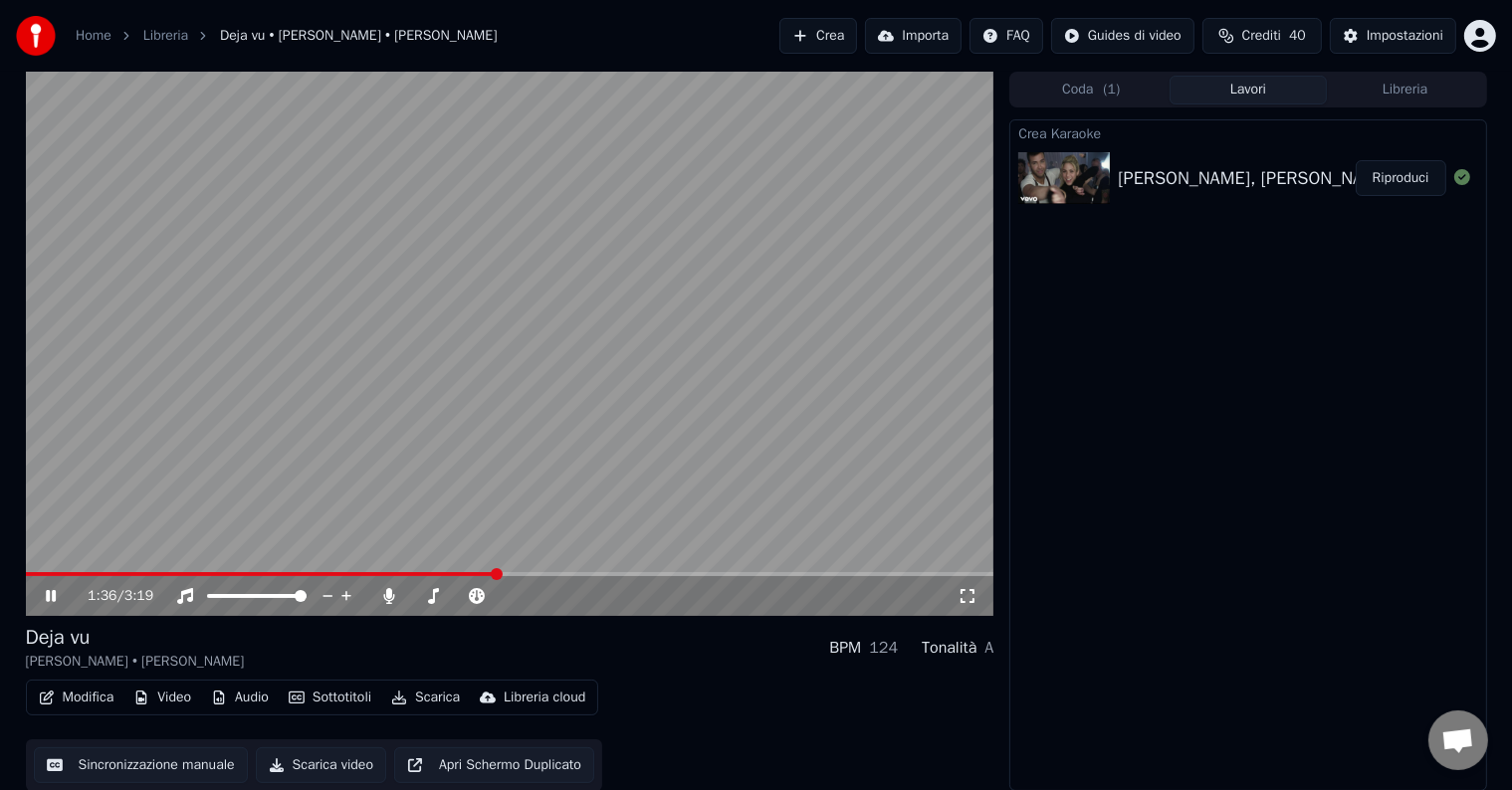 scroll, scrollTop: 1, scrollLeft: 0, axis: vertical 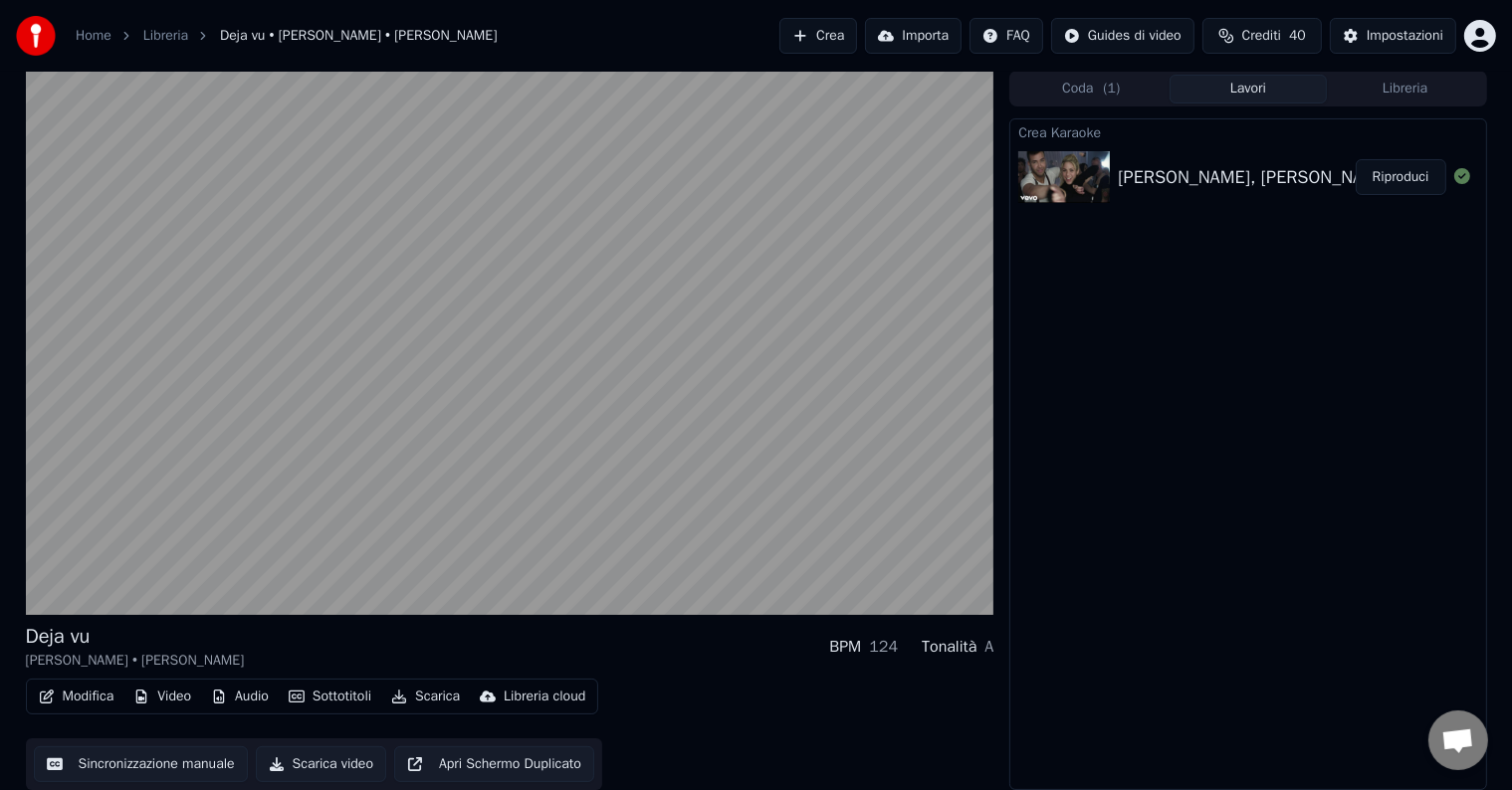 click on "Modifica" at bounding box center (77, 696) 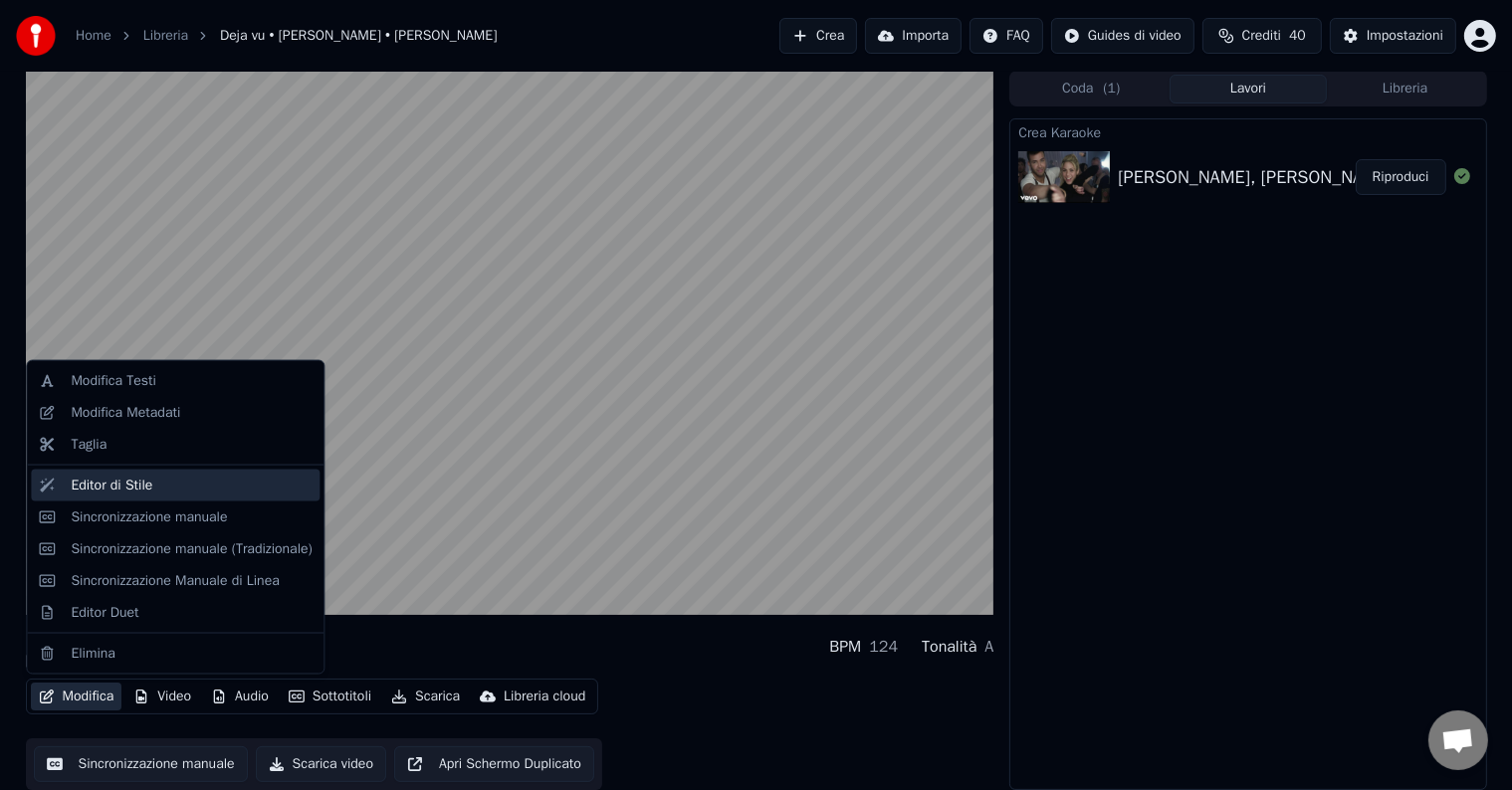 click on "Editor di Stile" at bounding box center [111, 486] 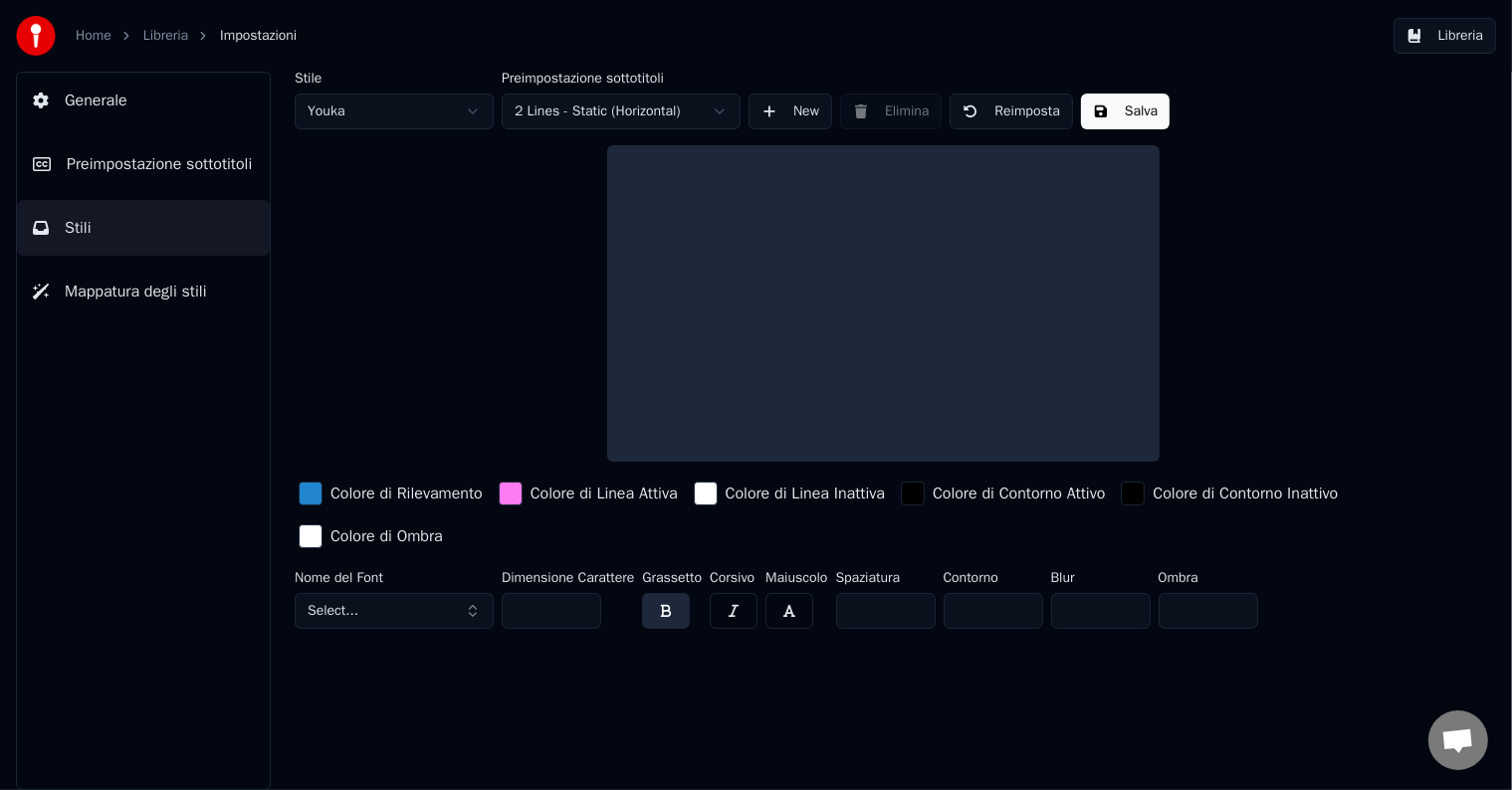 scroll, scrollTop: 0, scrollLeft: 0, axis: both 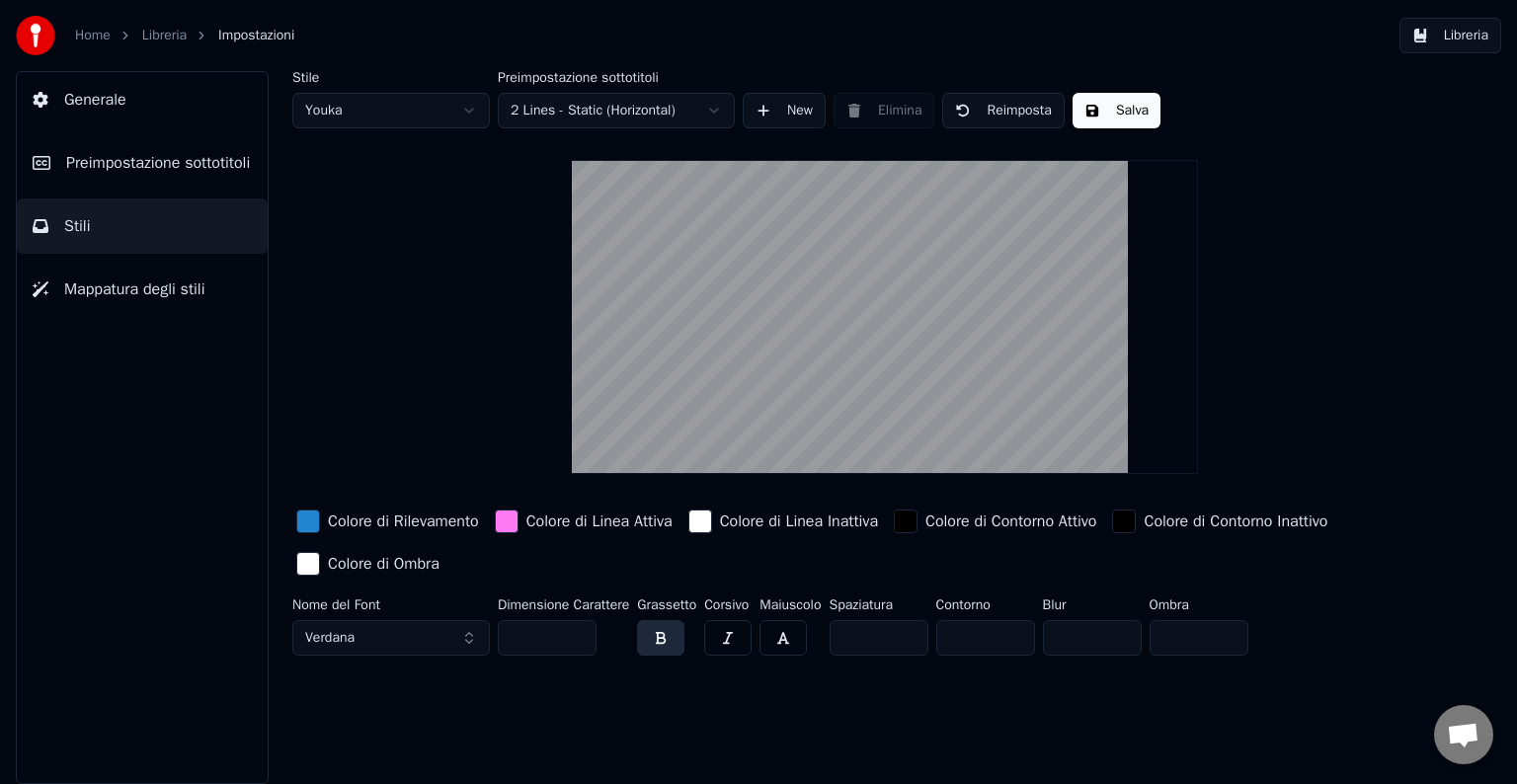 click on "Libreria" at bounding box center (164, 36) 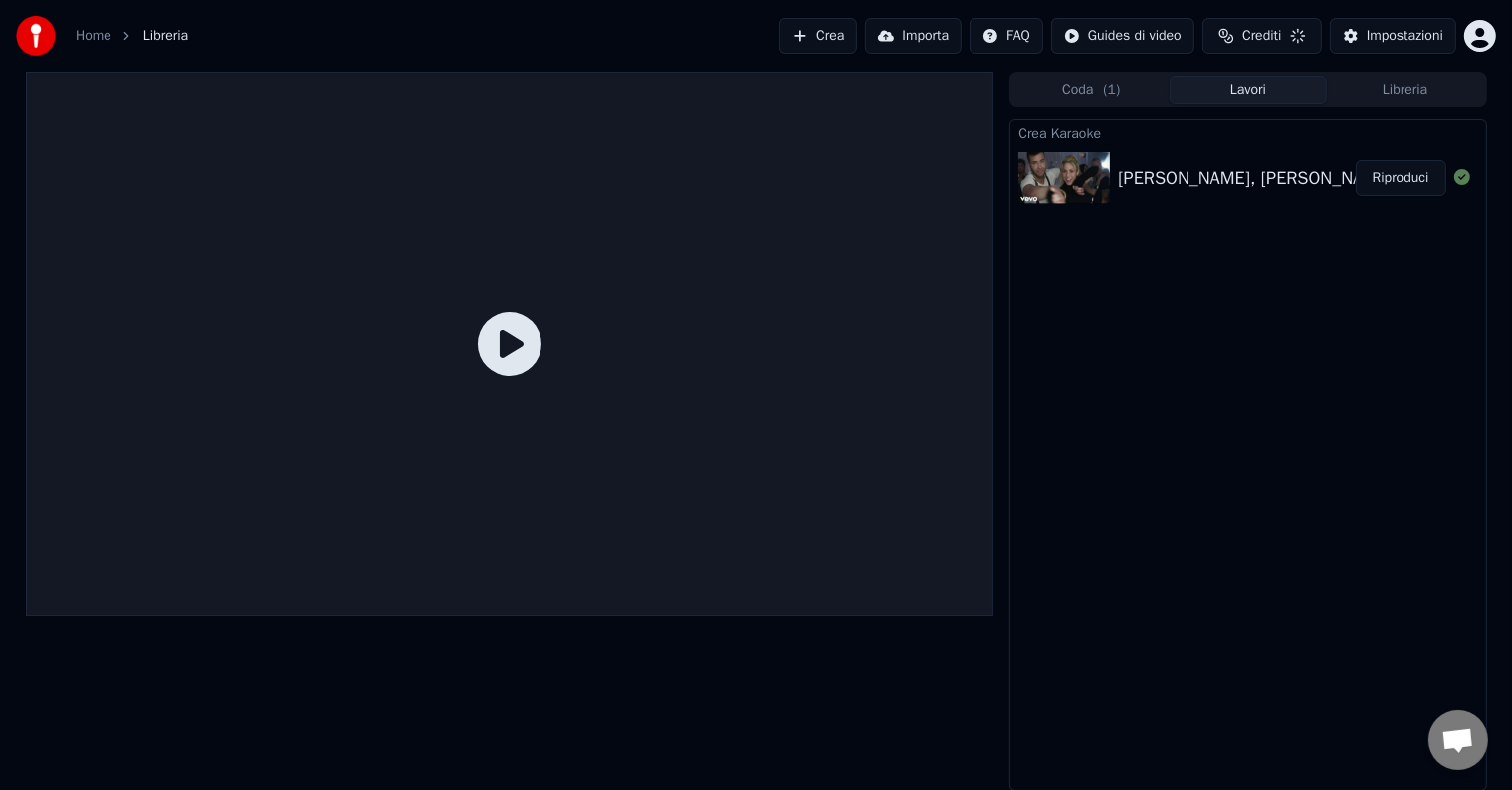 click on "Riproduci" at bounding box center [1401, 178] 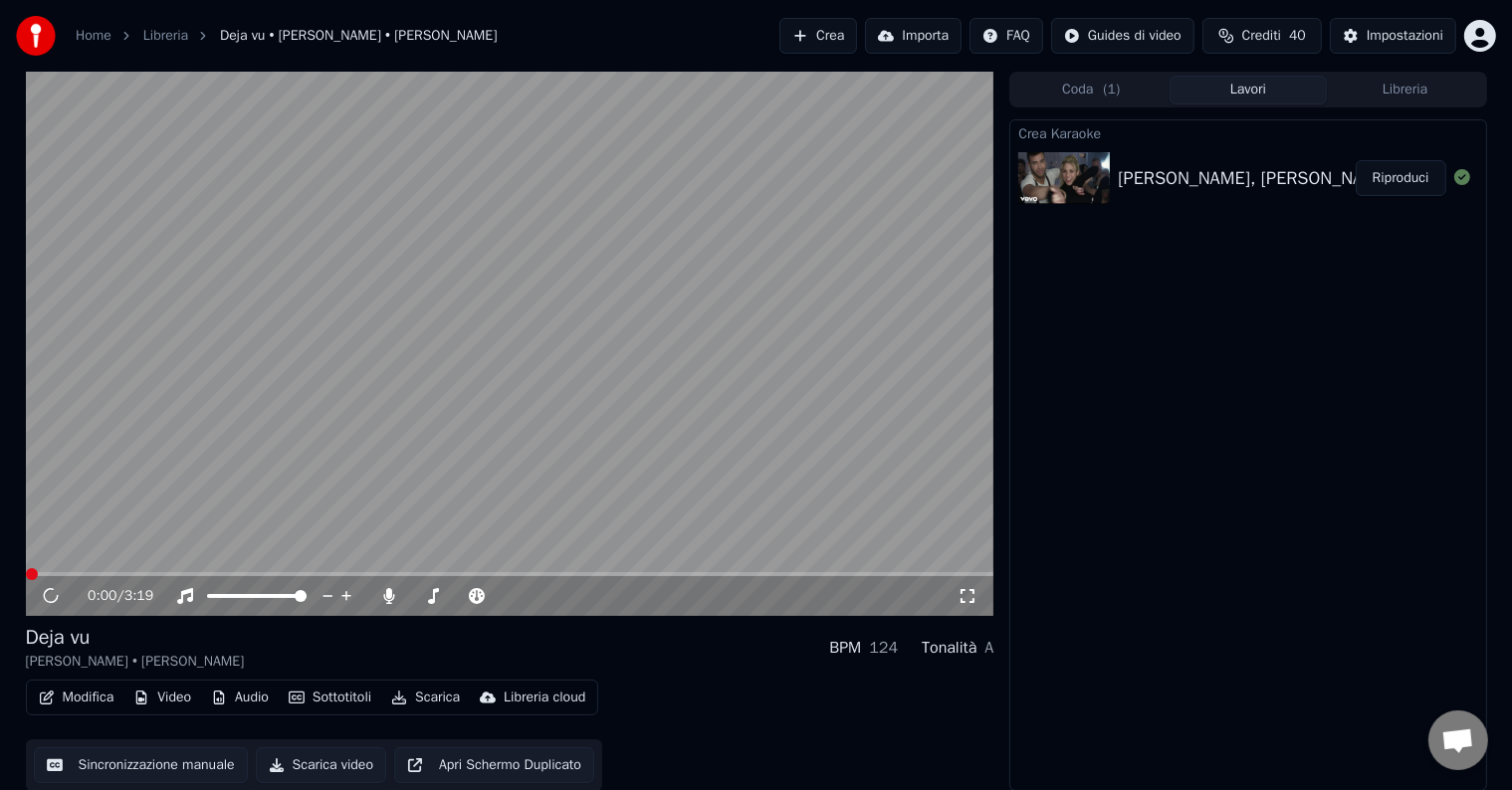 click on "Modifica" at bounding box center (77, 697) 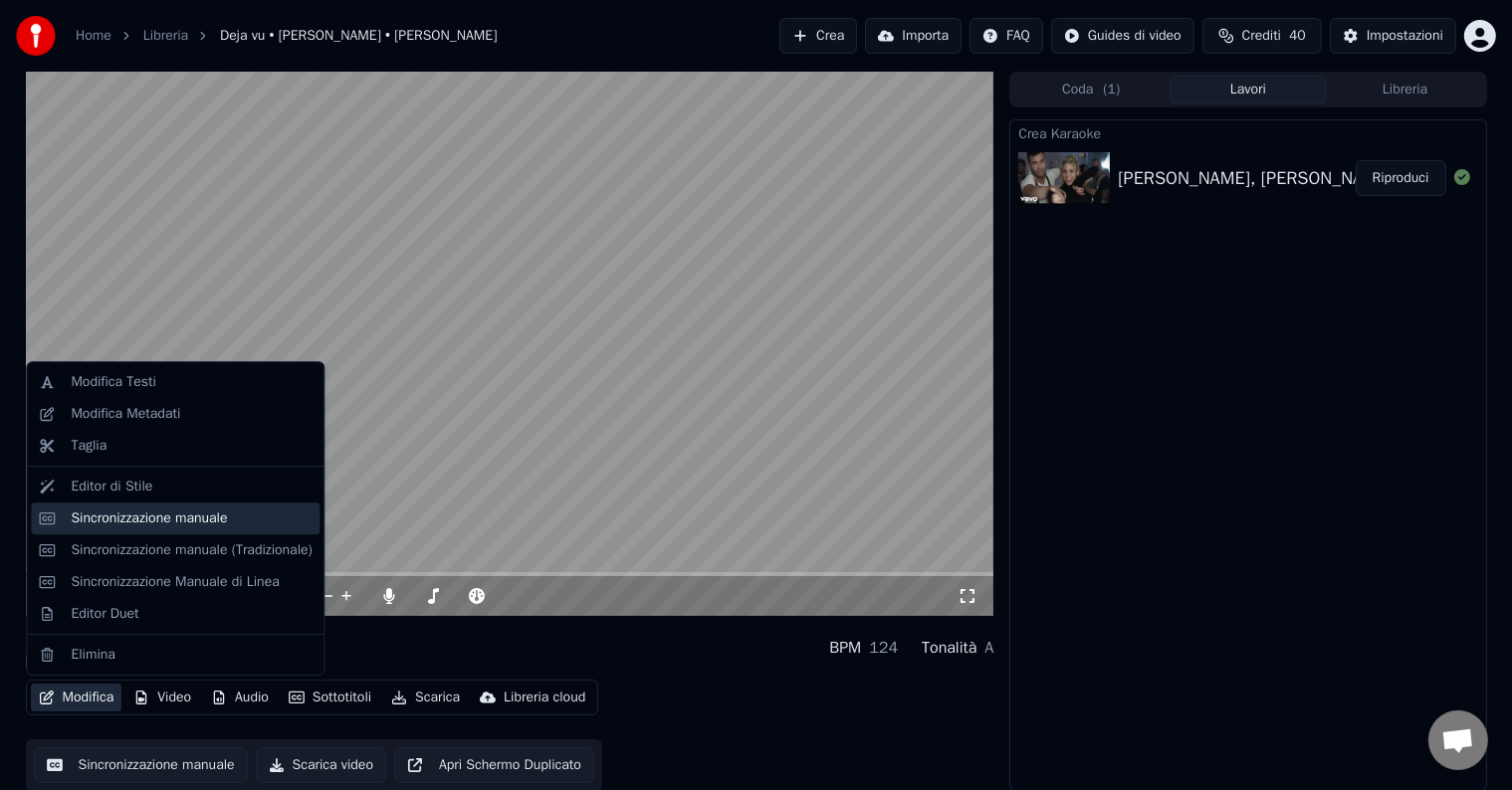 click on "Sincronizzazione manuale" at bounding box center (148, 518) 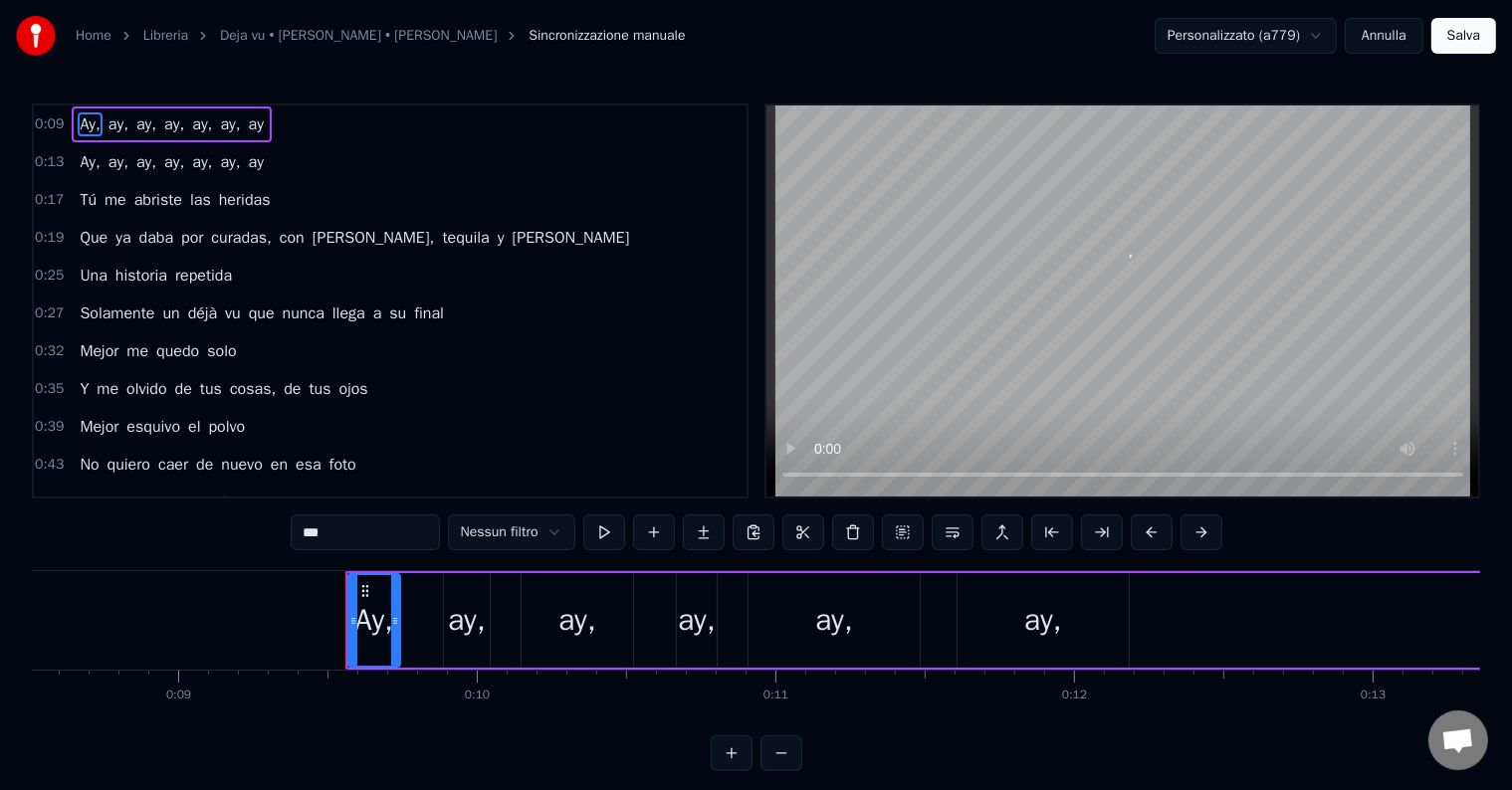 scroll, scrollTop: 0, scrollLeft: 2727, axis: horizontal 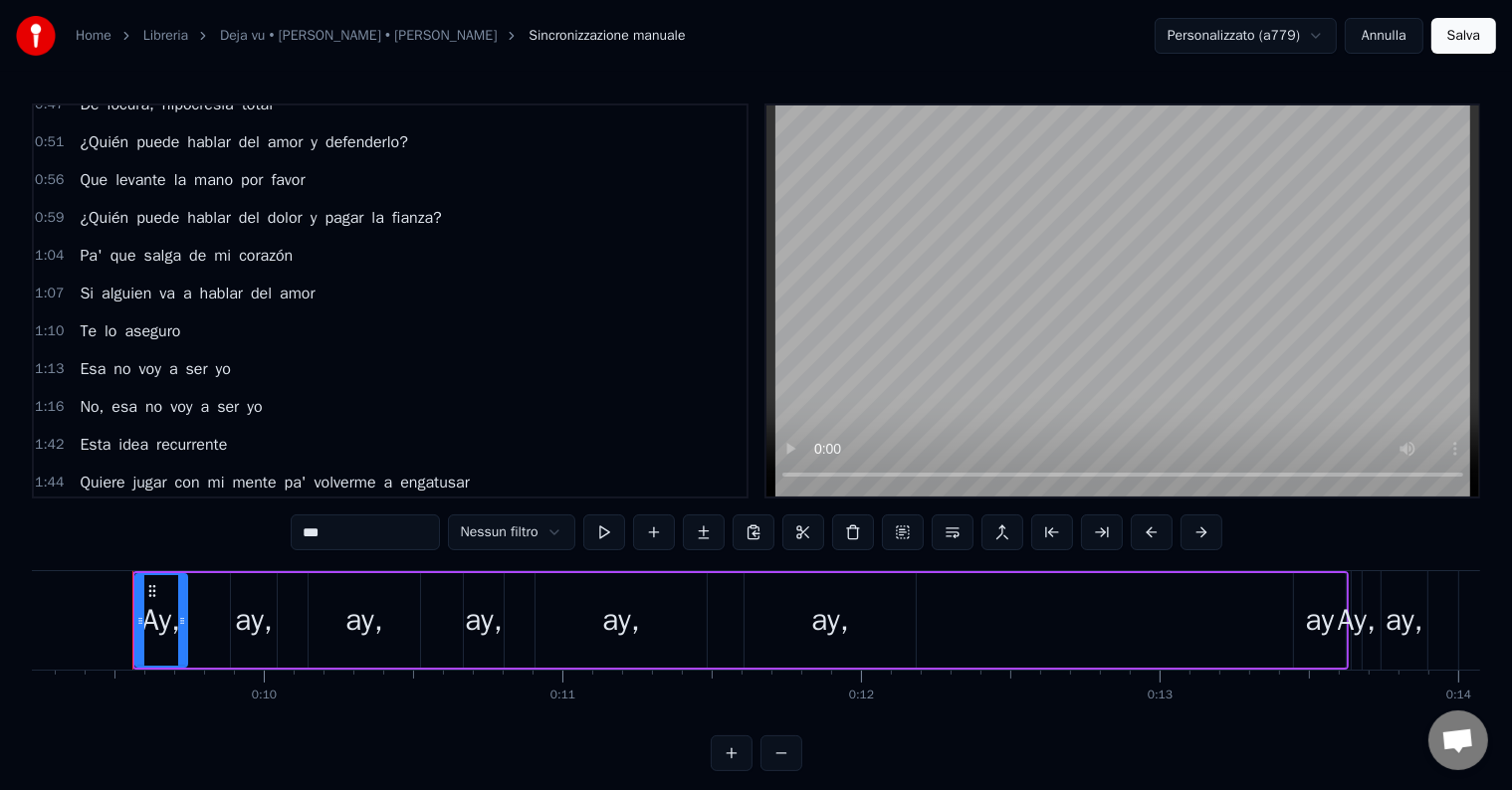 click on "Esa" at bounding box center [93, 369] 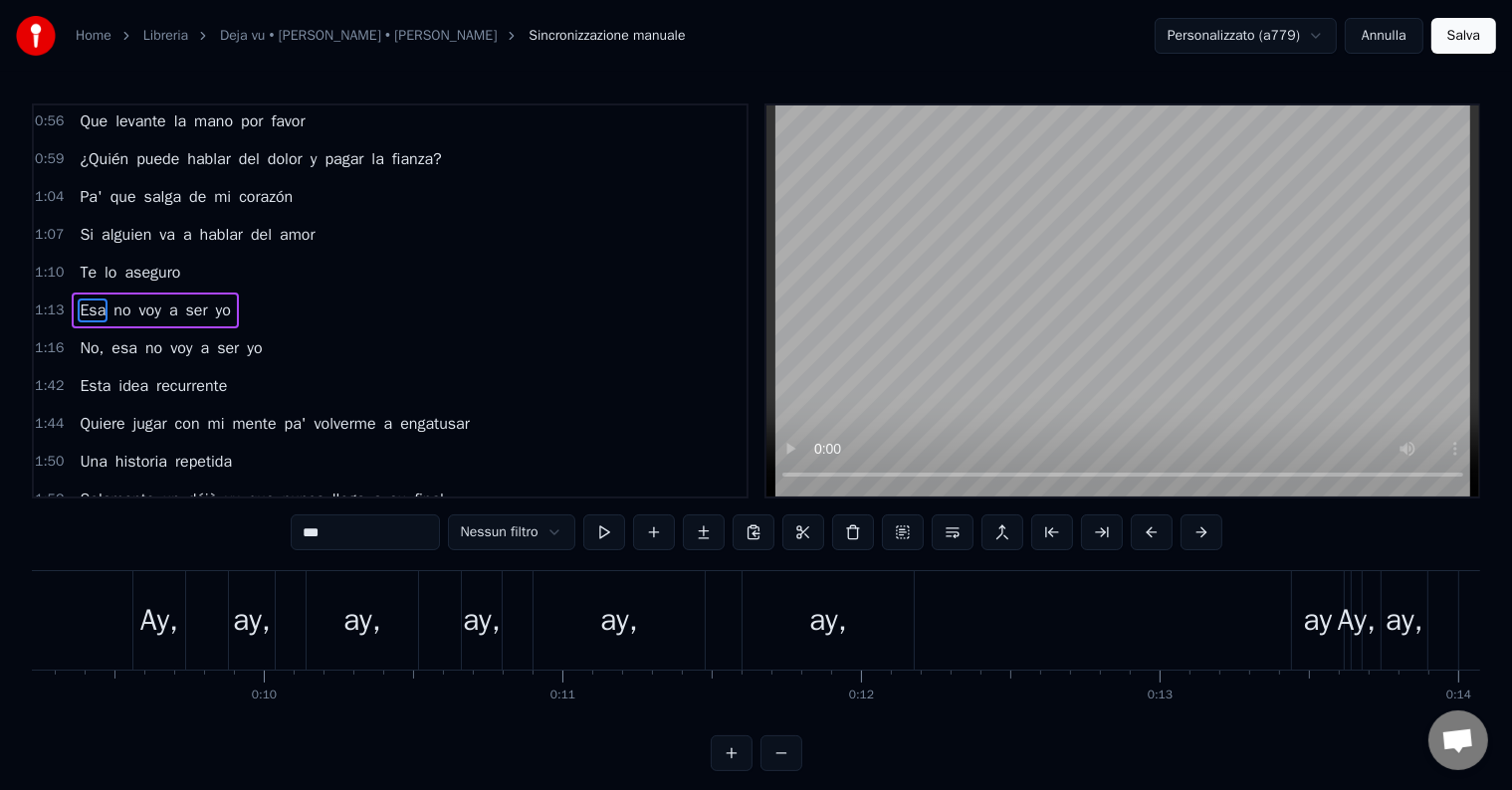 scroll, scrollTop: 466, scrollLeft: 0, axis: vertical 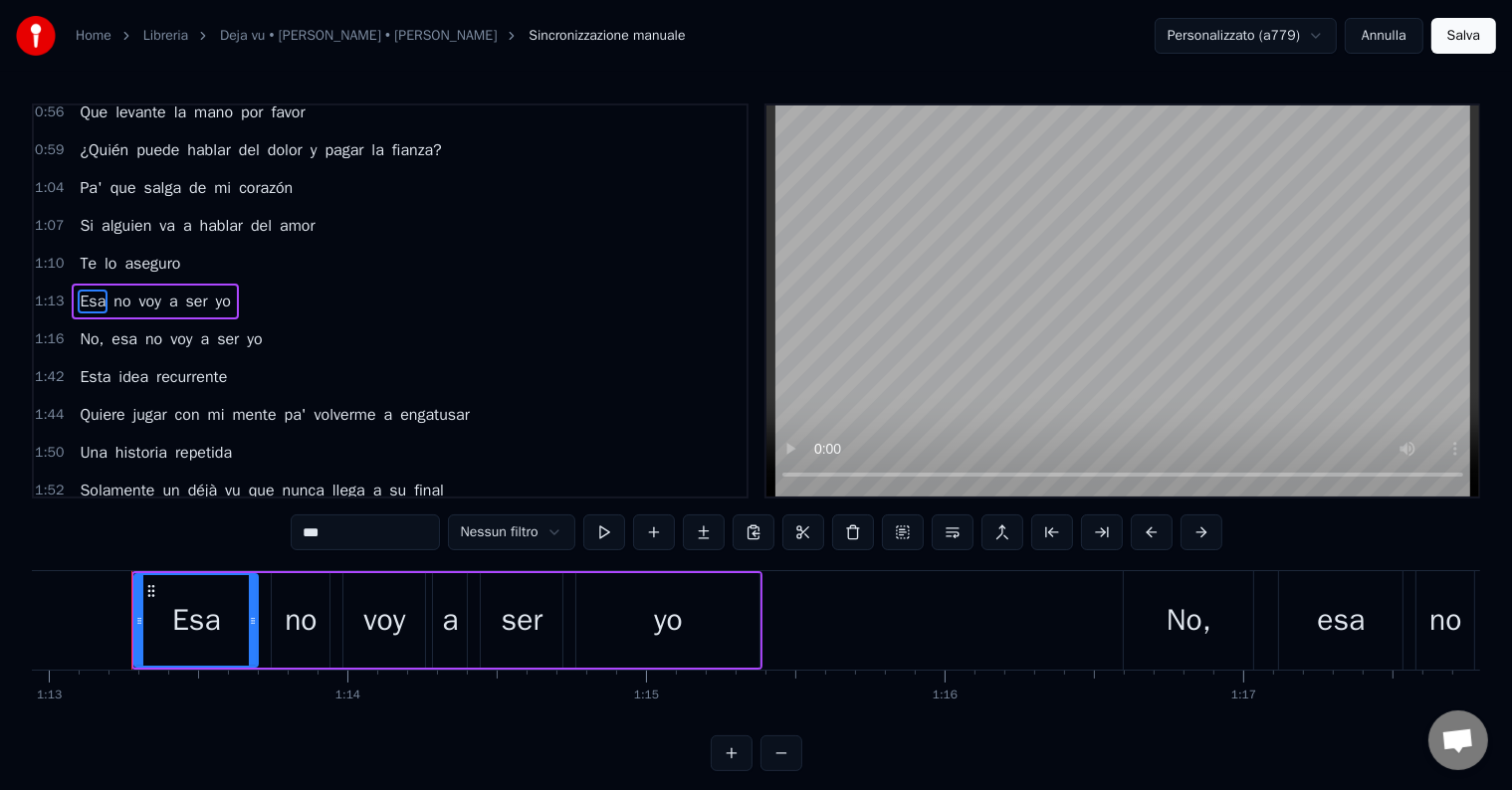 click on "yo" at bounding box center [254, 339] 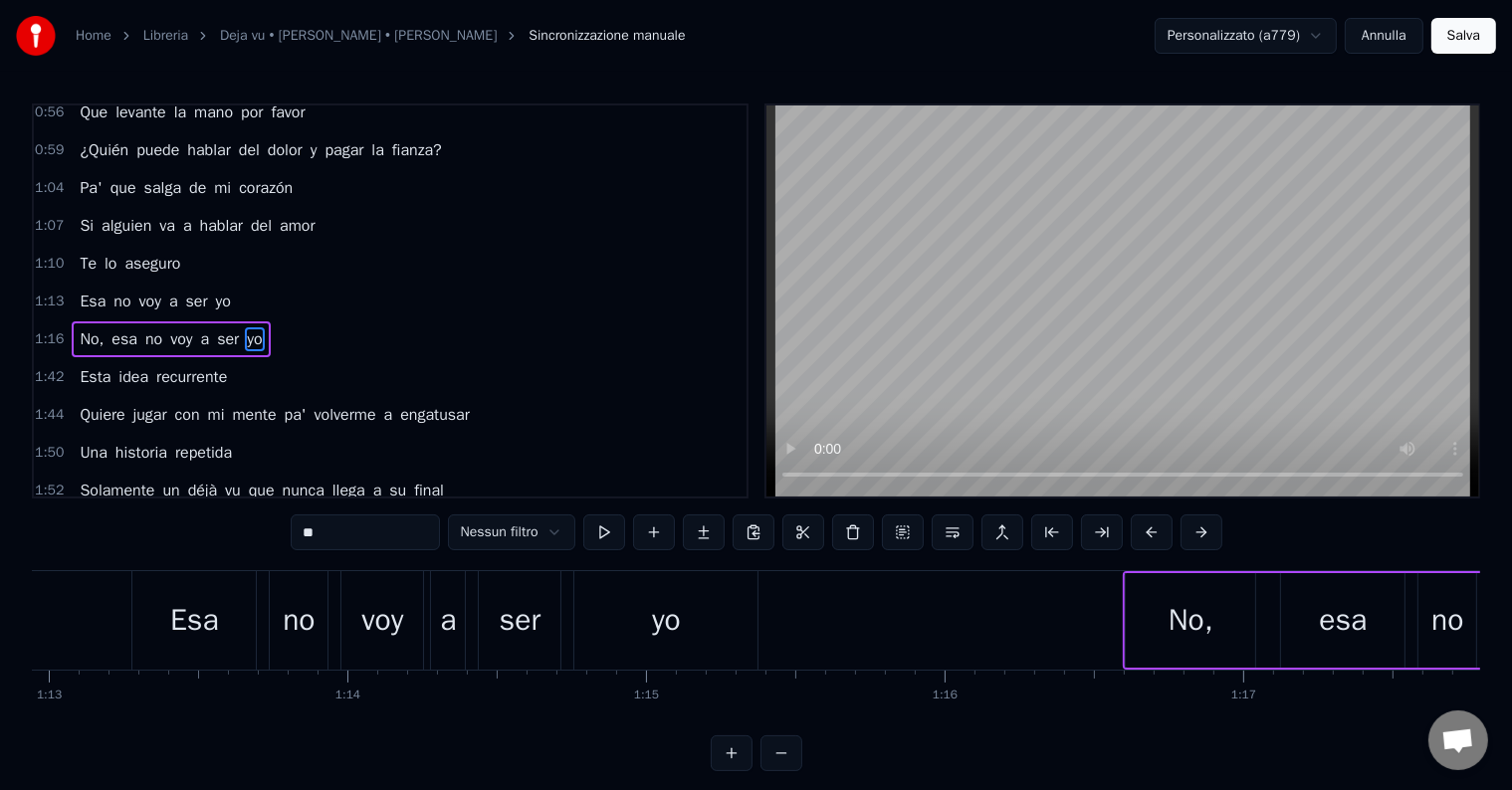 scroll, scrollTop: 503, scrollLeft: 0, axis: vertical 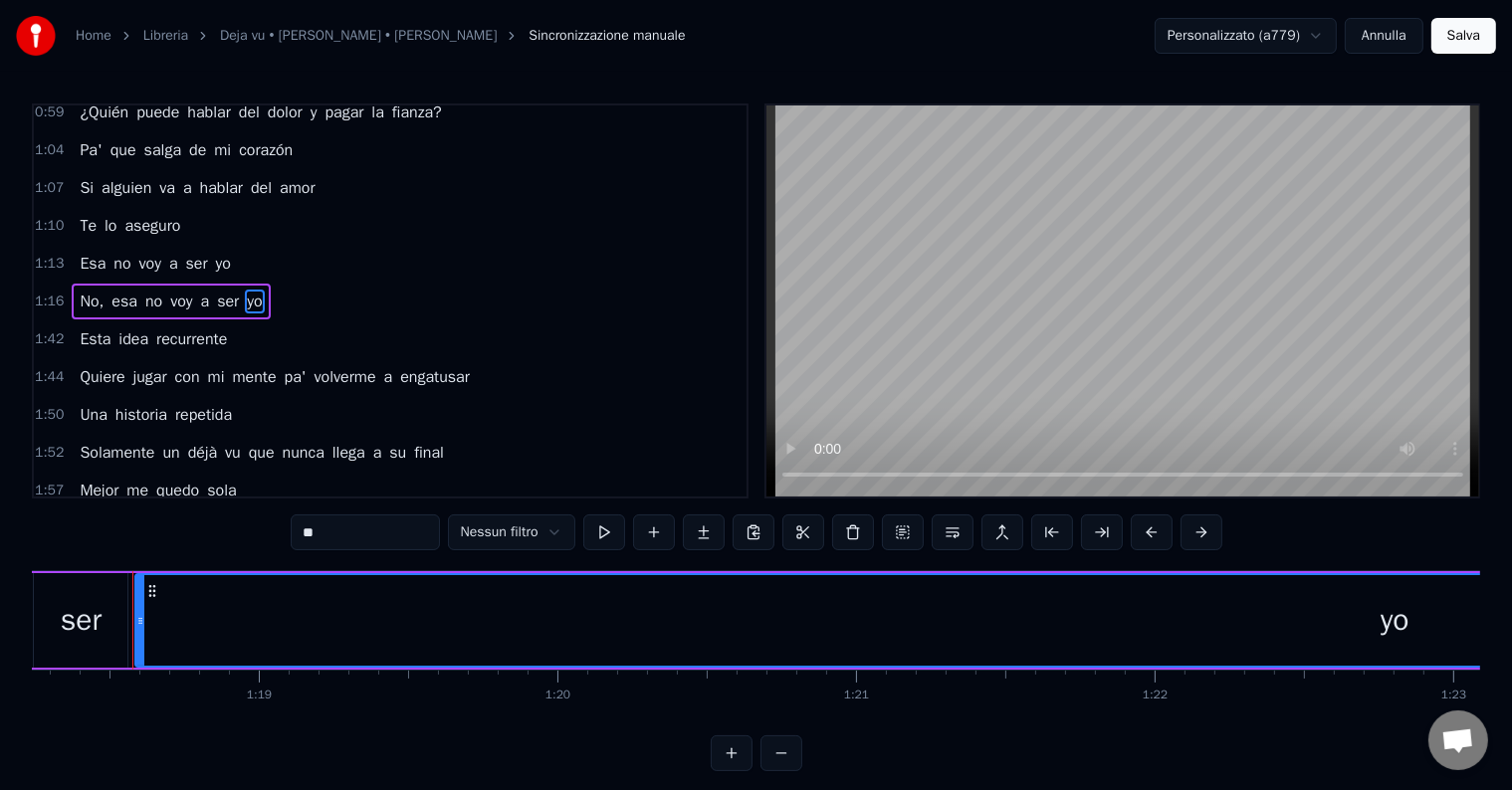 click on "yo" at bounding box center (1395, 620) 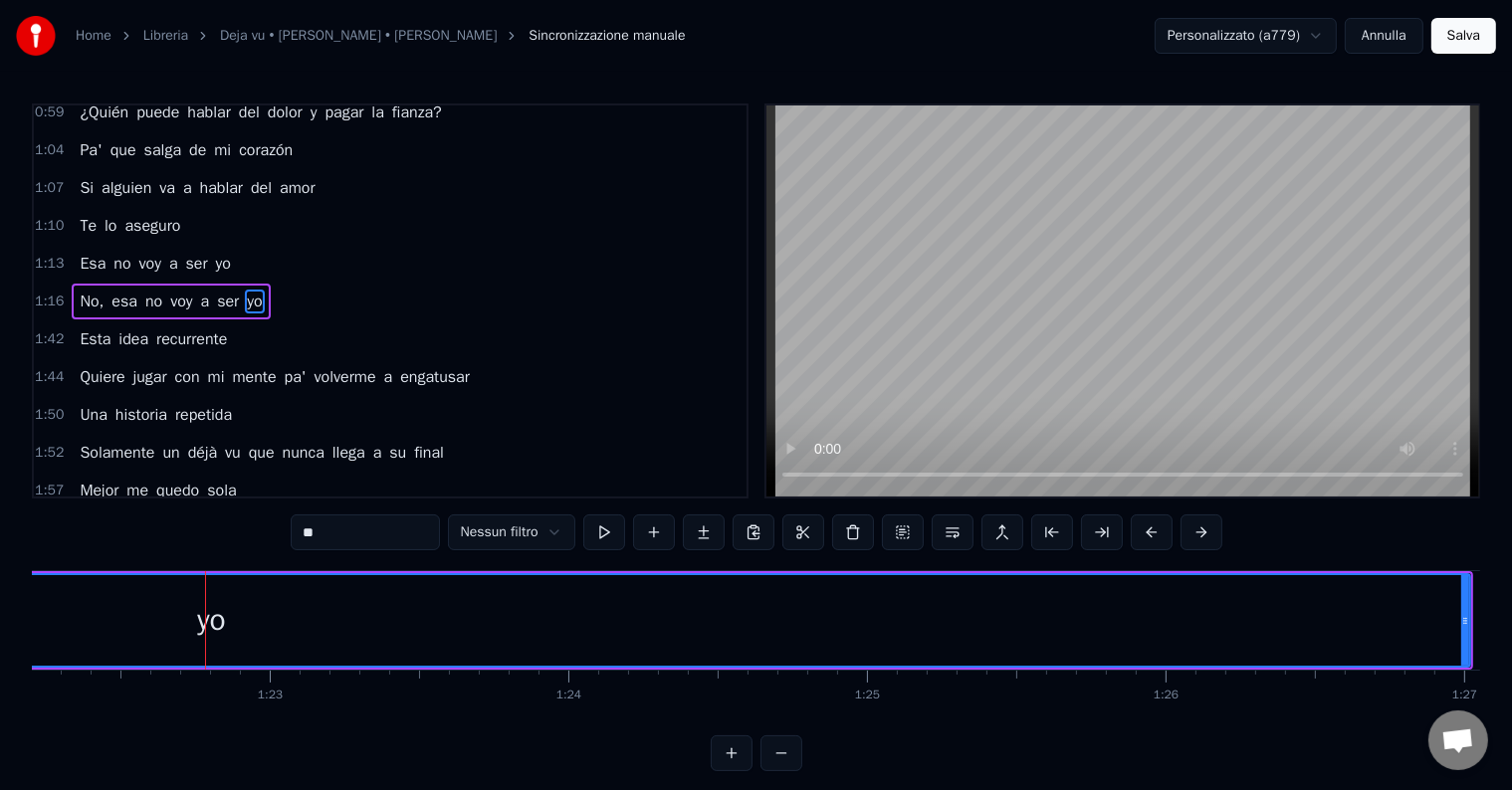 scroll, scrollTop: 0, scrollLeft: 24620, axis: horizontal 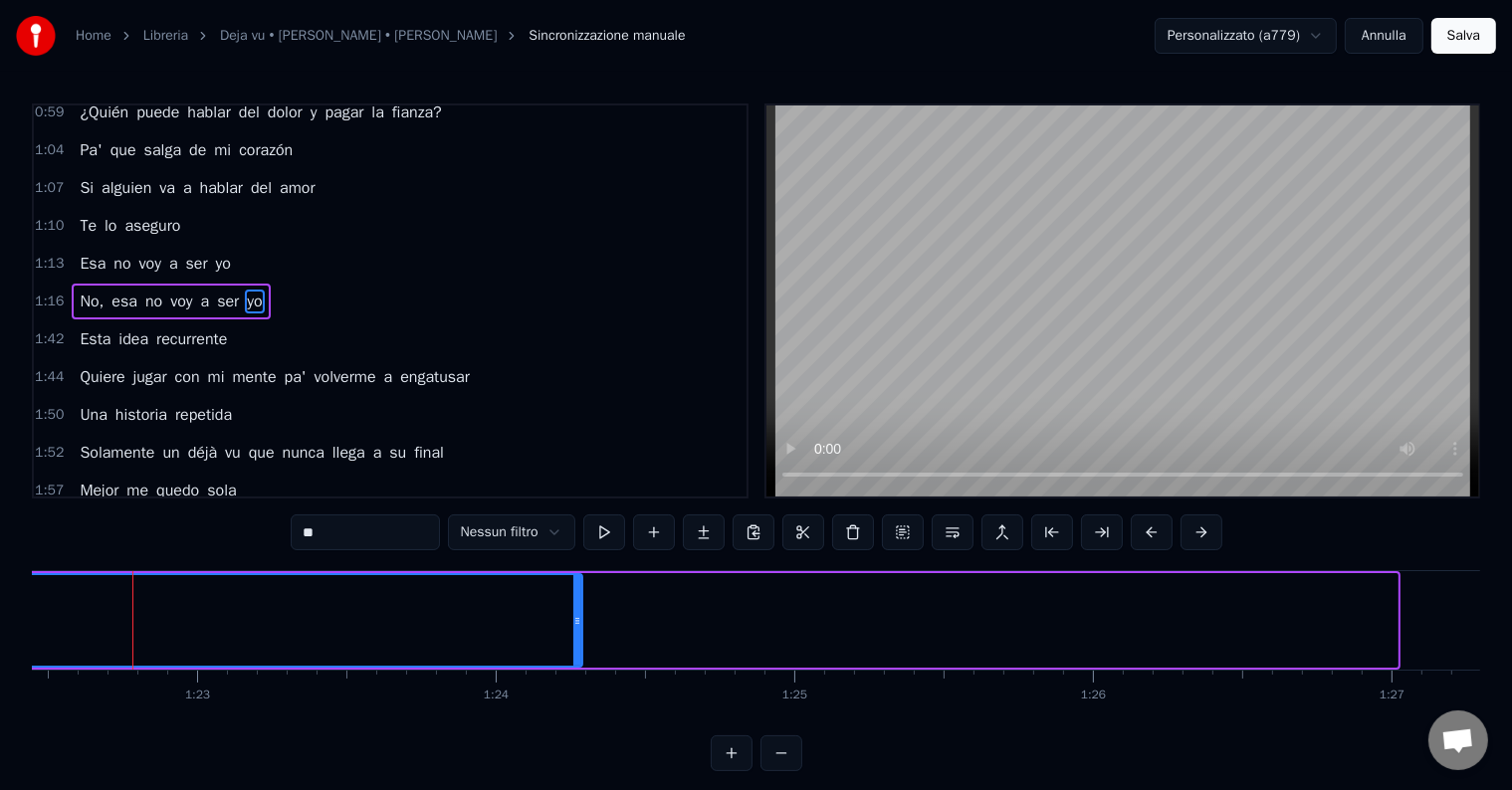 drag, startPoint x: 1393, startPoint y: 616, endPoint x: 576, endPoint y: 632, distance: 817.15666 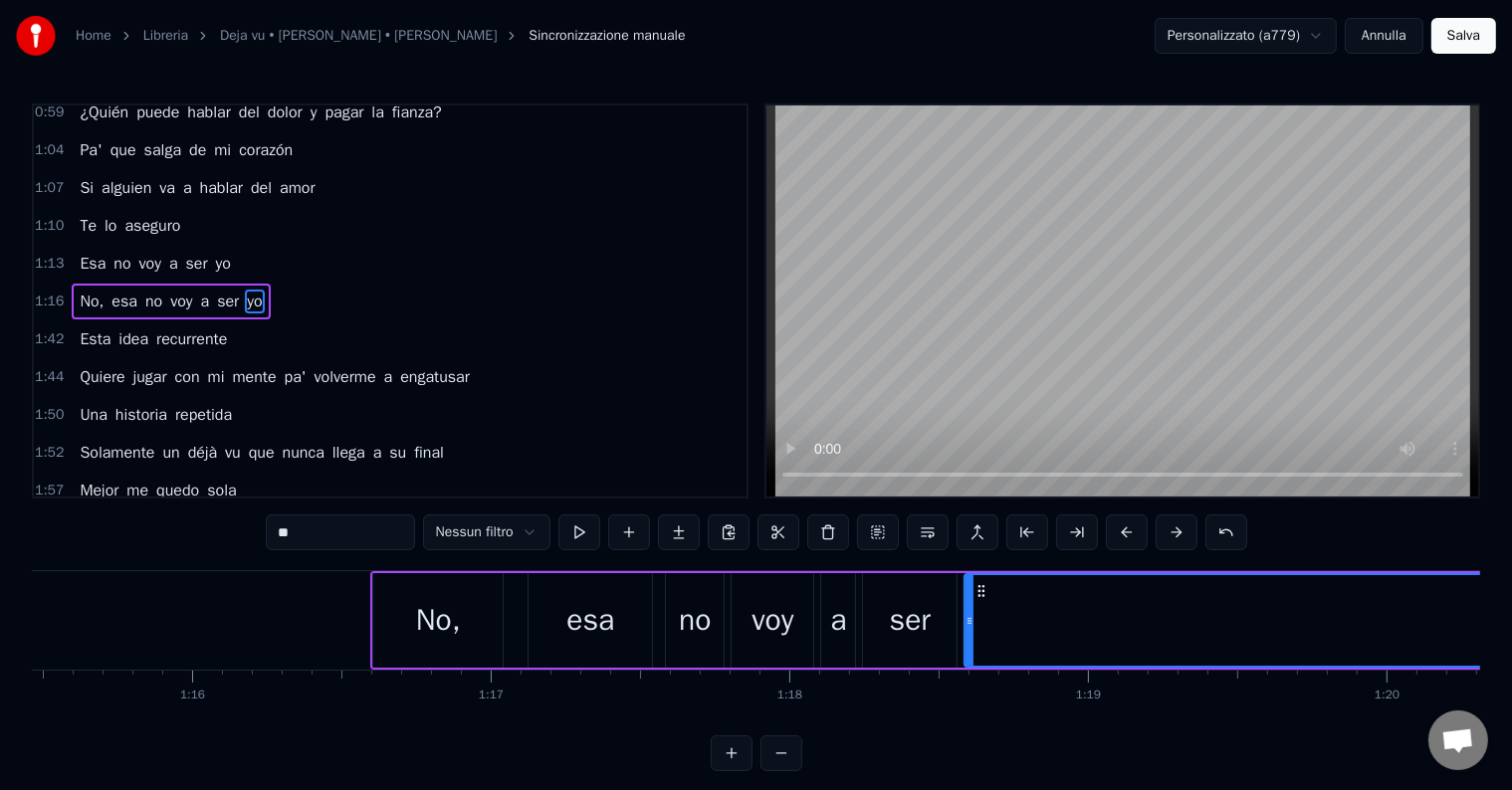 scroll, scrollTop: 0, scrollLeft: 22568, axis: horizontal 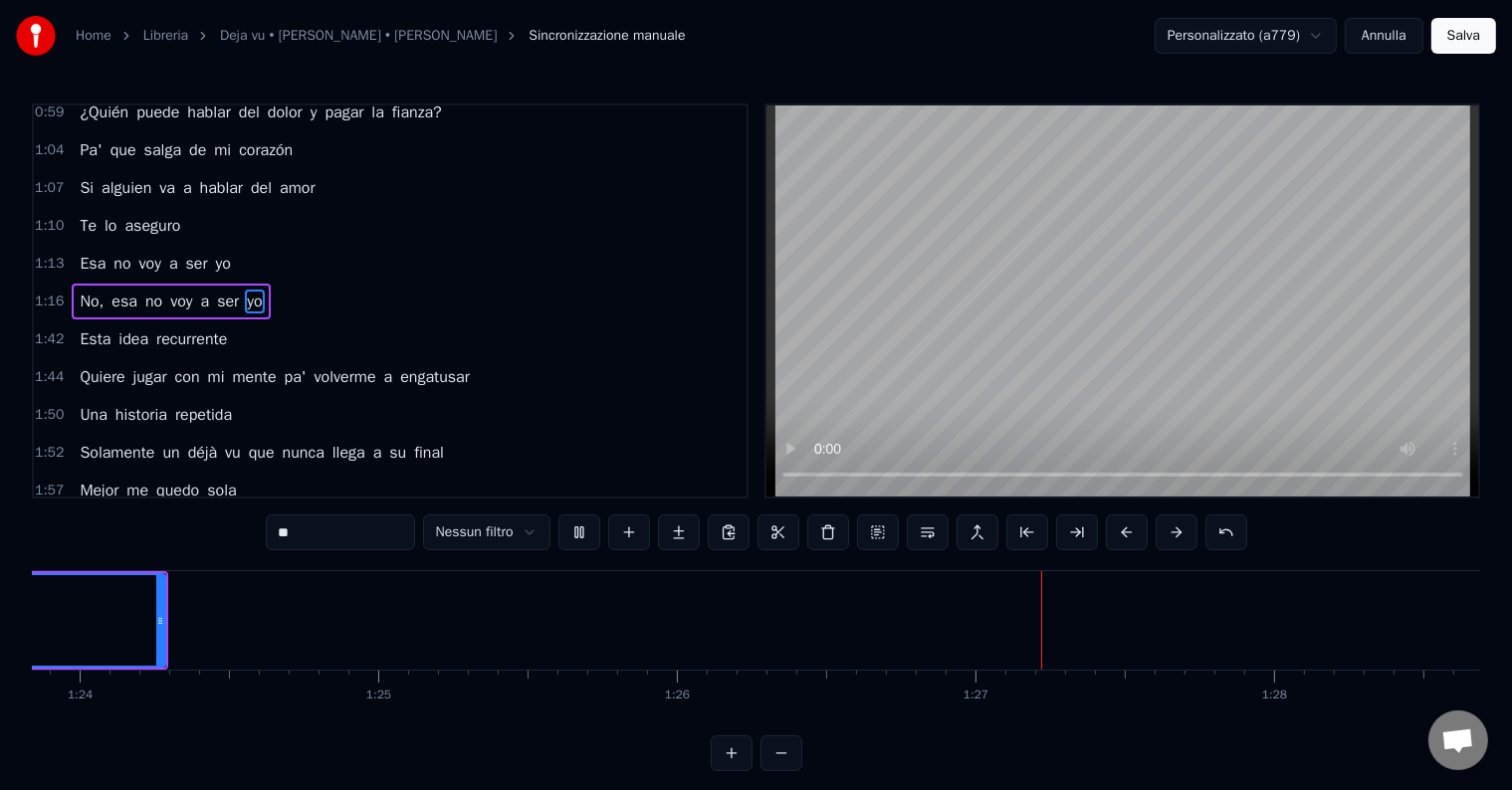 click at bounding box center (781, 753) 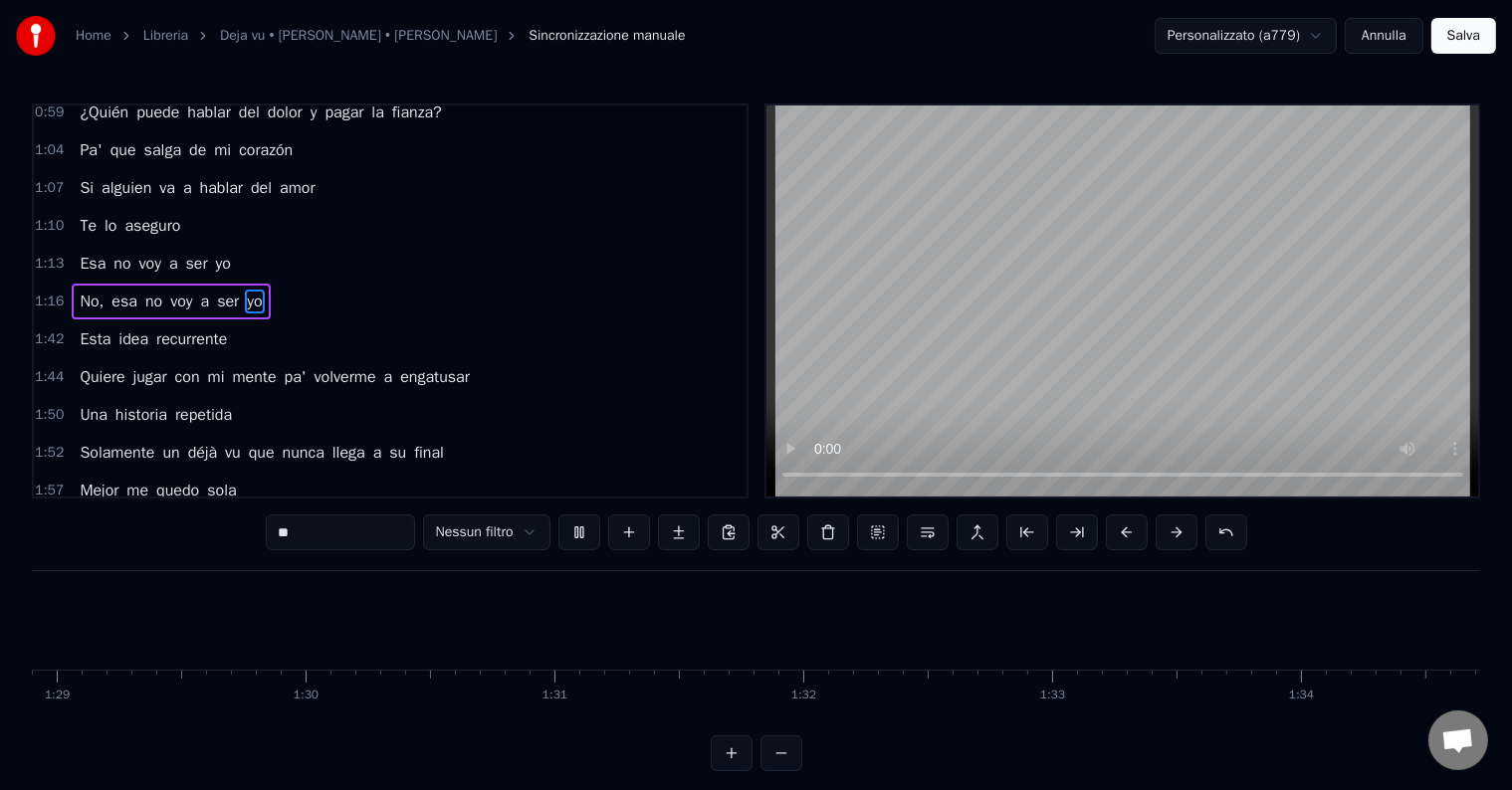 scroll, scrollTop: 0, scrollLeft: 21900, axis: horizontal 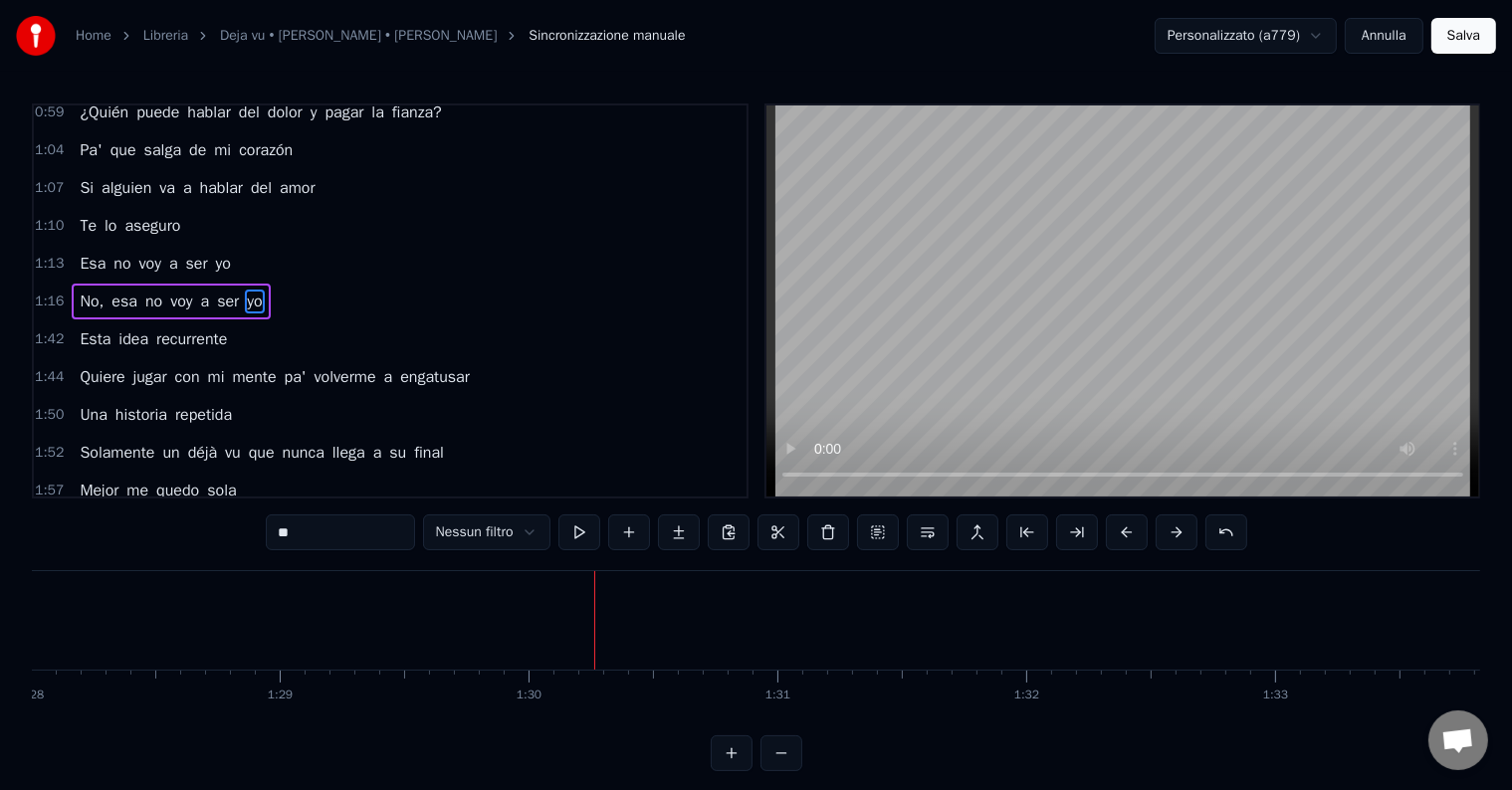 click at bounding box center [781, 753] 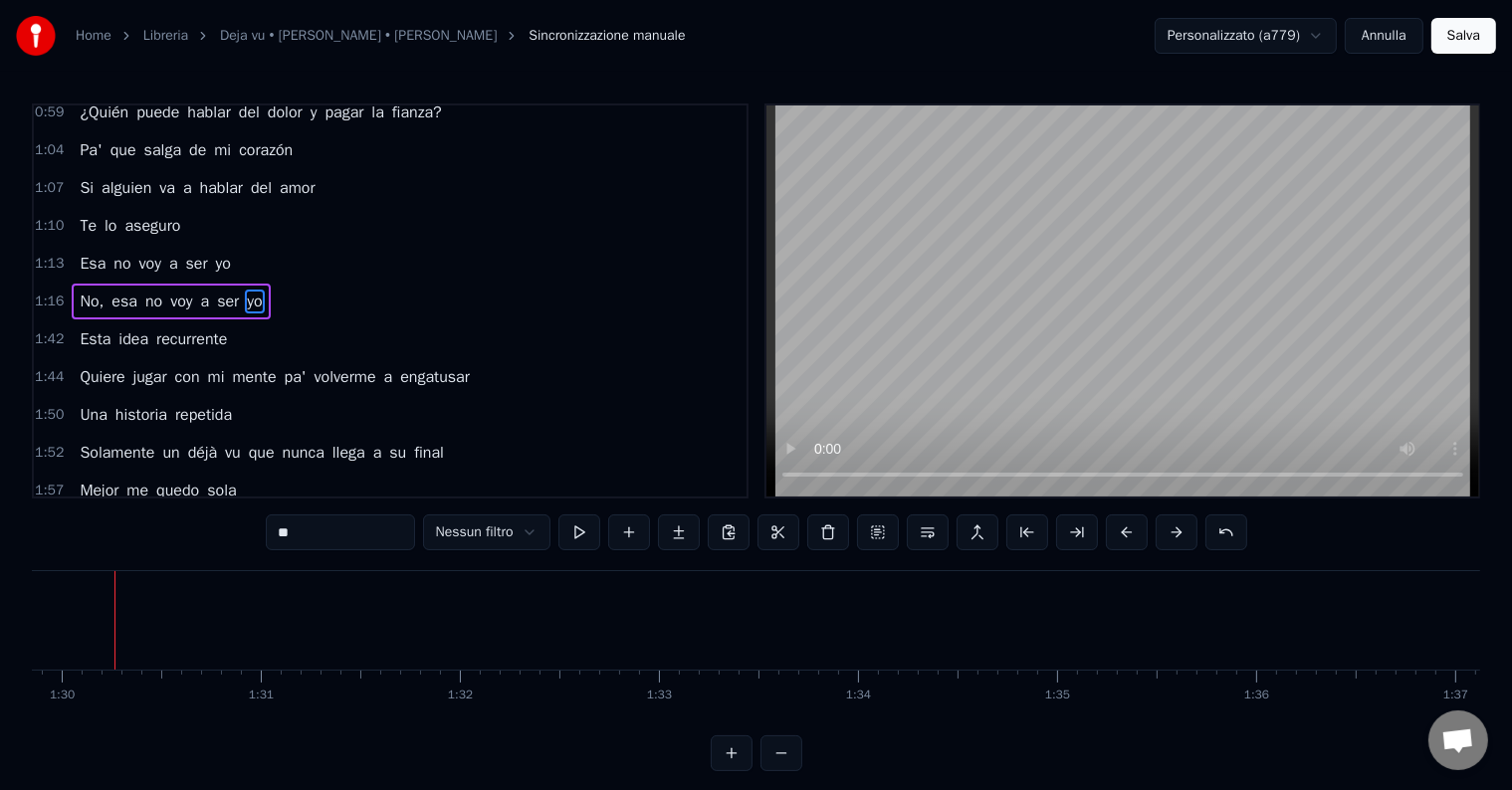 scroll, scrollTop: 0, scrollLeft: 17869, axis: horizontal 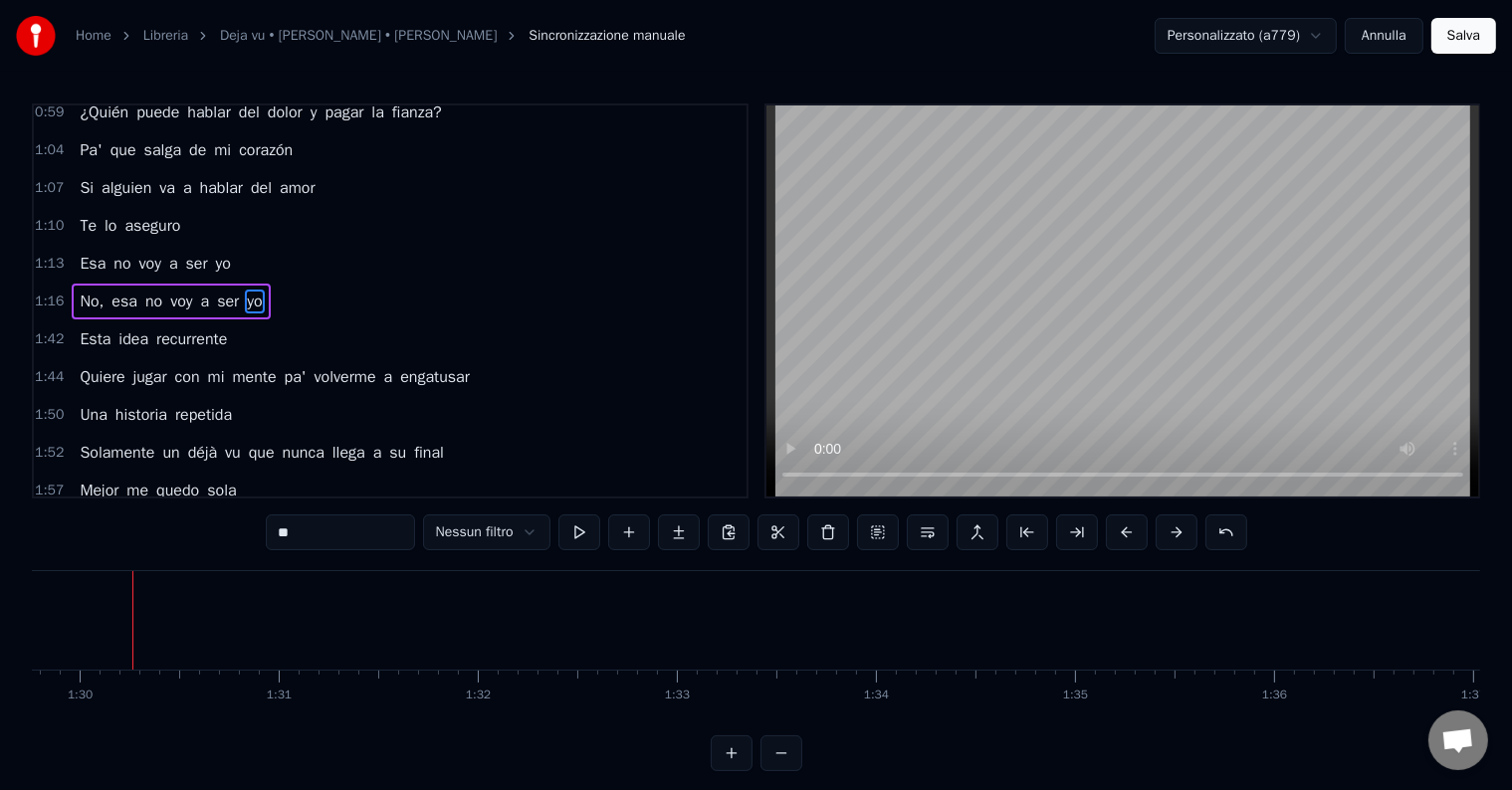 click at bounding box center [781, 753] 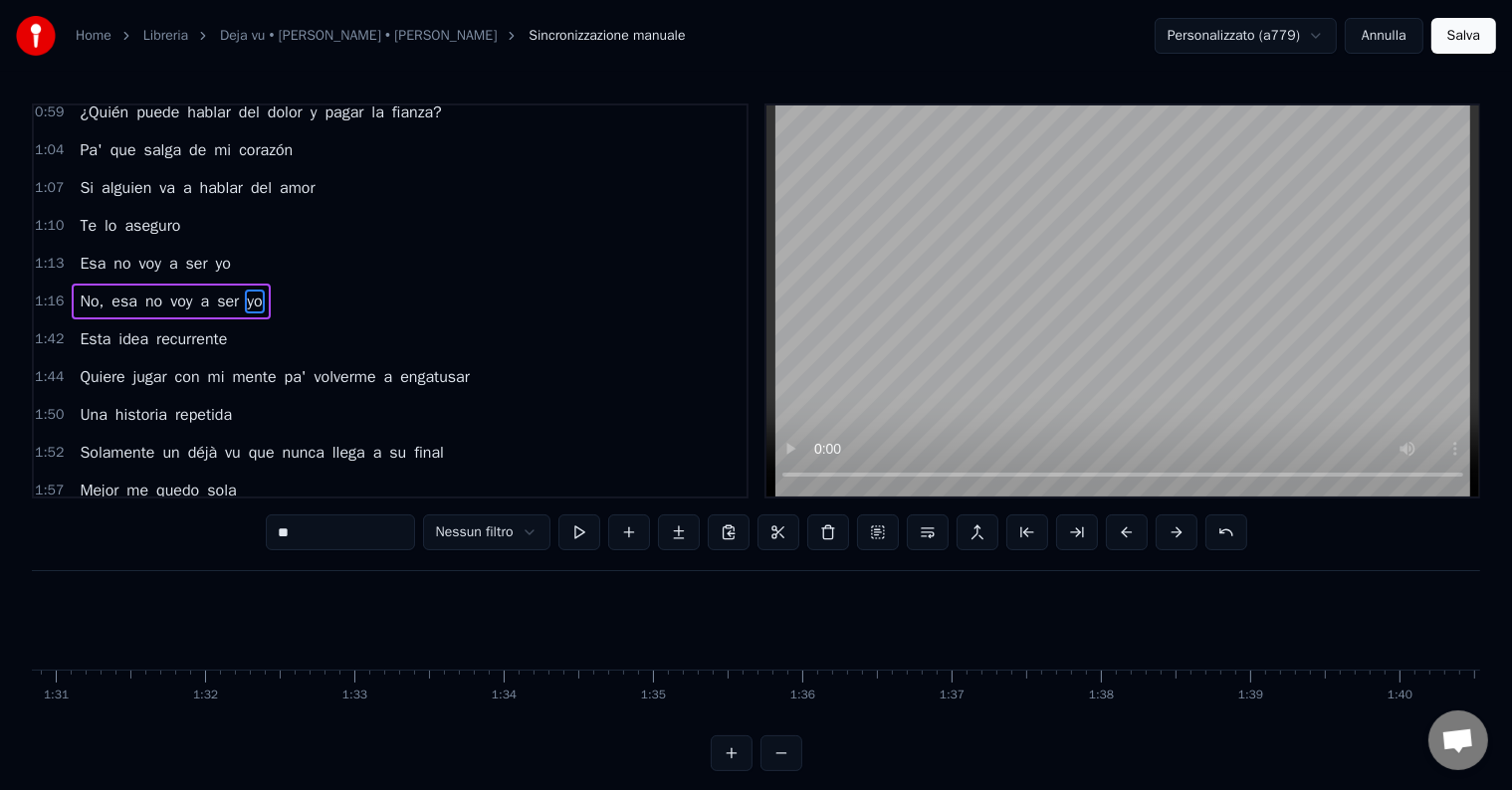 scroll, scrollTop: 0, scrollLeft: 13377, axis: horizontal 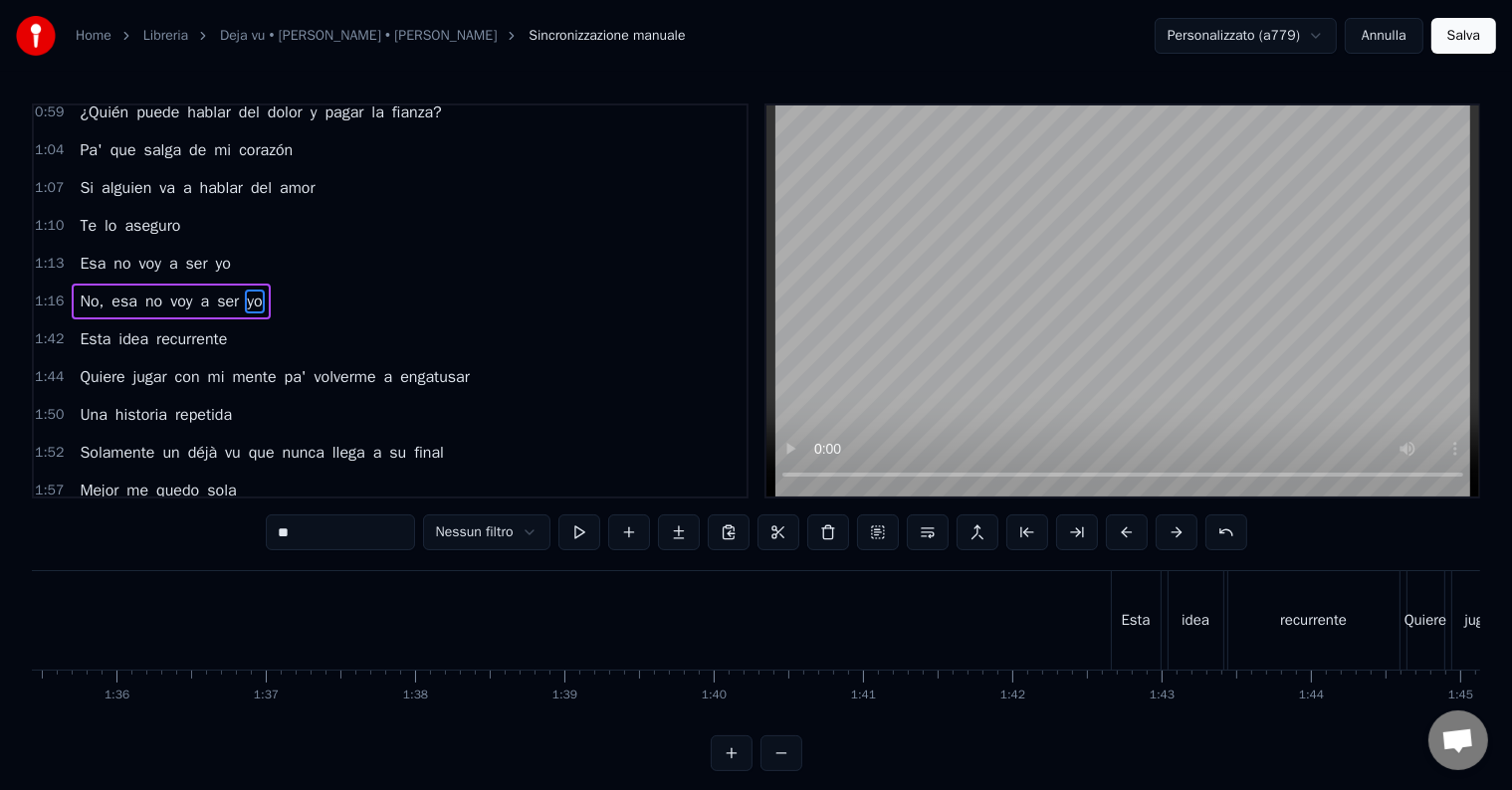click on "yo" at bounding box center (254, 301) 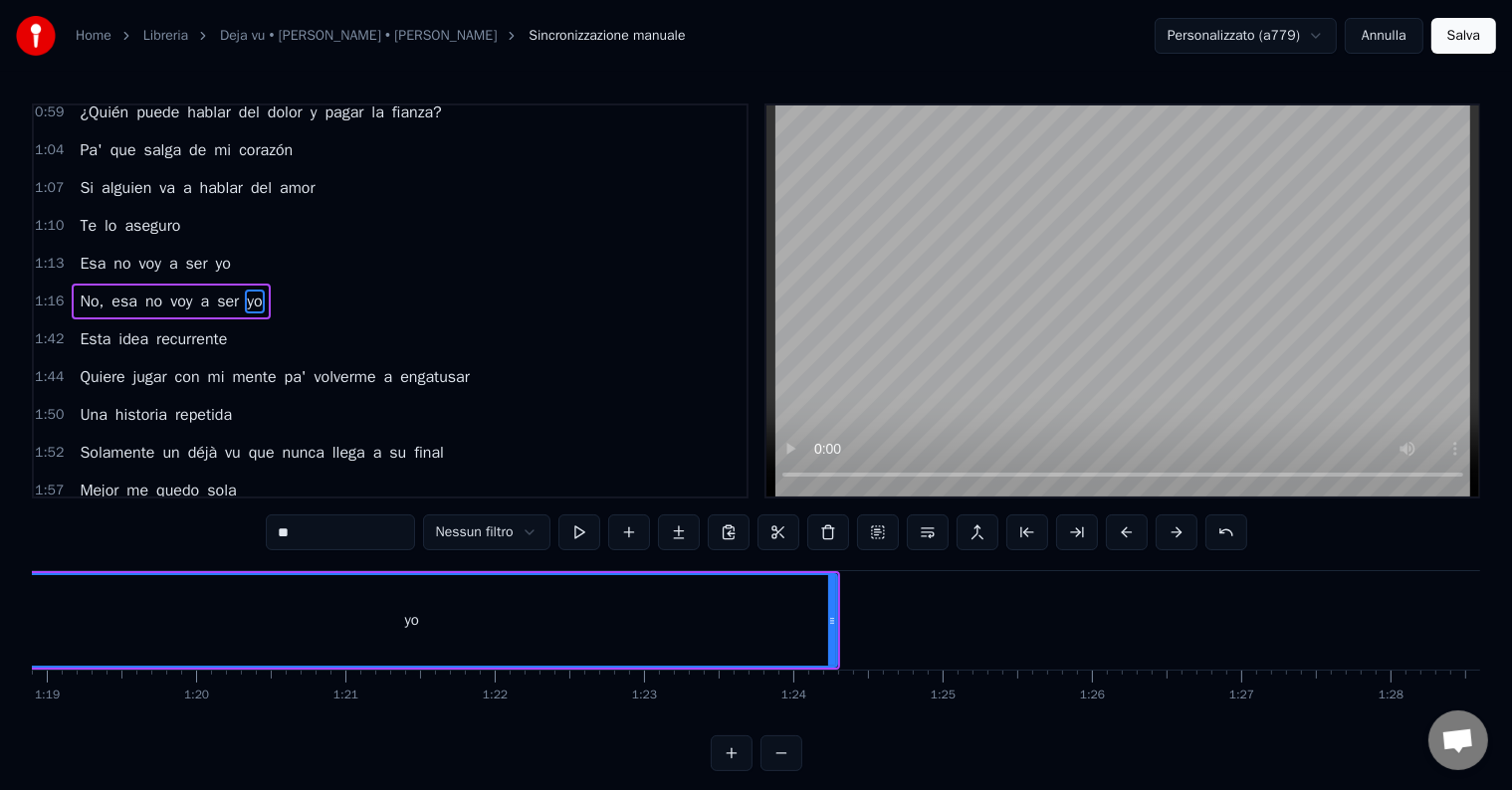 scroll, scrollTop: 0, scrollLeft: 11632, axis: horizontal 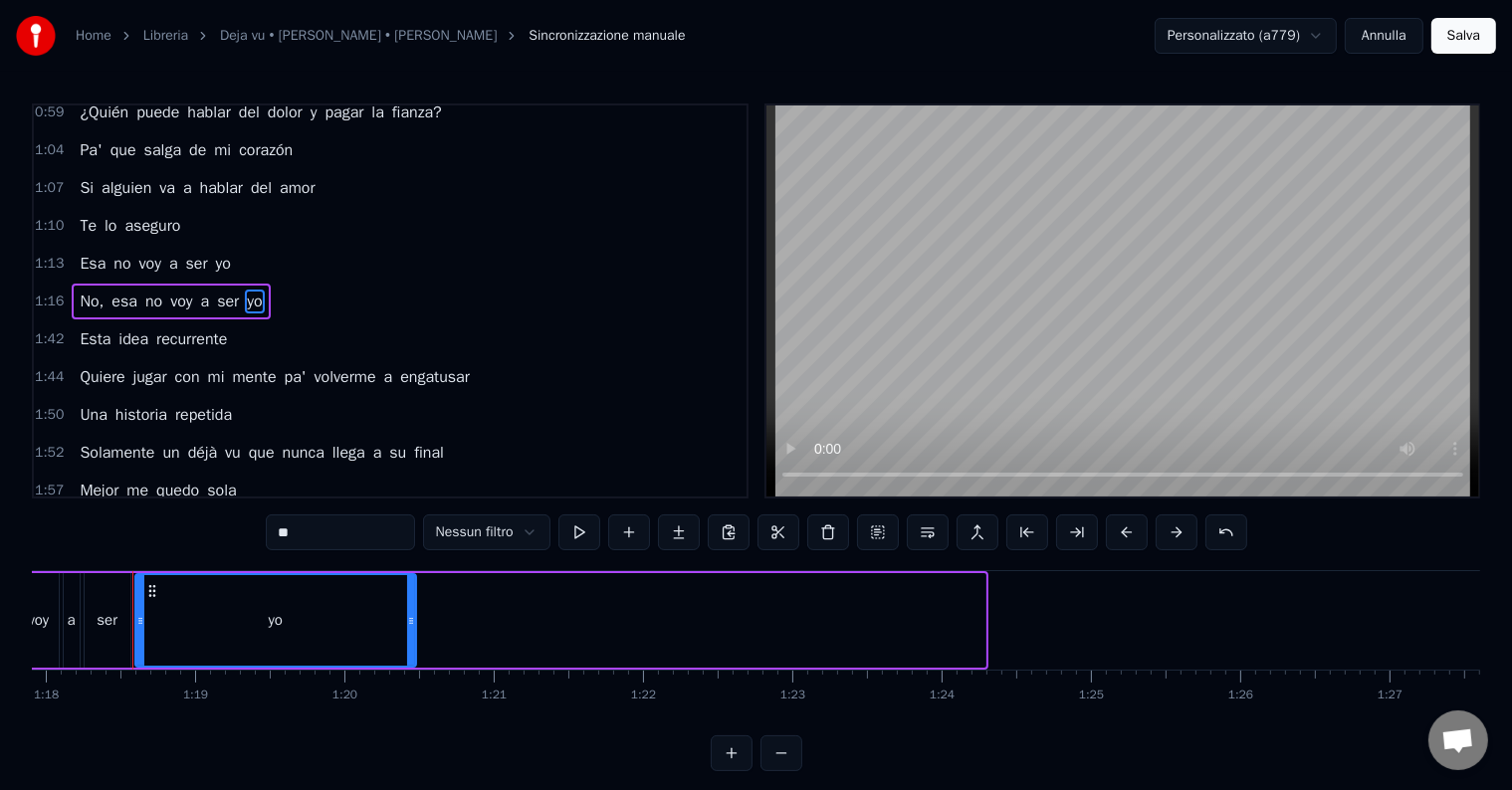 drag, startPoint x: 978, startPoint y: 618, endPoint x: 402, endPoint y: 604, distance: 576.17011 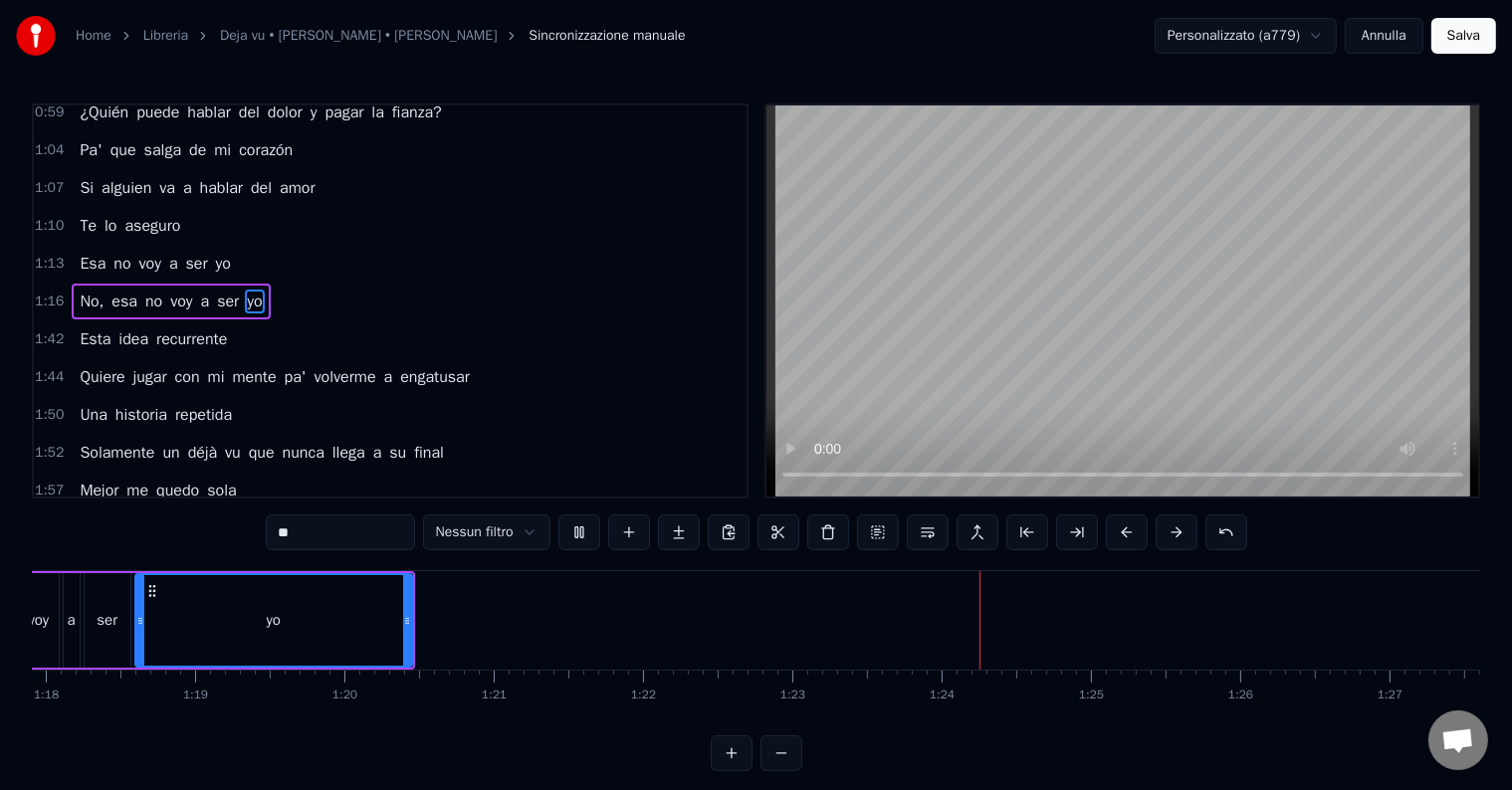 type 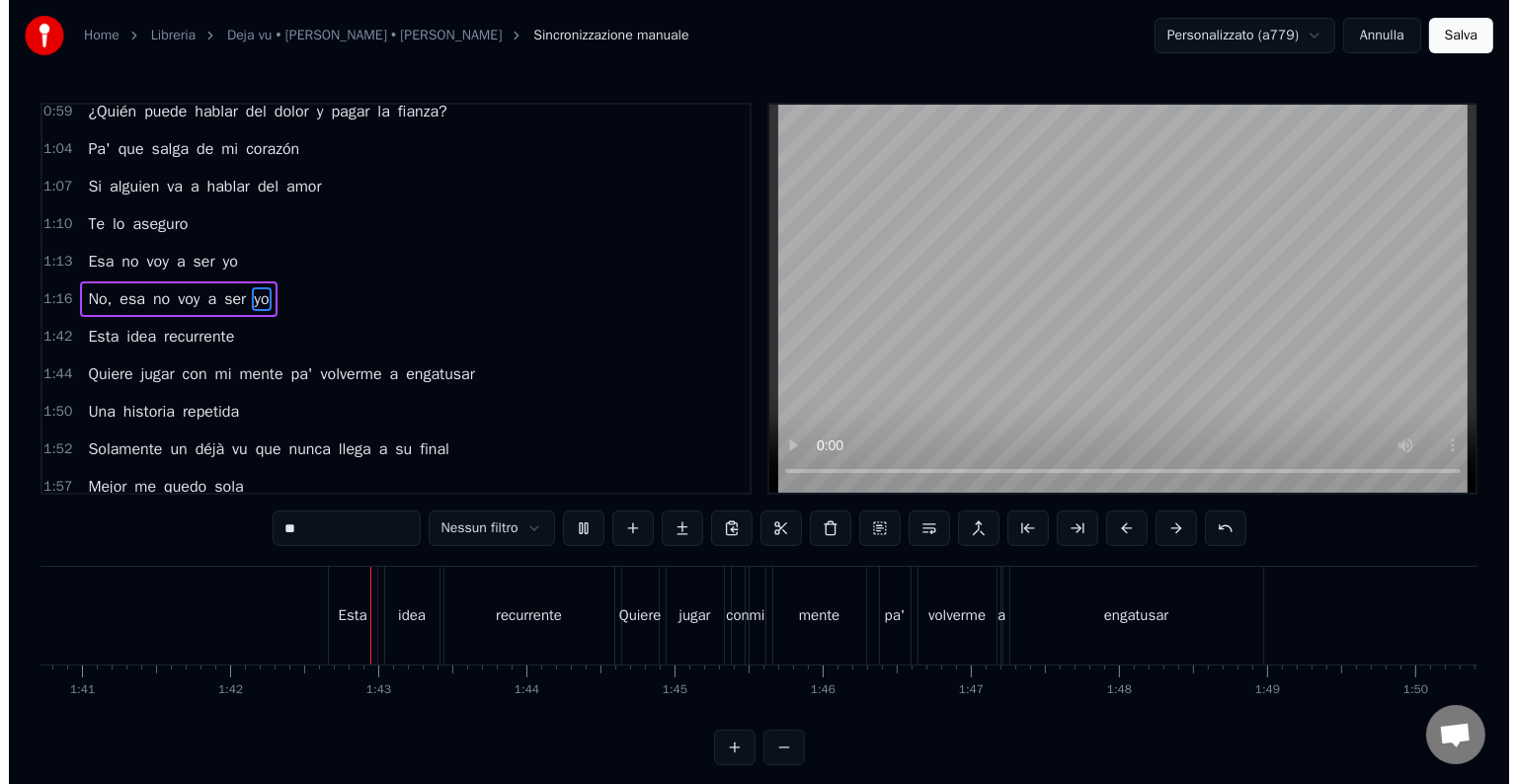 scroll, scrollTop: 0, scrollLeft: 15057, axis: horizontal 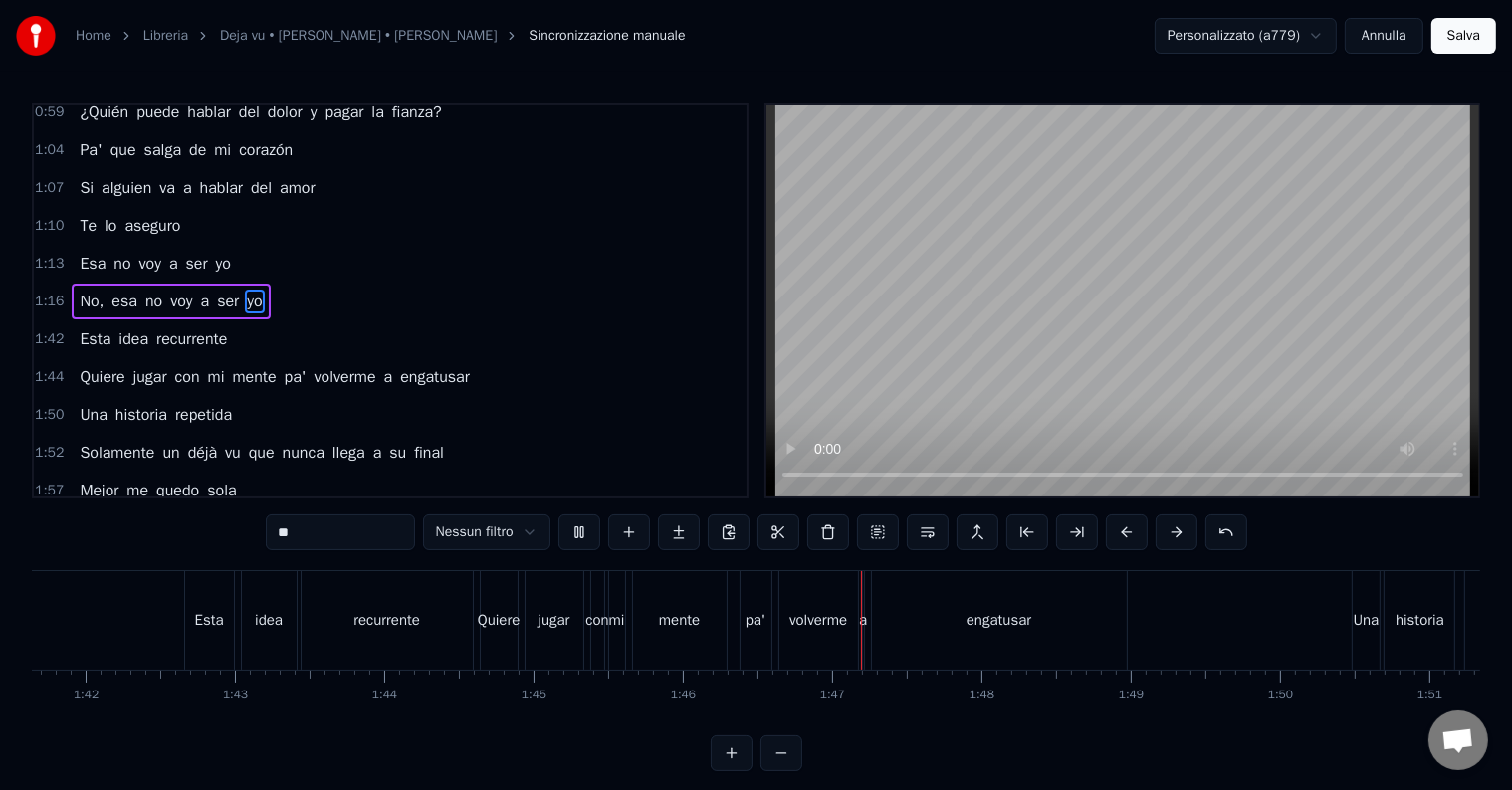 click on "Salva" at bounding box center (1463, 36) 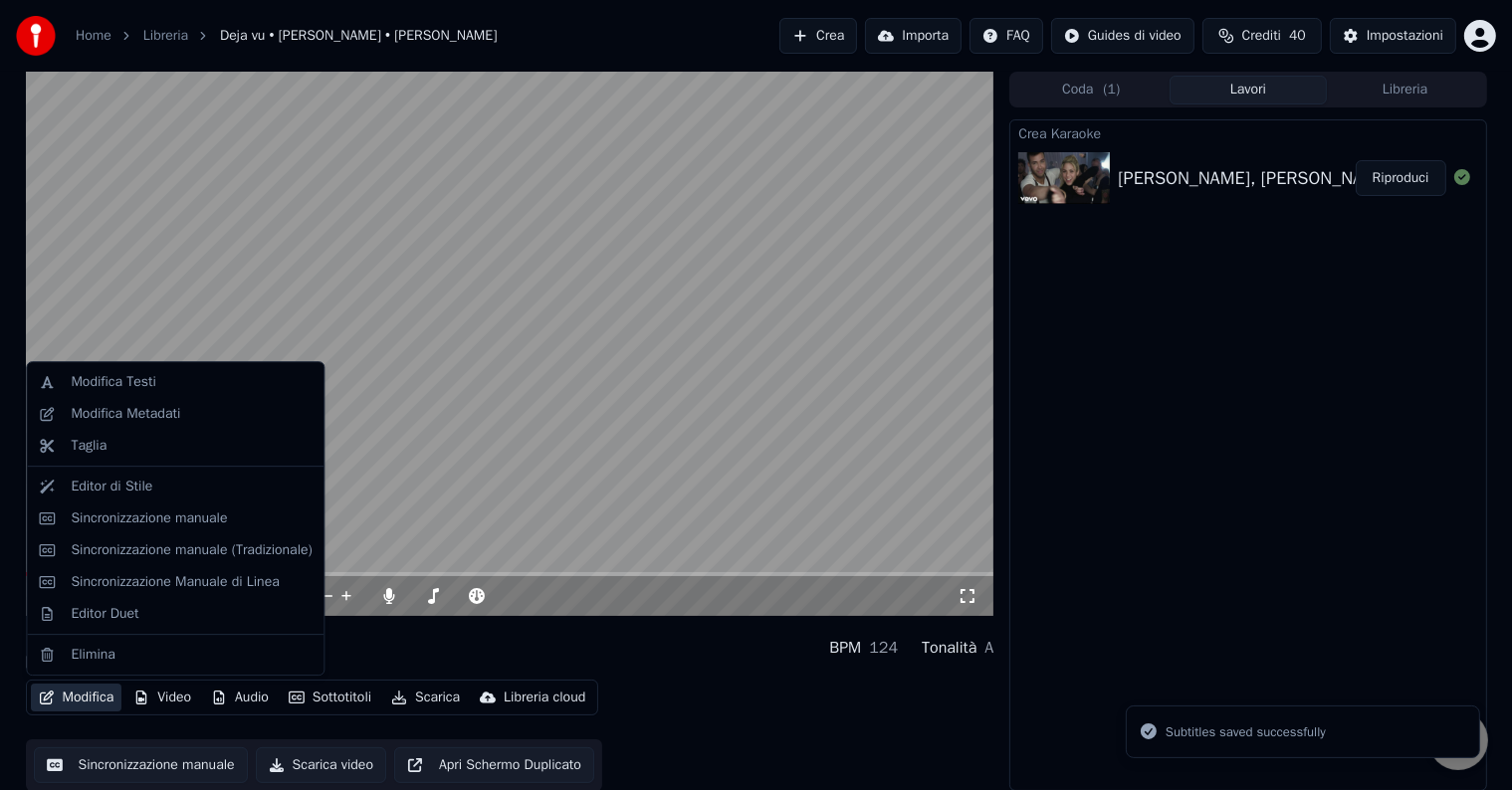 click 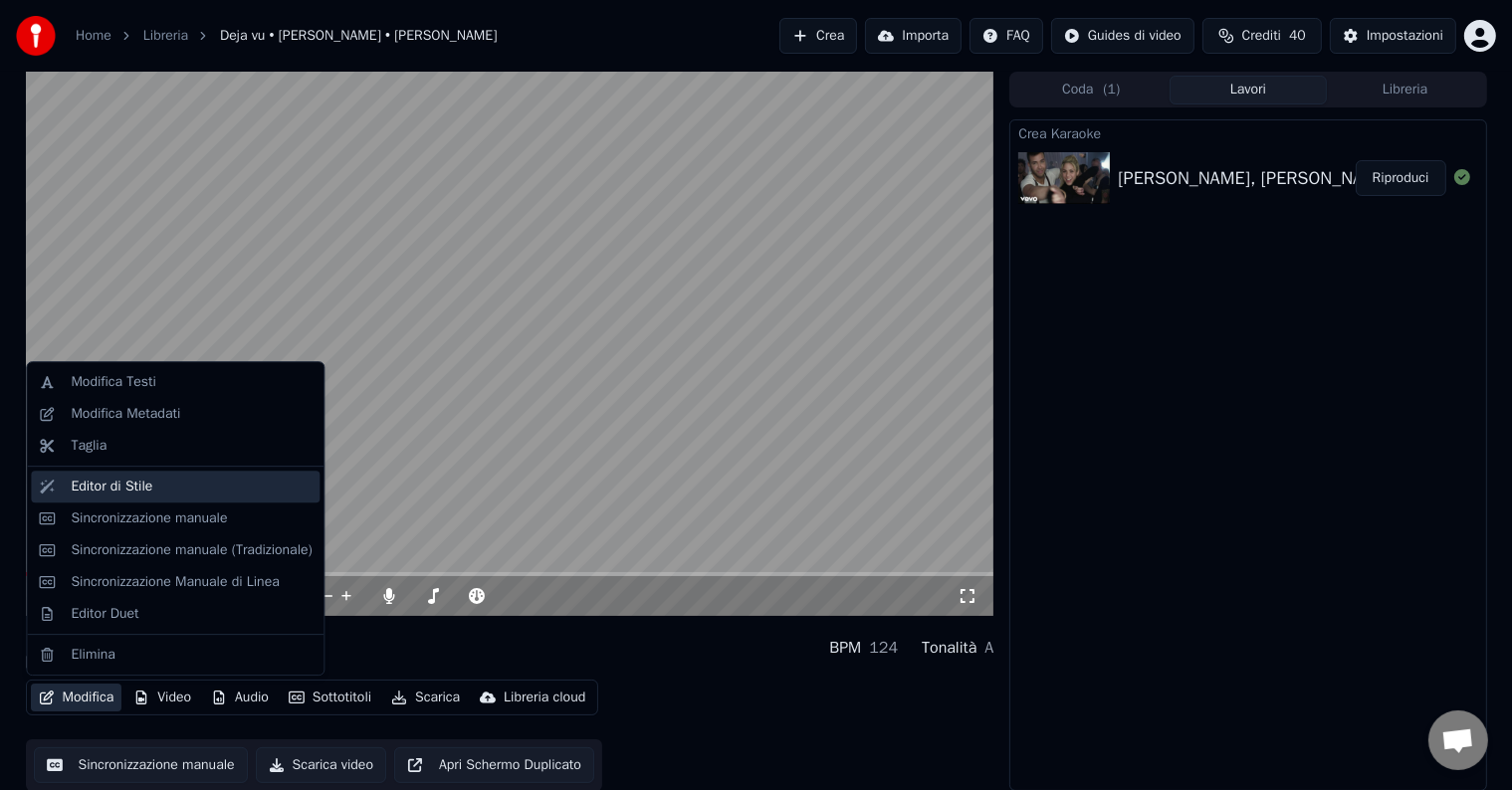 click on "Editor di Stile" at bounding box center (111, 487) 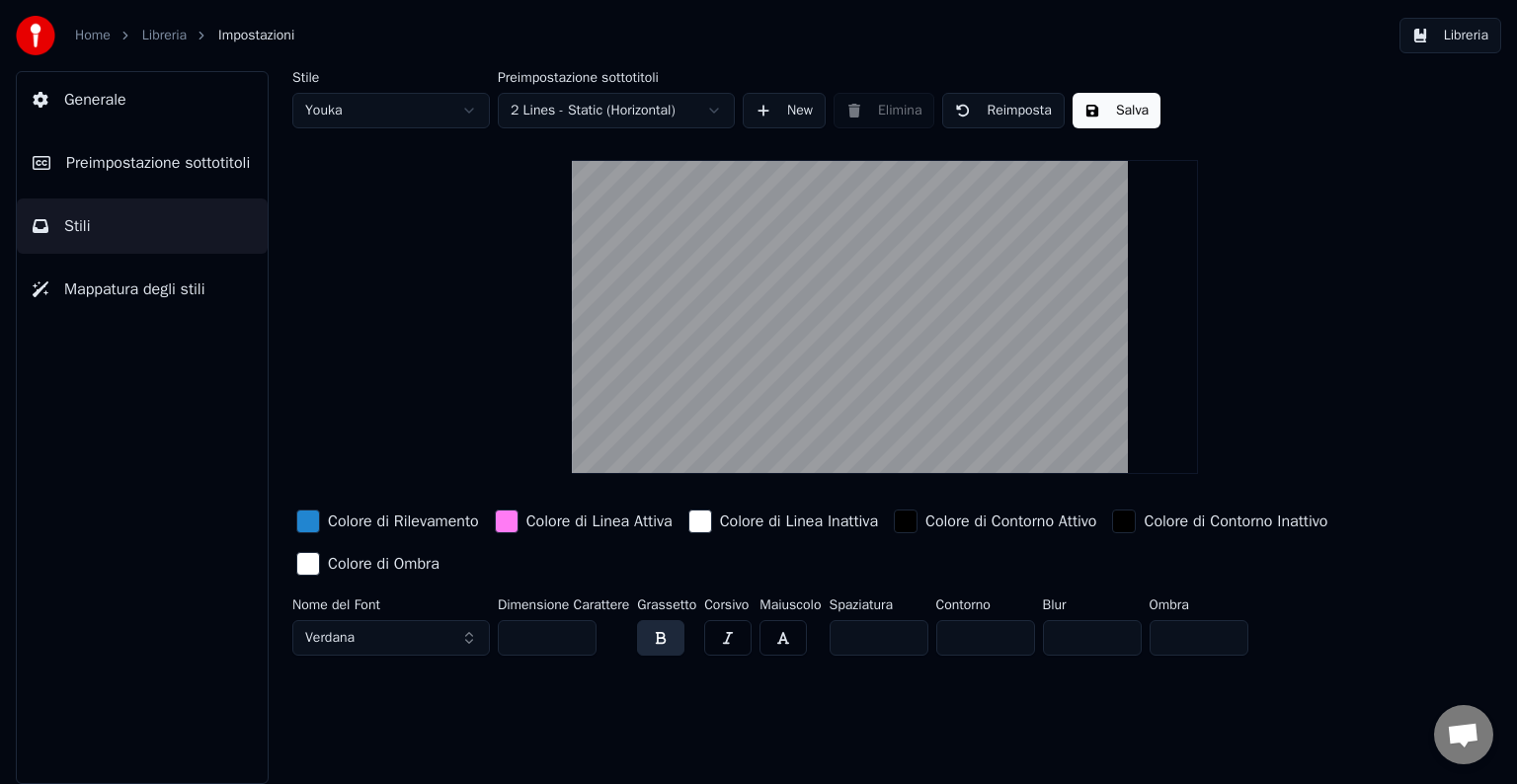 click on "Preimpostazione sottotitoli" at bounding box center [158, 163] 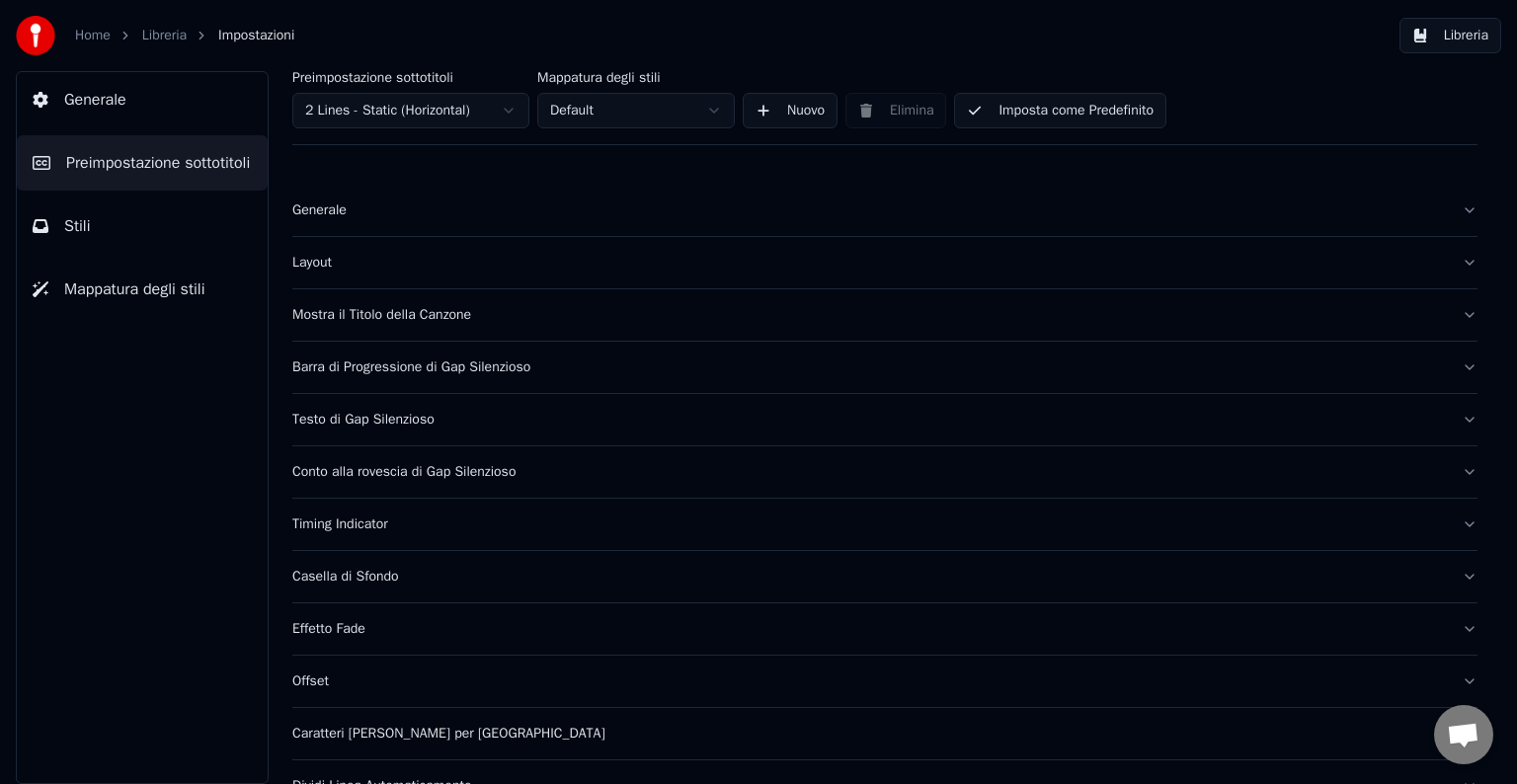 click on "Generale" at bounding box center (885, 210) 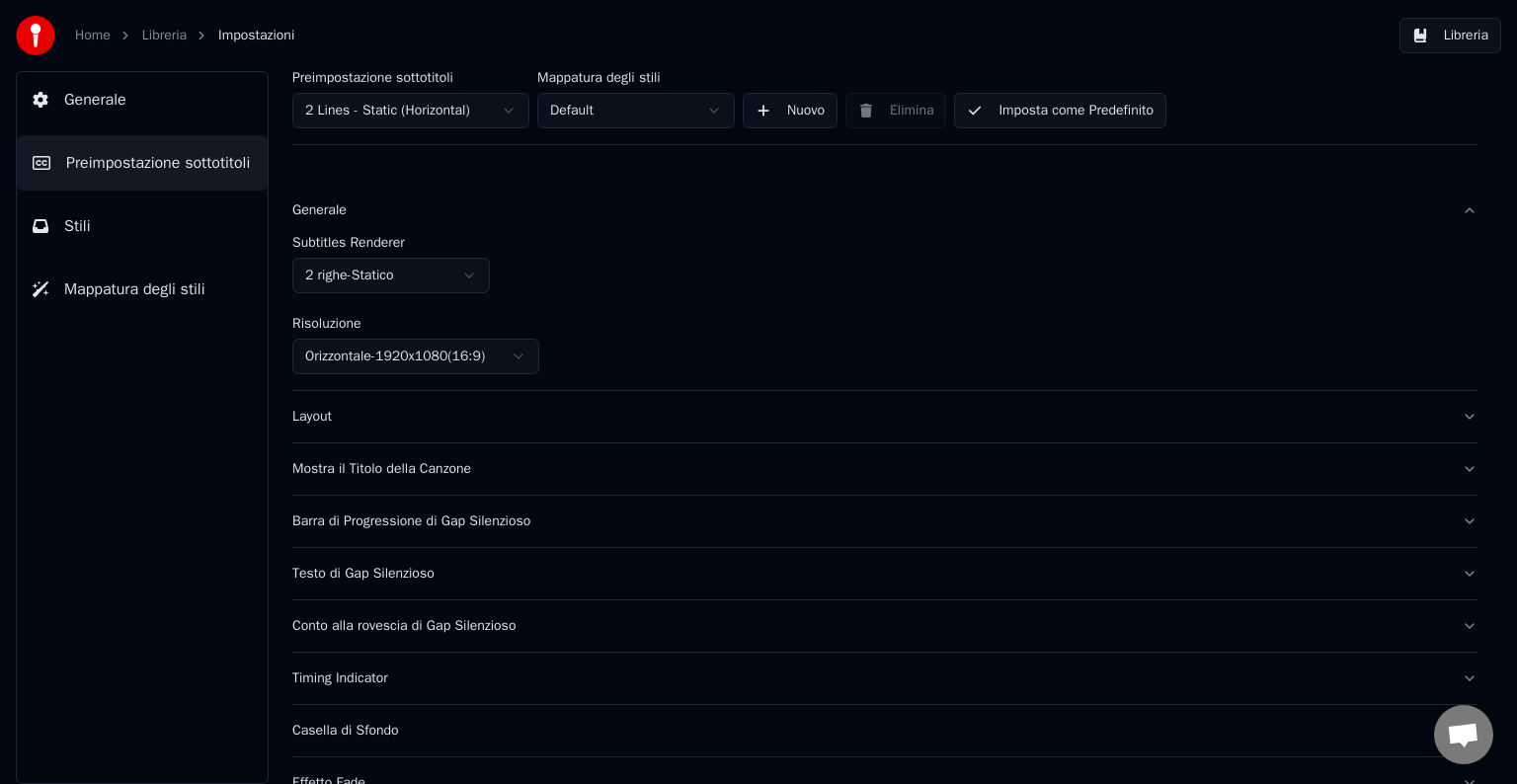 click on "Generale" at bounding box center [142, 100] 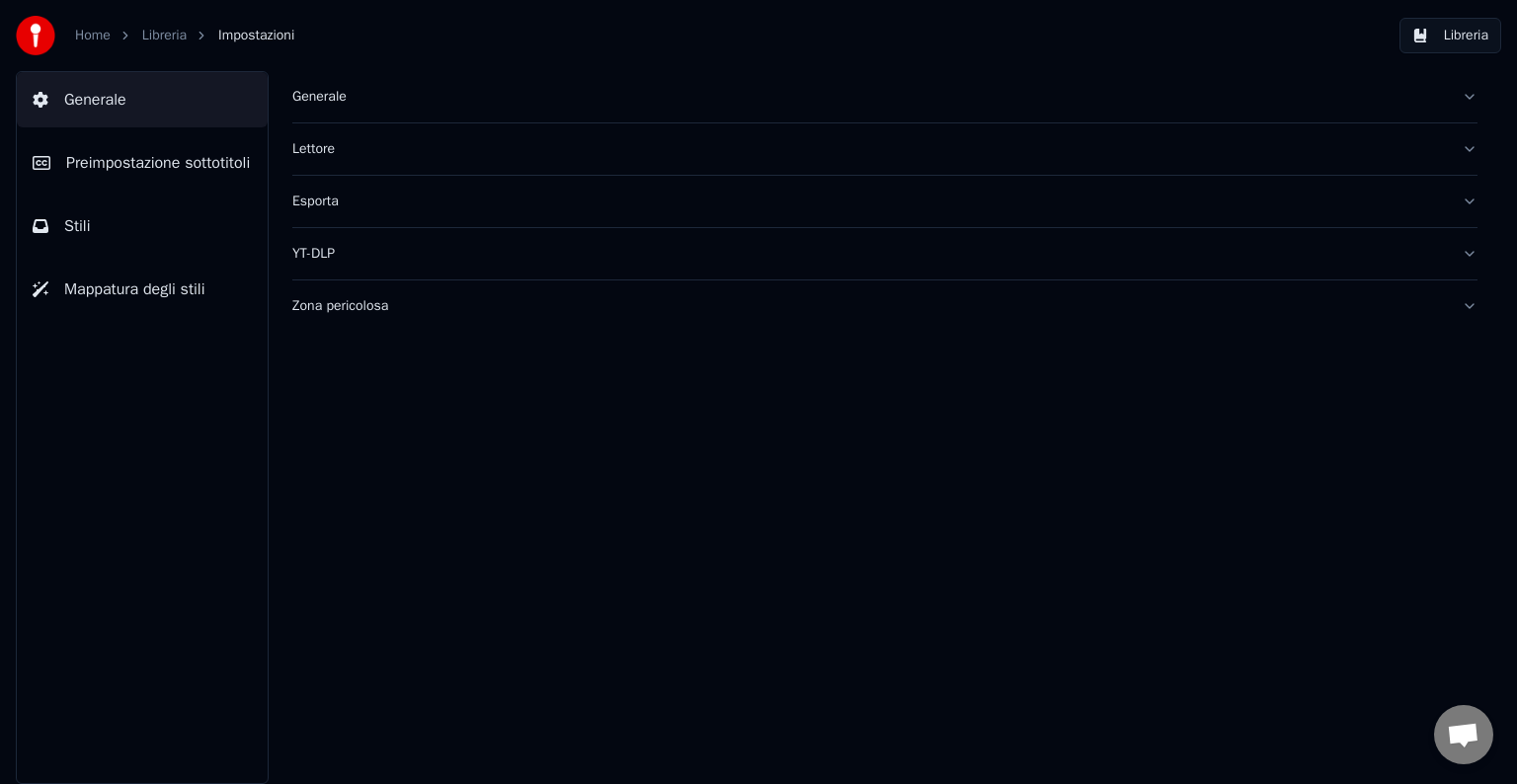 click on "Preimpostazione sottotitoli" at bounding box center (158, 163) 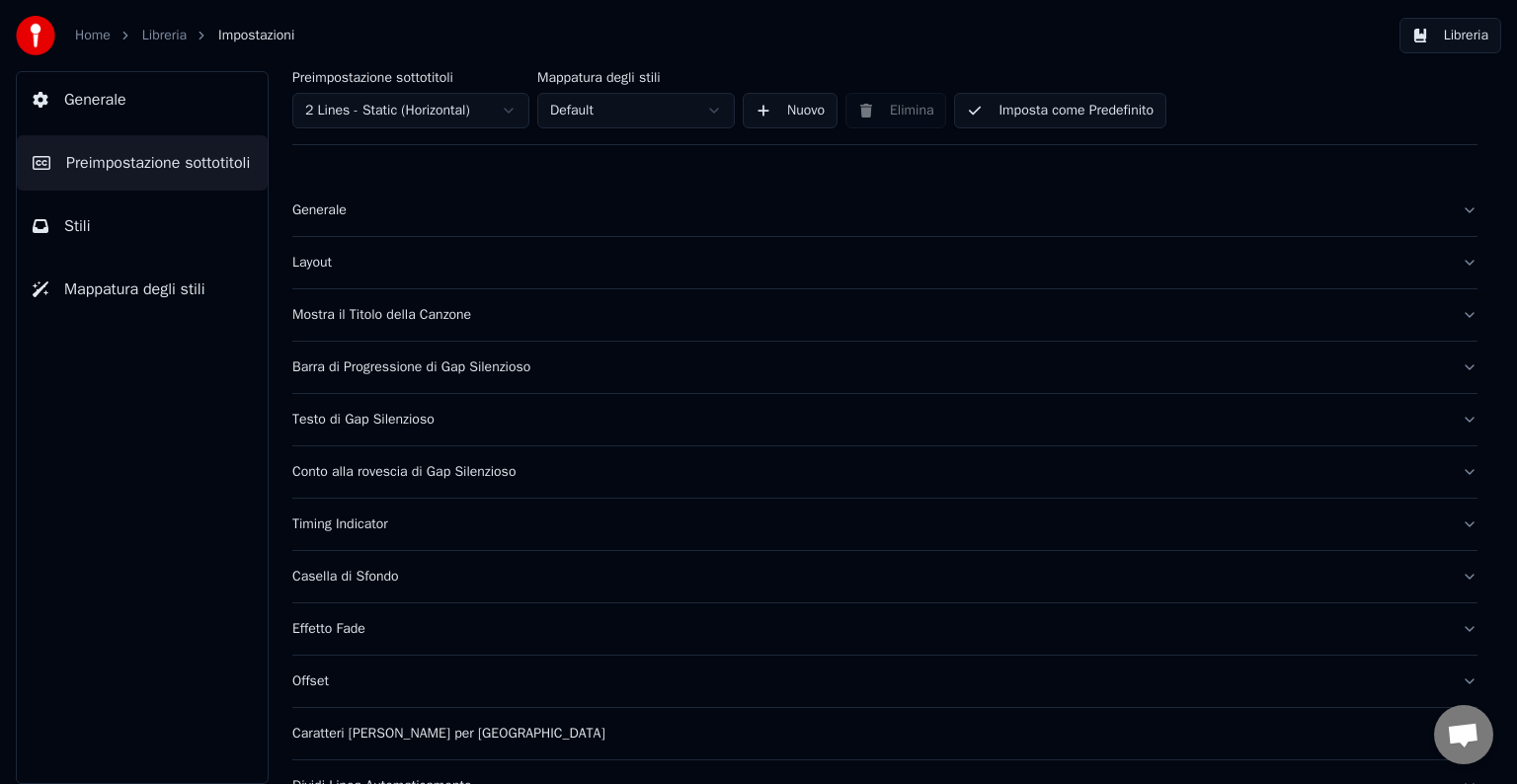 click on "Stili" at bounding box center [77, 226] 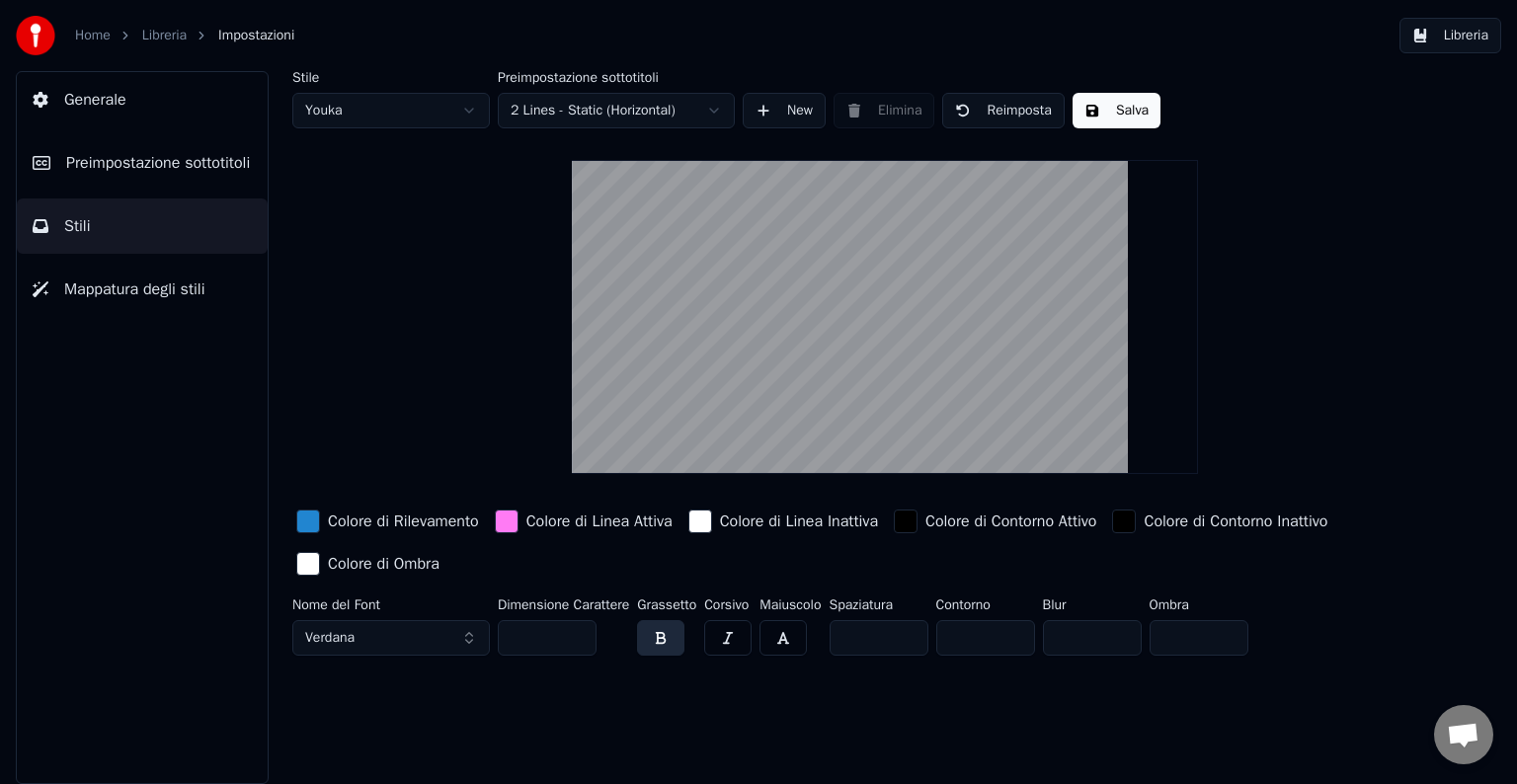click on "Mappatura degli stili" at bounding box center [134, 289] 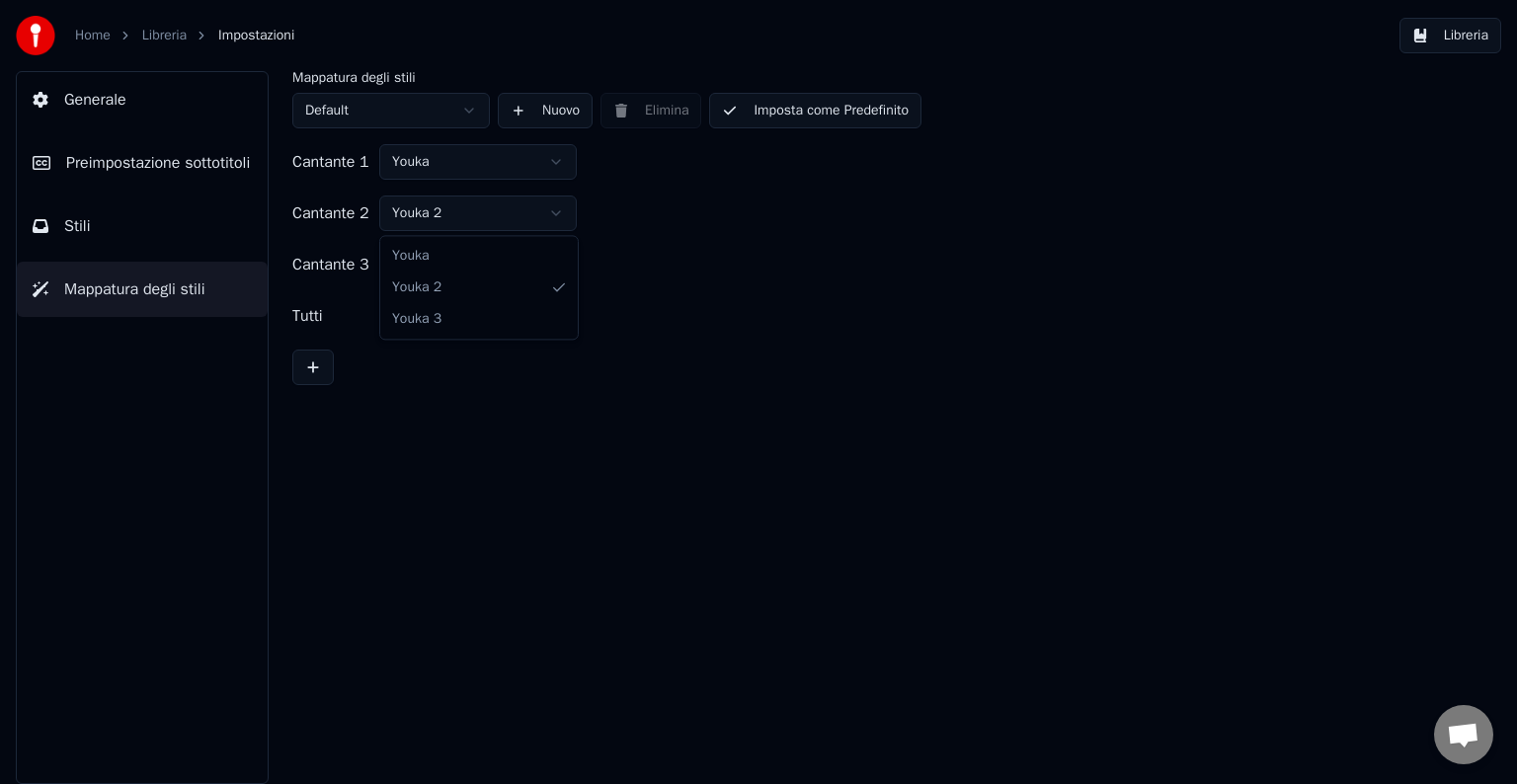 click on "Home Libreria Impostazioni Libreria Generale Preimpostazione sottotitoli Stili Mappatura degli stili Mappatura degli stili Default Nuovo Elimina Imposta come Predefinito Cantante   1 Youka Cantante   2 Youka 2 Cantante   3 Youka 3 Tutti Youka 3 Youka Youka 2 Youka 3" at bounding box center [758, 392] 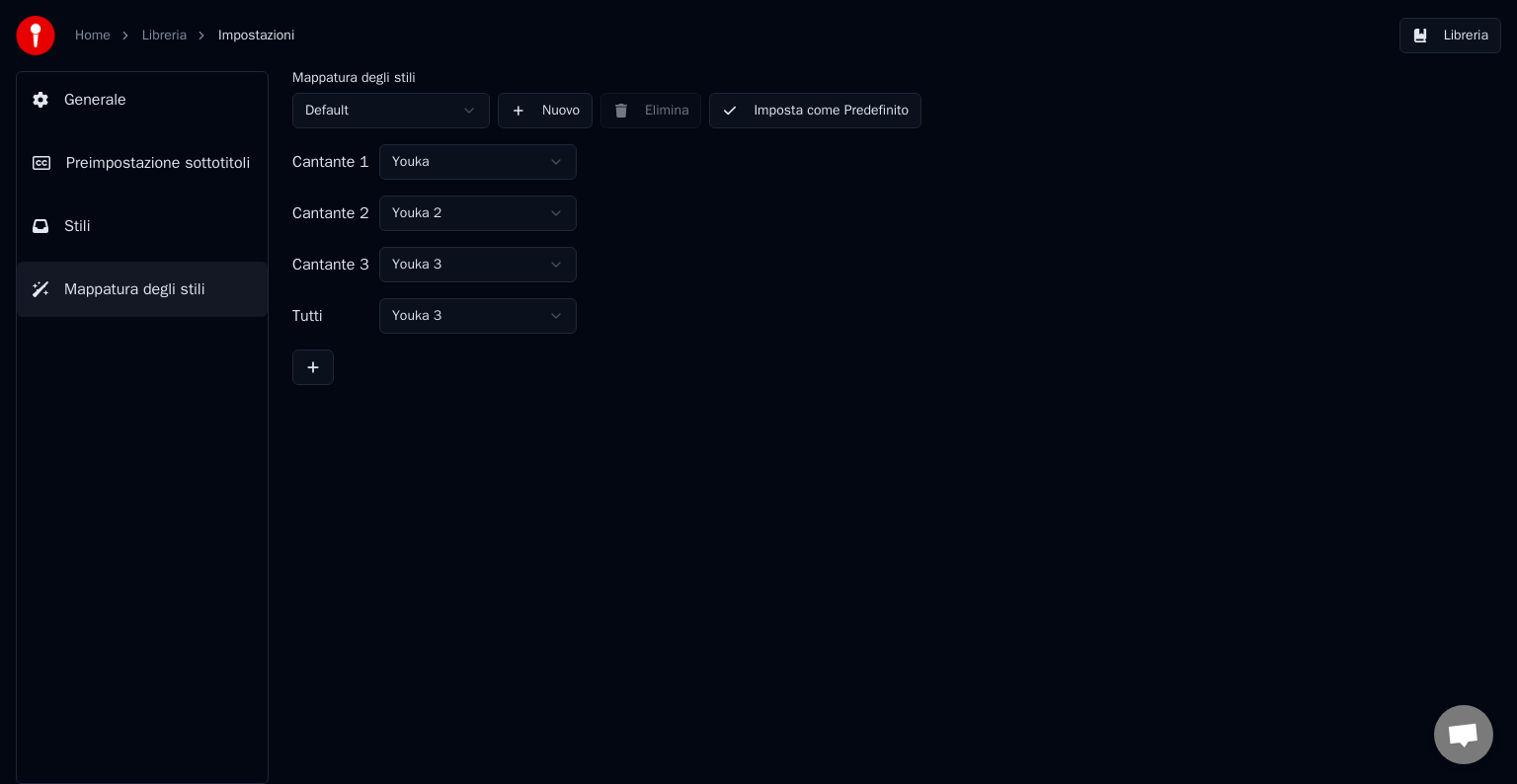 click on "Home Libreria Impostazioni Libreria Generale Preimpostazione sottotitoli Stili Mappatura degli stili Mappatura degli stili Default Nuovo Elimina Imposta come Predefinito Cantante   1 Youka Cantante   2 Youka 2 Cantante   3 Youka 3 Tutti Youka 3" at bounding box center [758, 392] 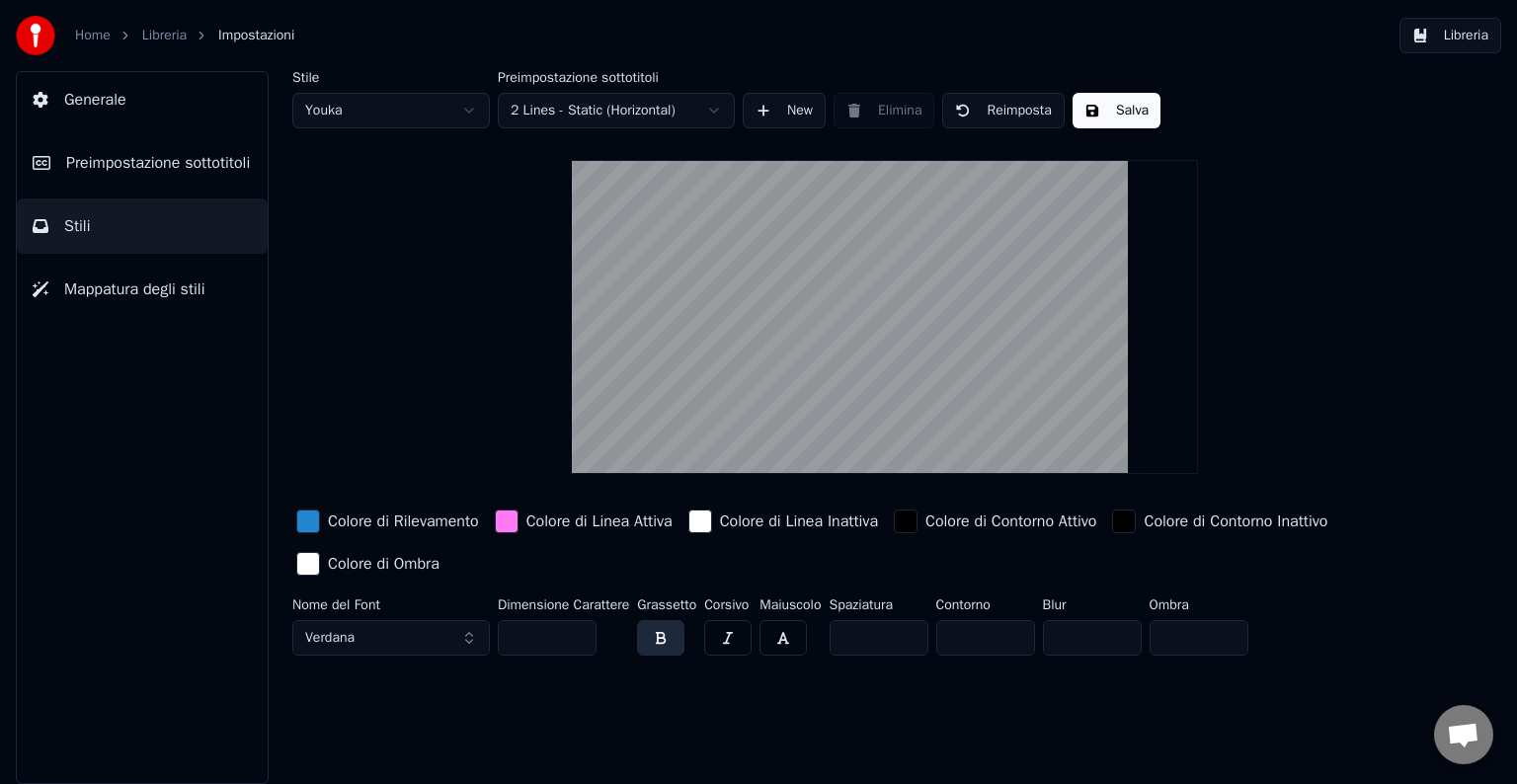 click on "Preimpostazione sottotitoli" at bounding box center [158, 163] 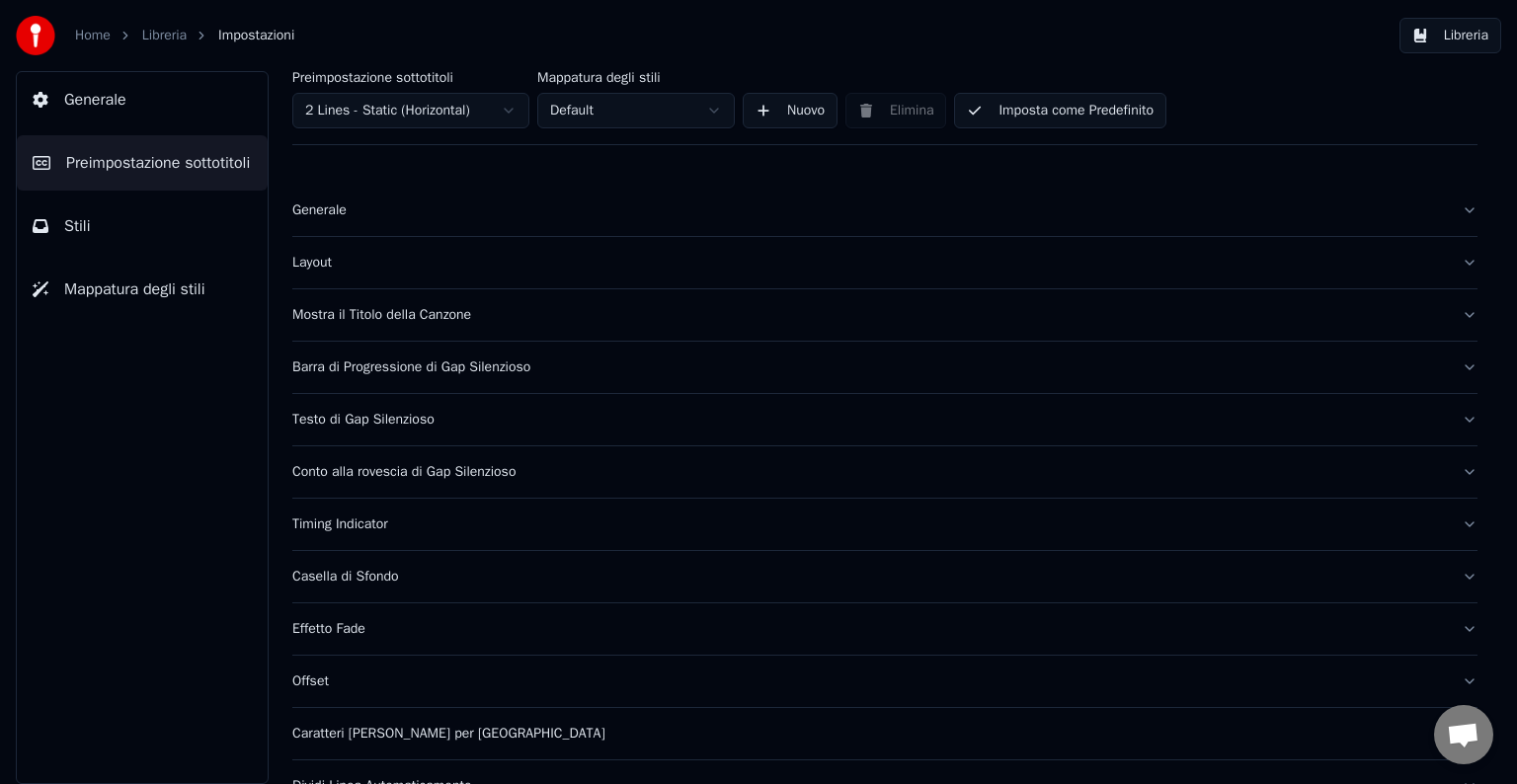 click on "Generale" at bounding box center (869, 210) 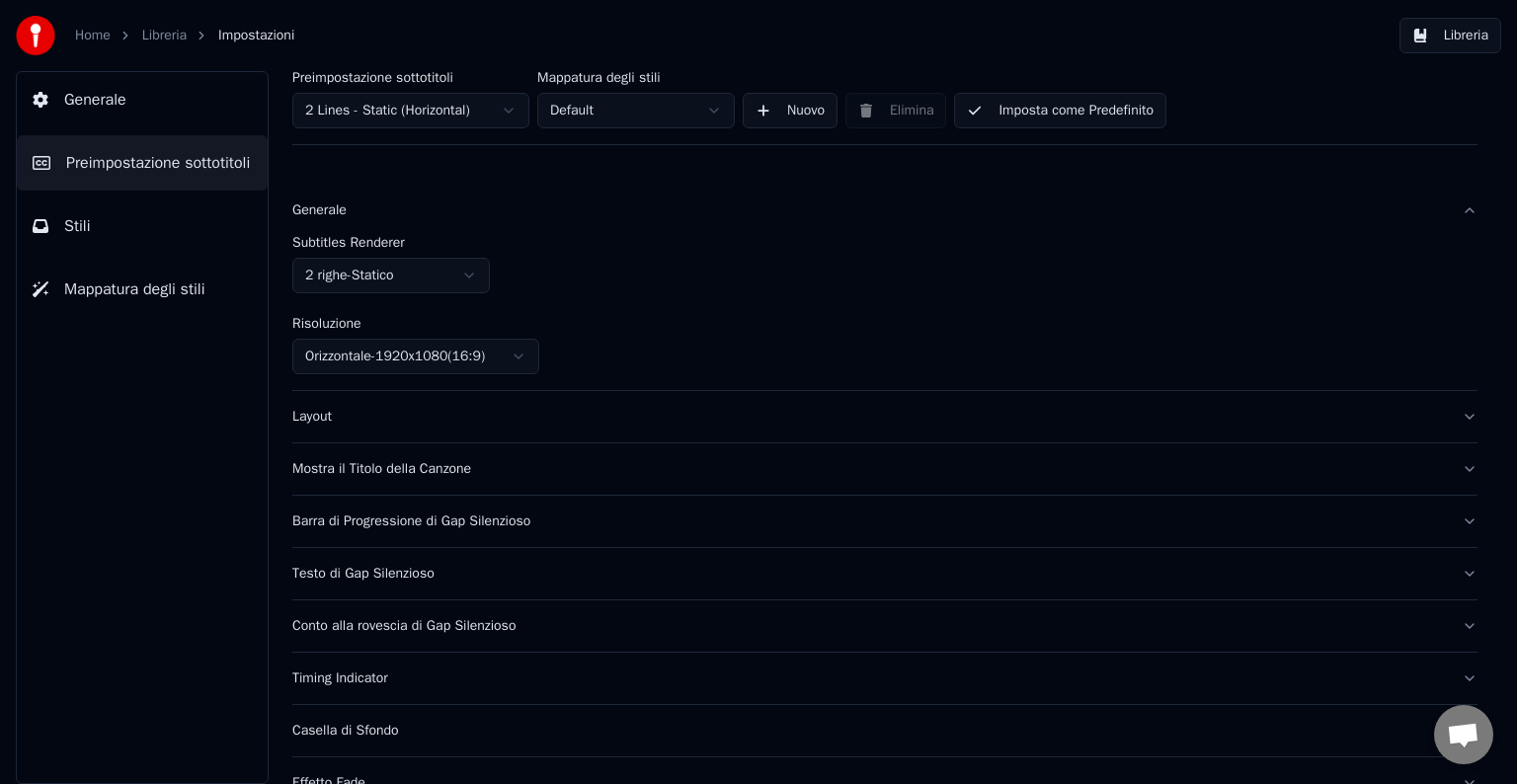 click on "Layout" at bounding box center (869, 417) 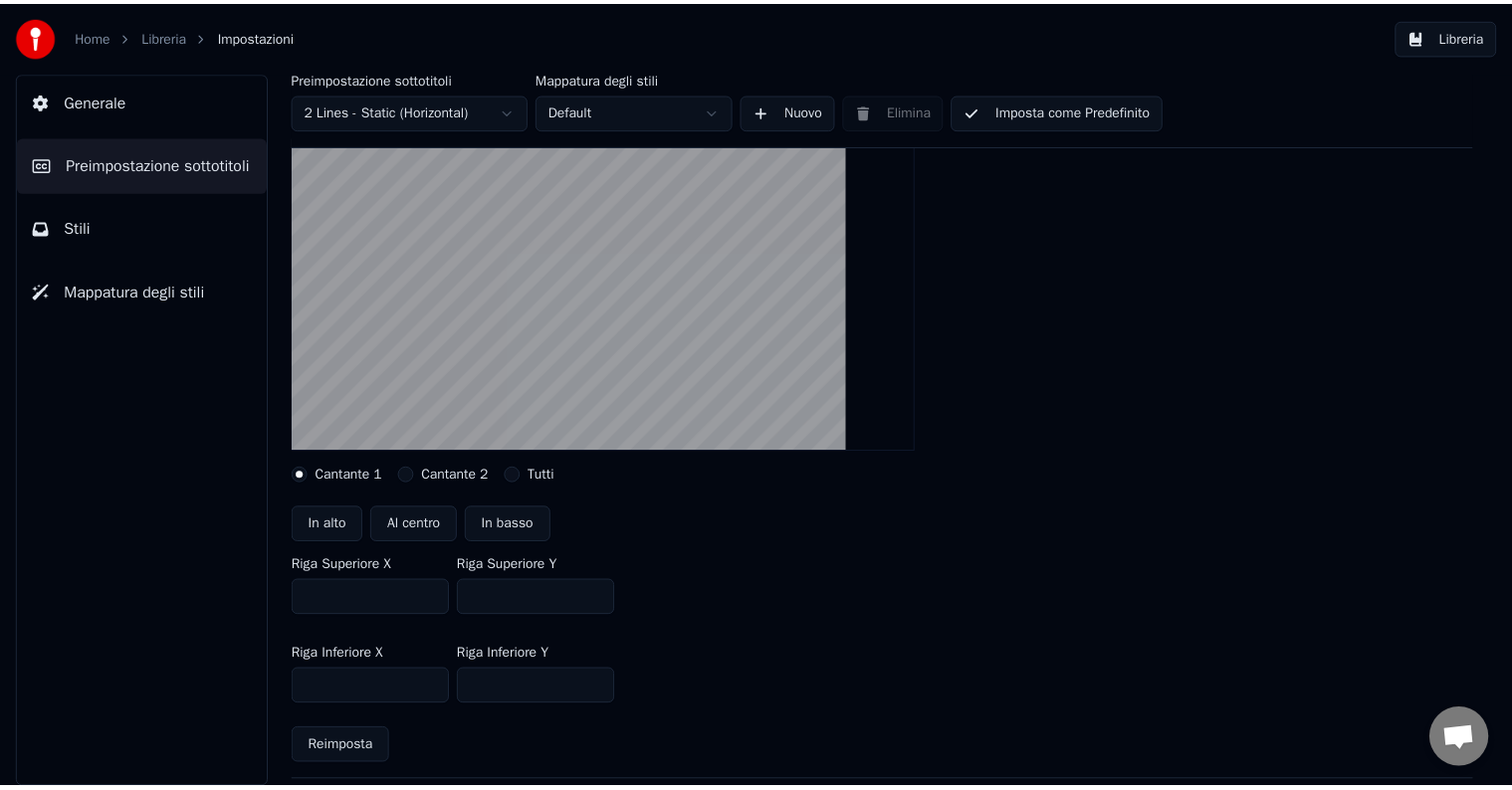 scroll, scrollTop: 497, scrollLeft: 0, axis: vertical 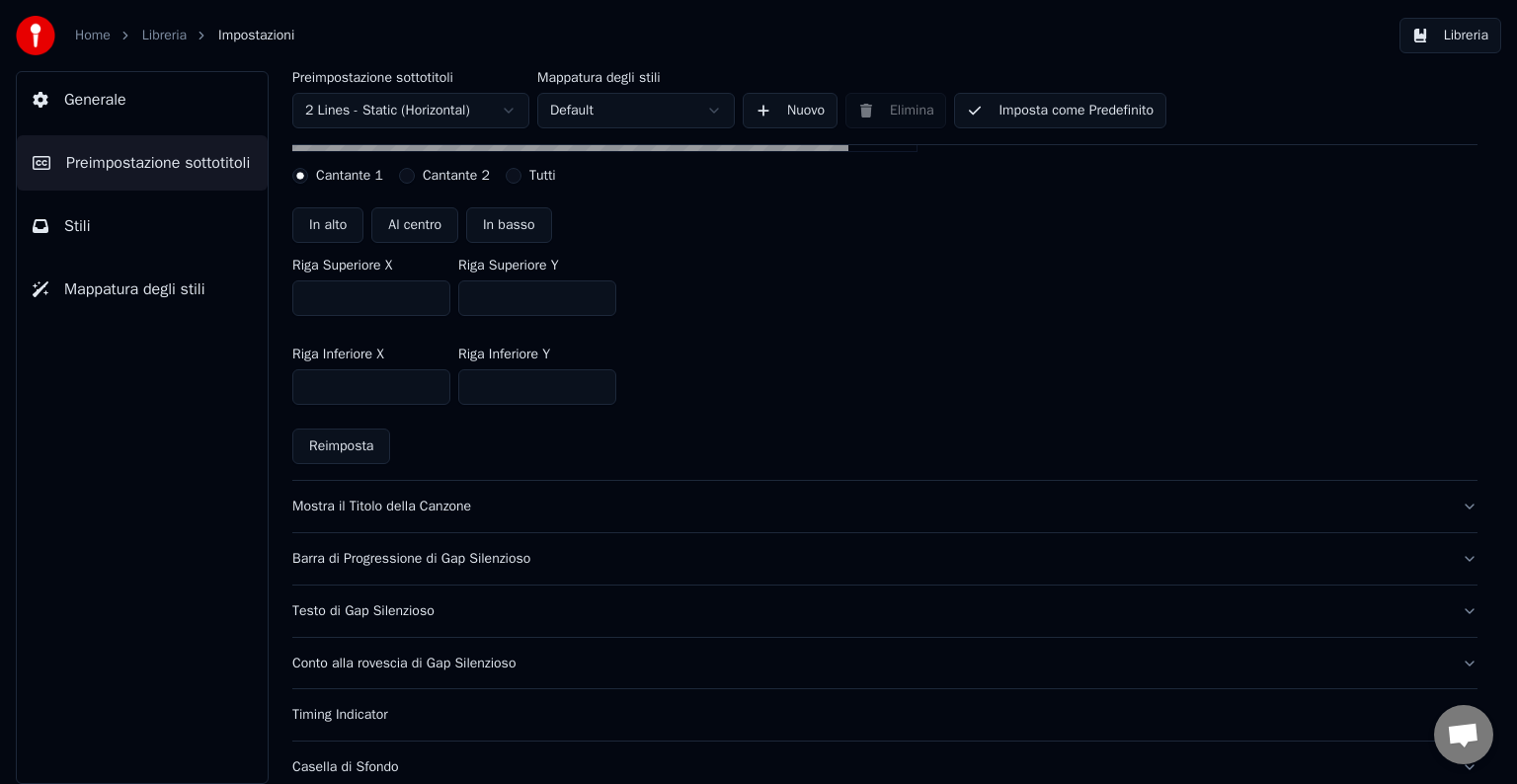 click on "Mostra il Titolo della Canzone" at bounding box center [869, 507] 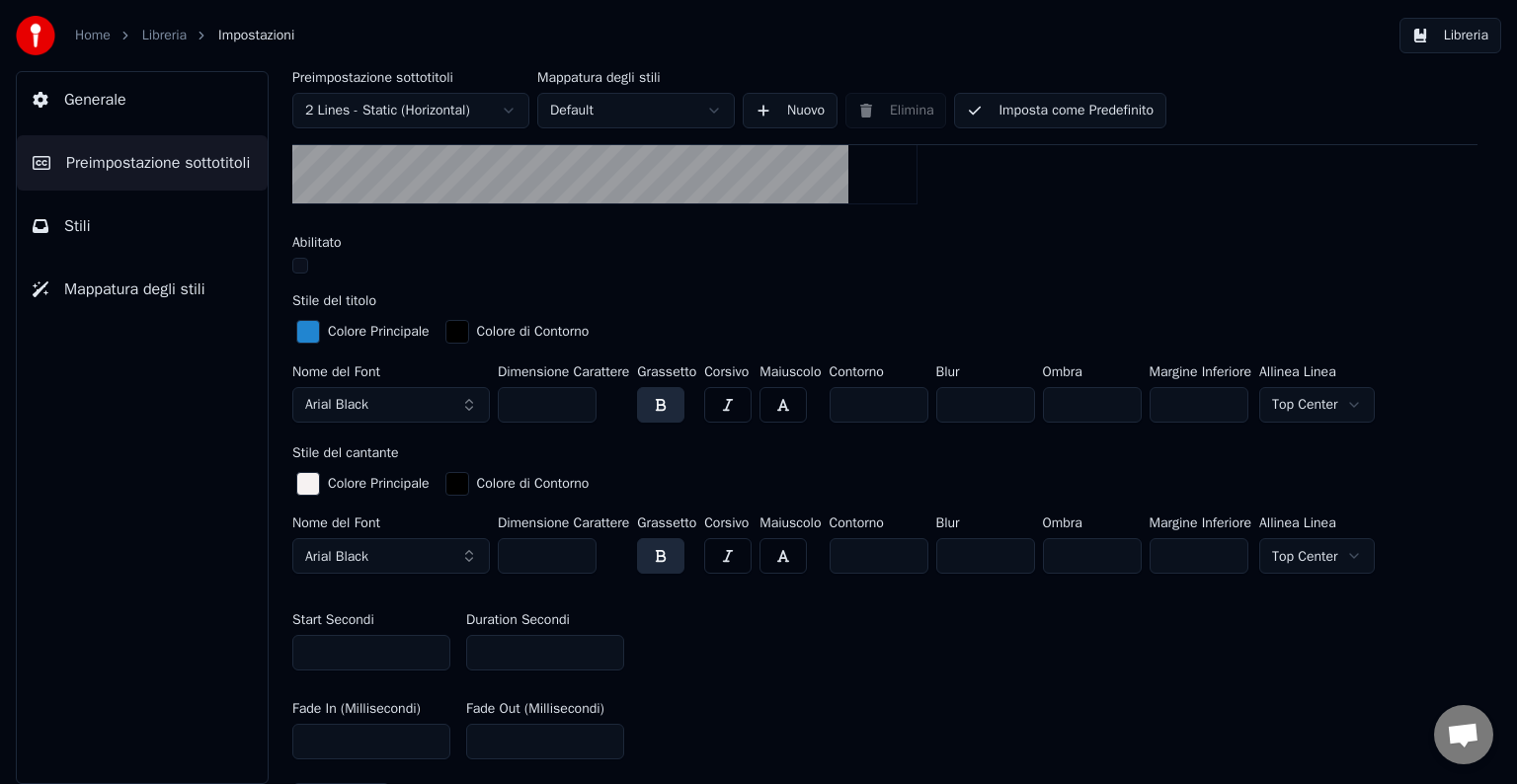 click on "Libreria" at bounding box center (164, 36) 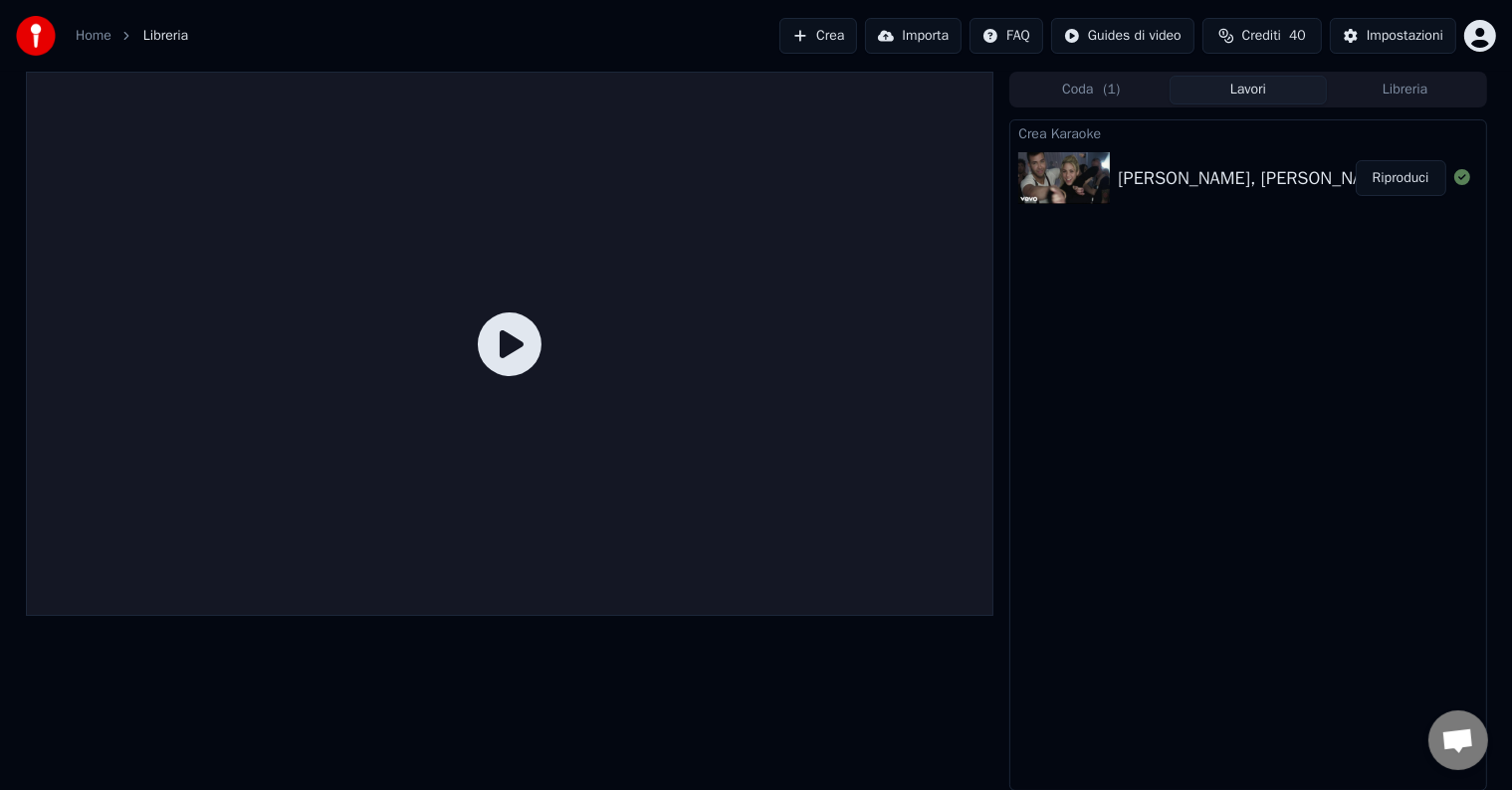 click on "Riproduci" at bounding box center (1401, 178) 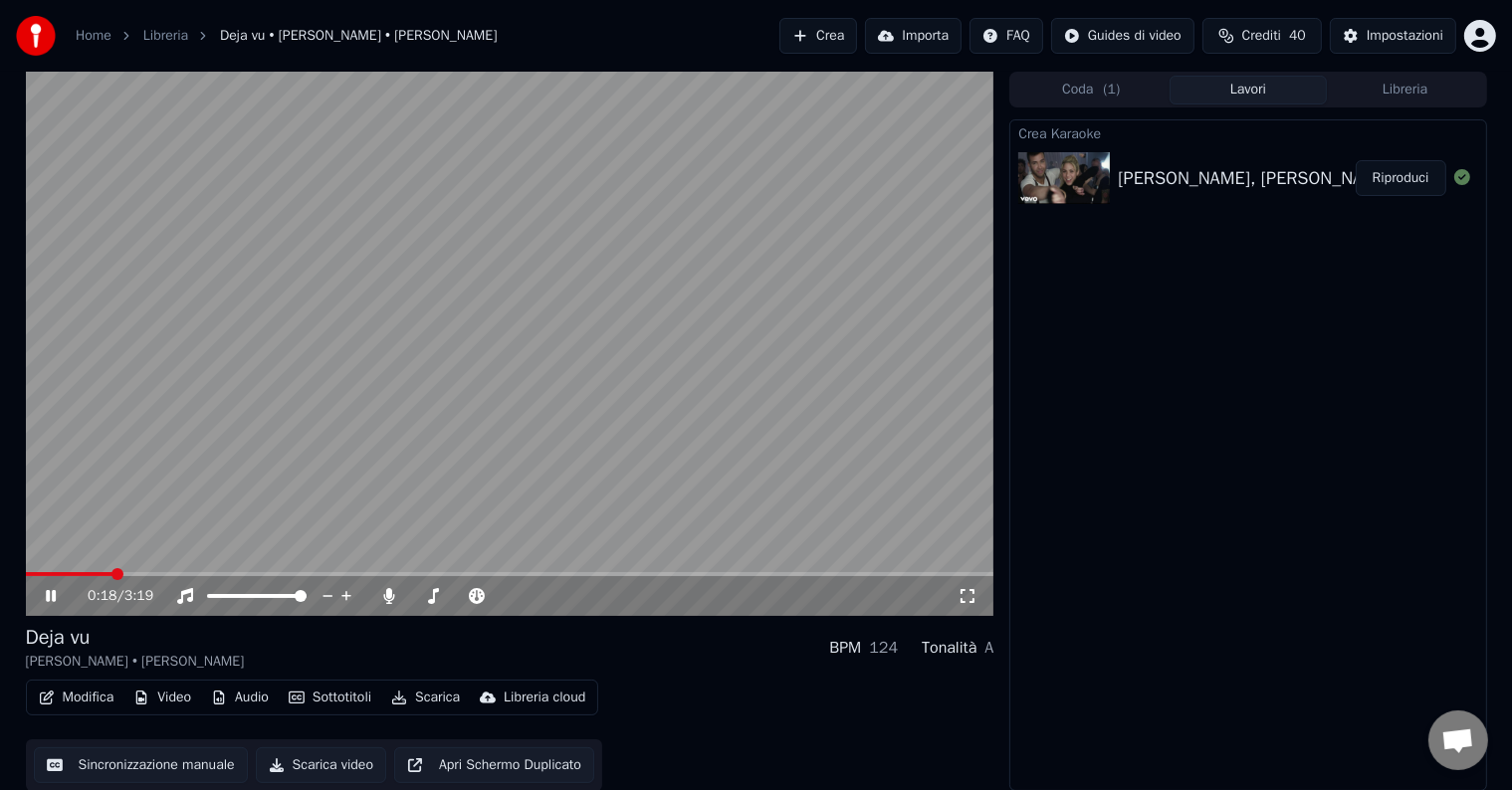 click at bounding box center (117, 574) 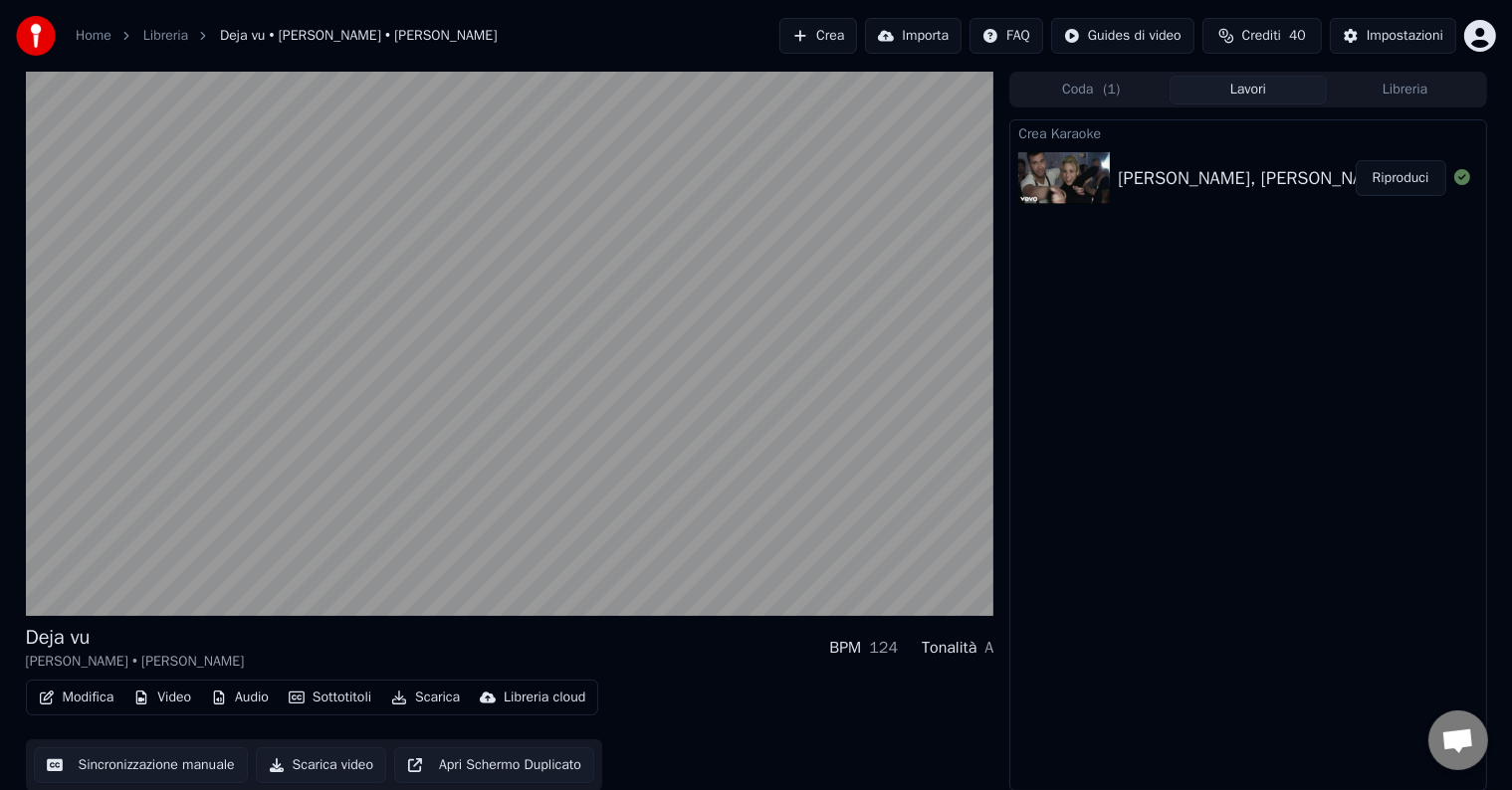 click on "Scarica" at bounding box center (425, 697) 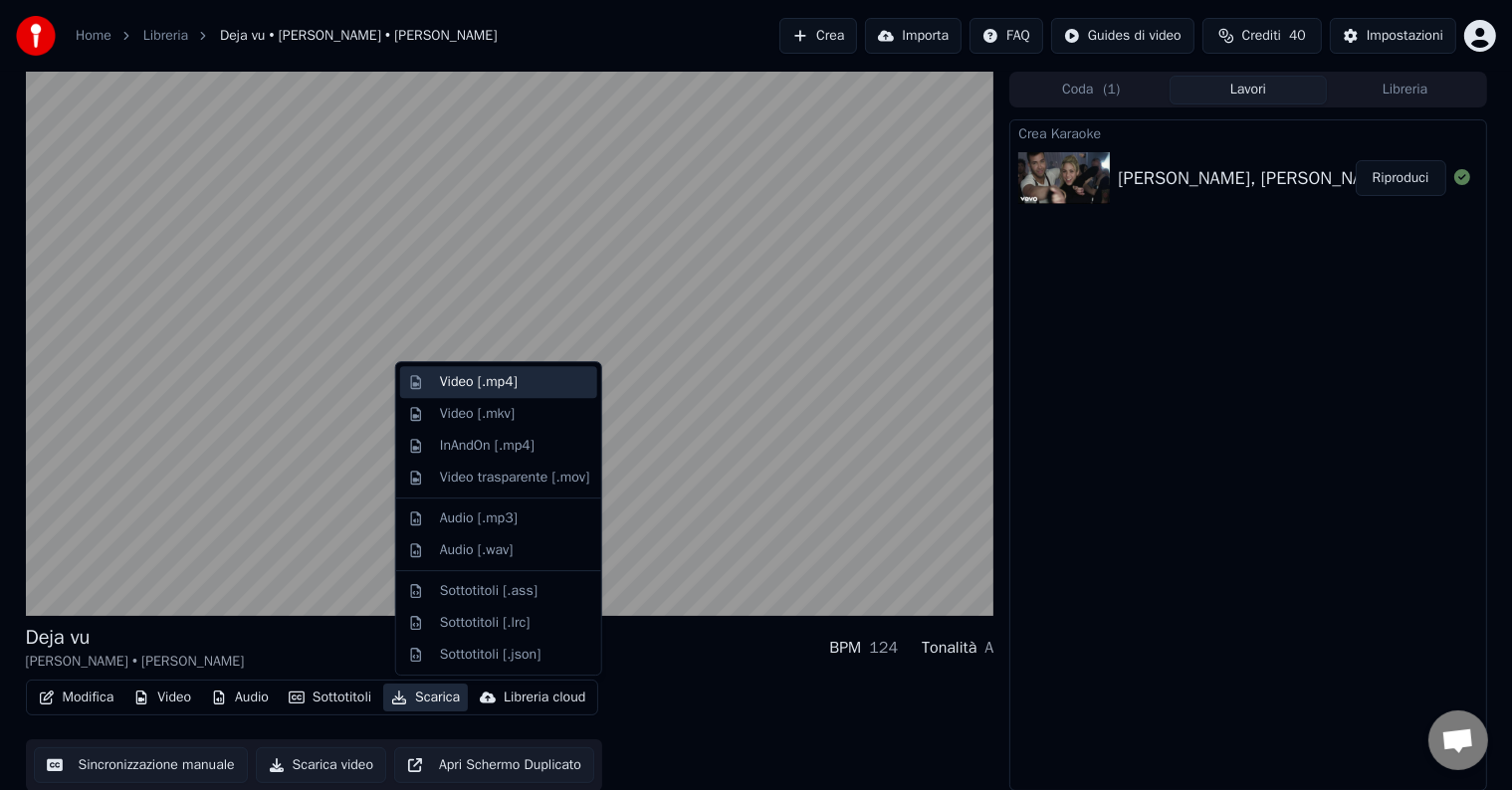 click on "Video [.mp4]" at bounding box center (479, 382) 